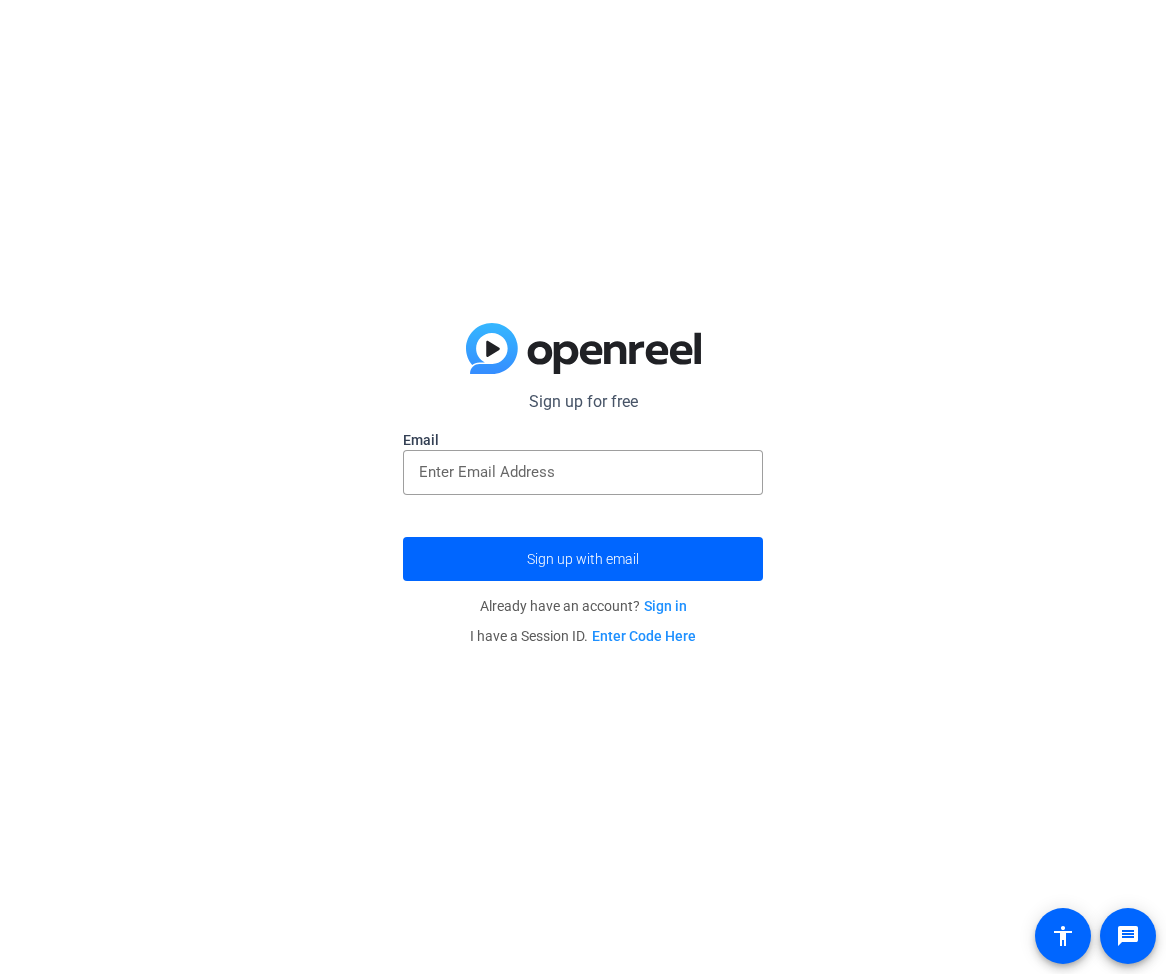 scroll, scrollTop: 0, scrollLeft: 0, axis: both 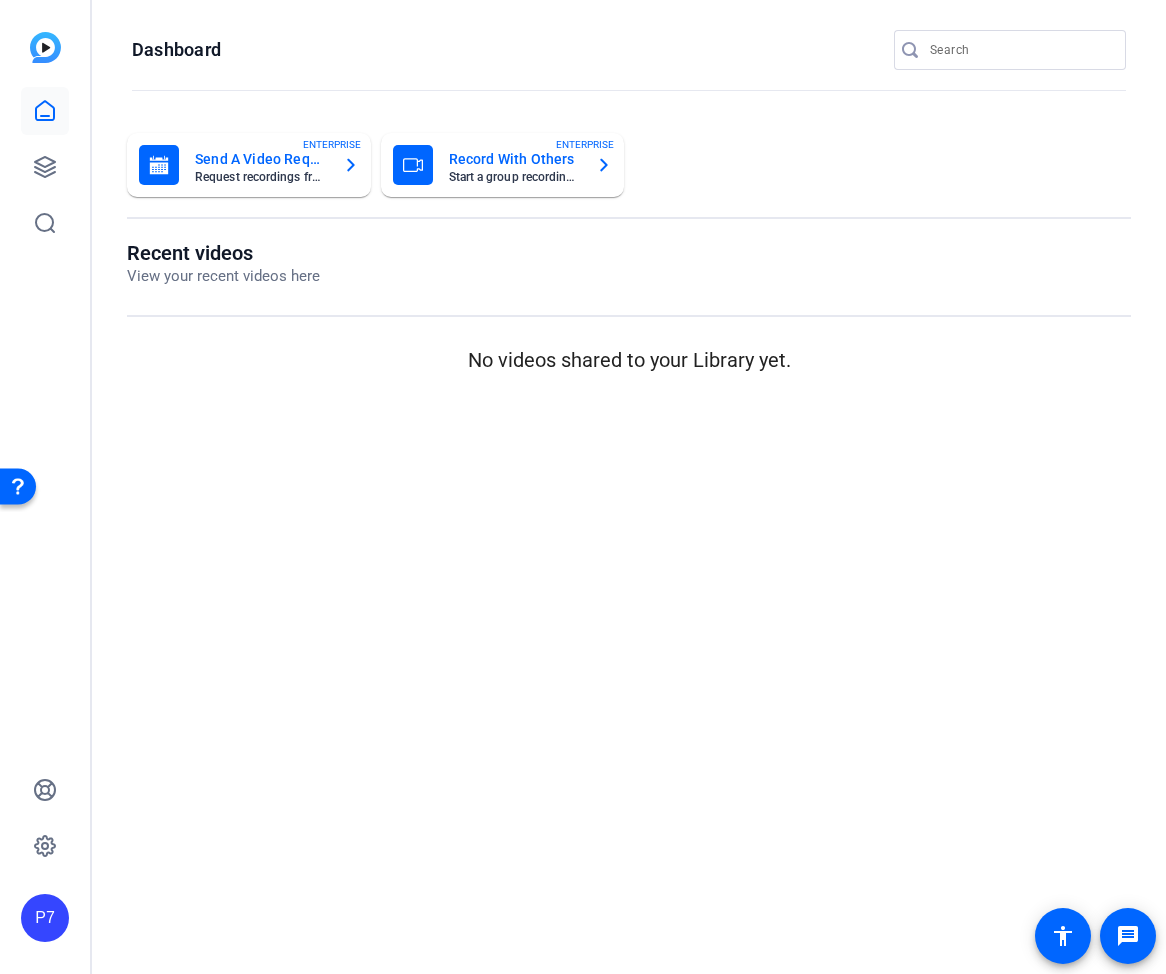 click 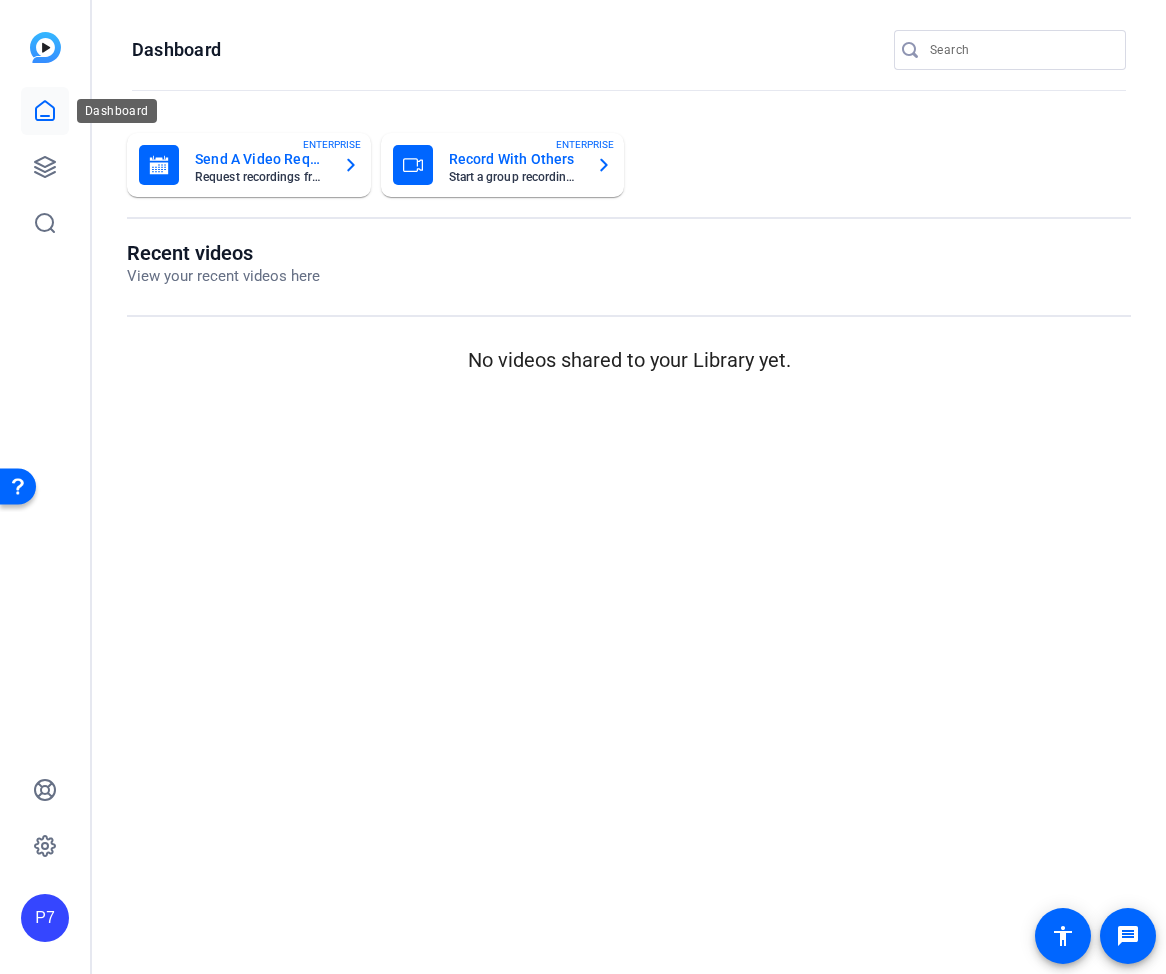 click 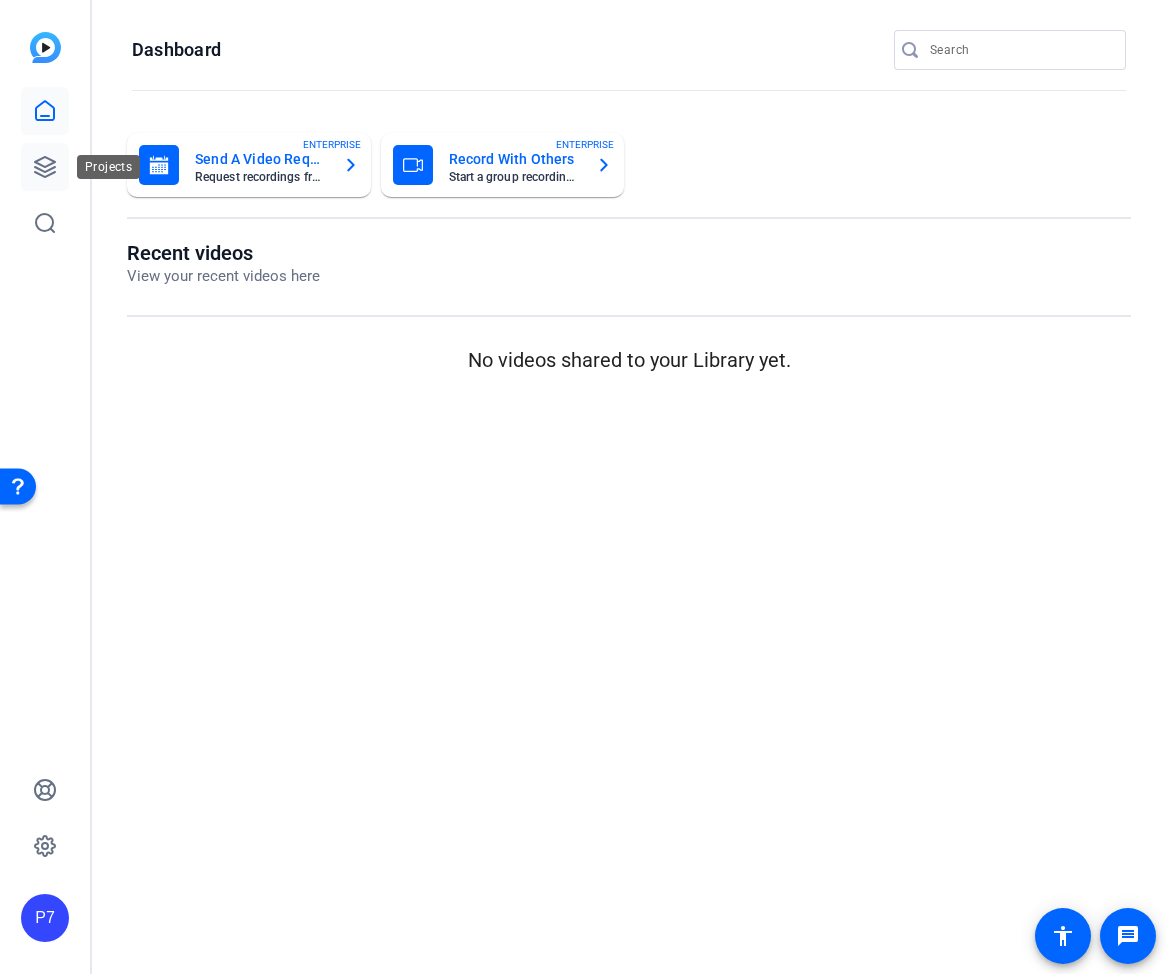 click 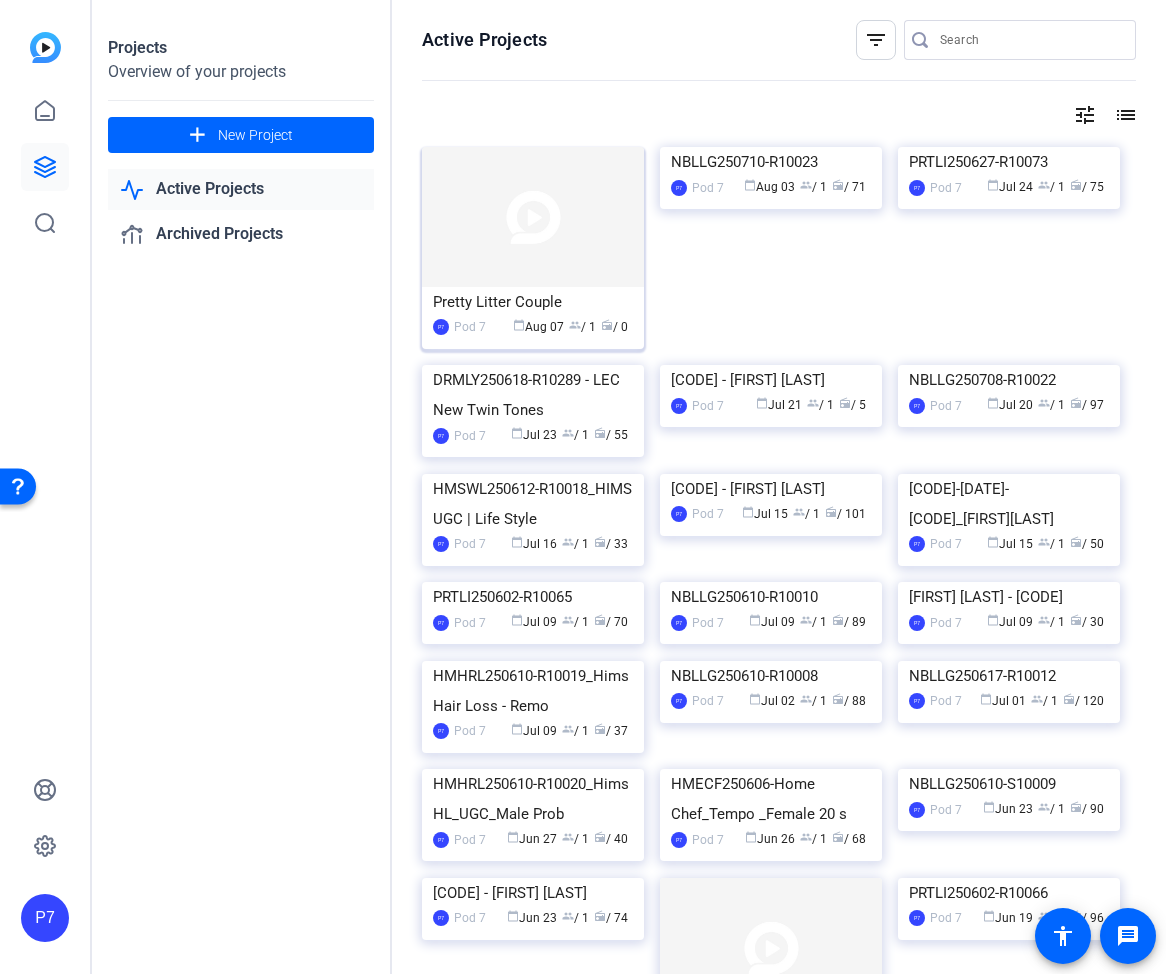click on "Pretty Litter Couple" 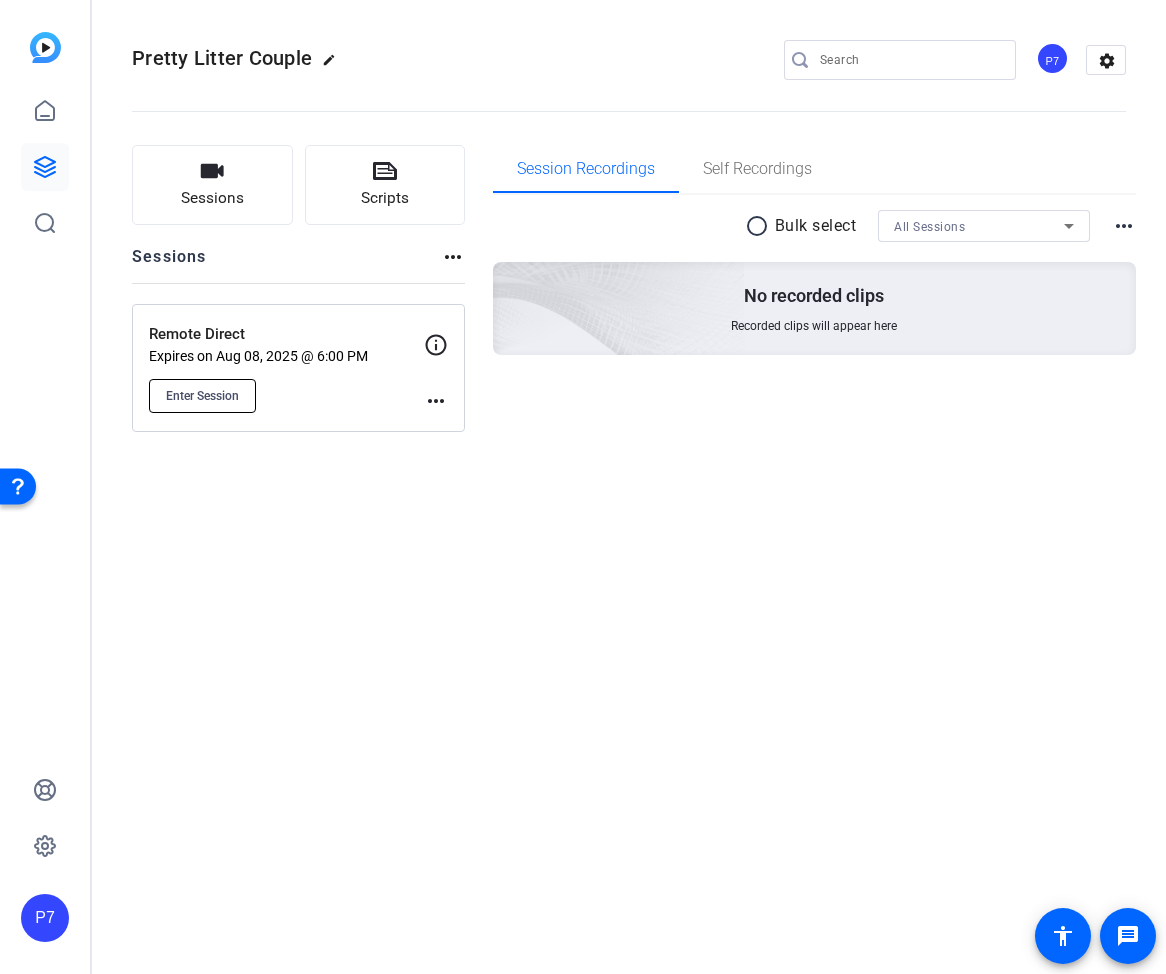 click on "Enter Session" 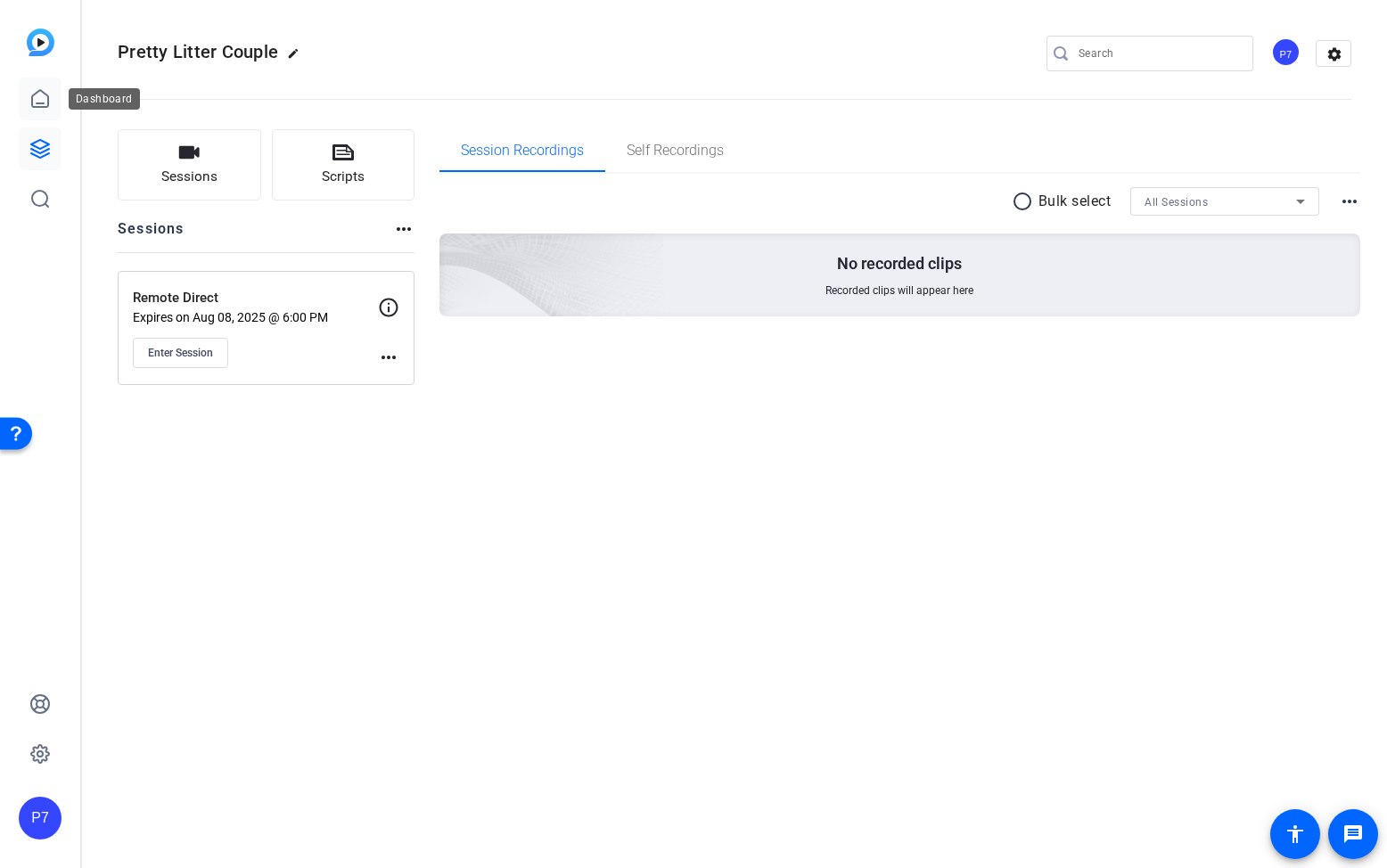 click 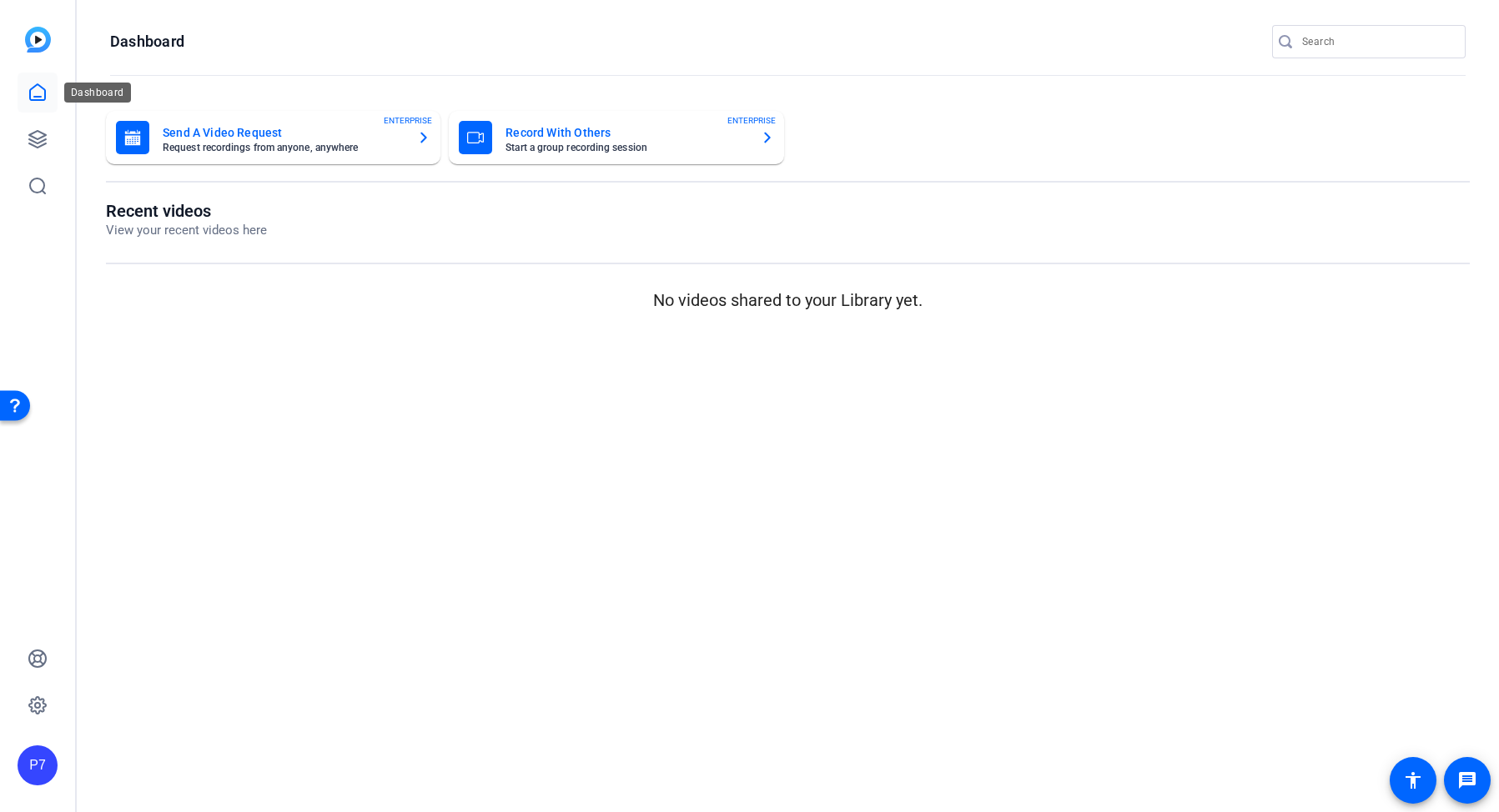click 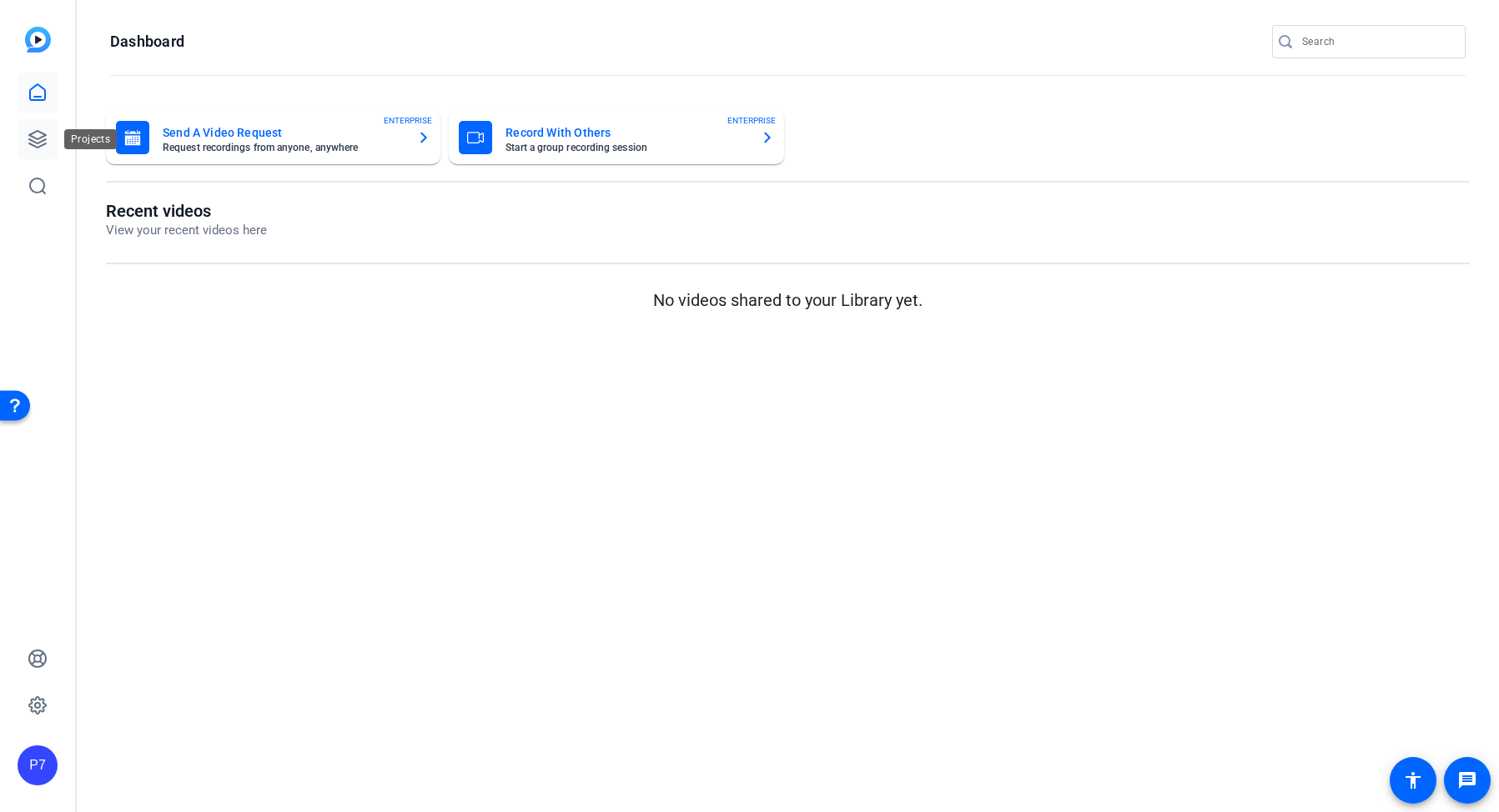 click 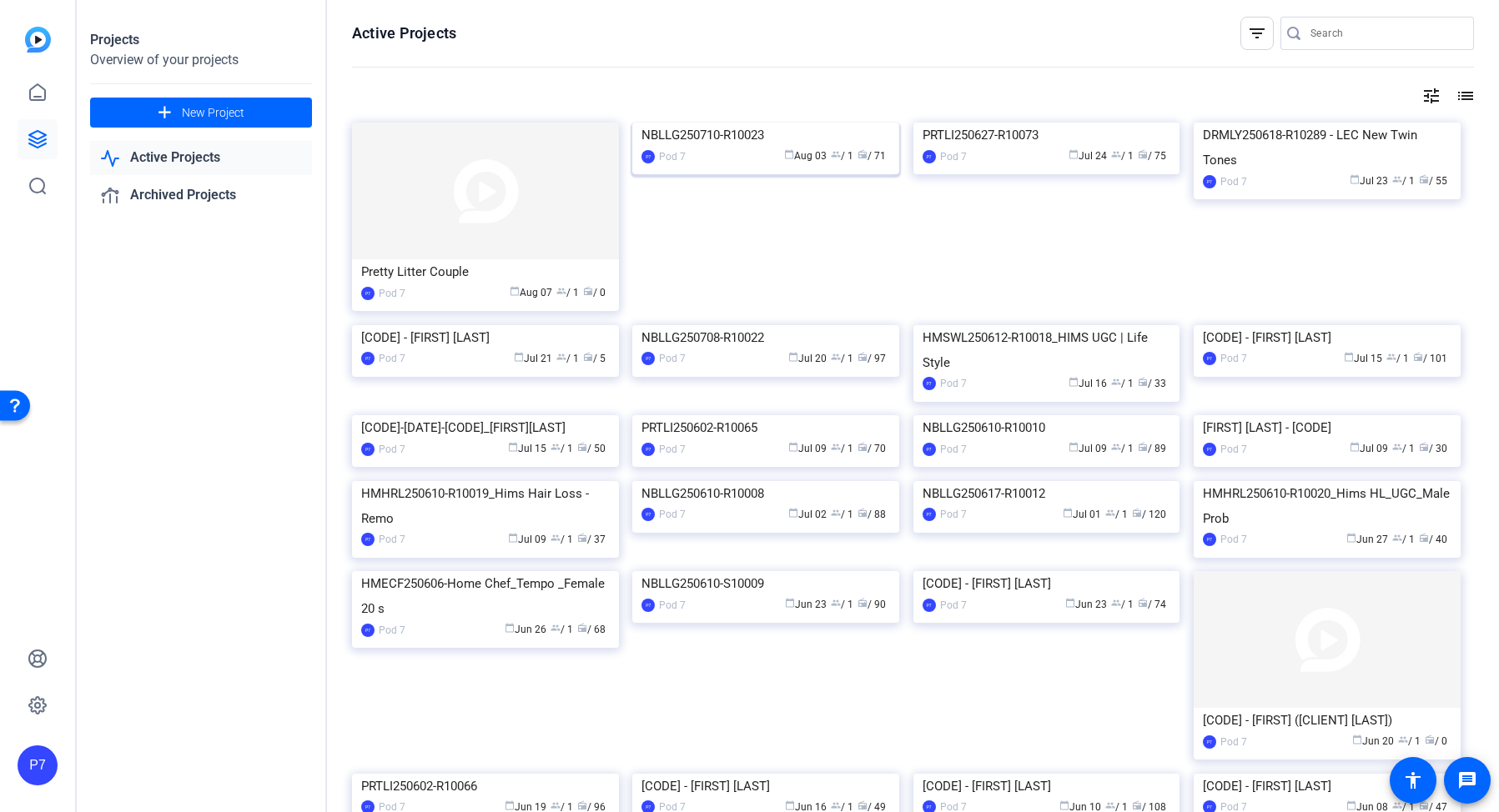 click on "NBLLG250710-R10023" 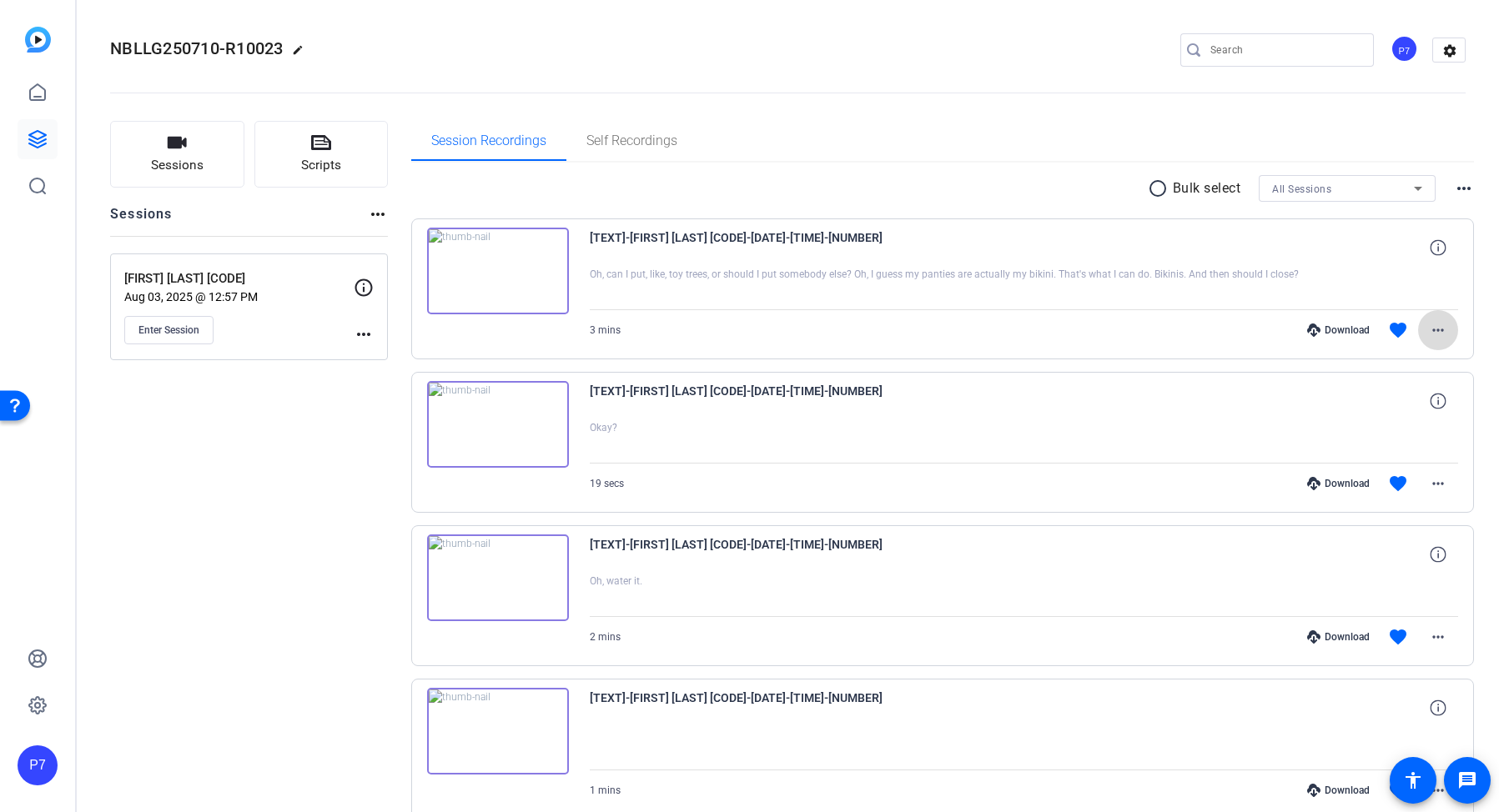click on "more_horiz" at bounding box center [1438, 330] 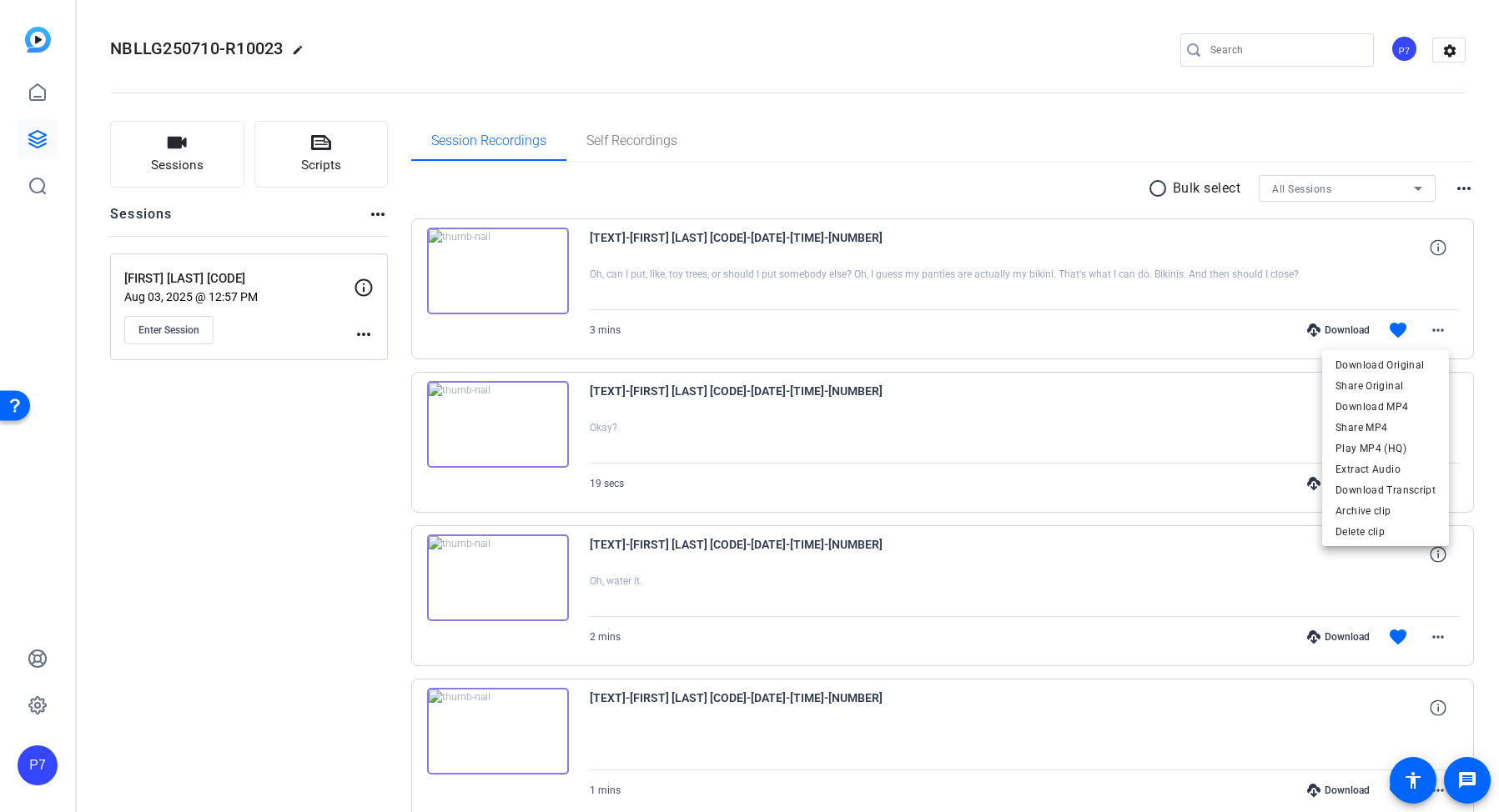 click at bounding box center (749, 406) 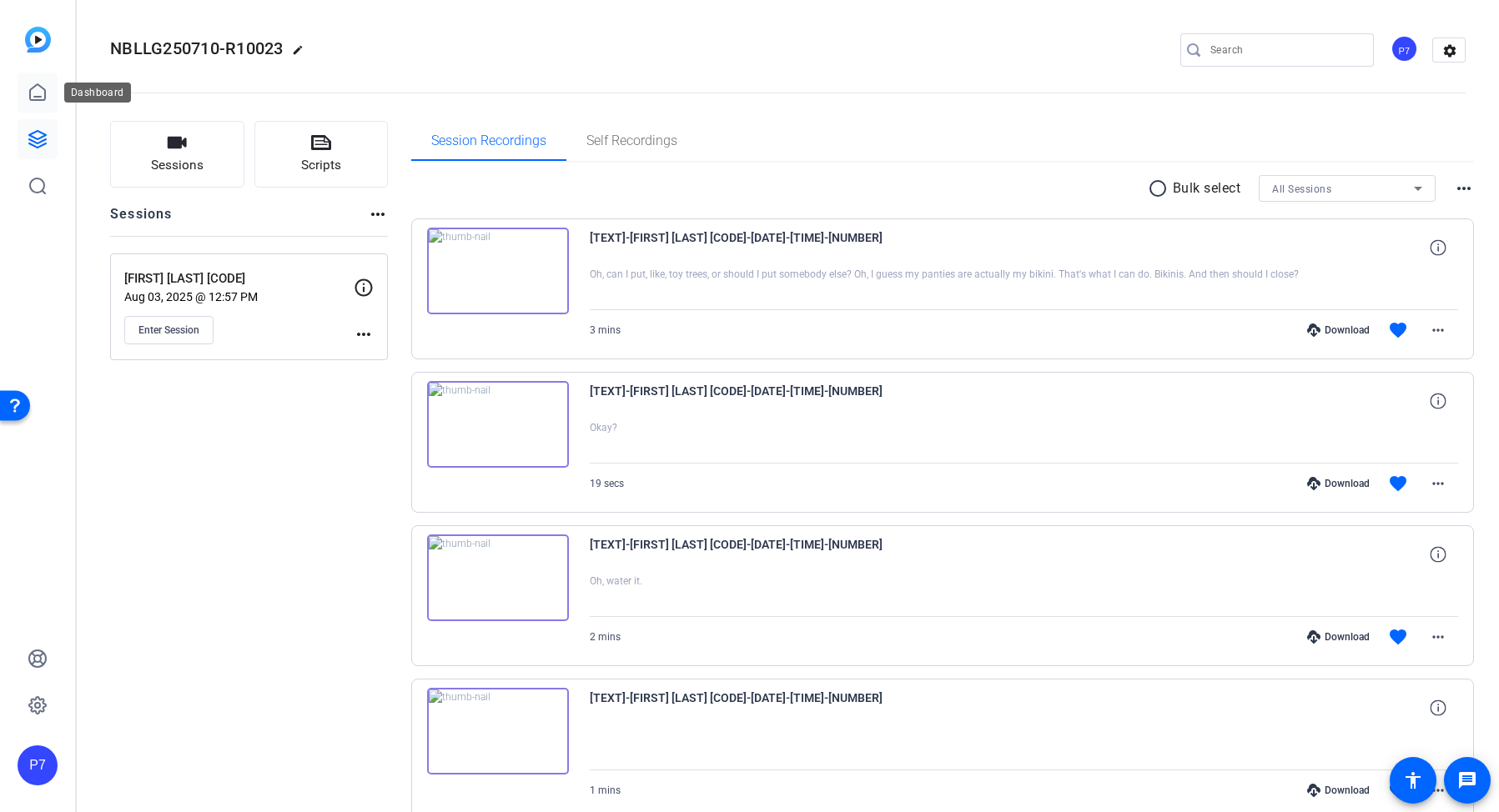 click 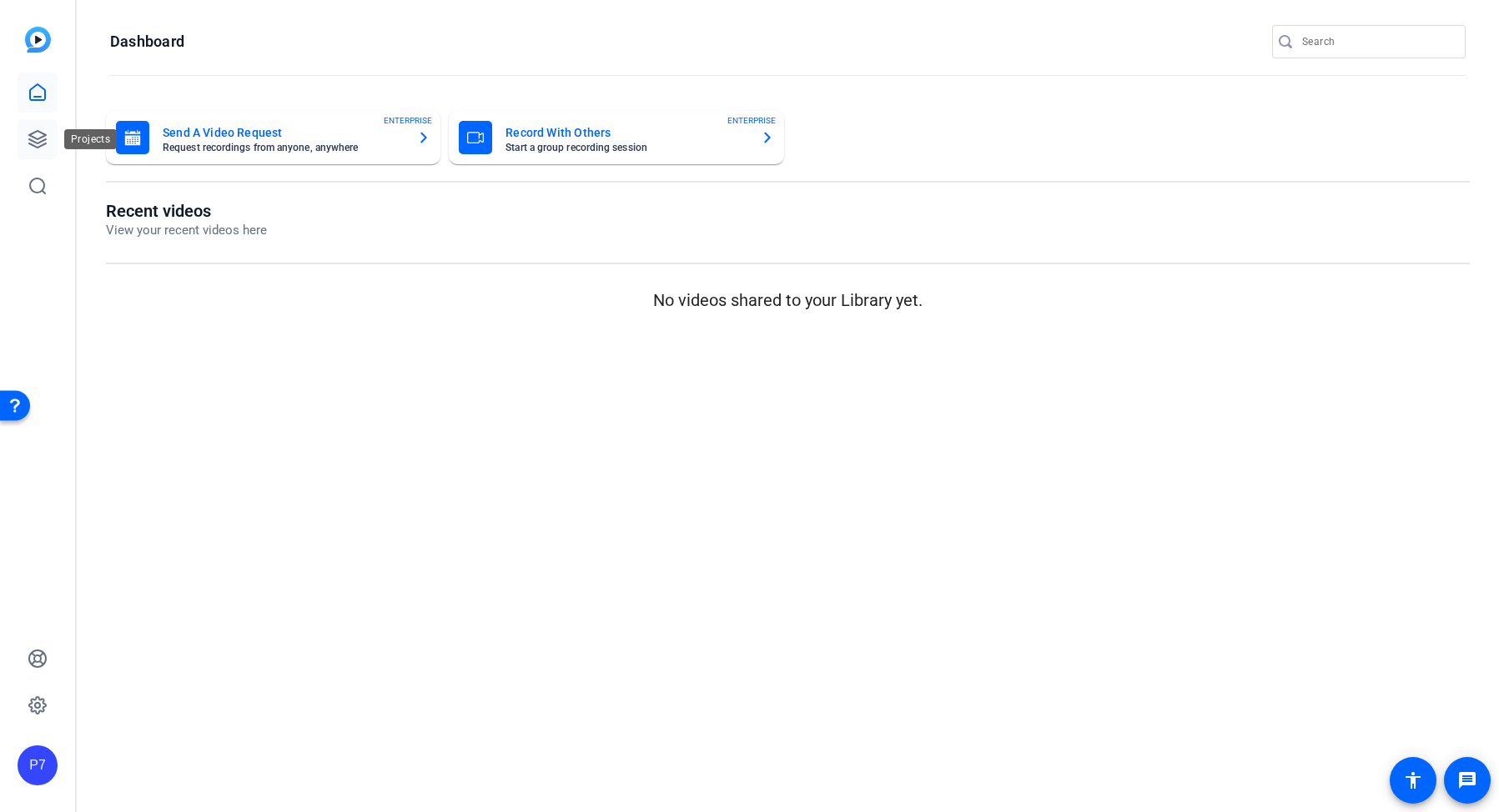 click 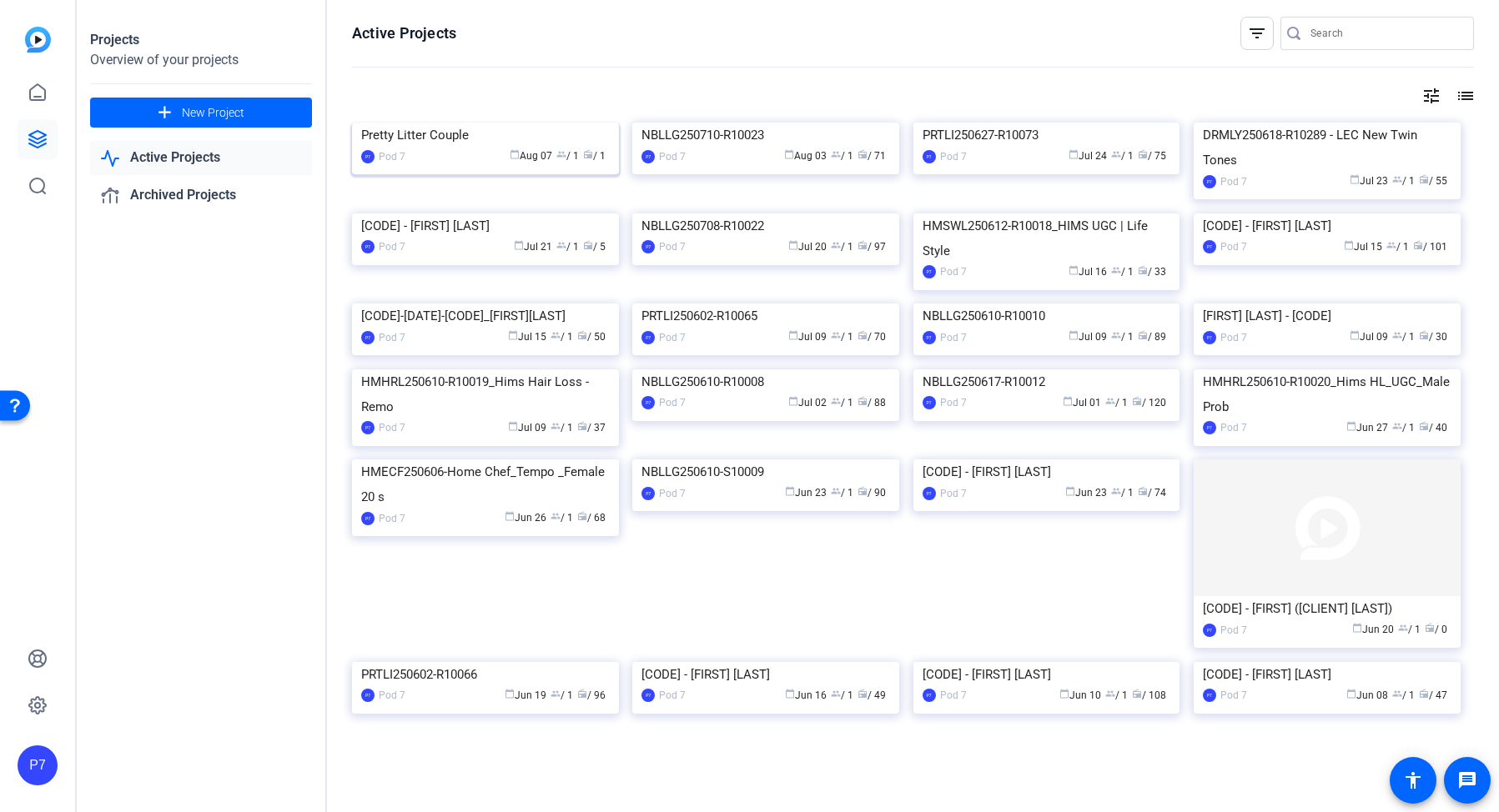 click 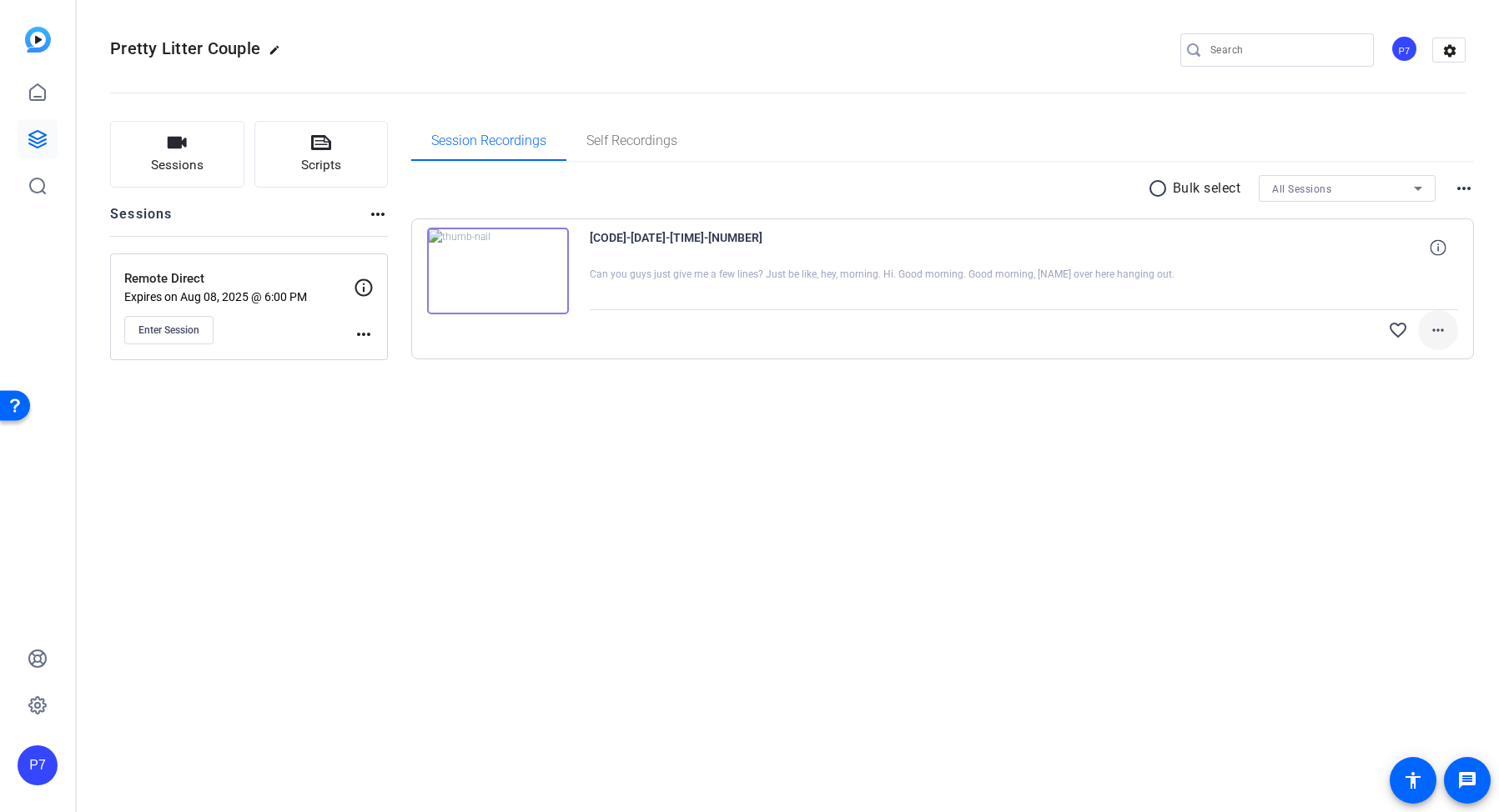 click on "more_horiz" at bounding box center (1438, 330) 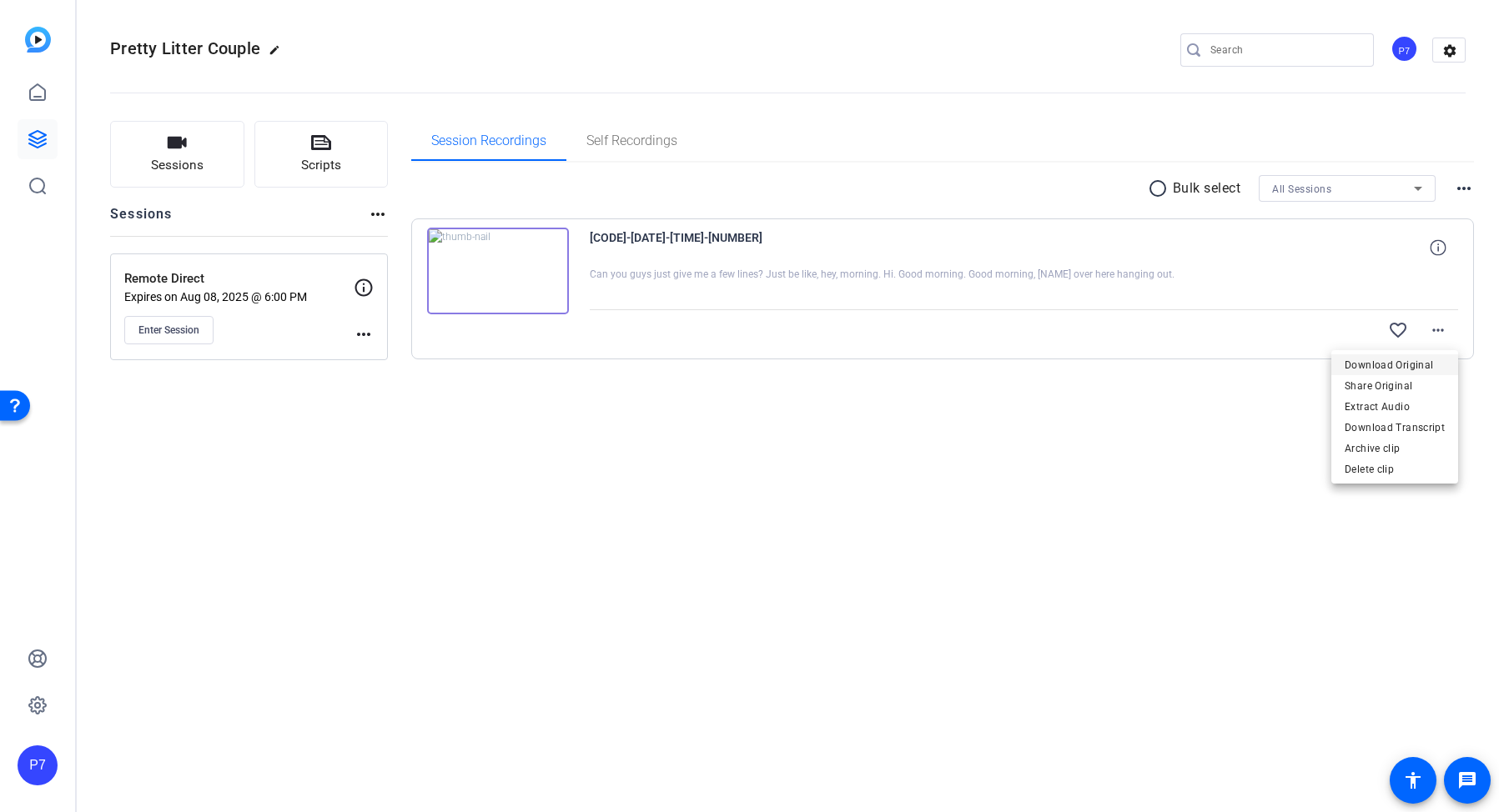 click on "Download Original" at bounding box center [1395, 365] 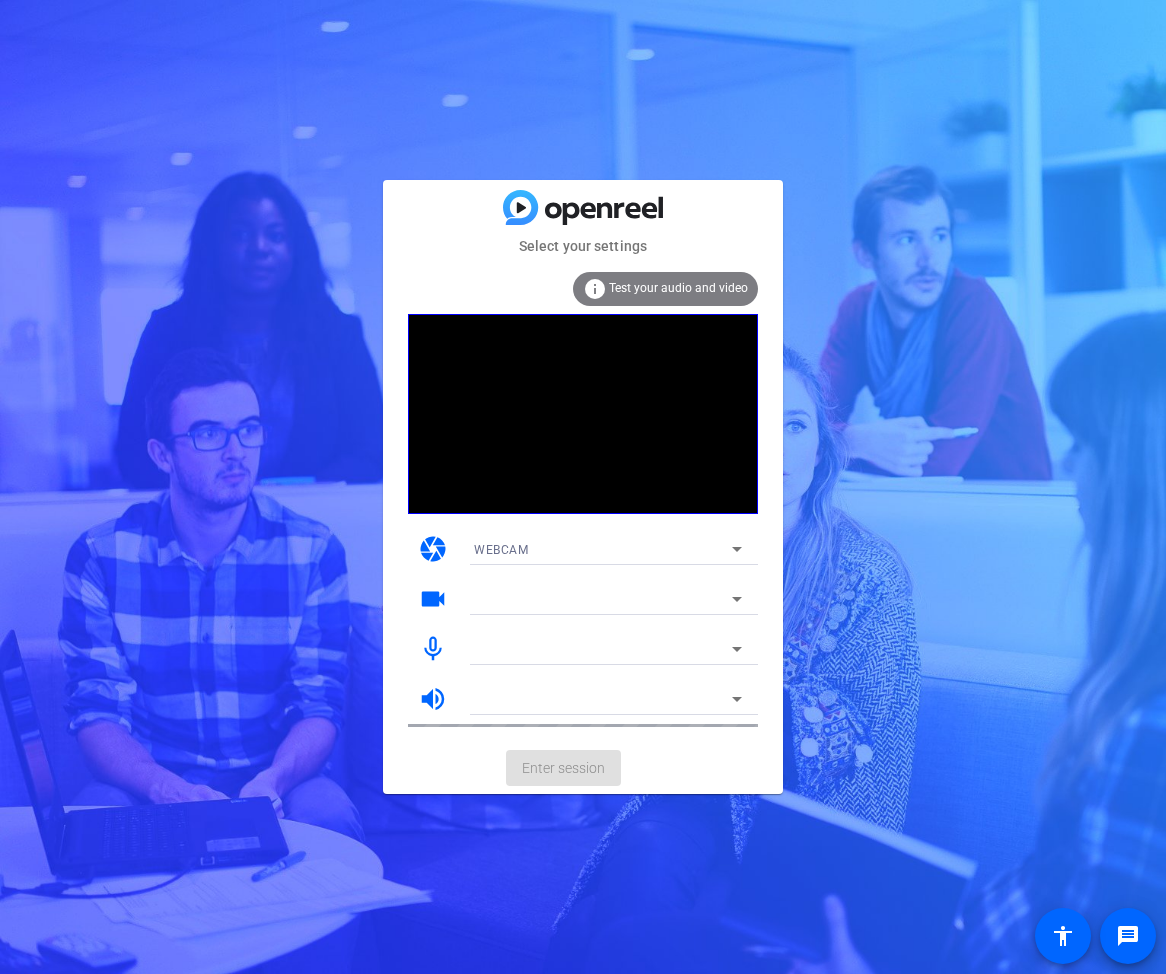 scroll, scrollTop: 0, scrollLeft: 0, axis: both 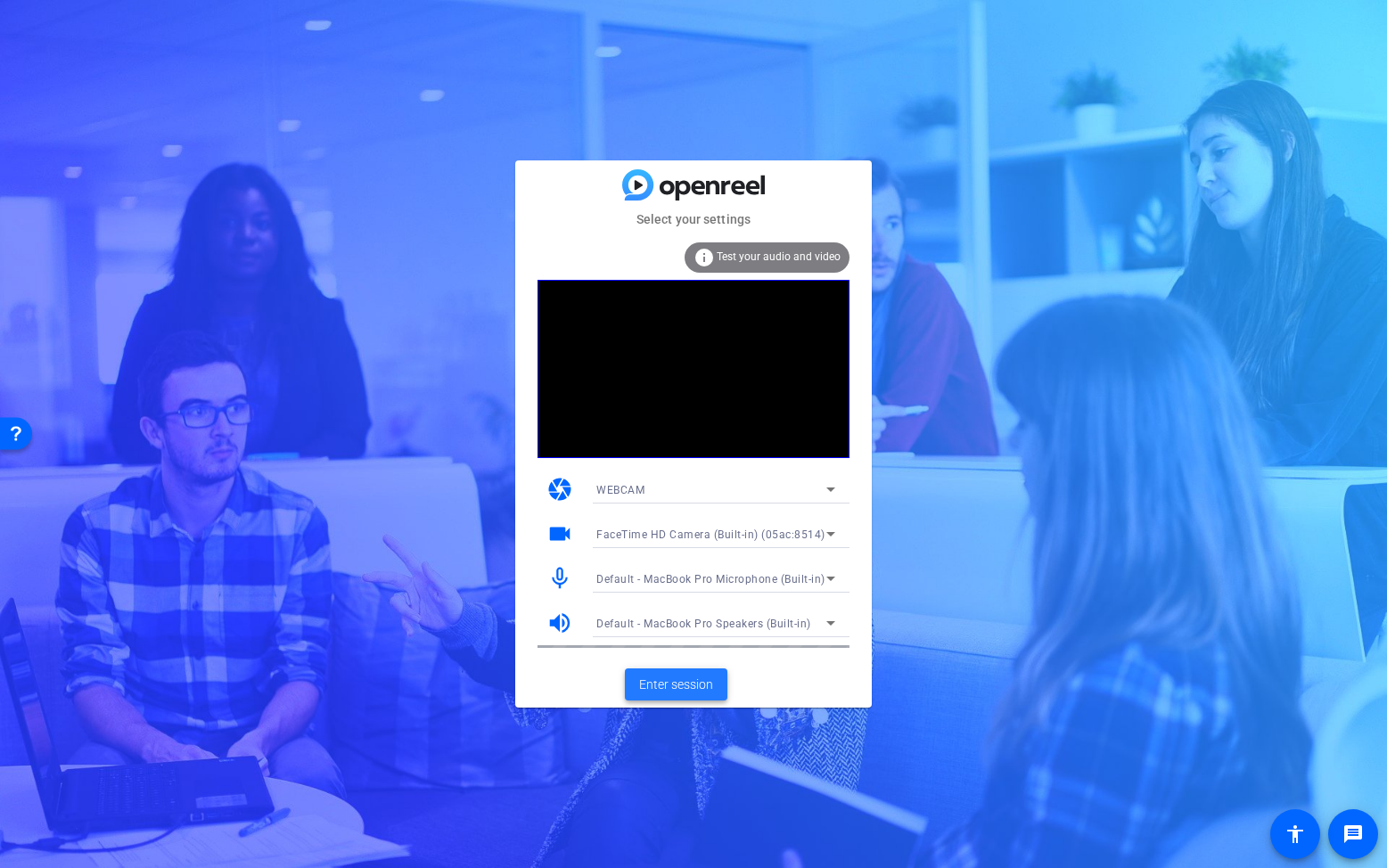 click on "Enter session" 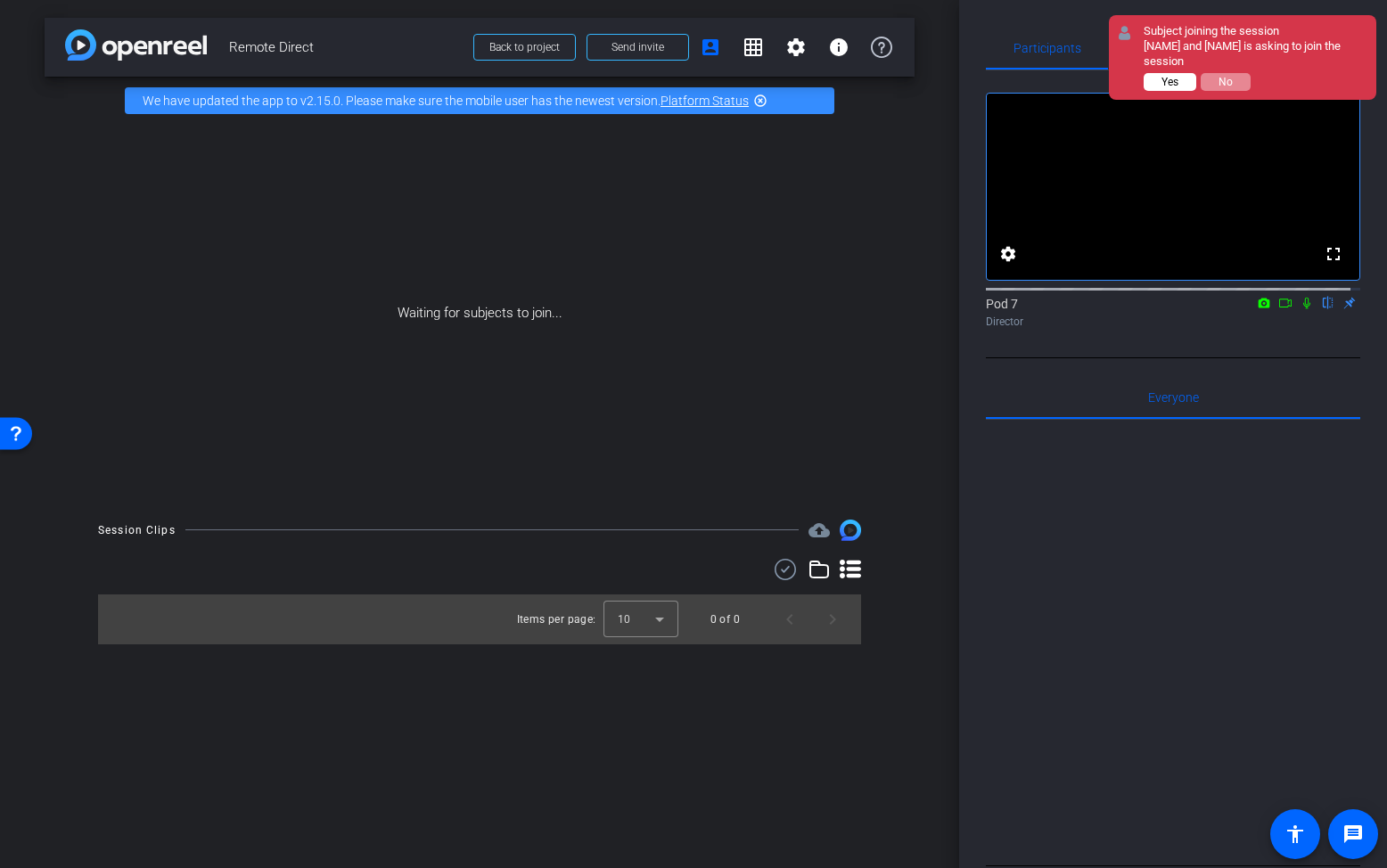 click on "Yes" at bounding box center (1170, 82) 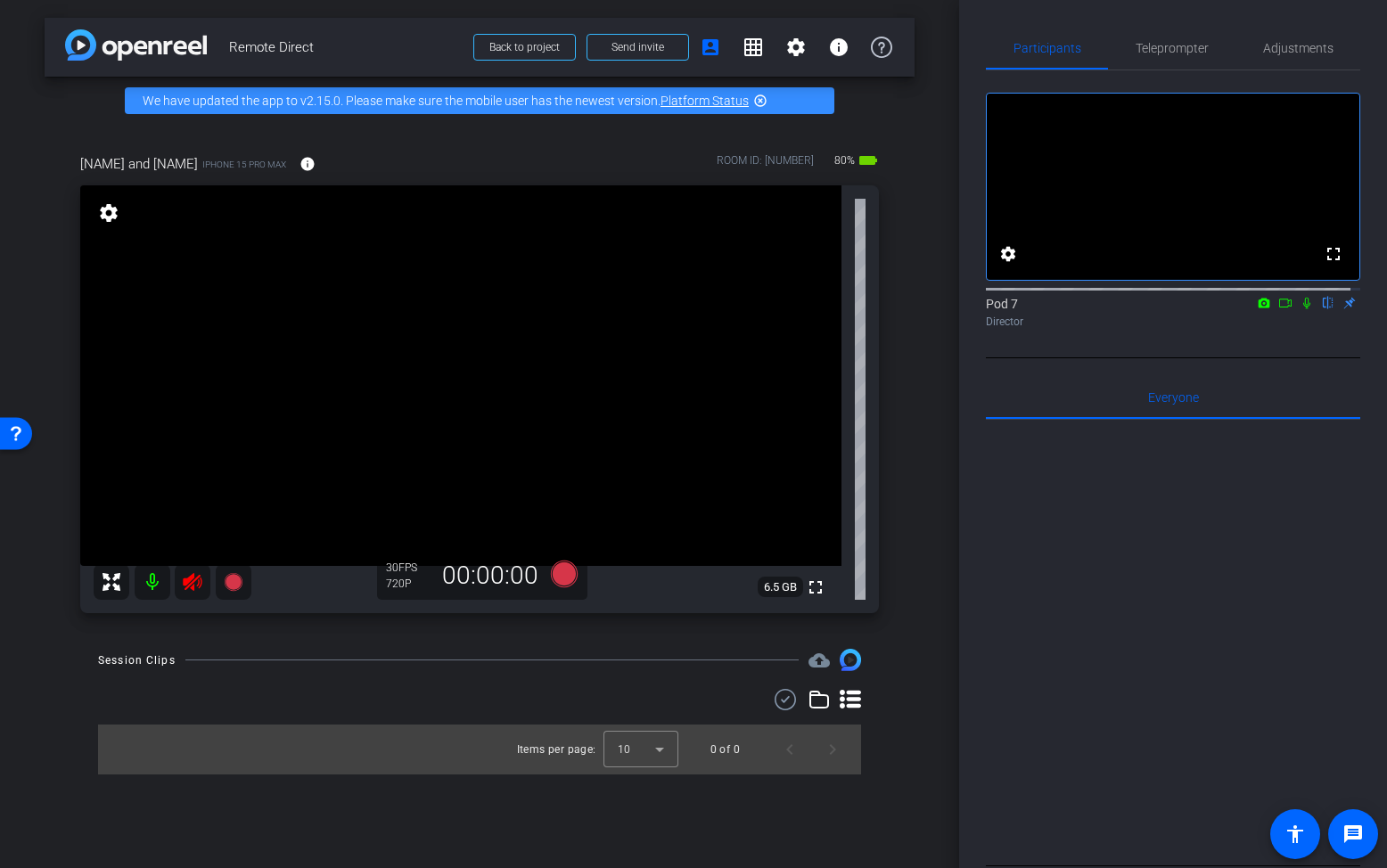 click 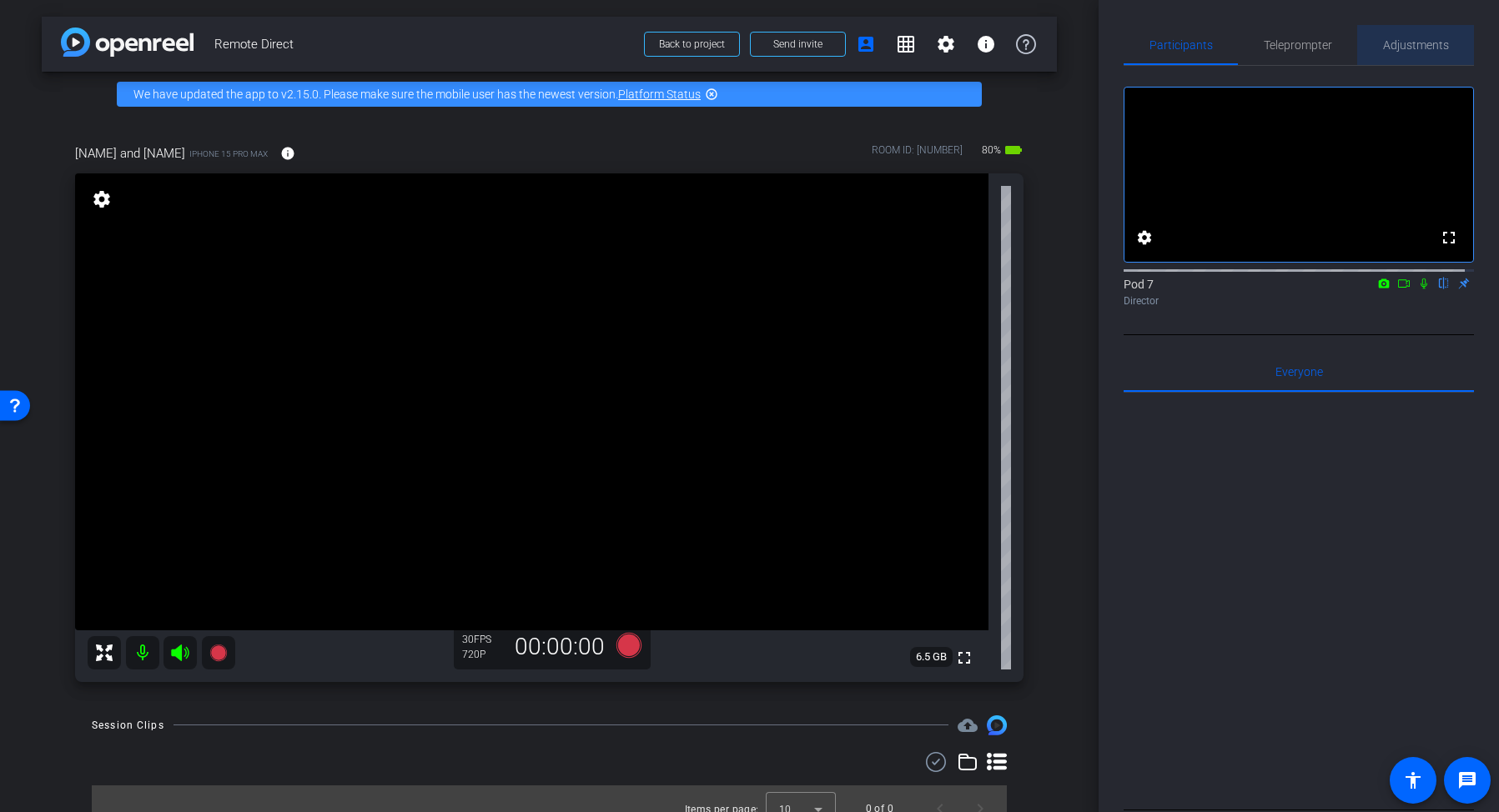 click on "Adjustments" at bounding box center [1416, 45] 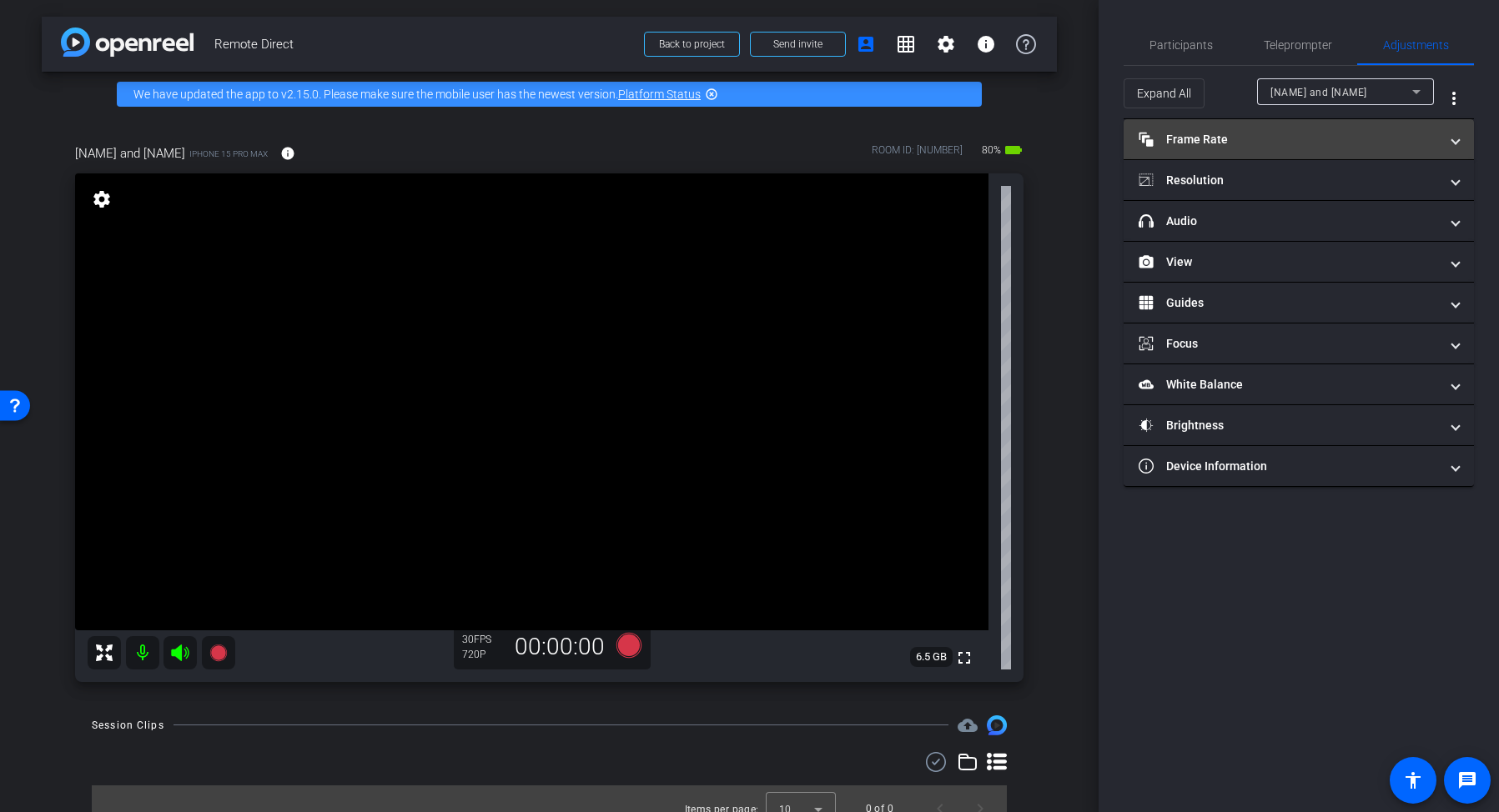 click on "Frame Rate
Frame Rate" at bounding box center [1289, 139] 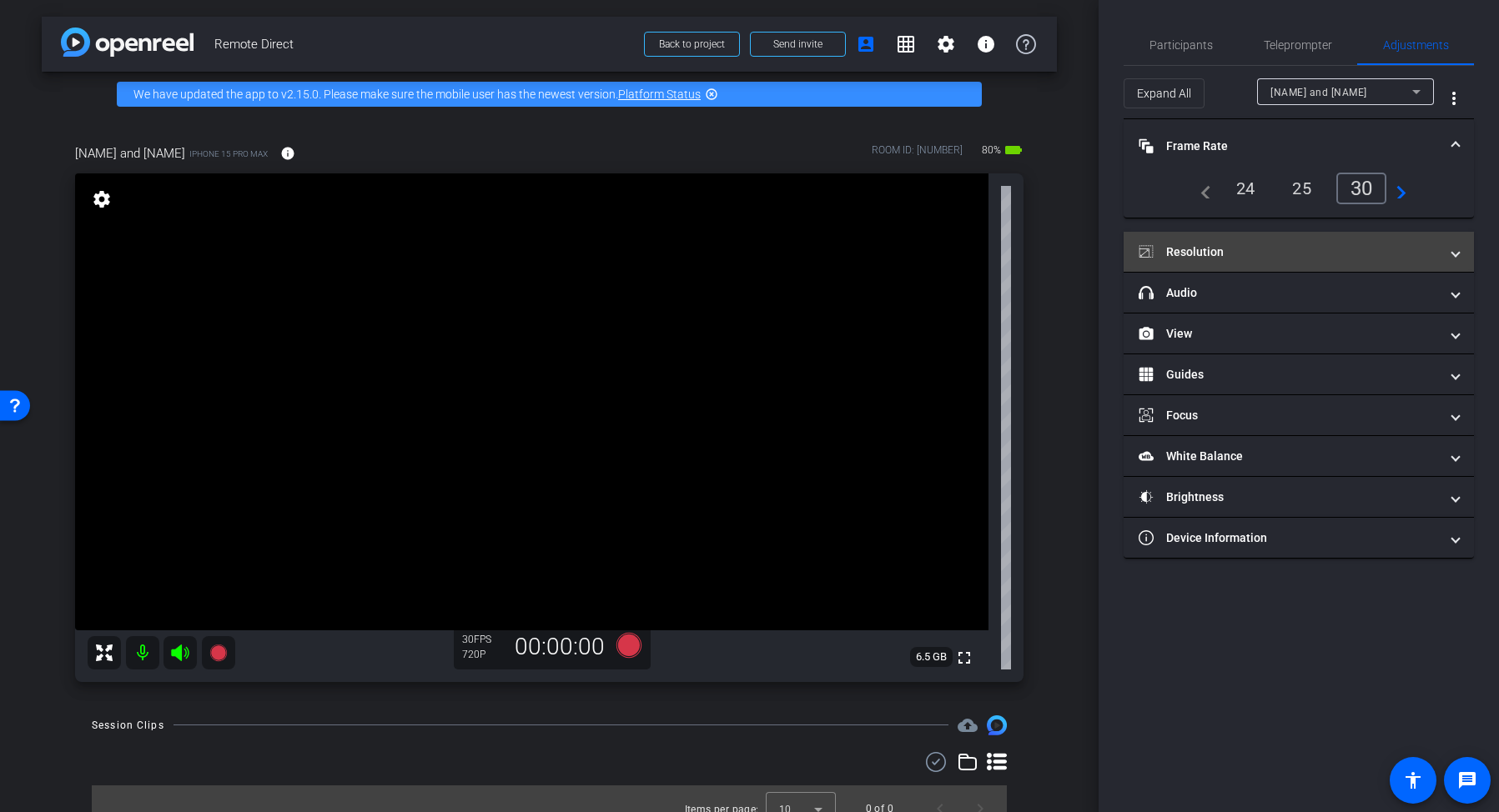 click on "Resolution" at bounding box center (1299, 252) 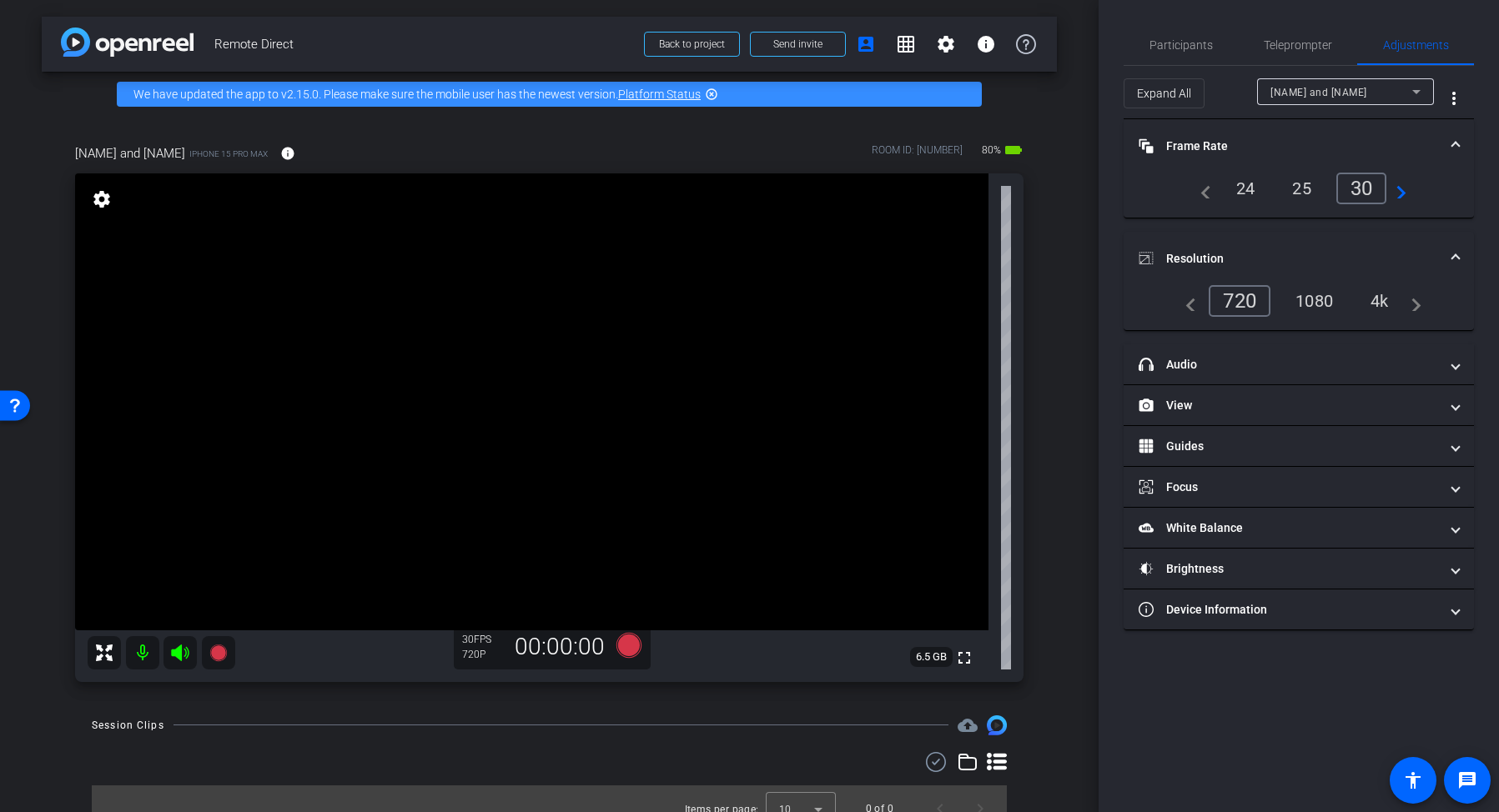 click on "1080" at bounding box center (1314, 301) 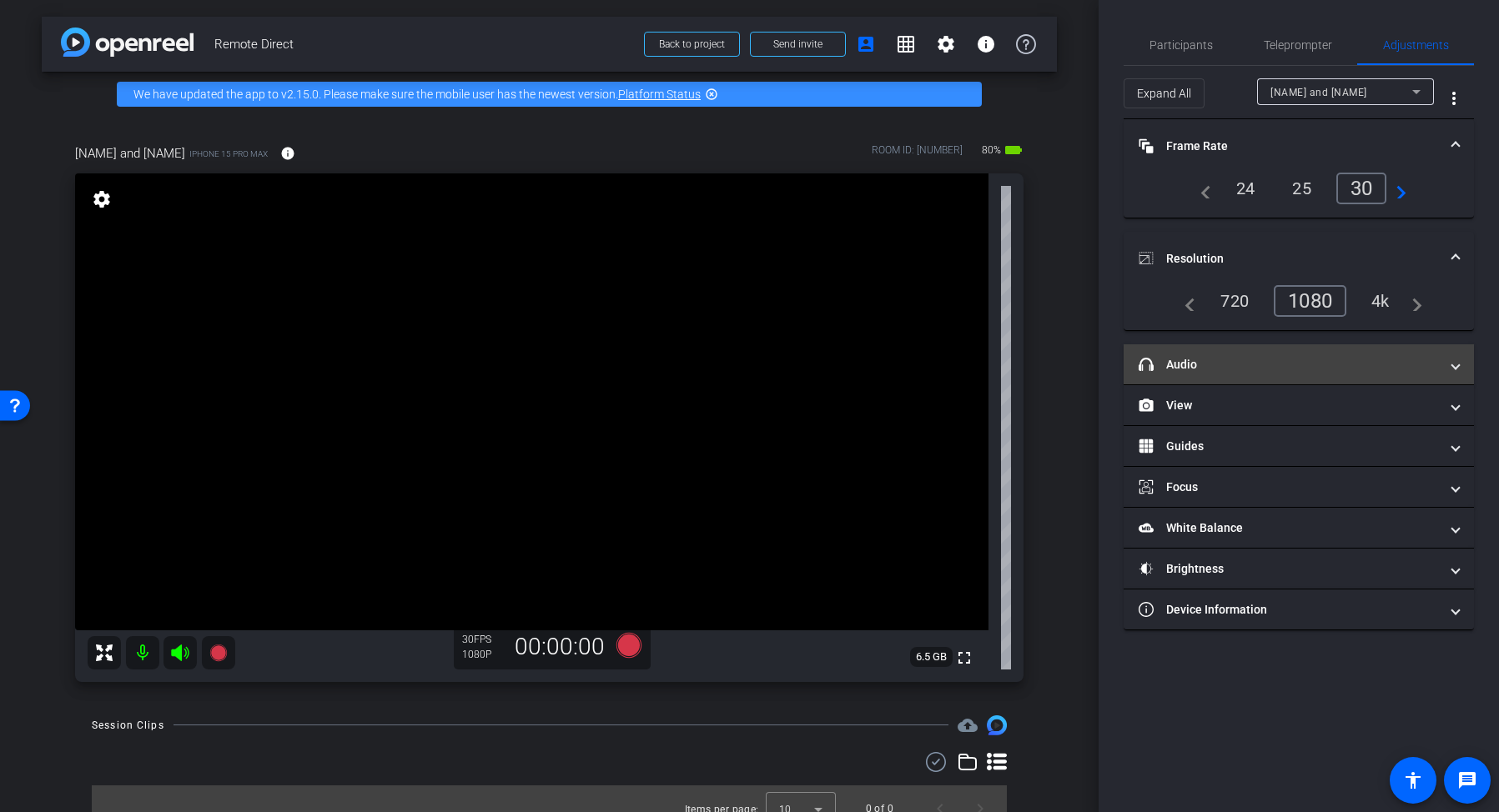 click on "headphone icon
Audio" at bounding box center [1289, 364] 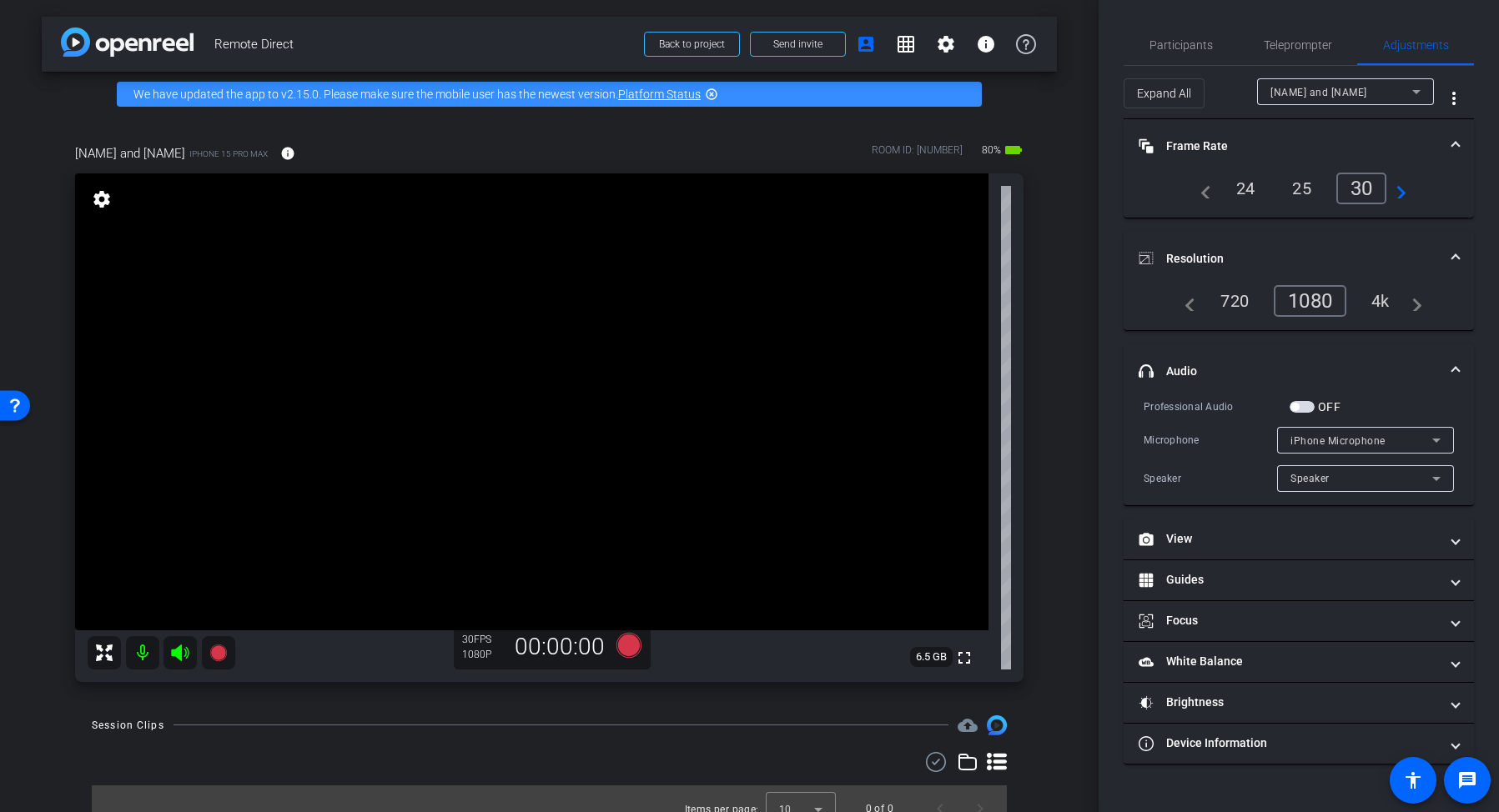 click at bounding box center [1295, 407] 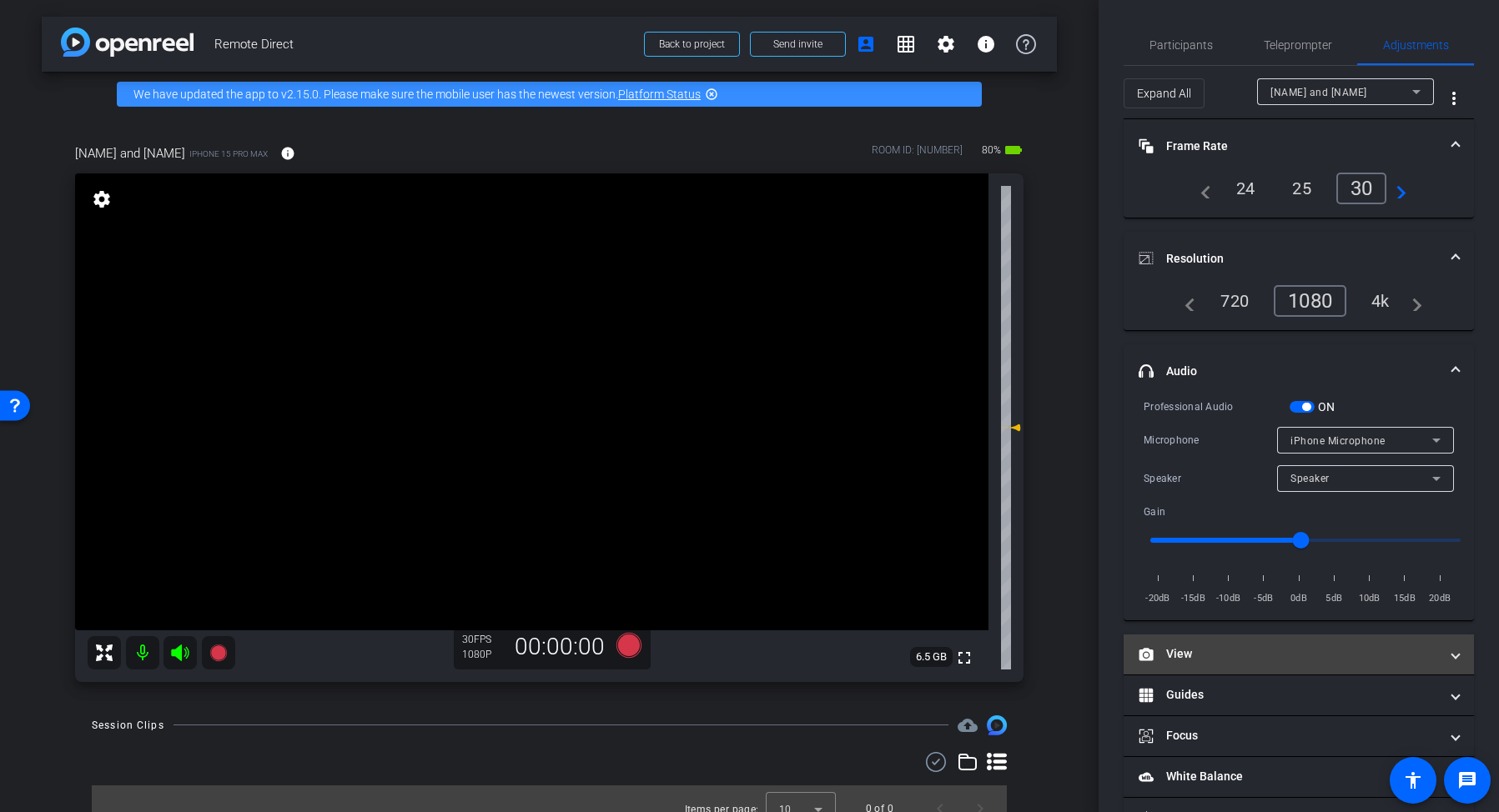 click on "View" at bounding box center [1289, 654] 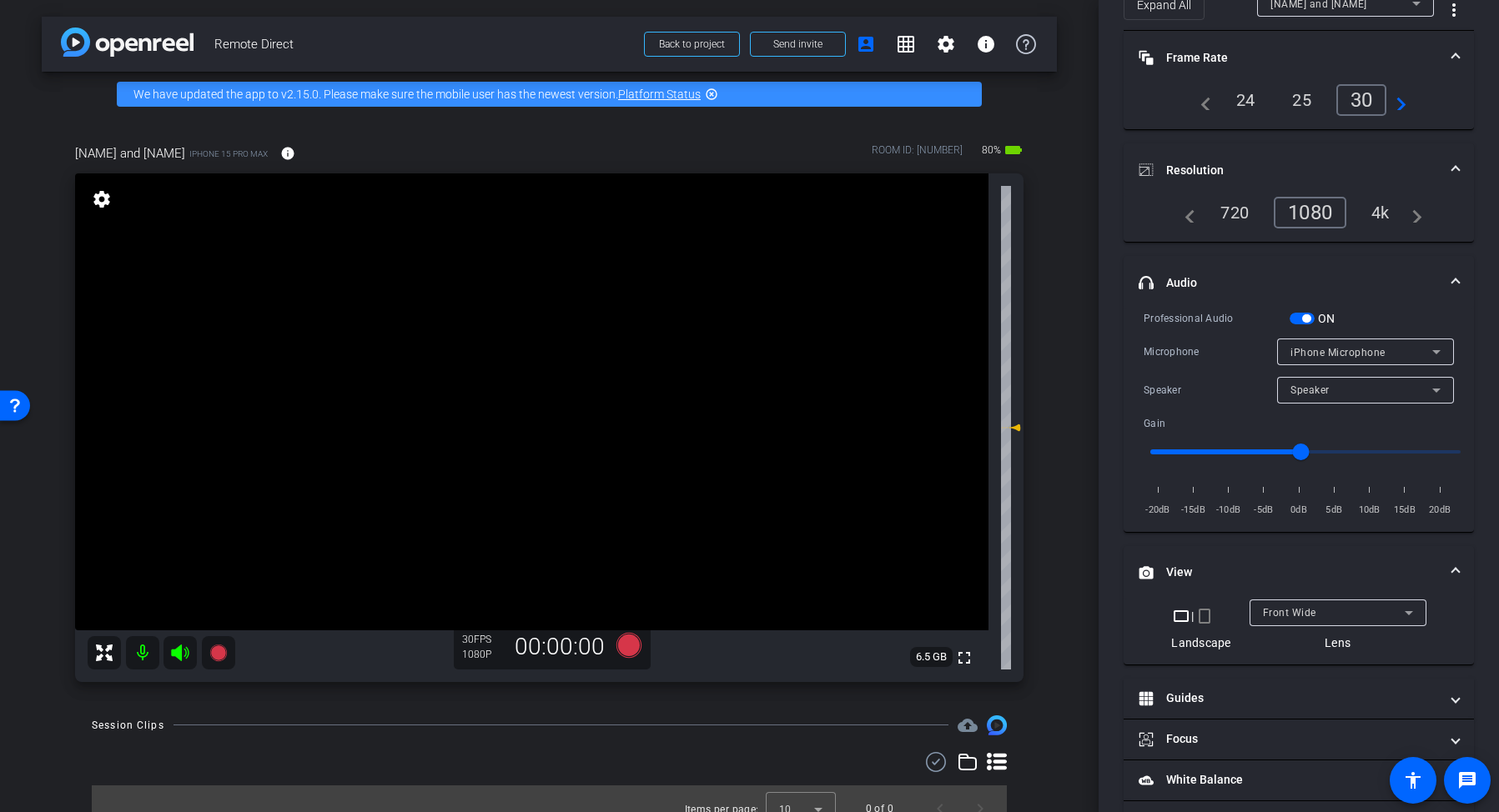 scroll, scrollTop: 183, scrollLeft: 0, axis: vertical 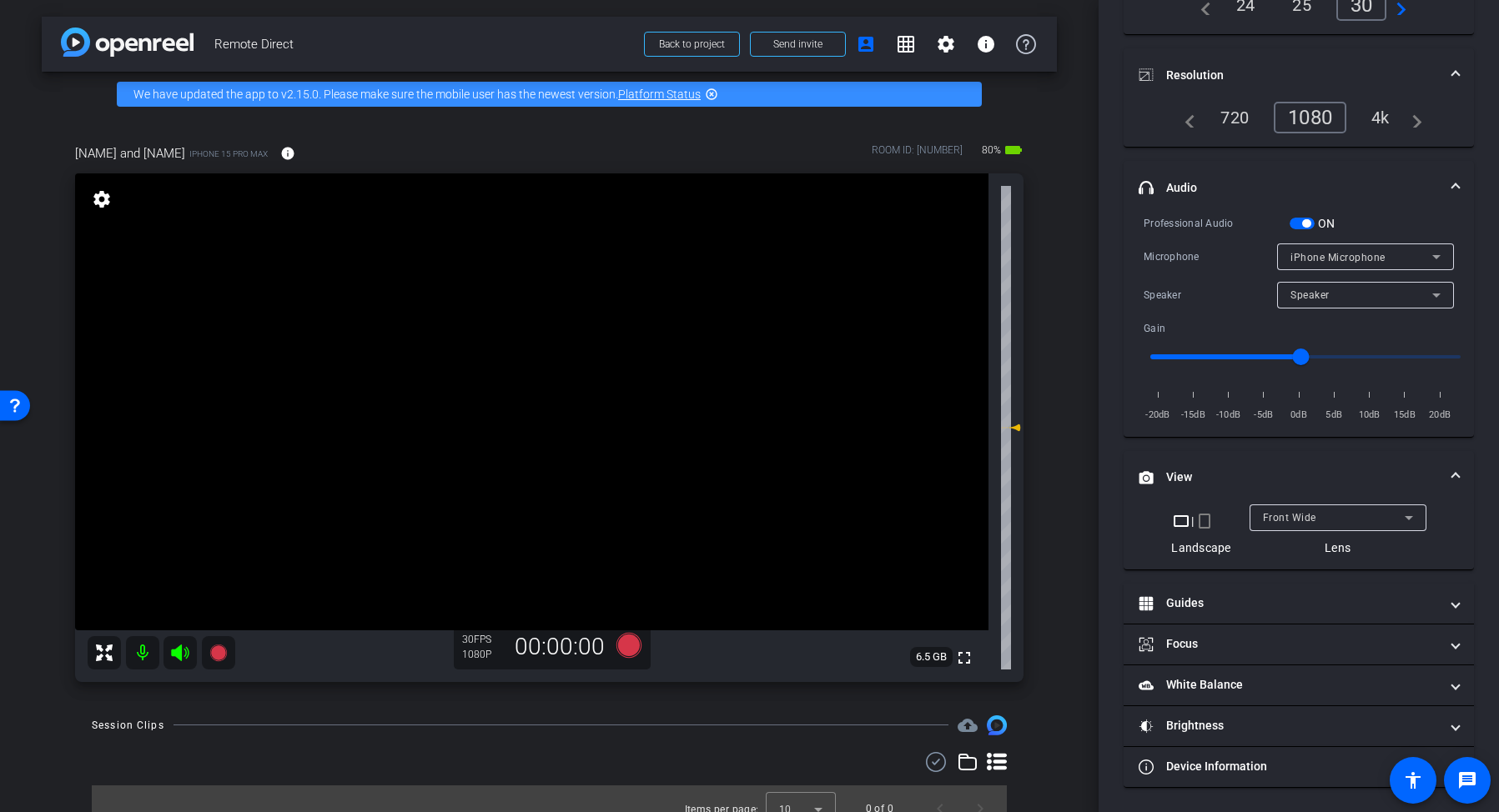 click on "crop_portrait" at bounding box center (1205, 521) 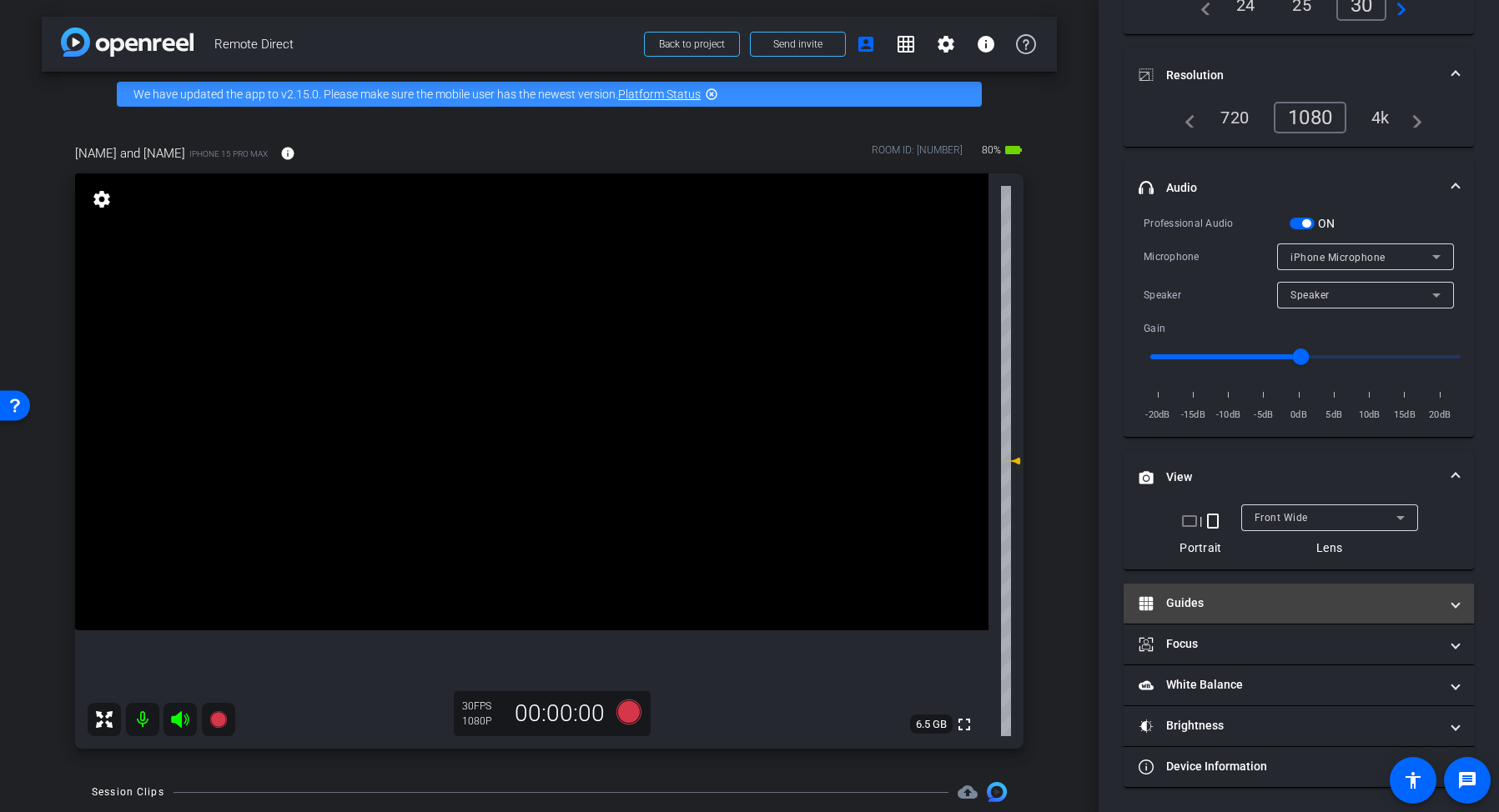 click on "Guides" at bounding box center [1299, 604] 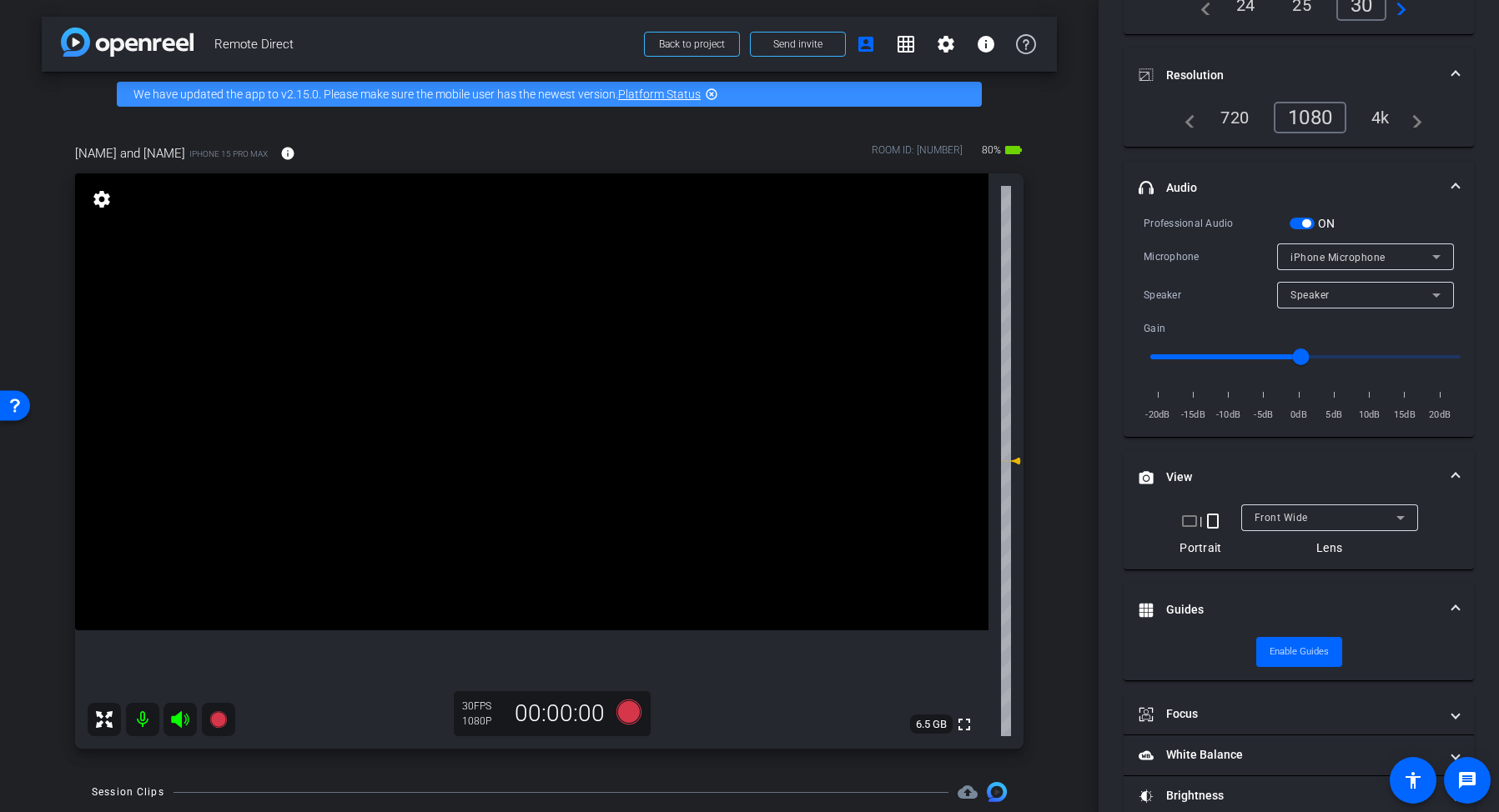 click on "Guides" at bounding box center [1289, 609] 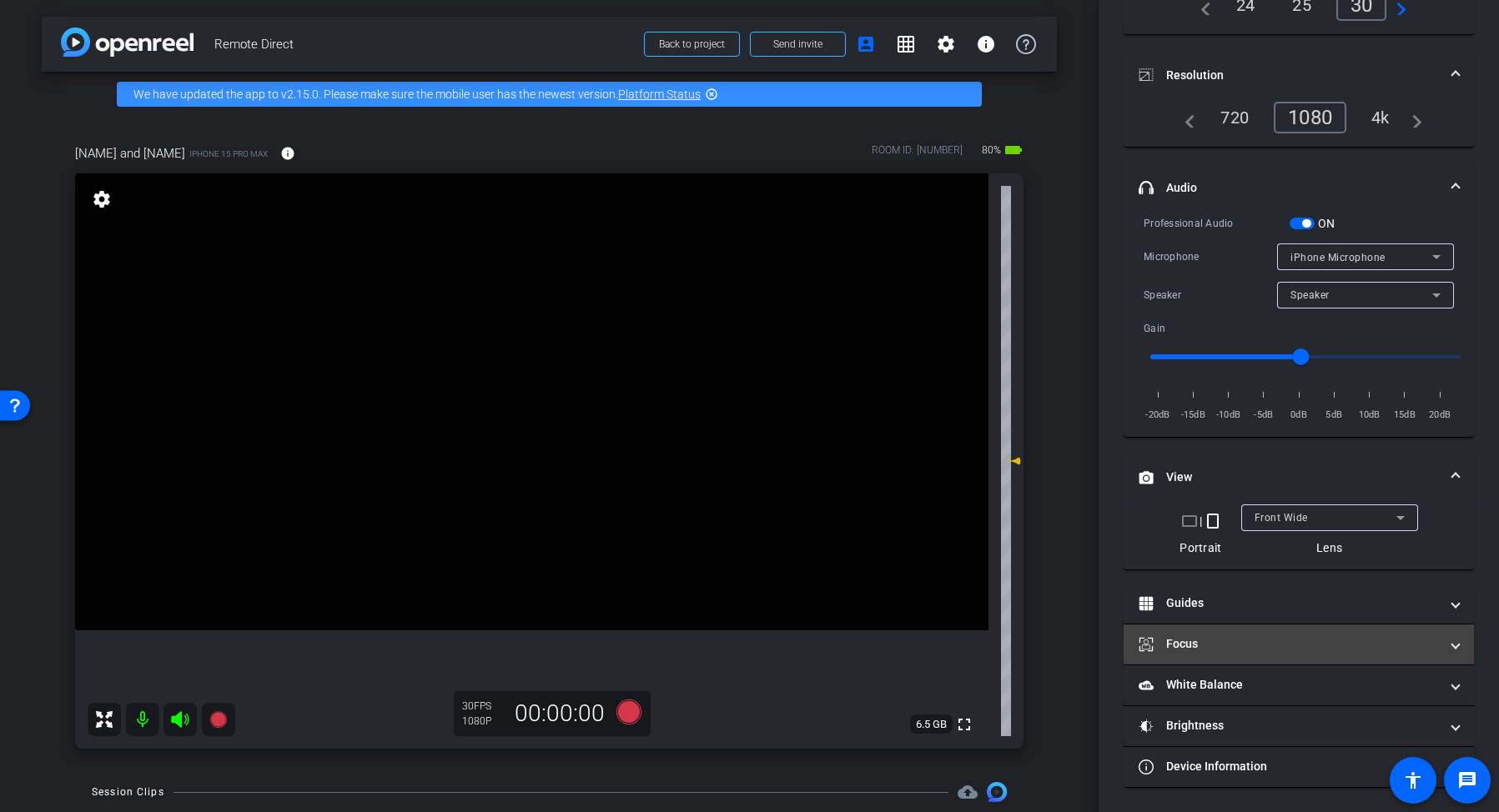 click on "Focus" at bounding box center [1289, 644] 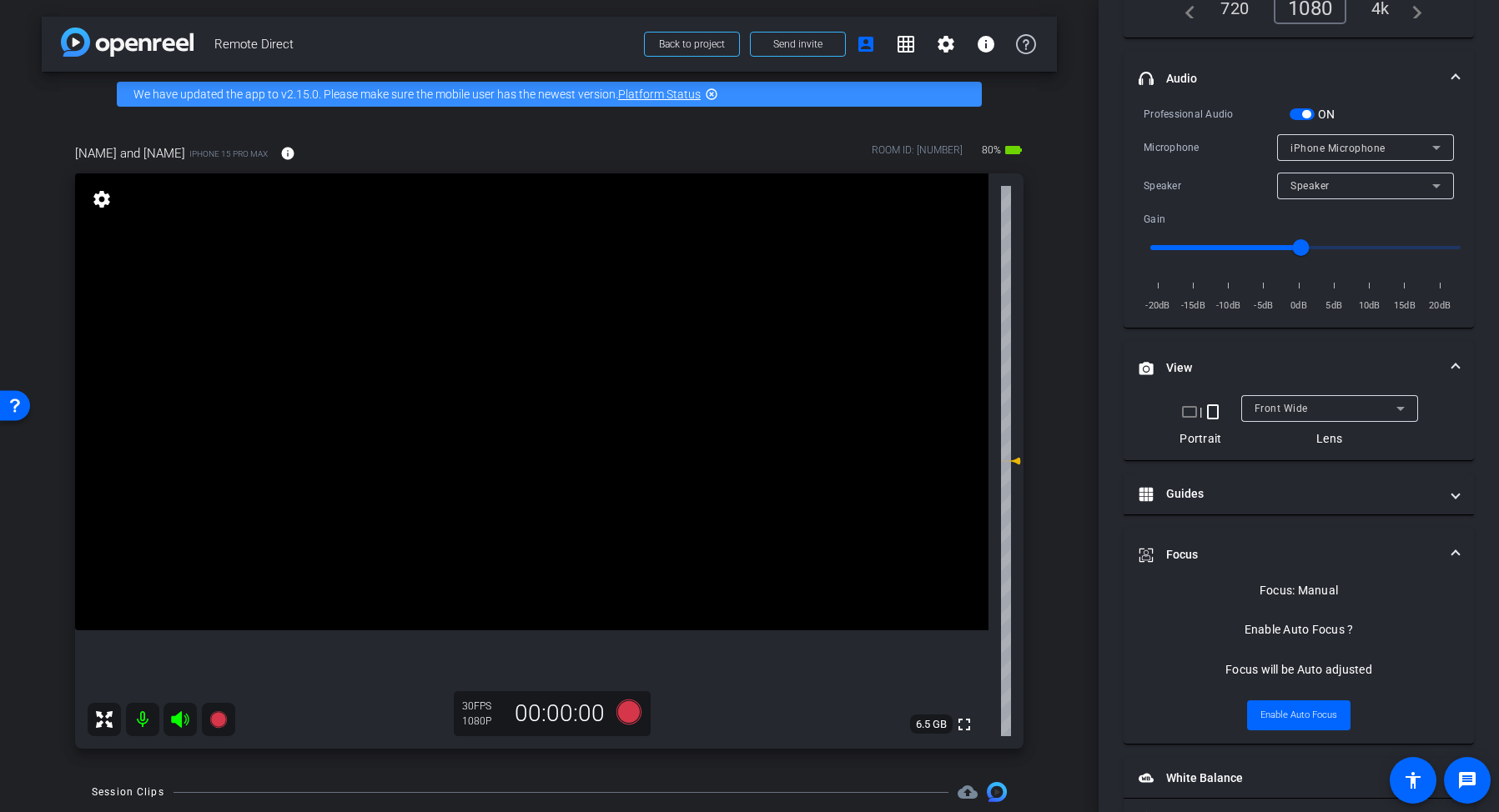 scroll, scrollTop: 334, scrollLeft: 0, axis: vertical 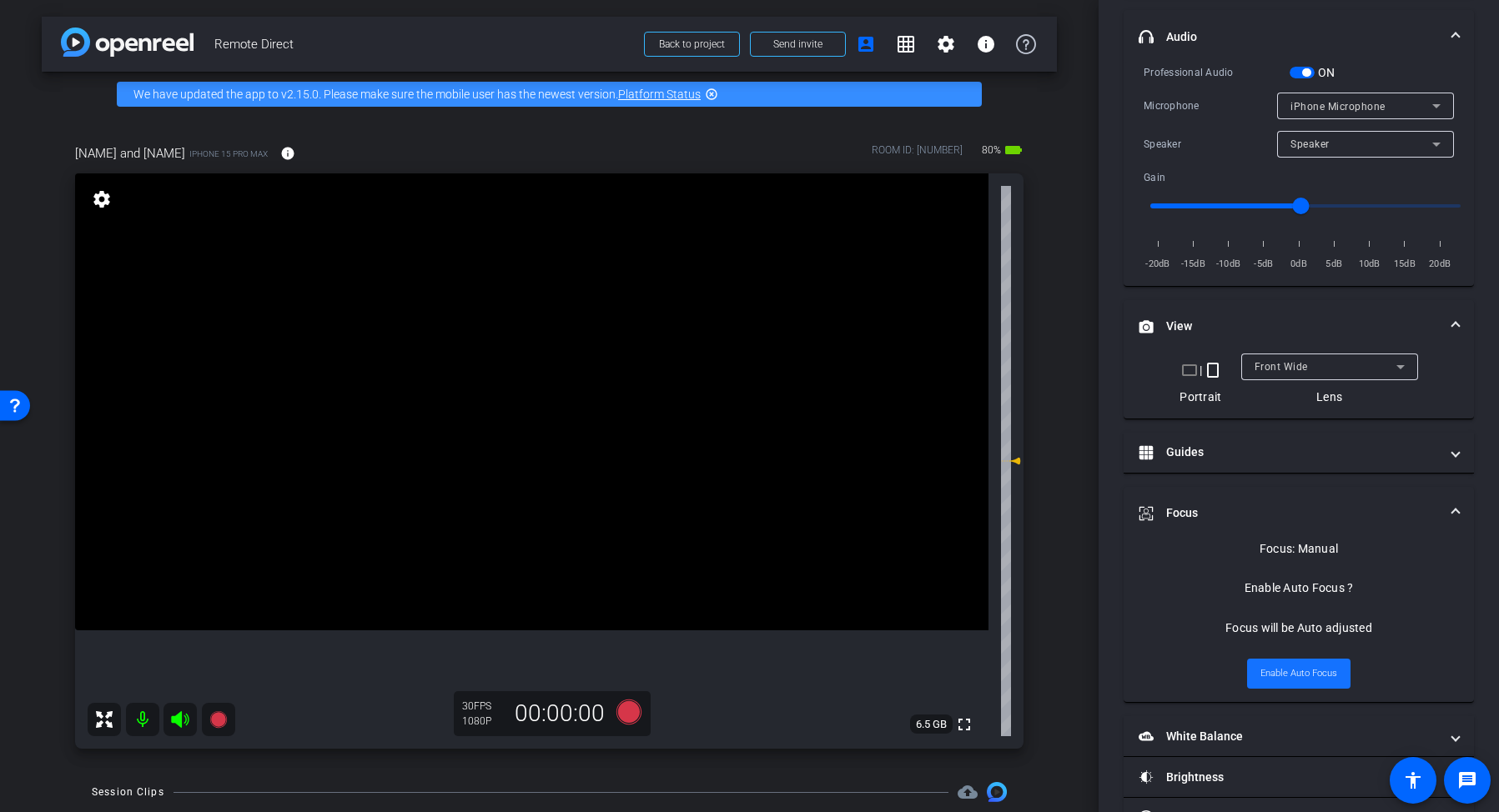 click on "Enable Auto Focus" at bounding box center (1299, 674) 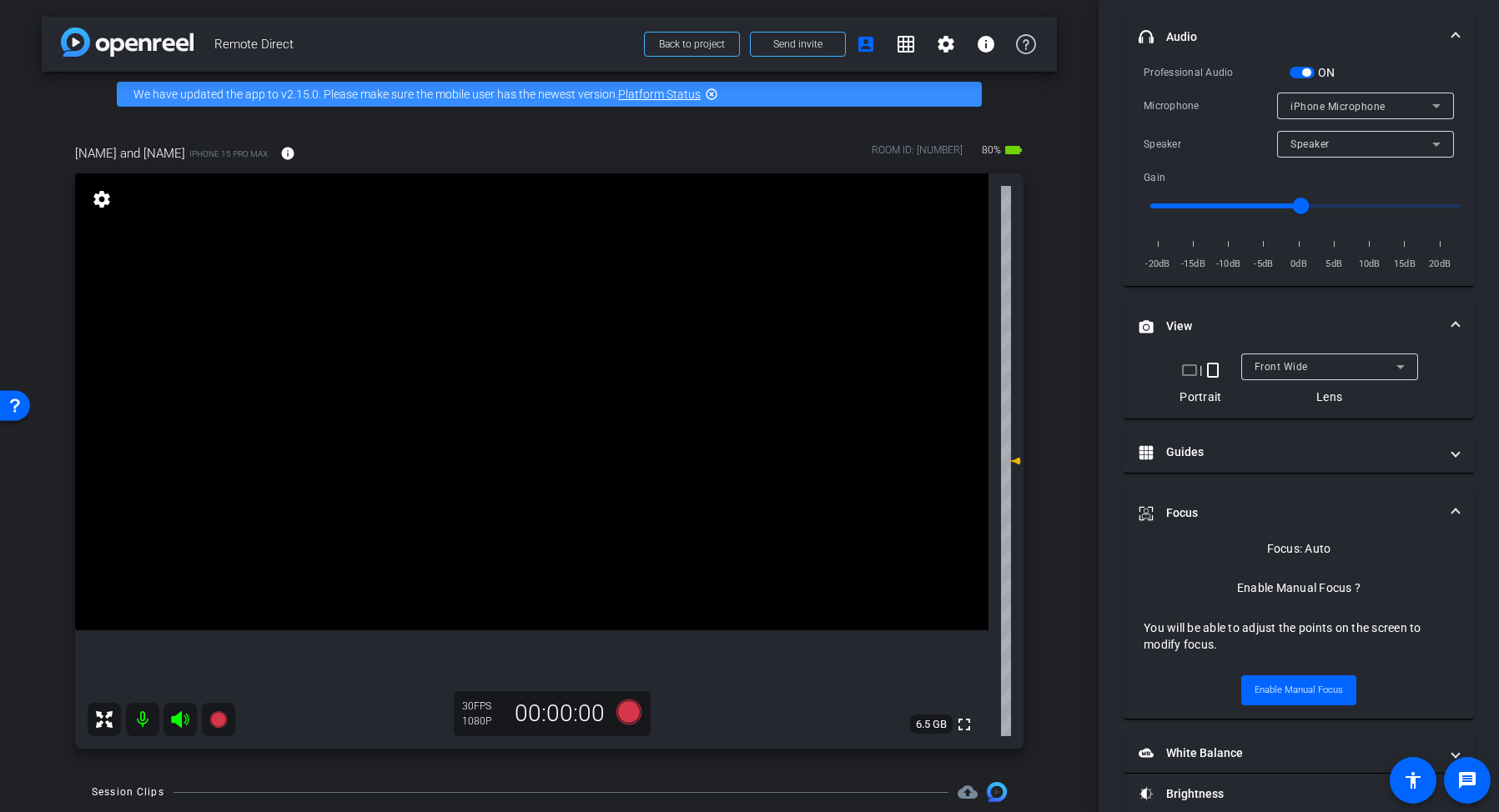 click on "Focus" at bounding box center [1289, 513] 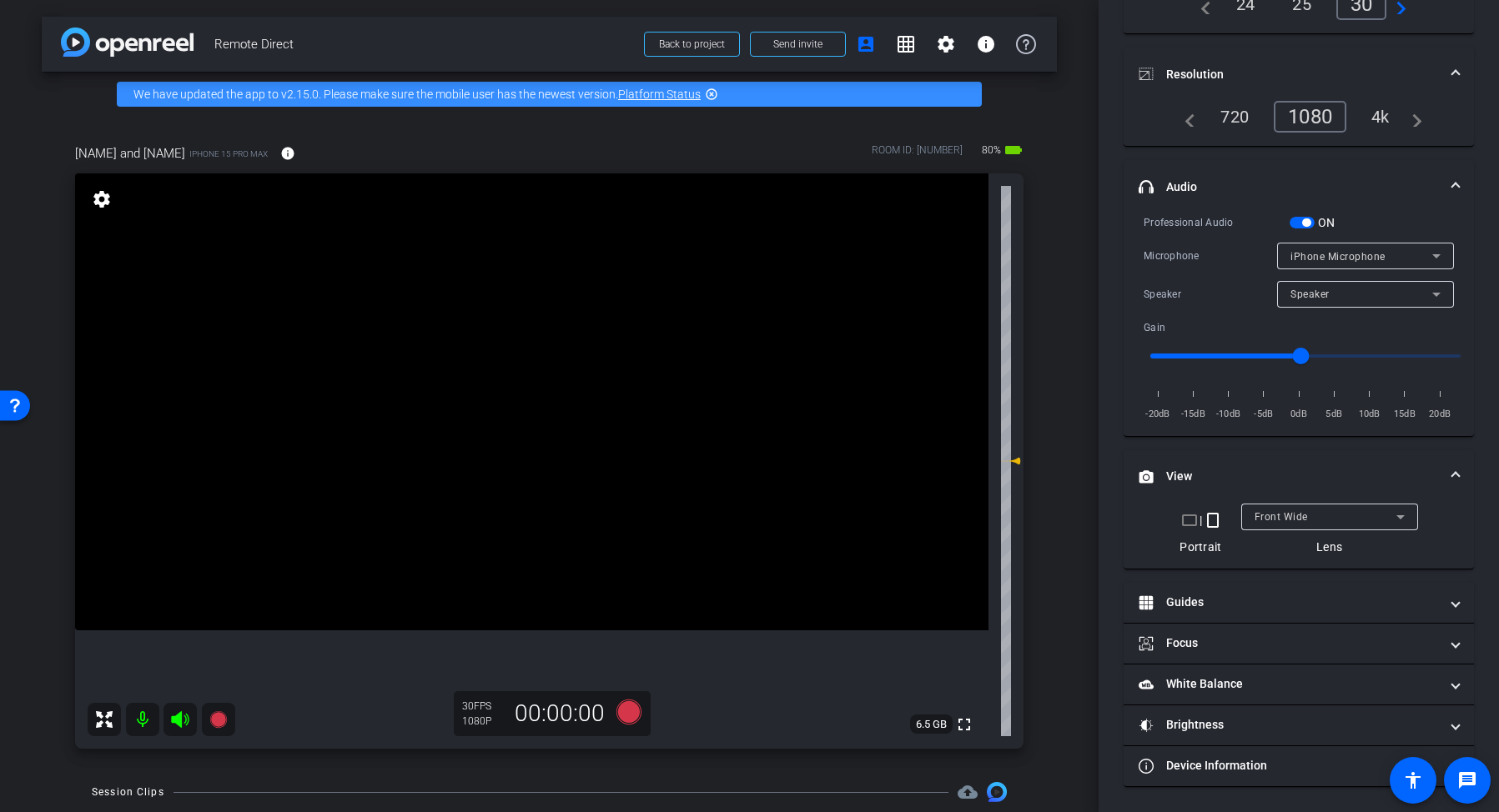 scroll, scrollTop: 183, scrollLeft: 0, axis: vertical 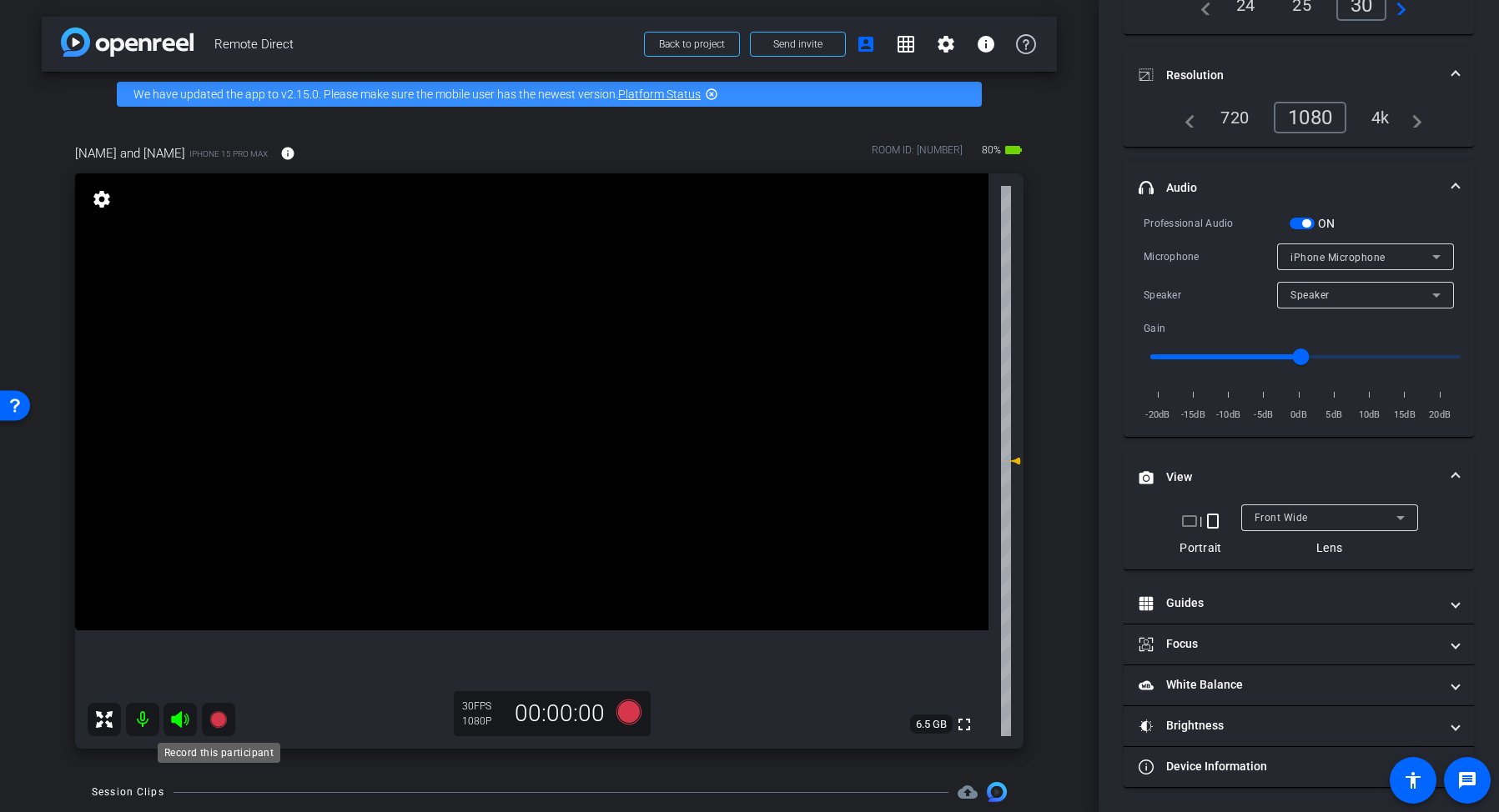 click 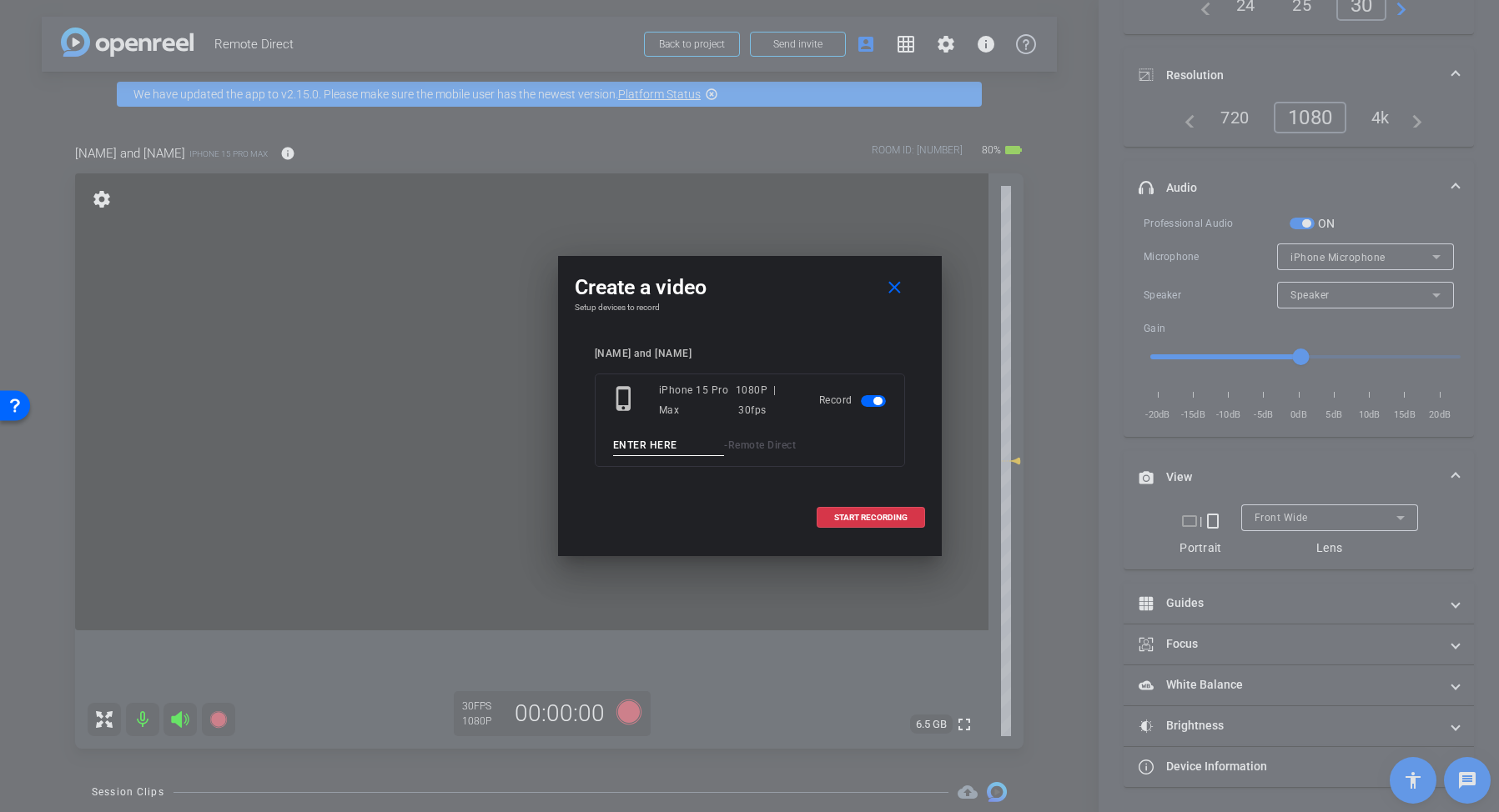 click at bounding box center [669, 445] 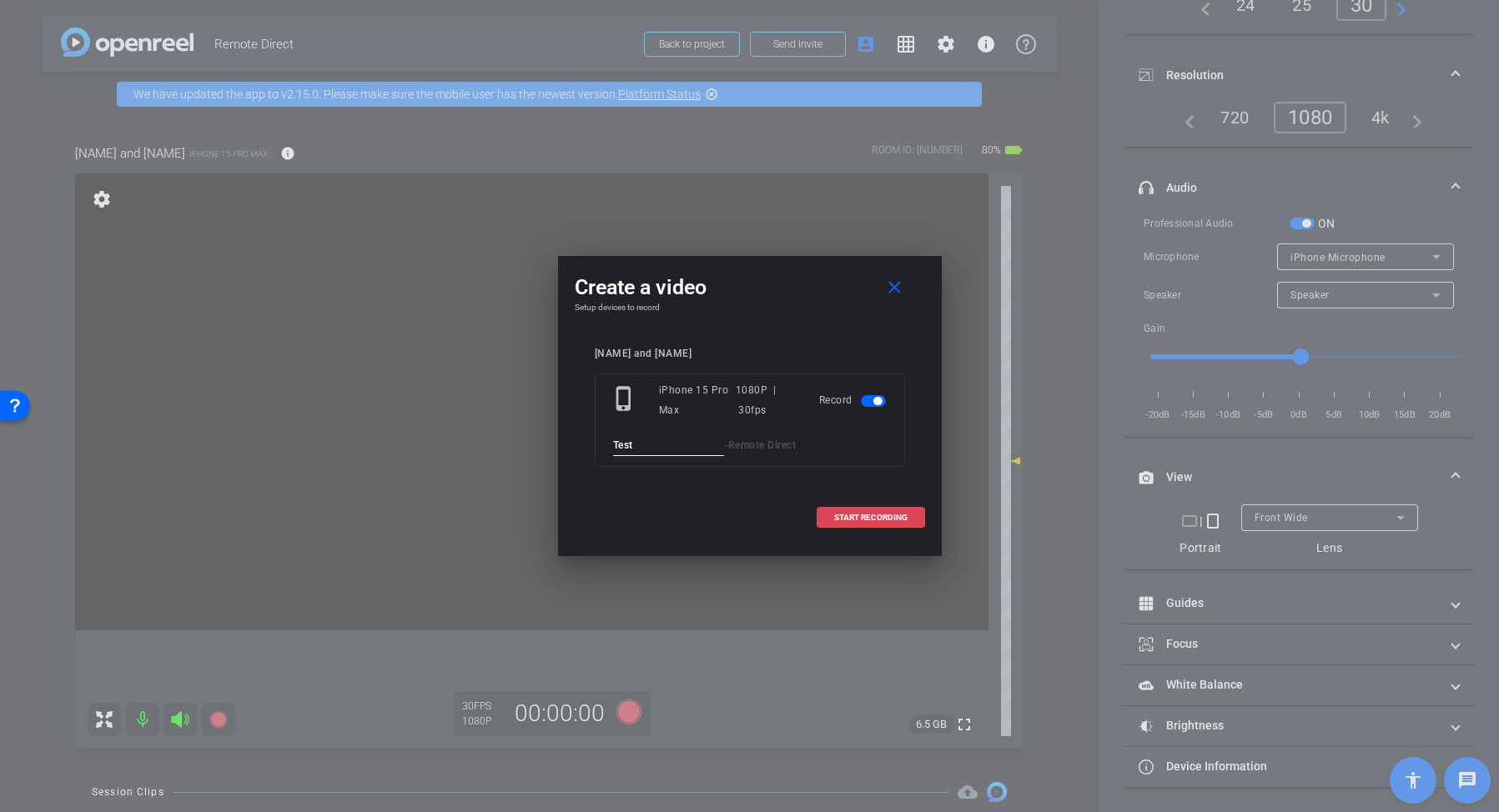type on "Test" 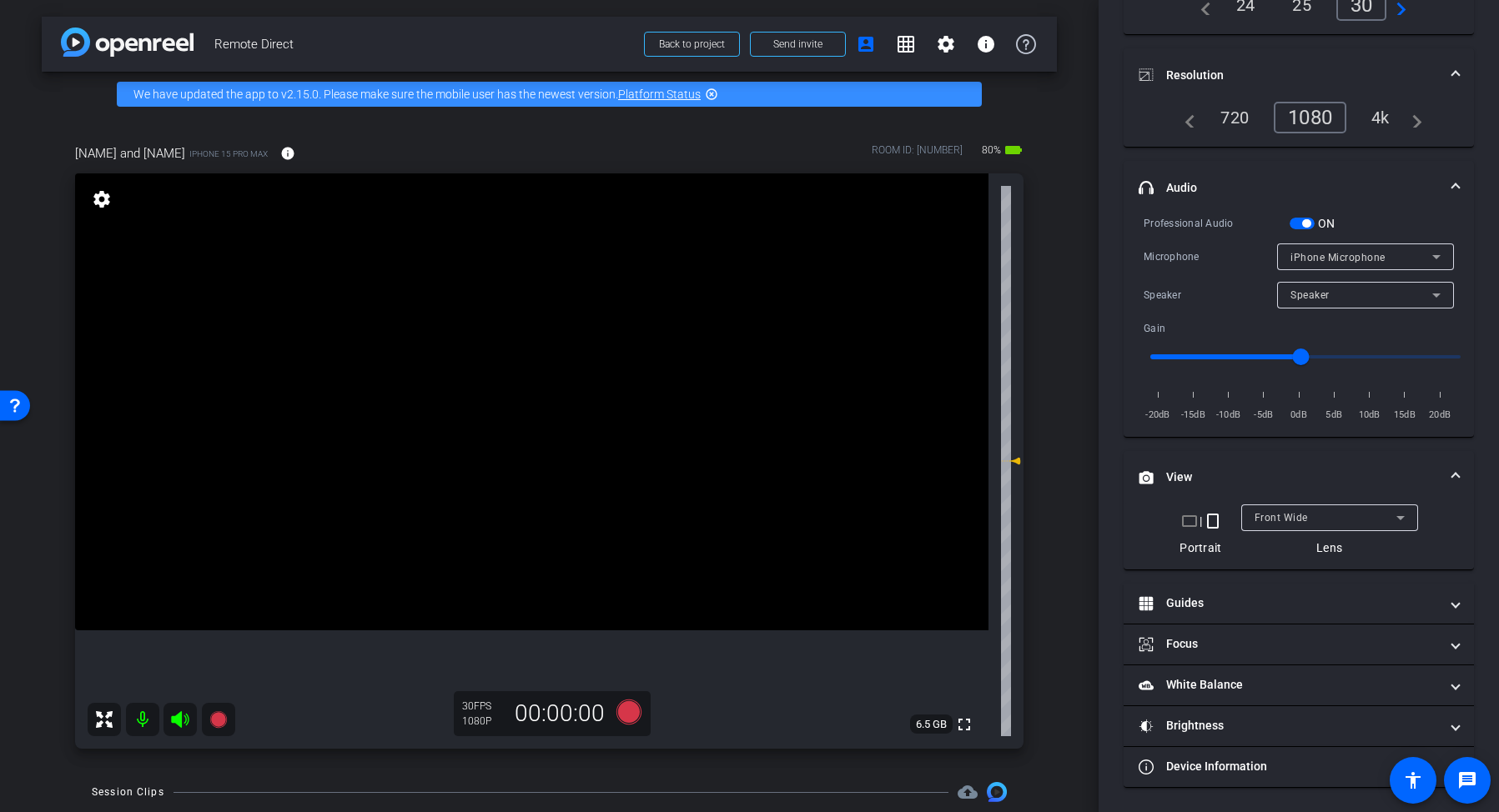 scroll, scrollTop: 202, scrollLeft: 0, axis: vertical 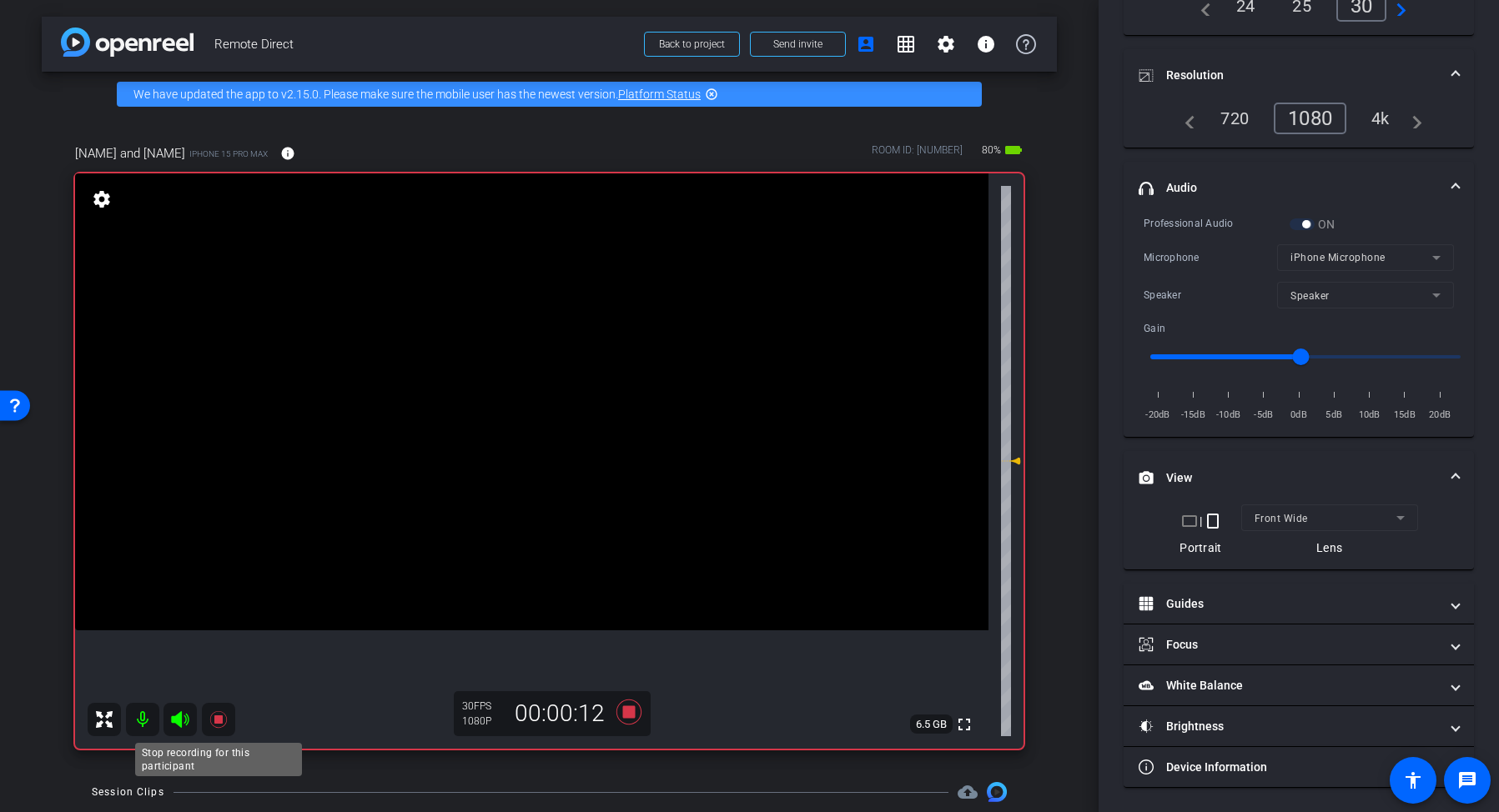 click 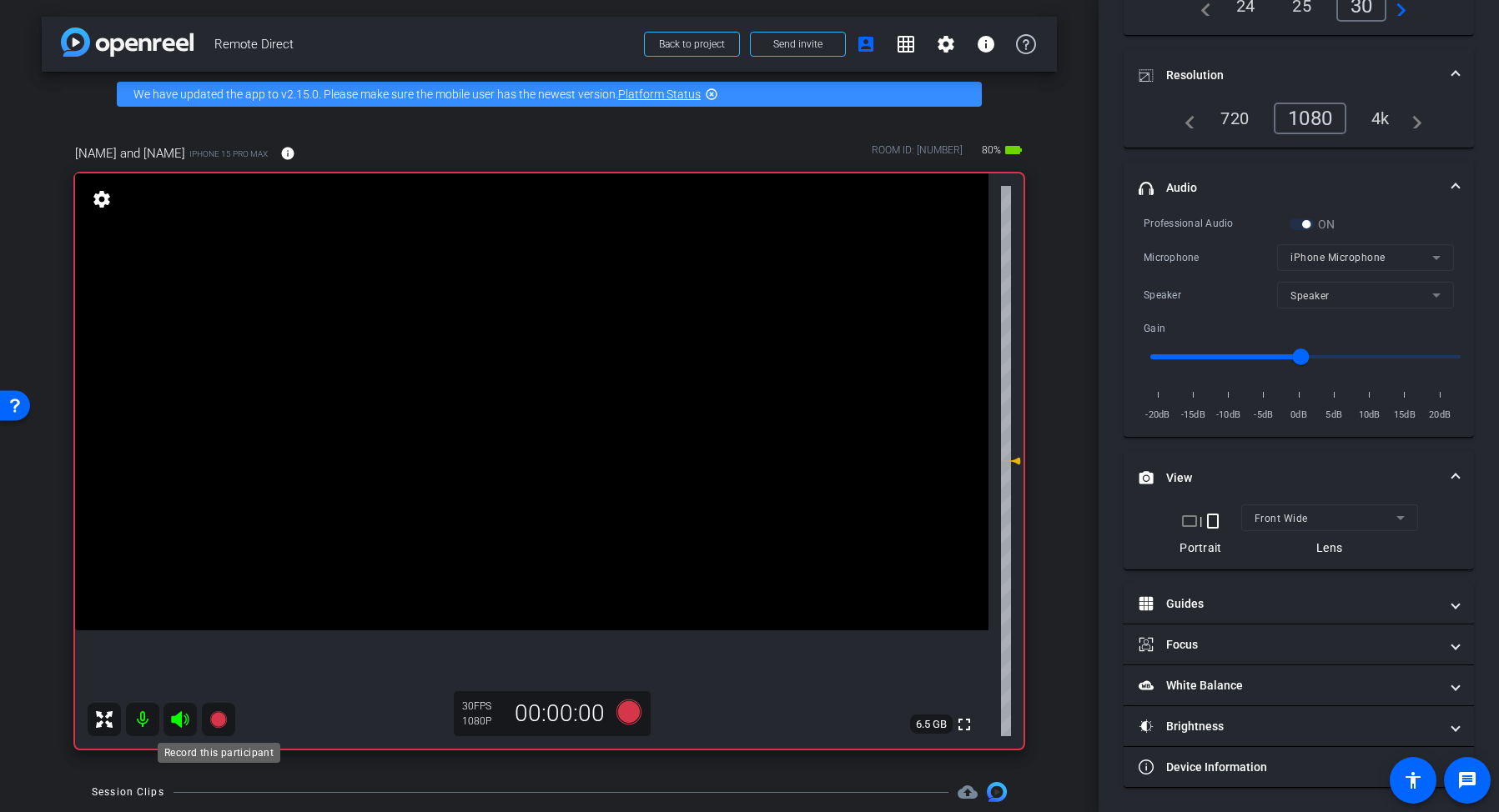 scroll, scrollTop: 183, scrollLeft: 0, axis: vertical 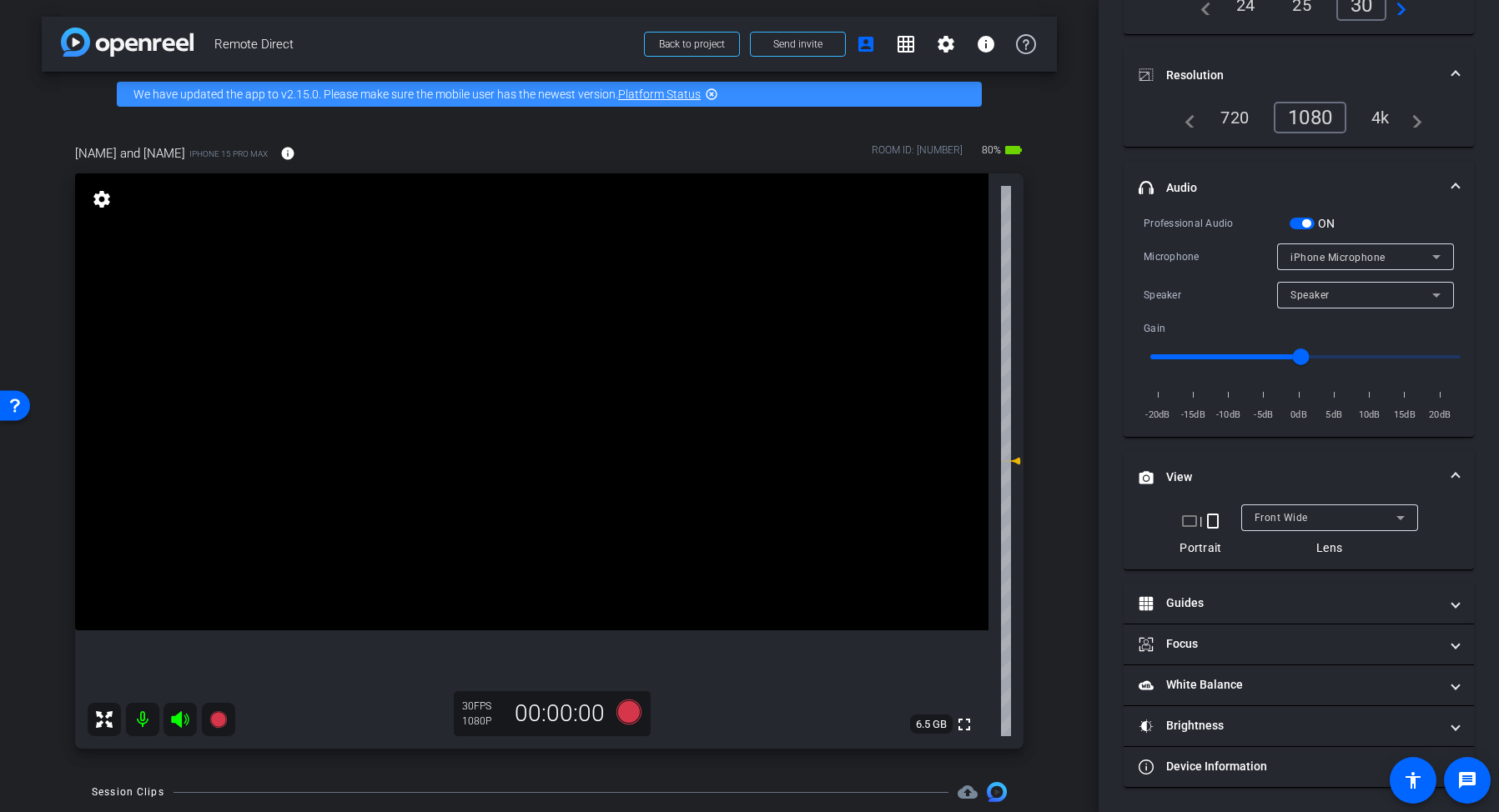 click 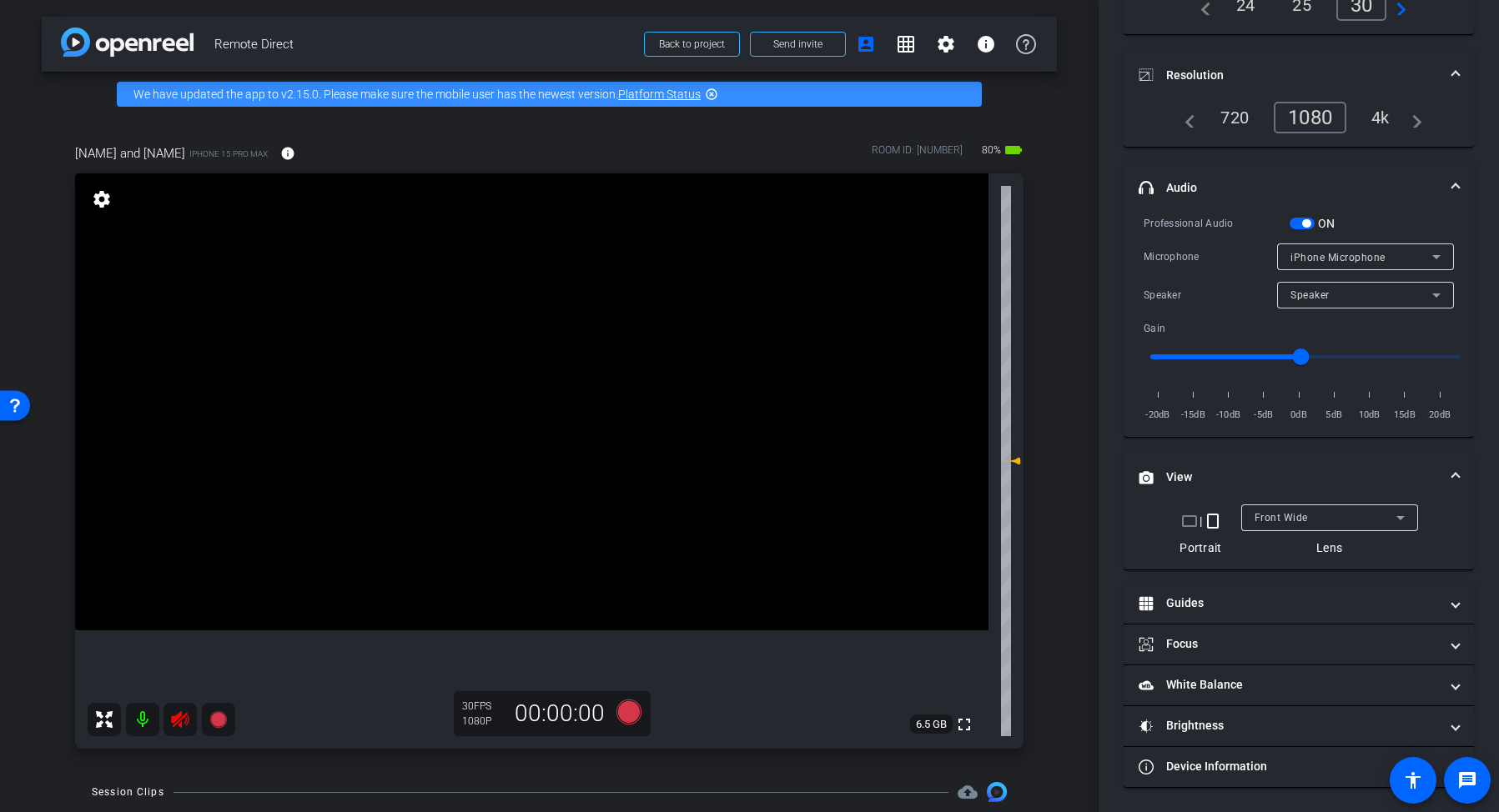 click 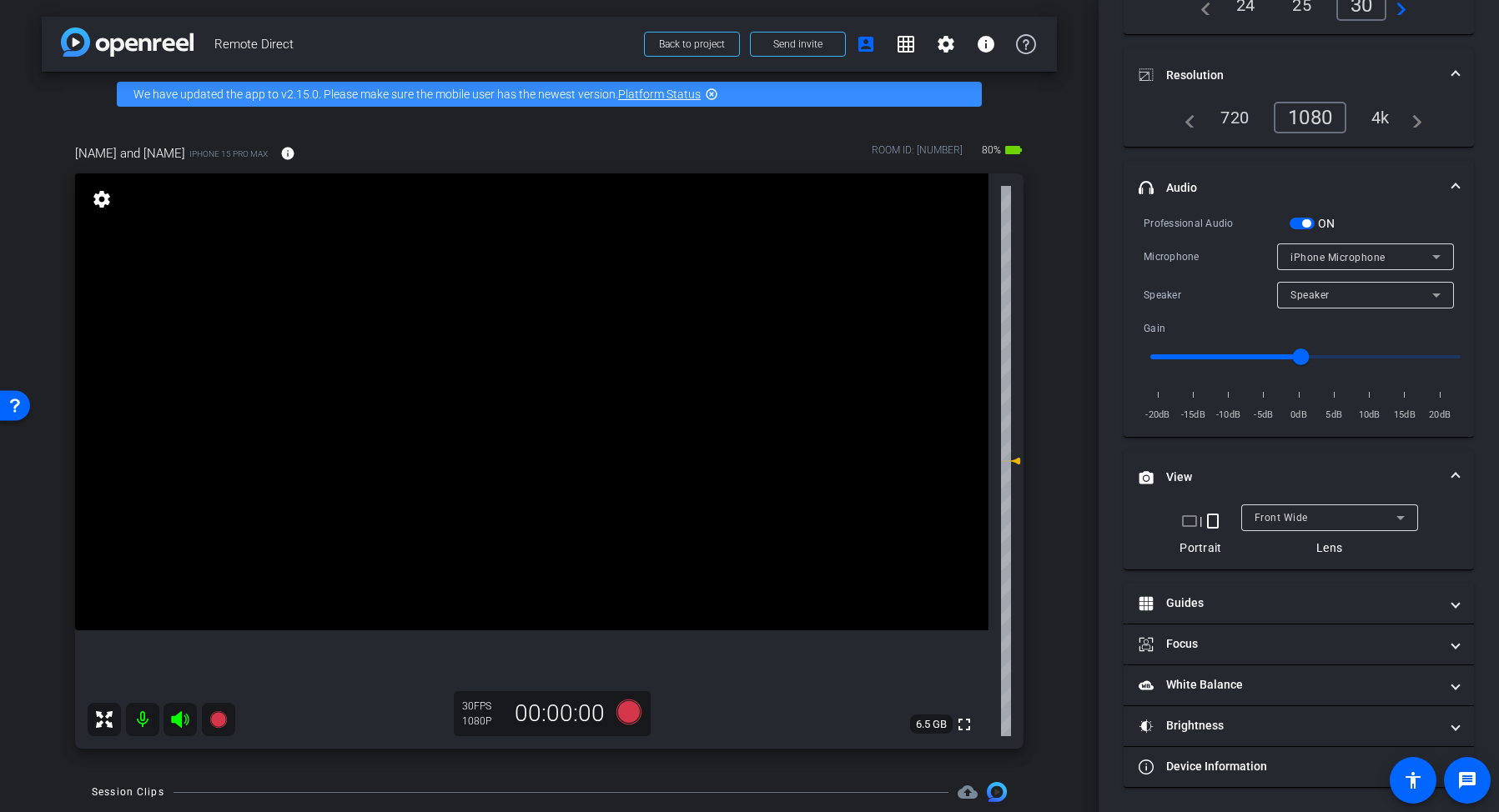 click at bounding box center [1456, 188] 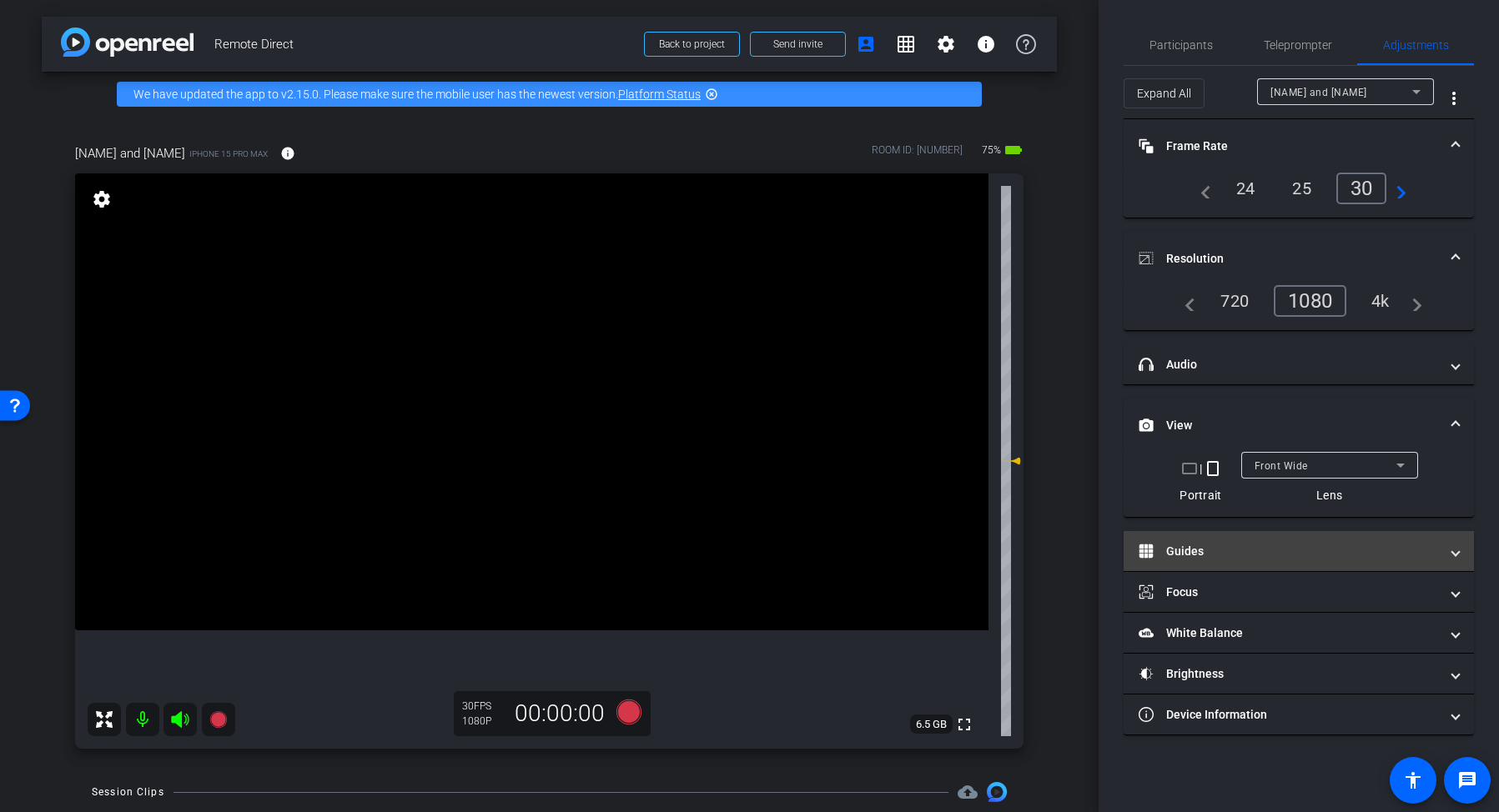 click on "Guides" at bounding box center (1289, 551) 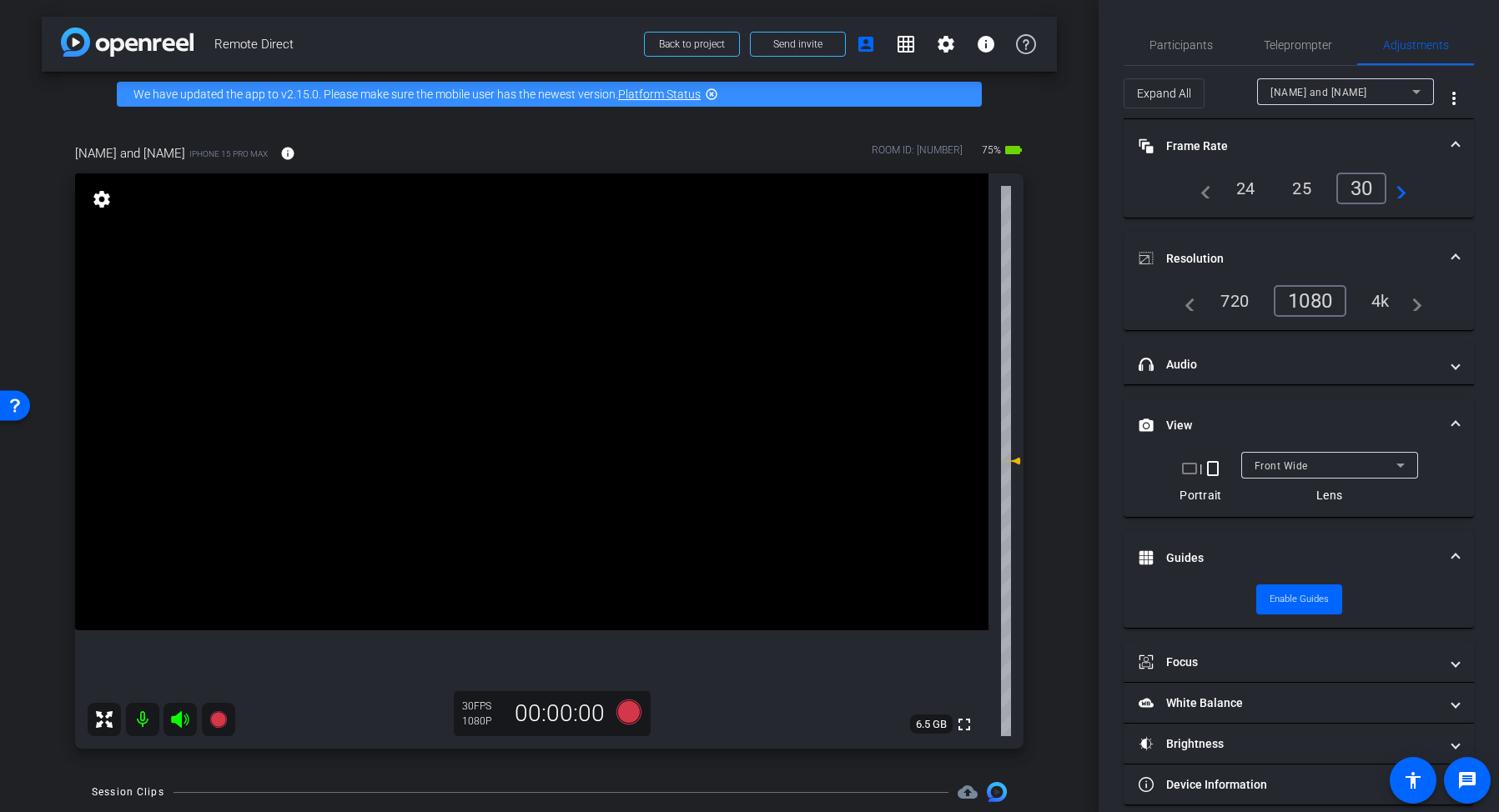 click on "Guides" at bounding box center (1289, 558) 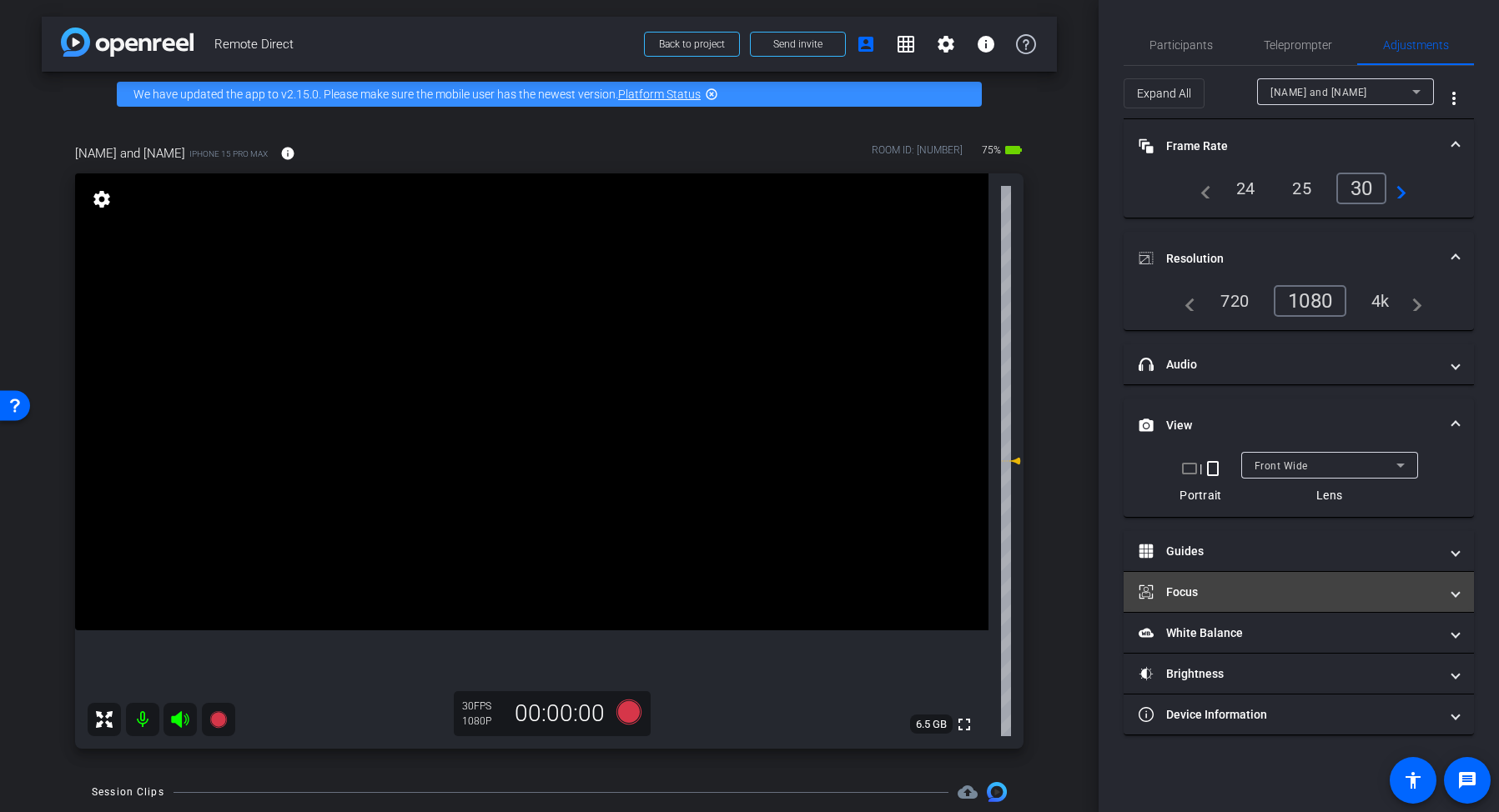 click on "Focus" at bounding box center (1299, 592) 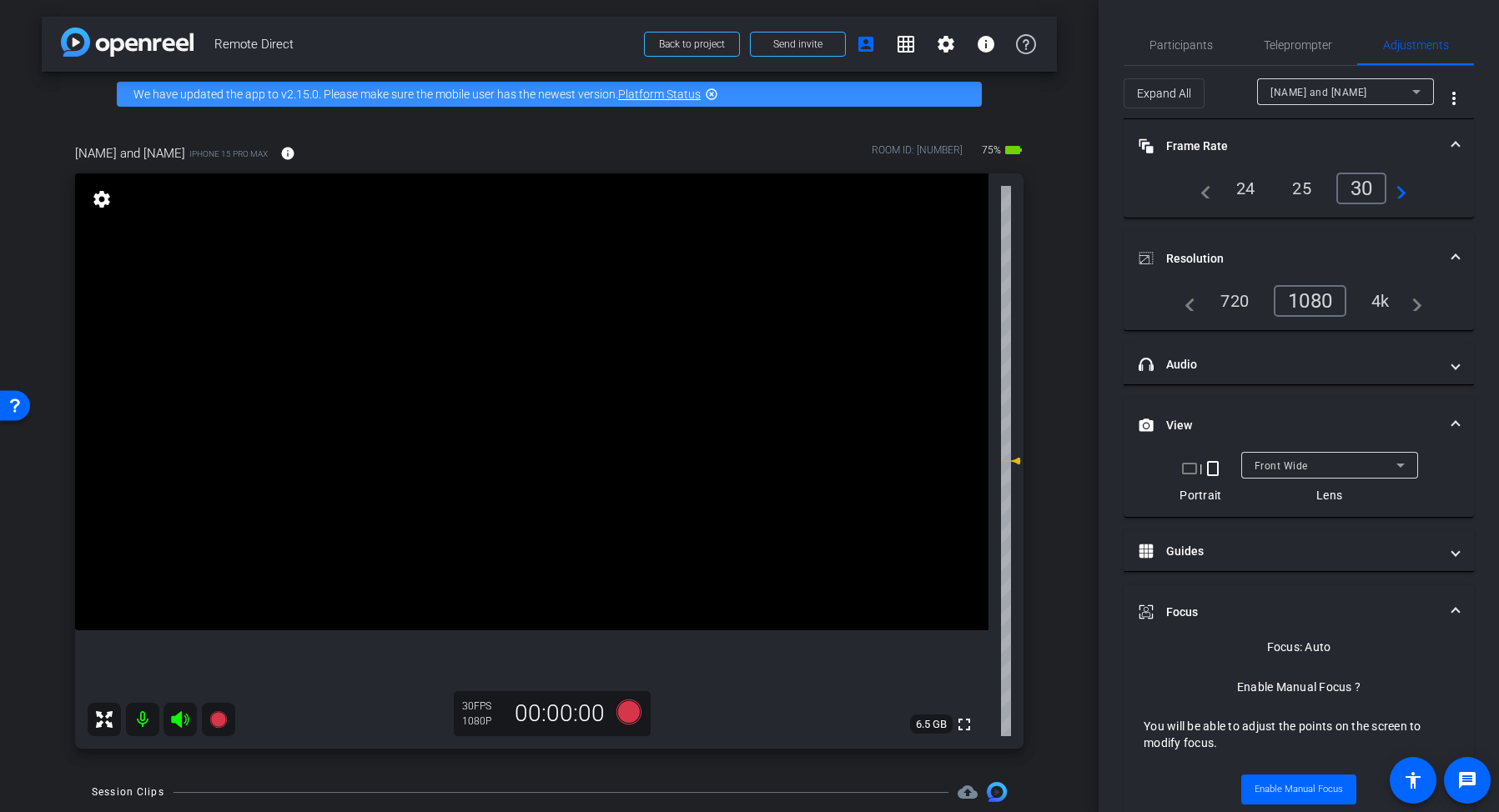 click on "Focus" at bounding box center [1289, 612] 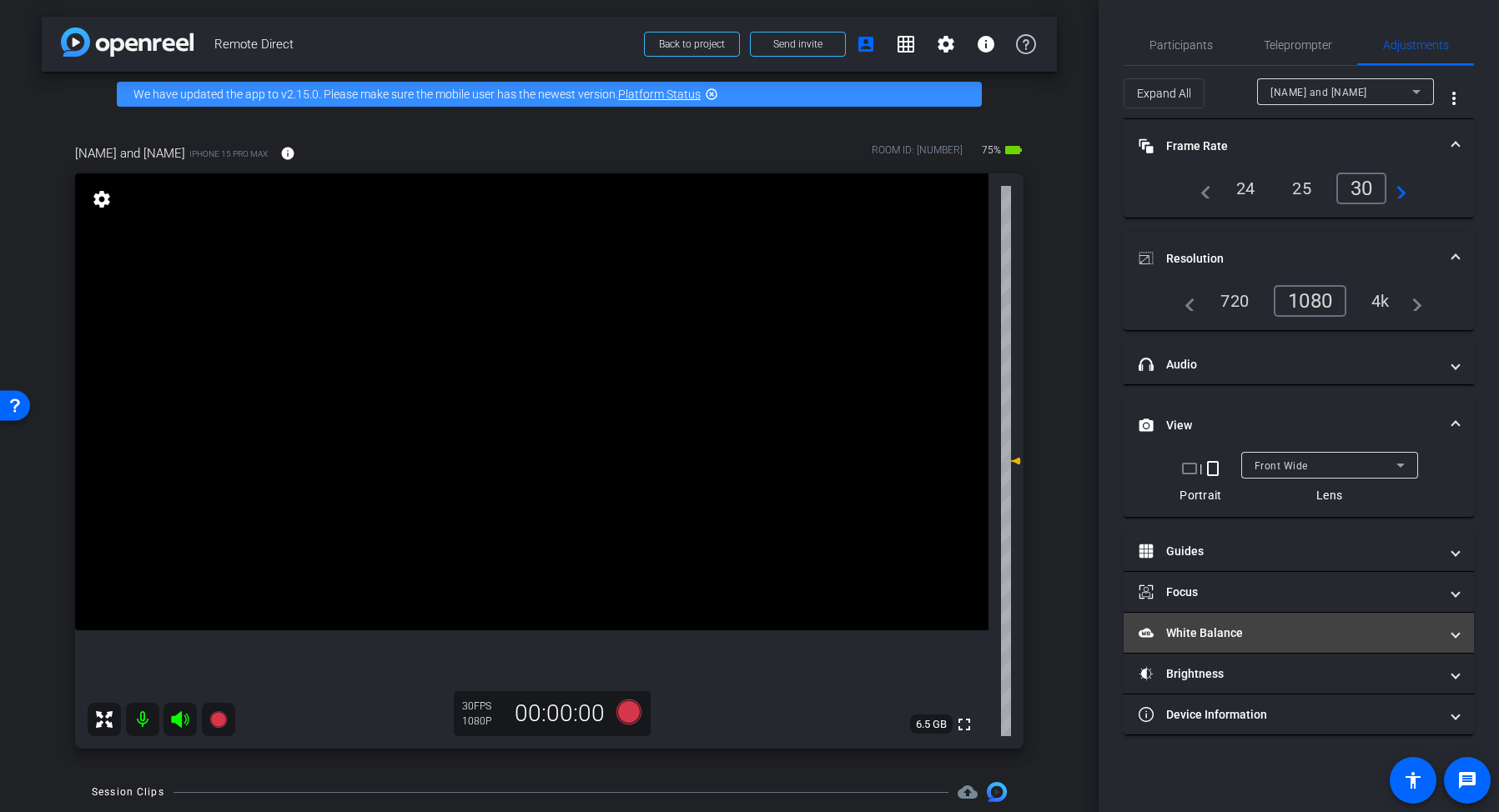 click on "White Balance
White Balance" at bounding box center (1289, 633) 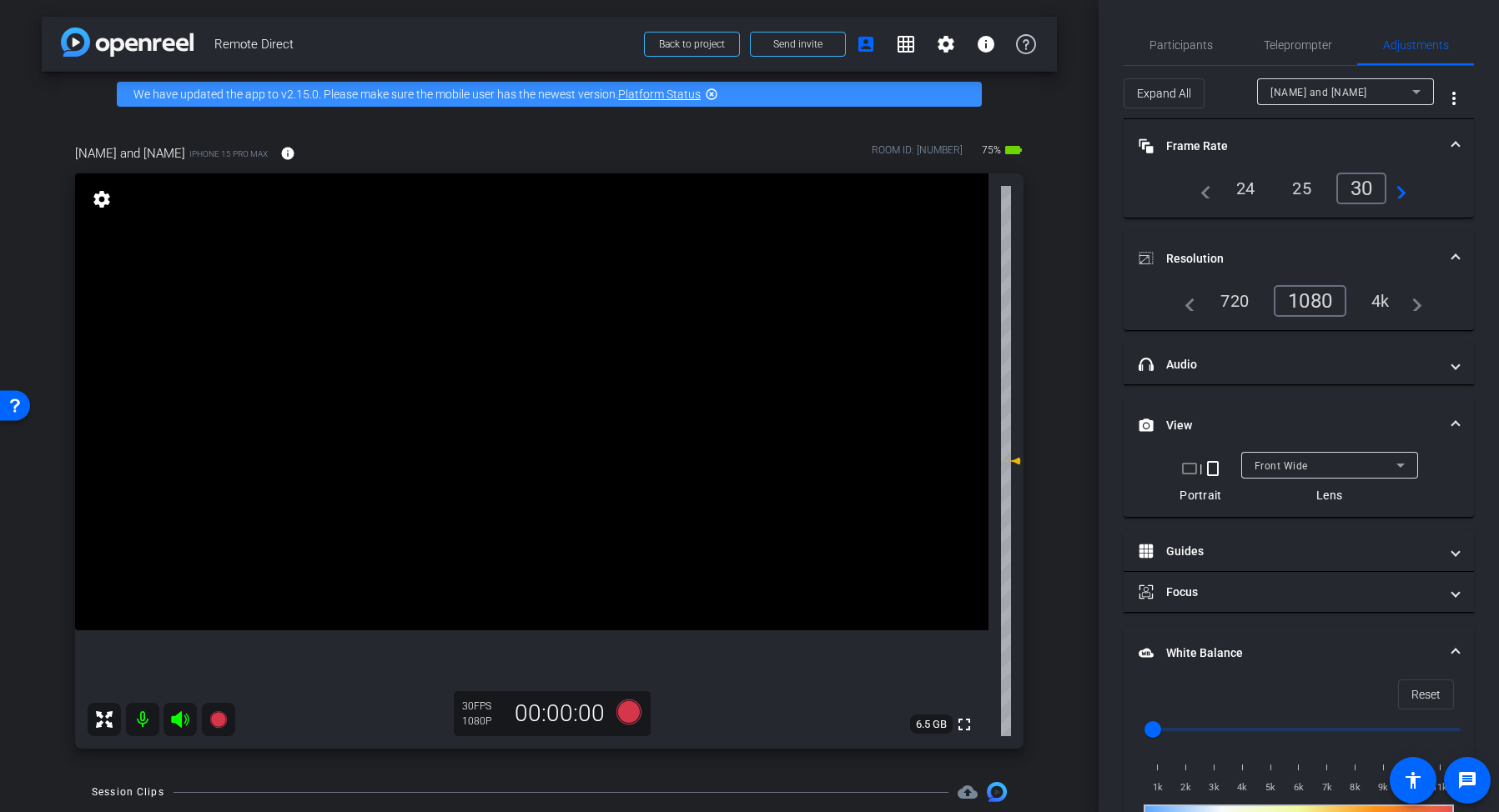 click on "White Balance
White Balance" at bounding box center [1289, 653] 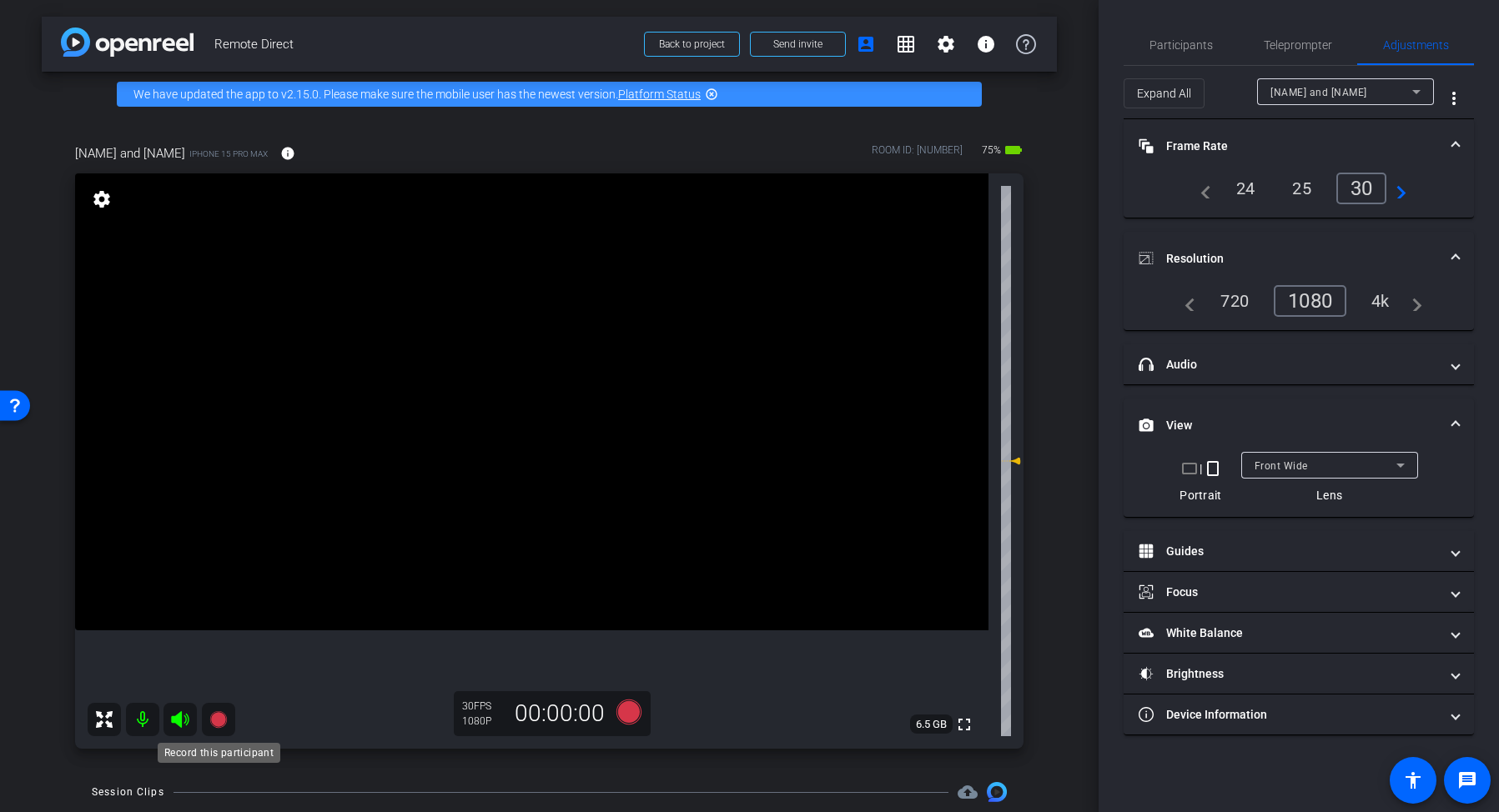 click 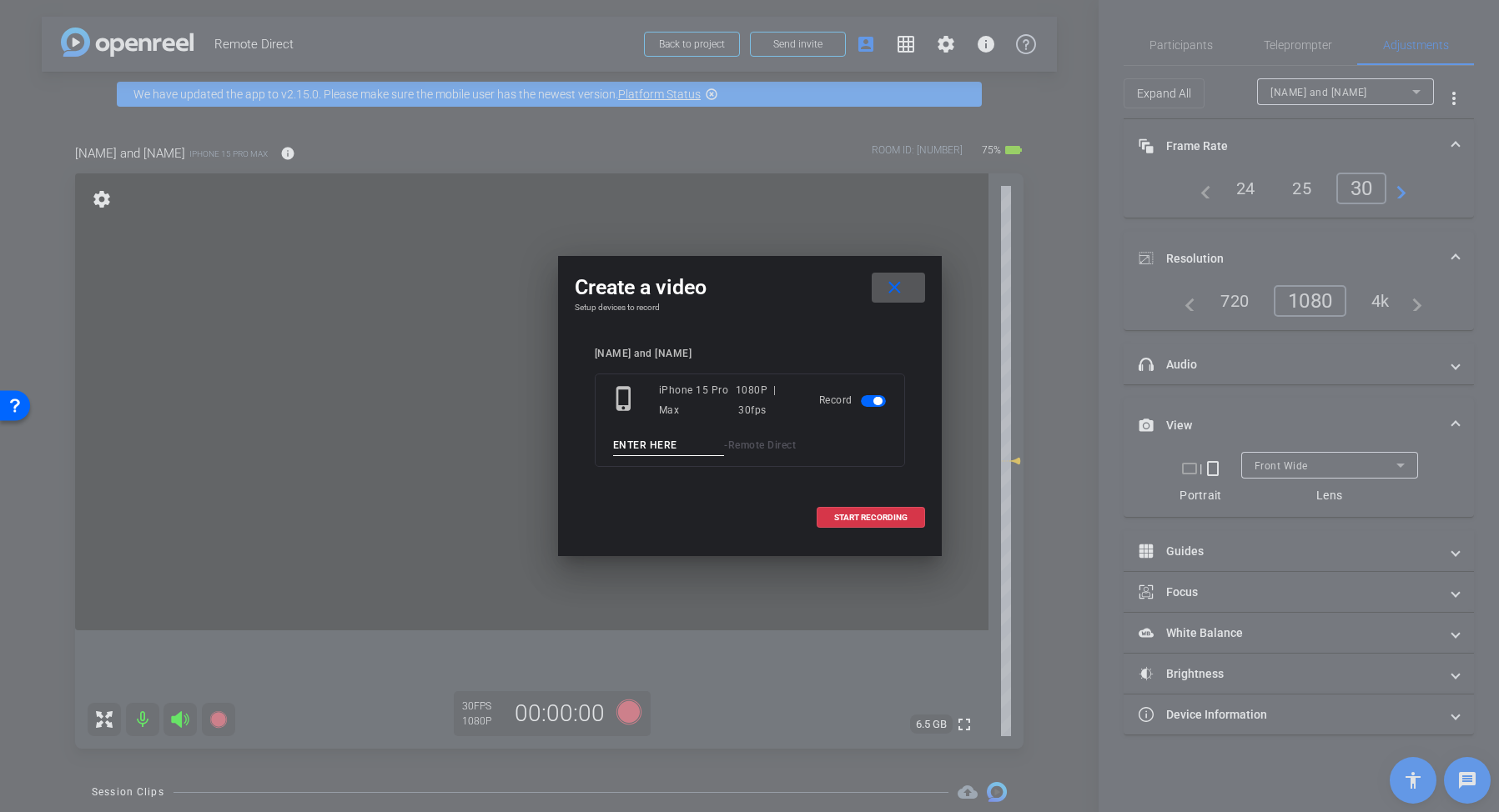 click at bounding box center [669, 445] 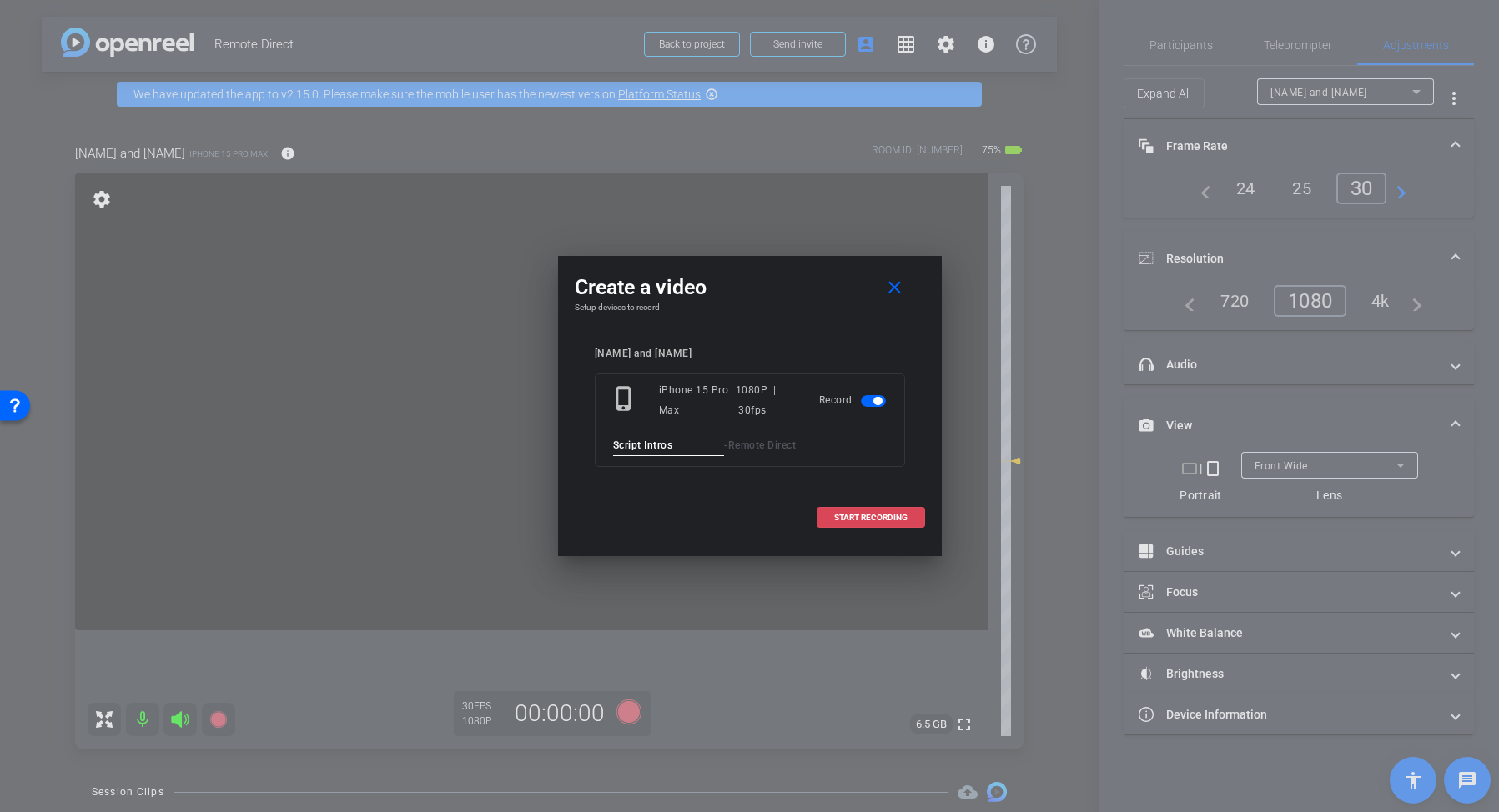 type on "Script Intros" 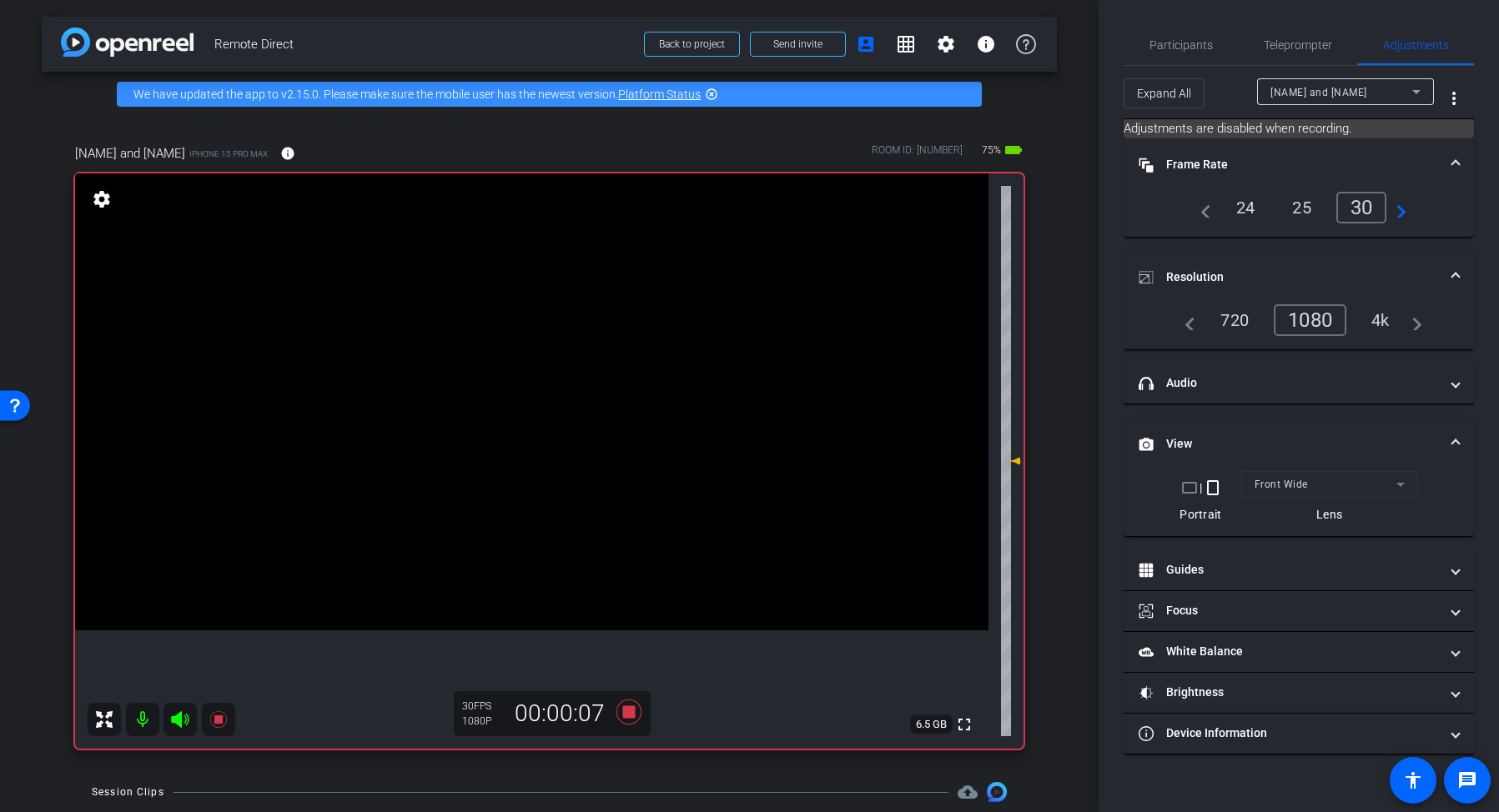 click 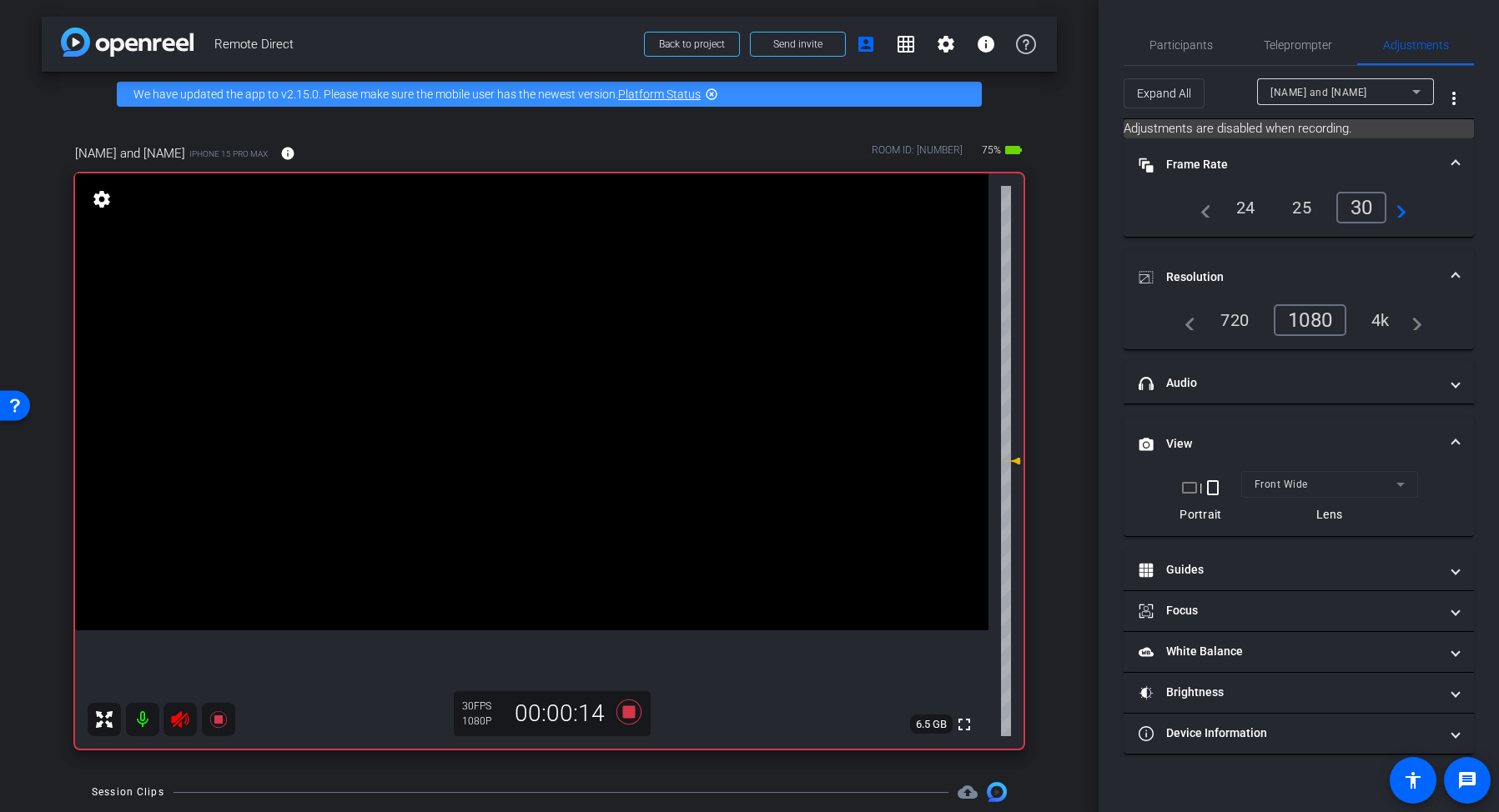 click 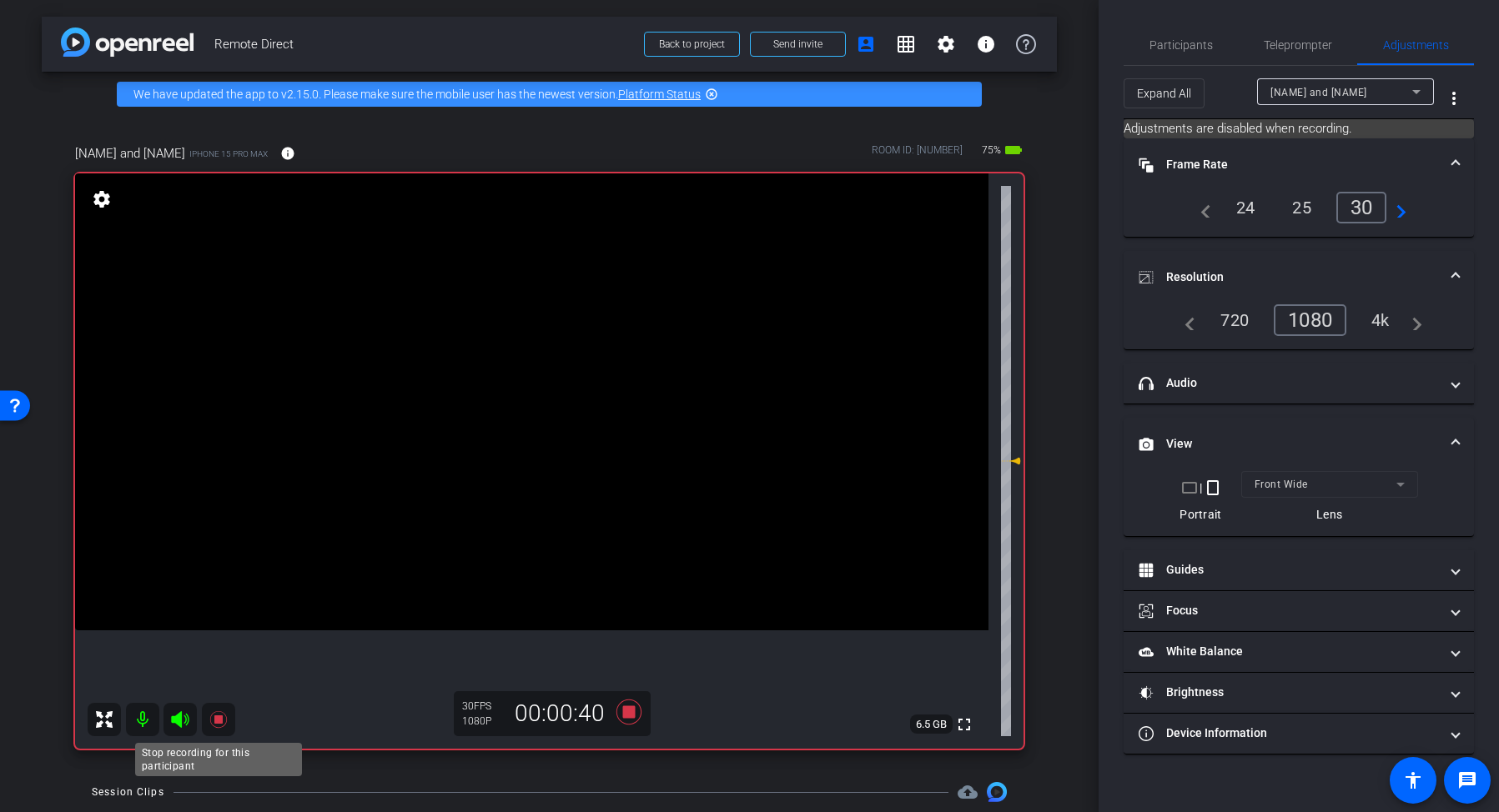 click 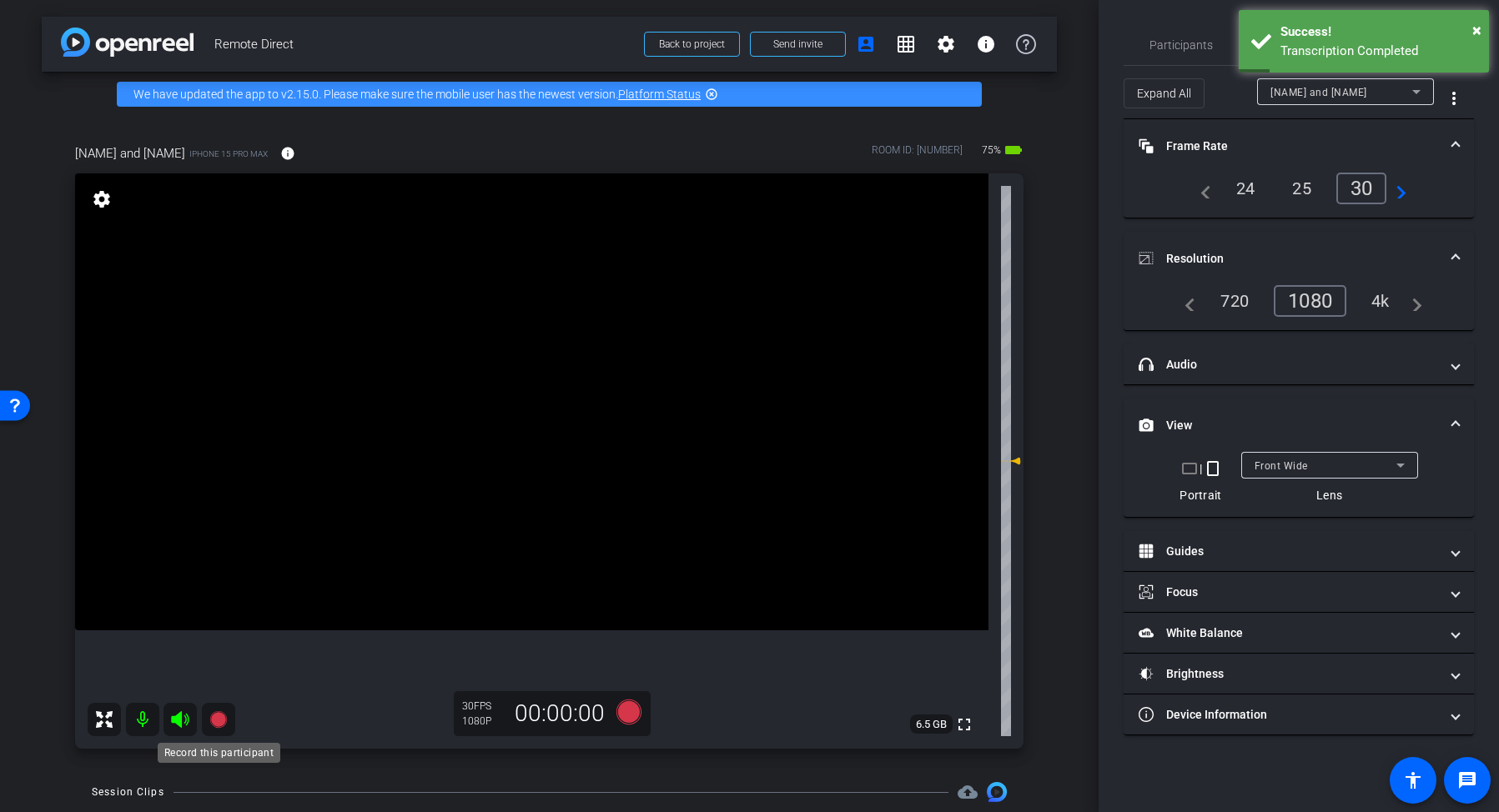 click 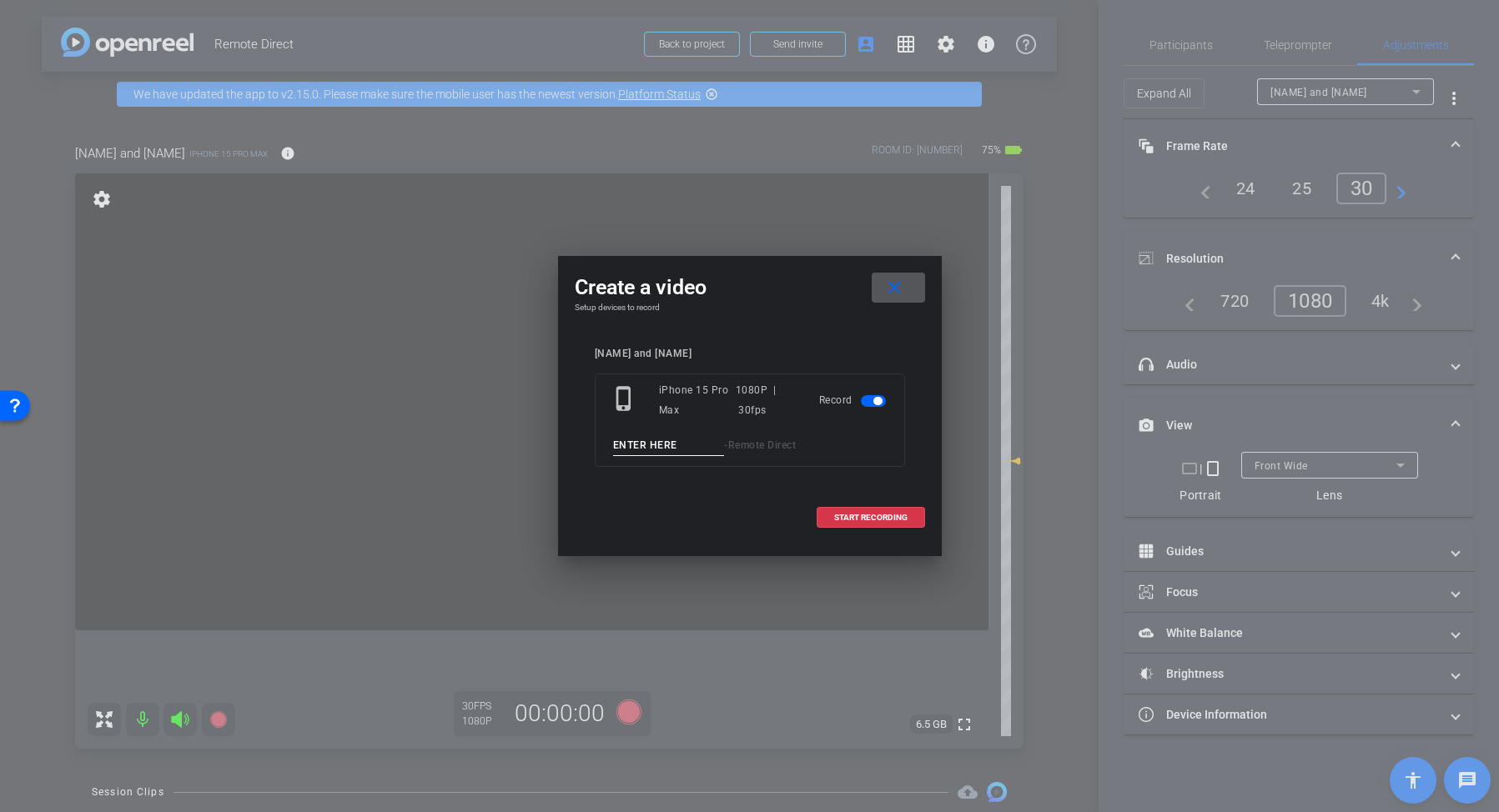 click at bounding box center [669, 445] 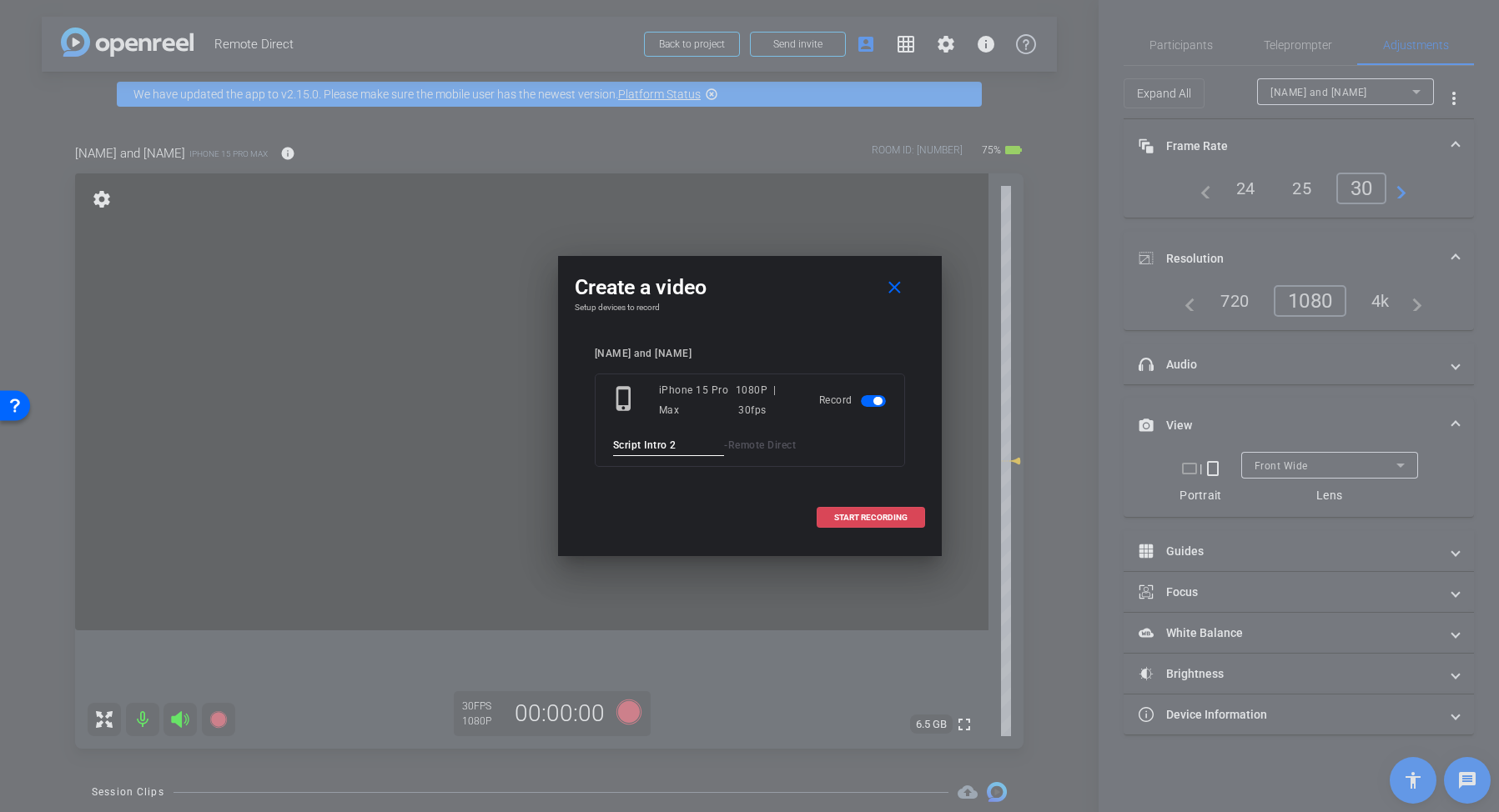 type on "Script Intro 2" 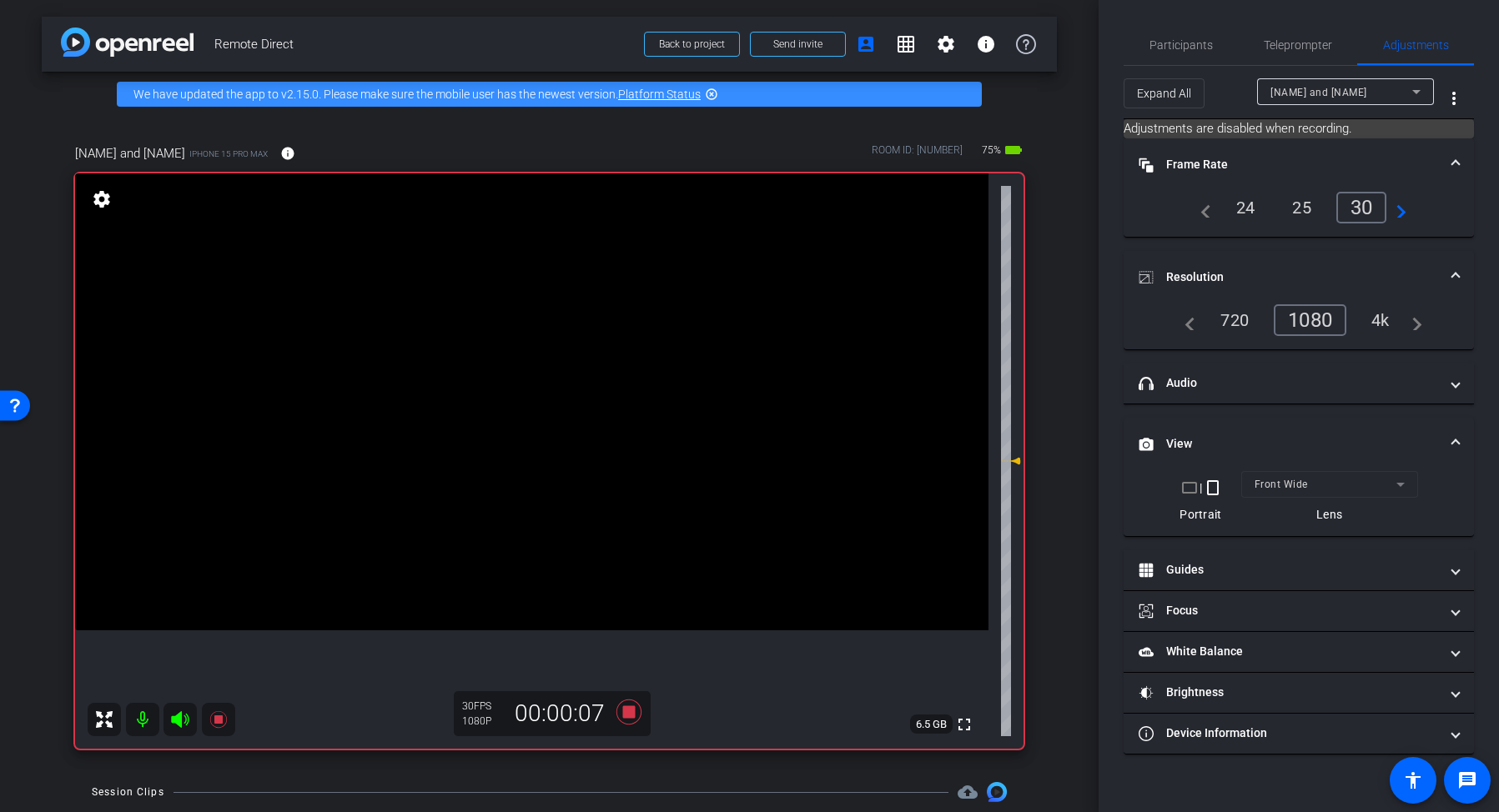 click 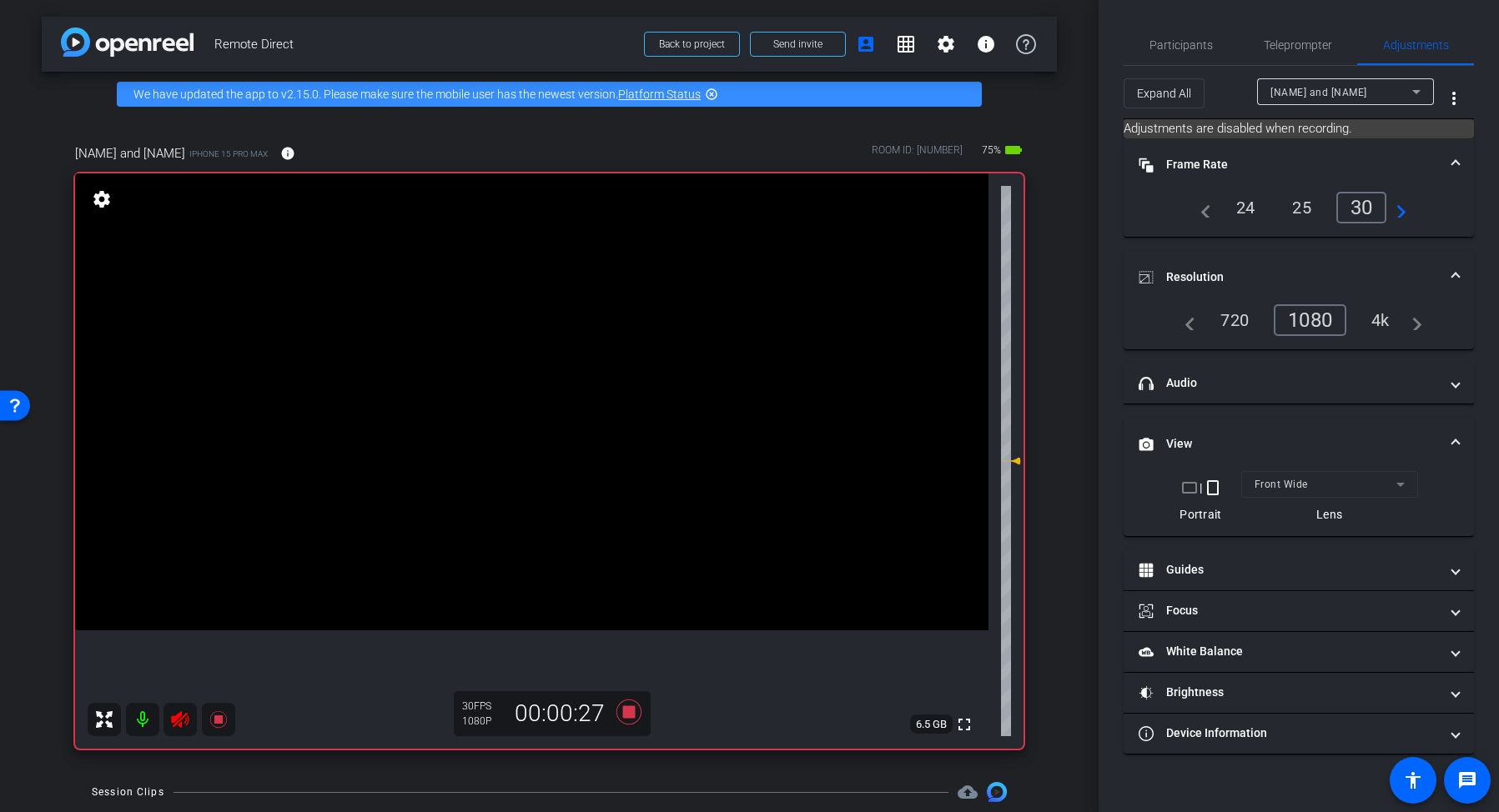 click 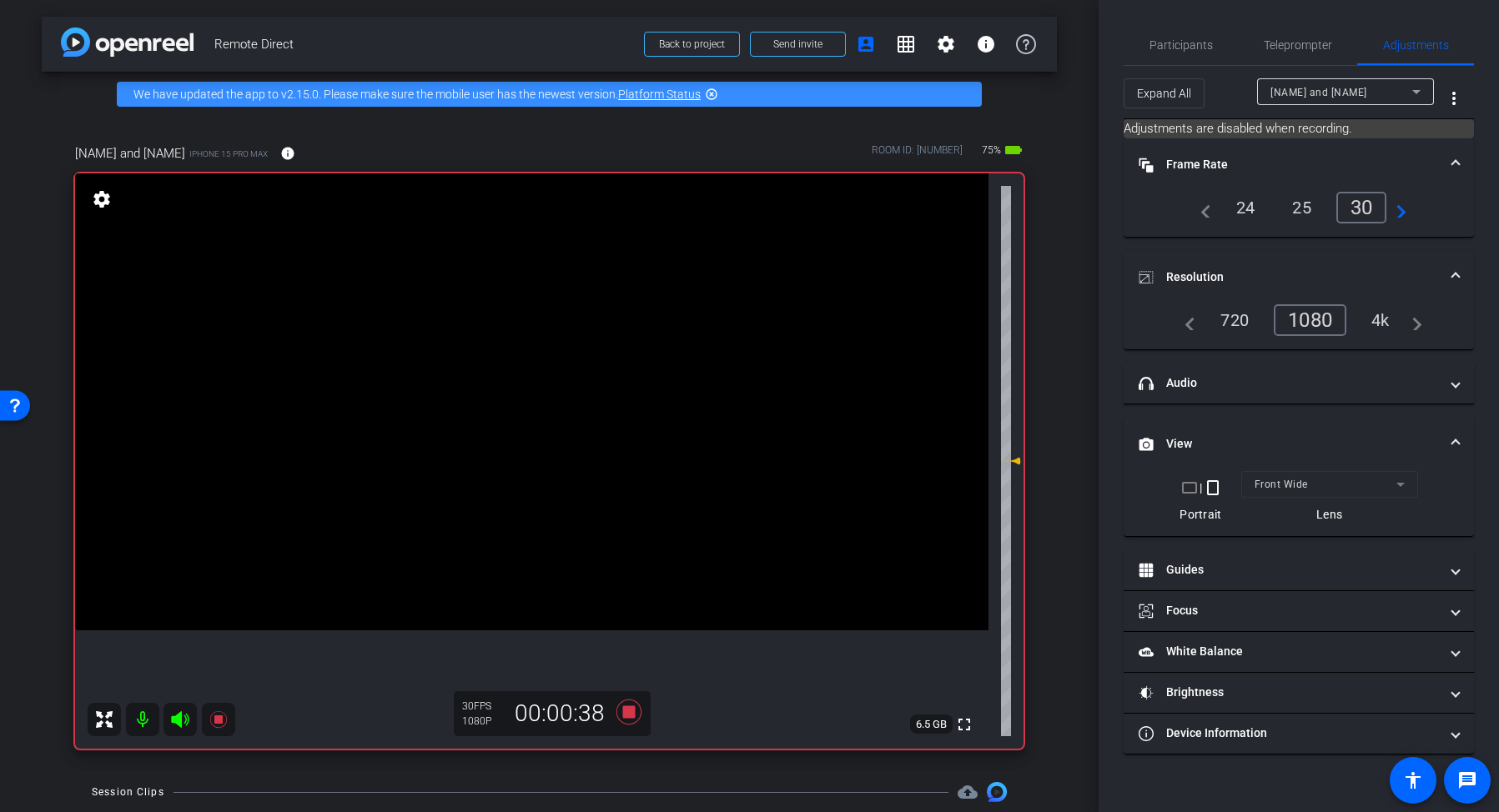 click 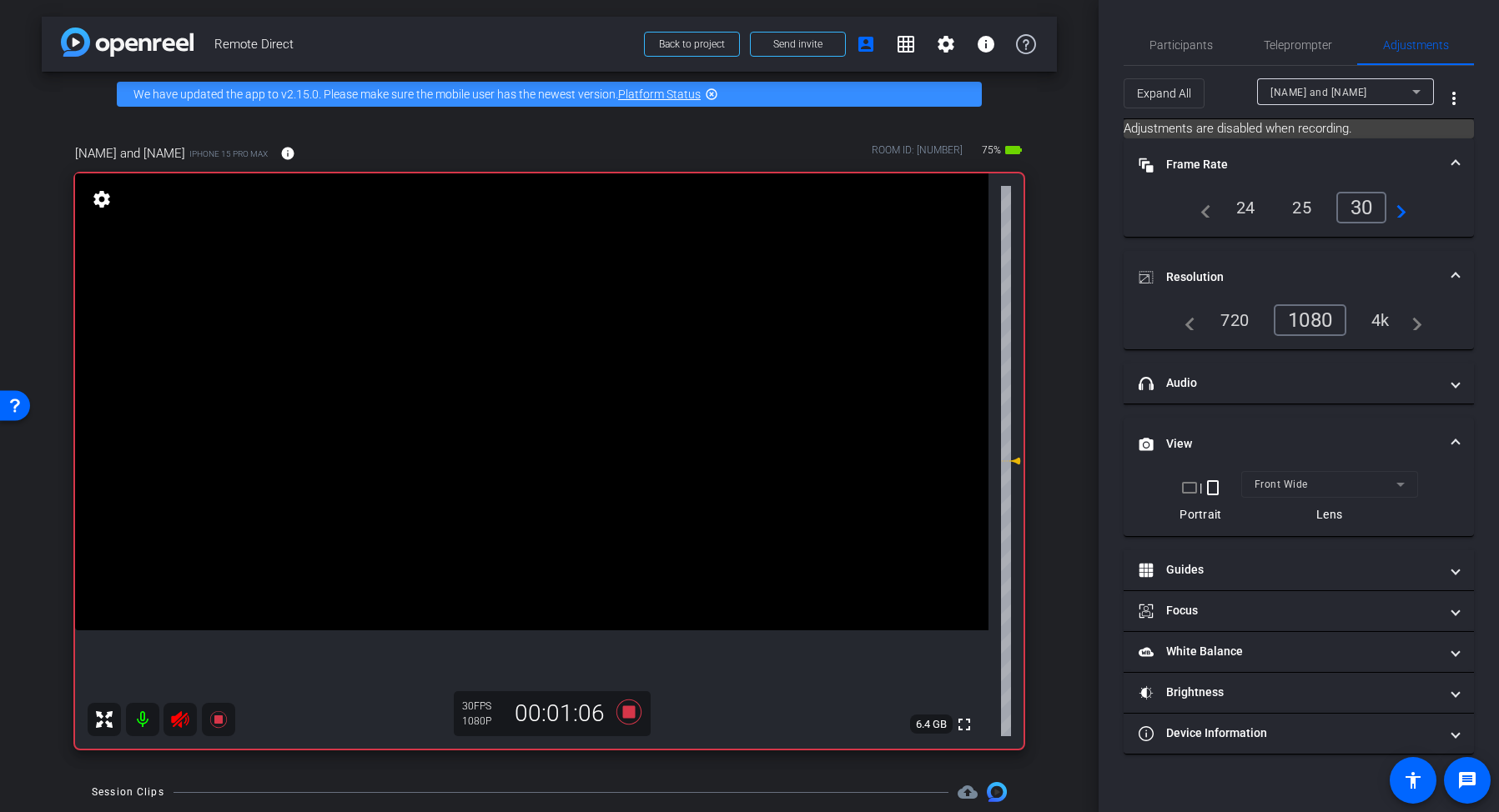click 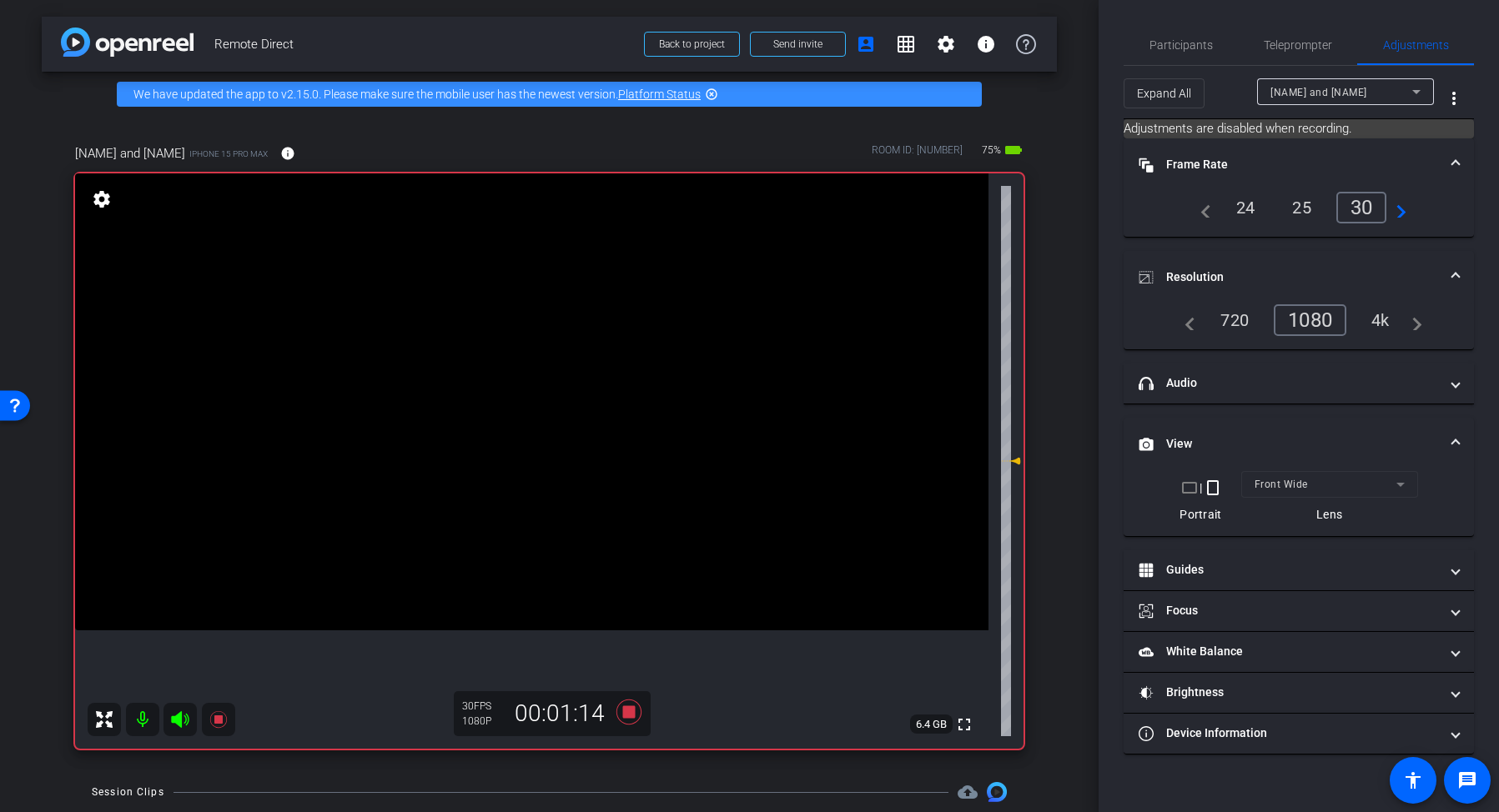 click 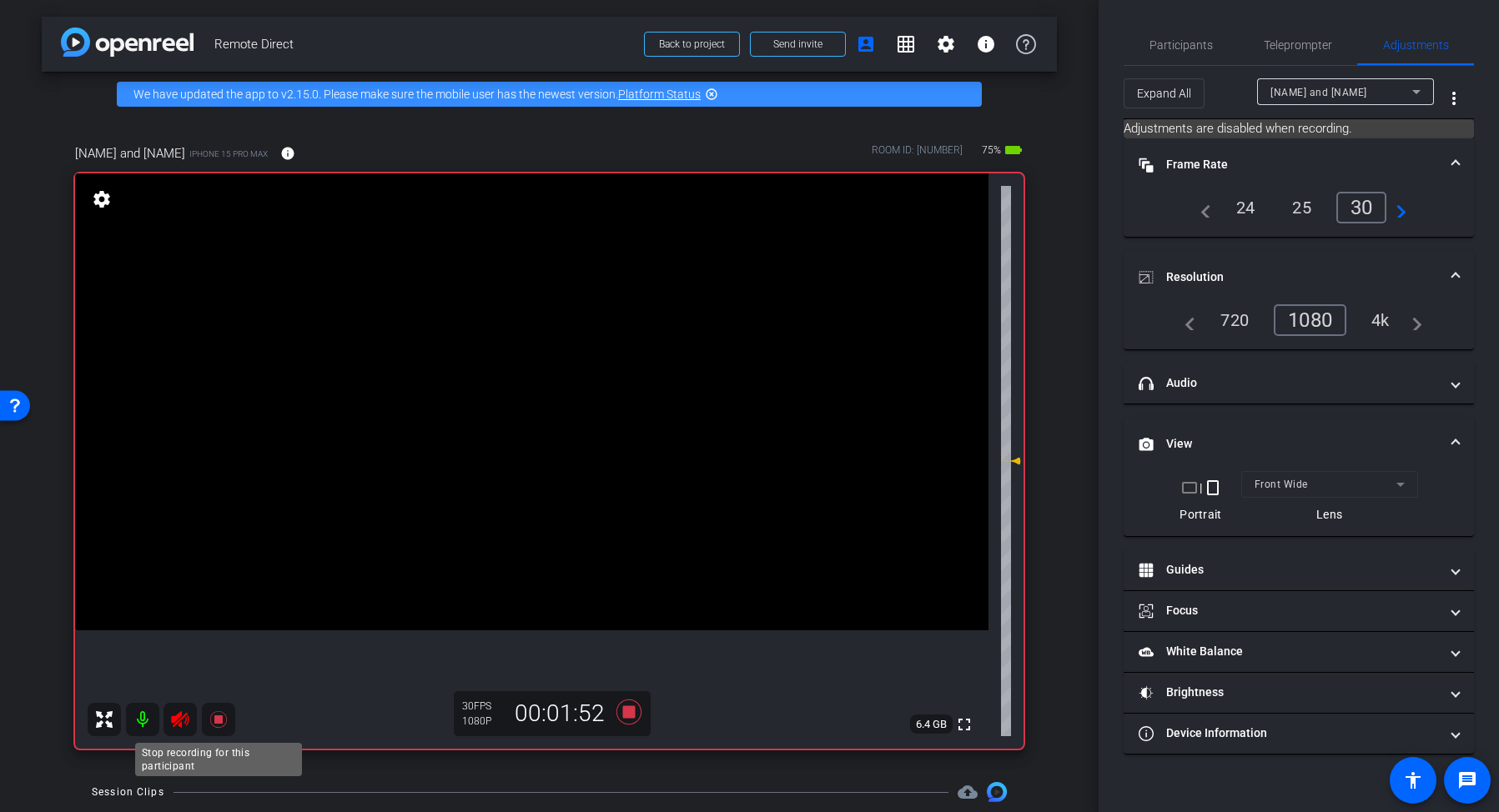 click 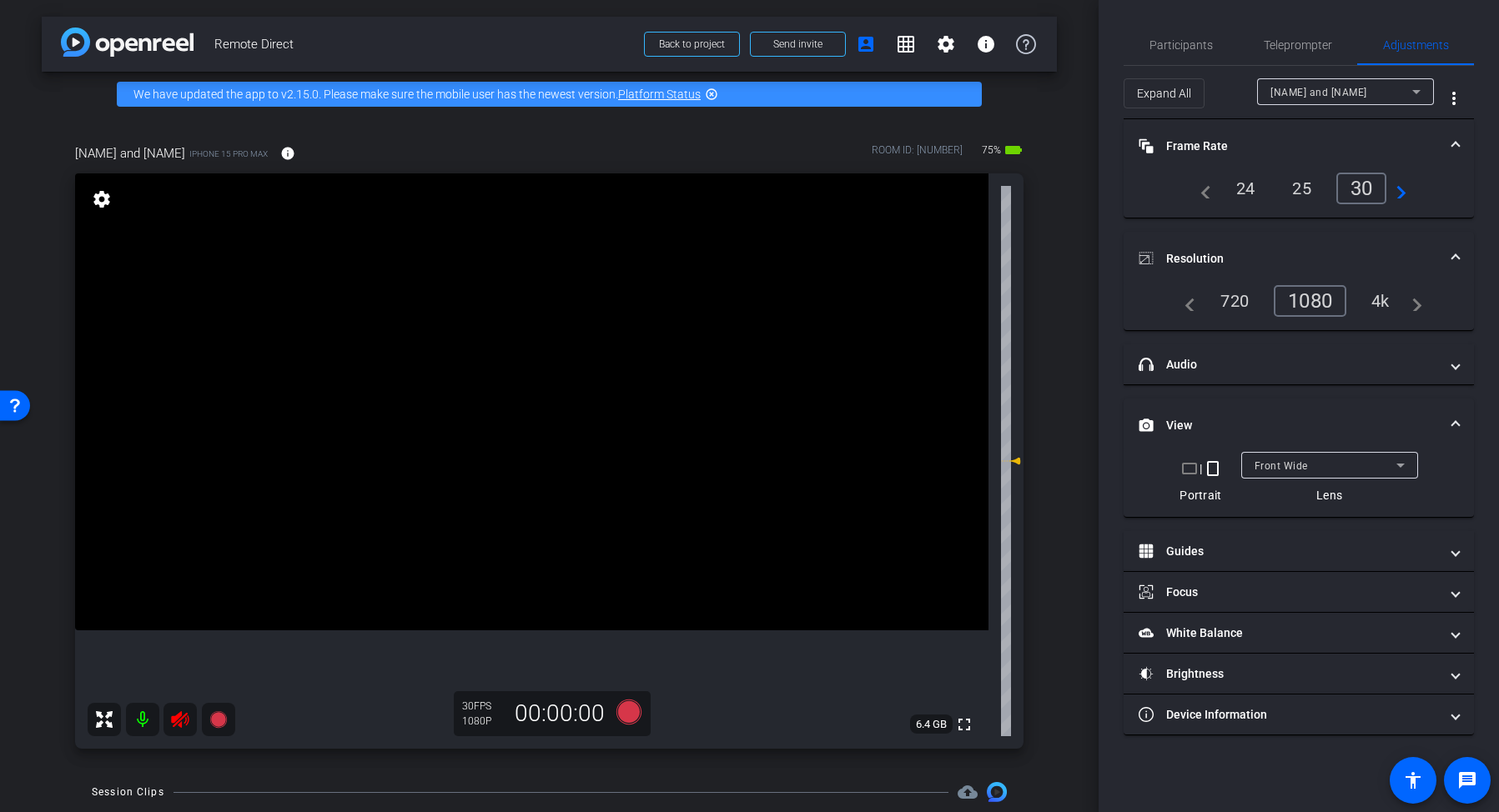 click 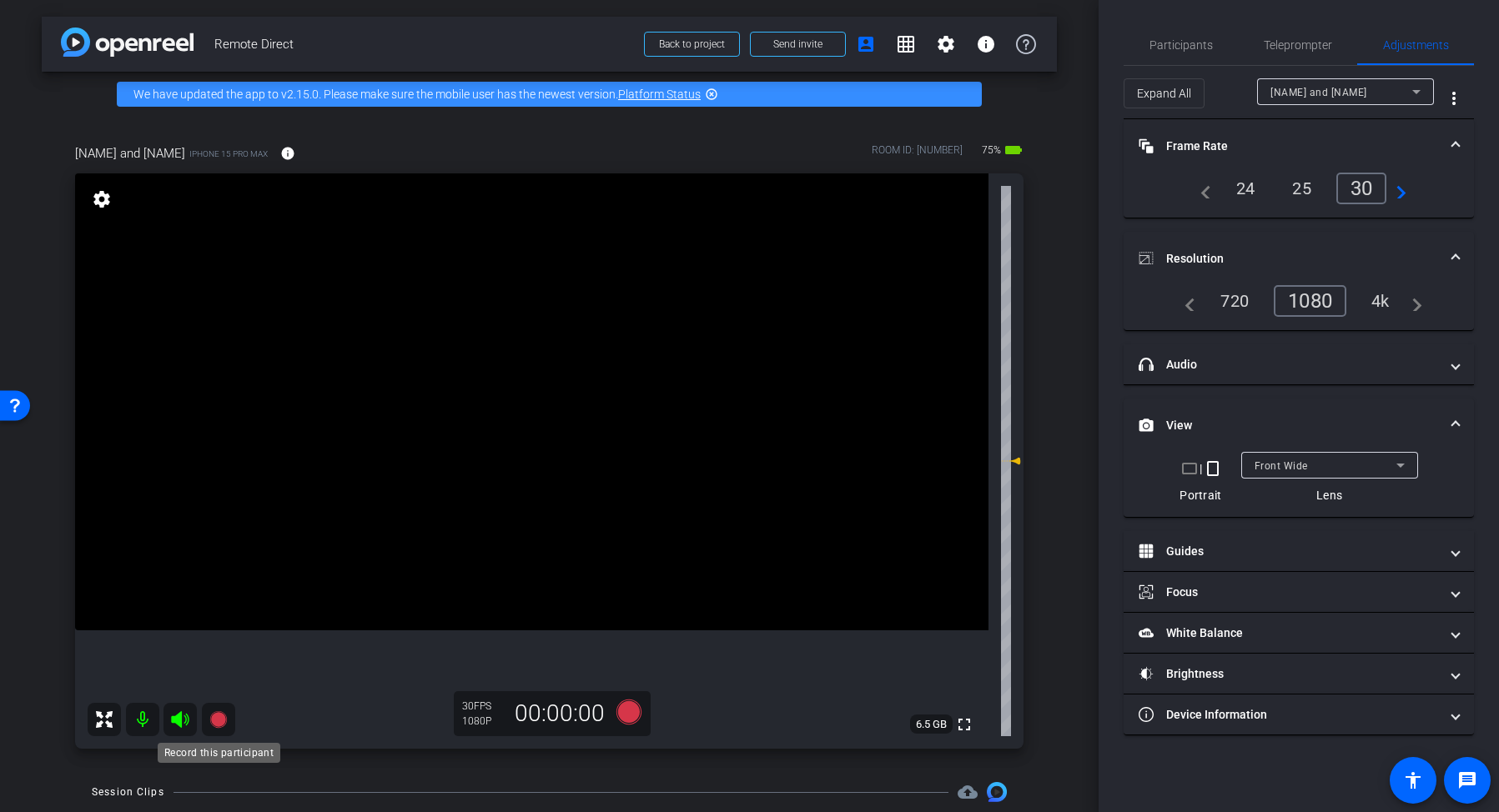 click 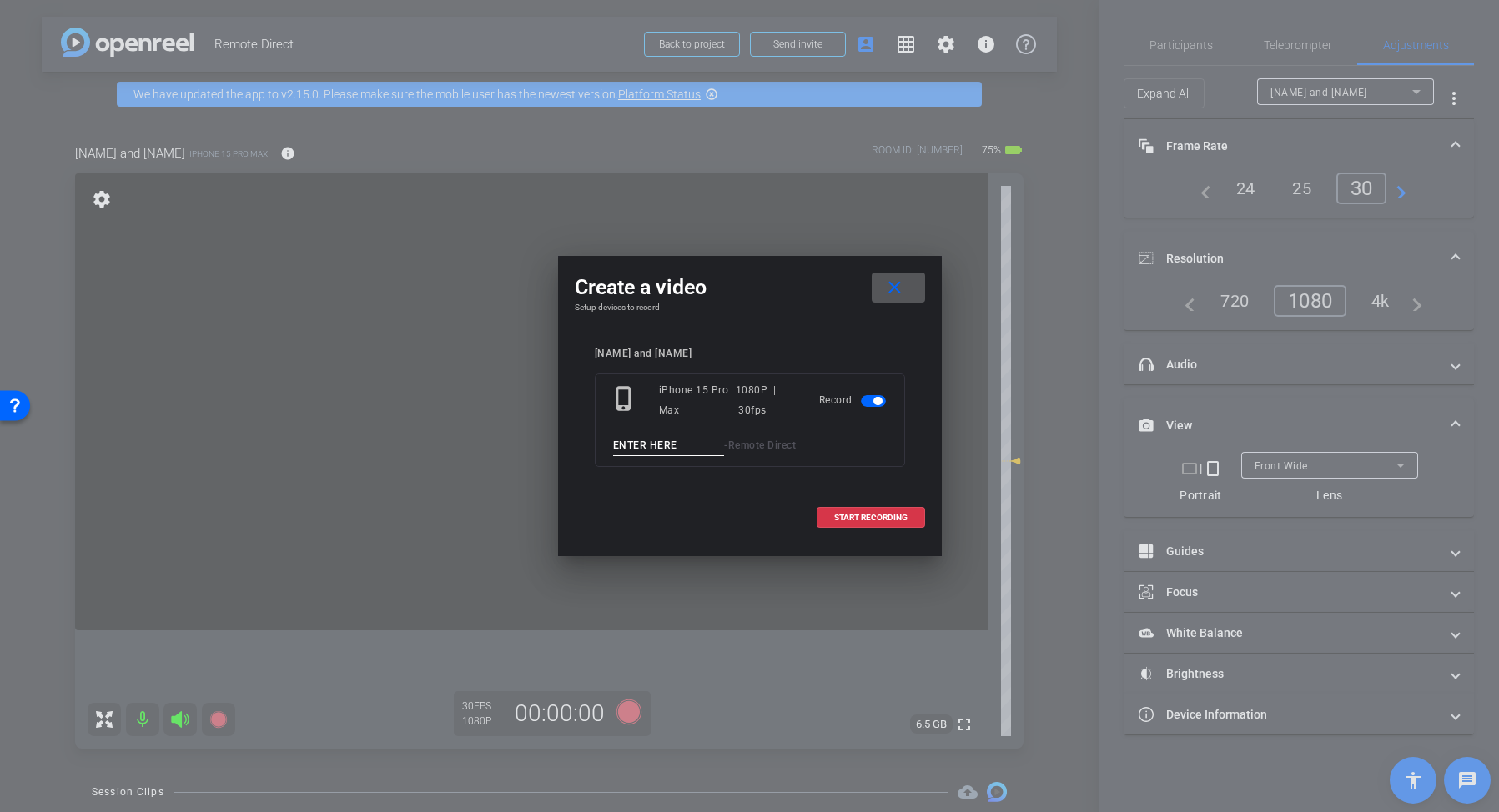 click at bounding box center (669, 445) 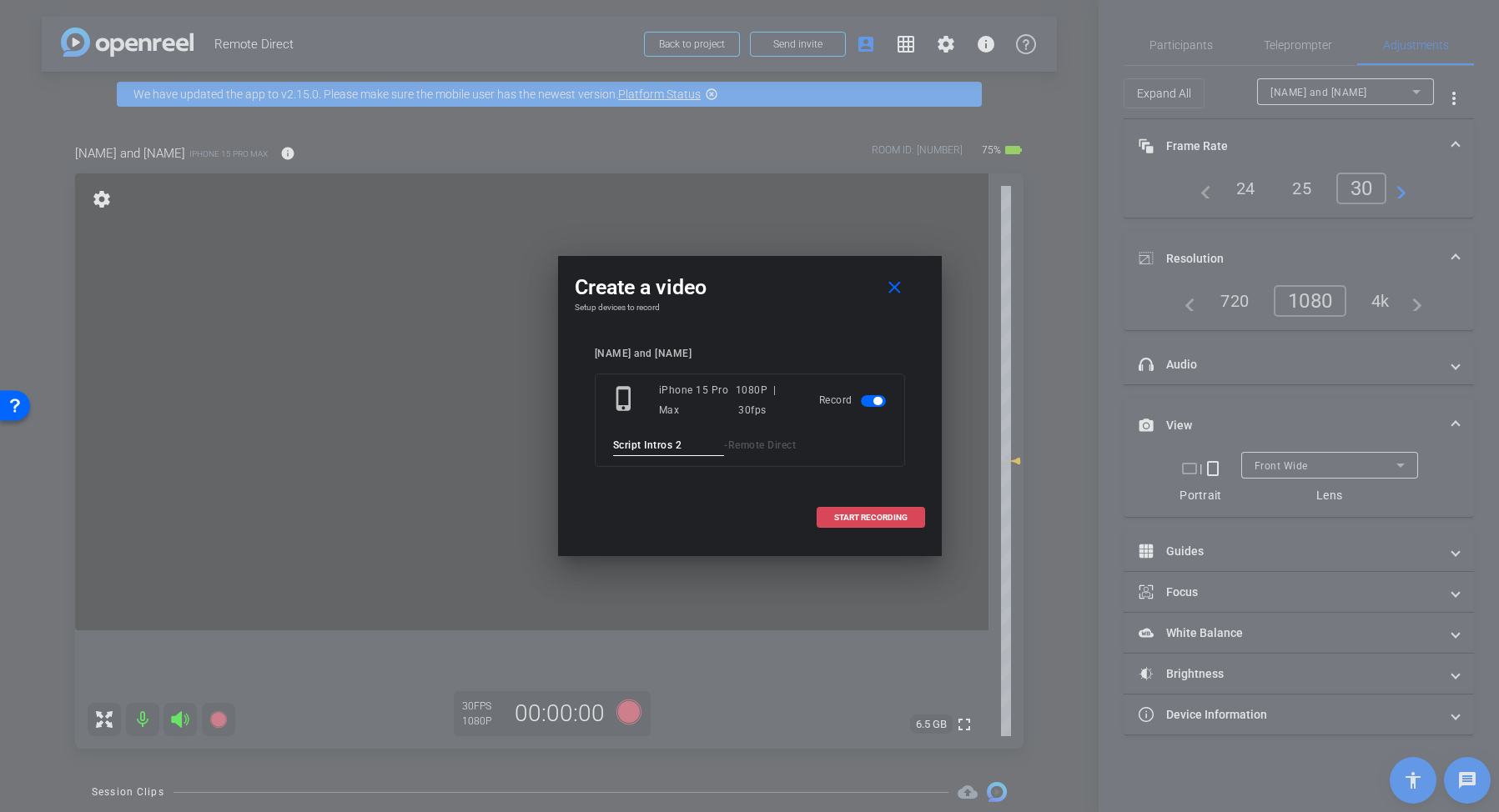type on "Script Intros 2" 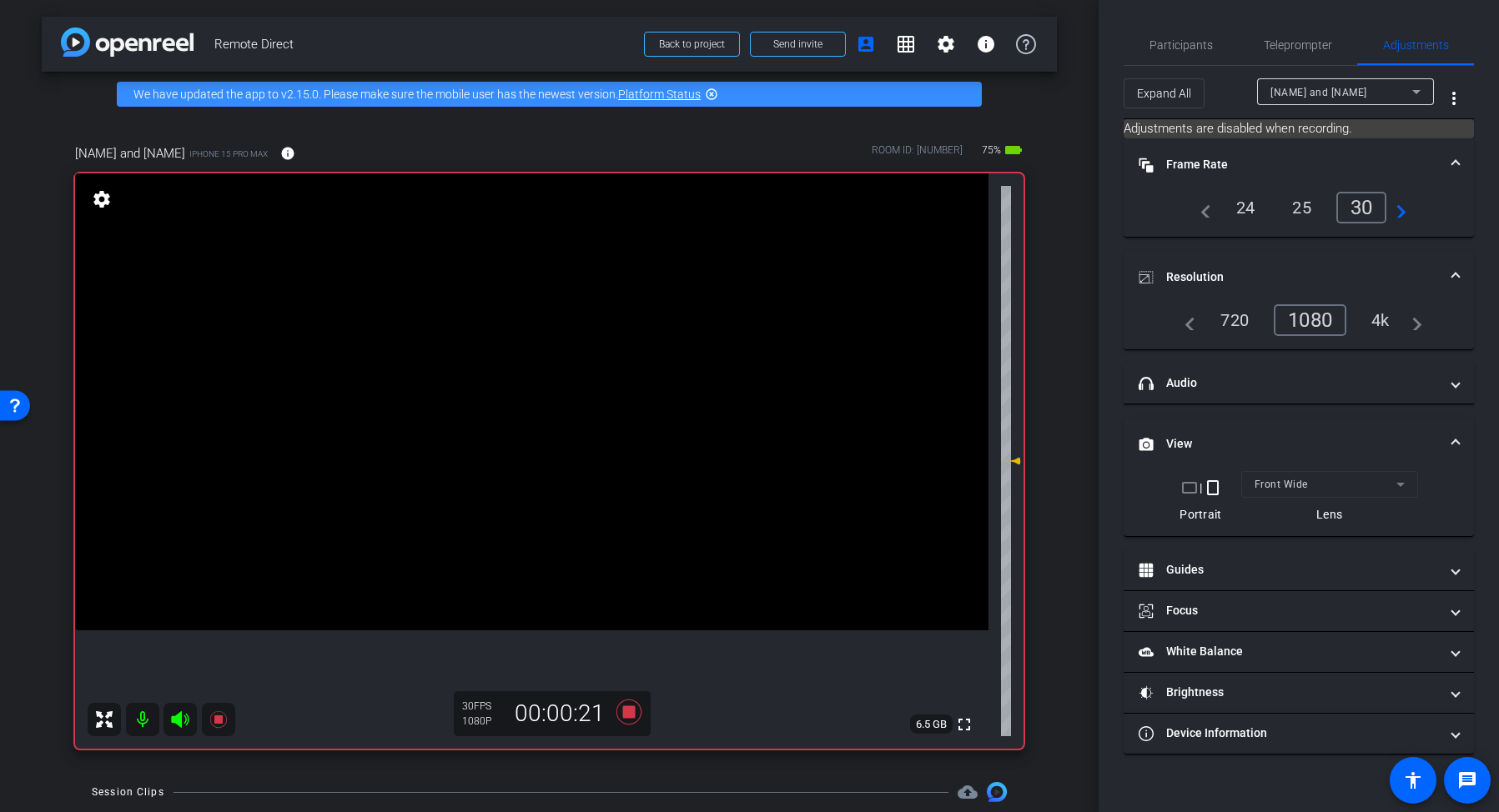click at bounding box center (180, 719) 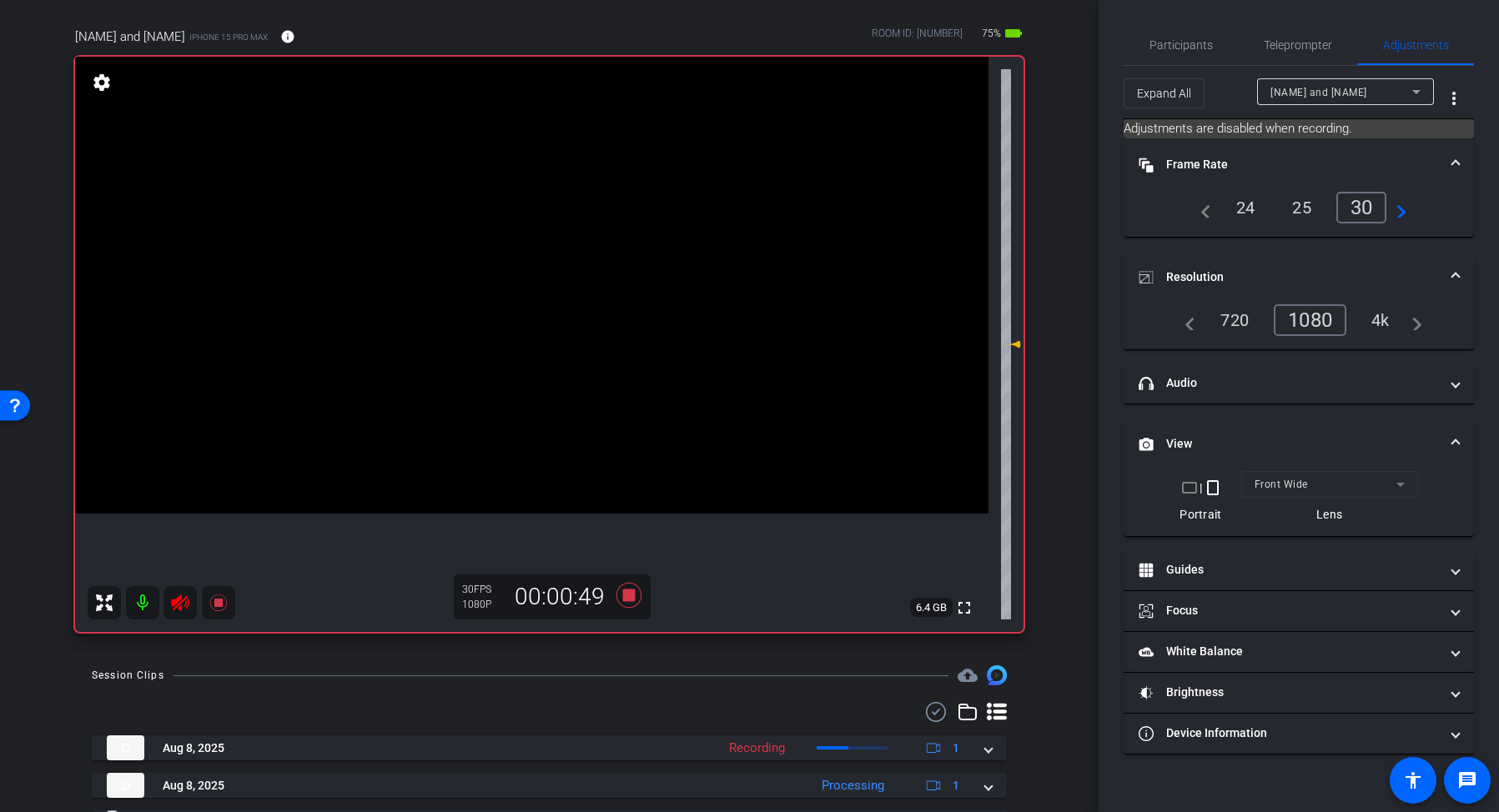 scroll, scrollTop: 97, scrollLeft: 0, axis: vertical 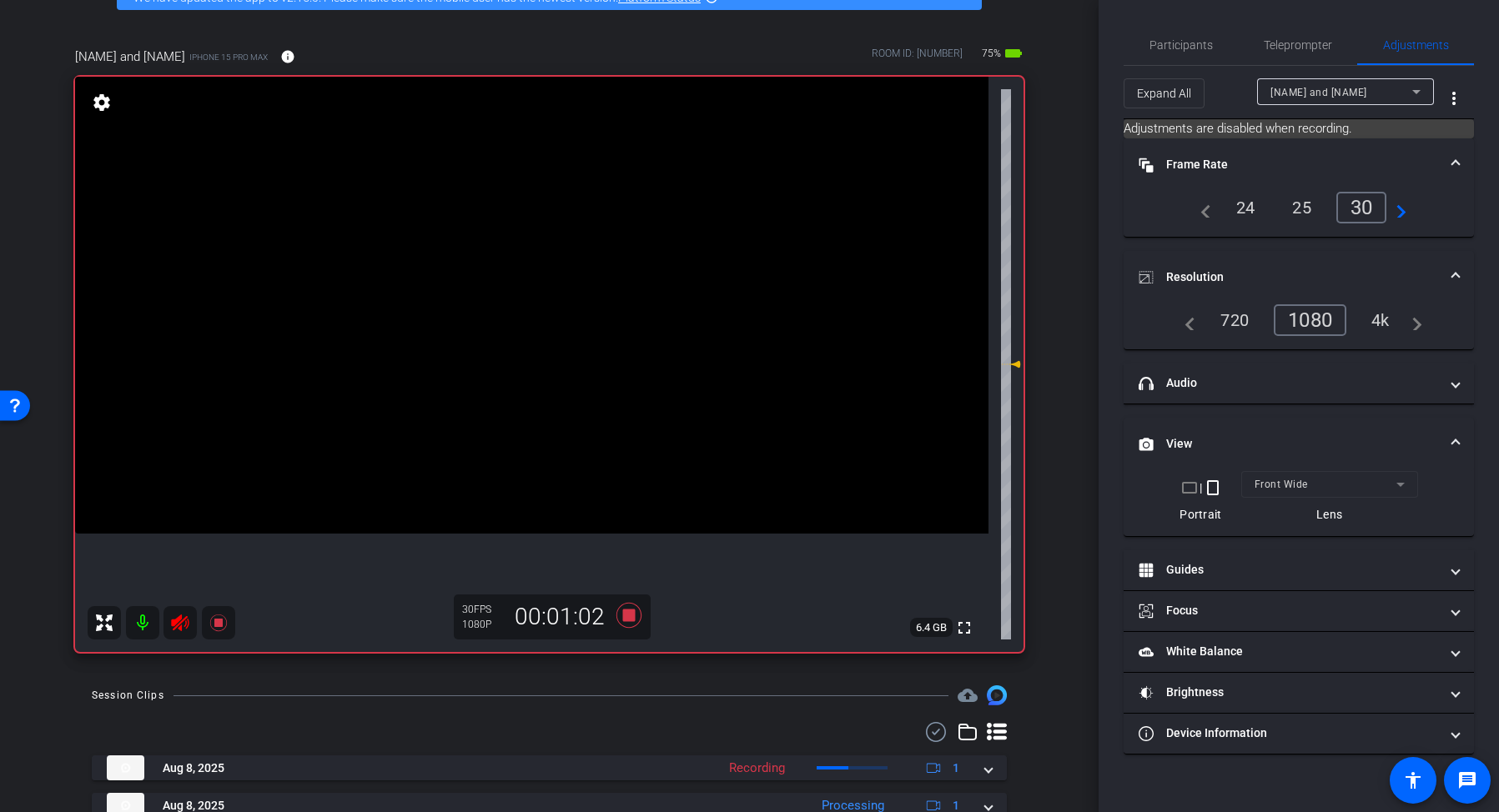 click 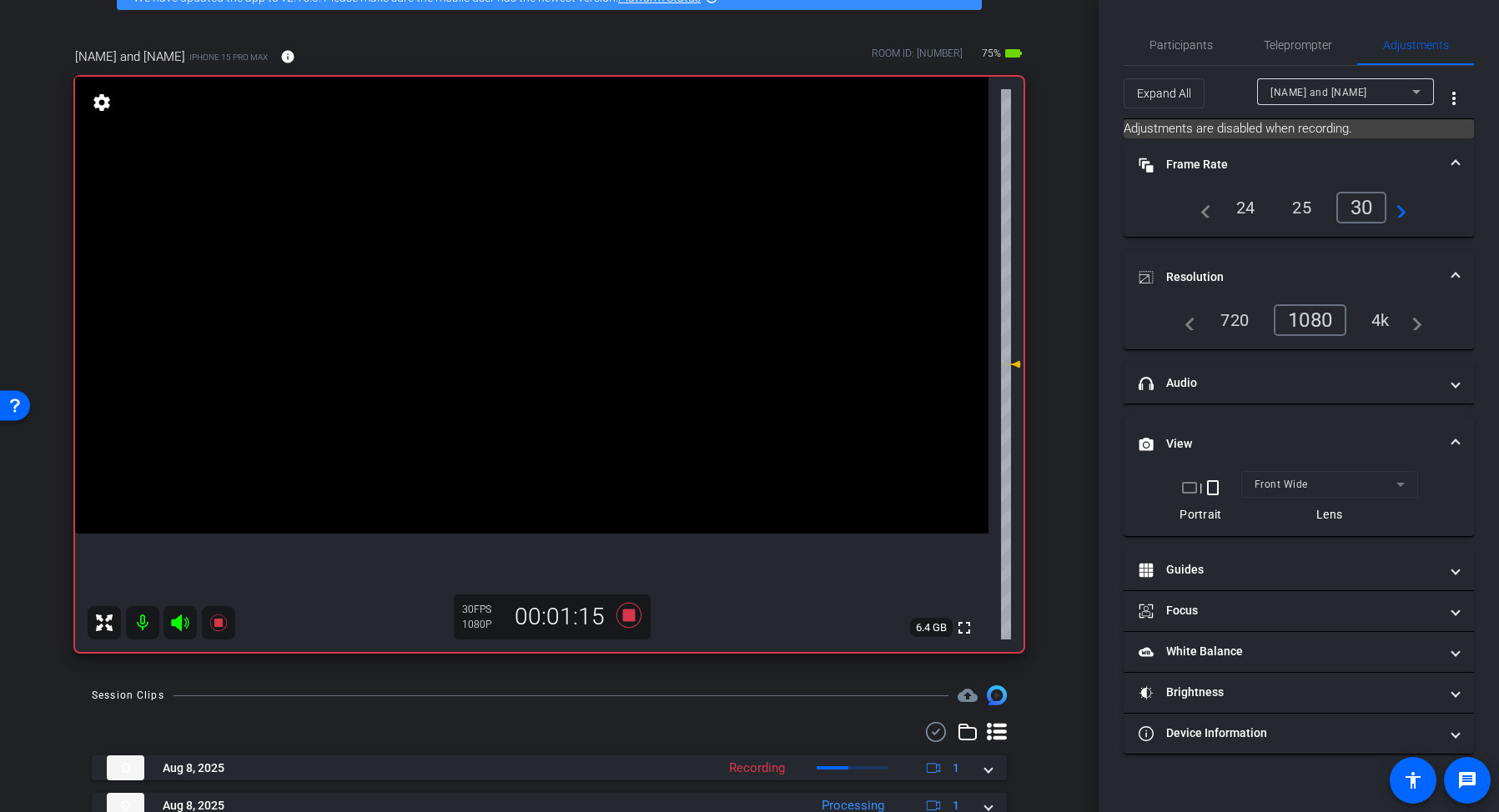 click 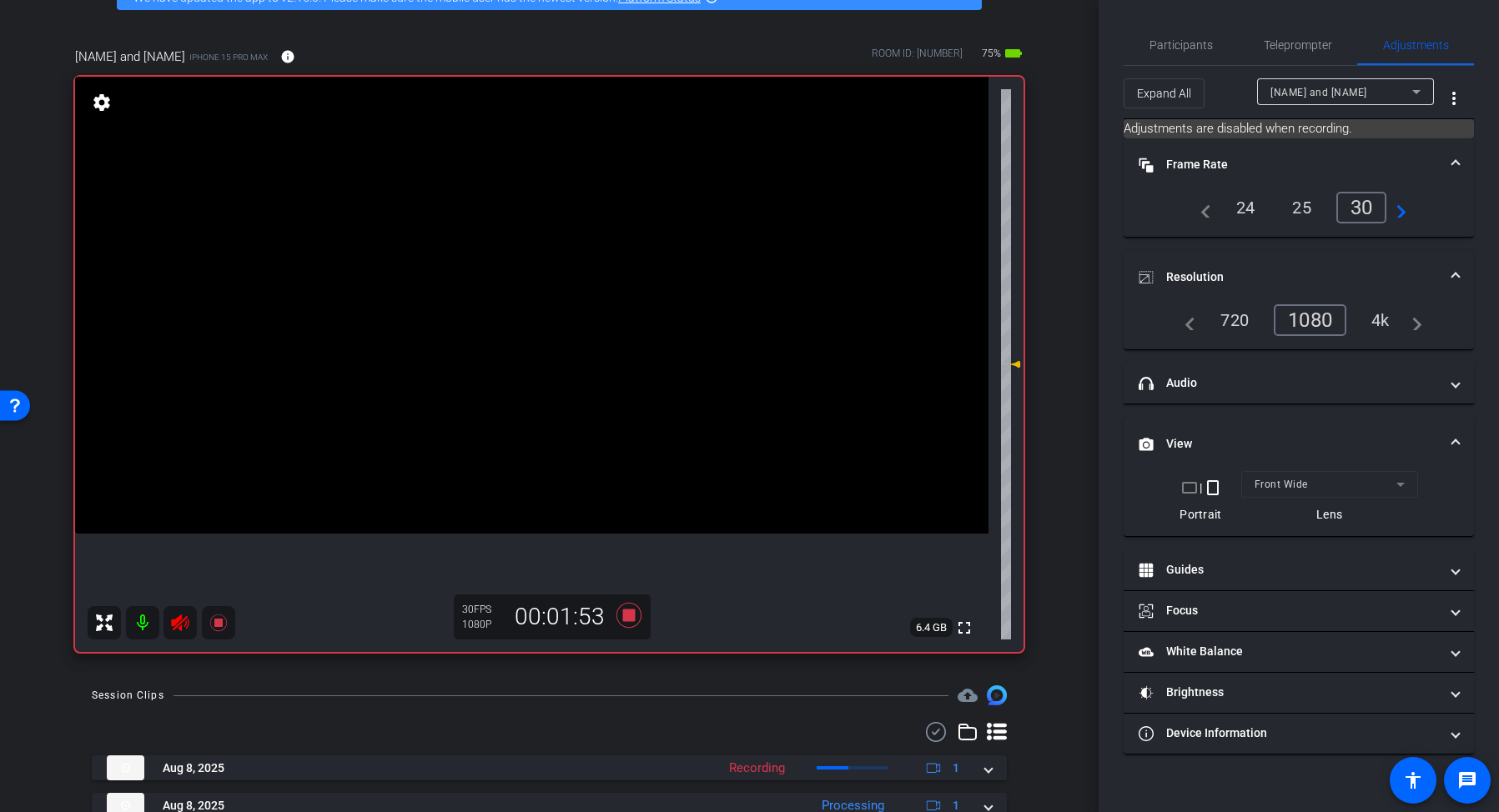 click 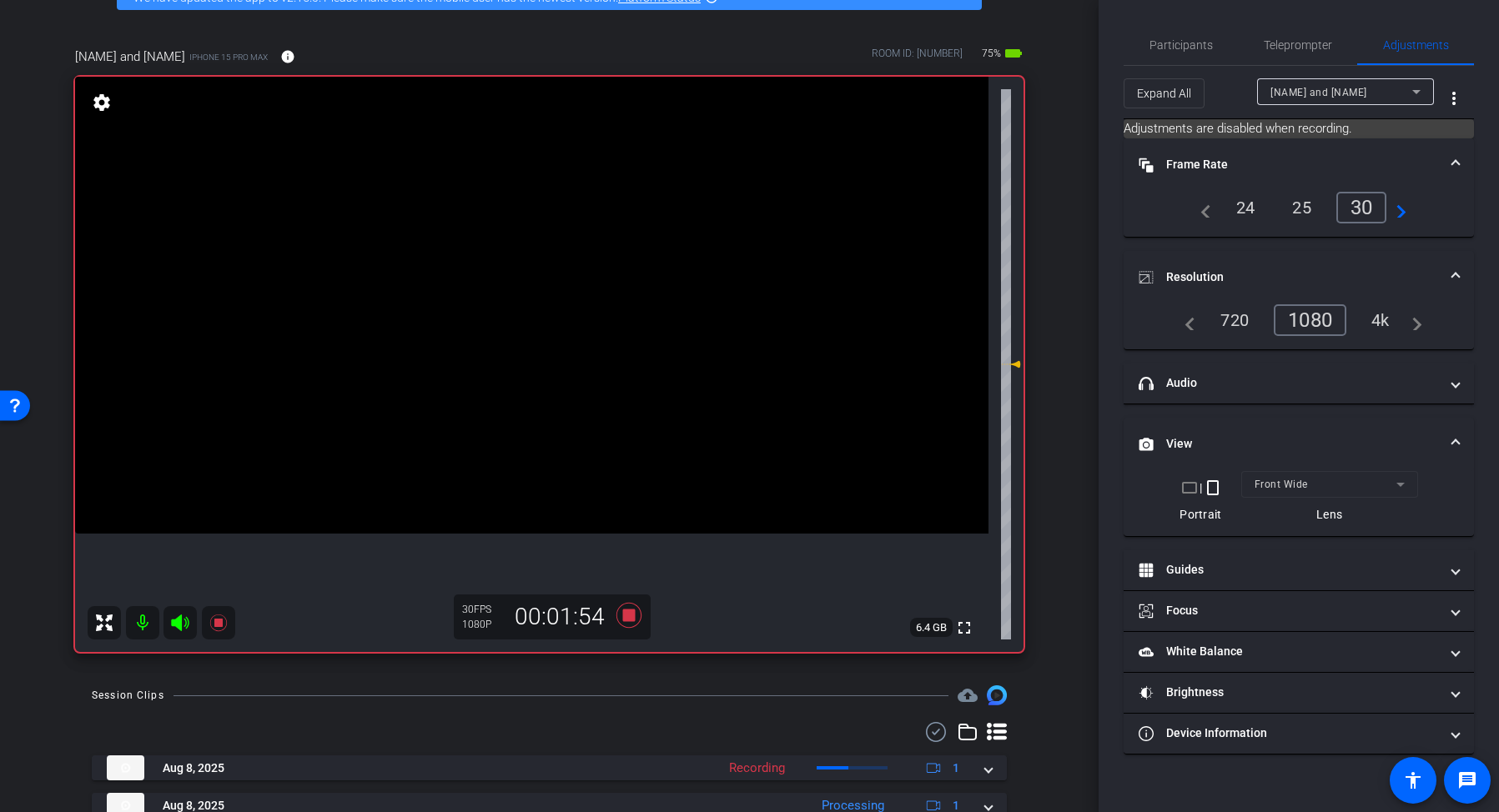 click 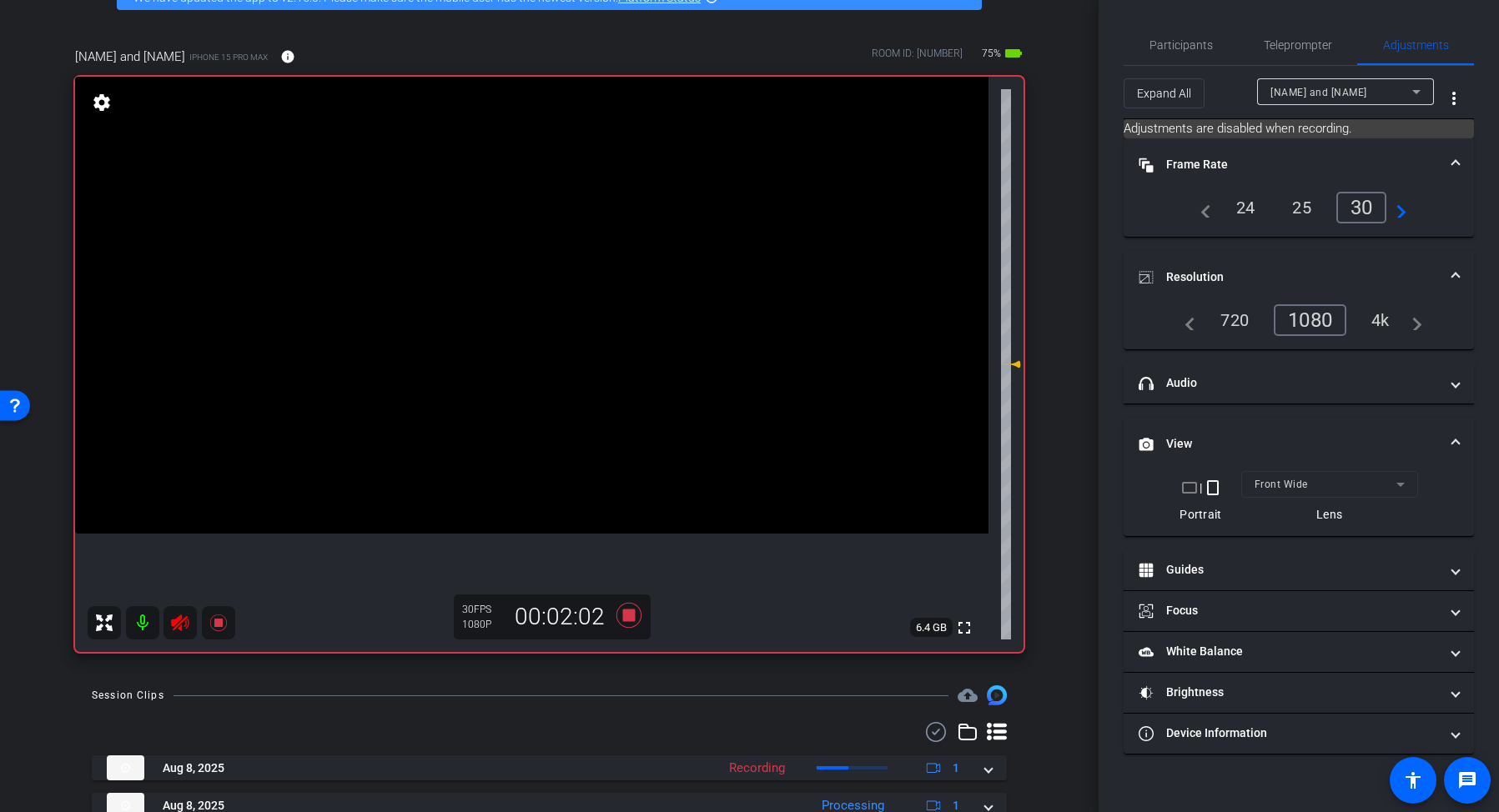 click 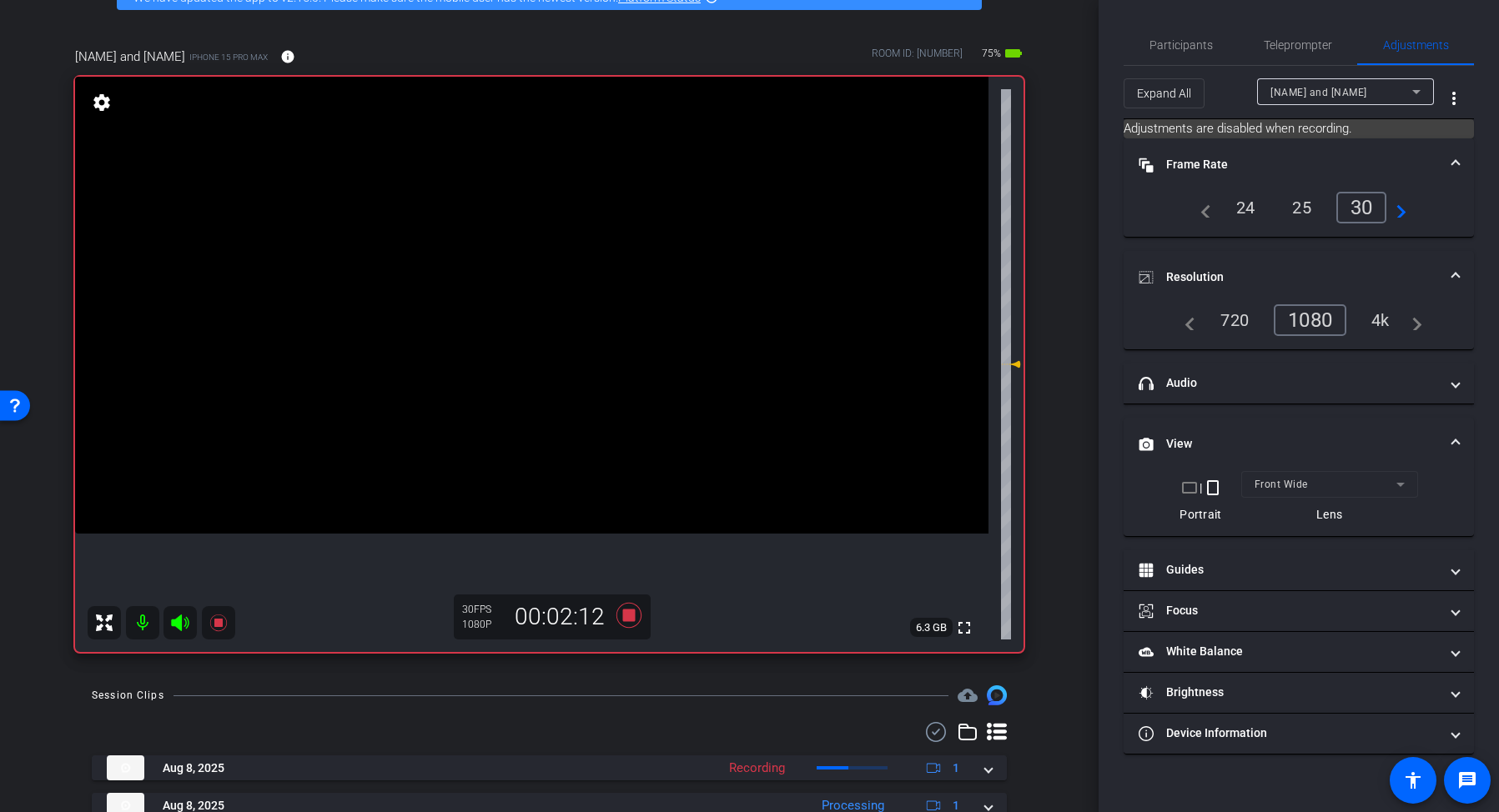click 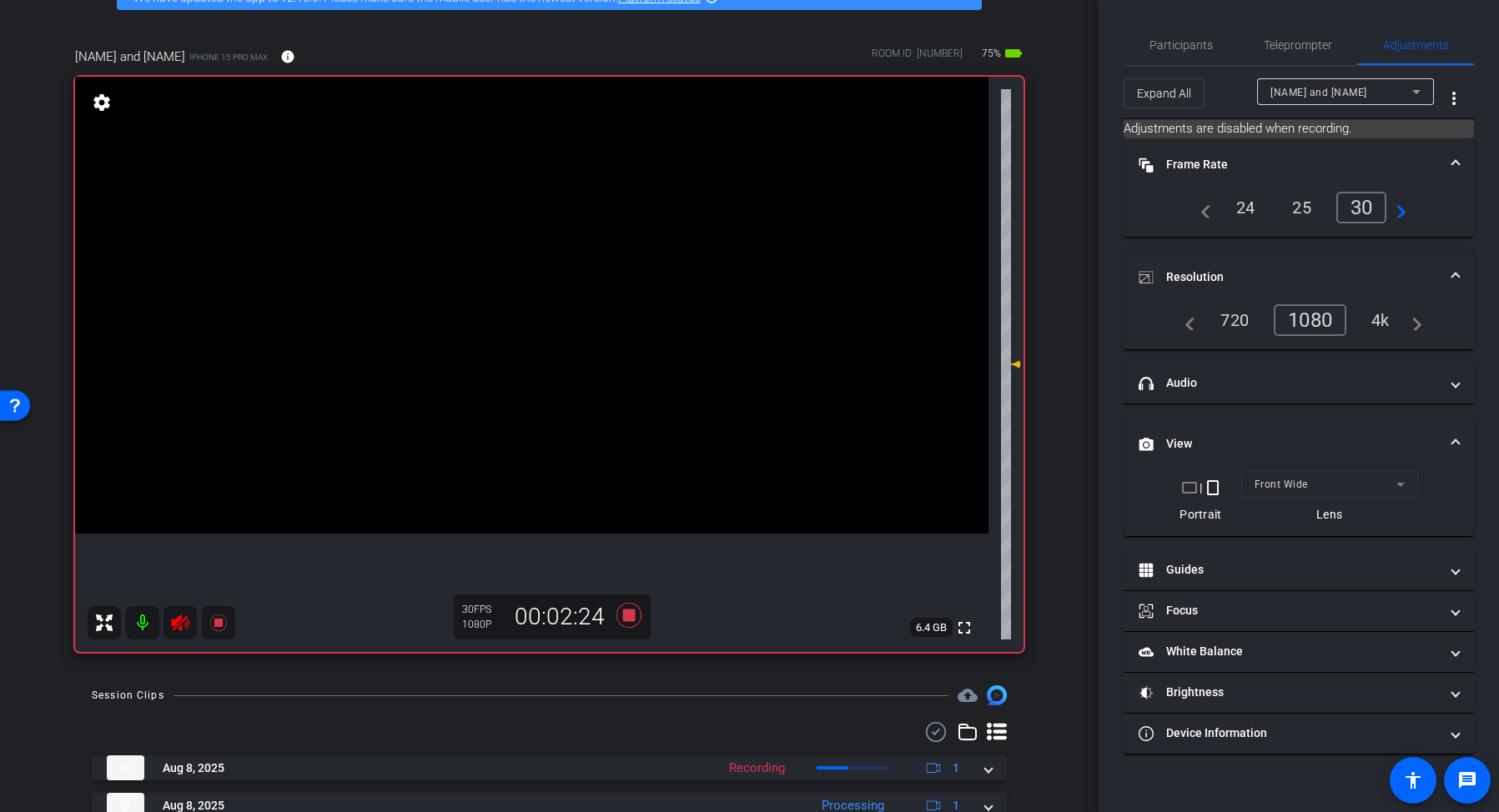 click 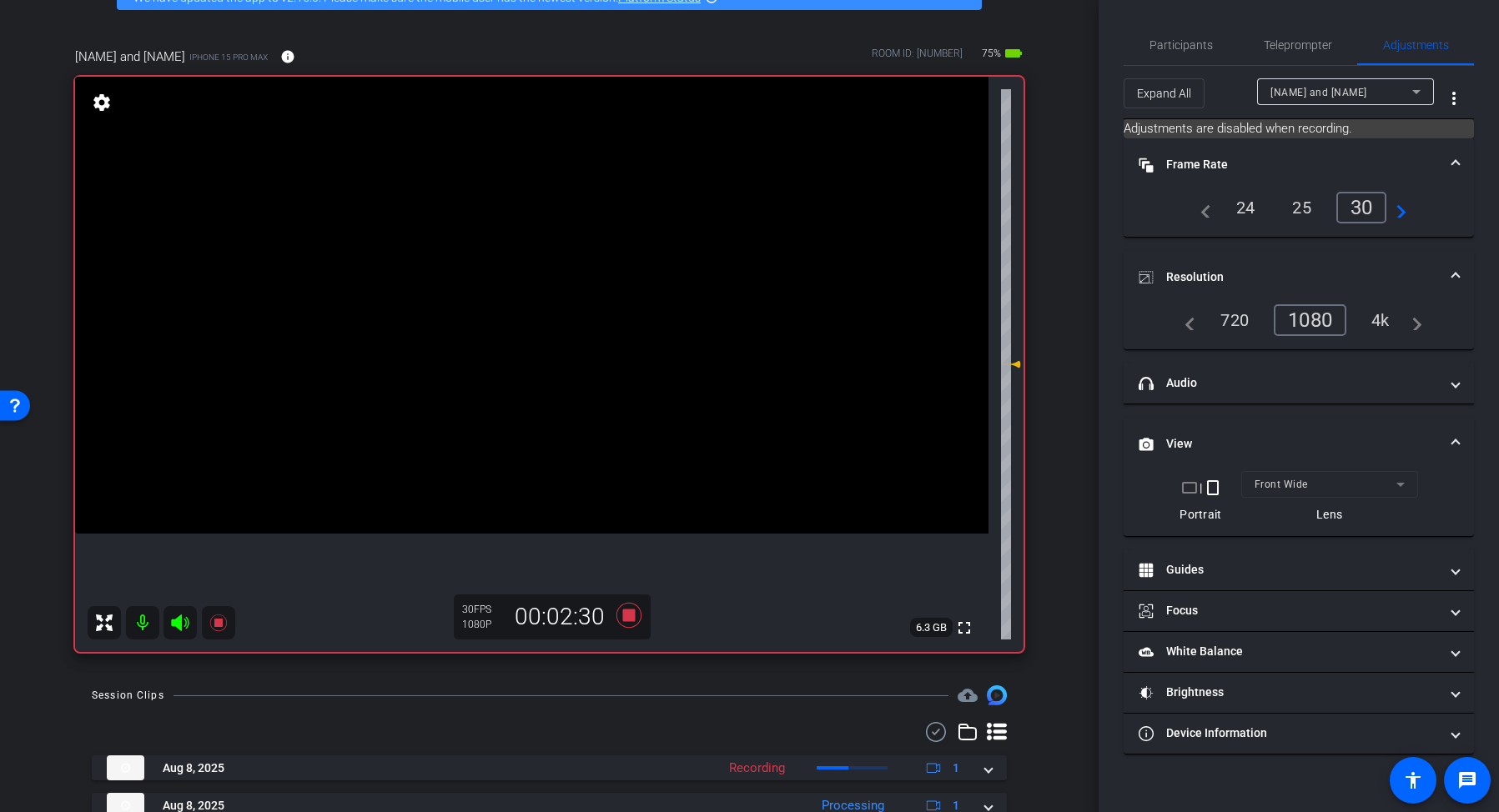click 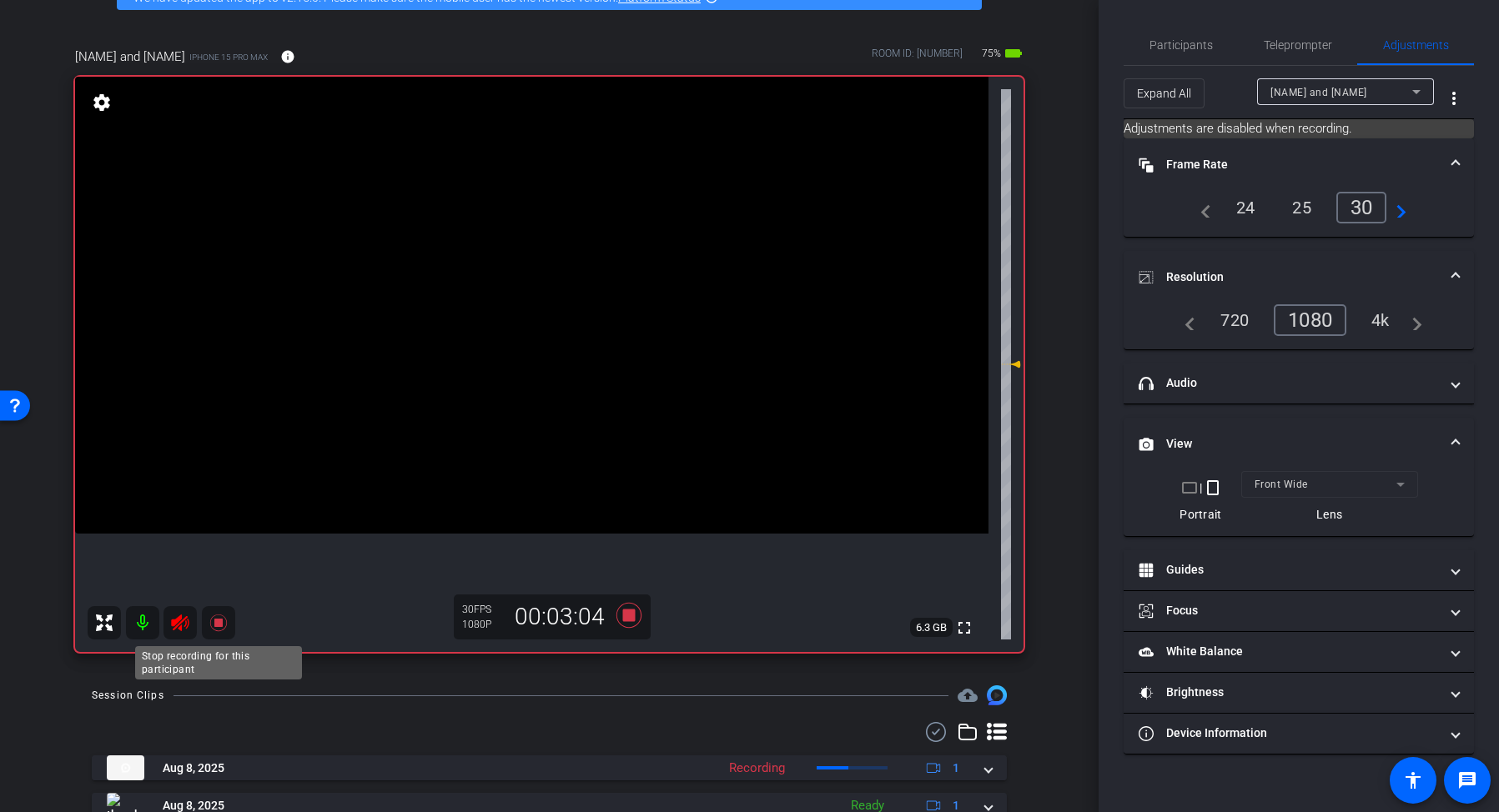 click 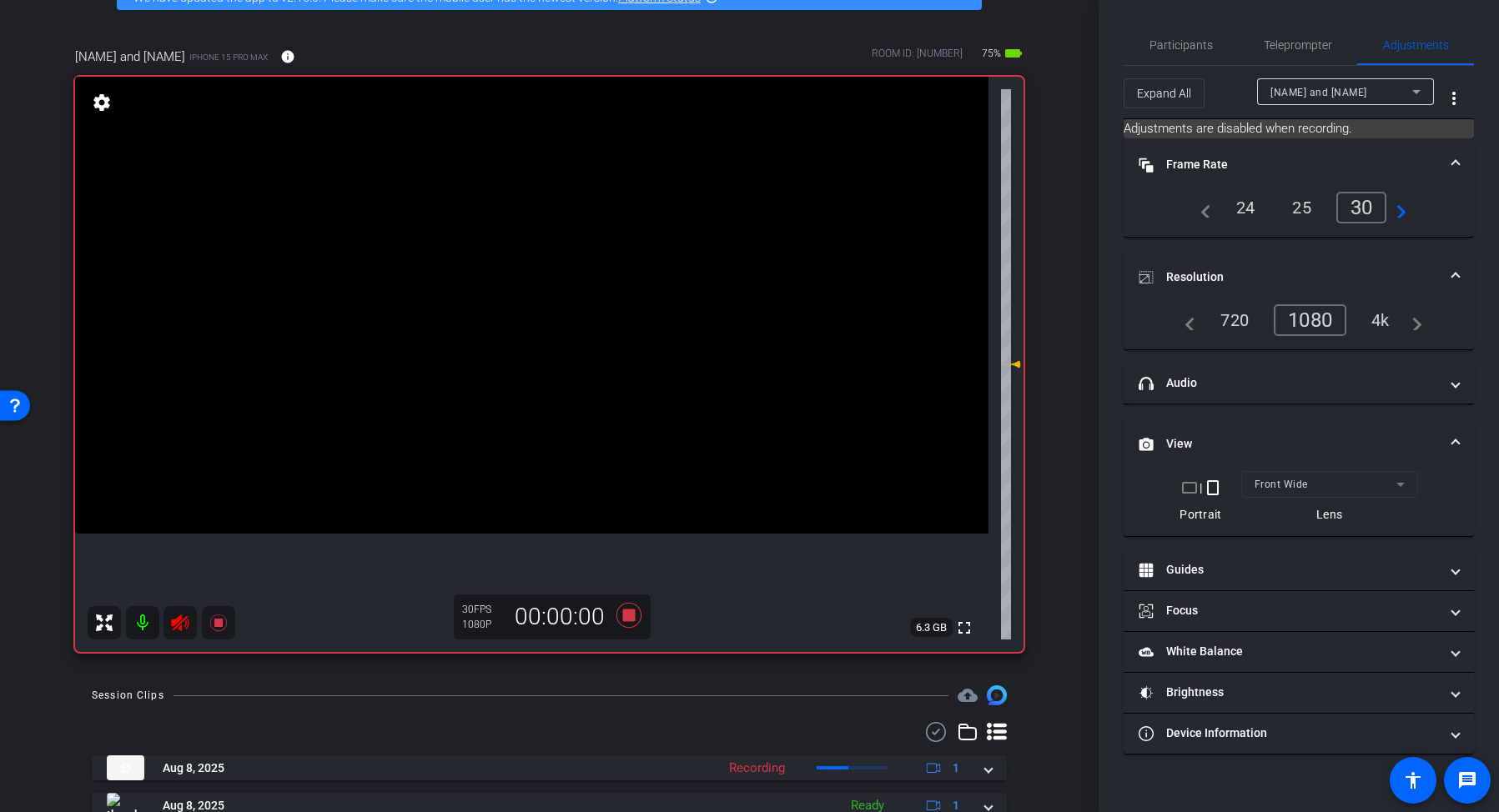 click 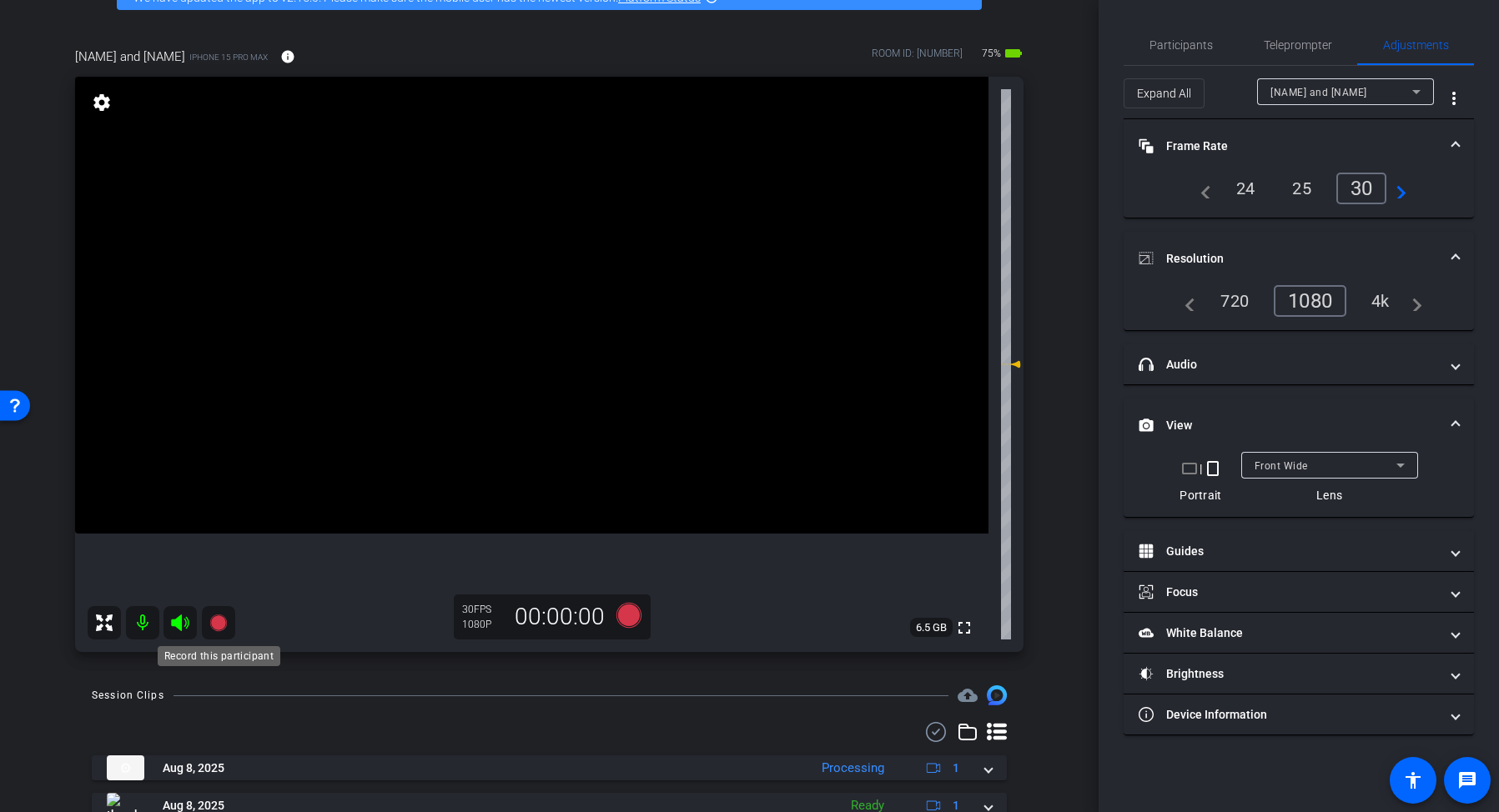click 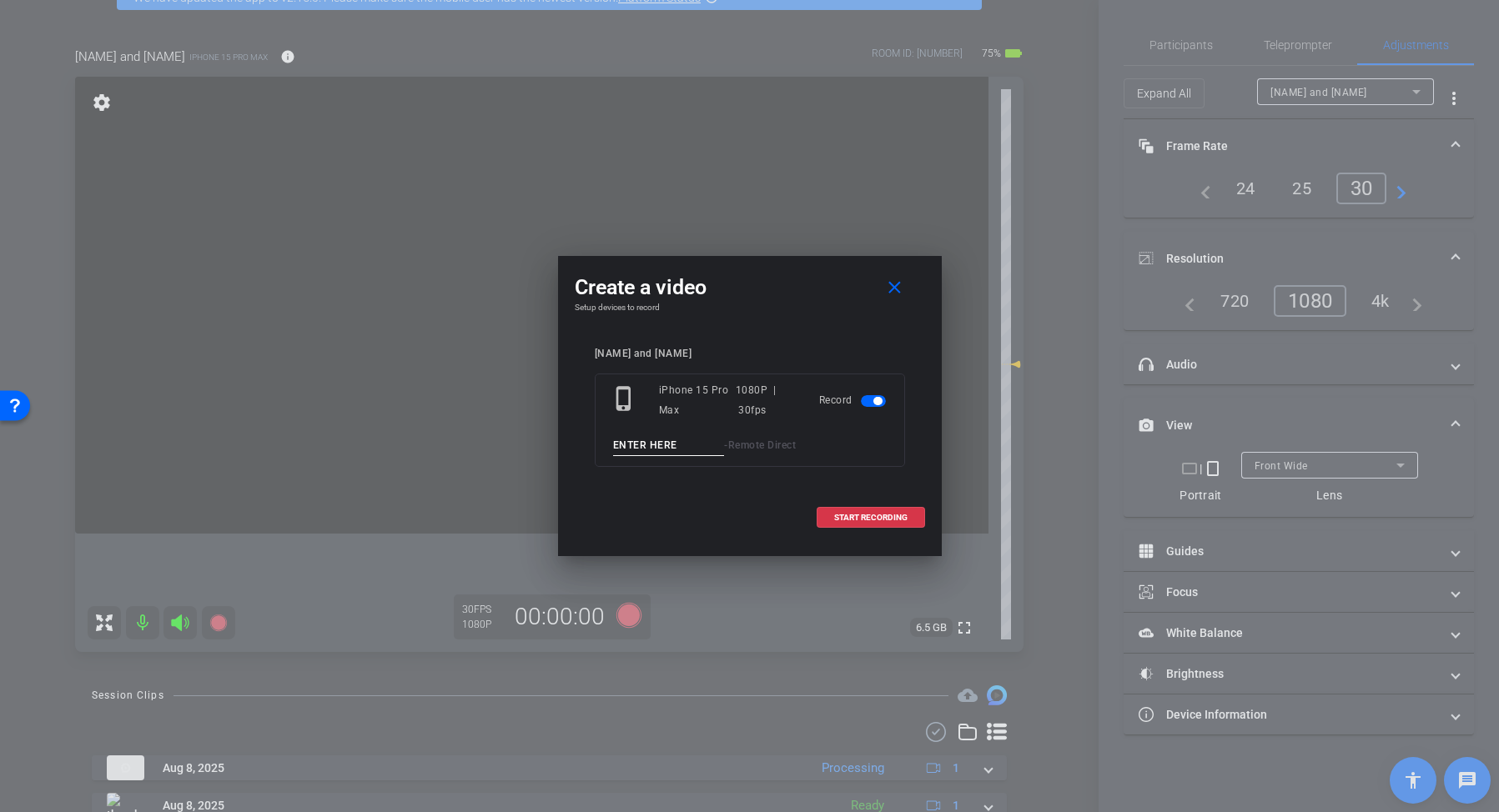 click at bounding box center [669, 445] 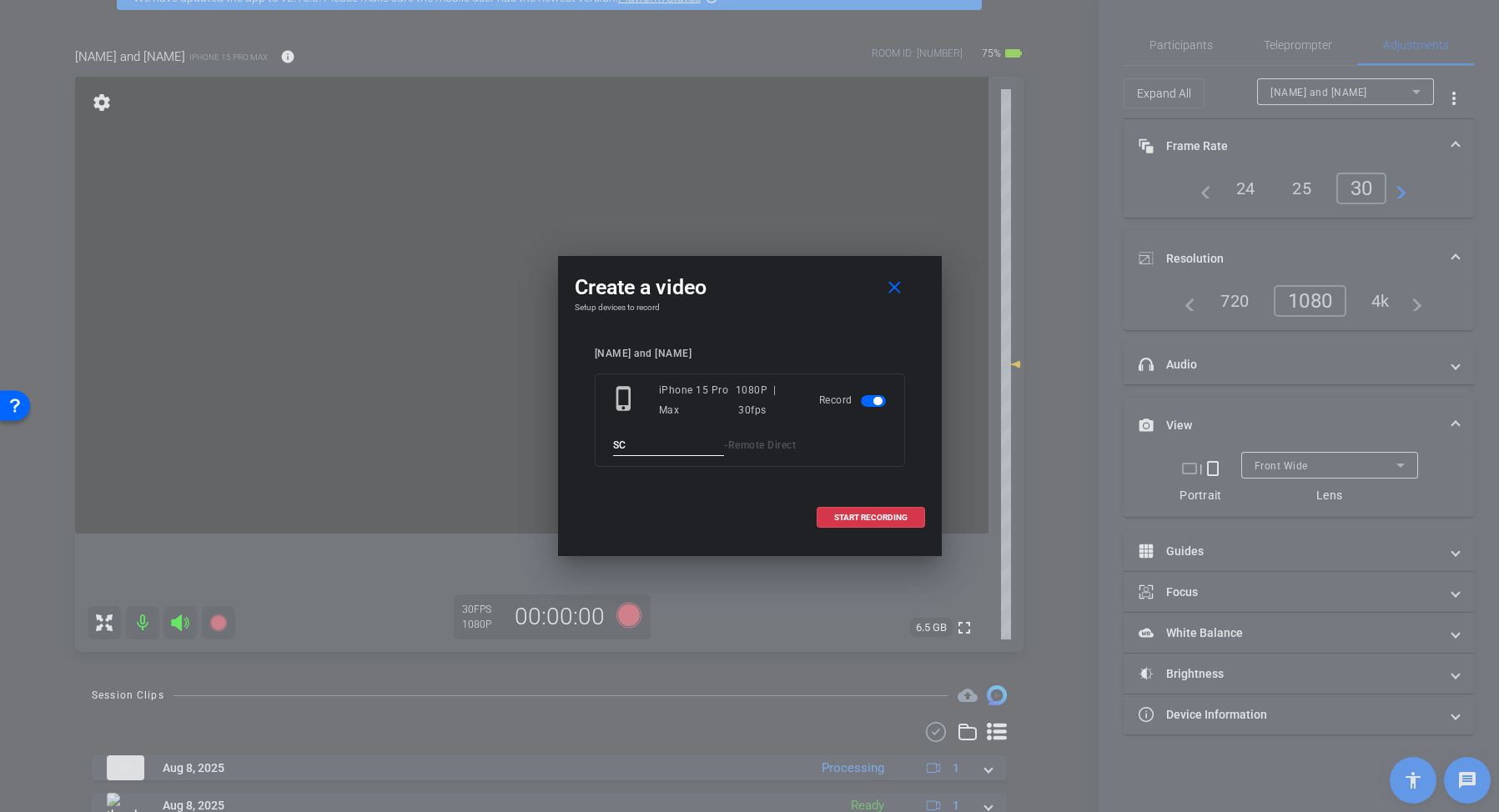 type on "S" 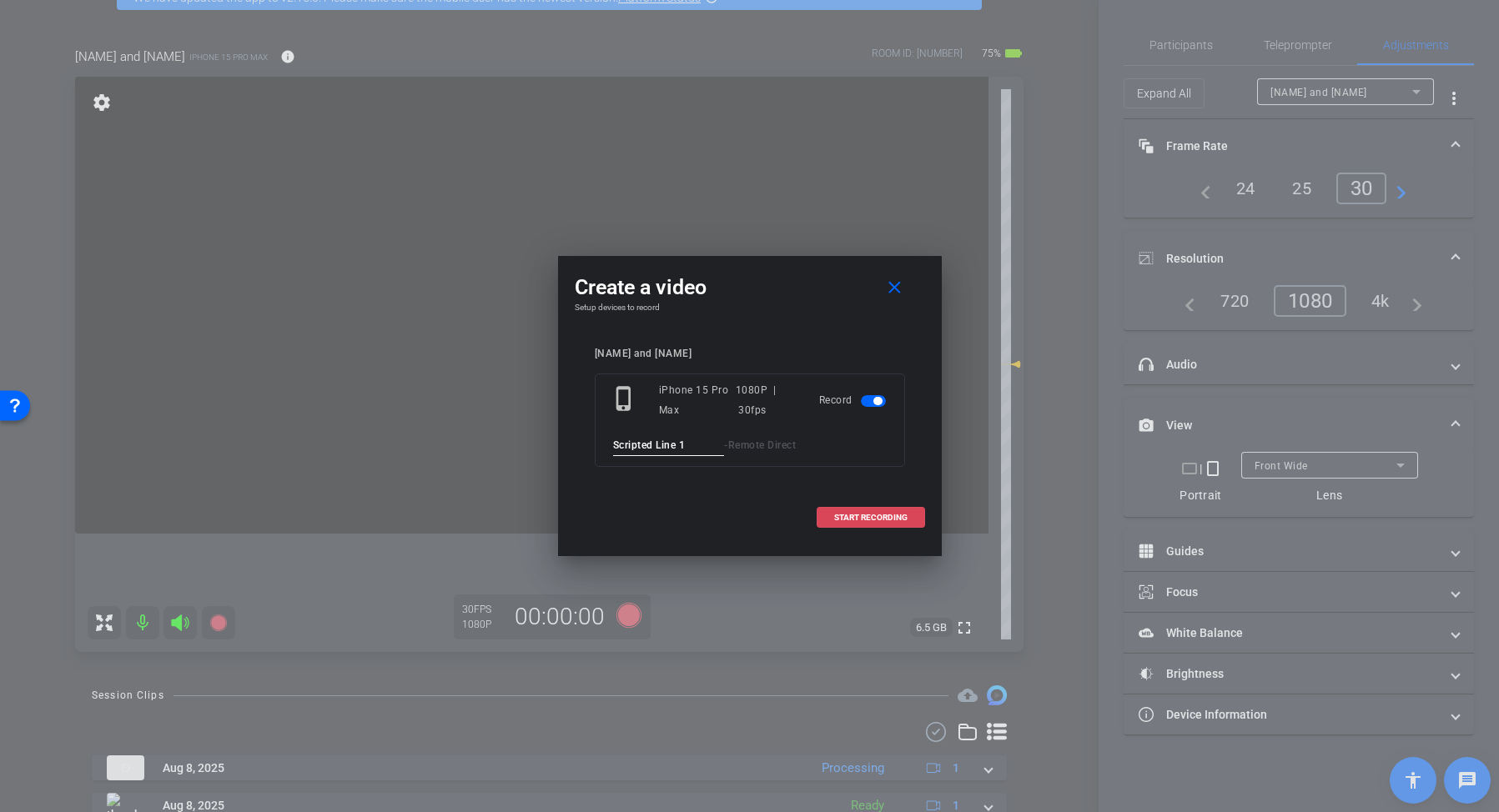 type on "Scripted Line 1" 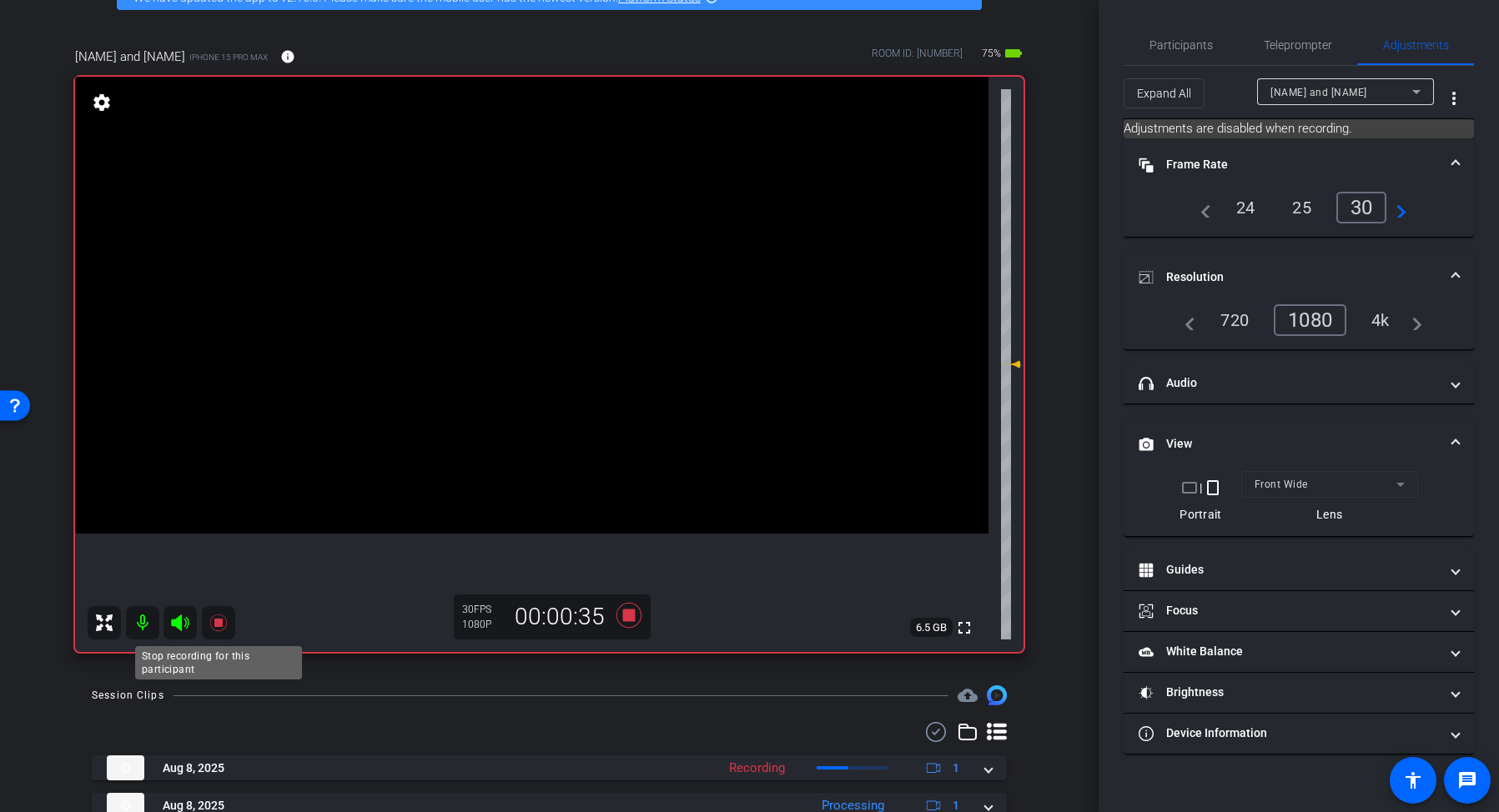 click 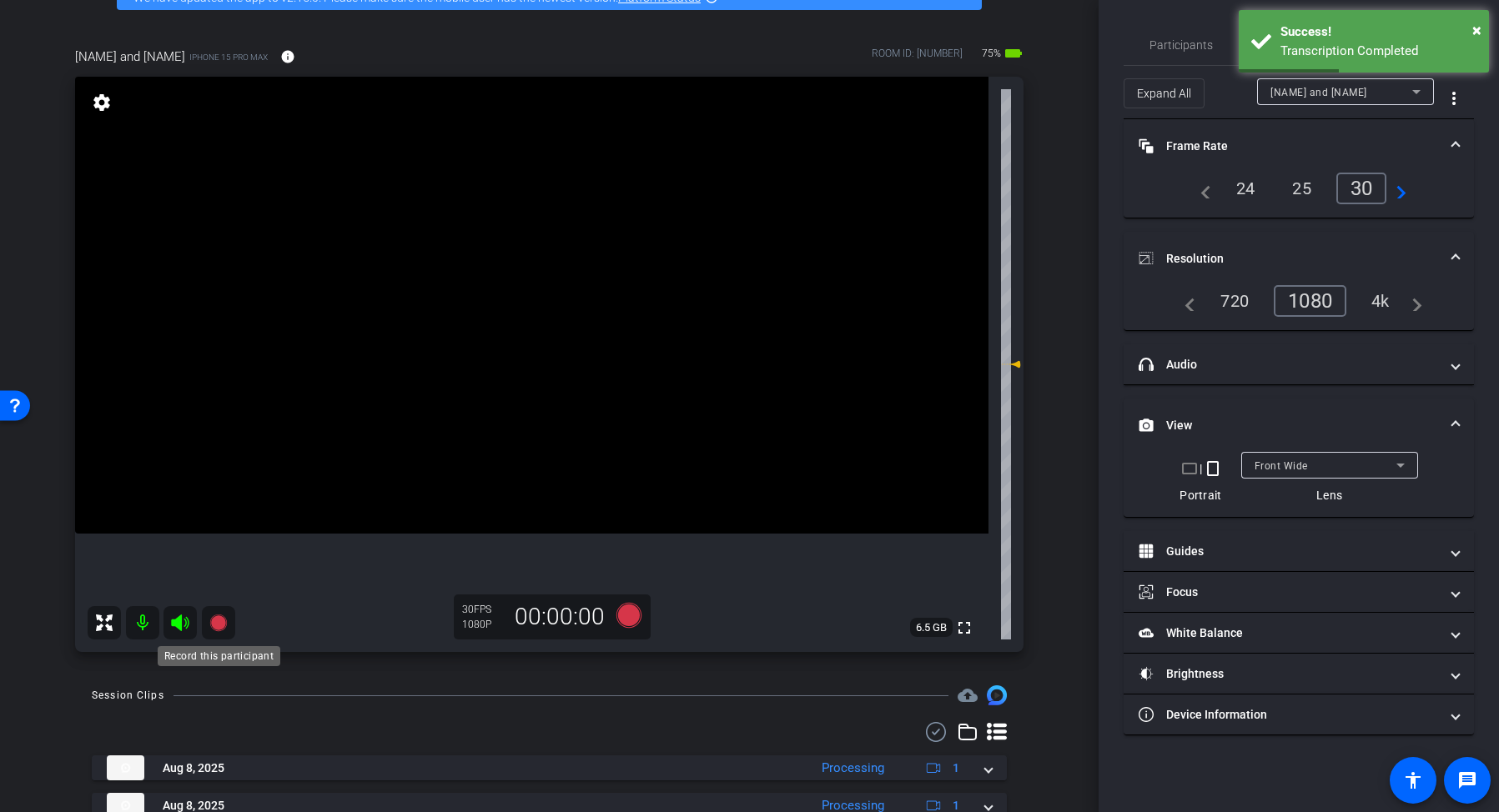 click 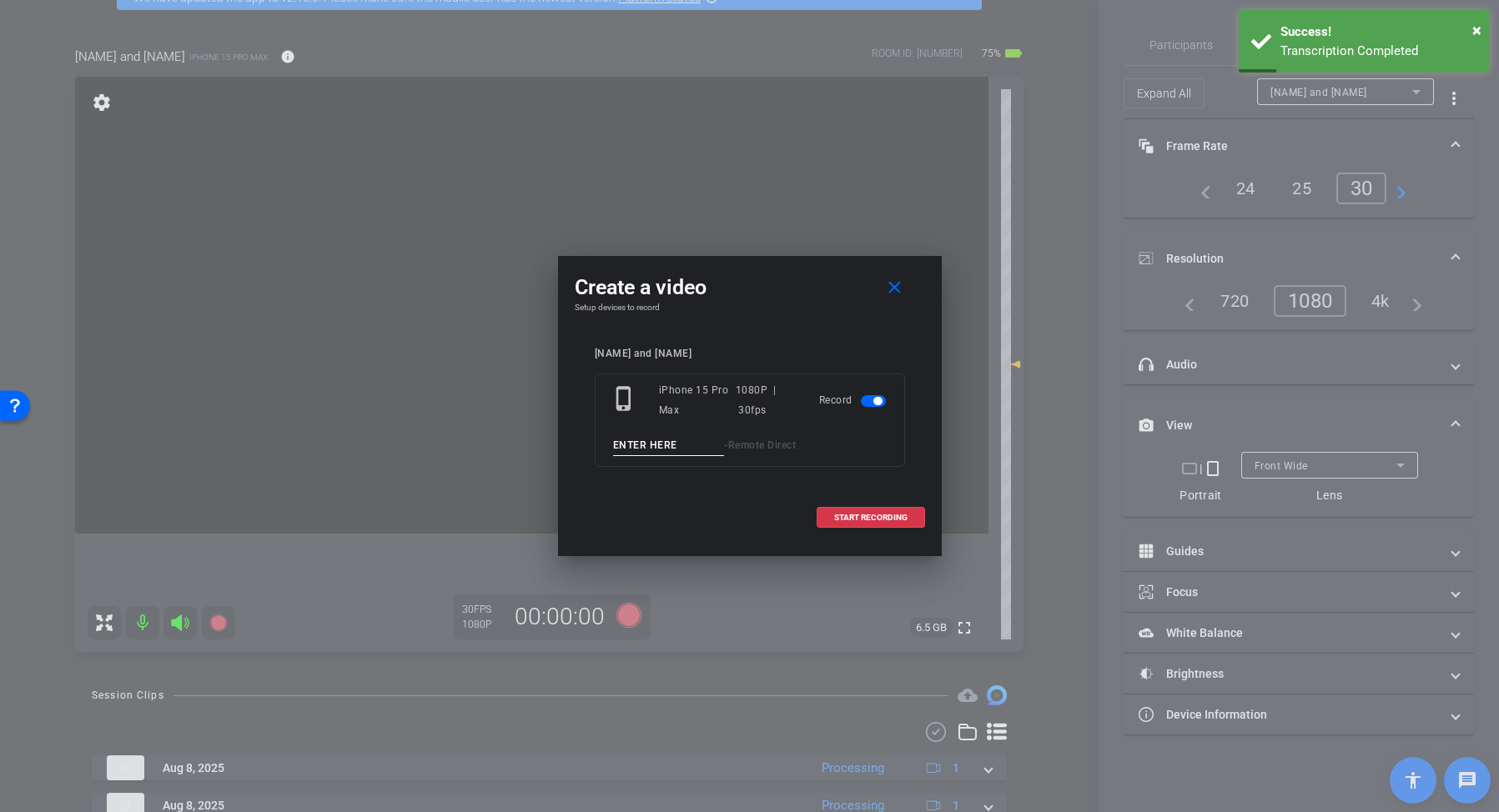click at bounding box center (669, 445) 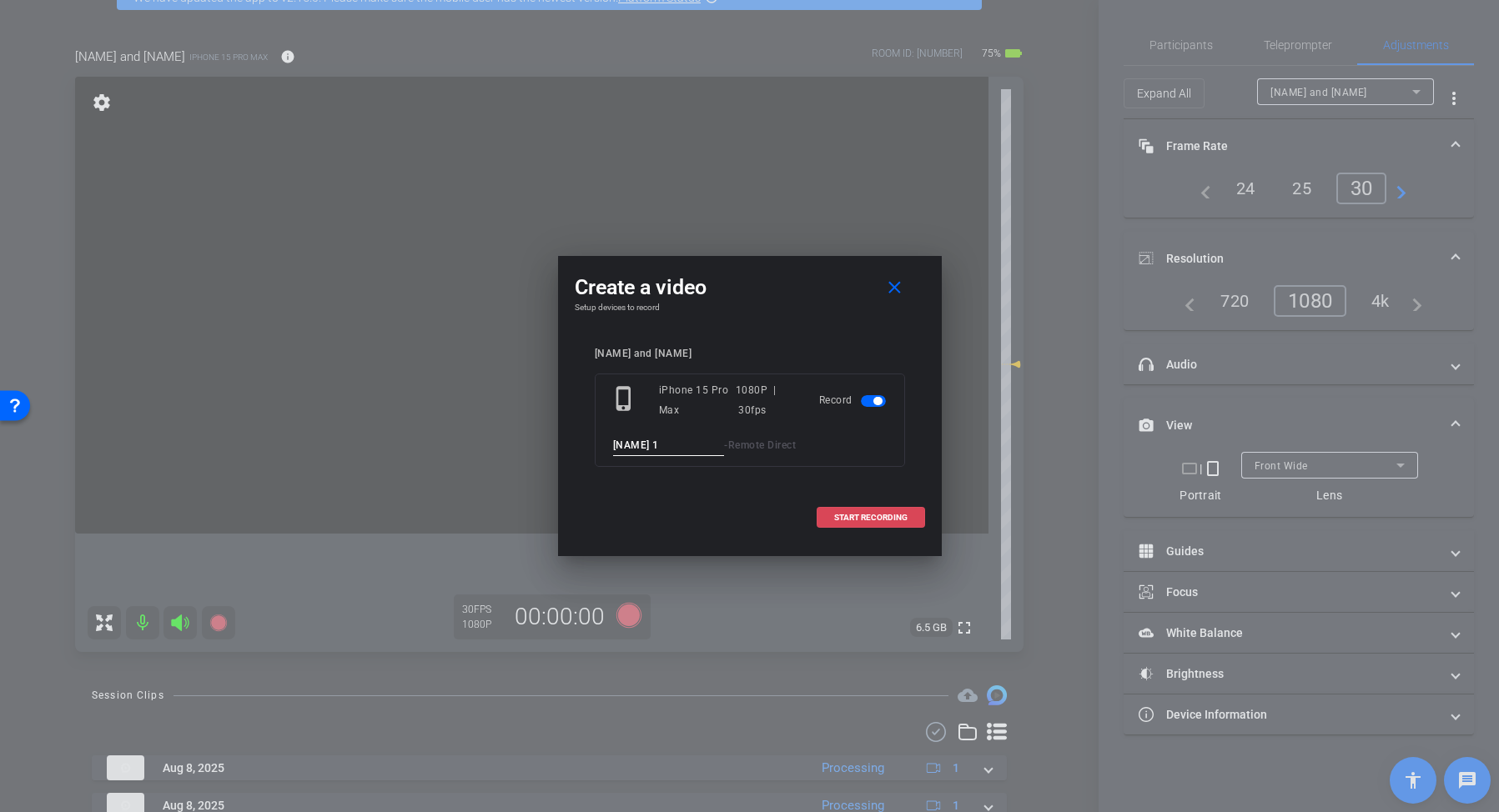 type on "Danny 1" 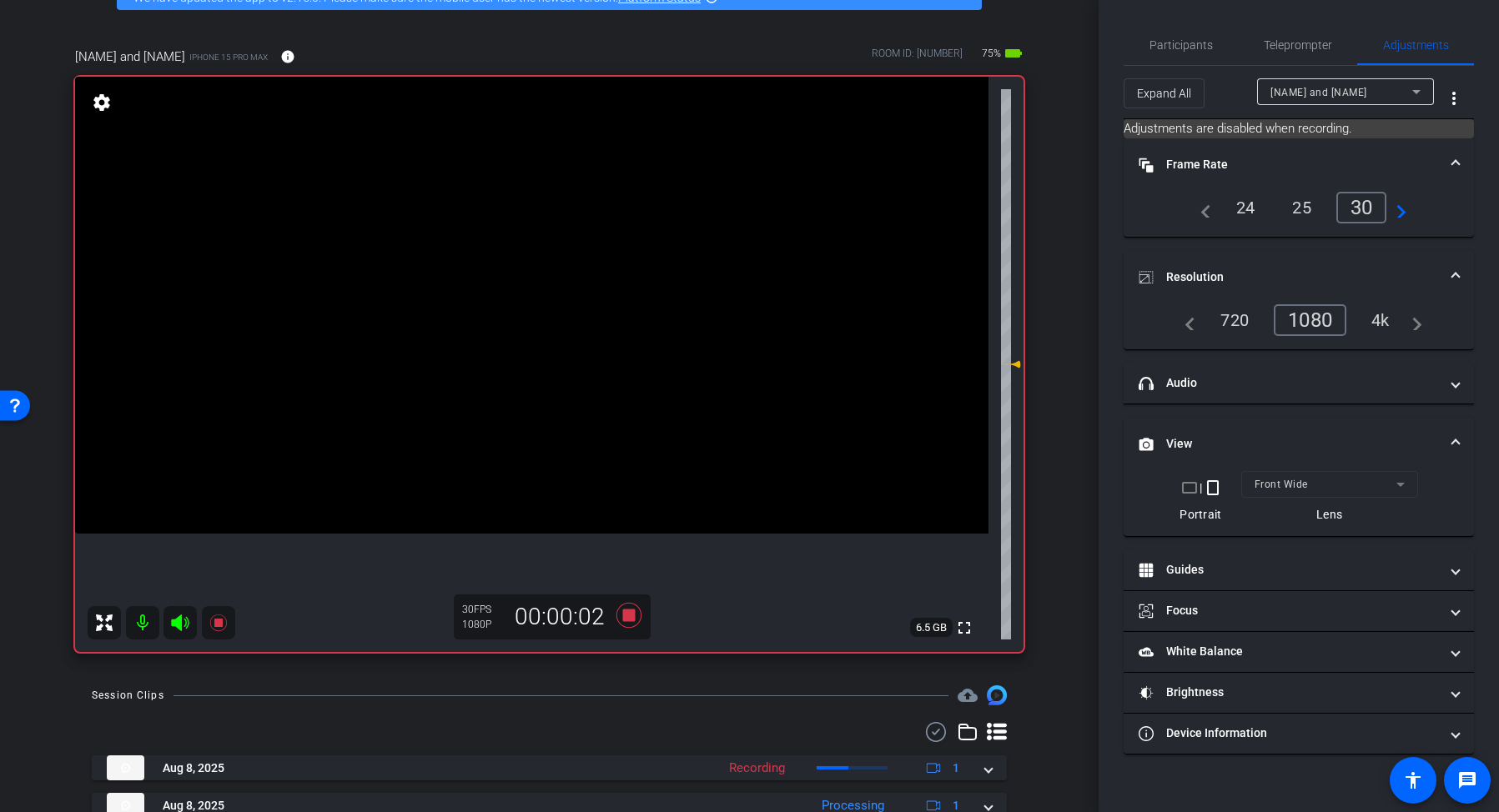 click 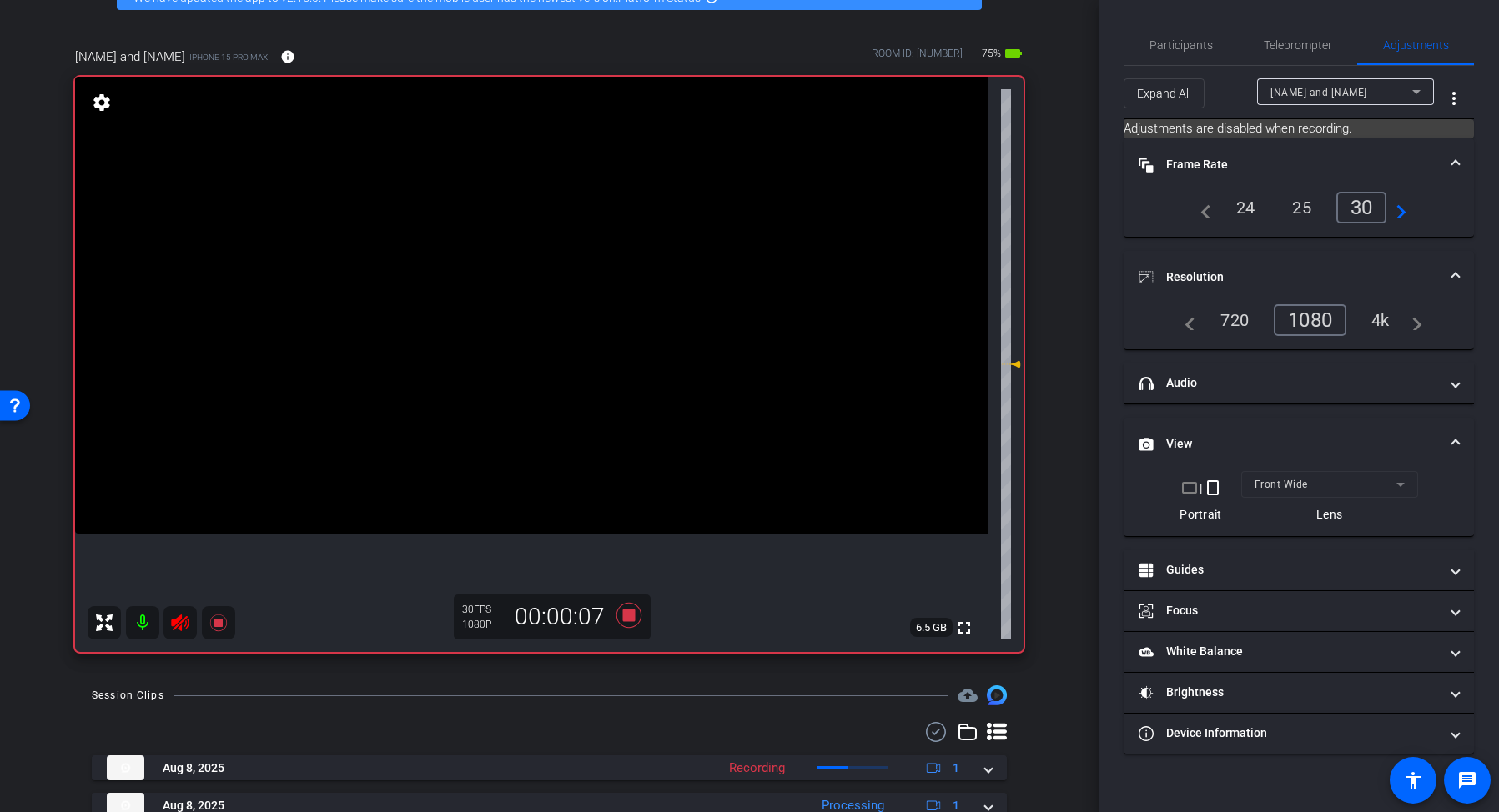 click 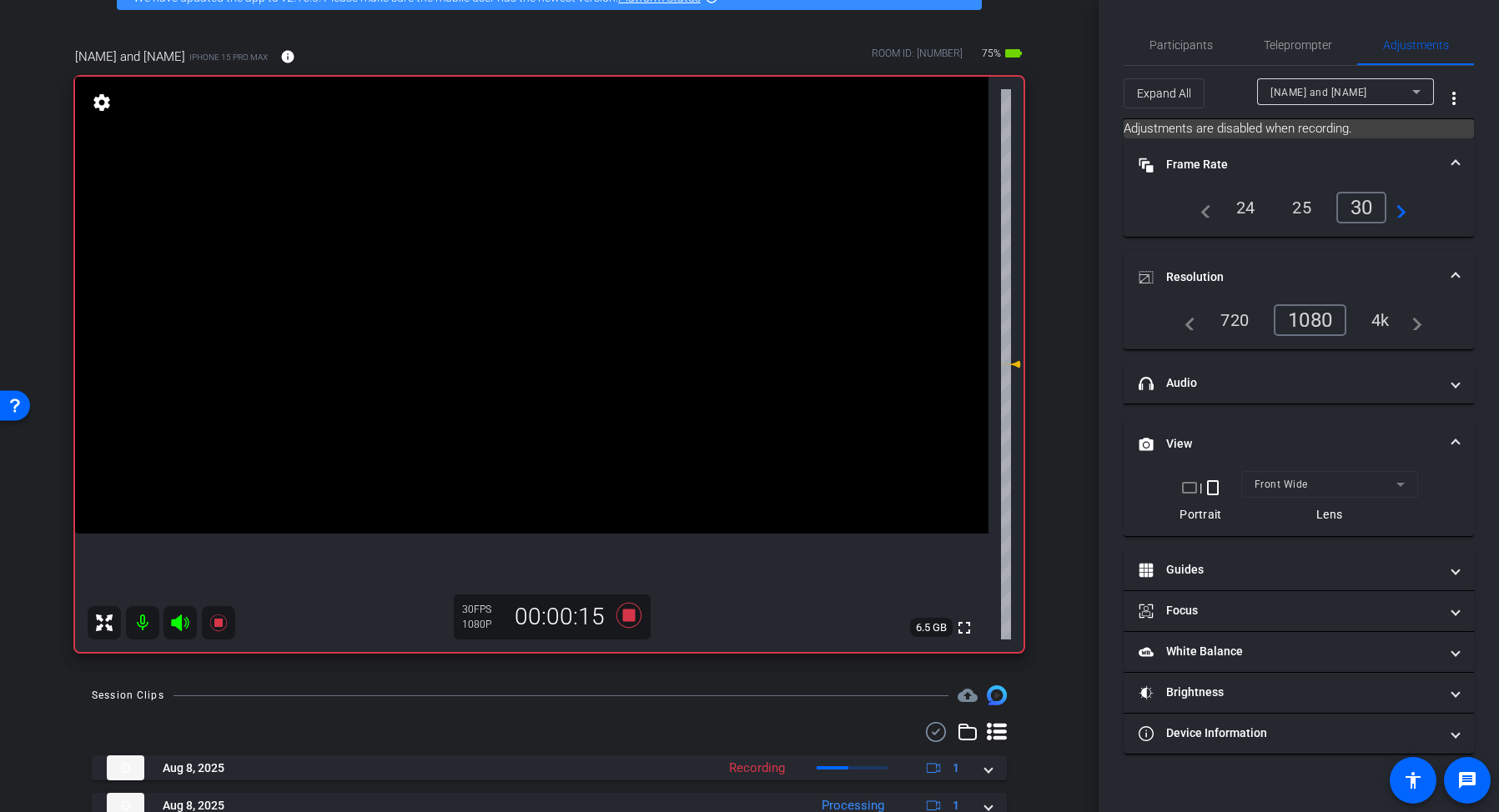 click 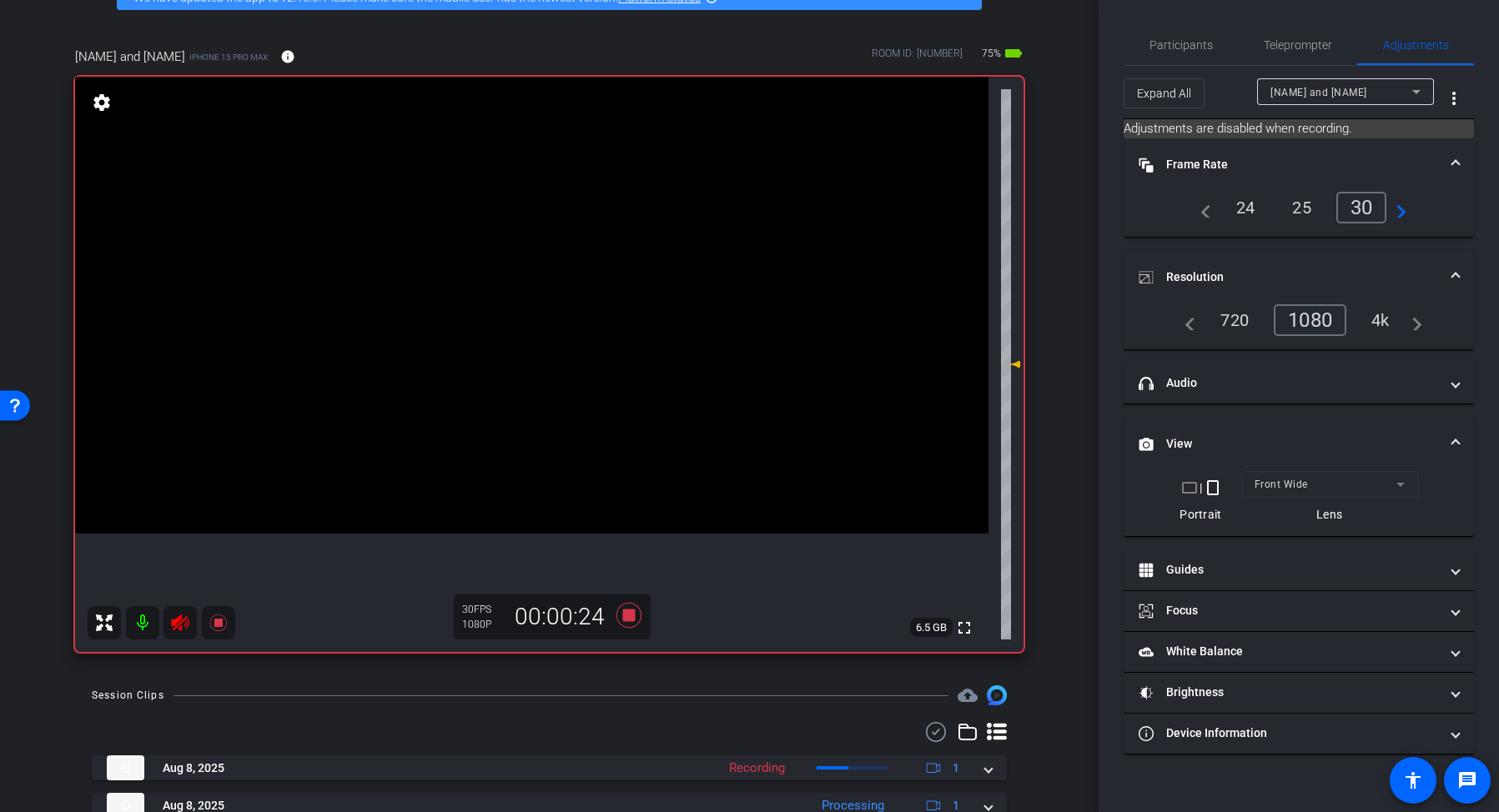click 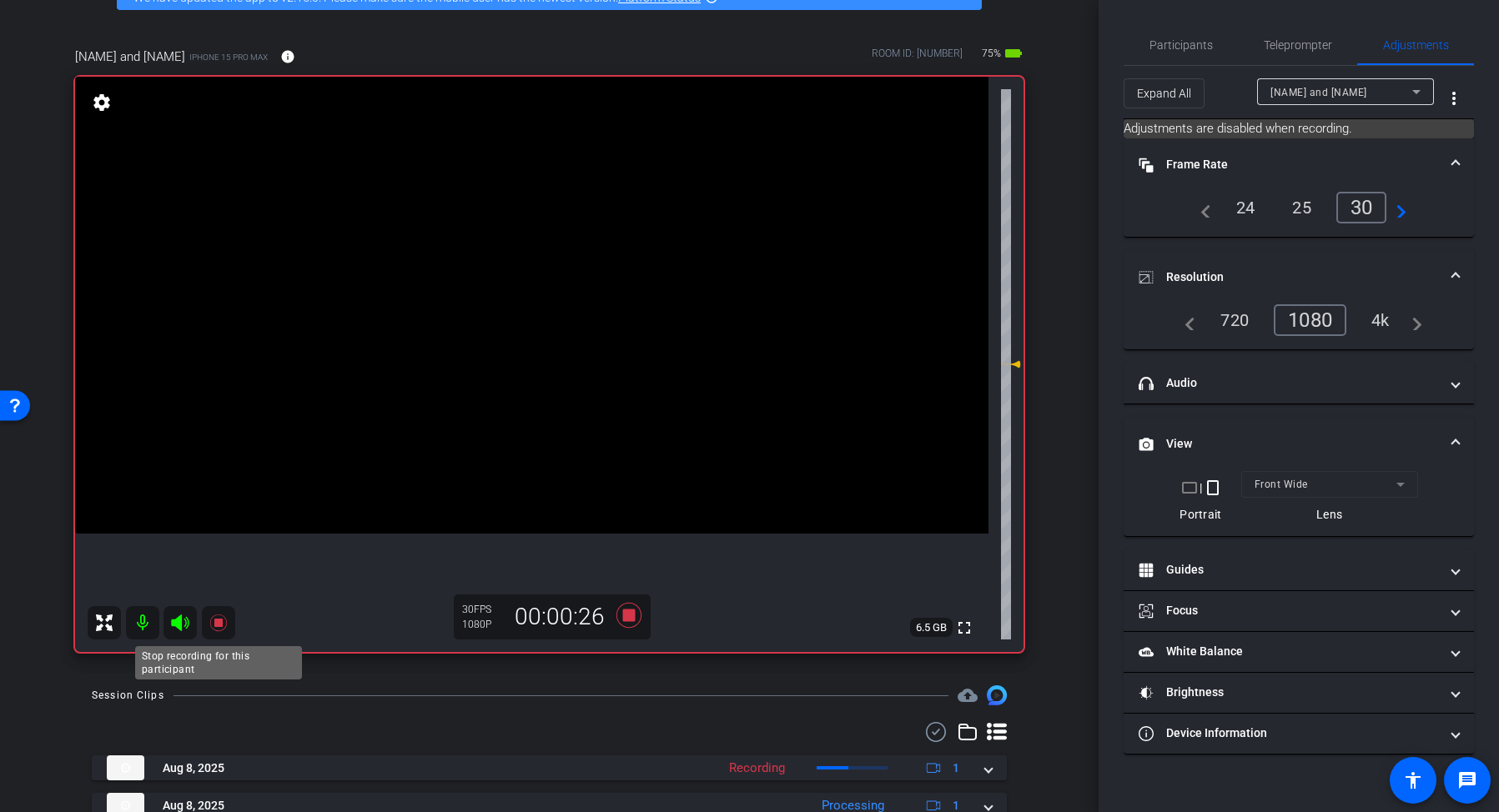 click 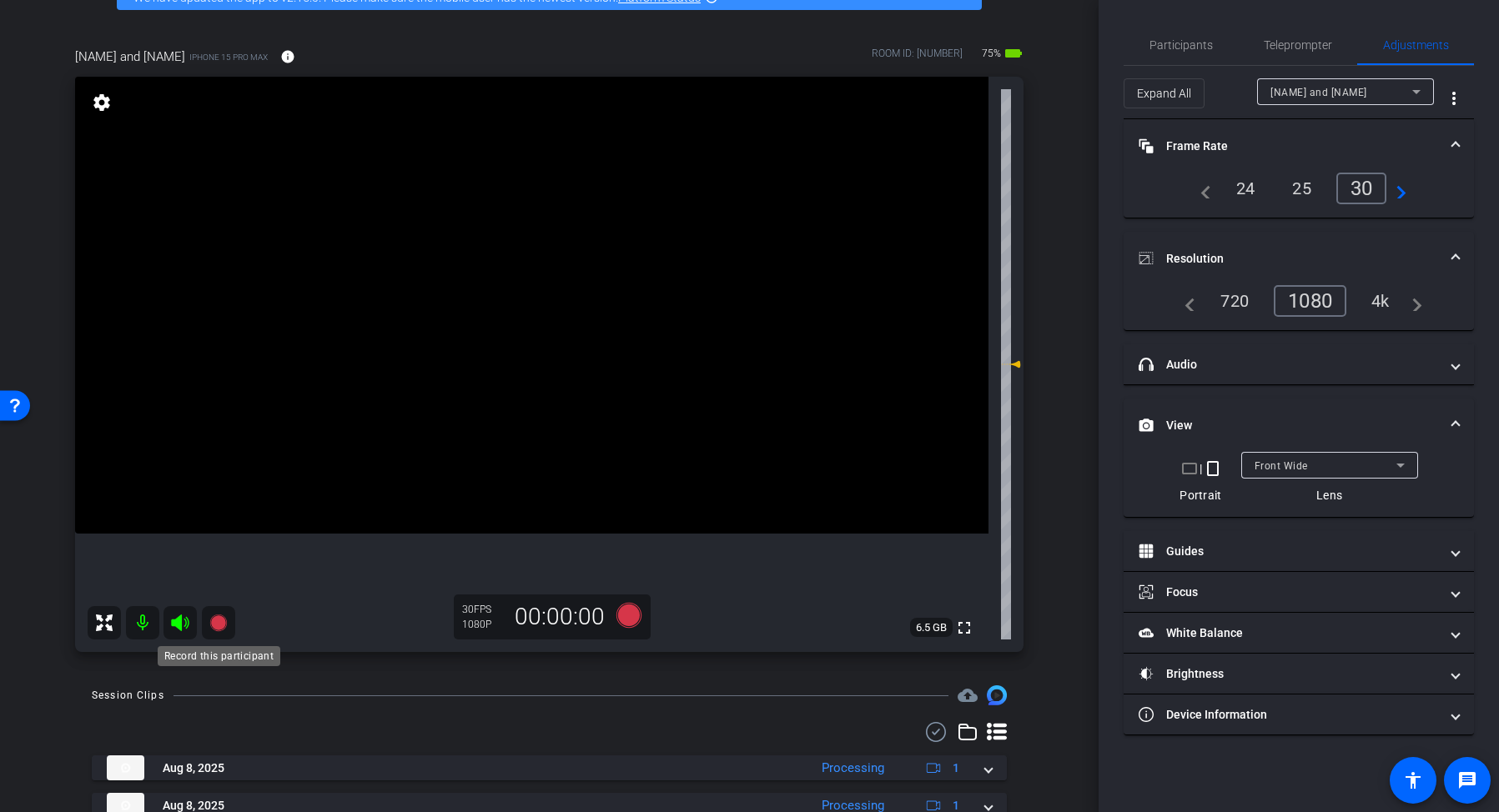 click 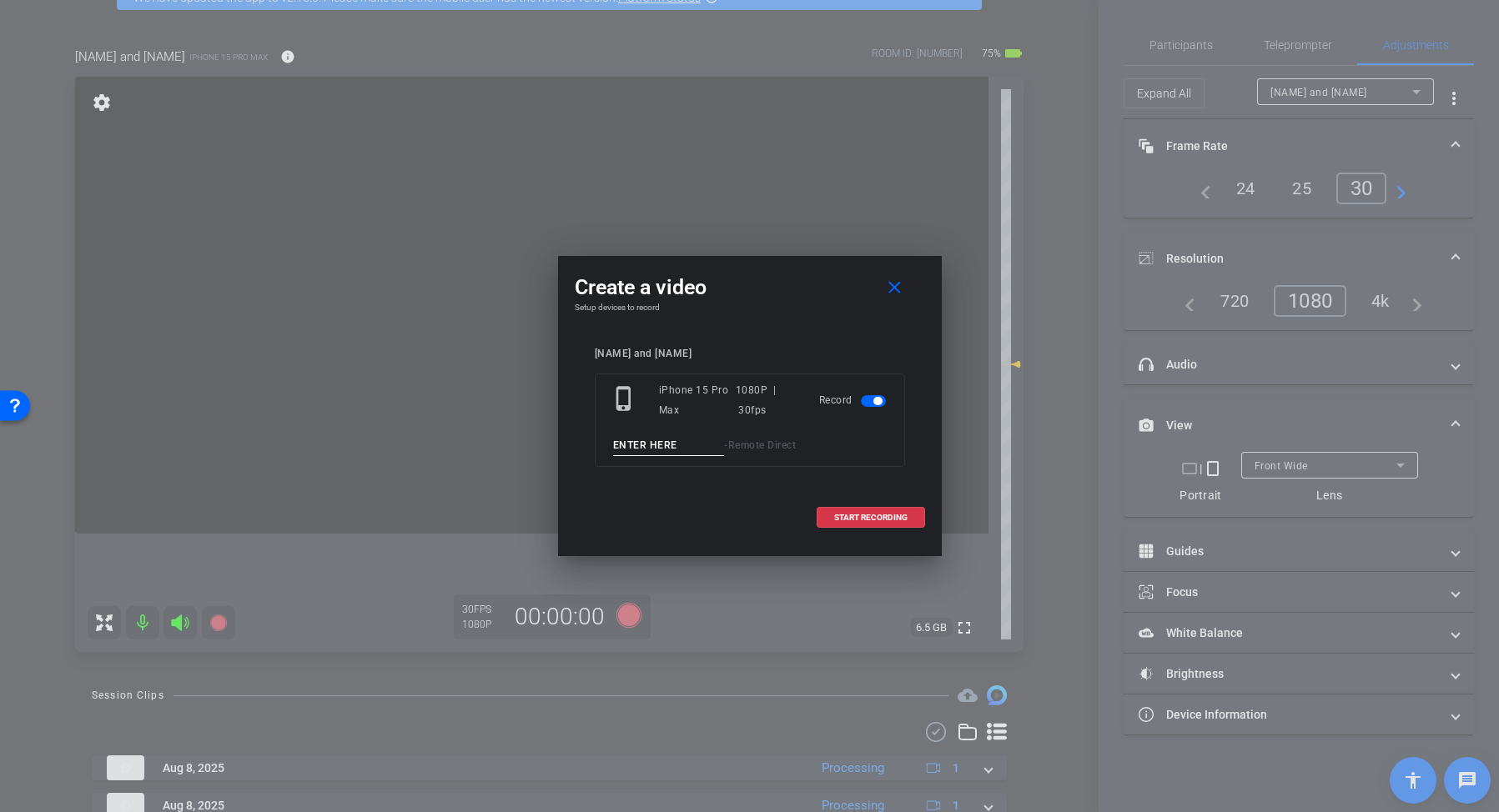 click at bounding box center (669, 445) 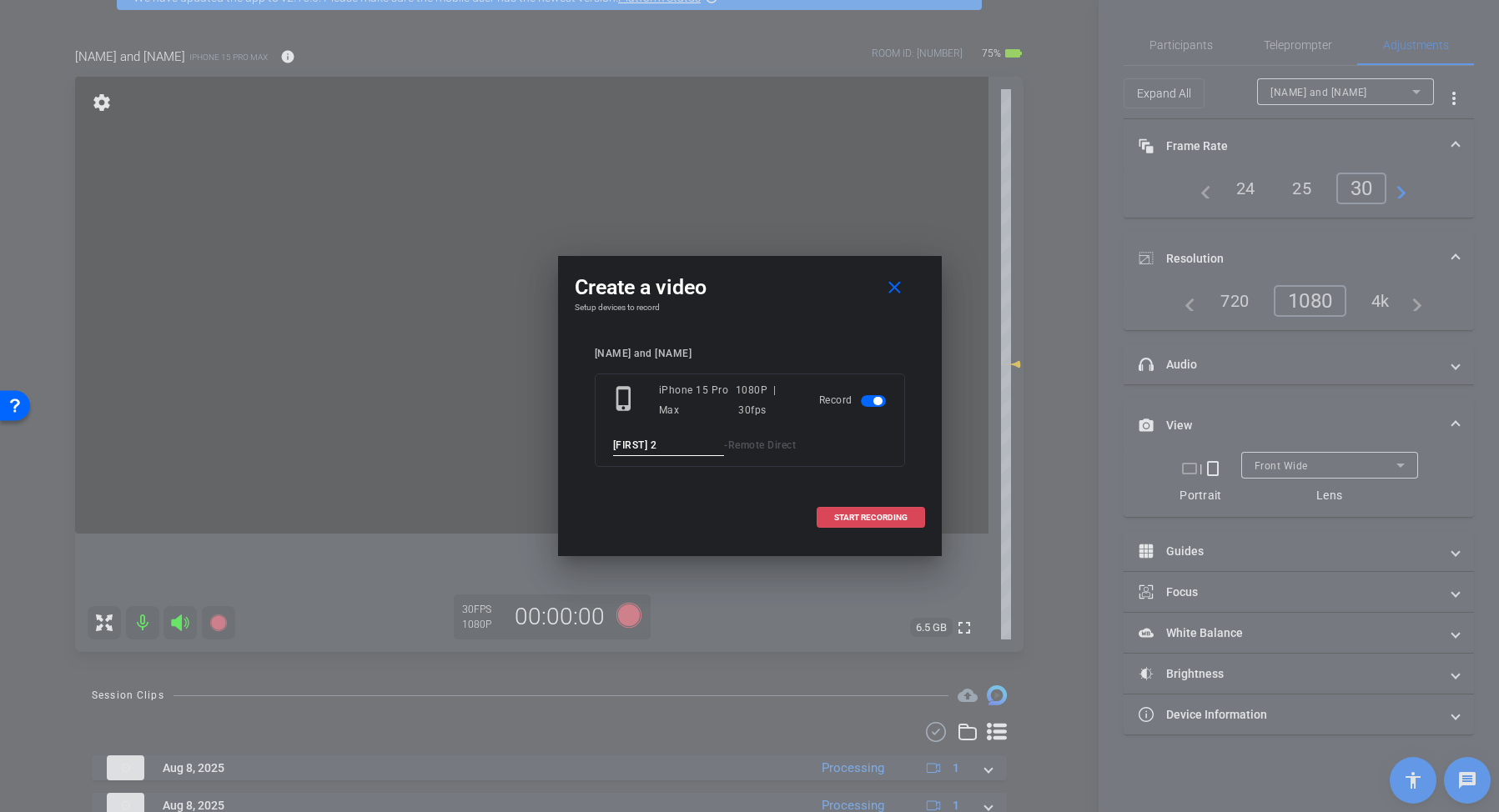 type on "Jess 2" 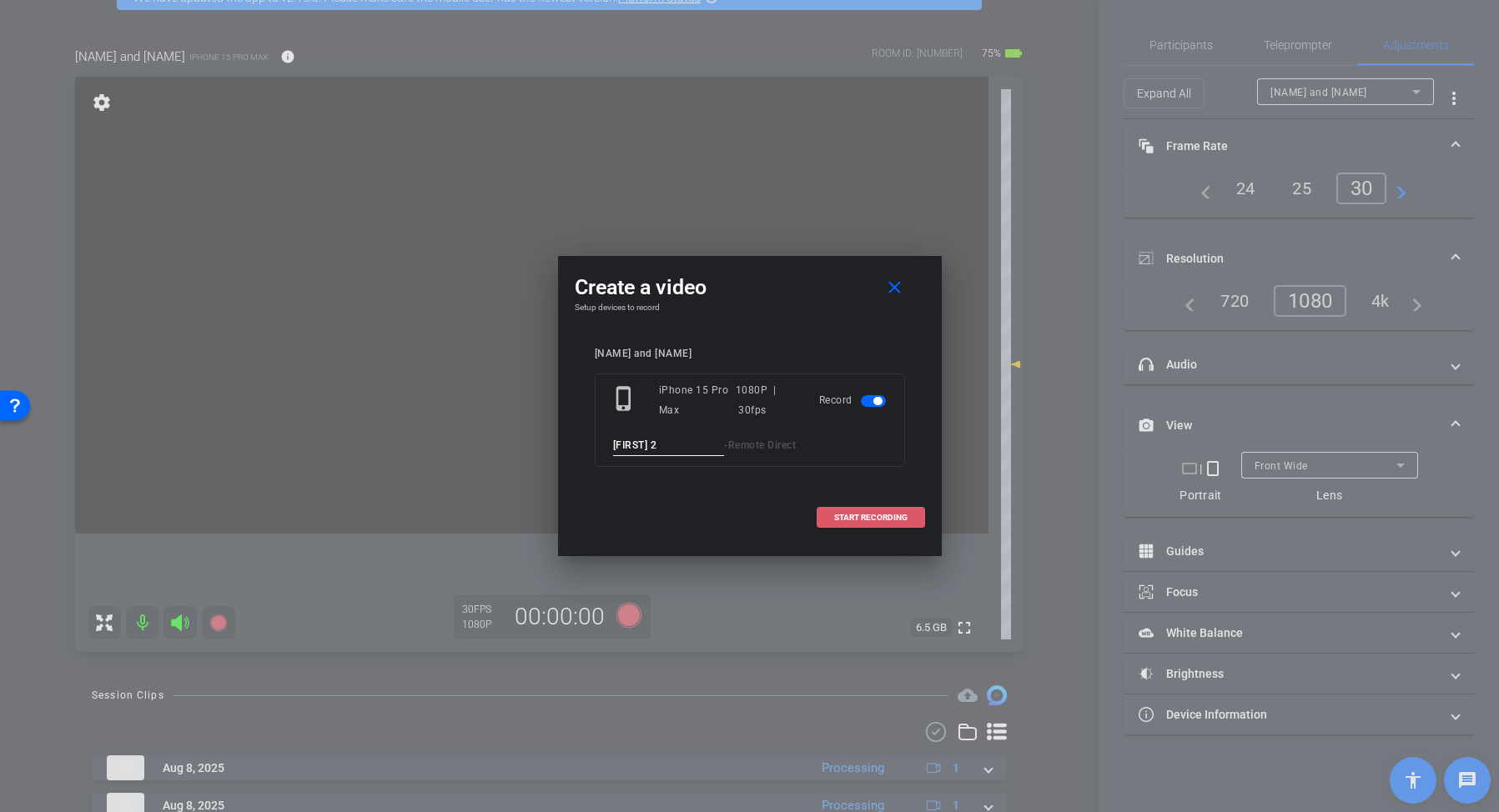 click on "START RECORDING" at bounding box center (871, 518) 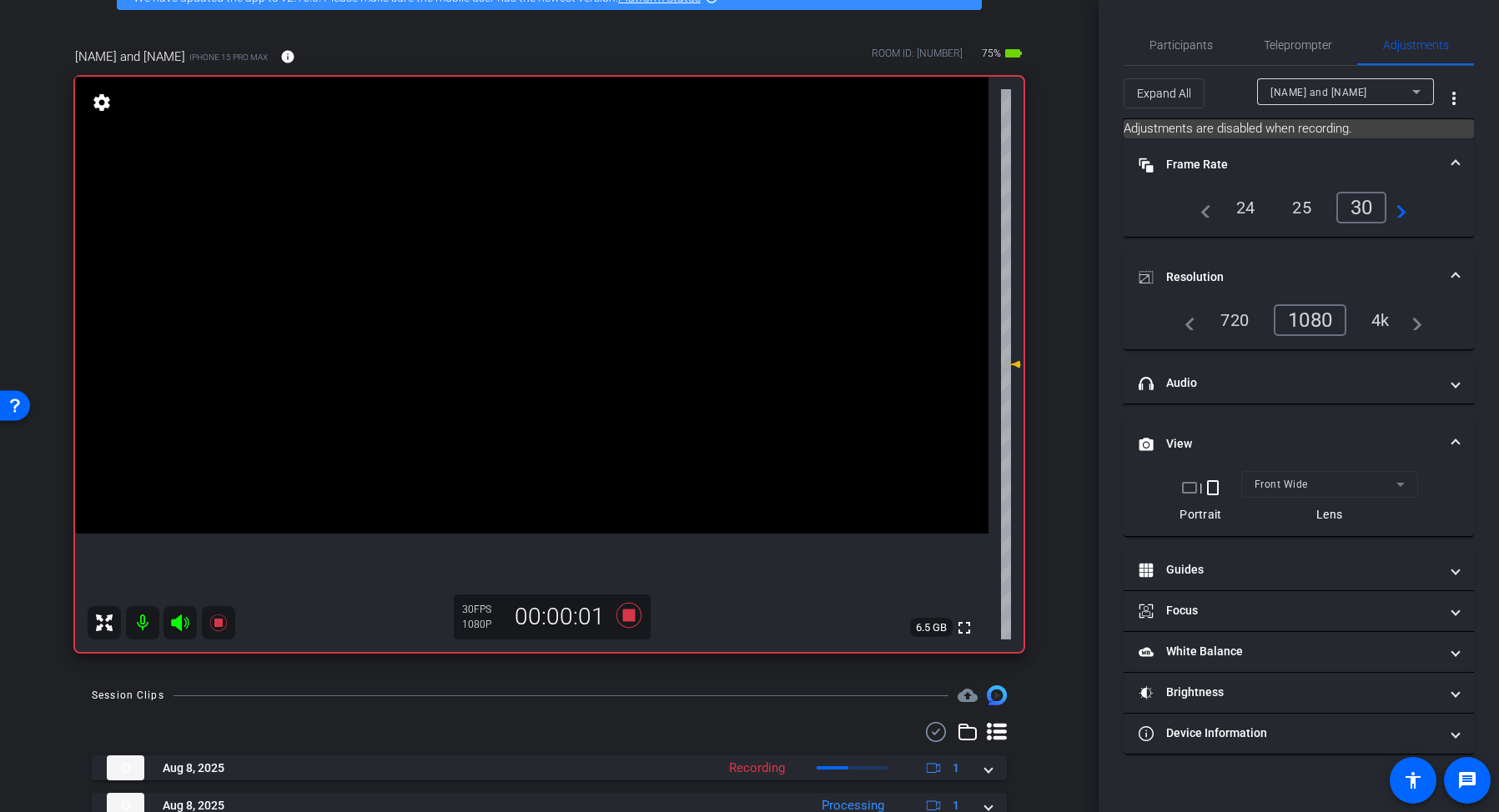 click 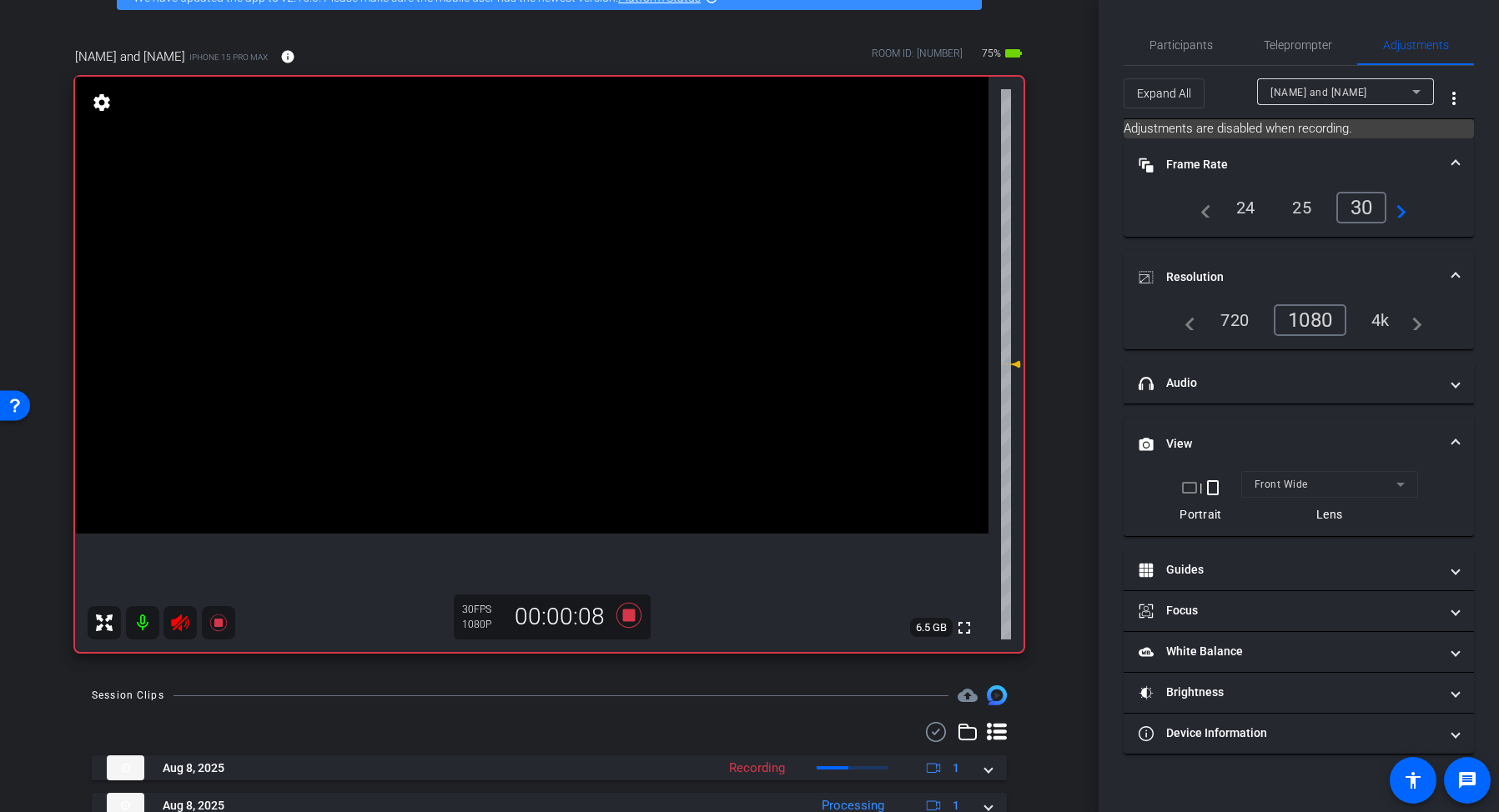 click 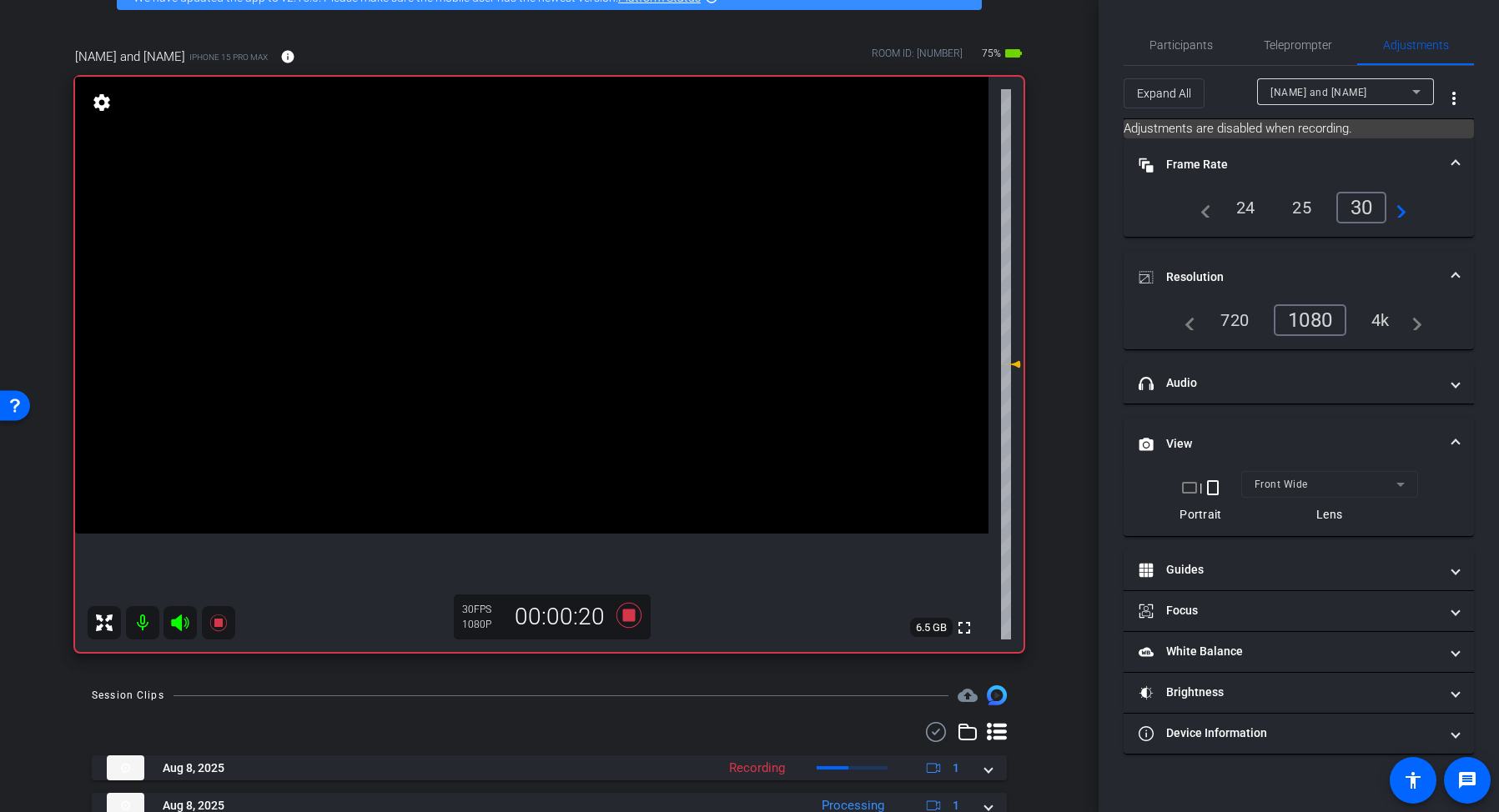 click 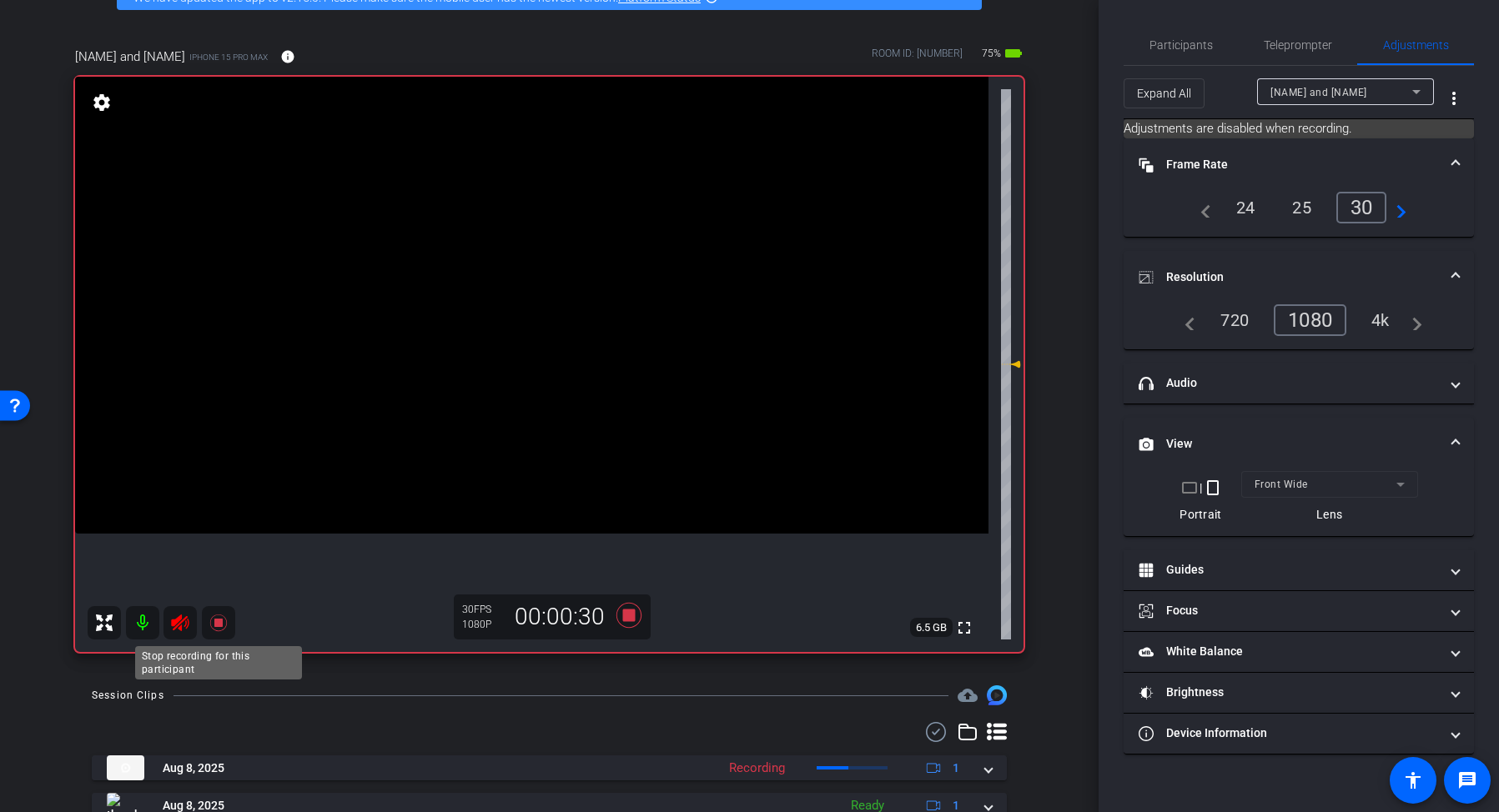 click 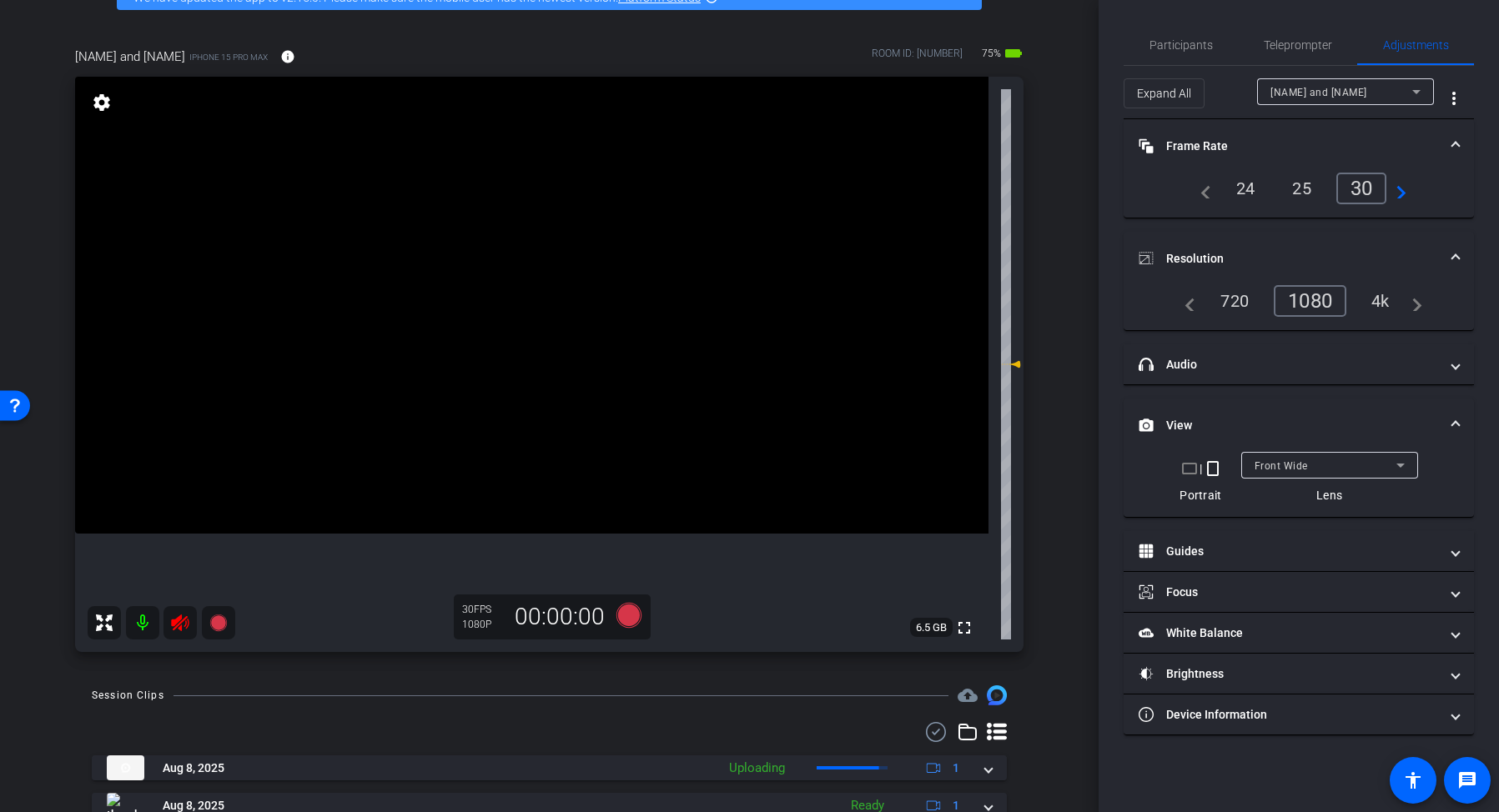 click 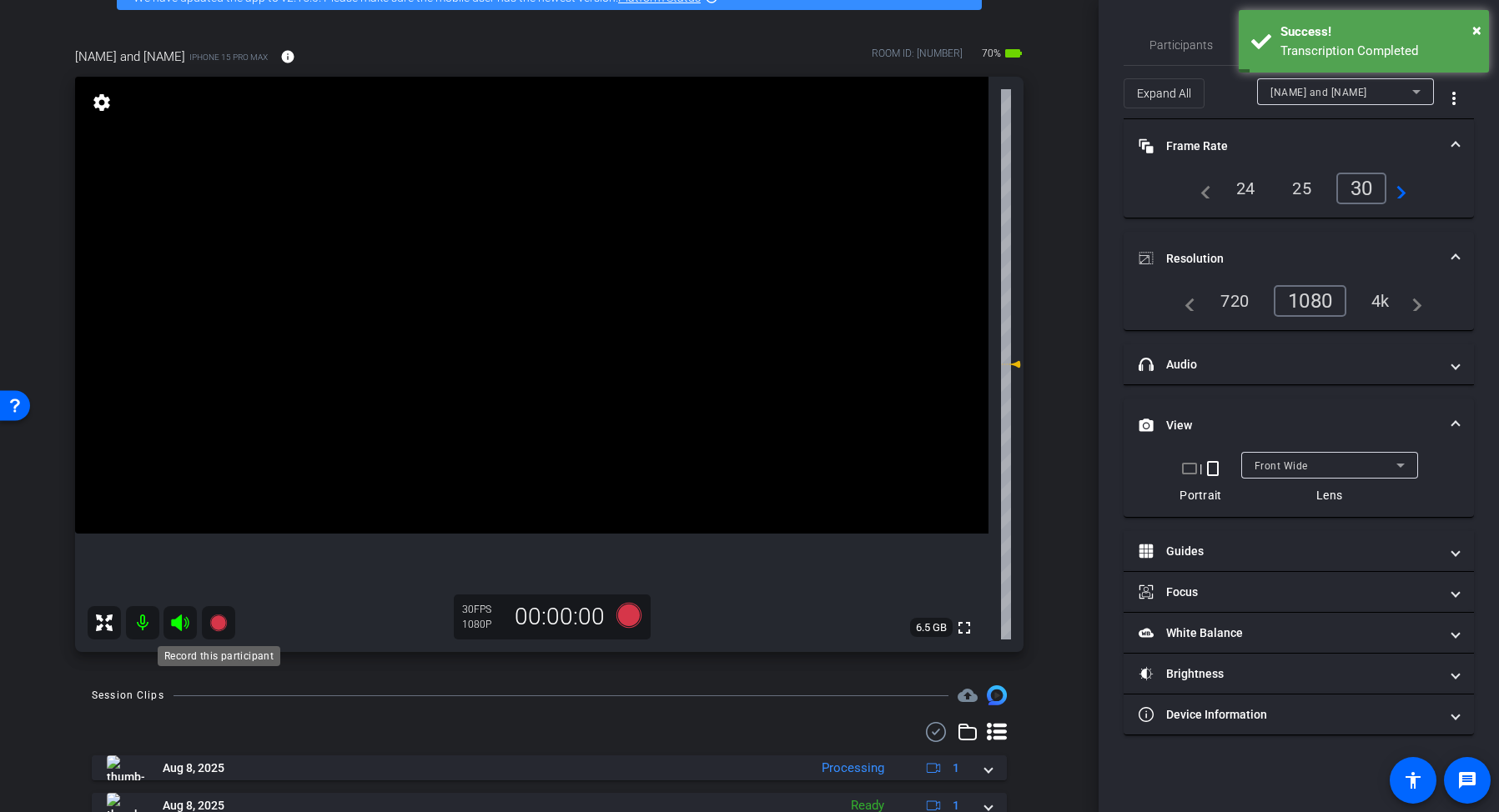 click 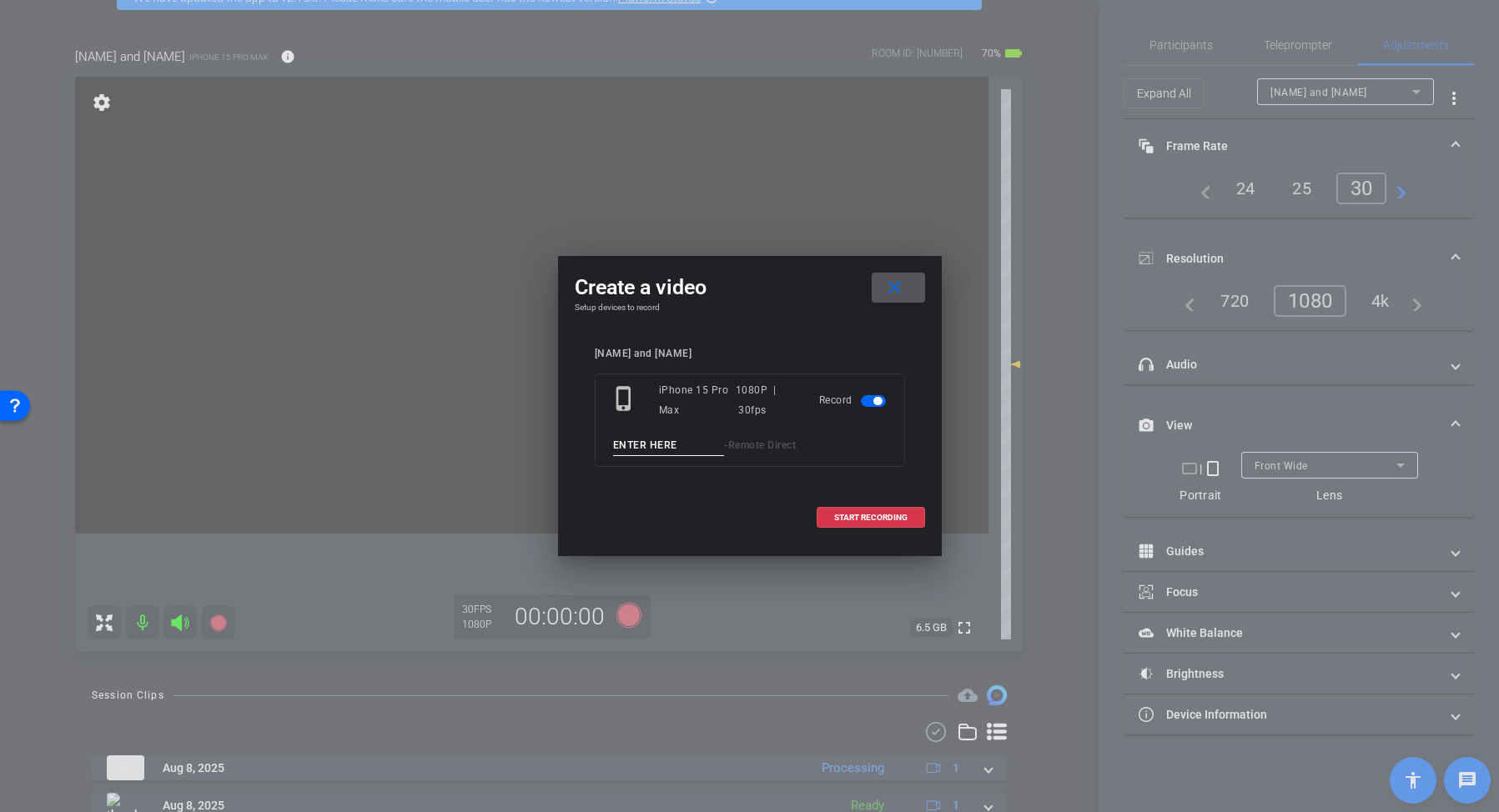 click at bounding box center (669, 445) 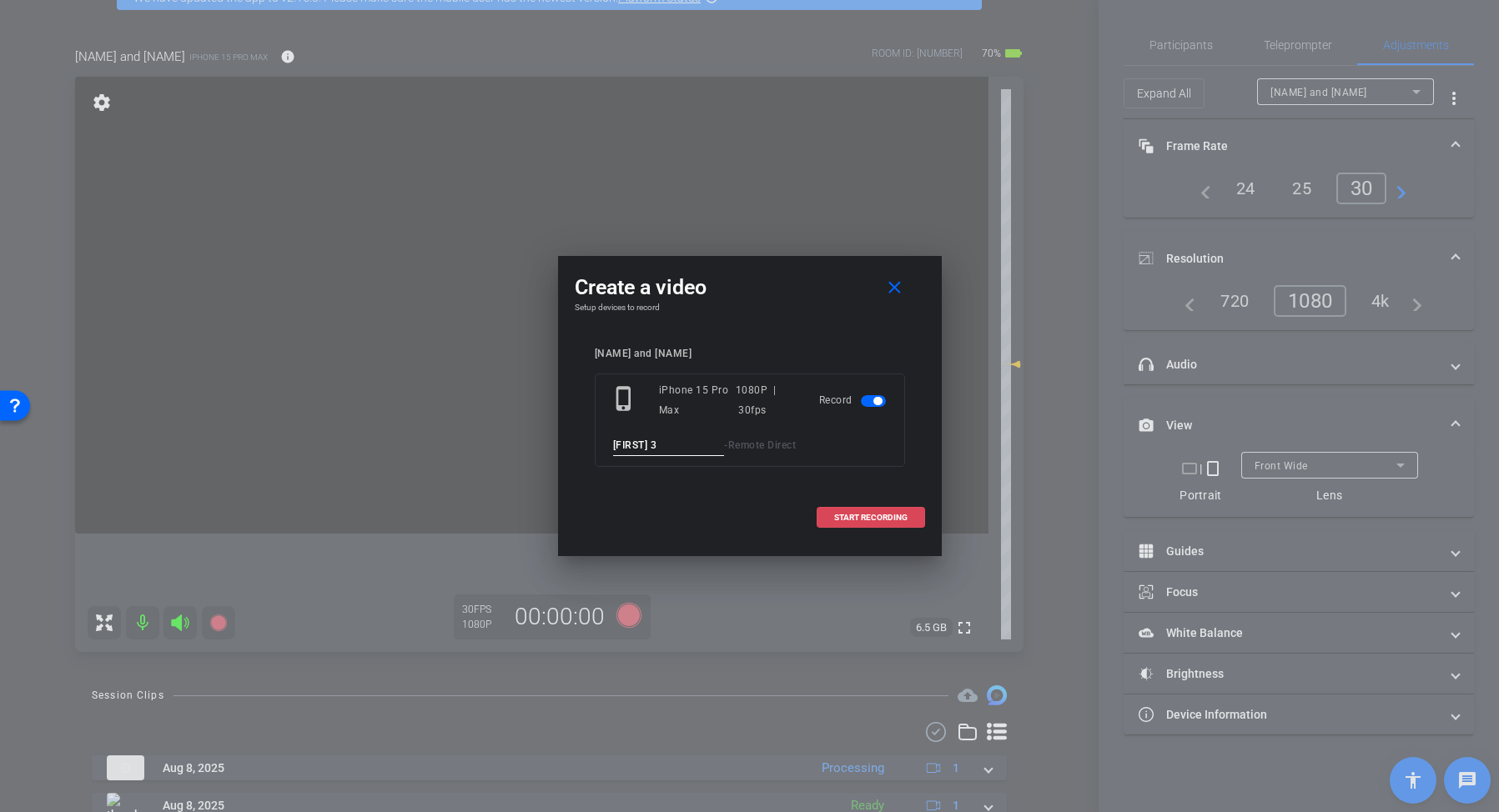 type on "Jess 3" 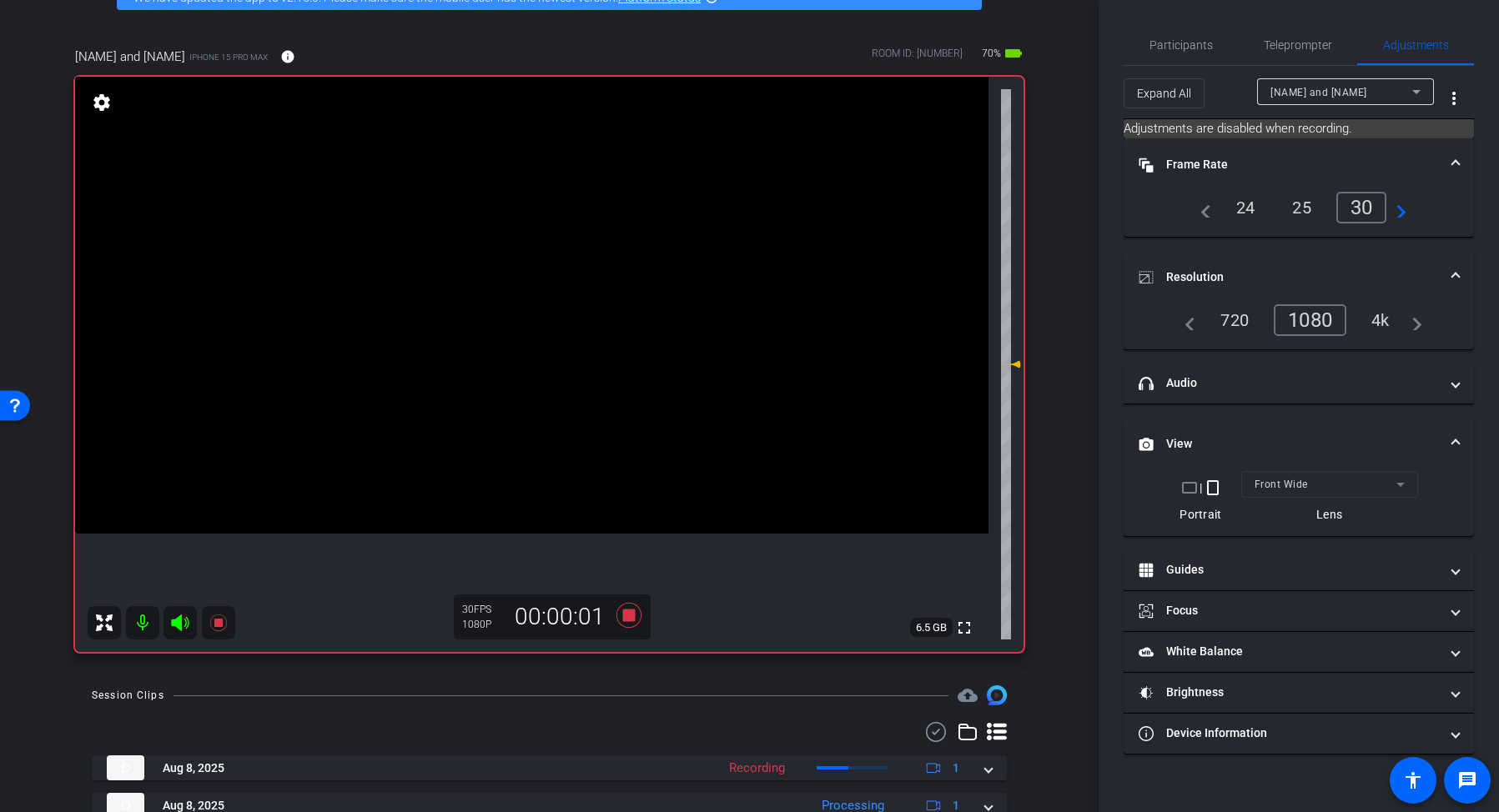 click 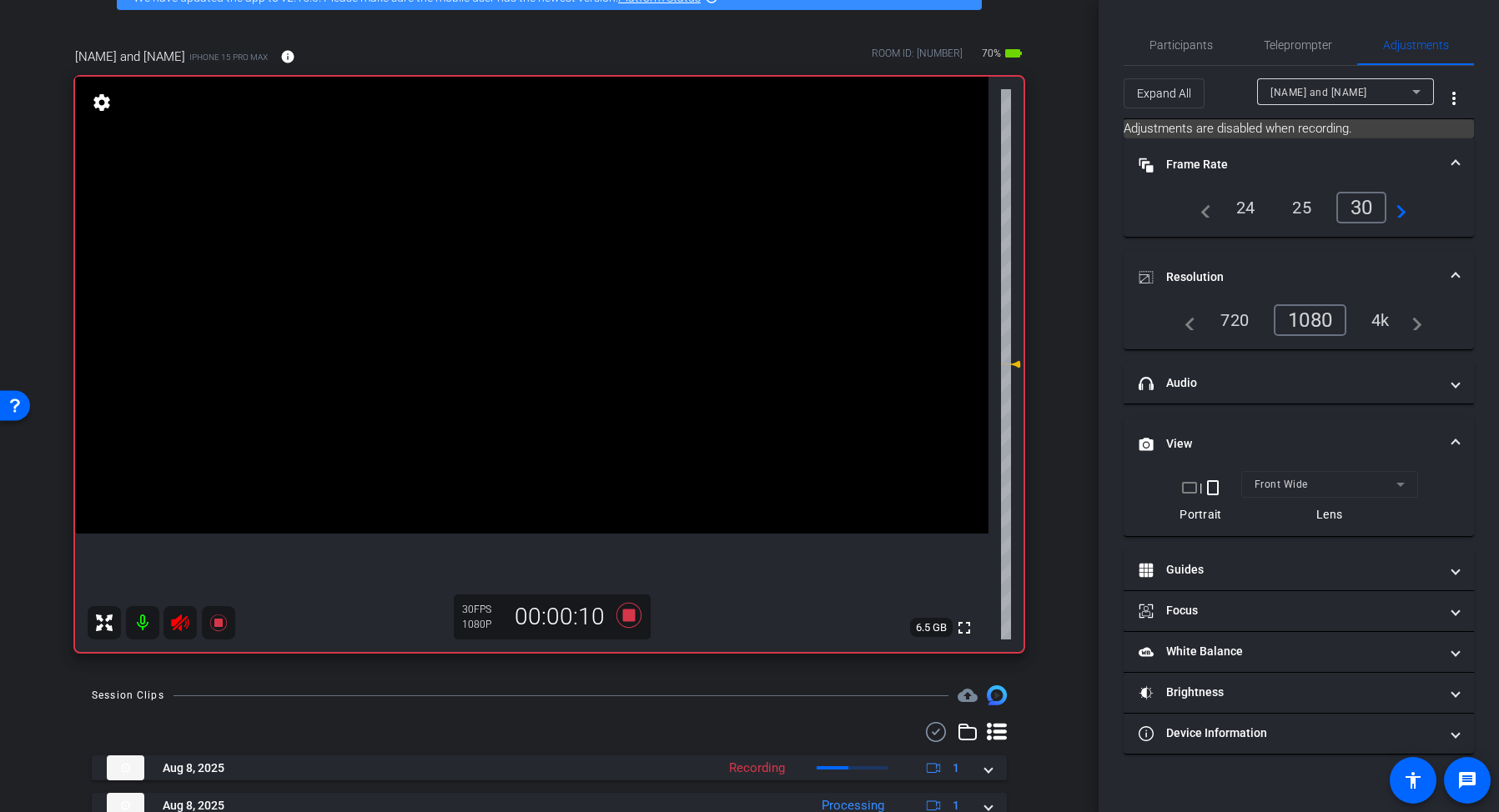 click 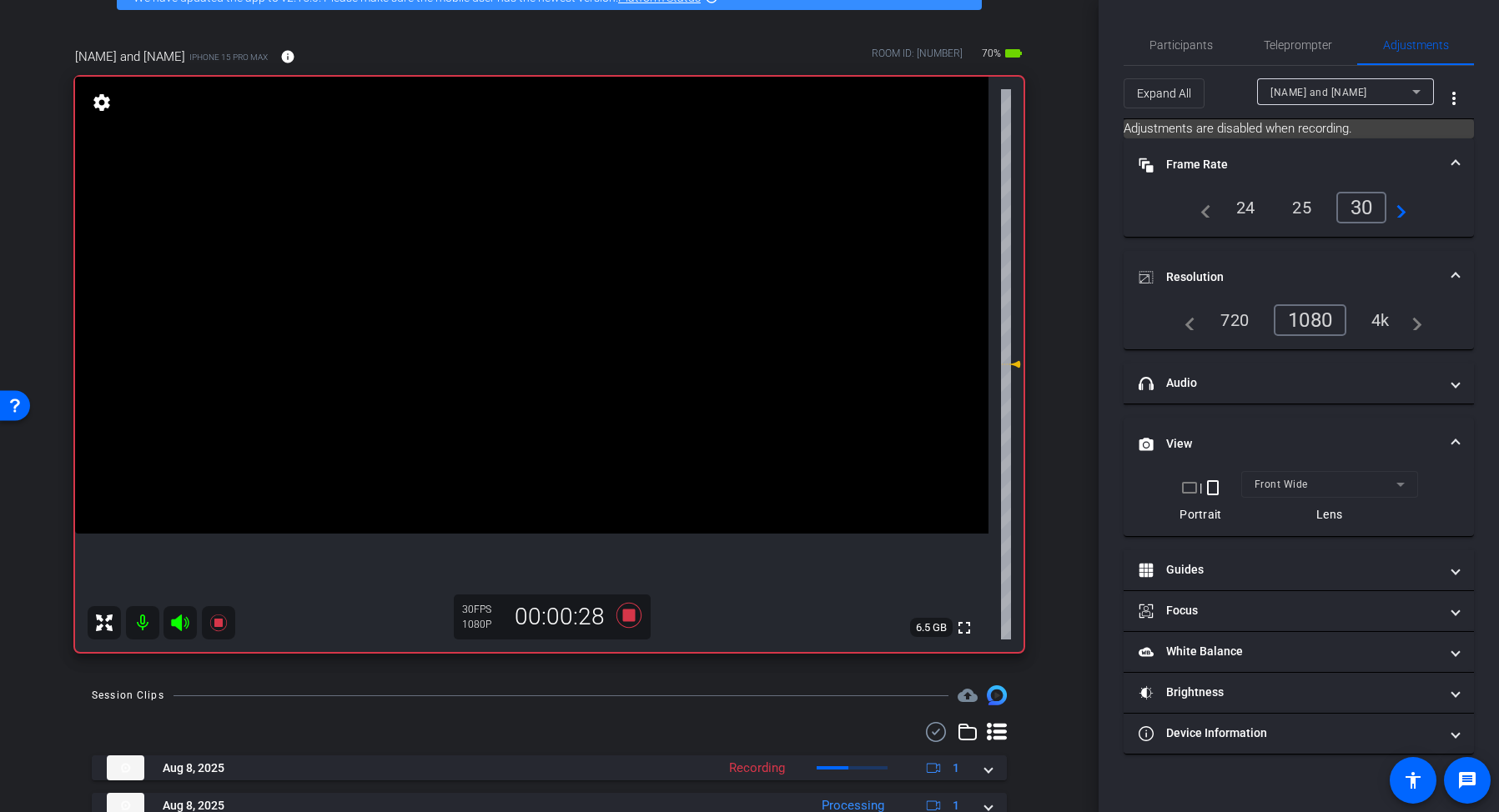 click 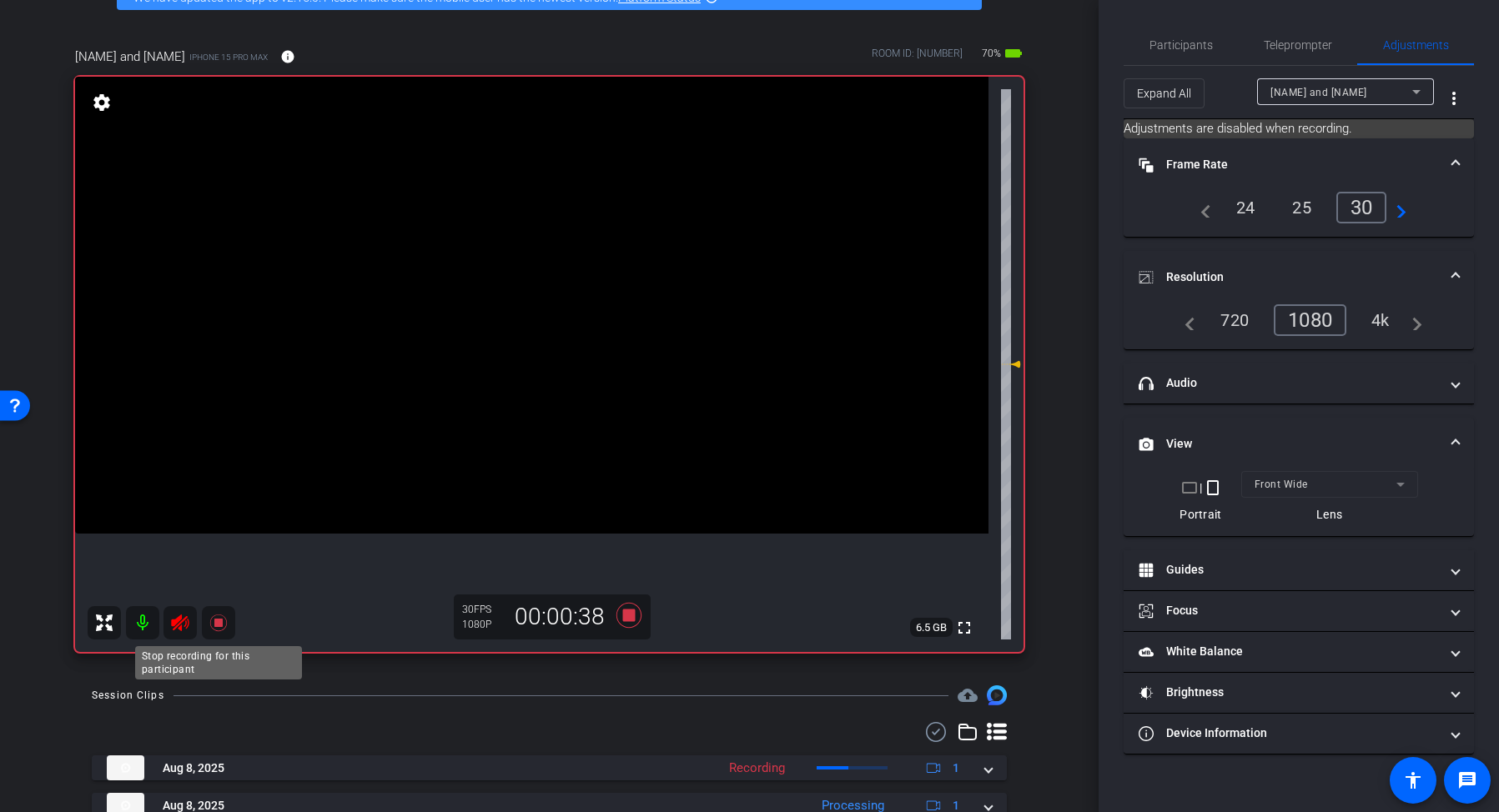 click 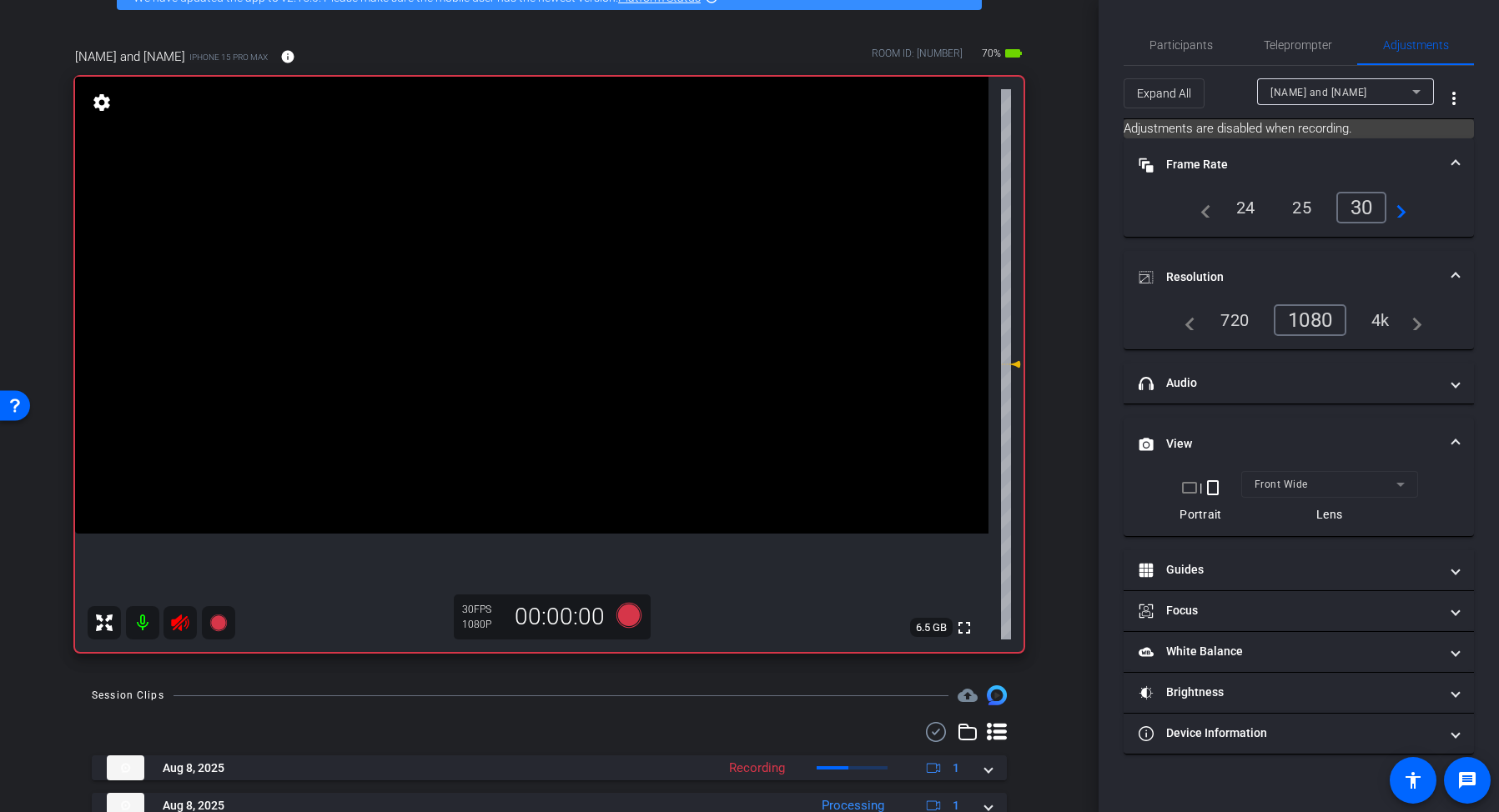 click 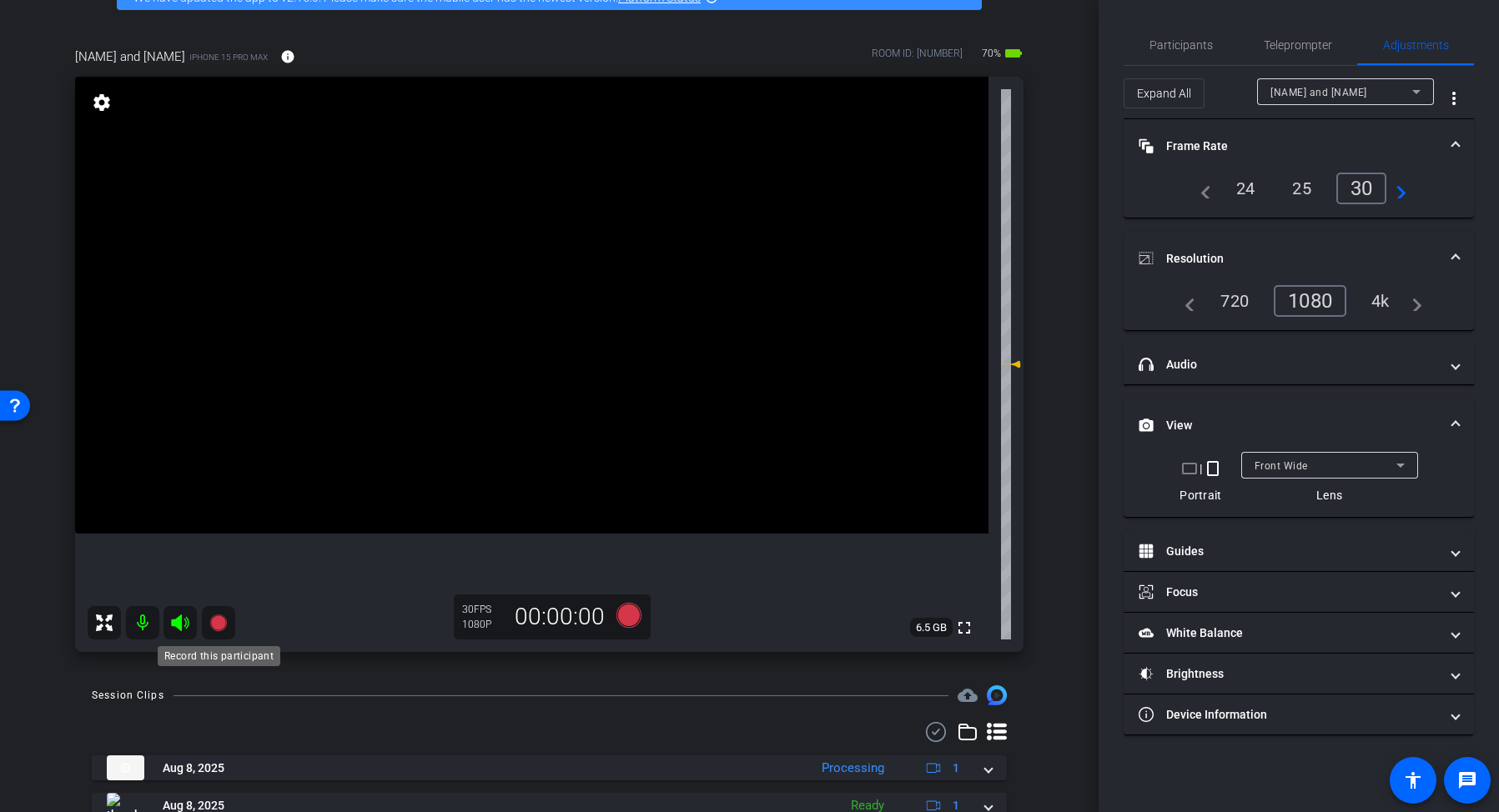 click 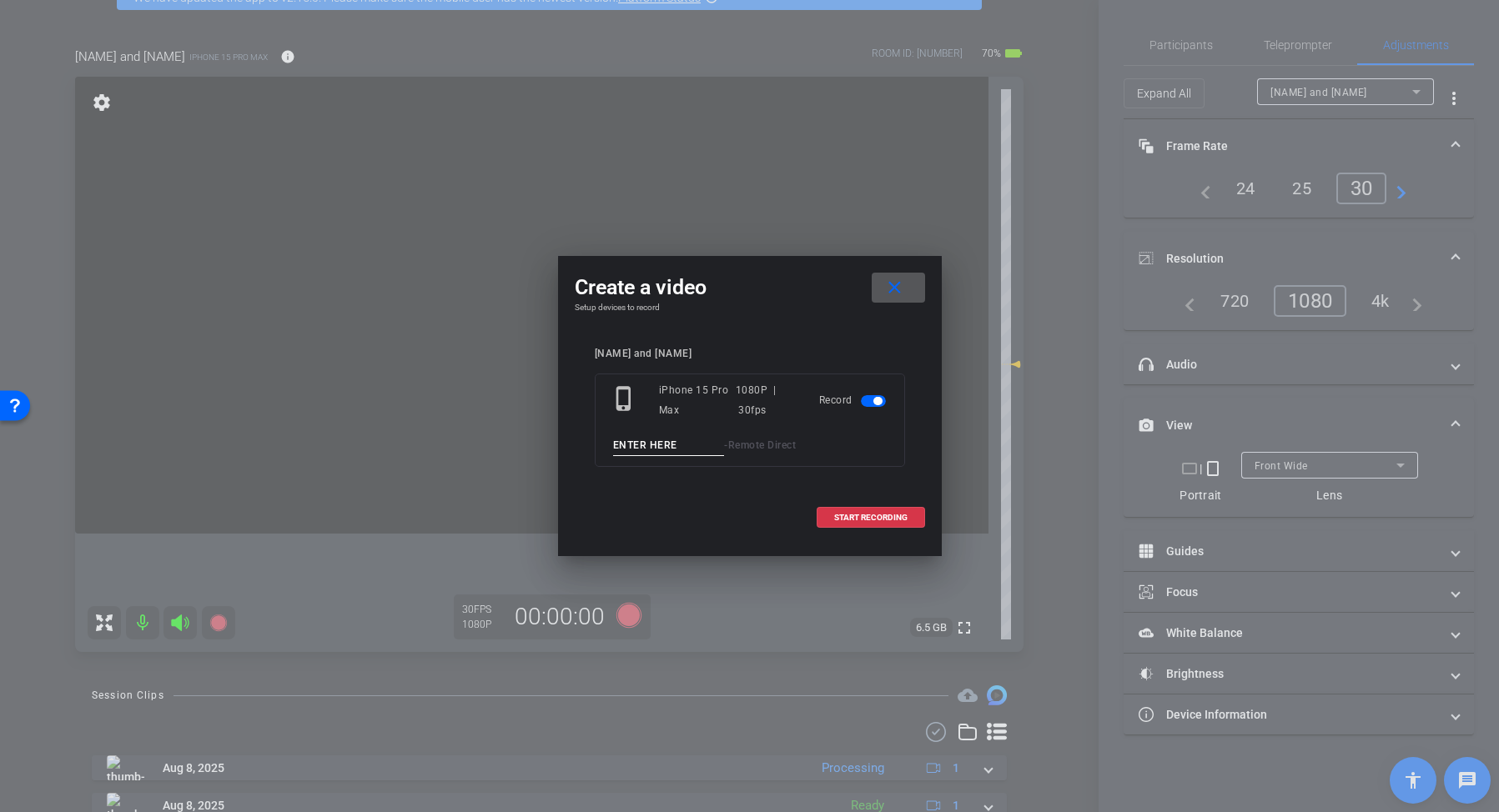 click at bounding box center [669, 445] 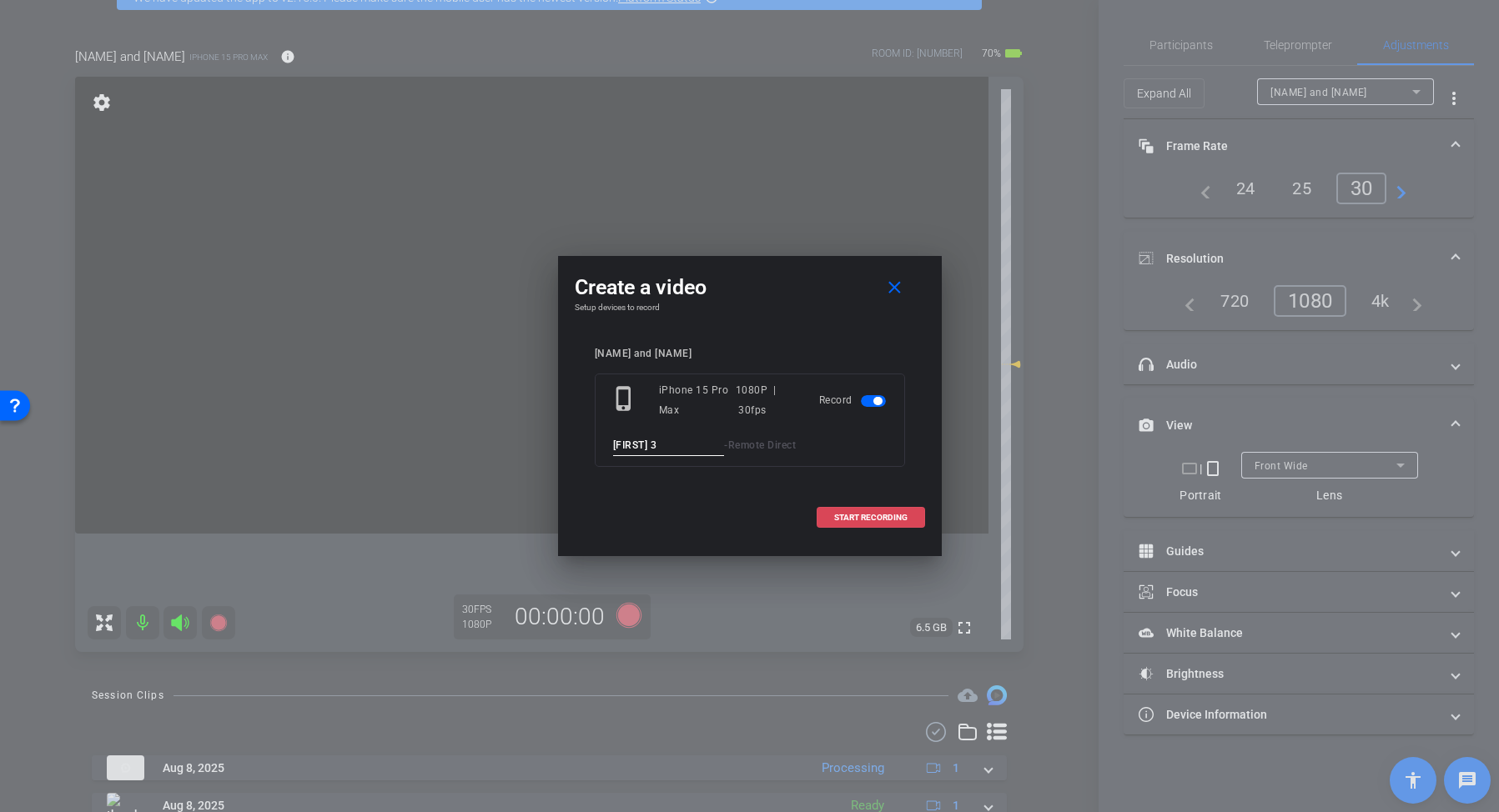 type on "Danny 3" 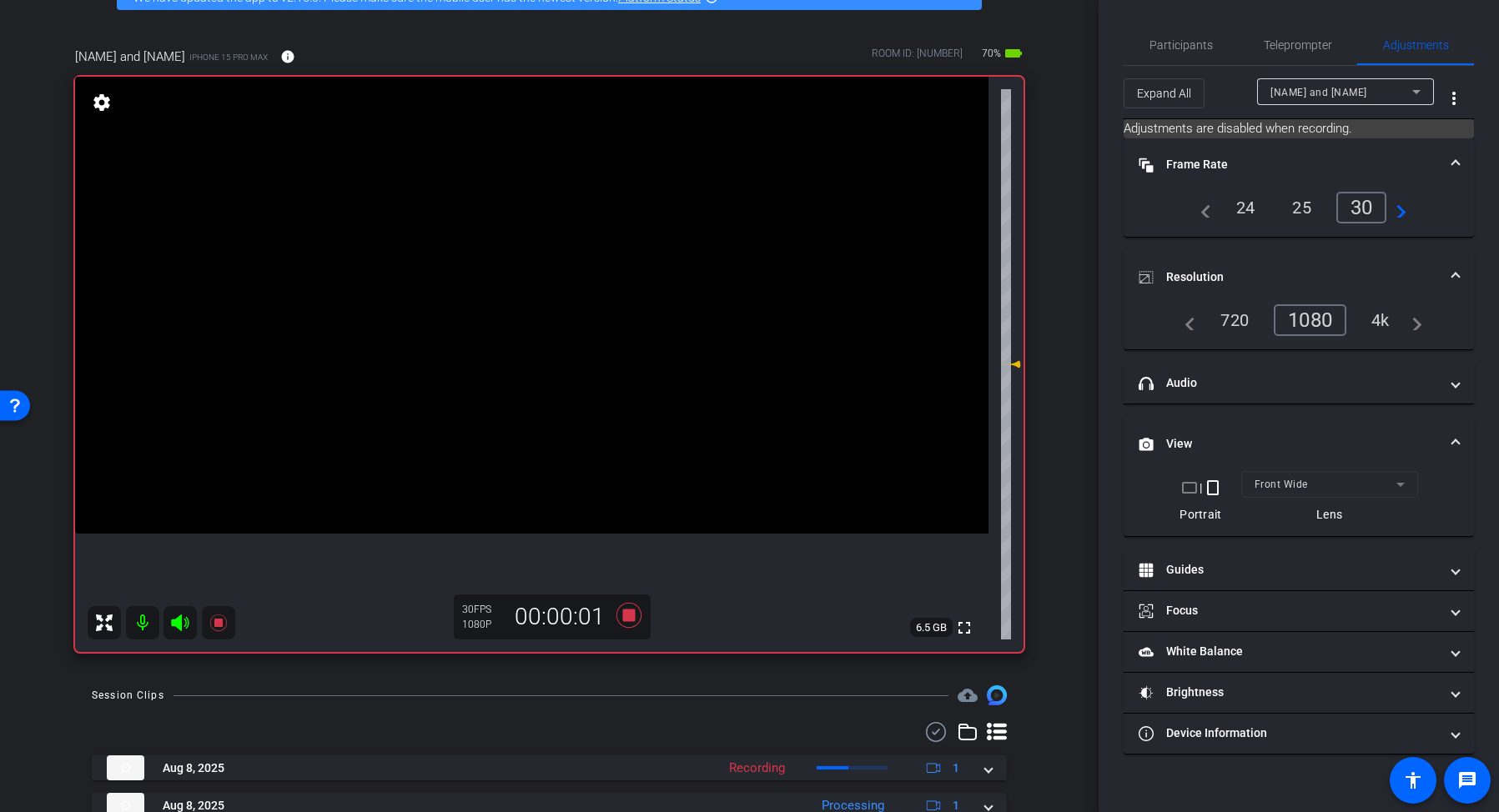 click 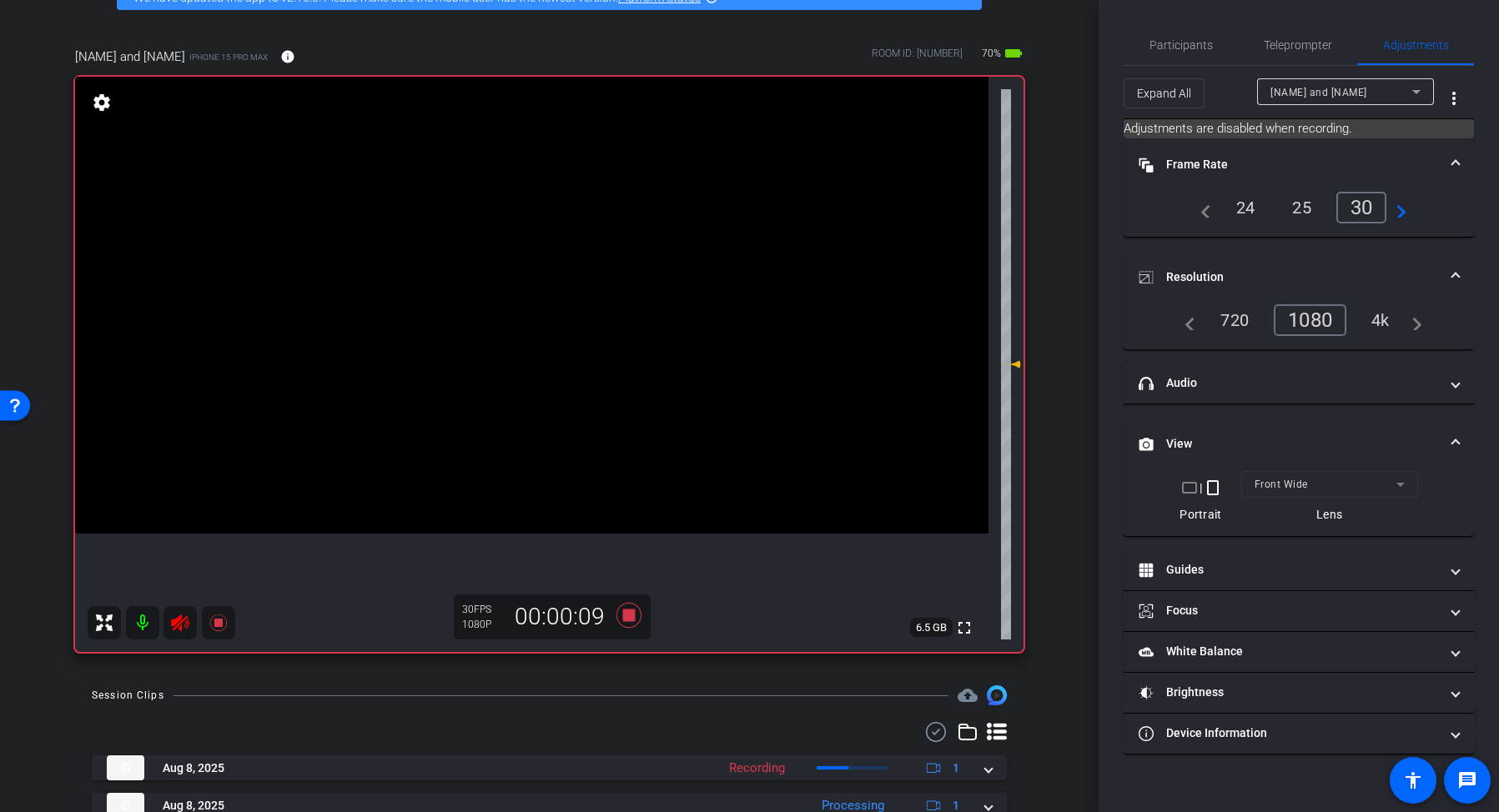 click 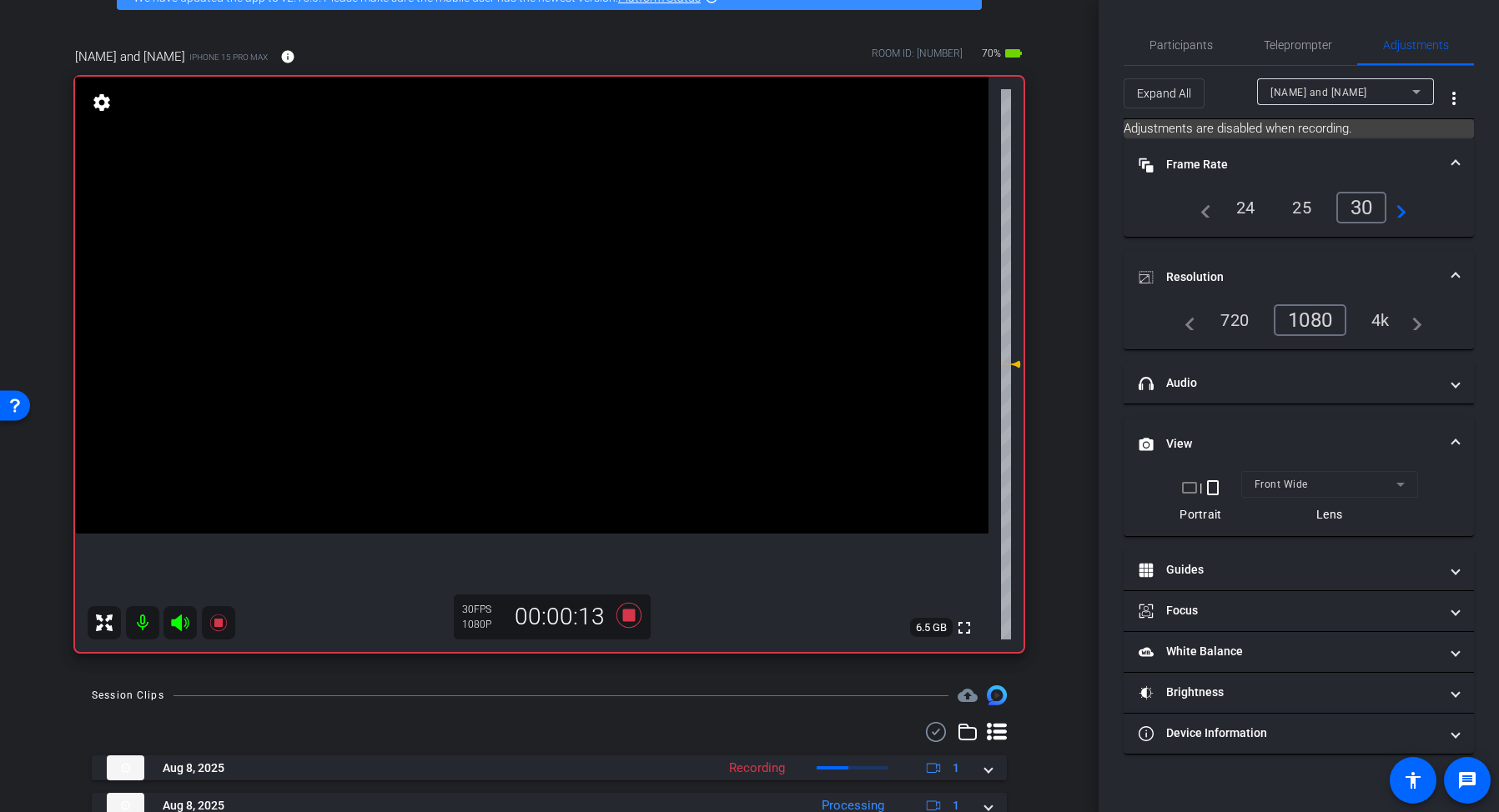 click 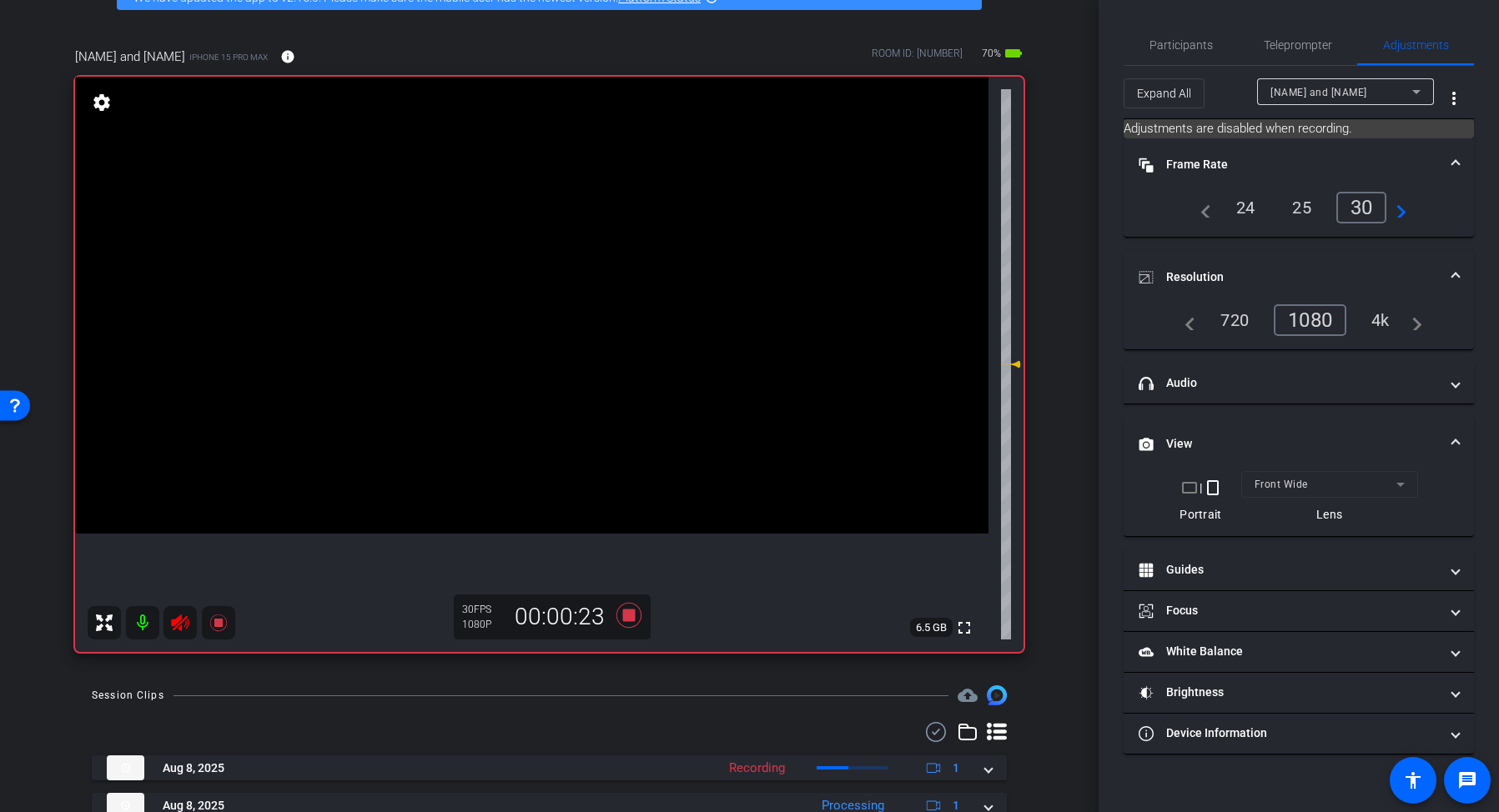 click 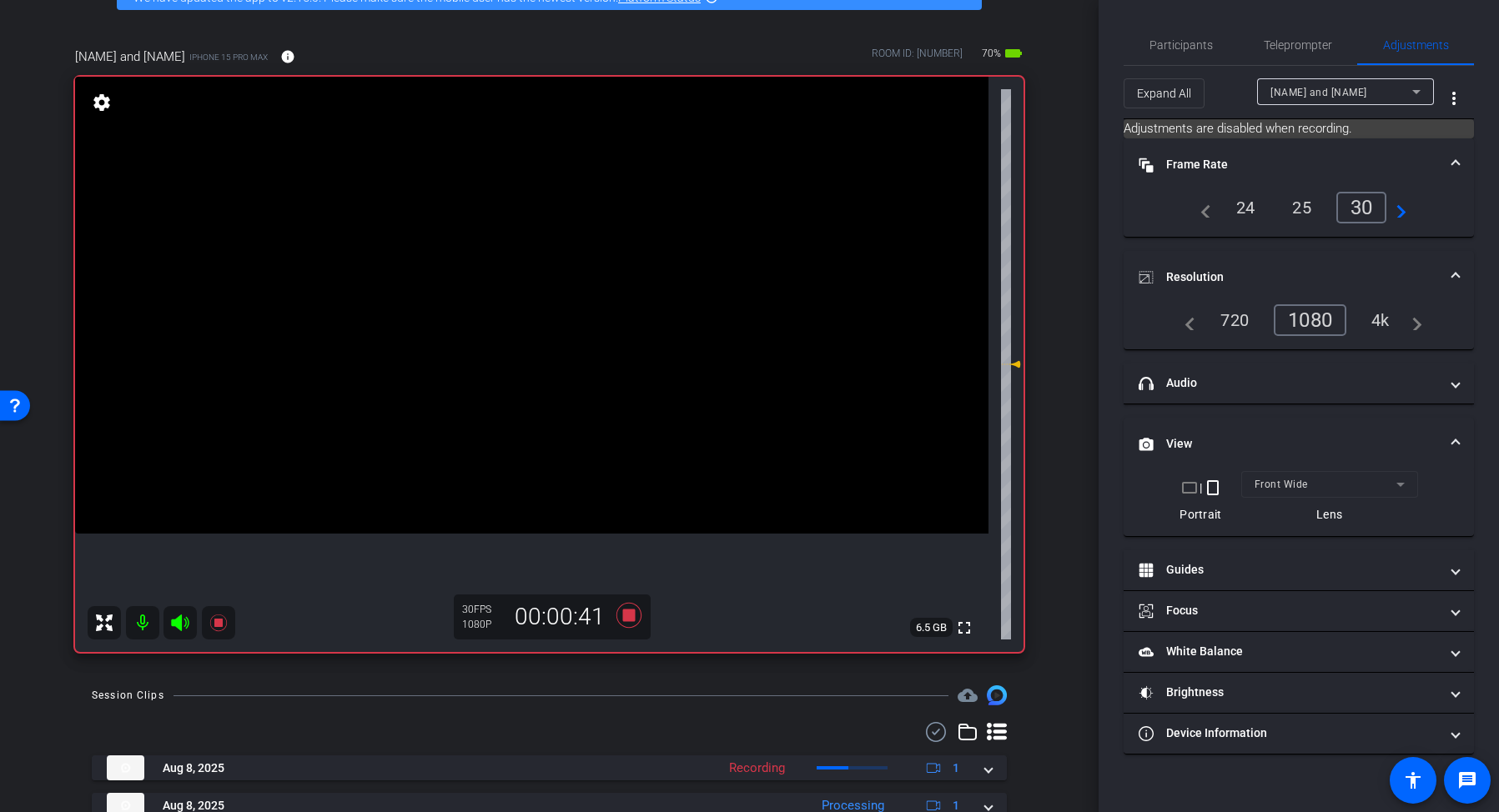 click 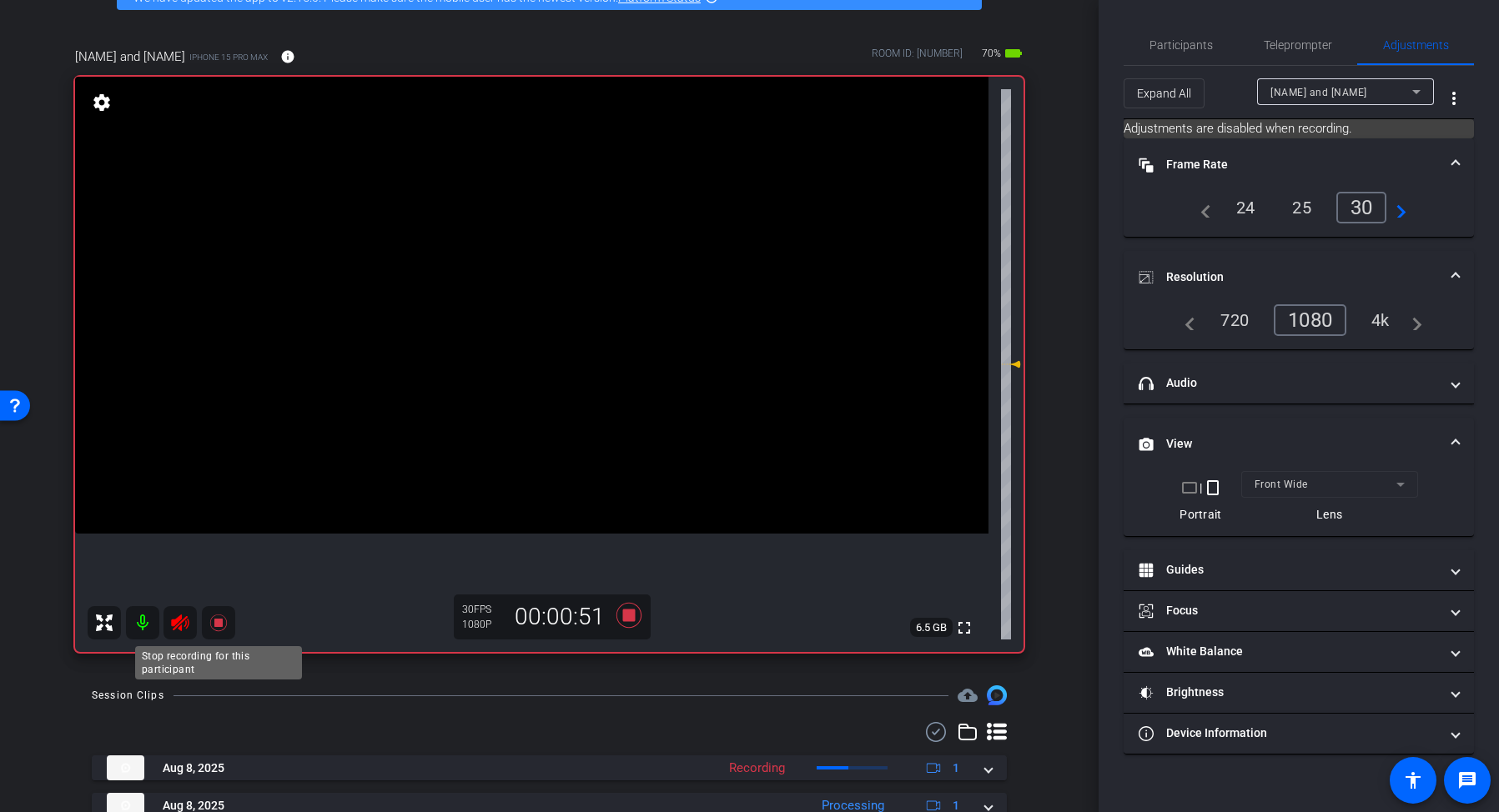 click 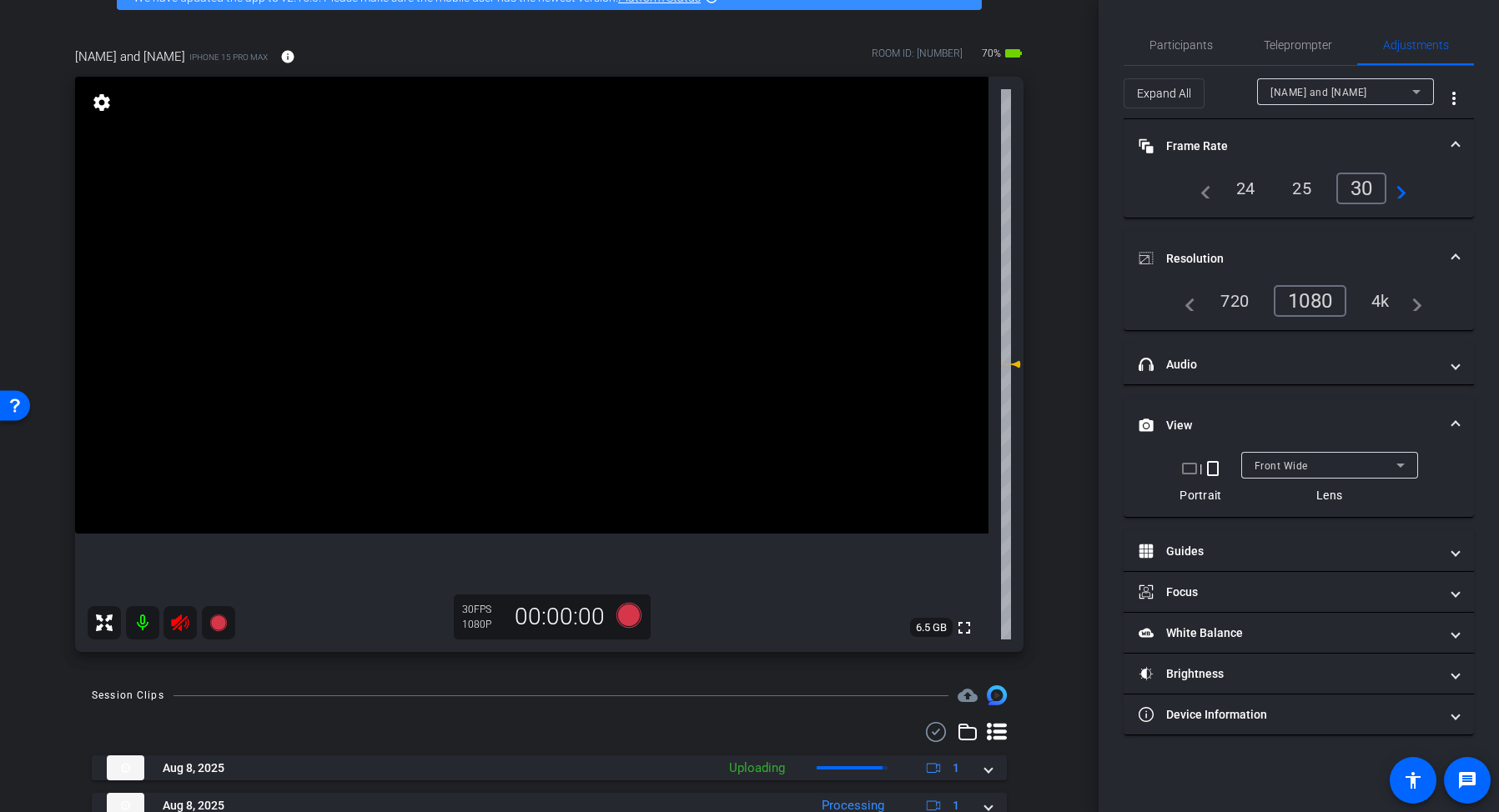 click 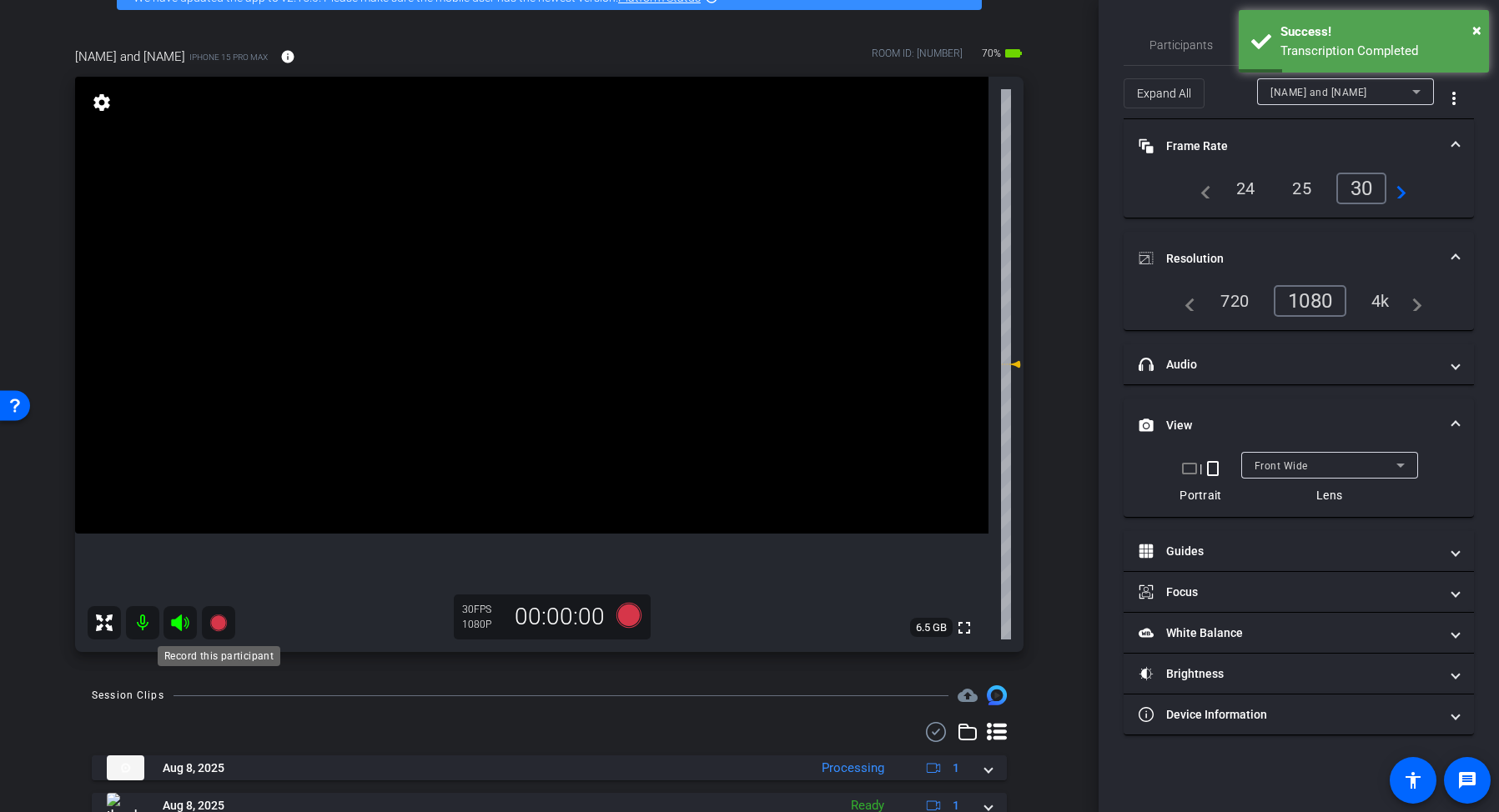click 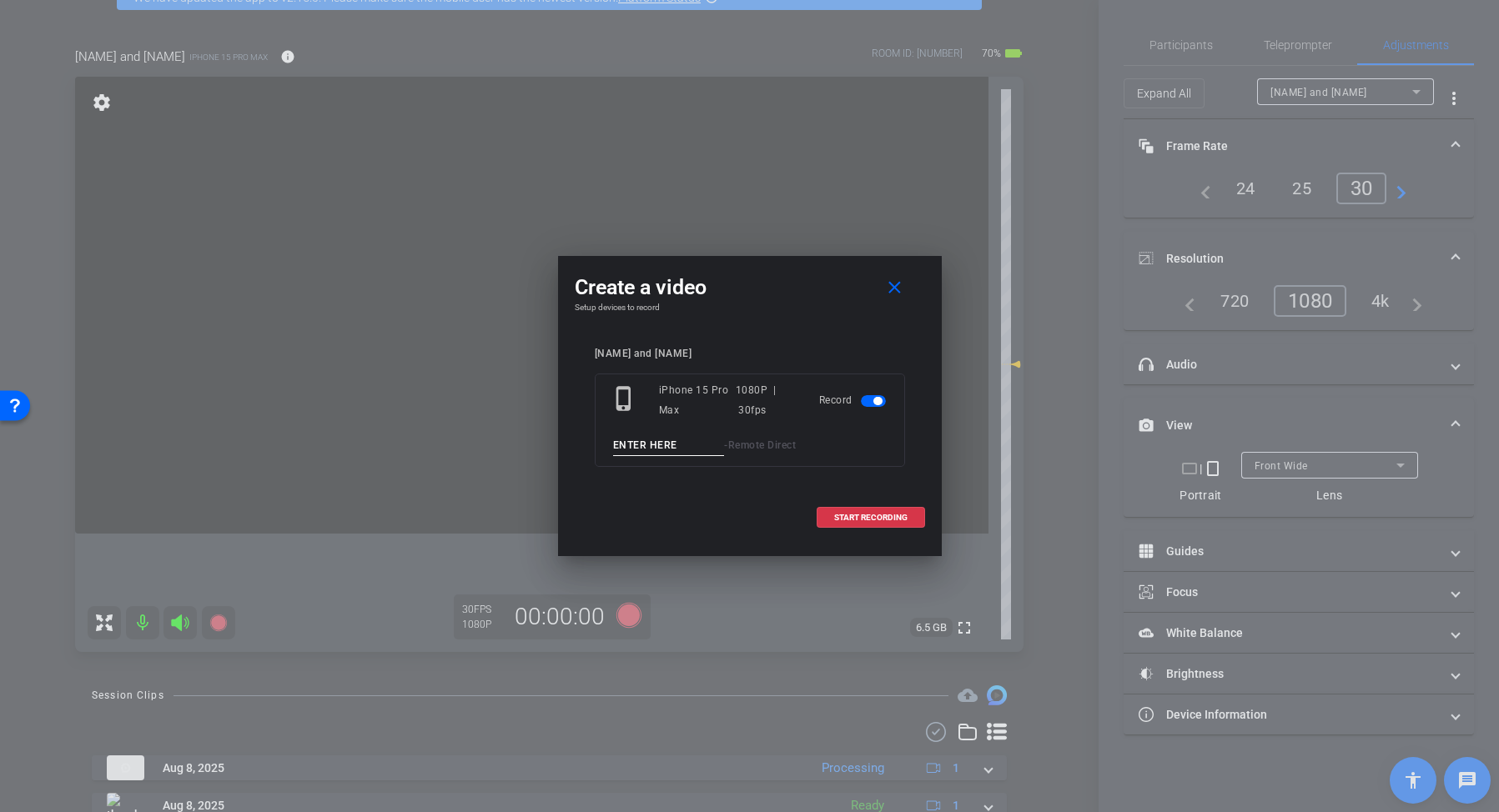 click at bounding box center [669, 445] 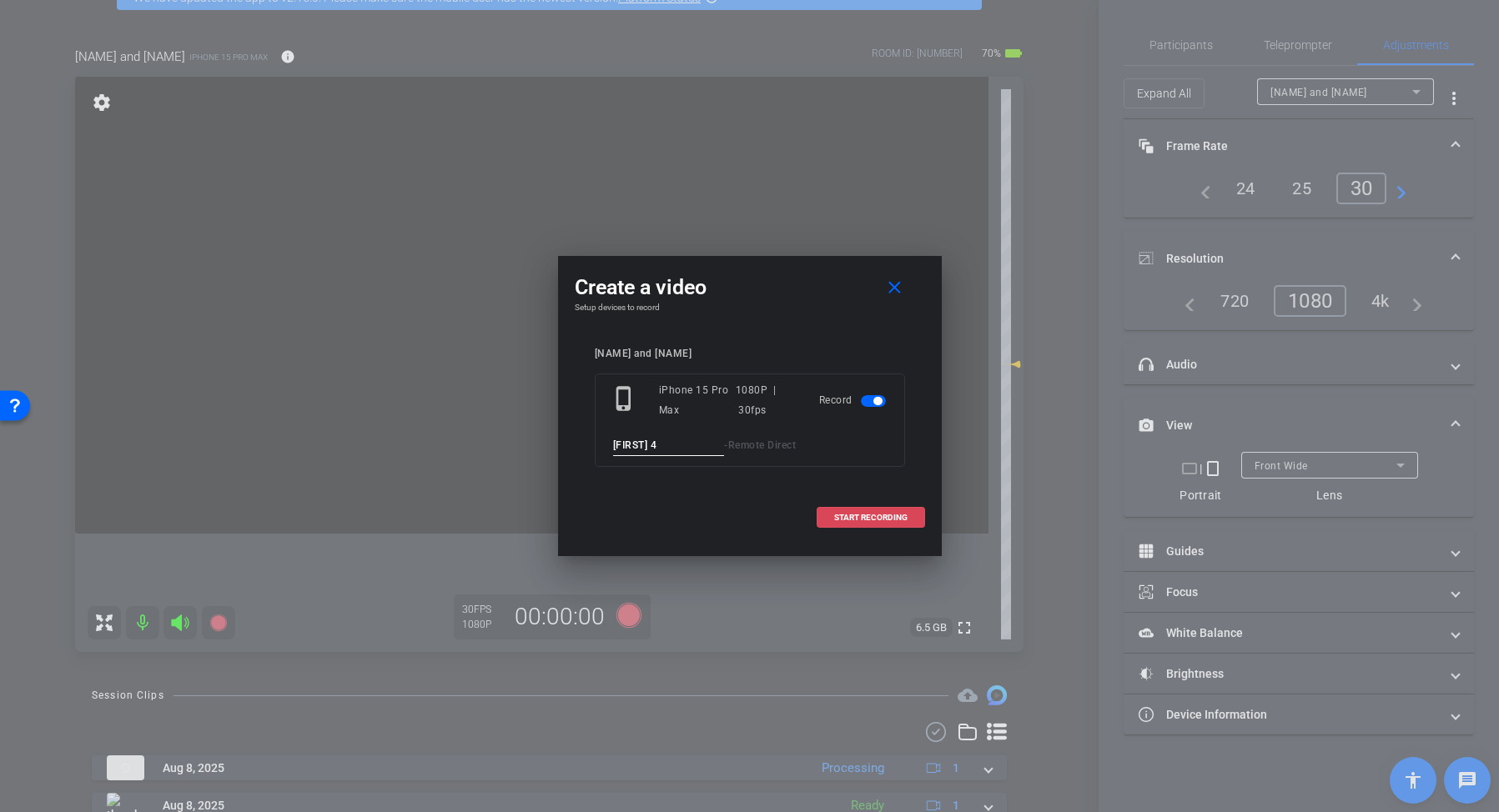 type on "Danny 4" 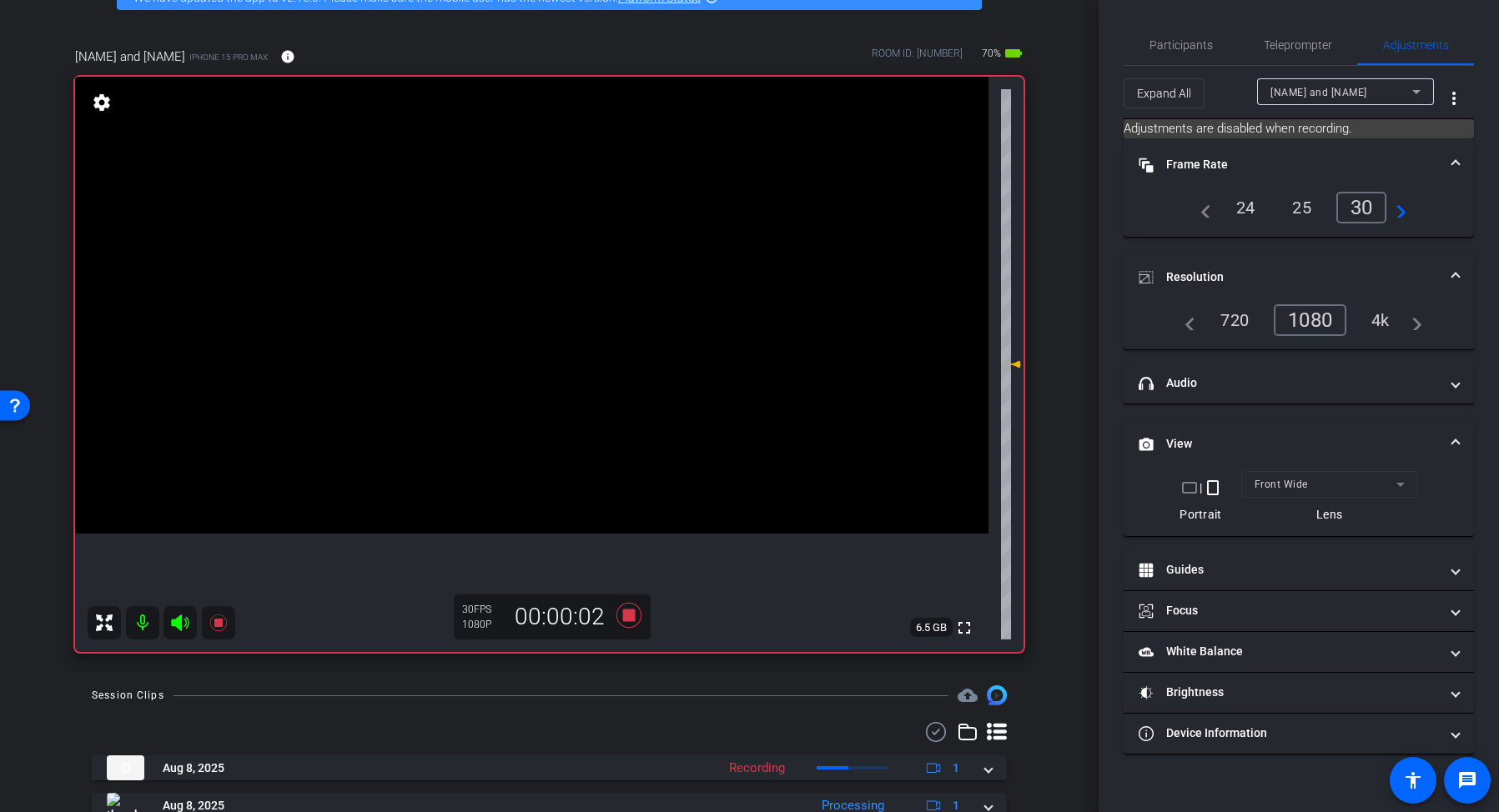 click 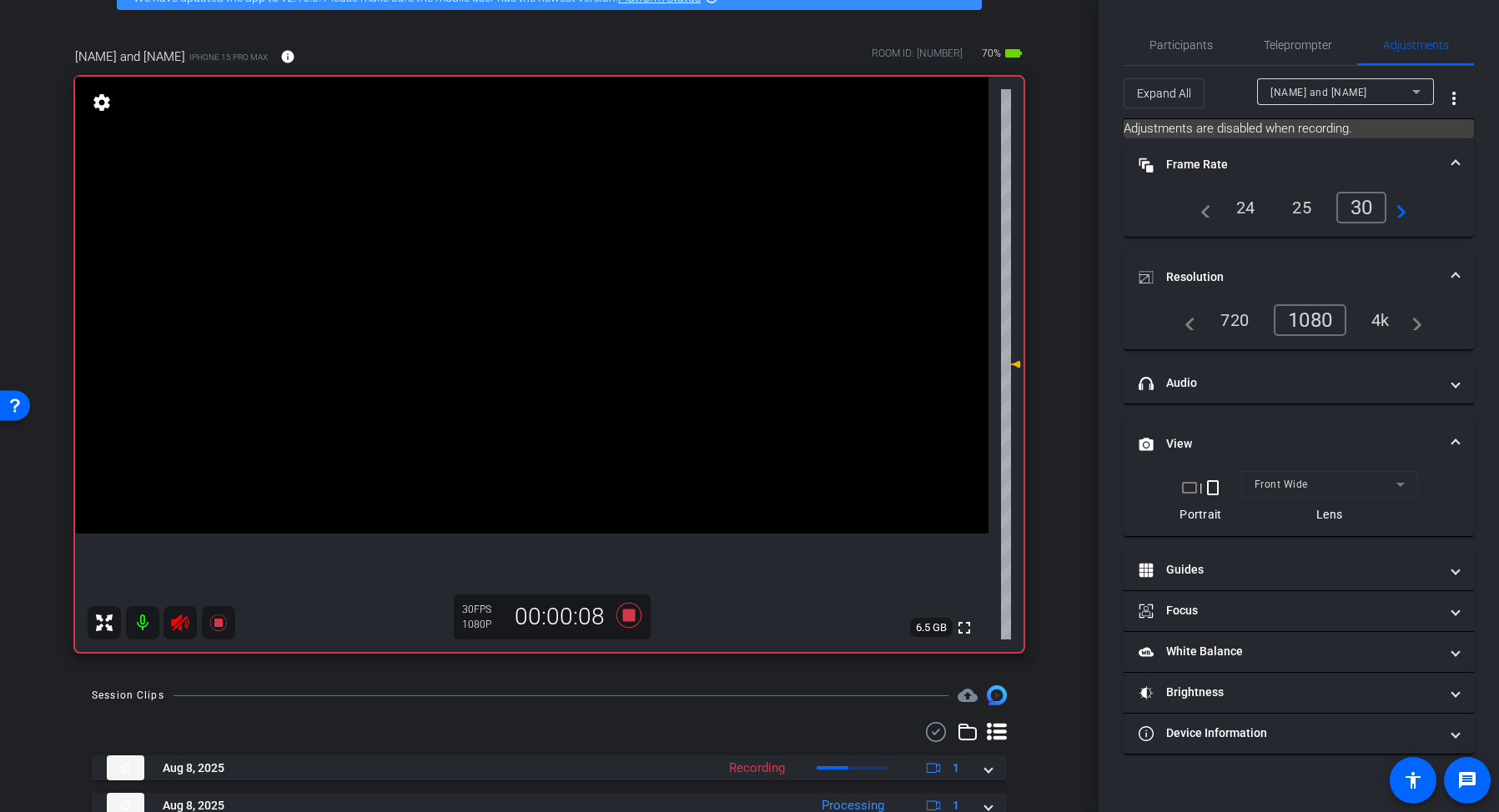 click 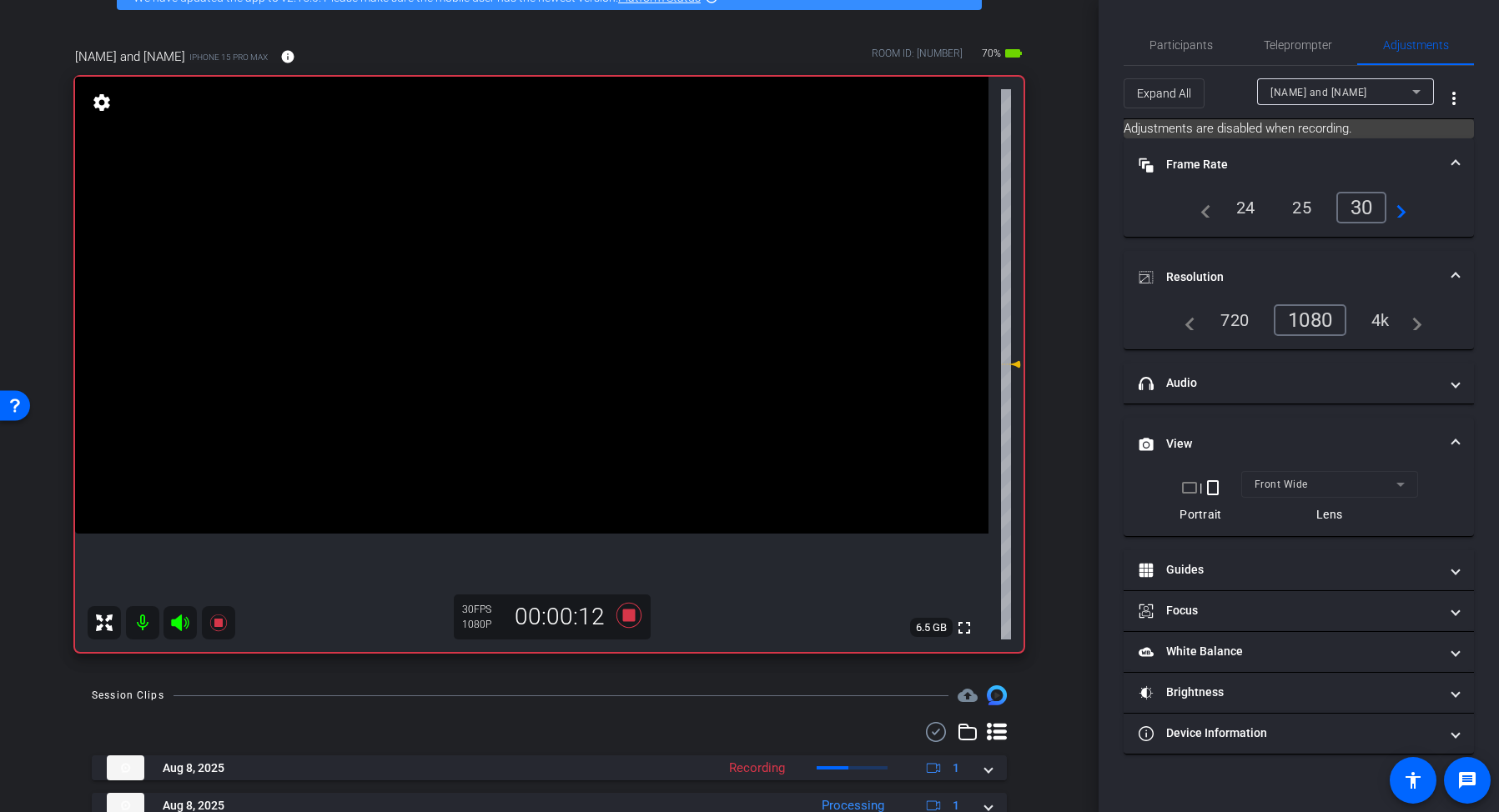 click 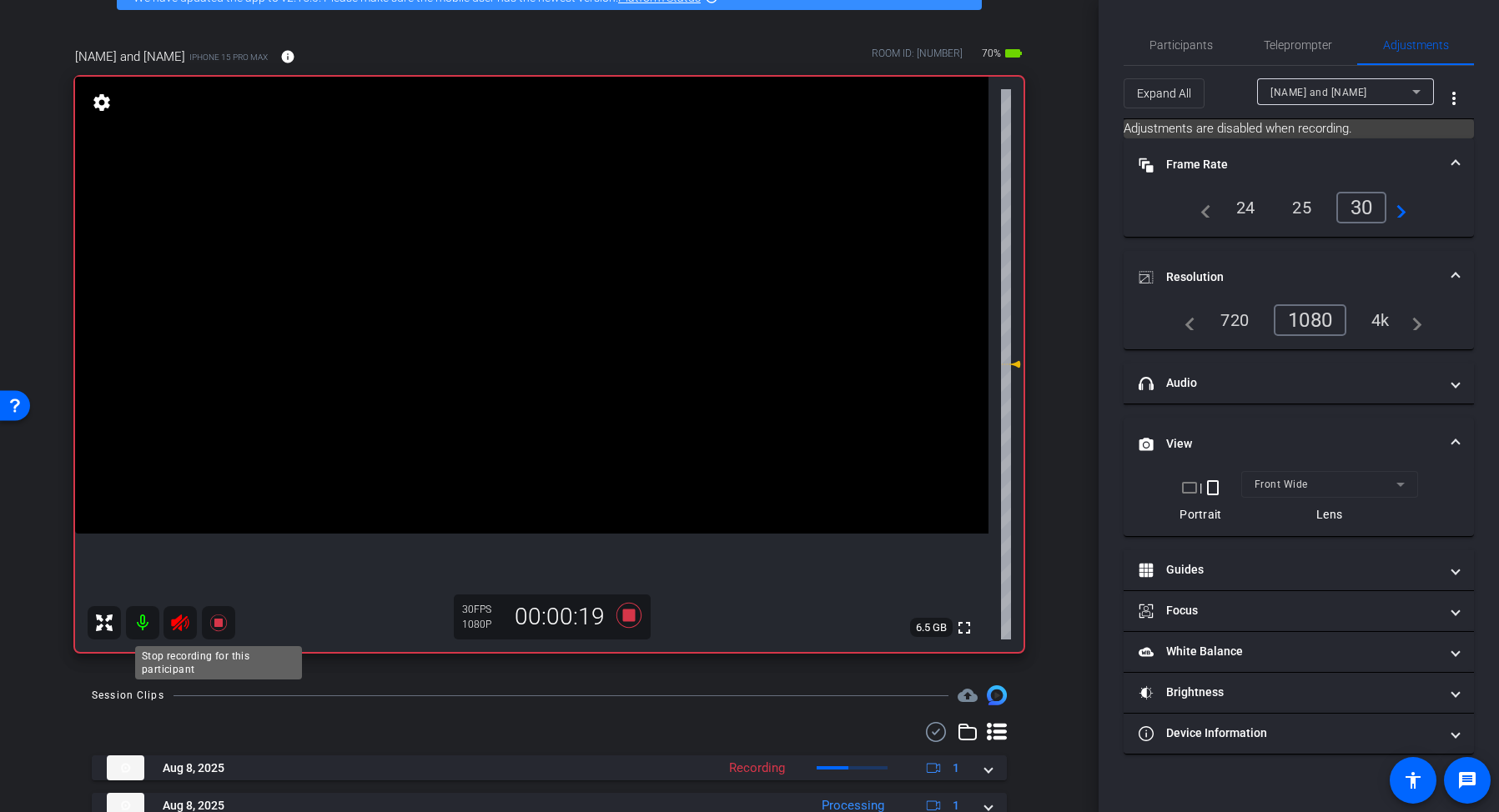 click 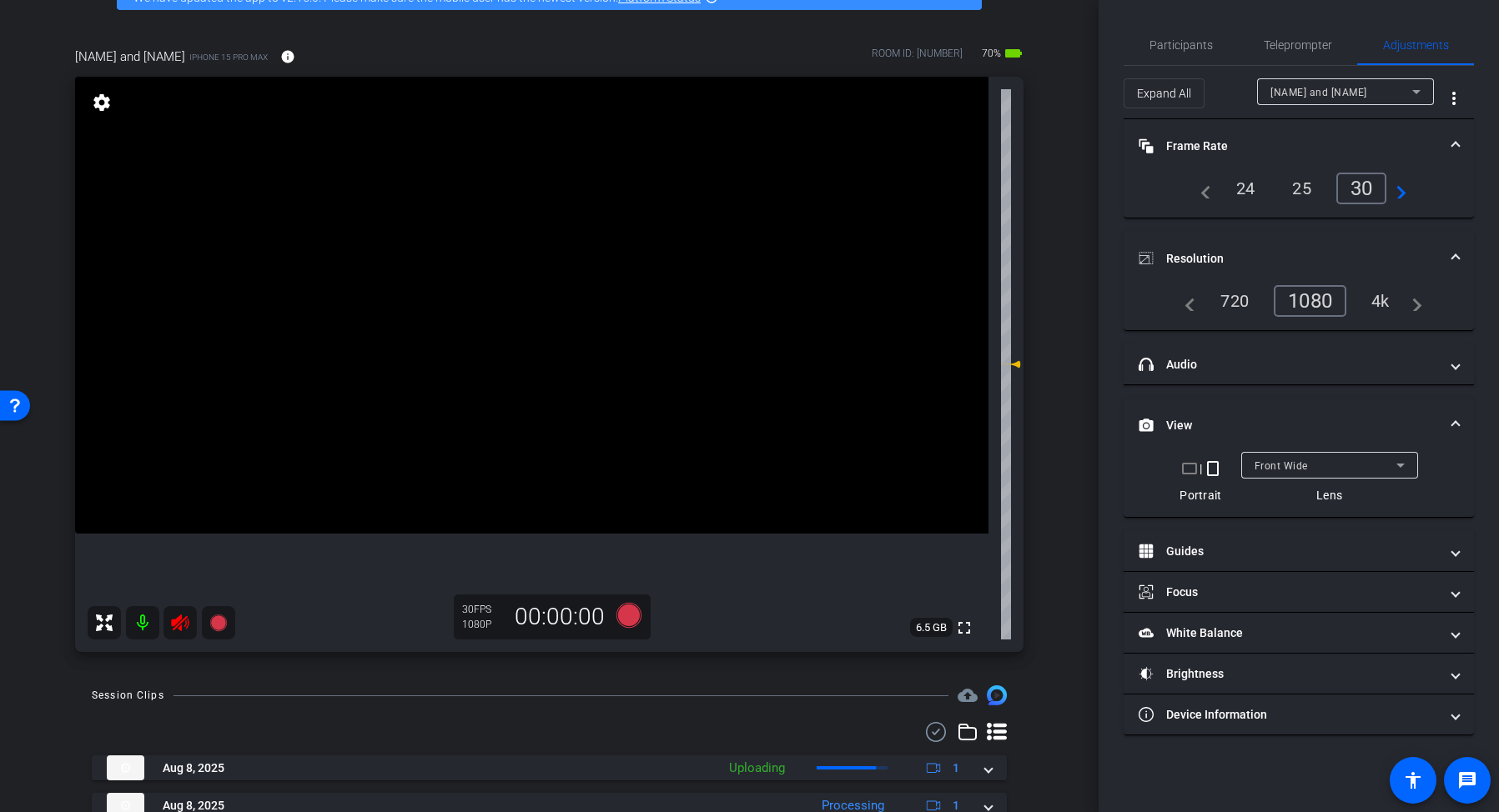 click 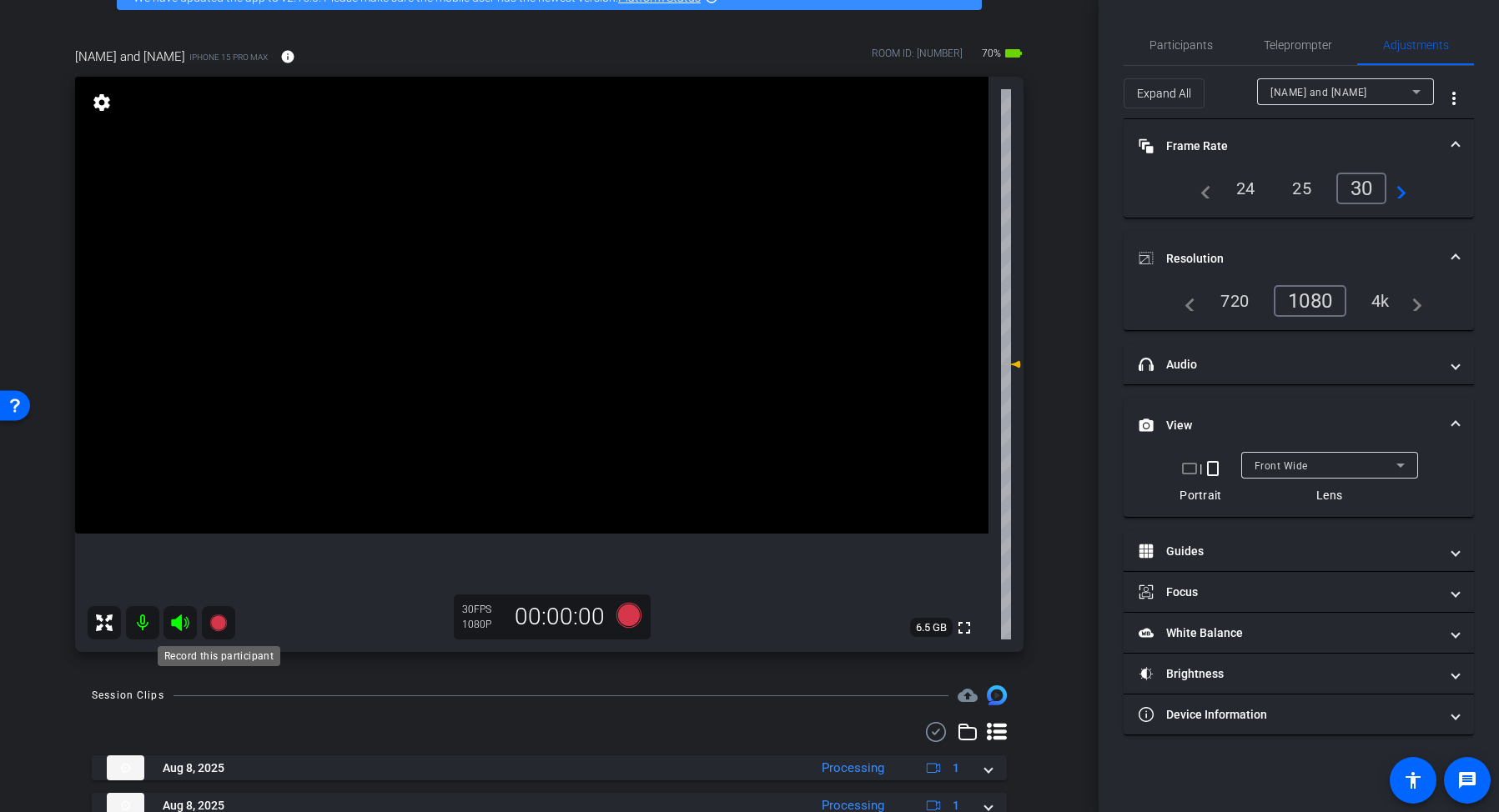 click 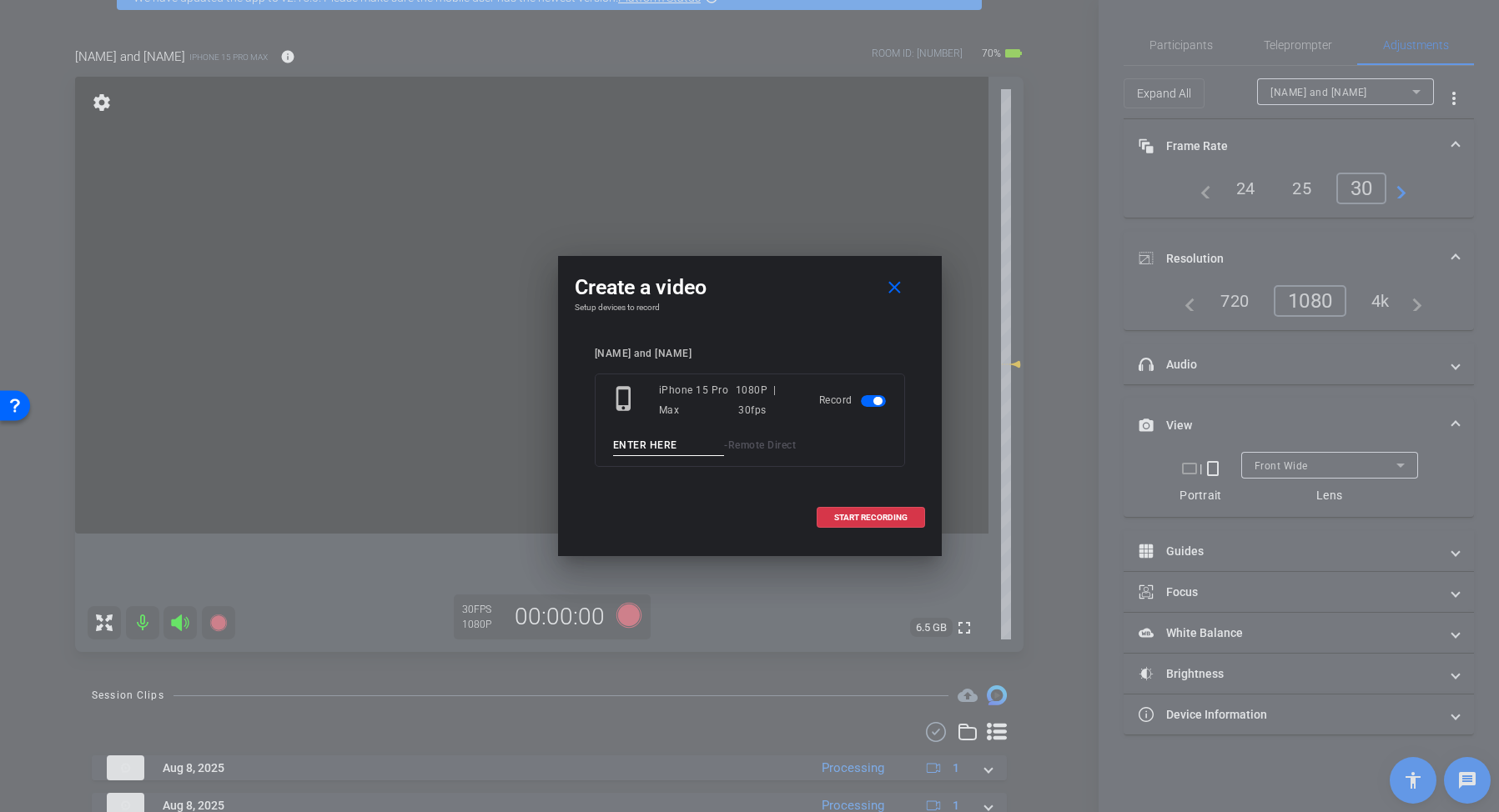 click at bounding box center (669, 445) 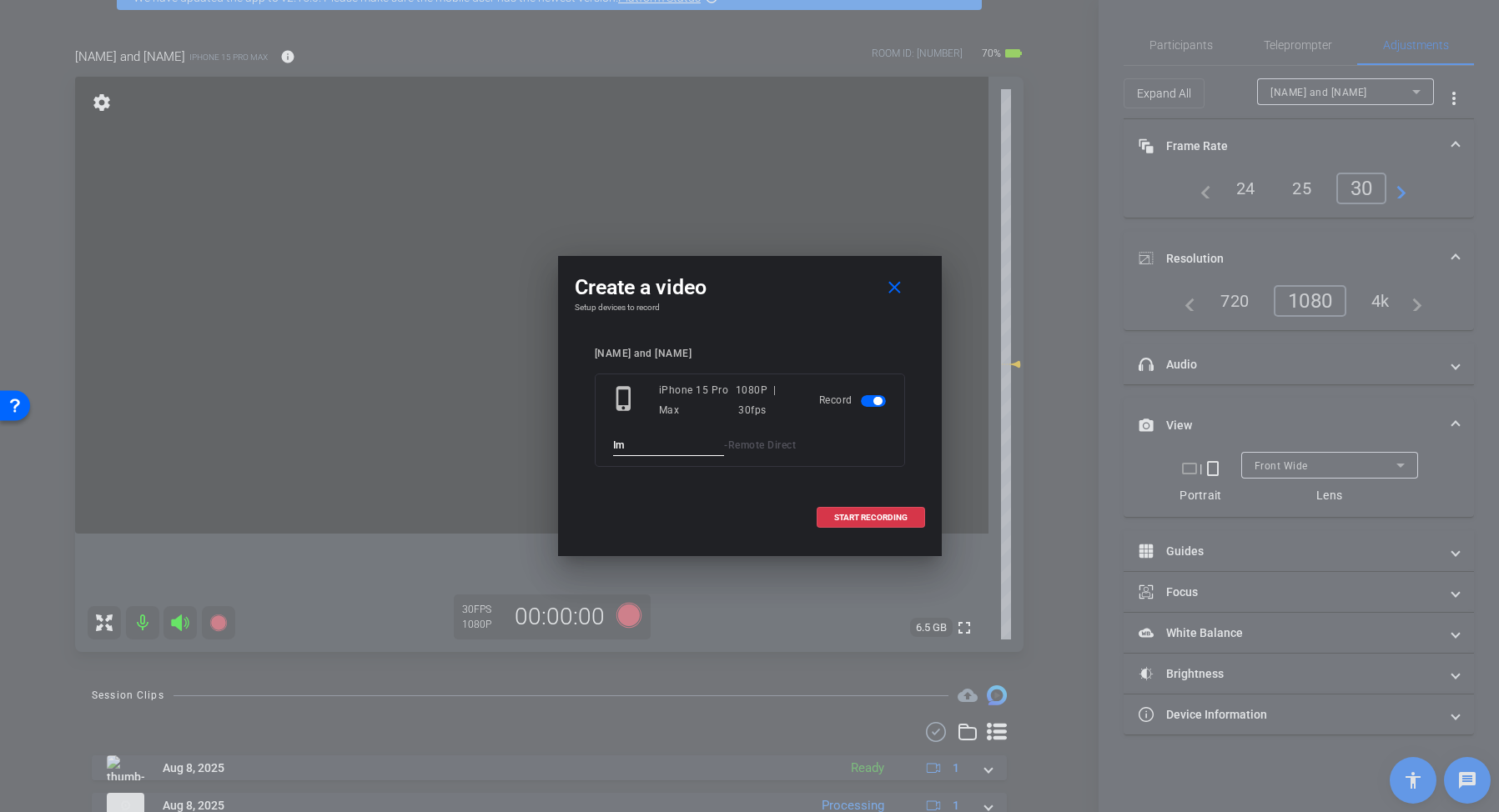 type on "I" 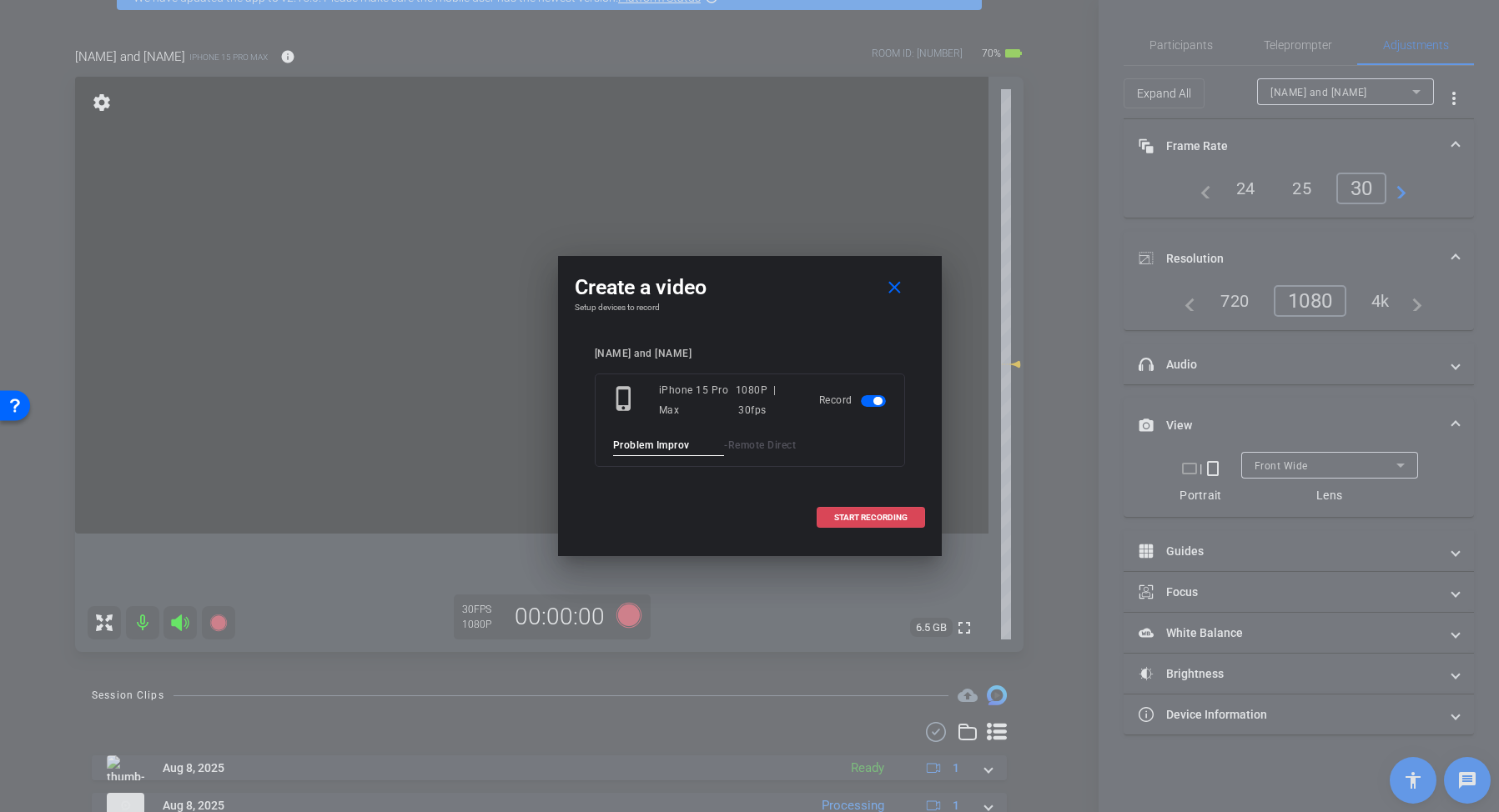 type on "Problem Improv" 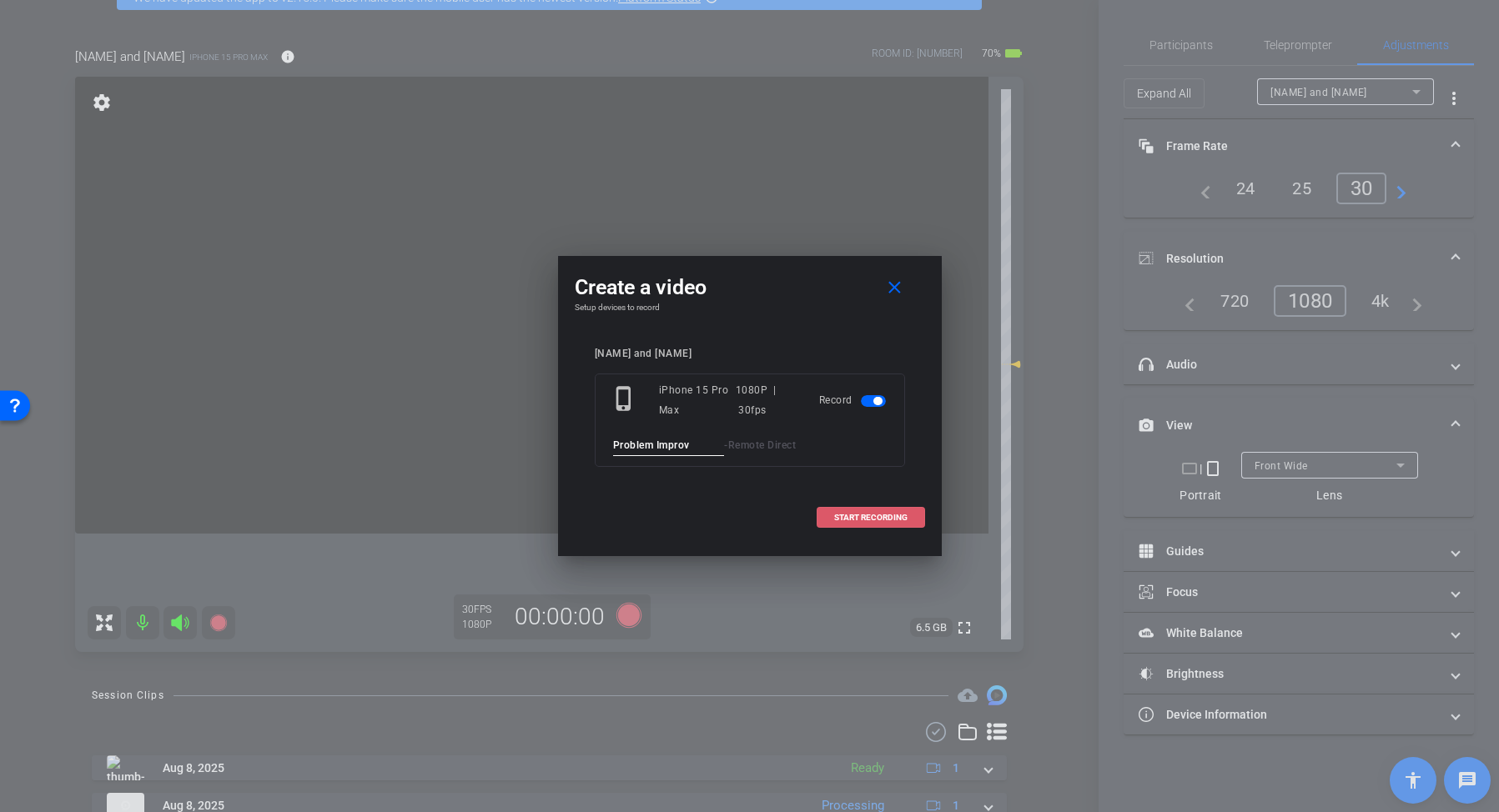 click on "START RECORDING" at bounding box center (871, 518) 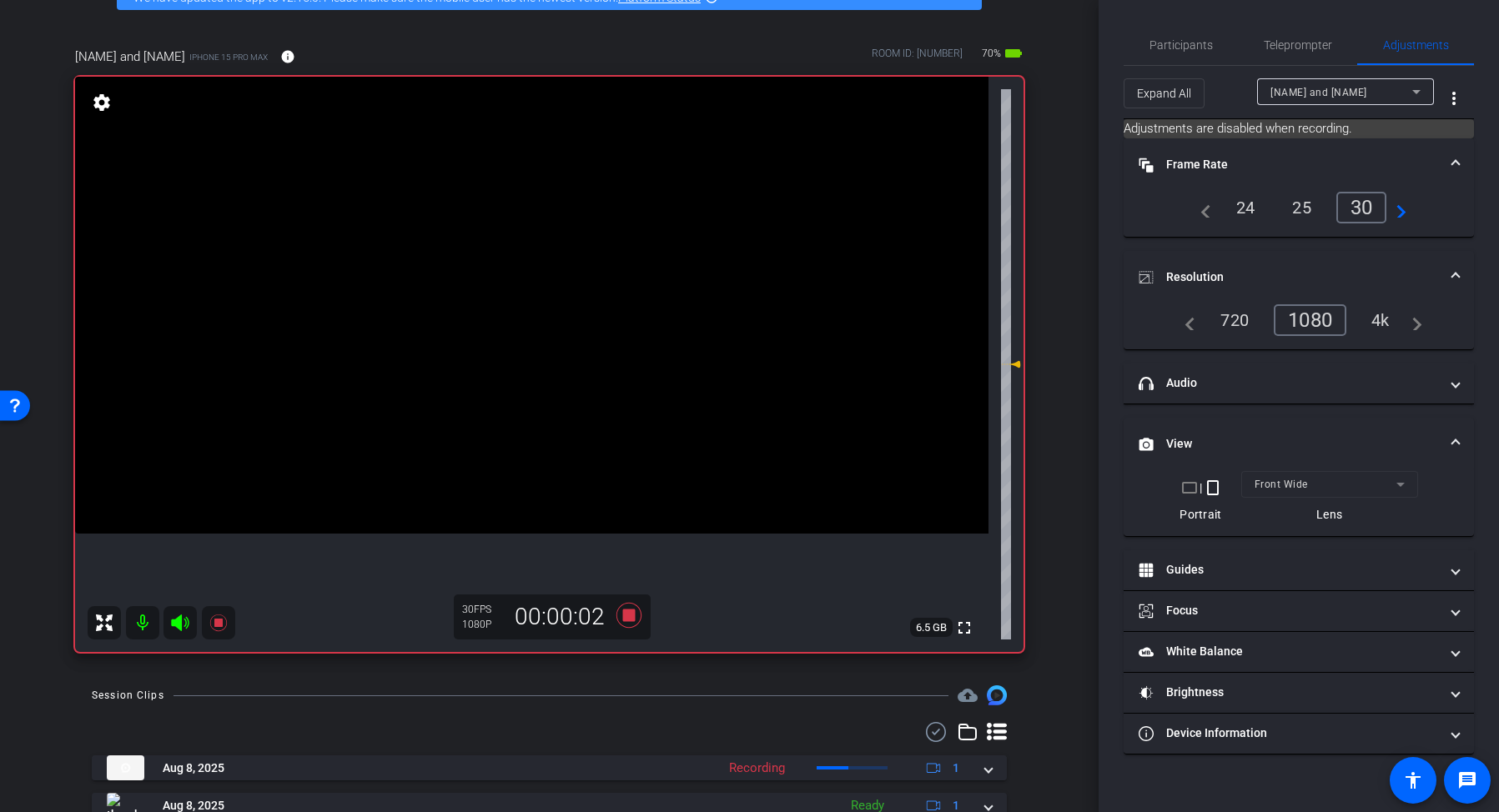 click 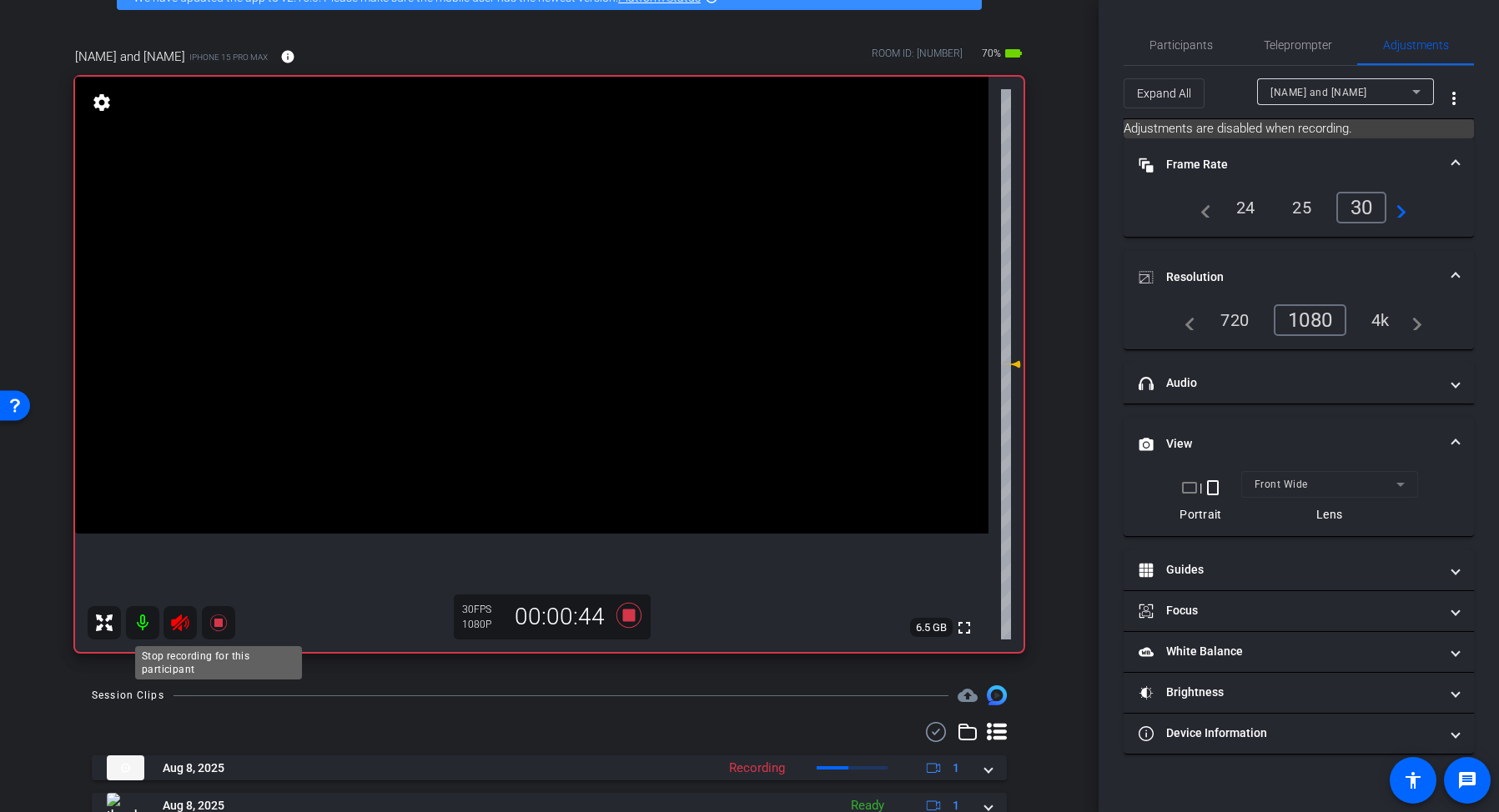 click 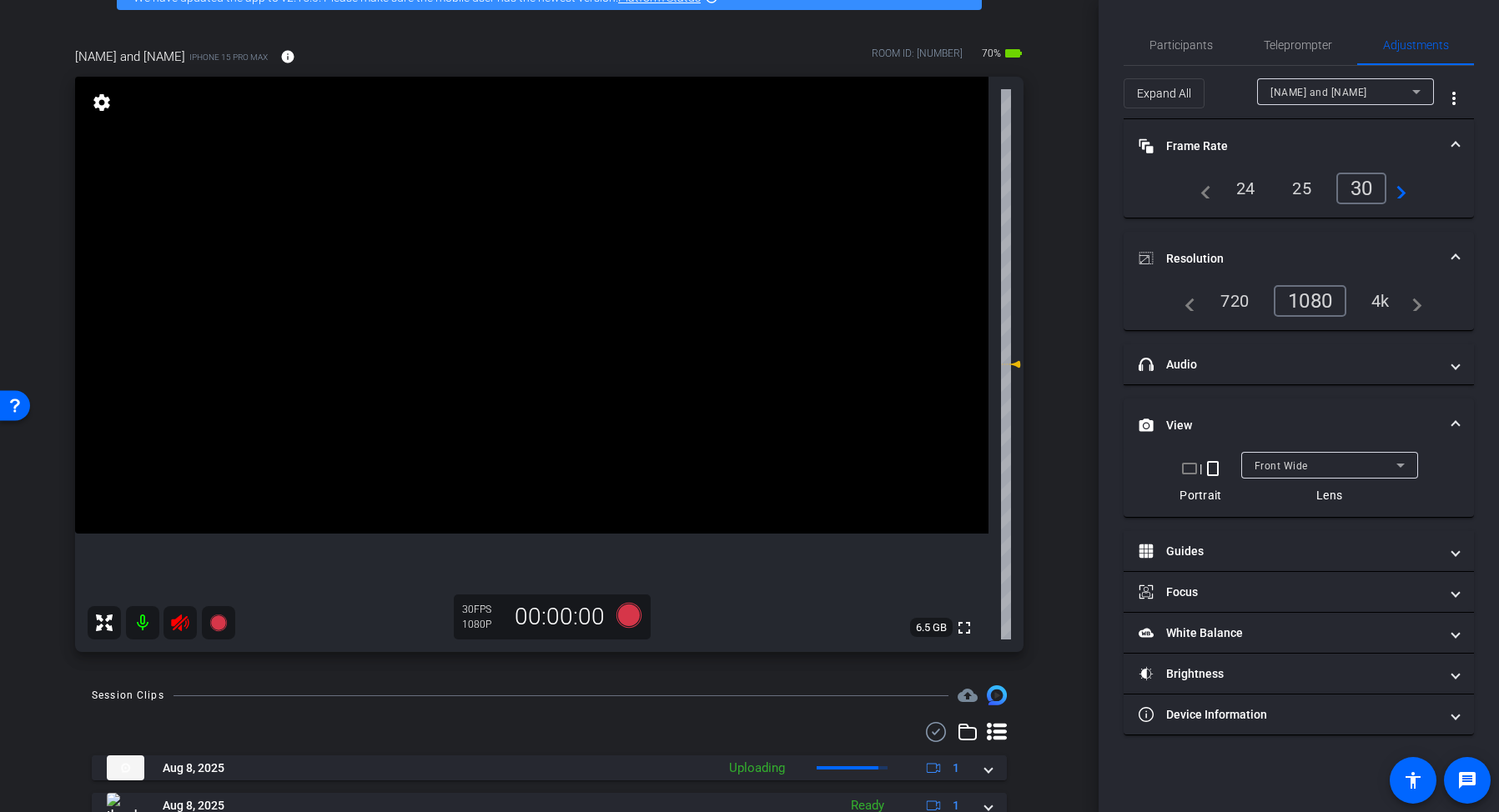 click 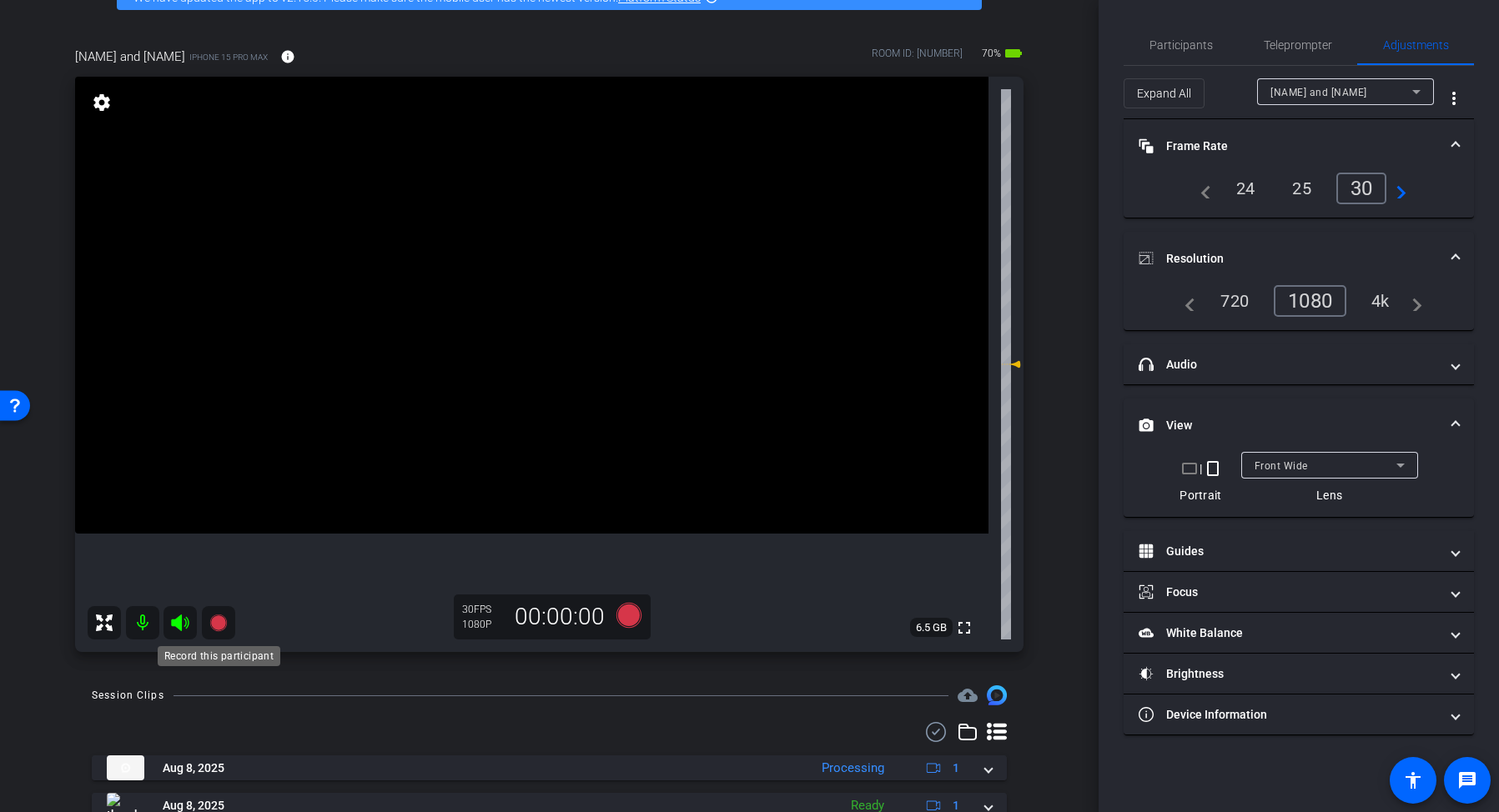 click 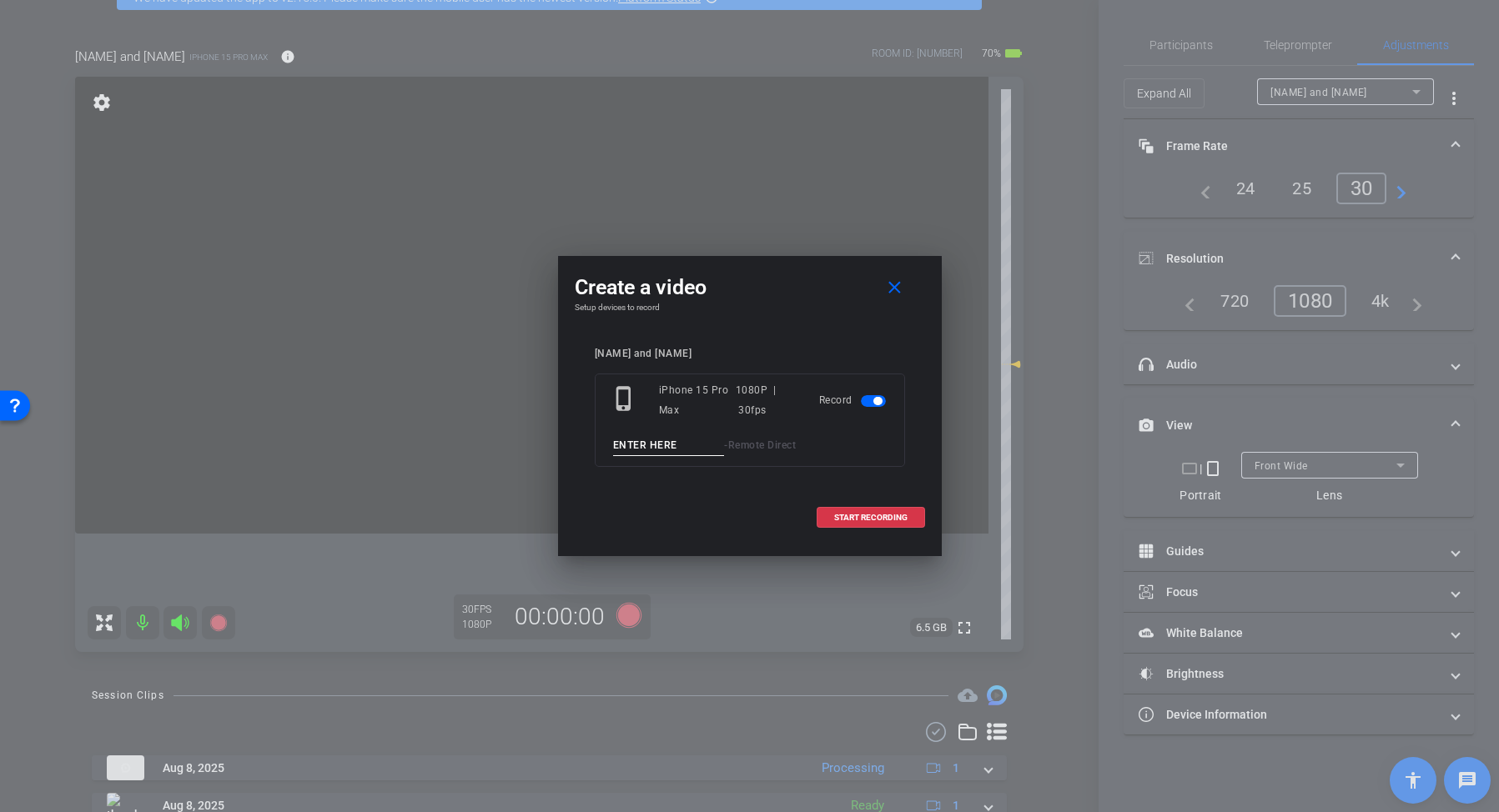click at bounding box center [669, 445] 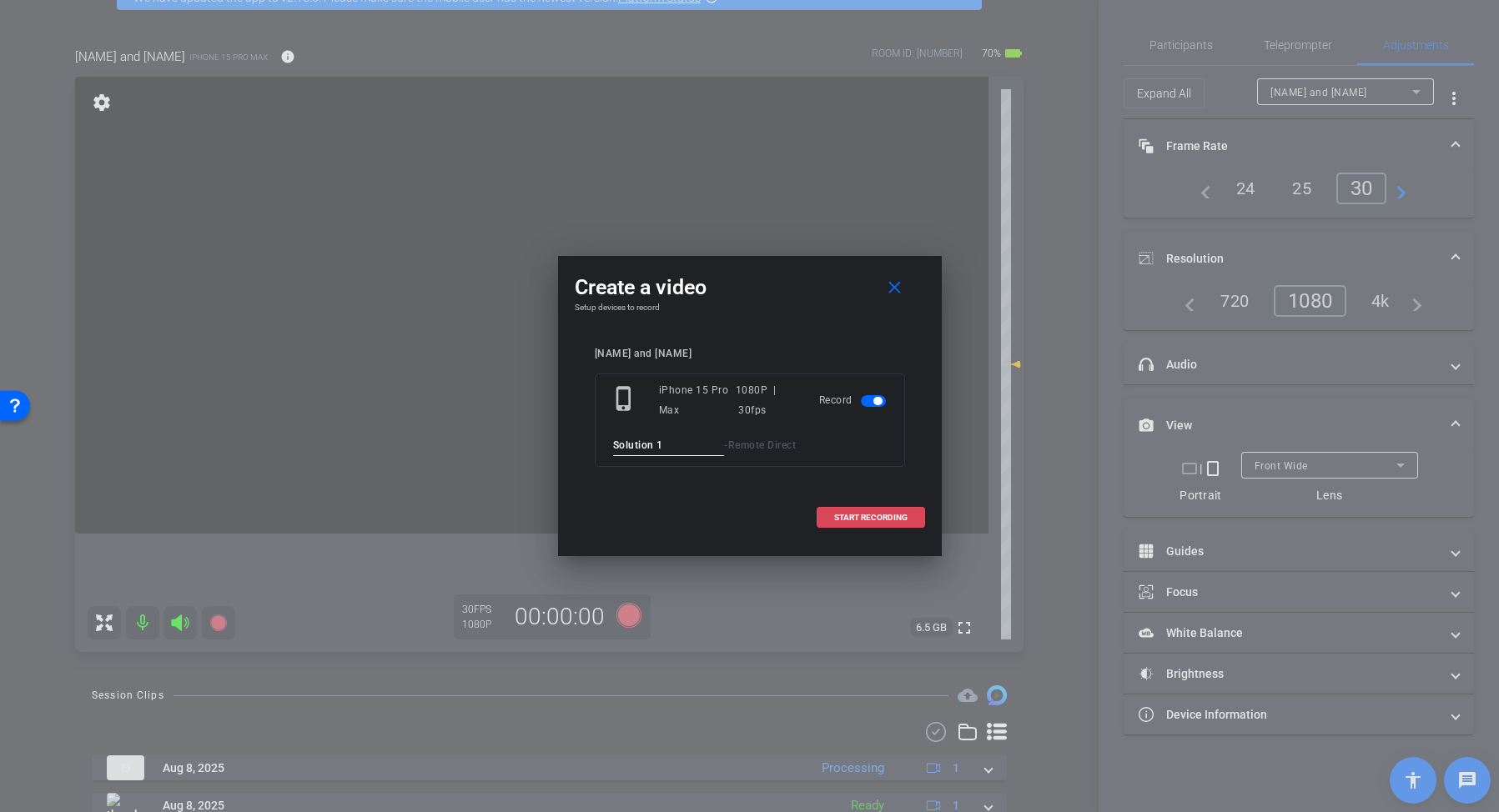 type on "Solution 1" 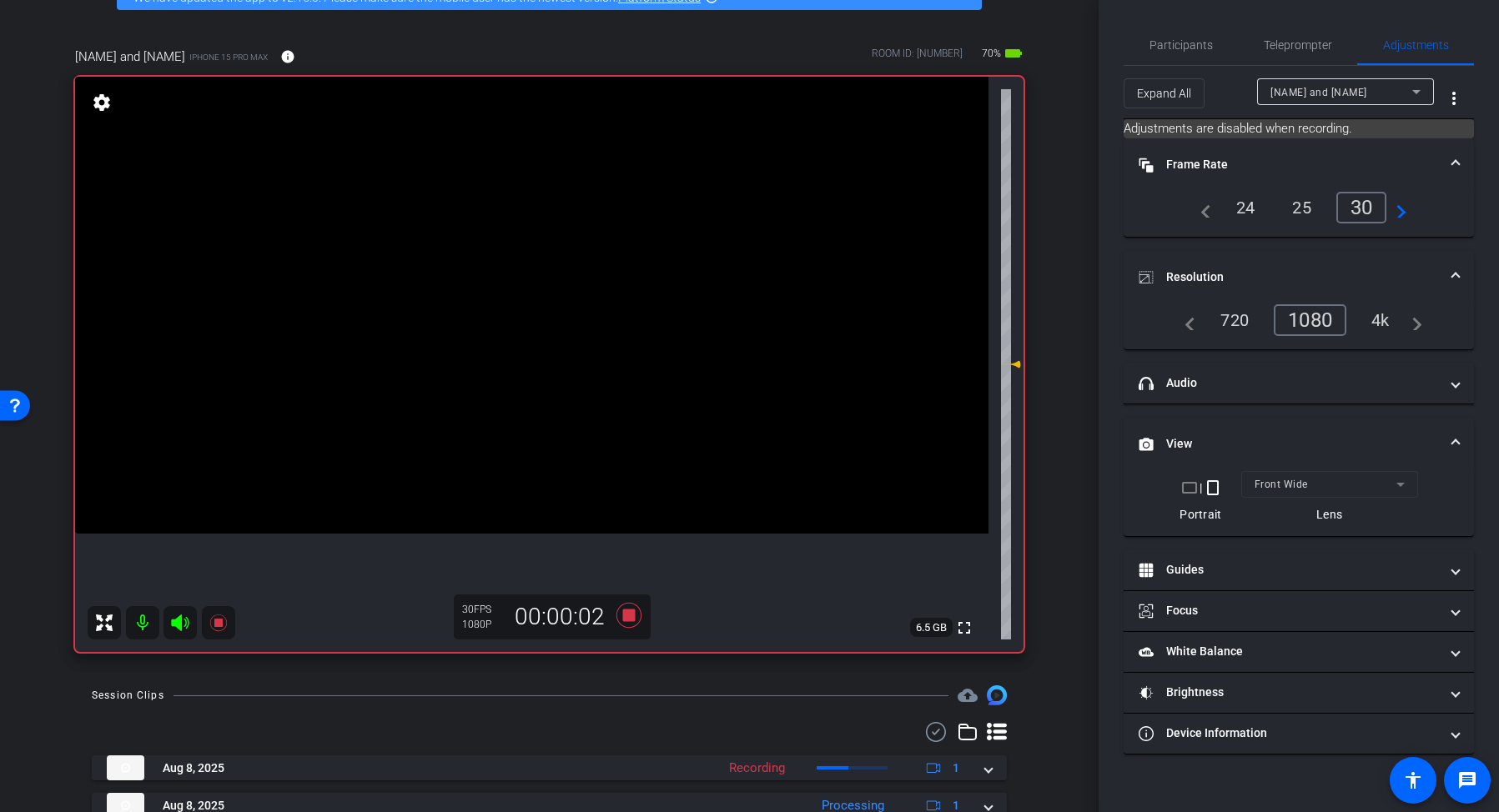 click 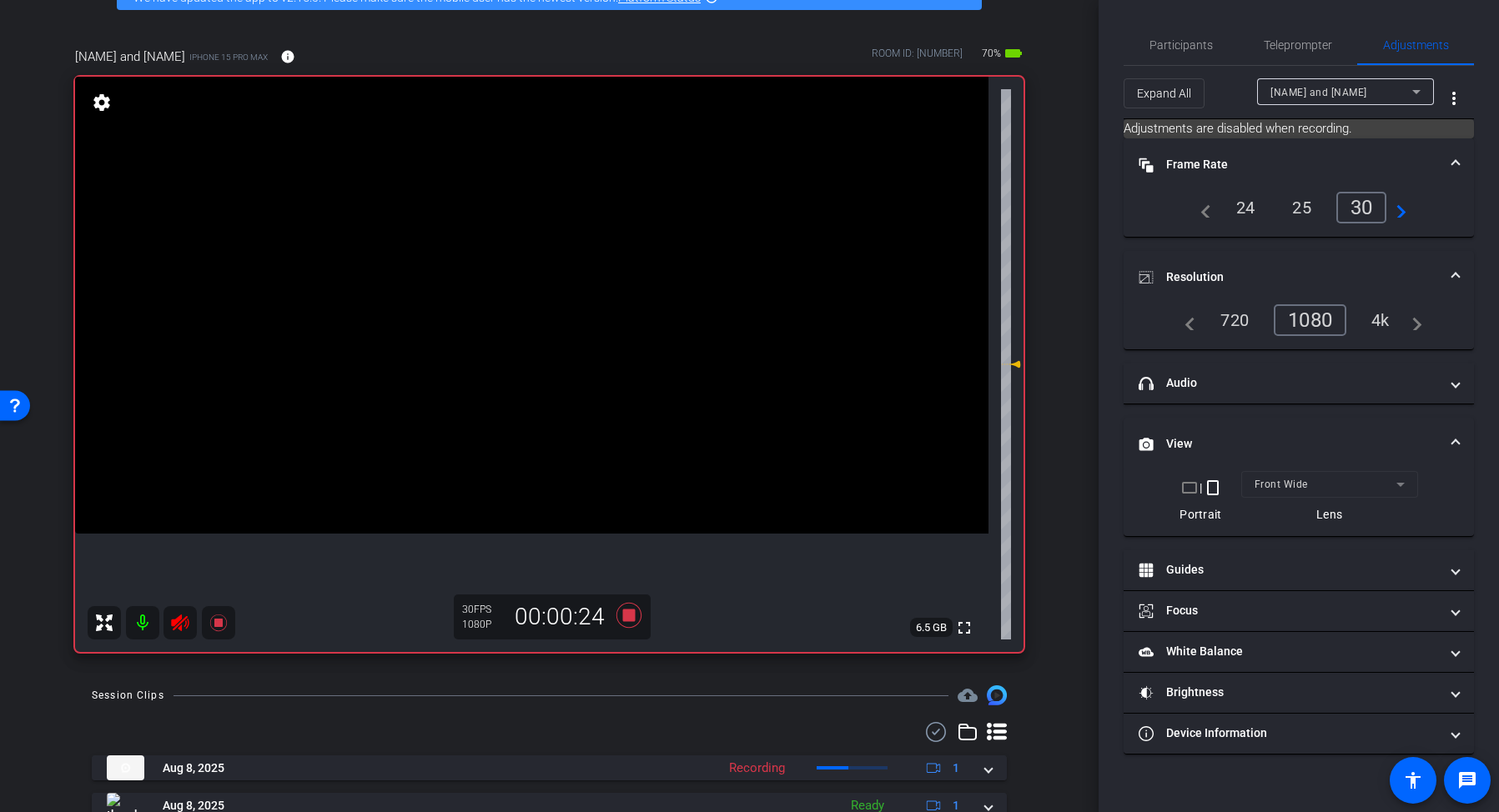 click 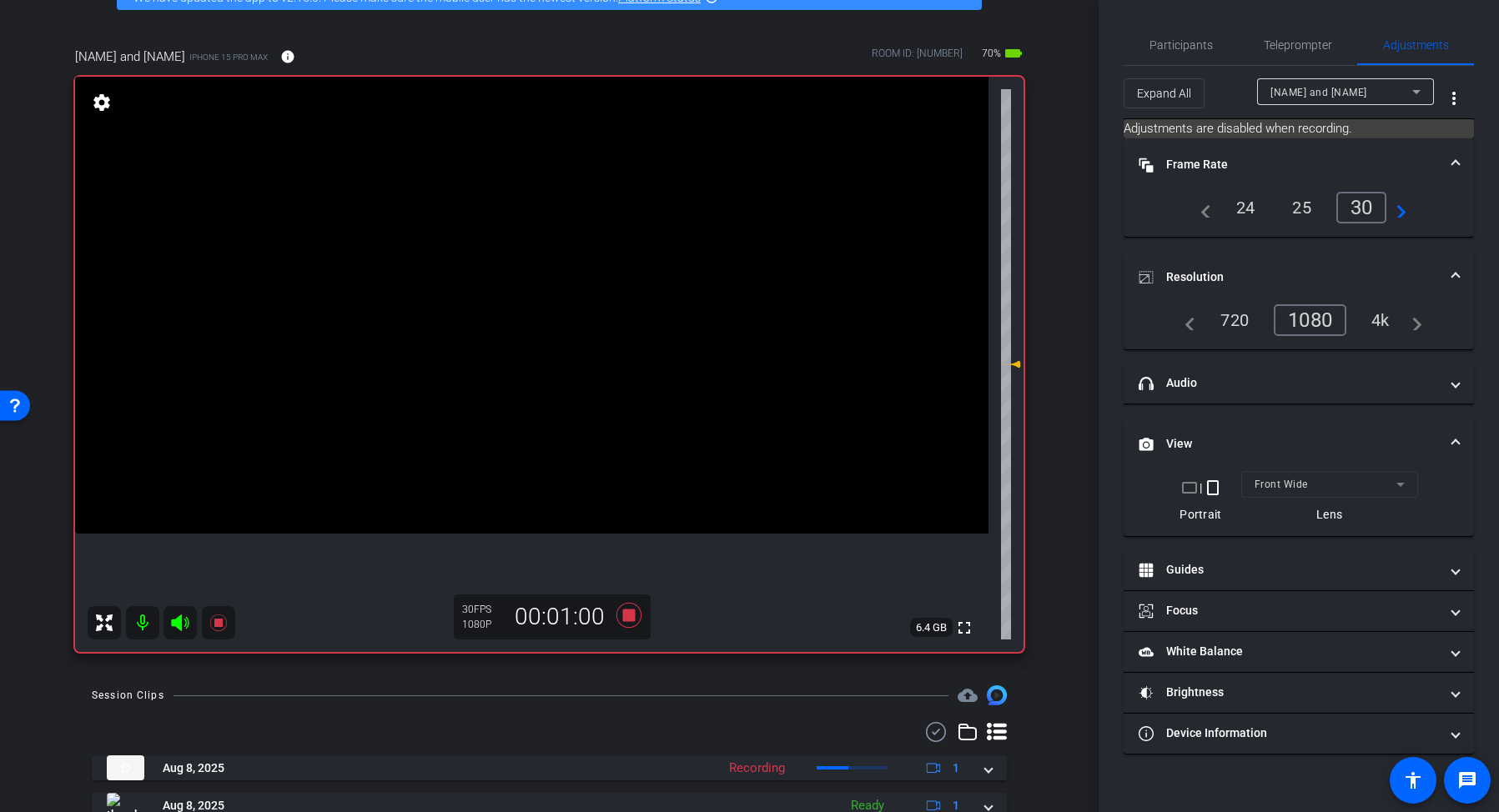 click 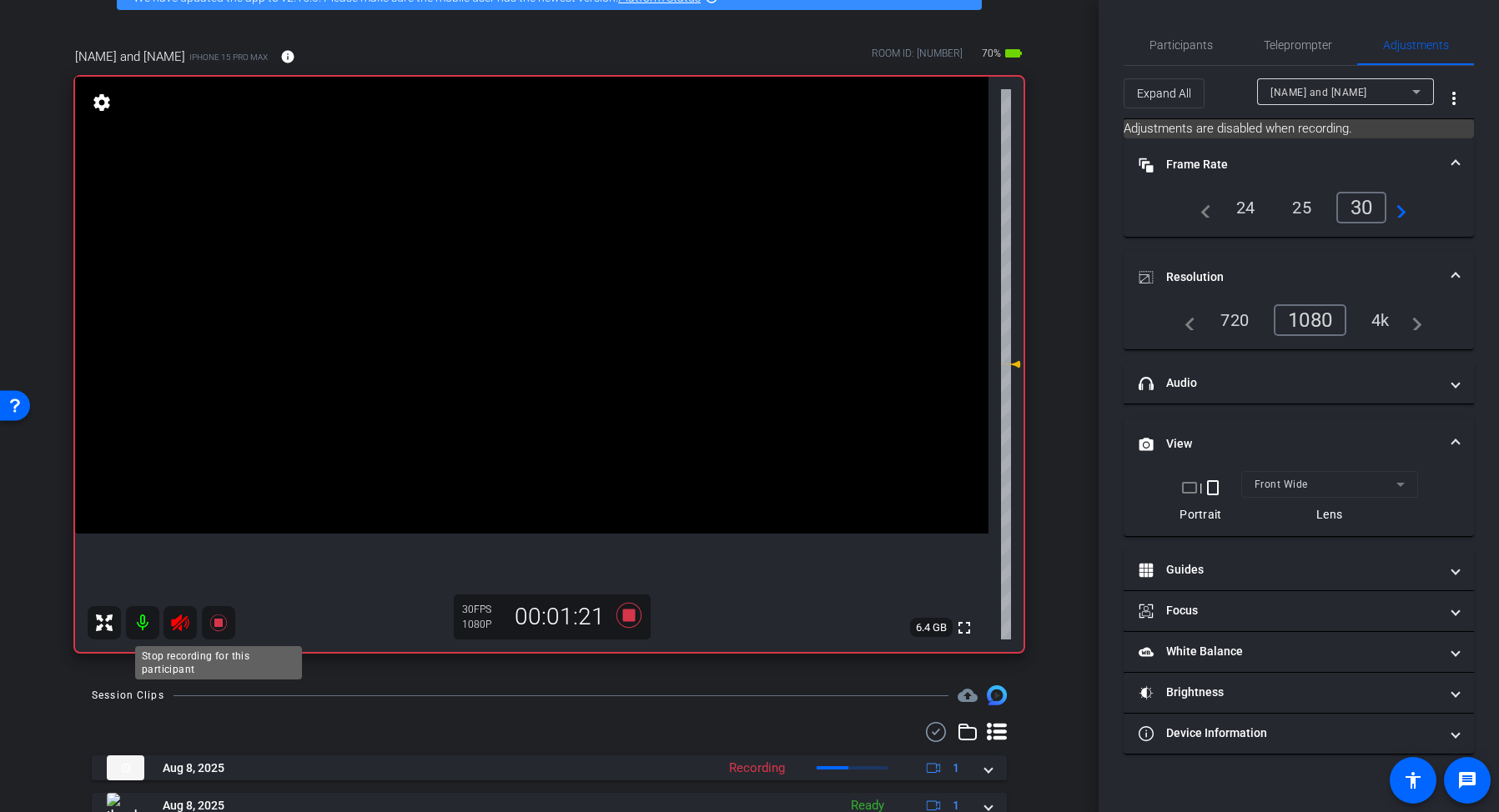 click 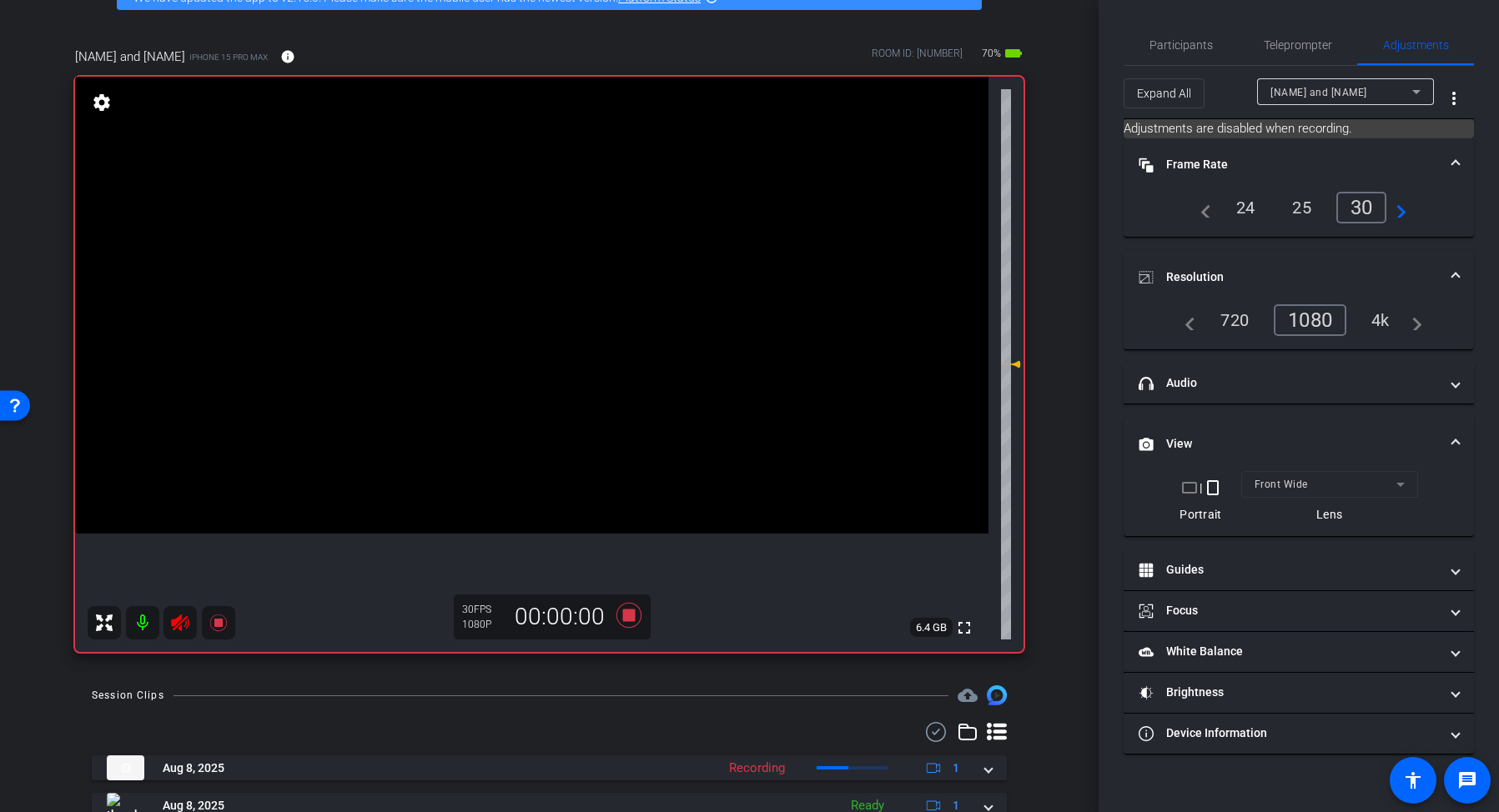 click 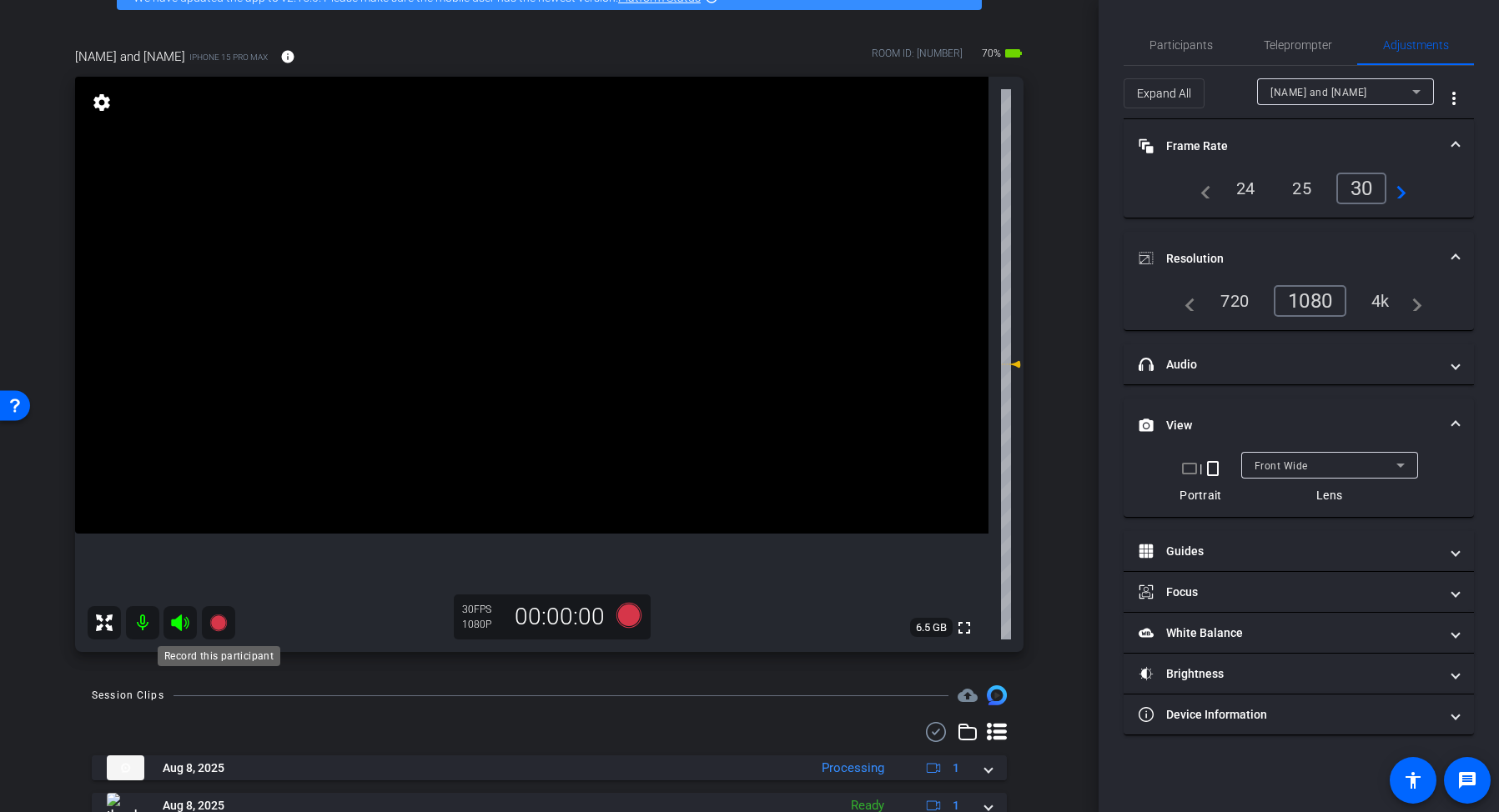 click 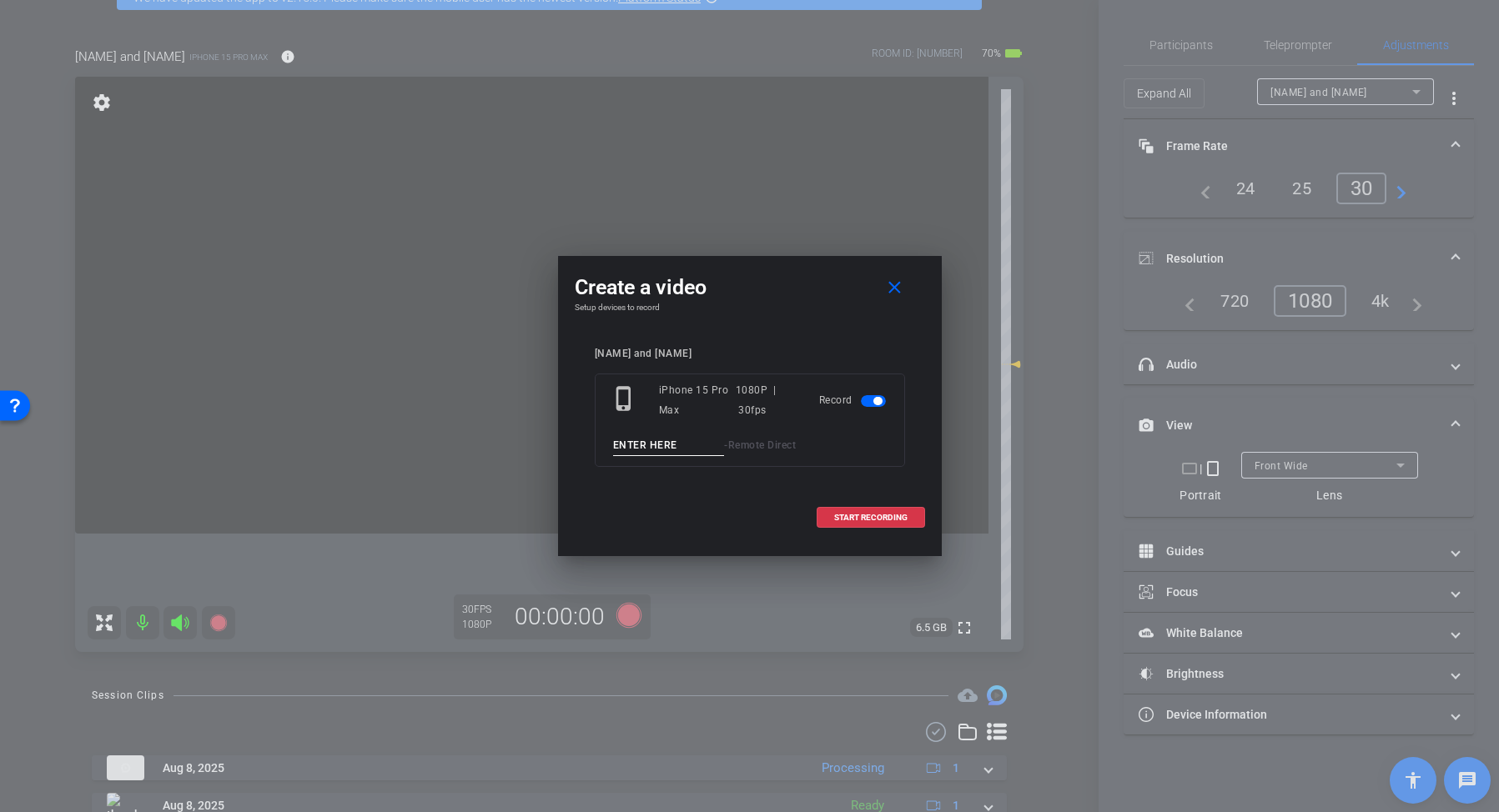 click at bounding box center [669, 445] 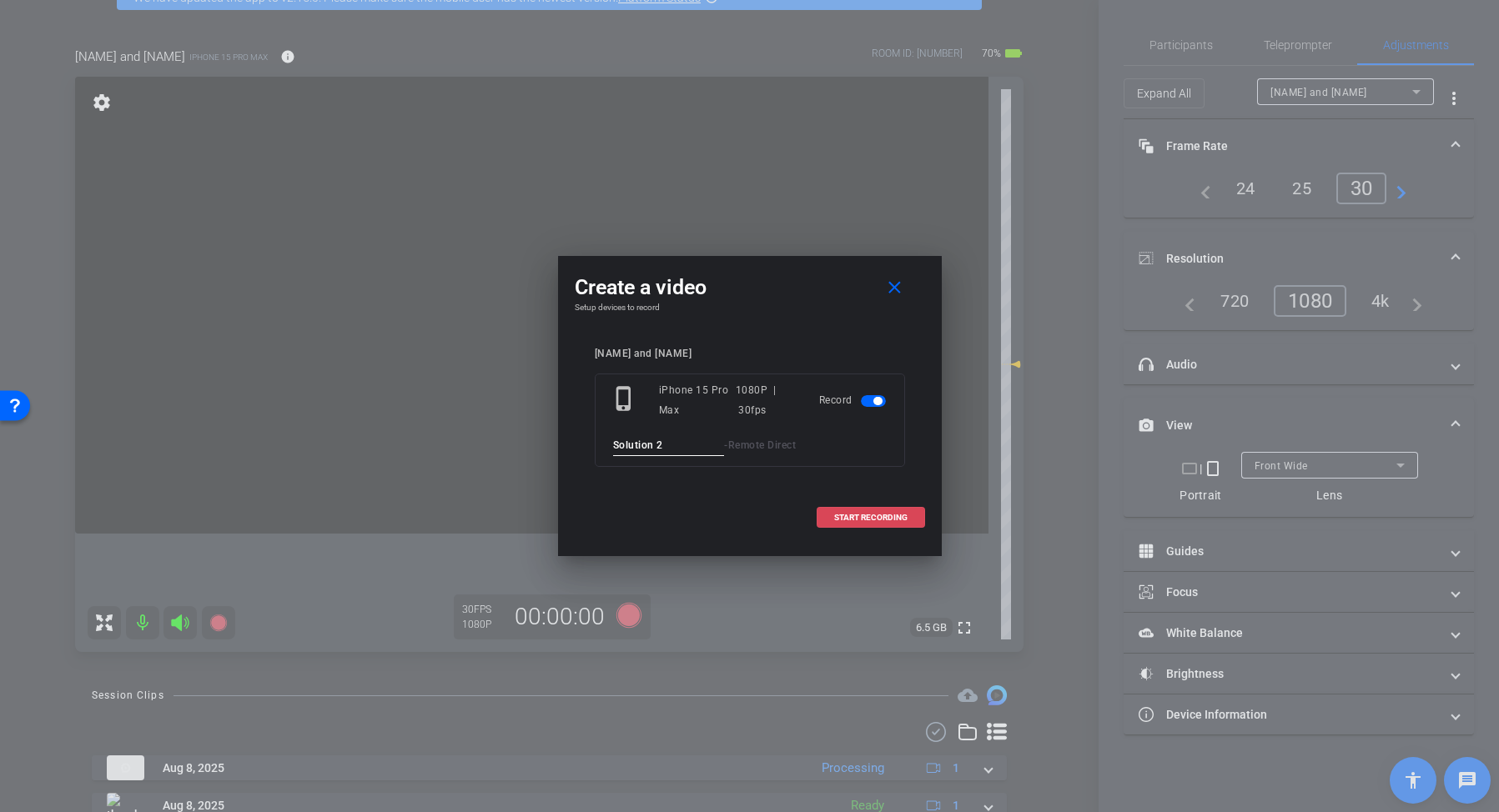 type on "Solution 2" 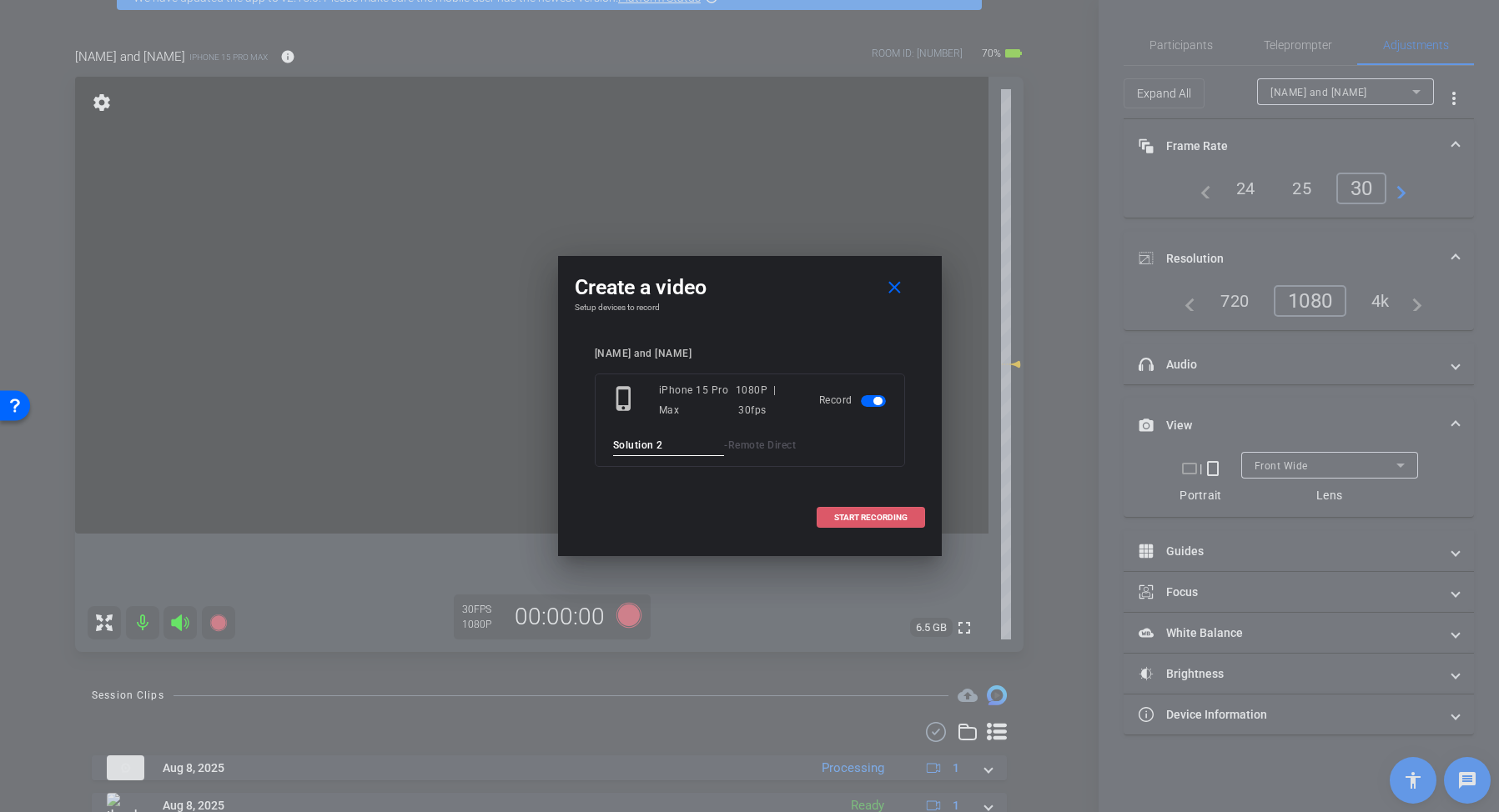 click at bounding box center [871, 518] 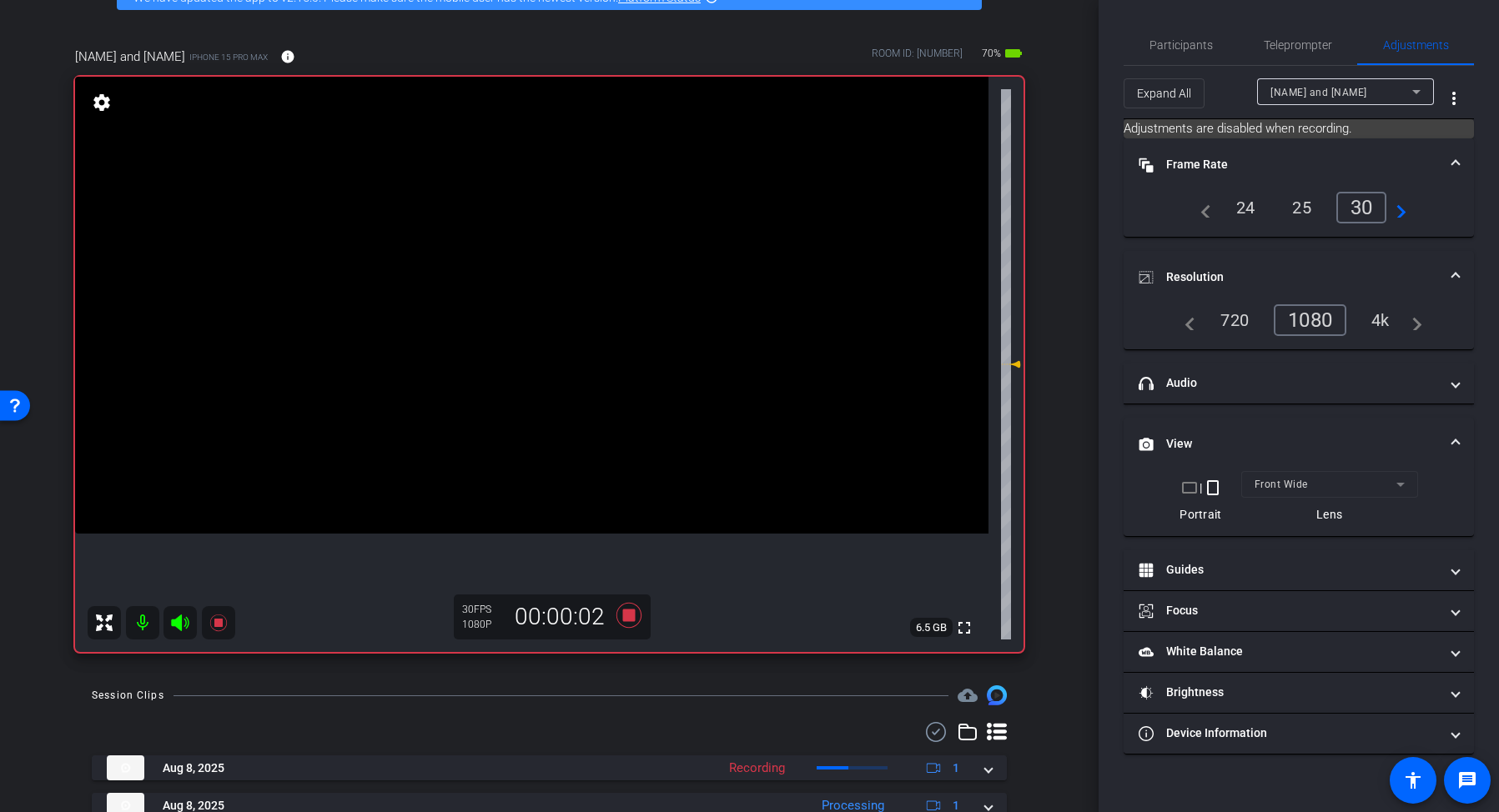 click 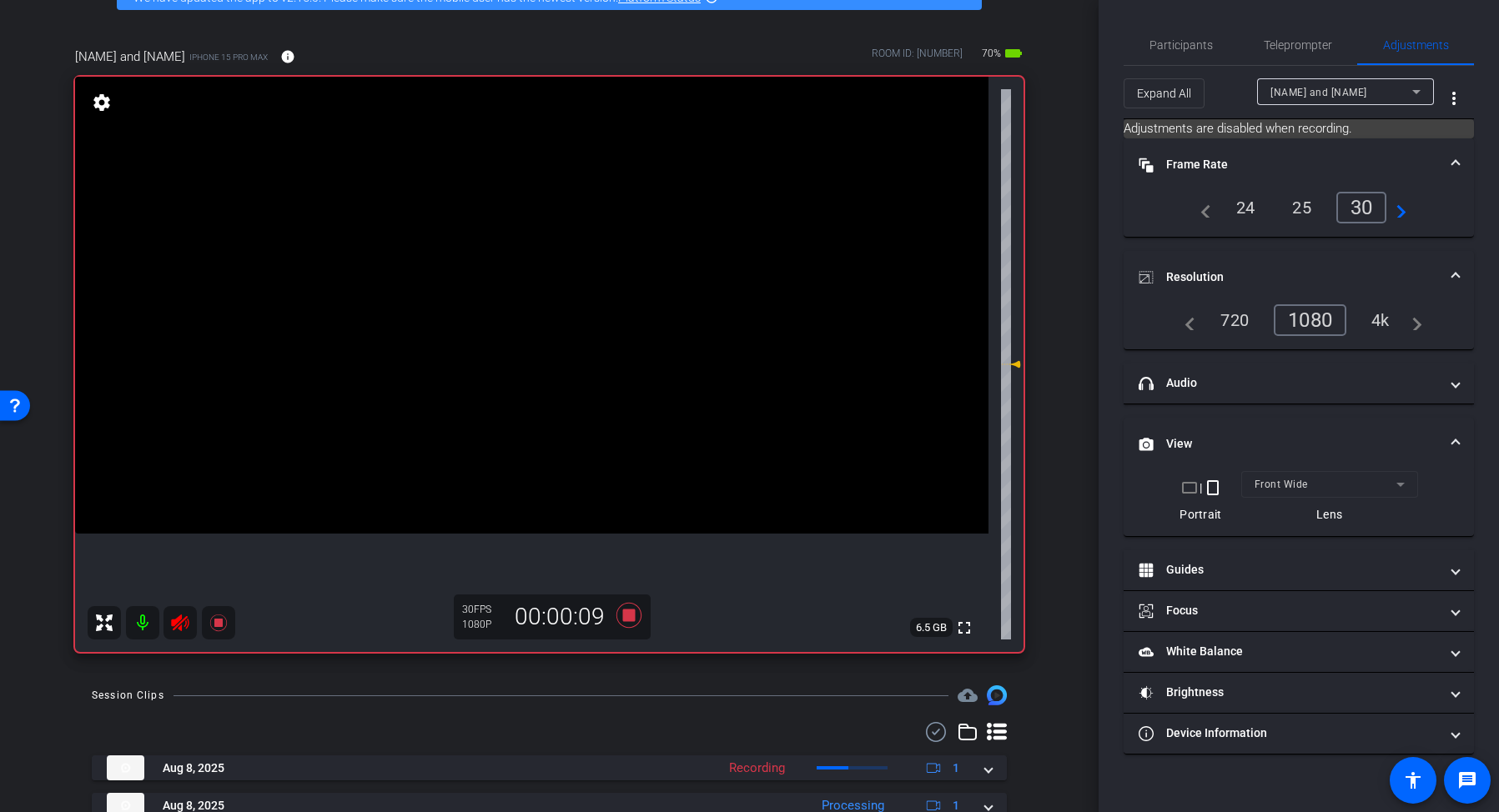 click 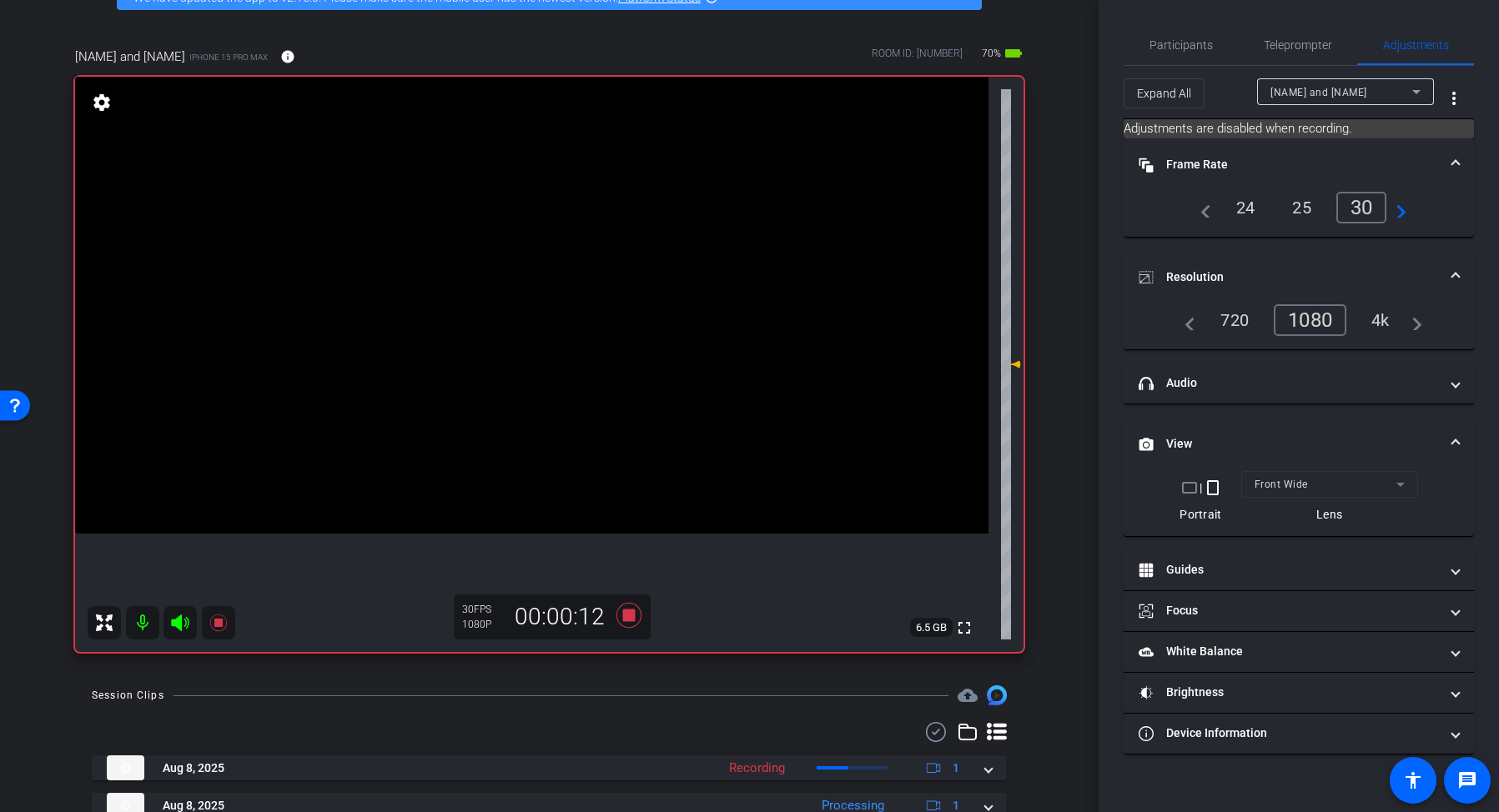 click 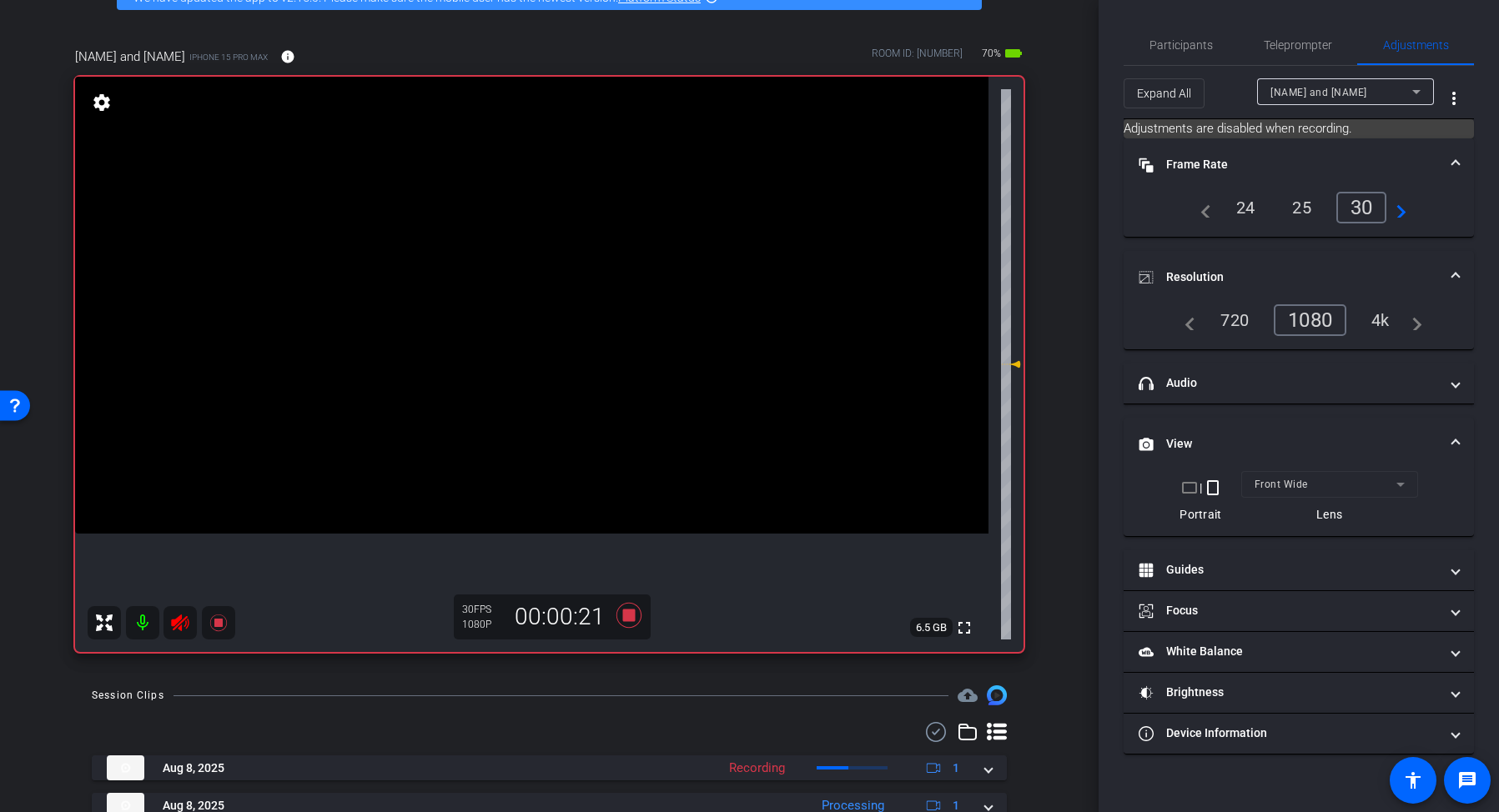 click 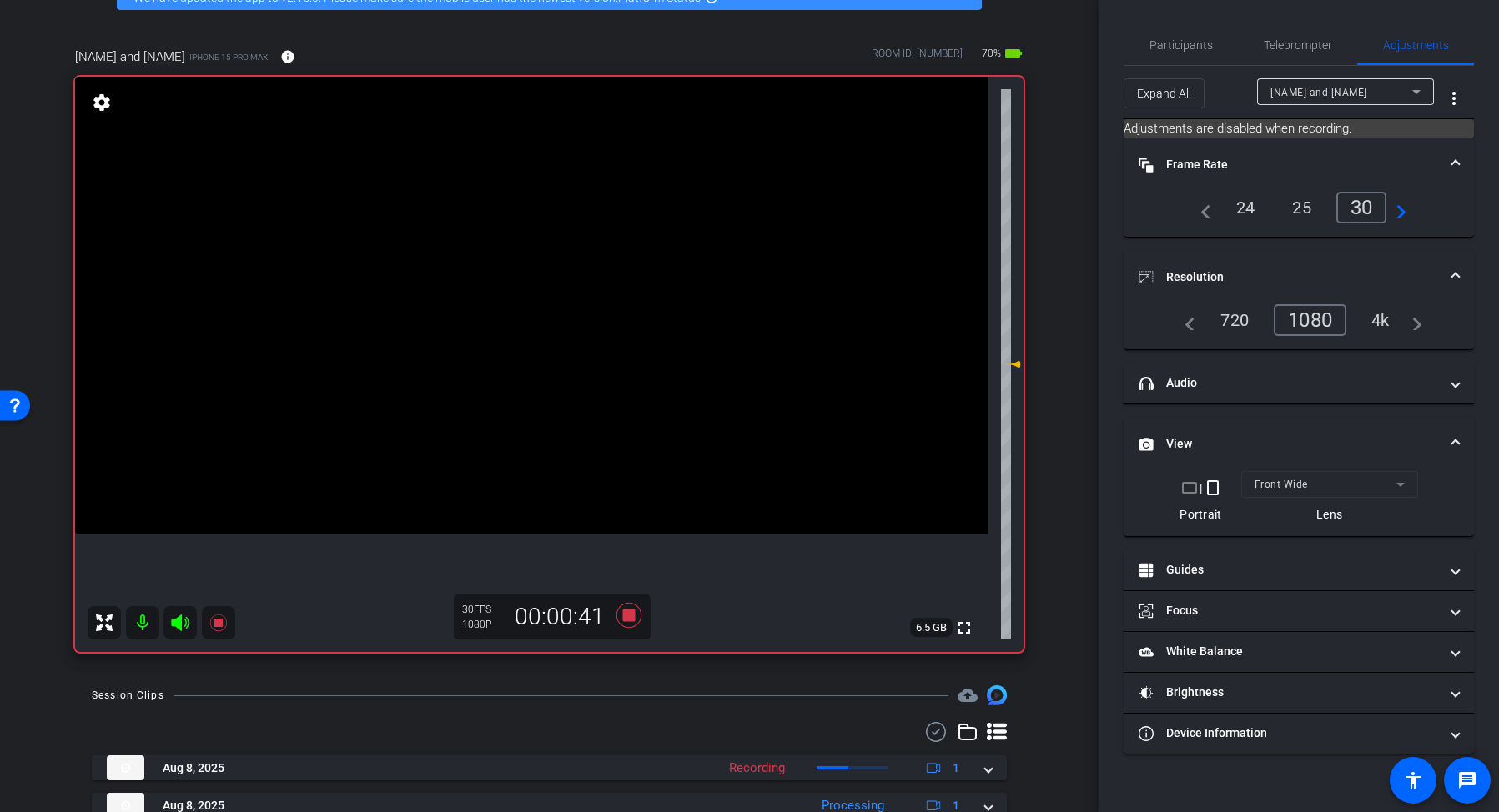 click 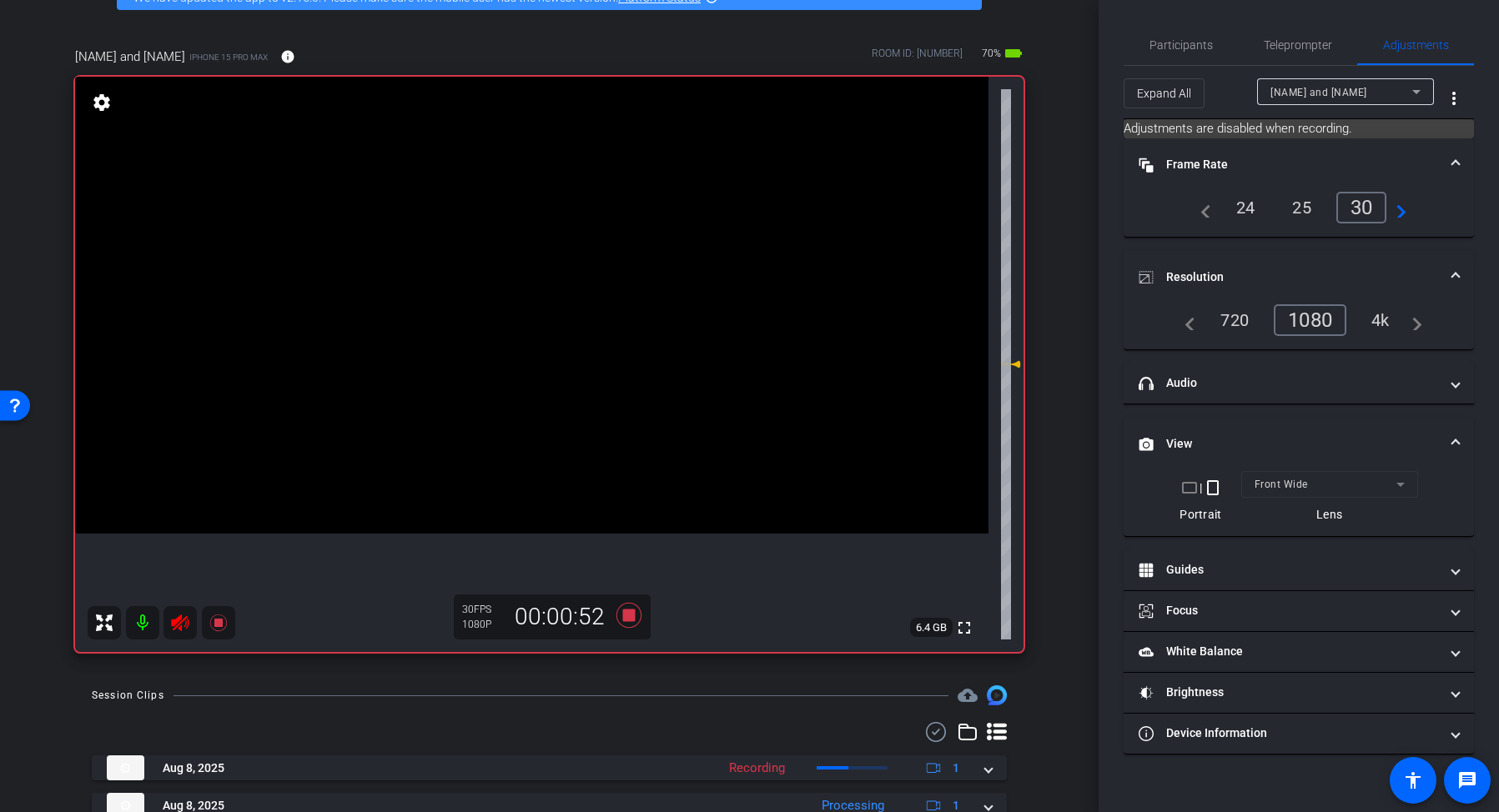 click 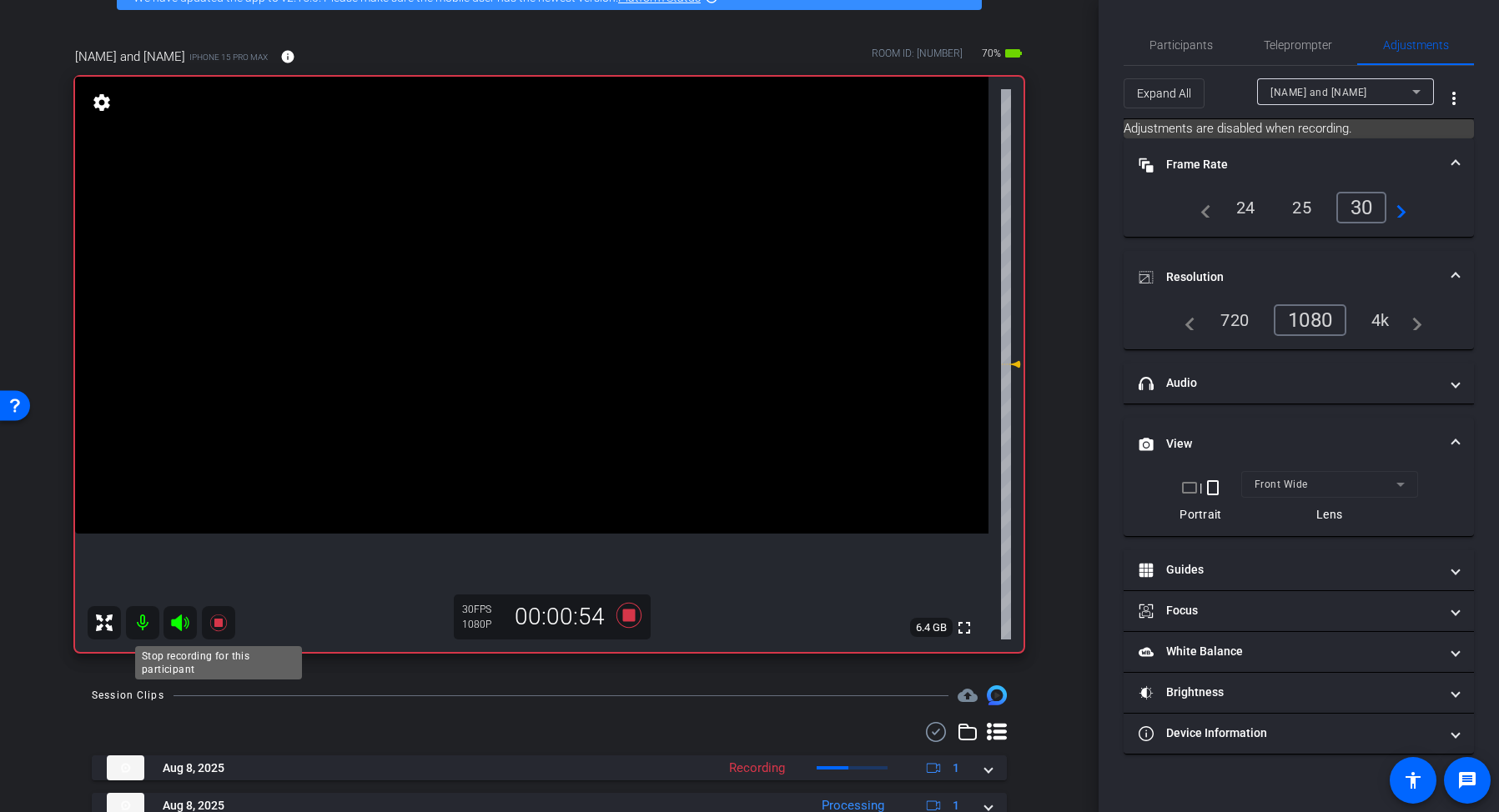 click 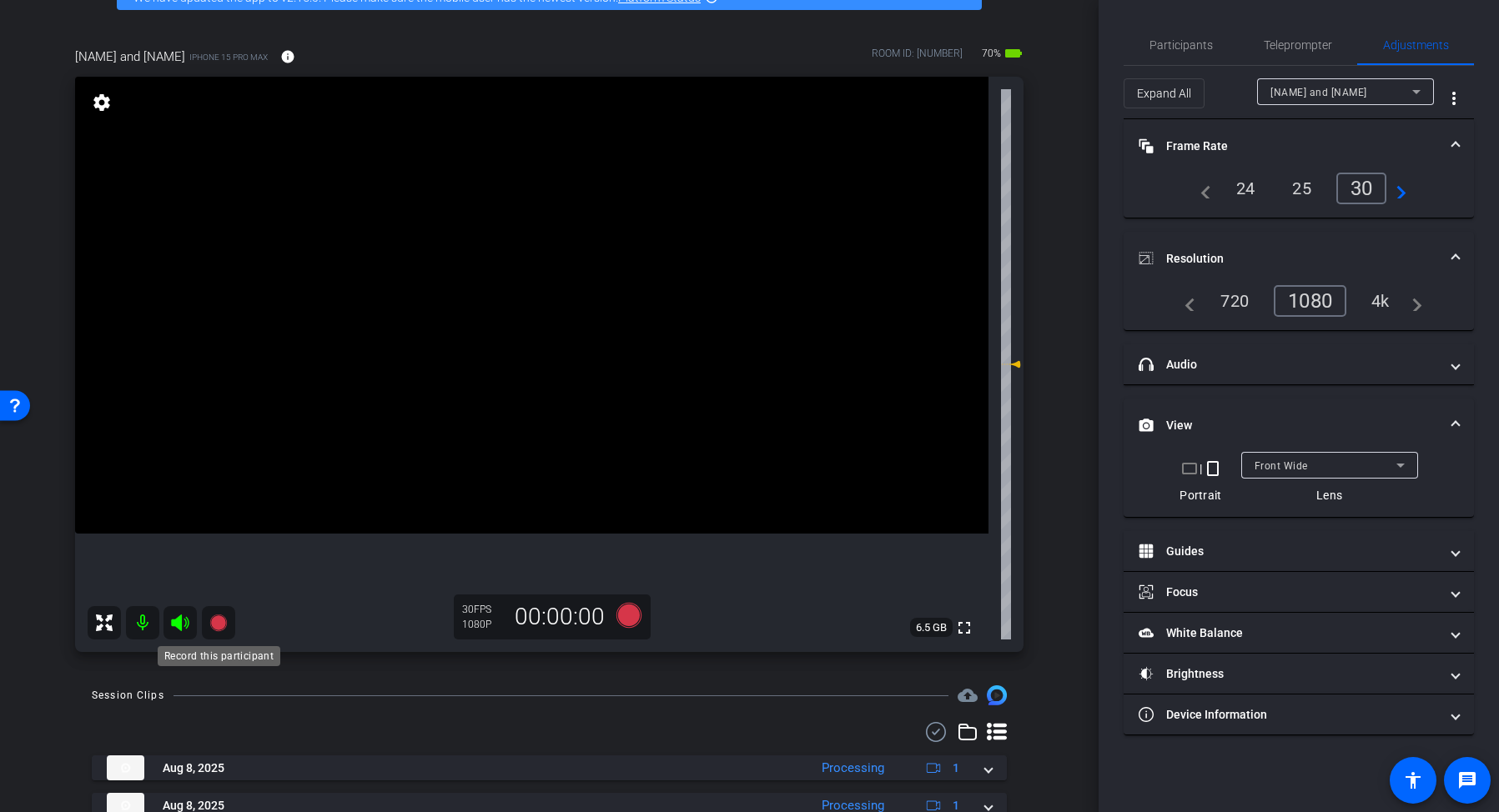click 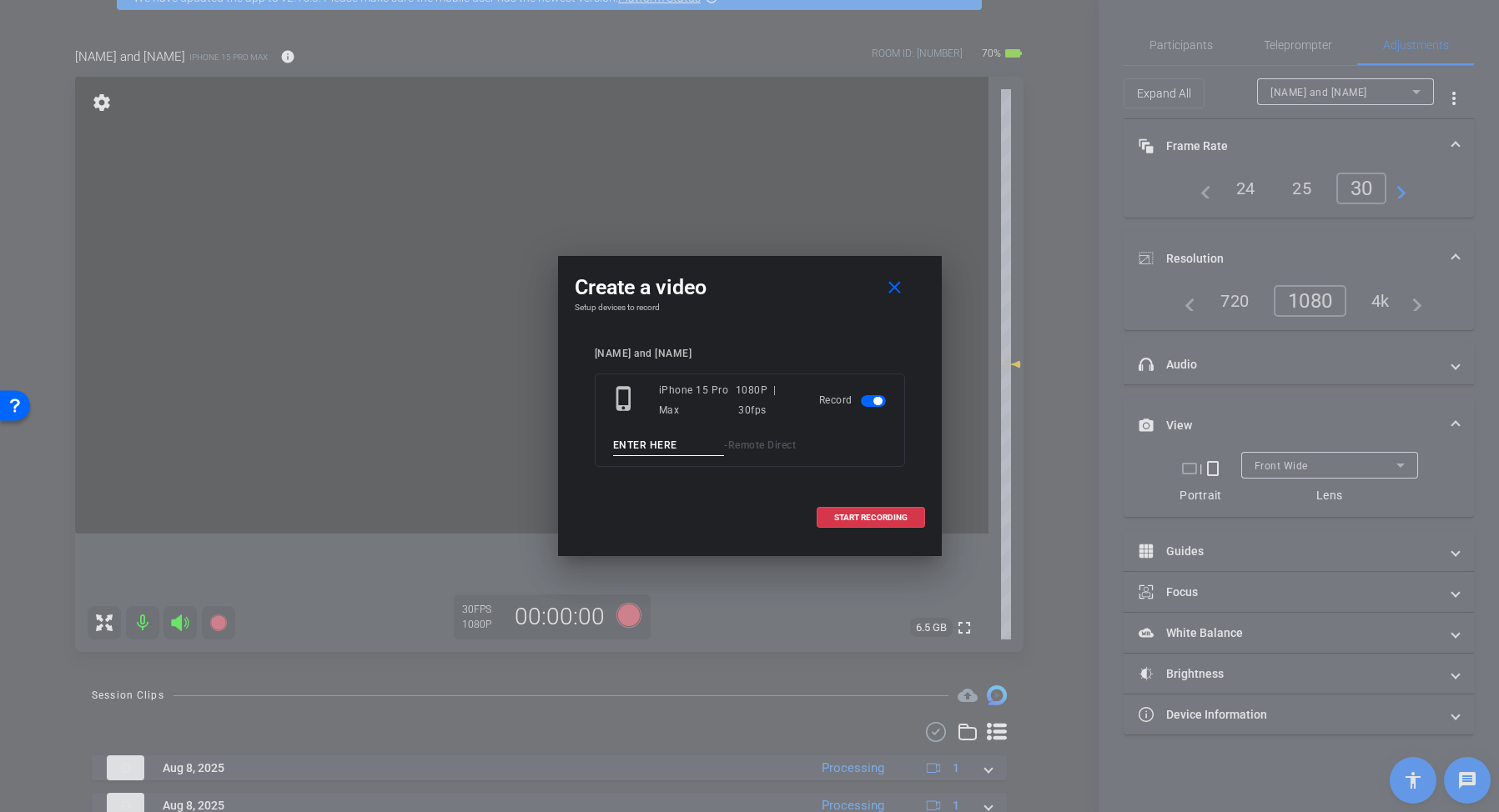 click at bounding box center [669, 445] 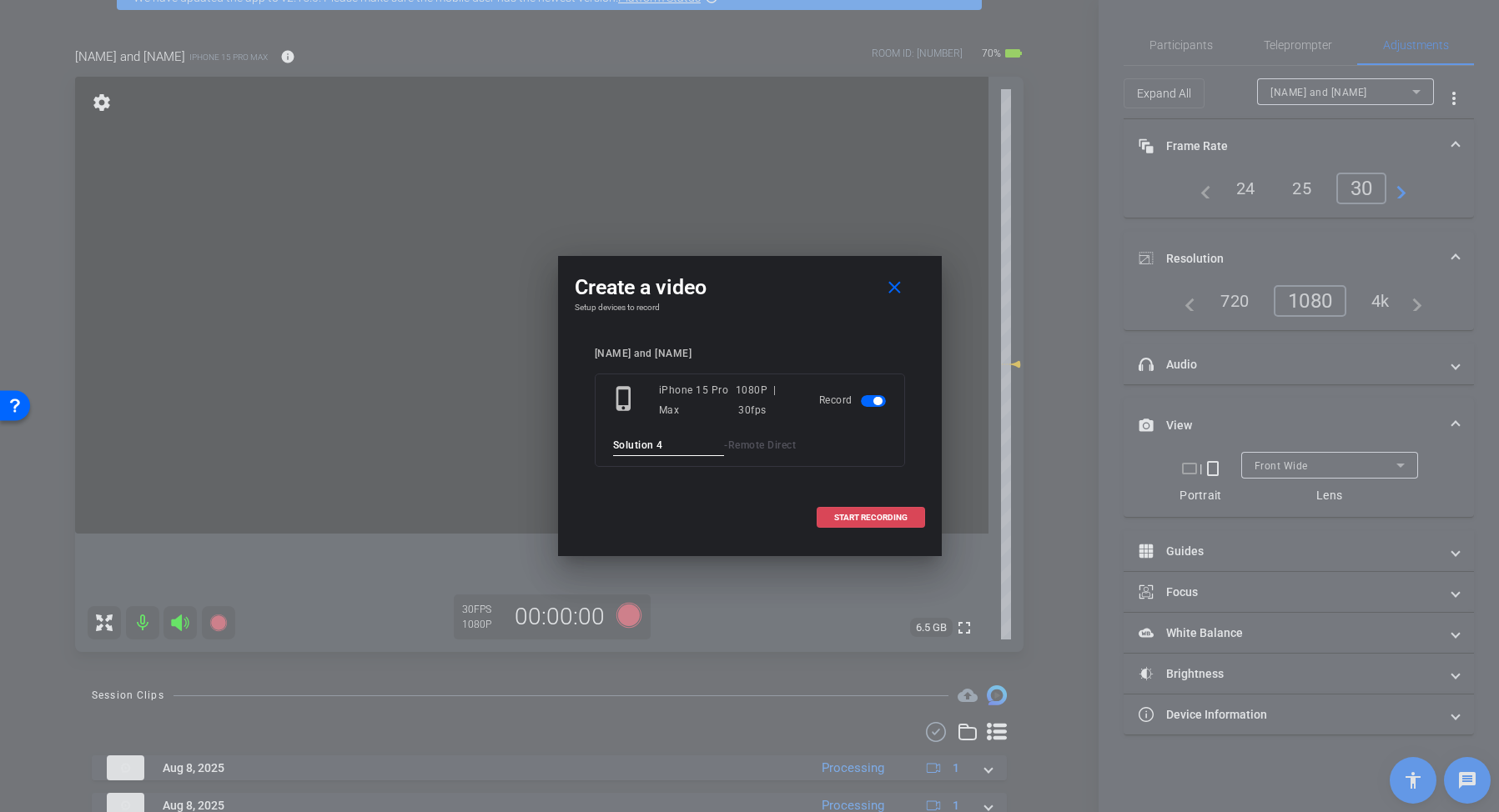 type on "Solution 4" 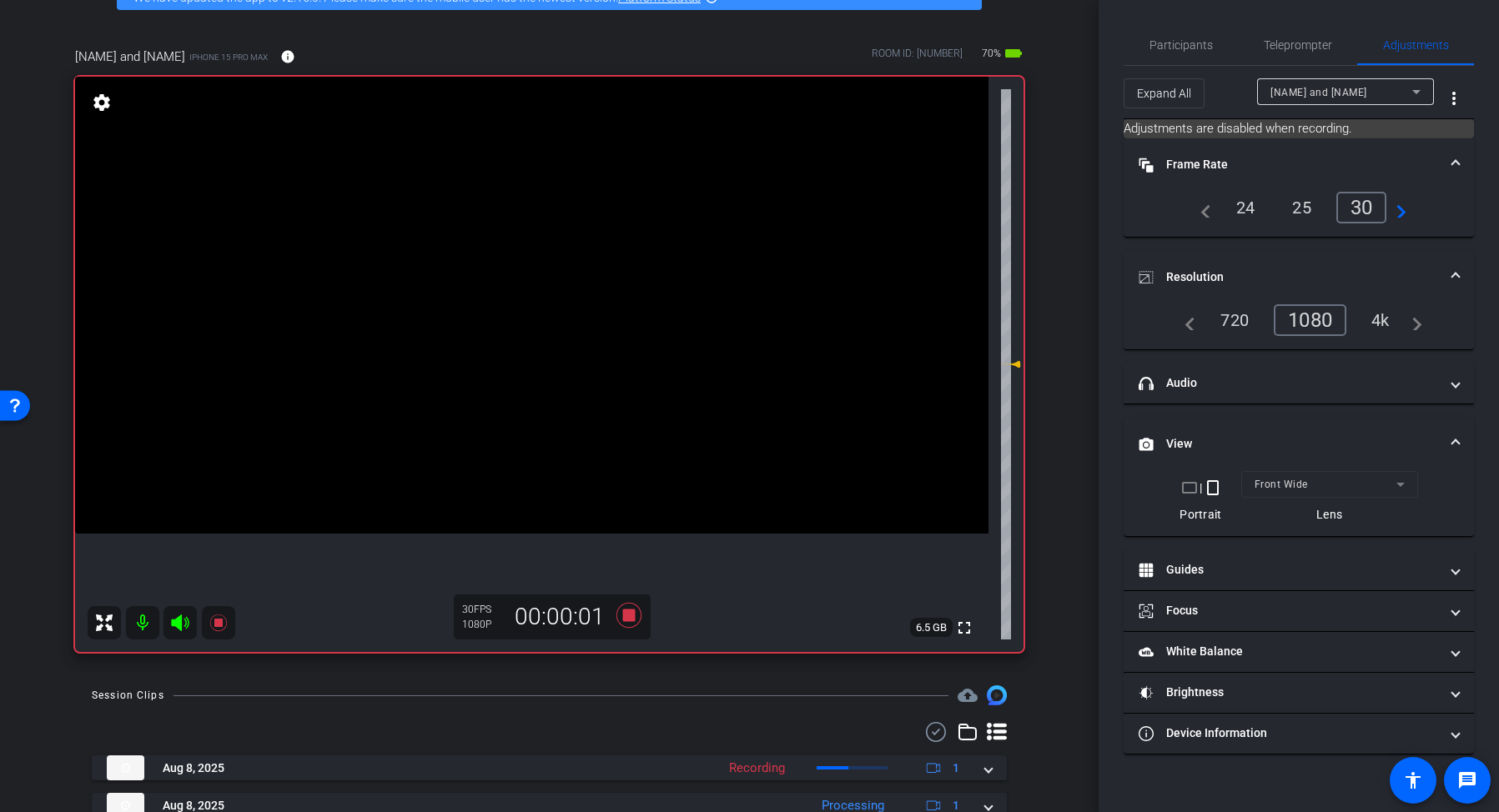 click 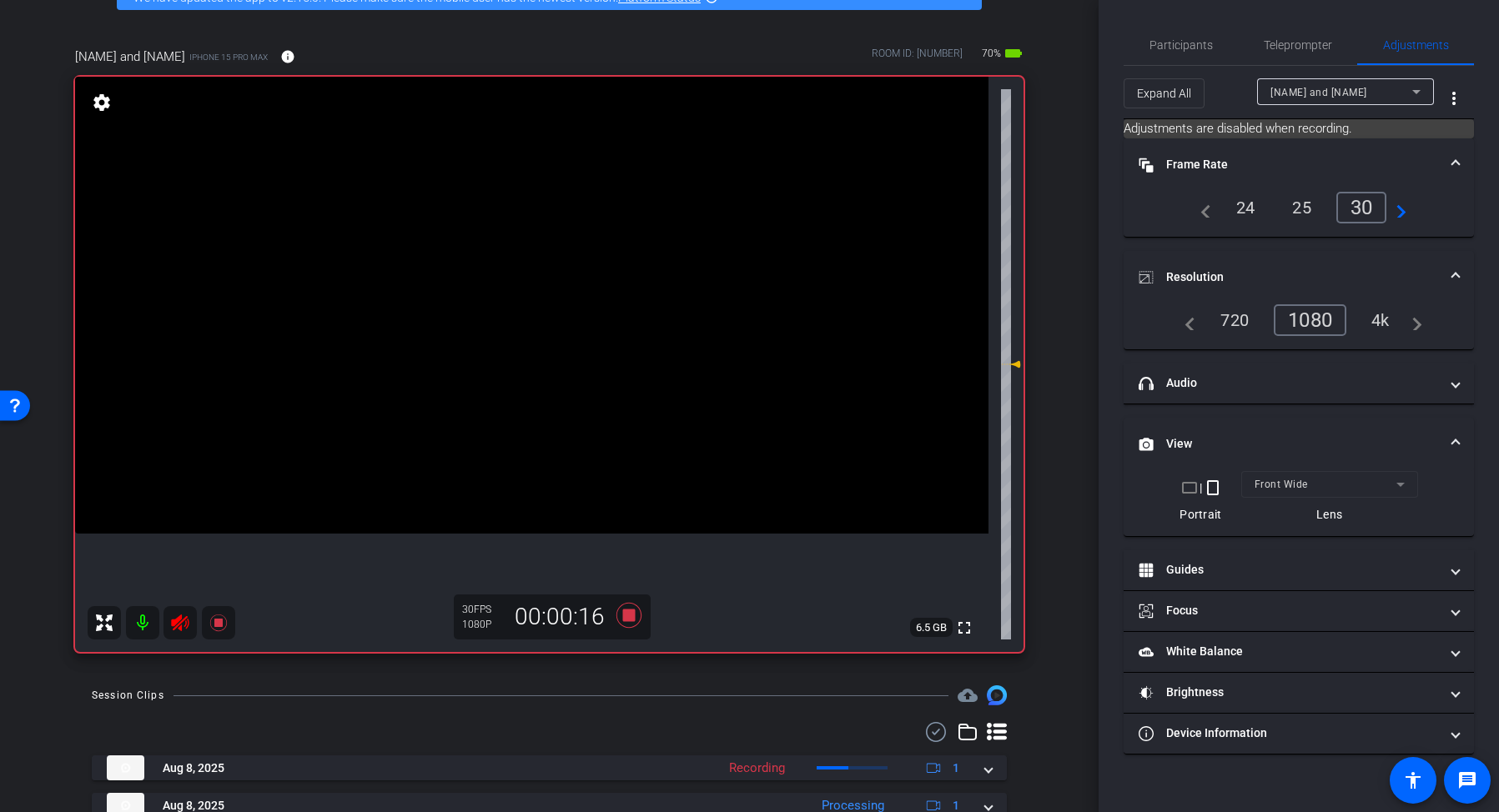click 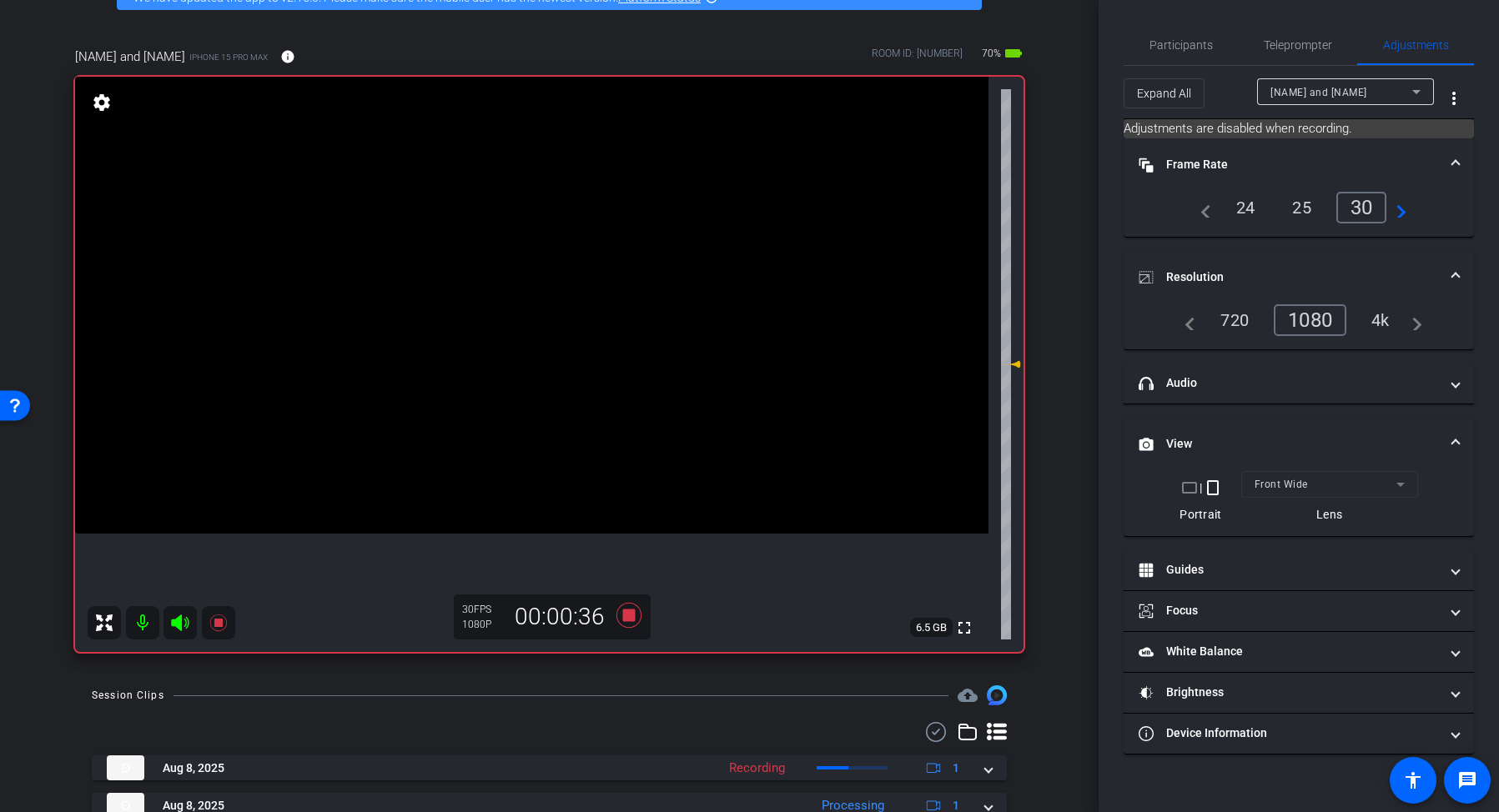 click 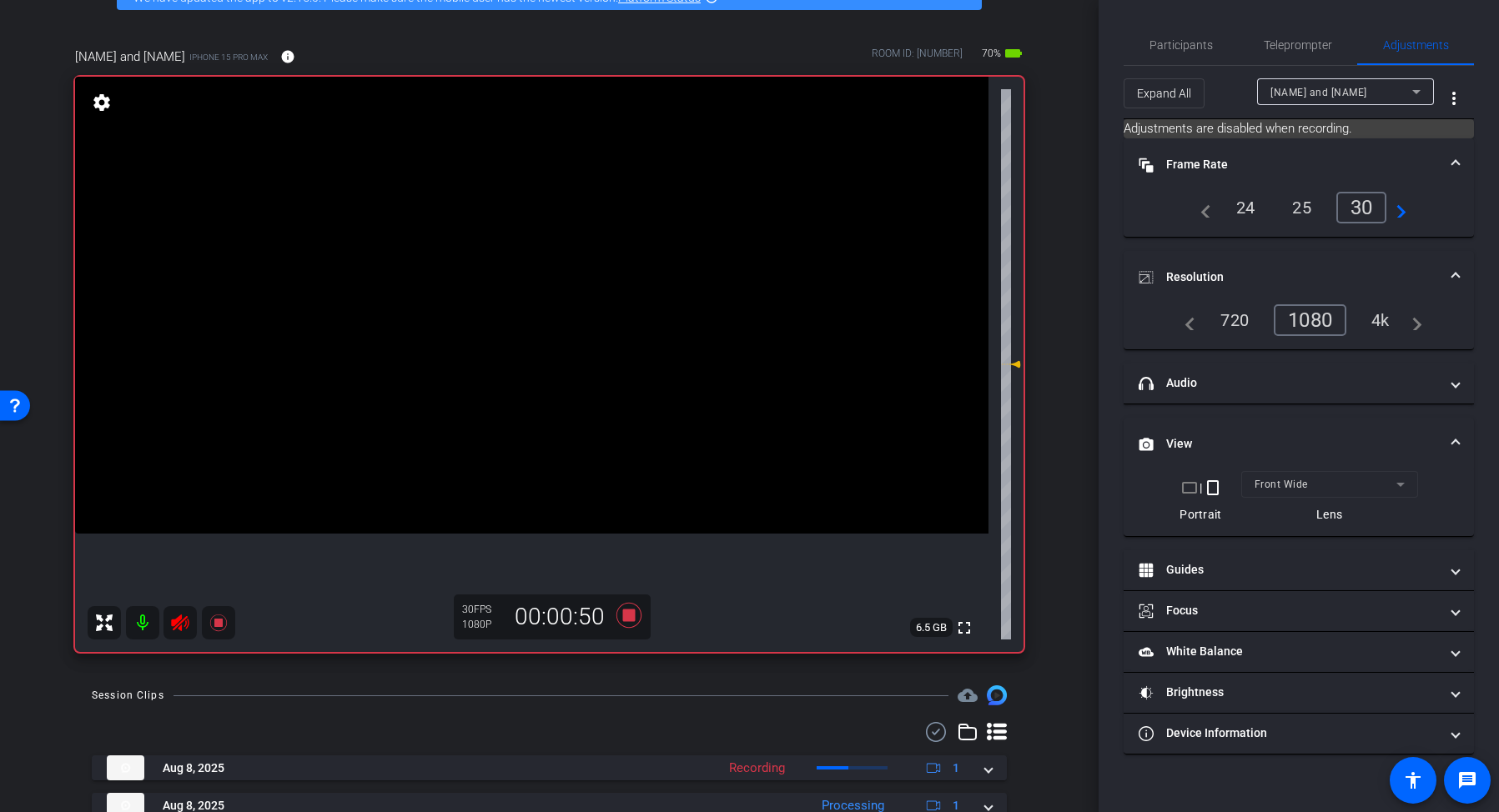 click 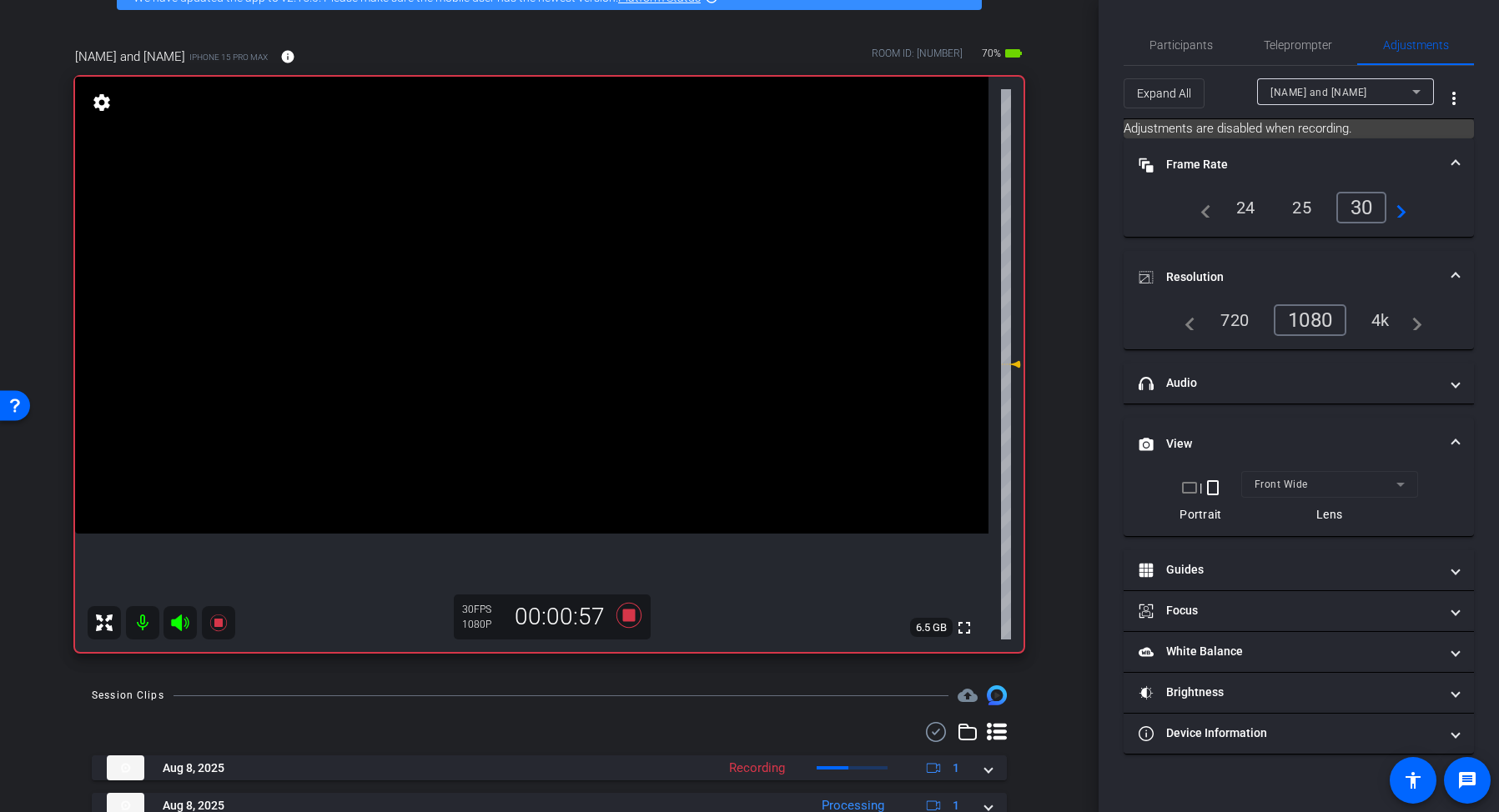 click 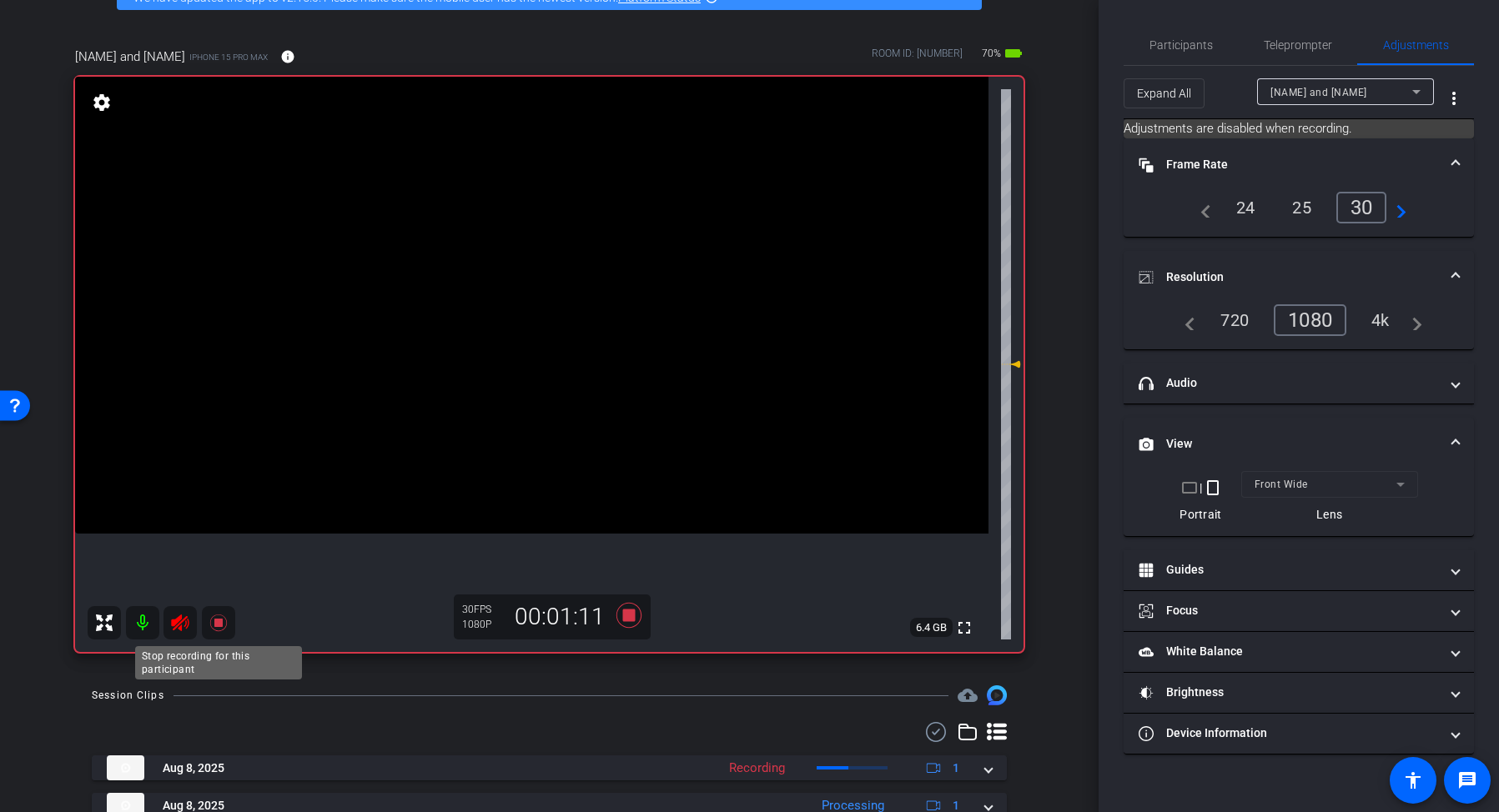 click 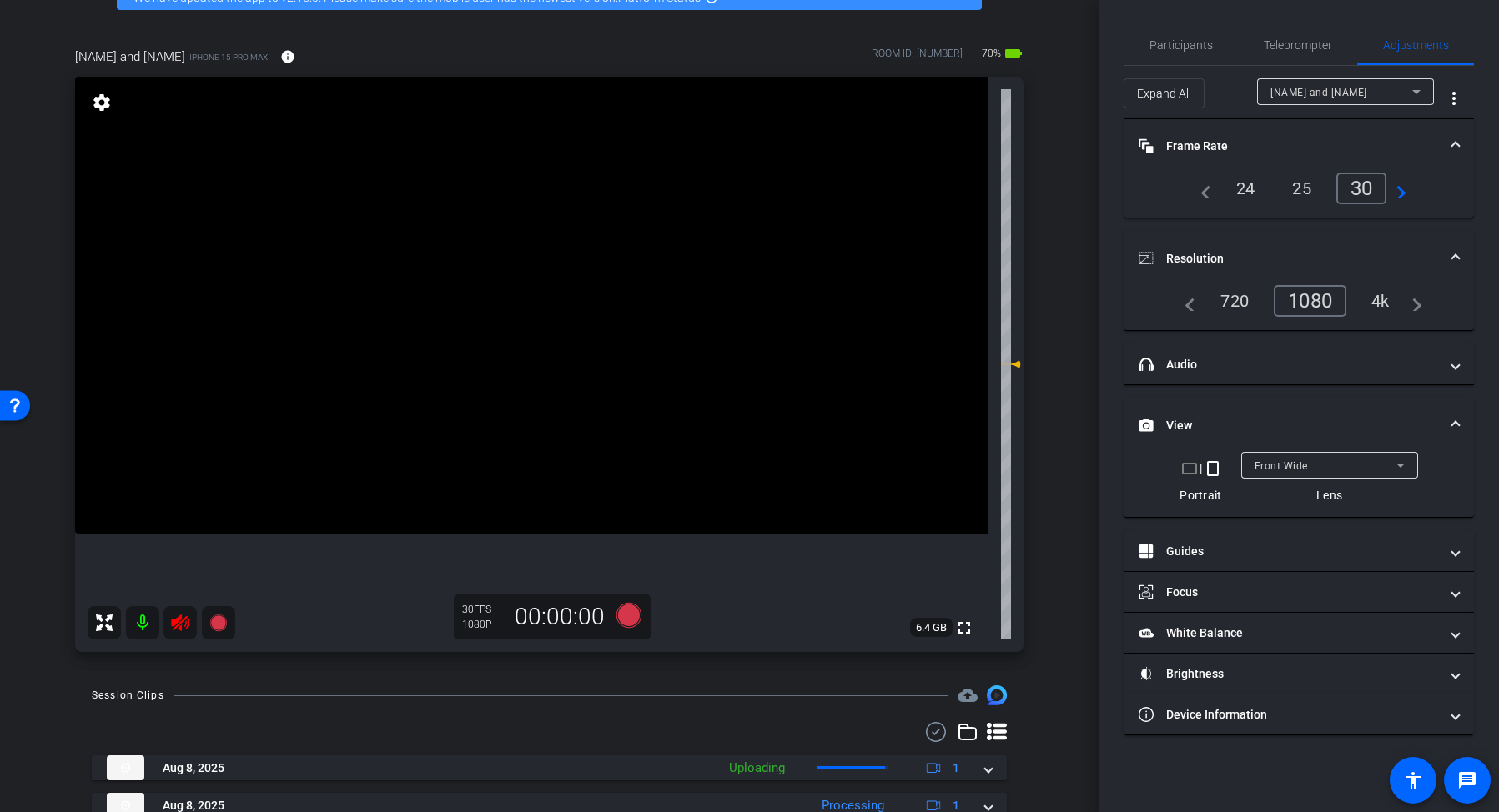 click 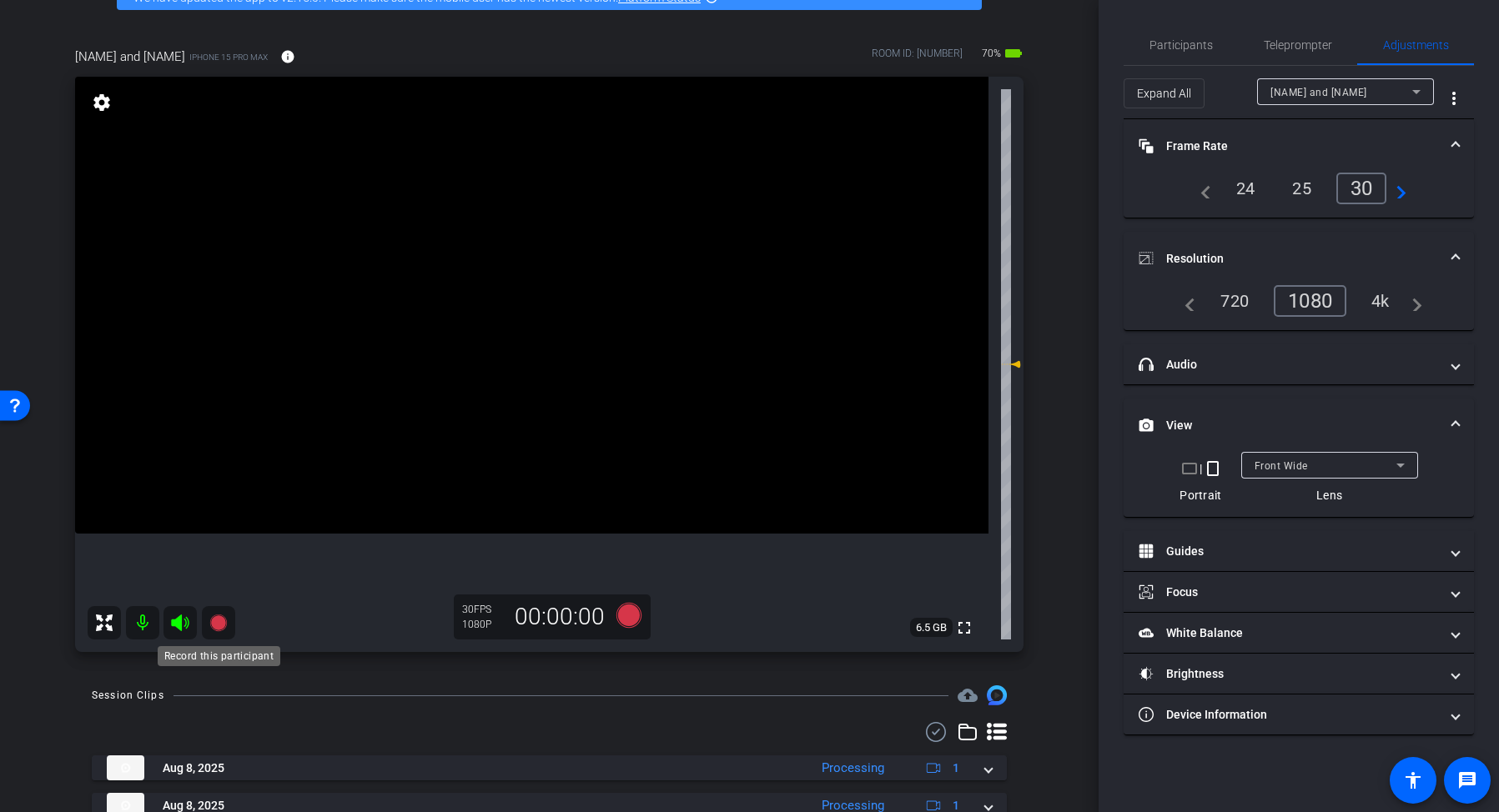 click 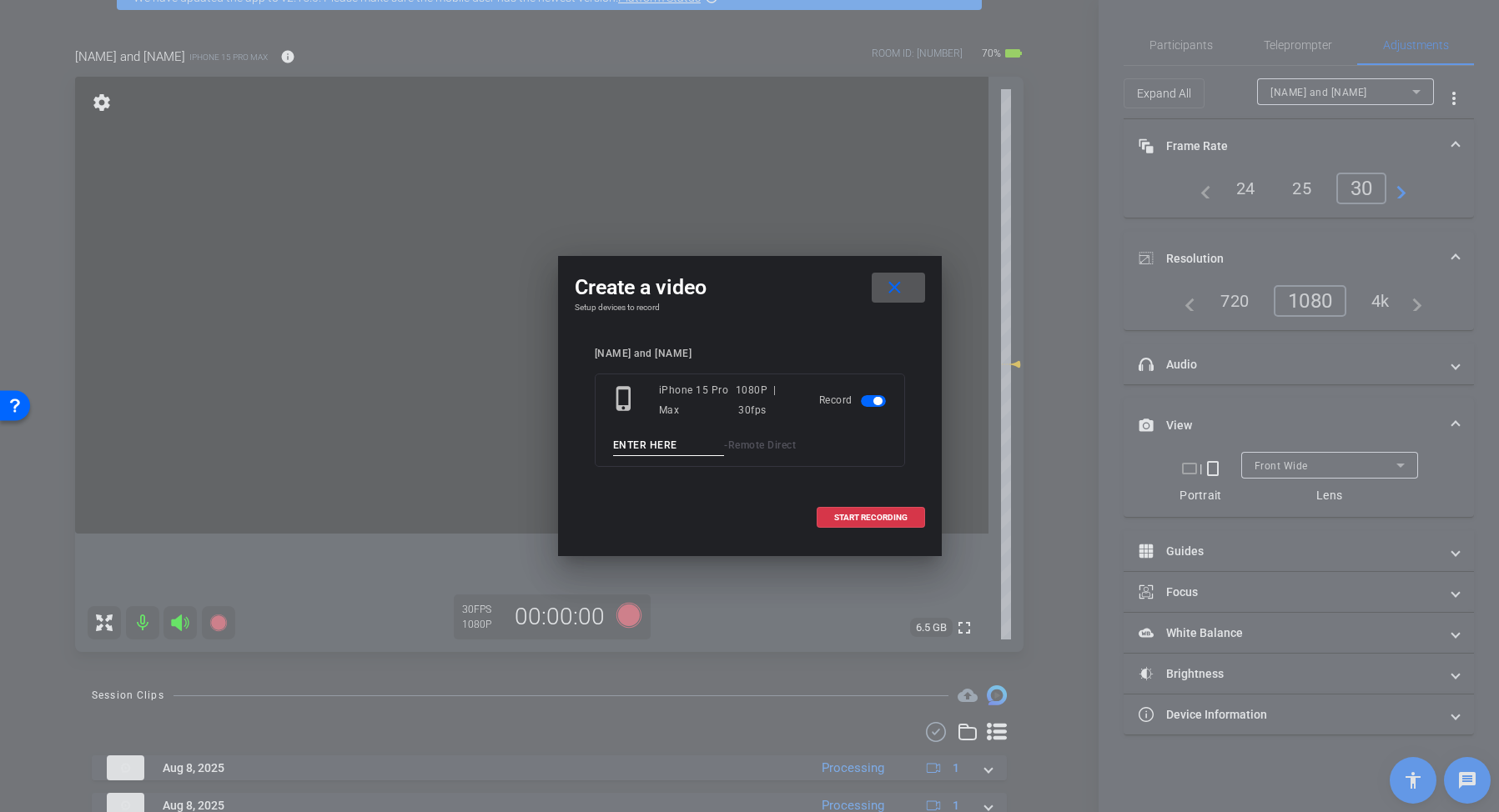 click at bounding box center (669, 445) 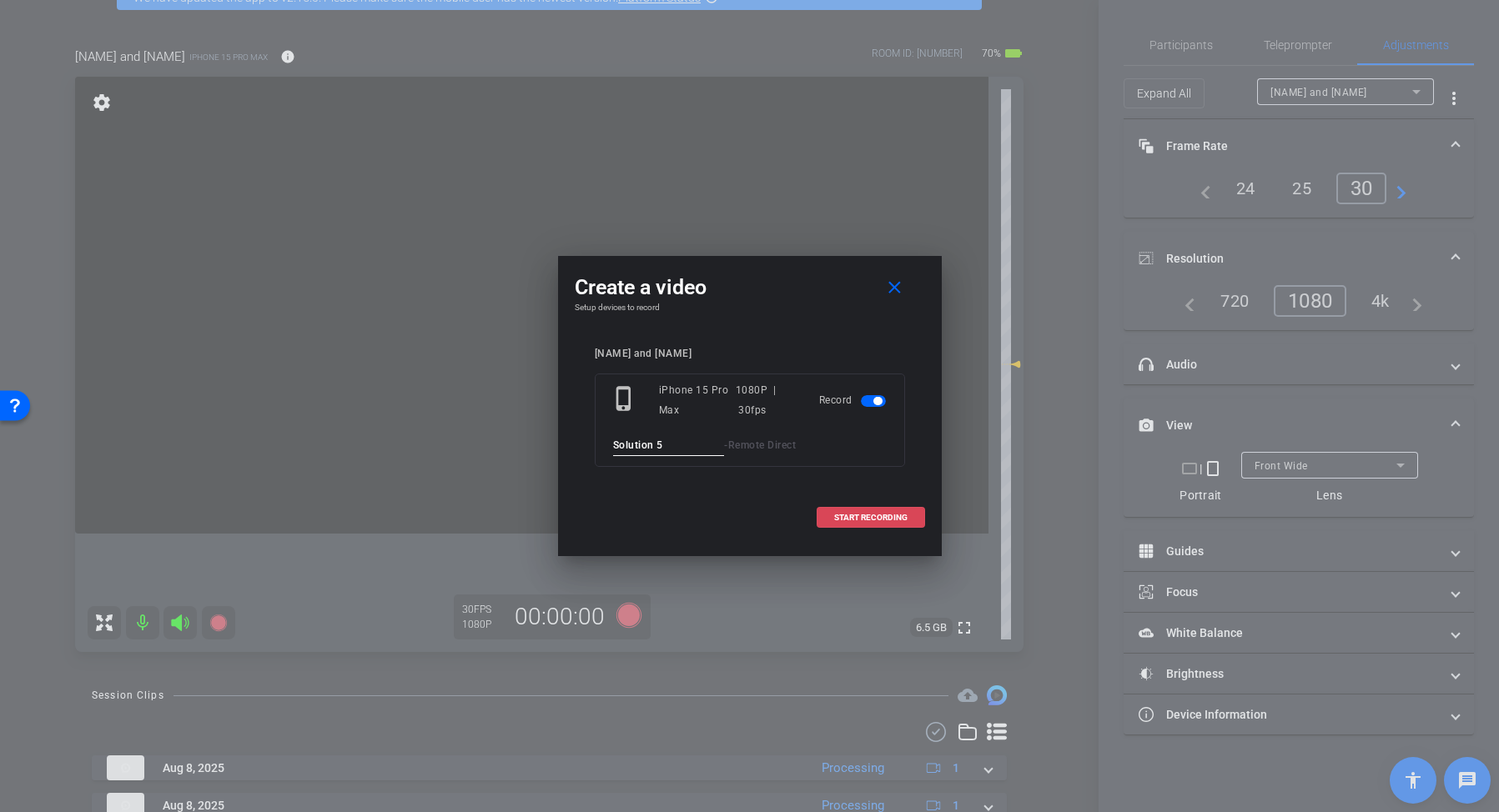 type on "Solution 5" 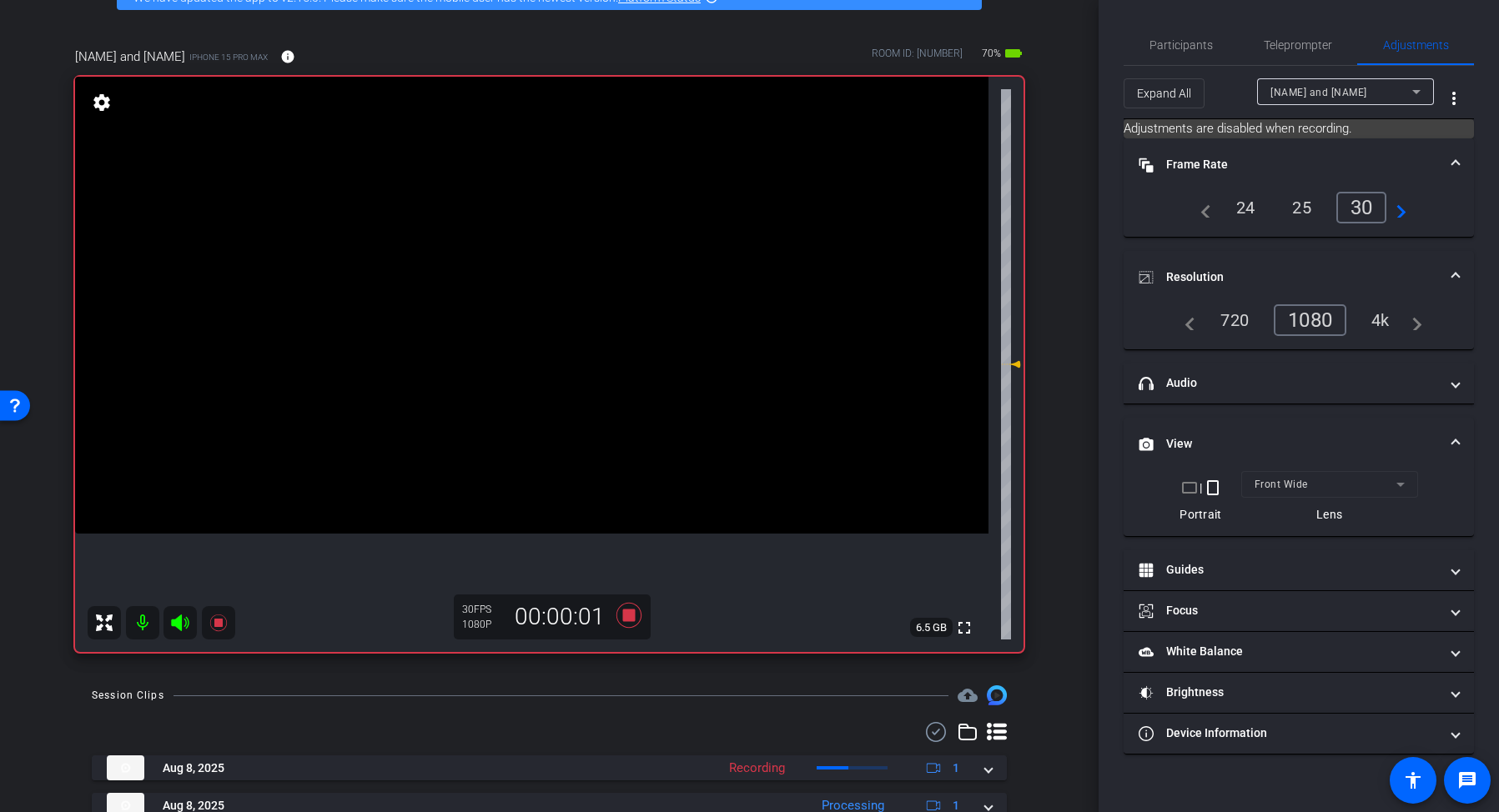 click 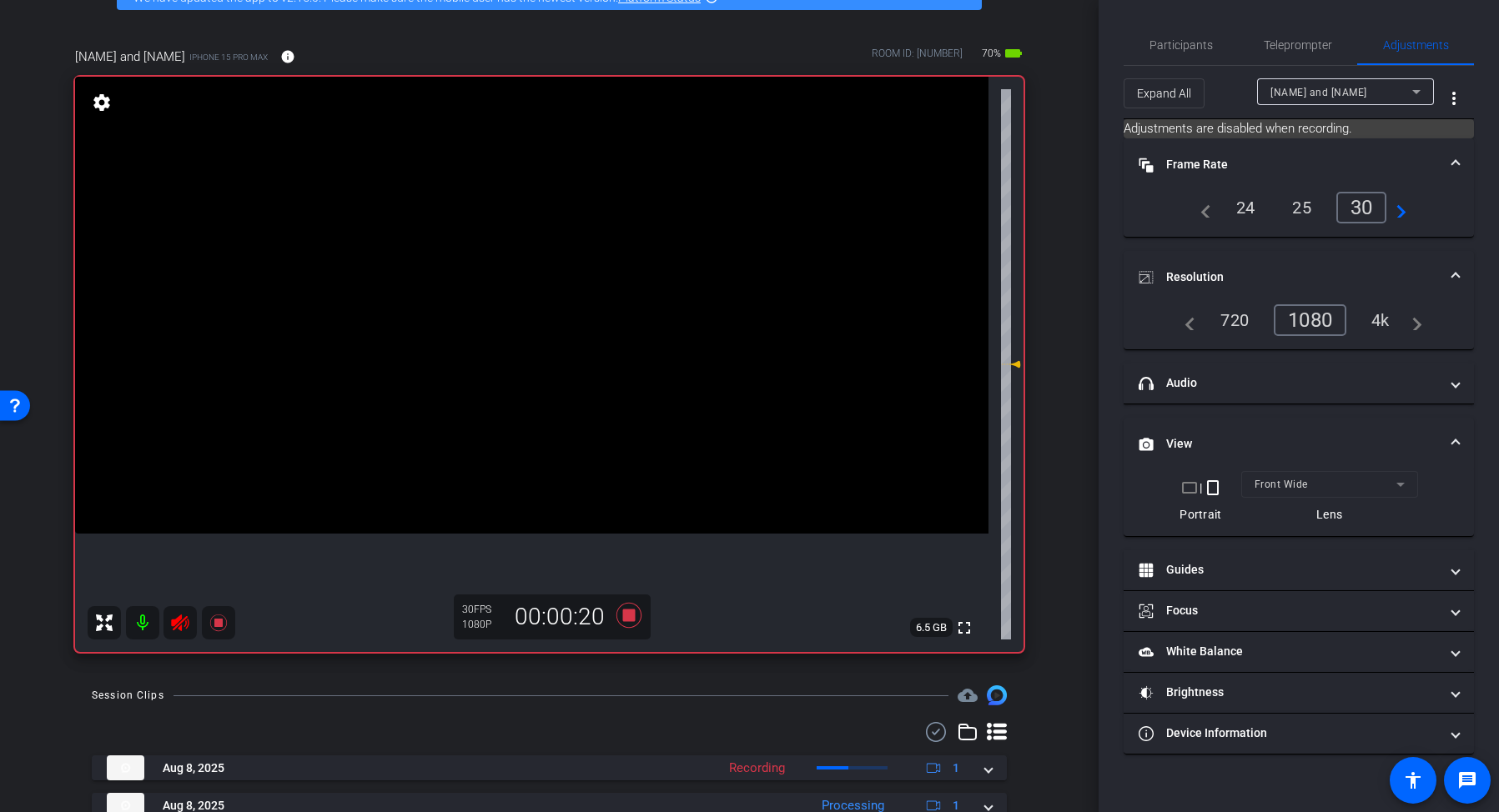 click 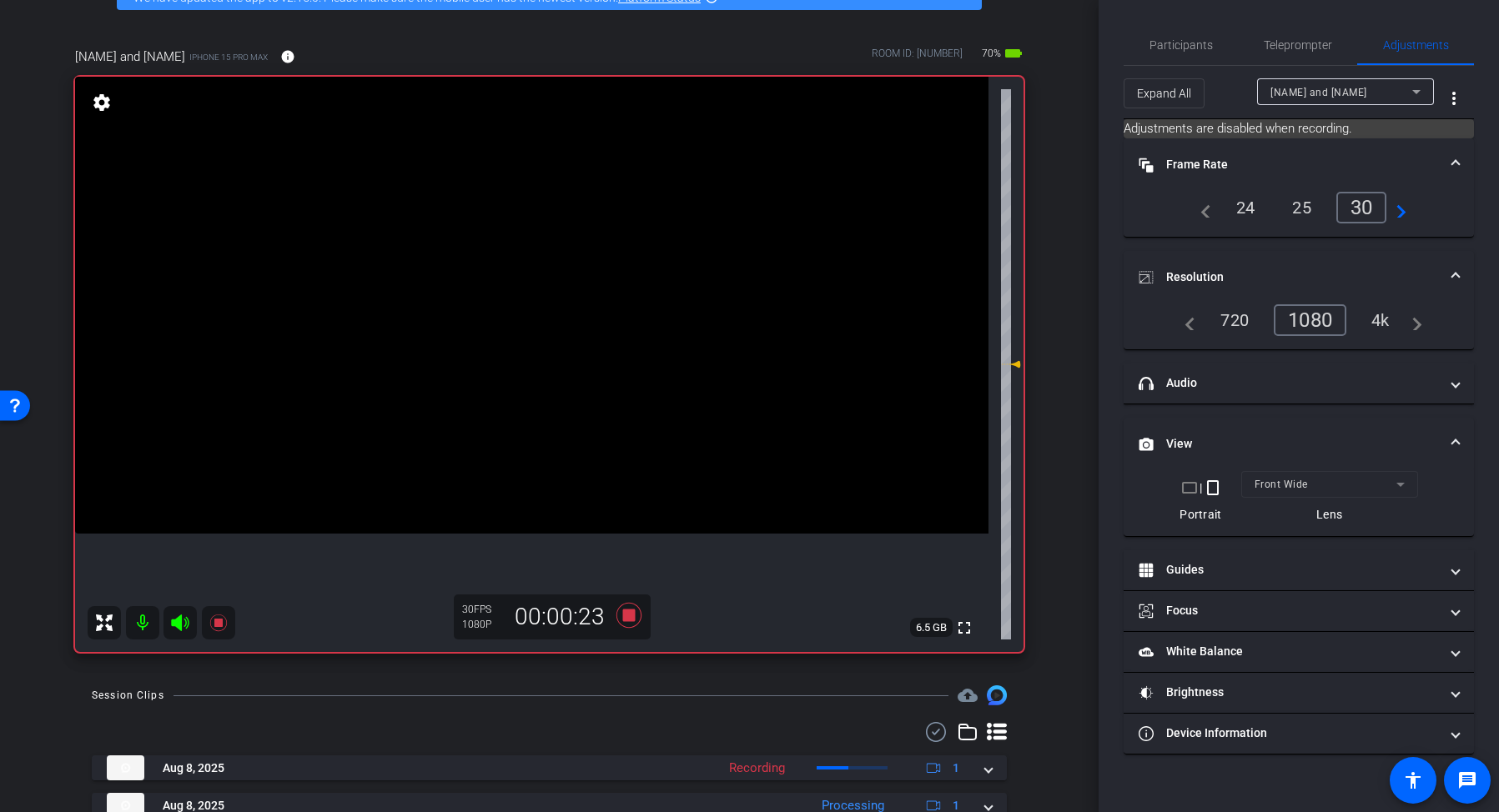 click 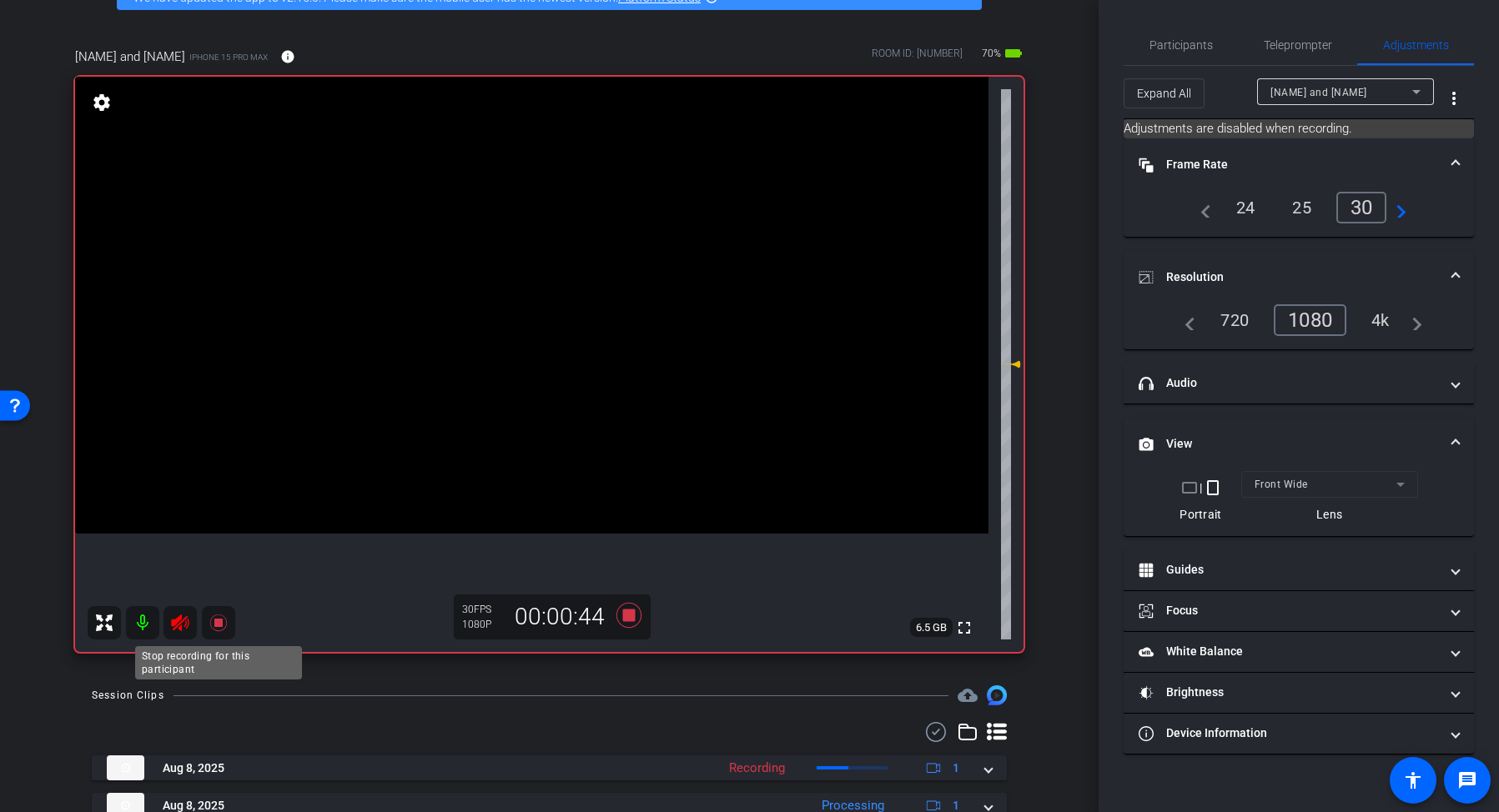 click 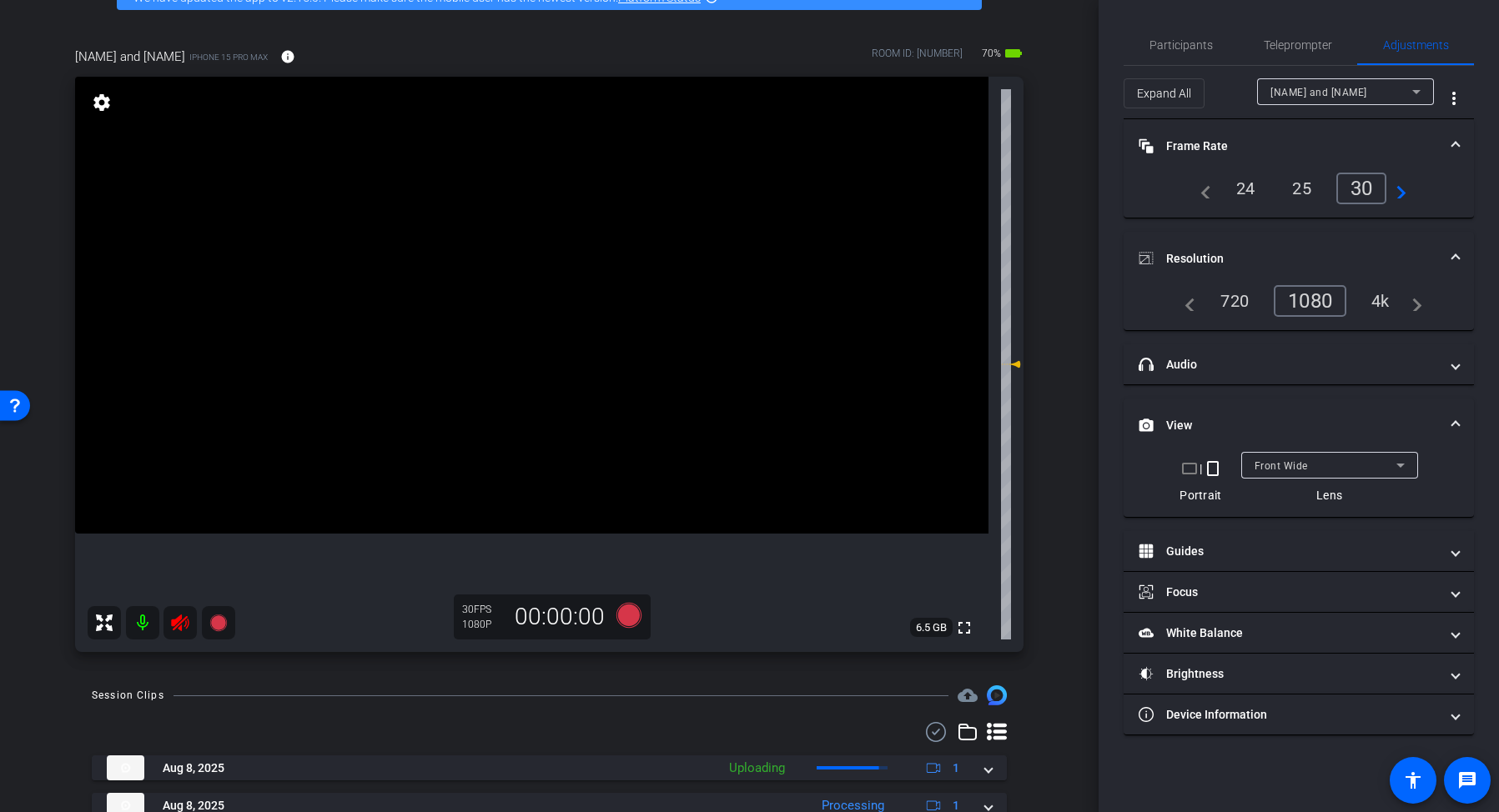 click 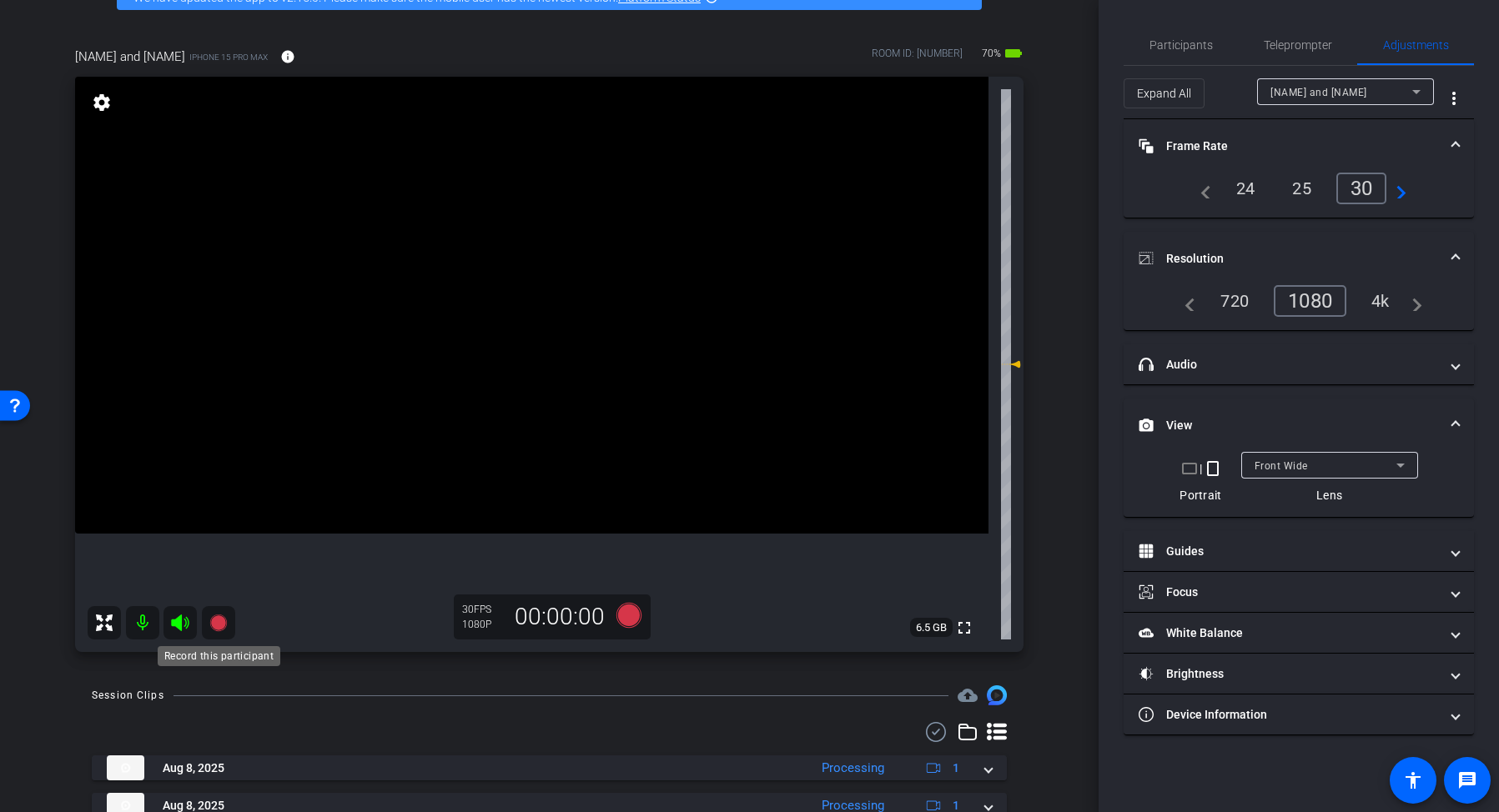 click 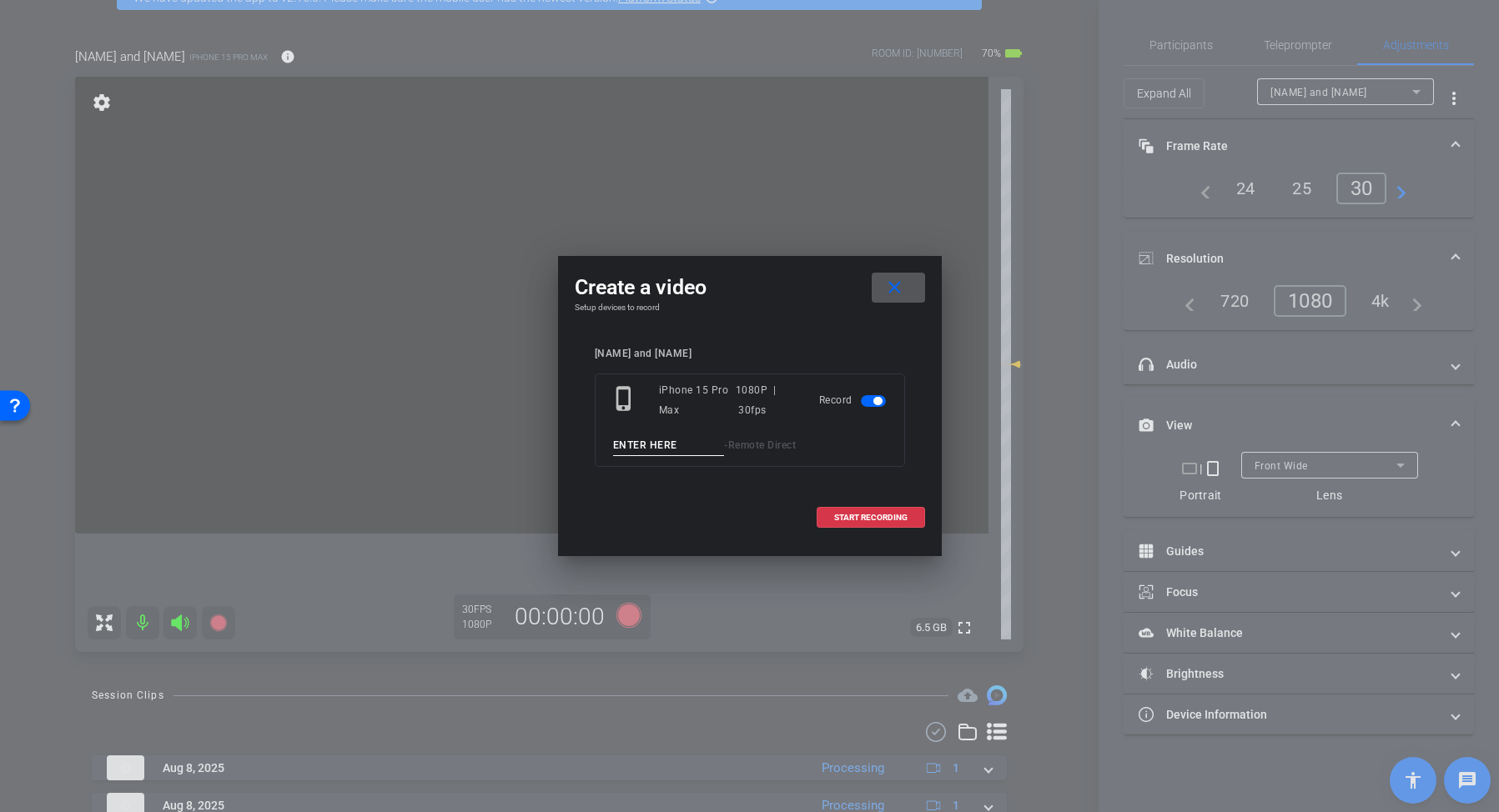click at bounding box center (669, 445) 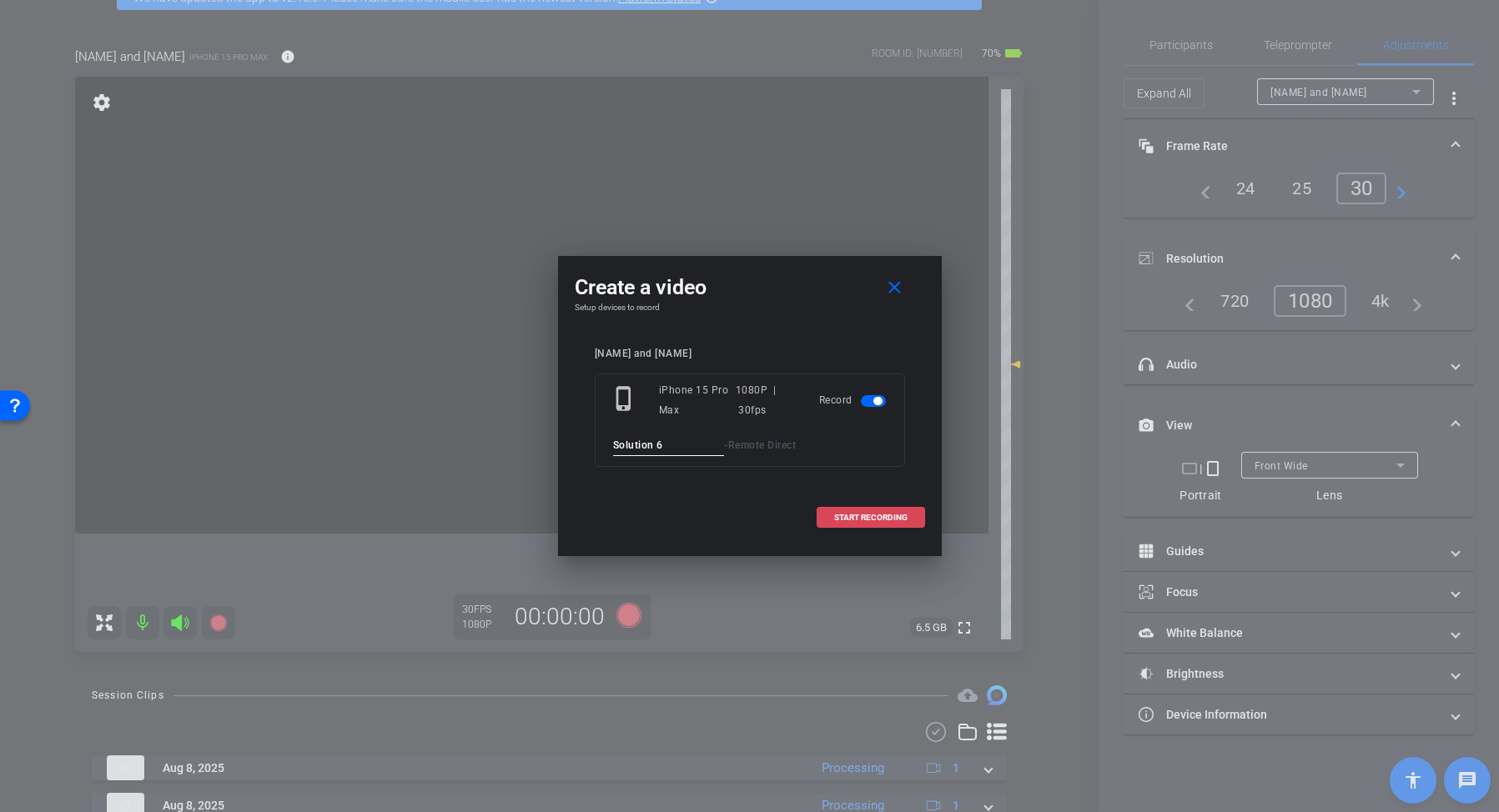 type on "Solution 6" 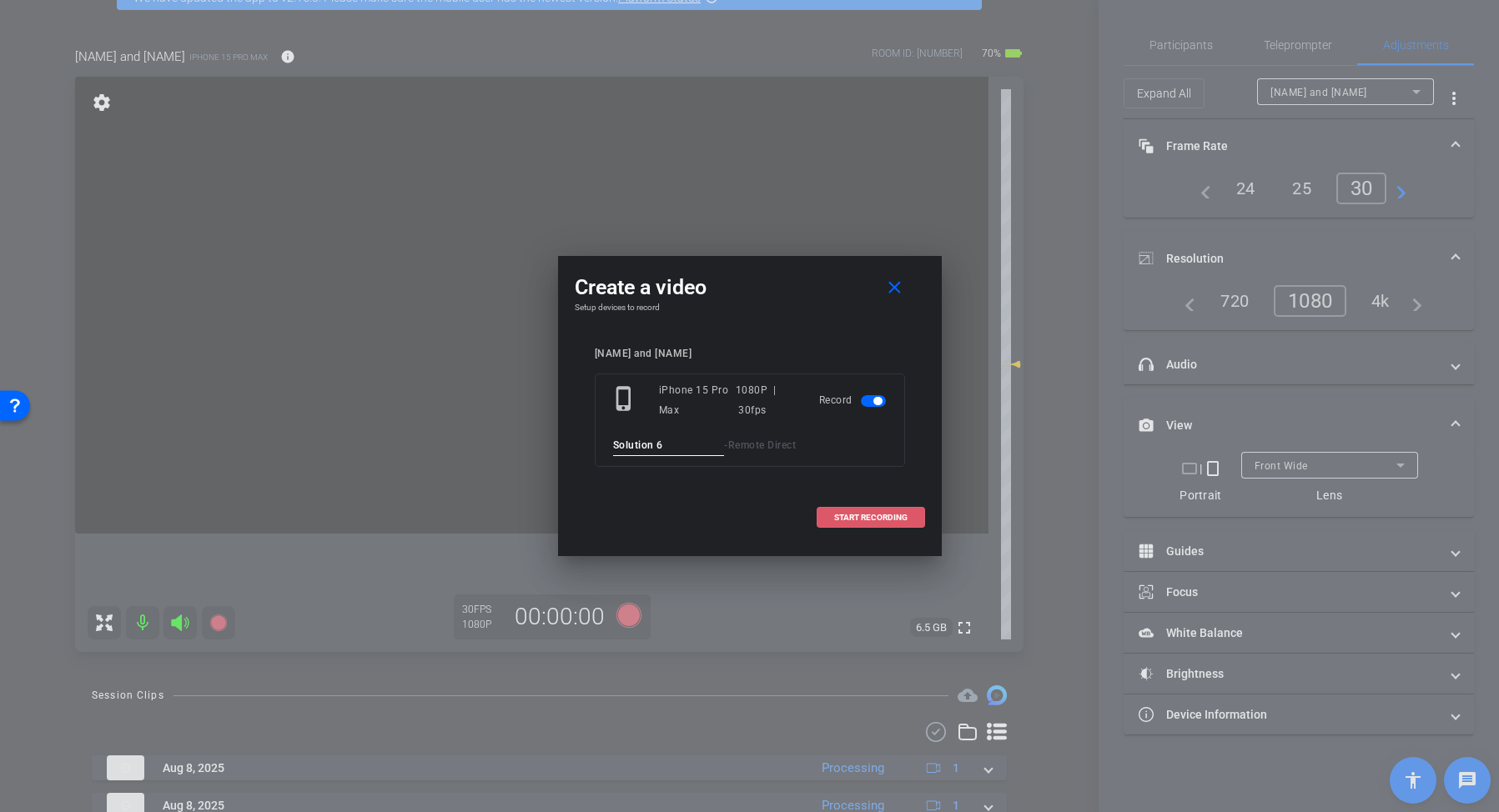 click on "START RECORDING" at bounding box center [871, 518] 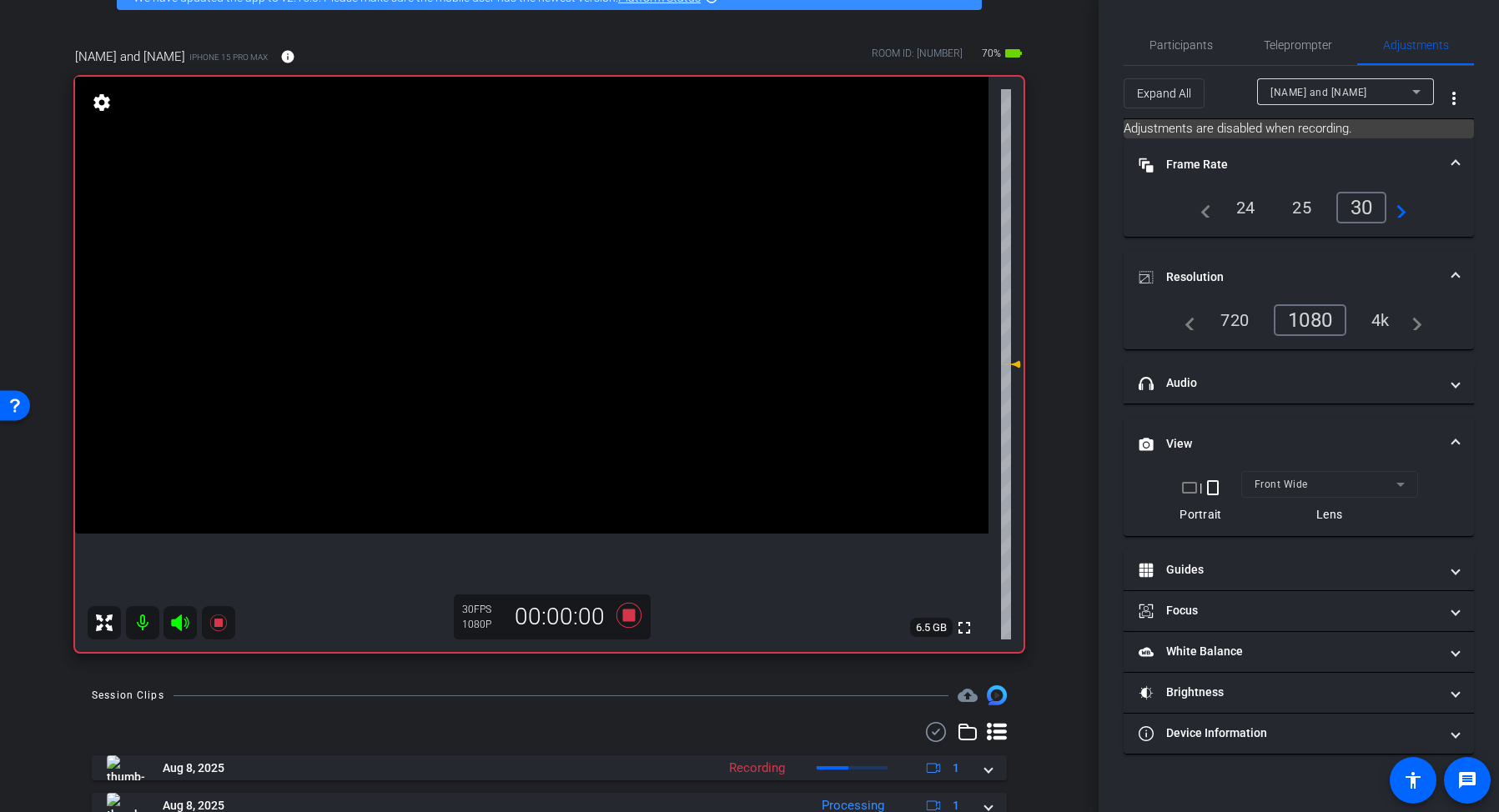 click 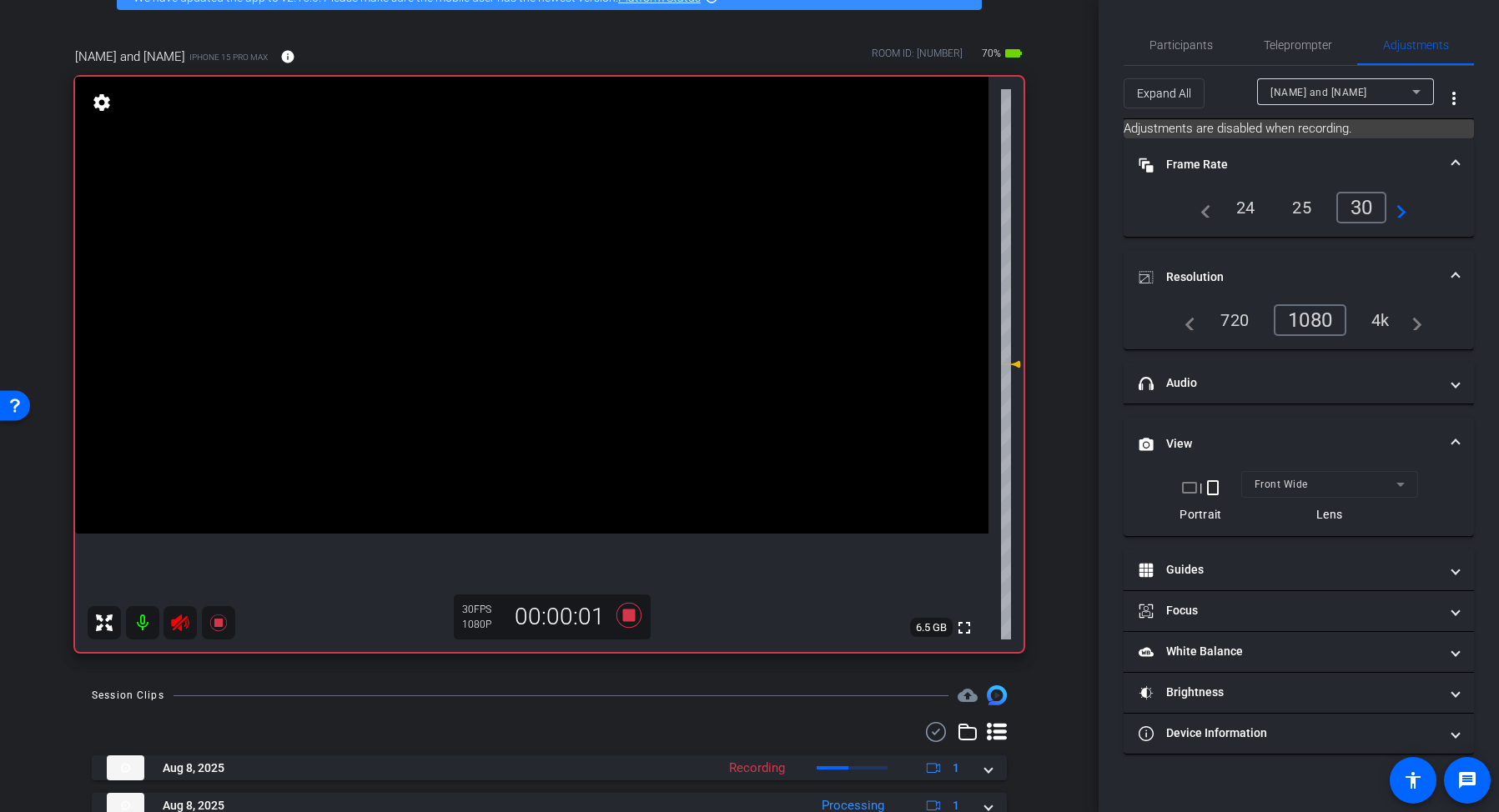 click 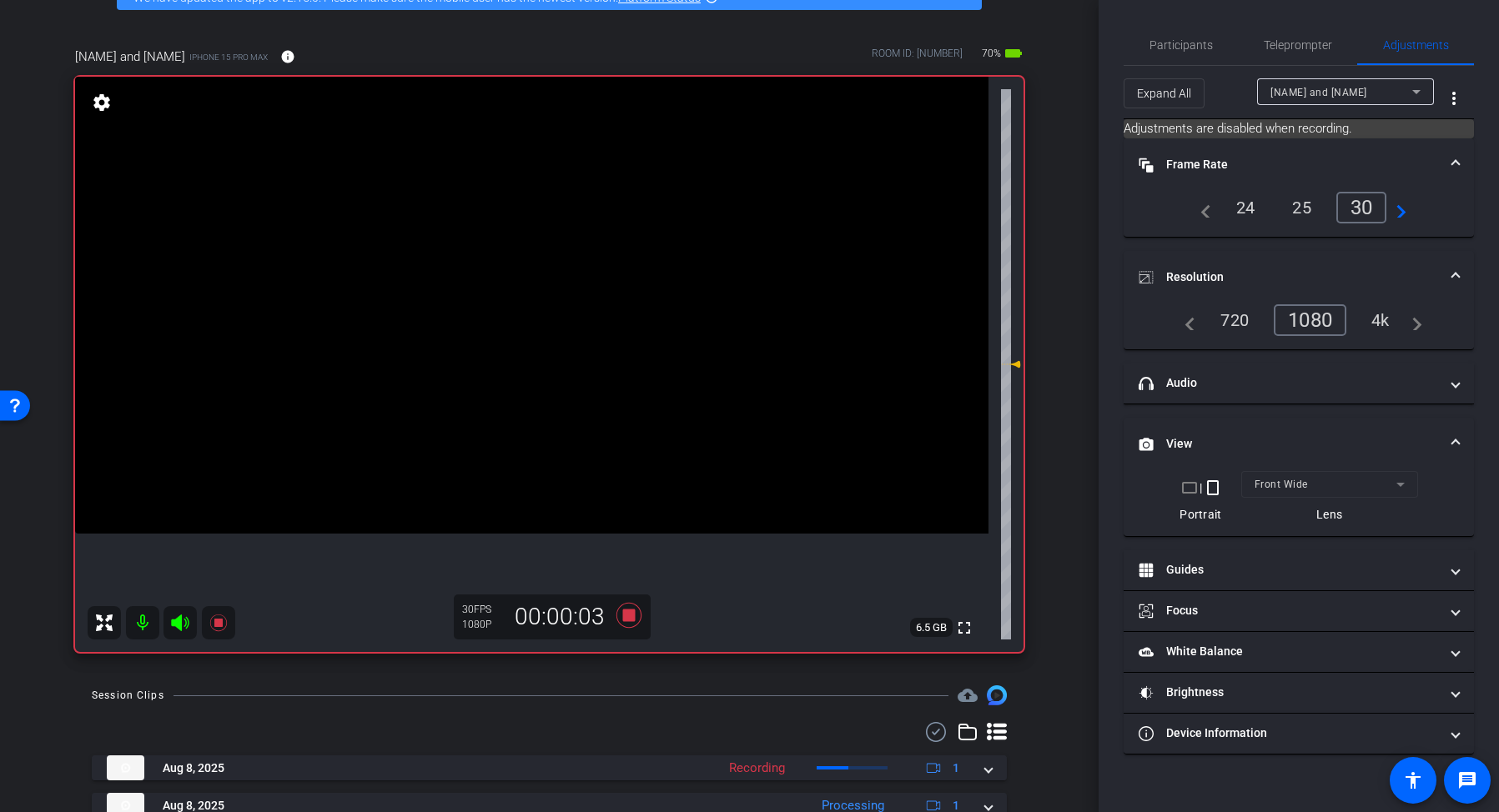 click 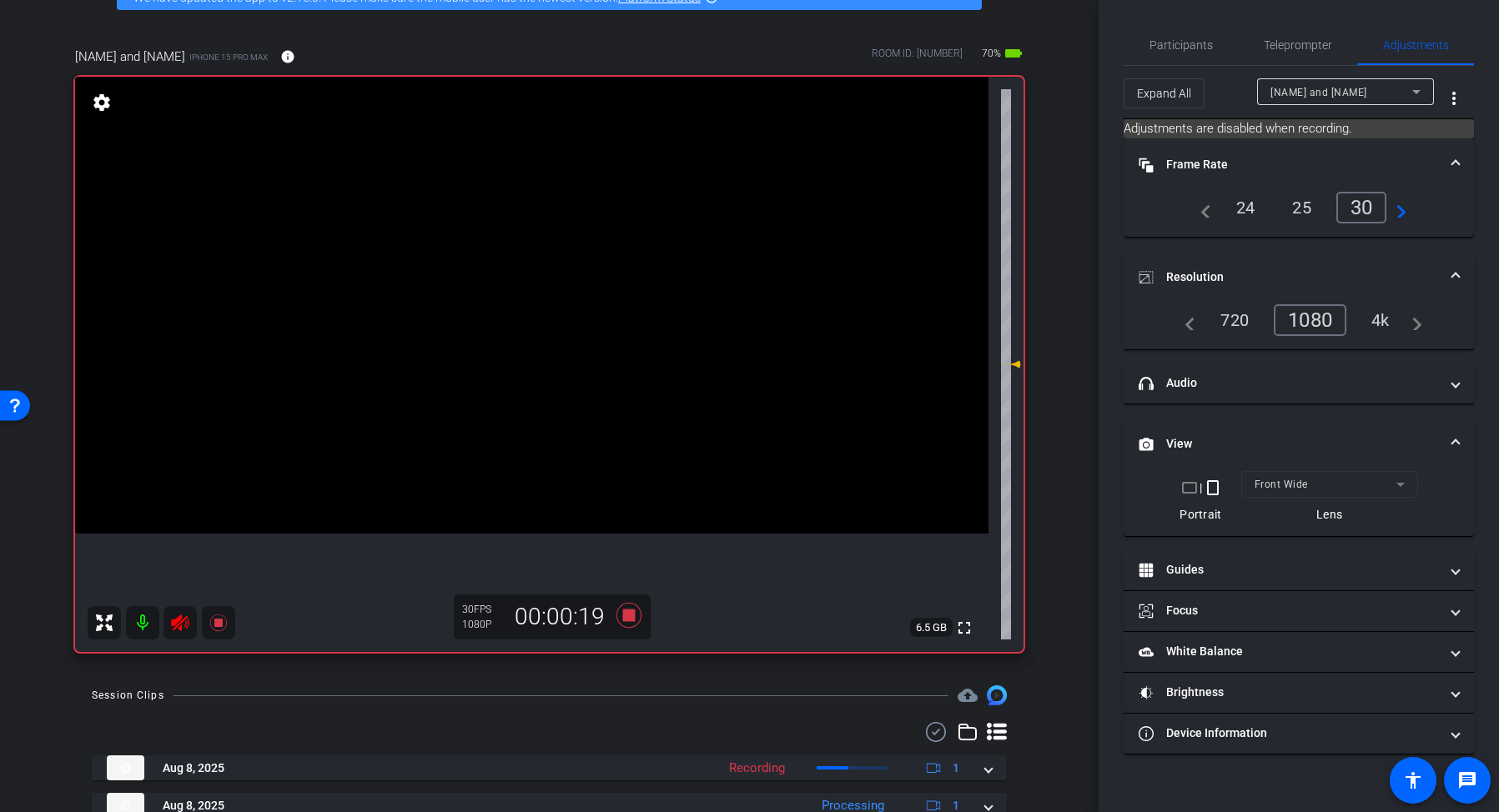 click 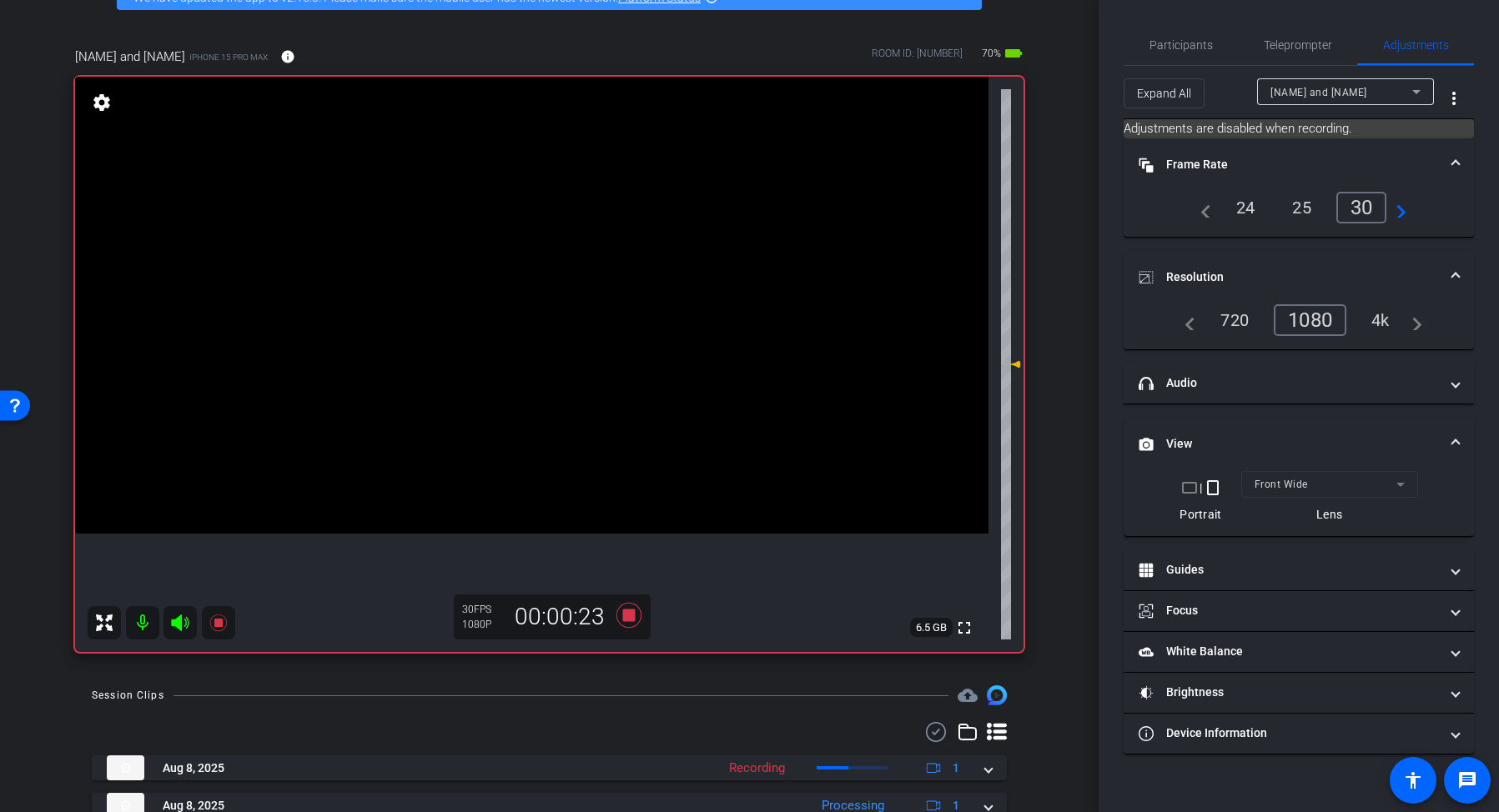 click 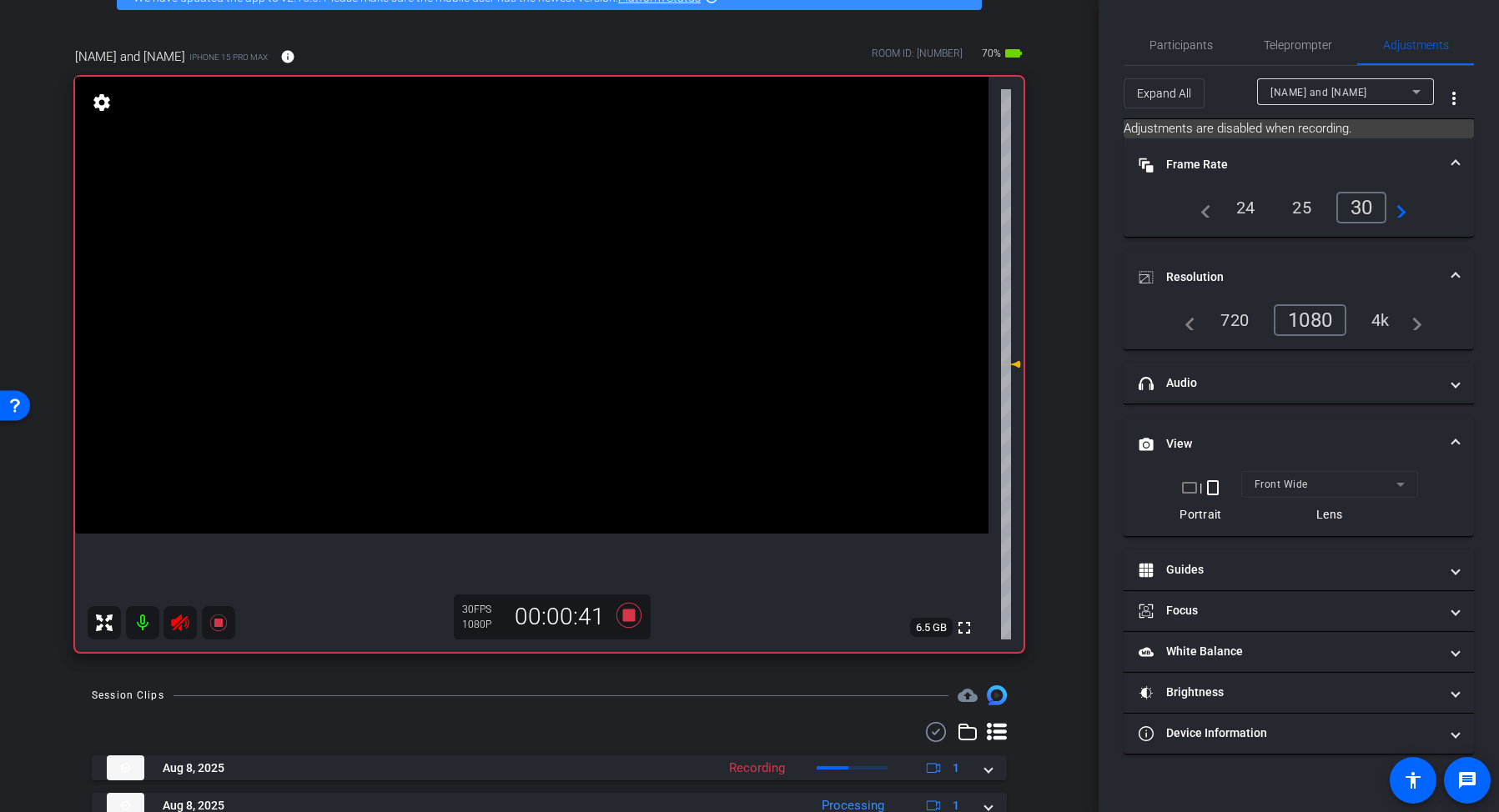 click 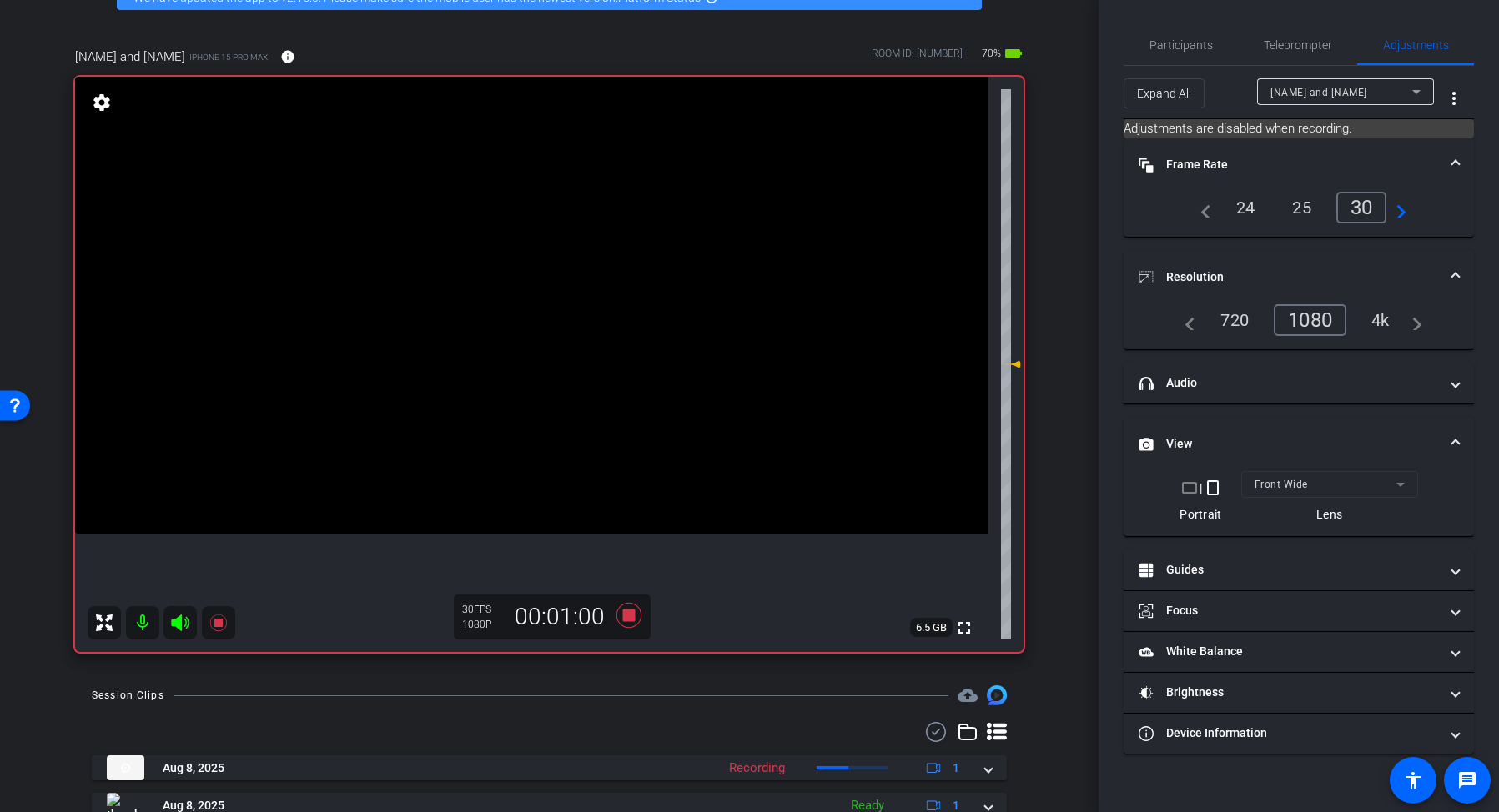 click 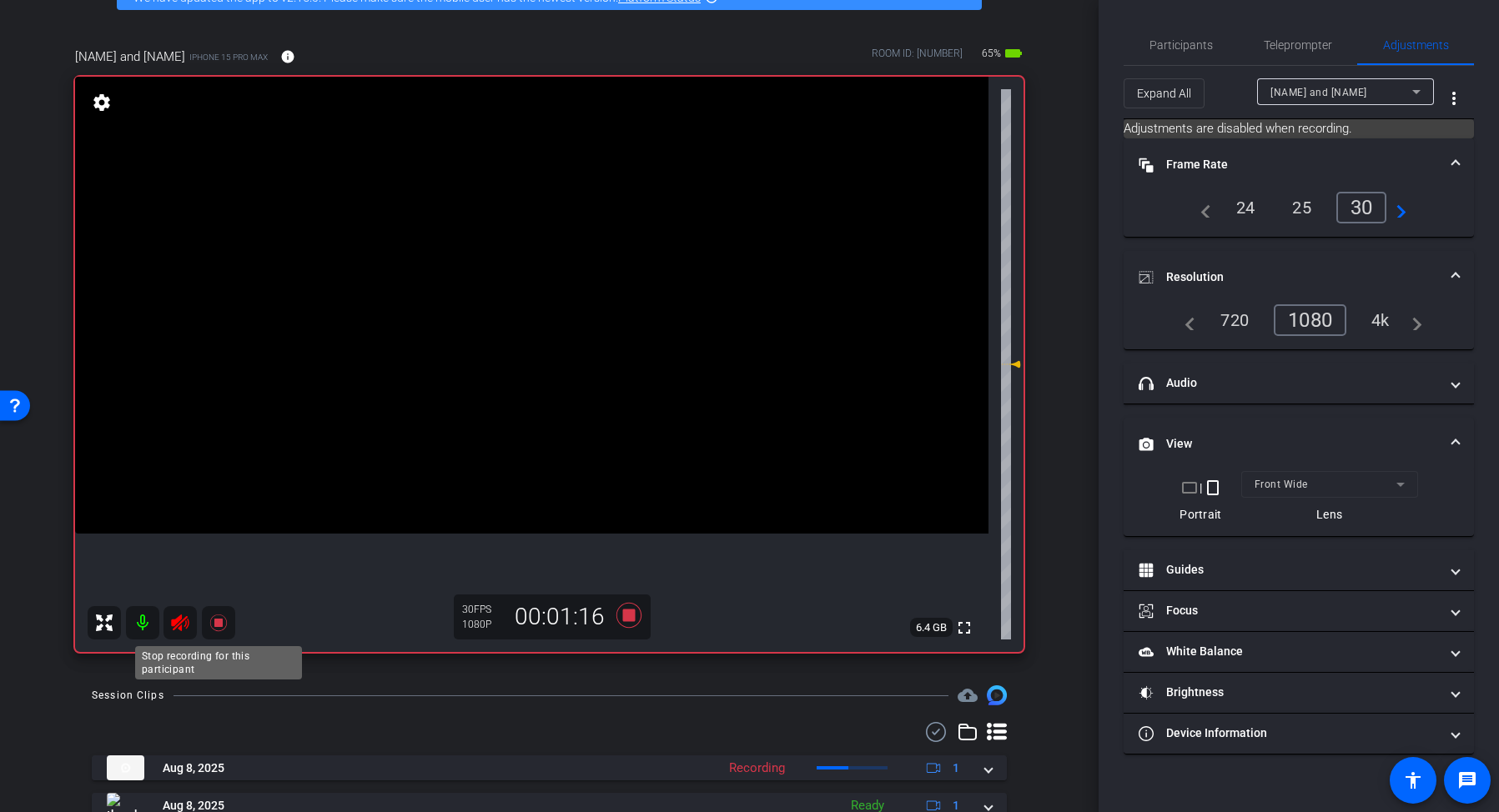 click 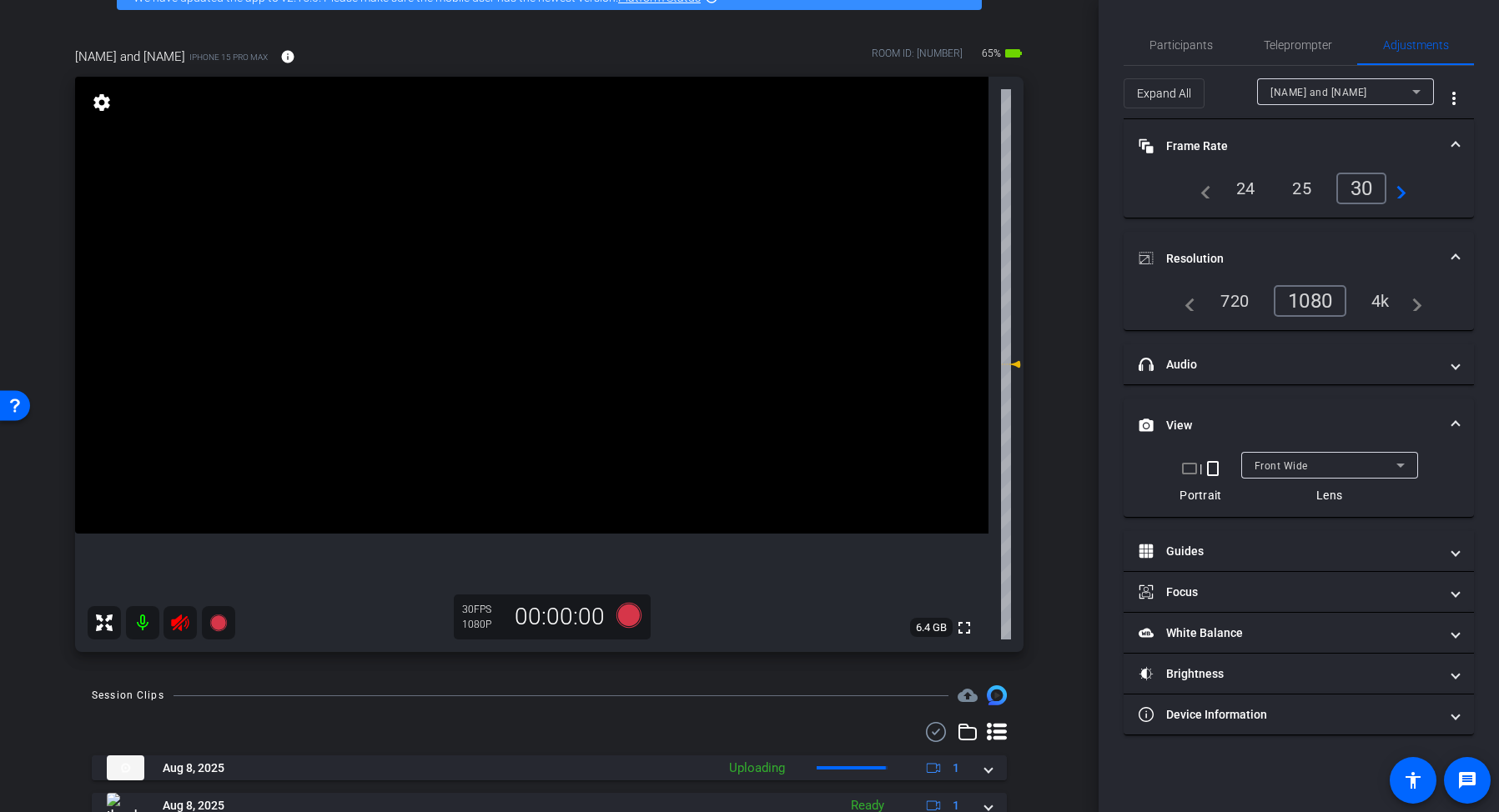 click 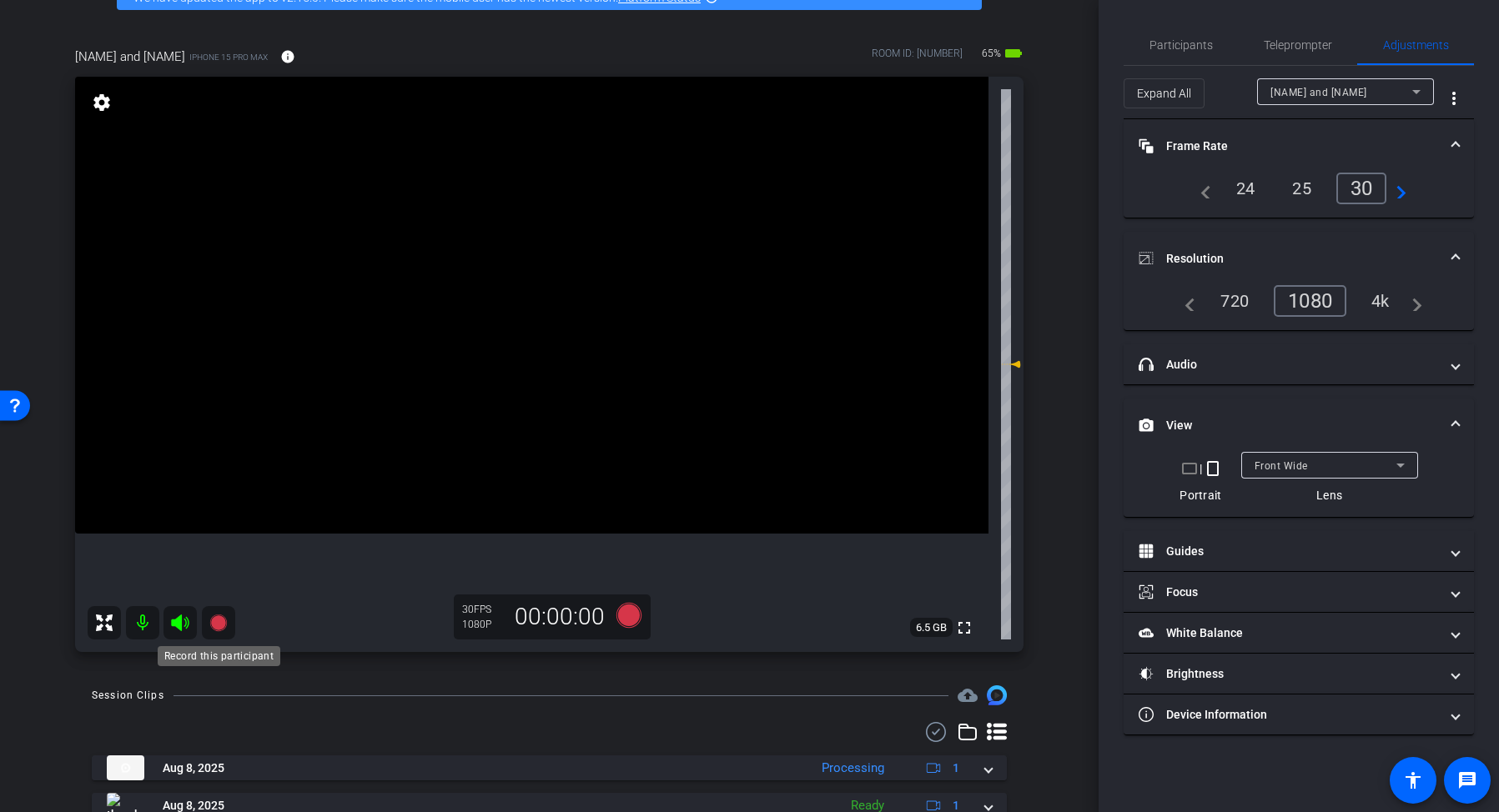 click 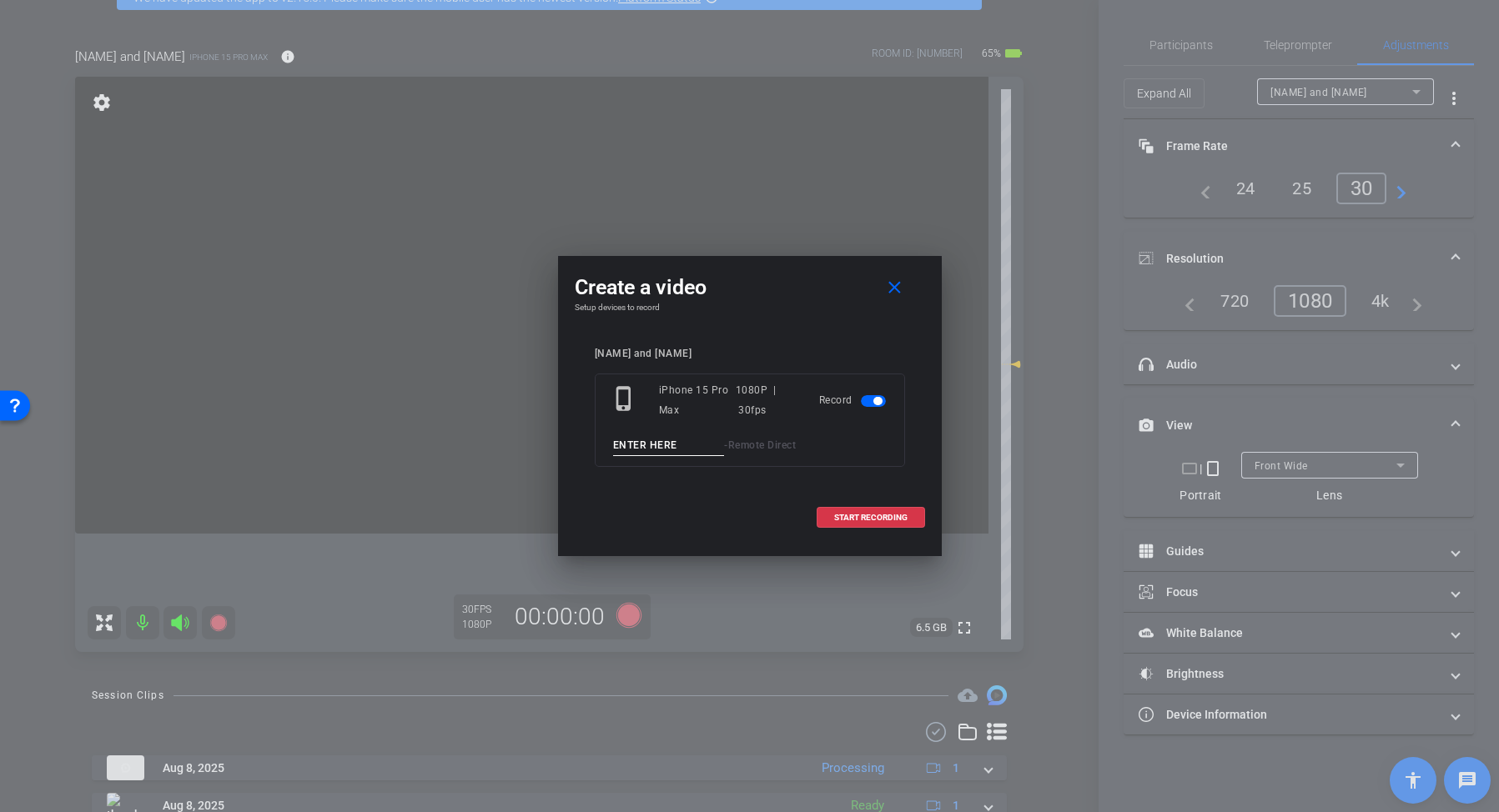 click at bounding box center (669, 445) 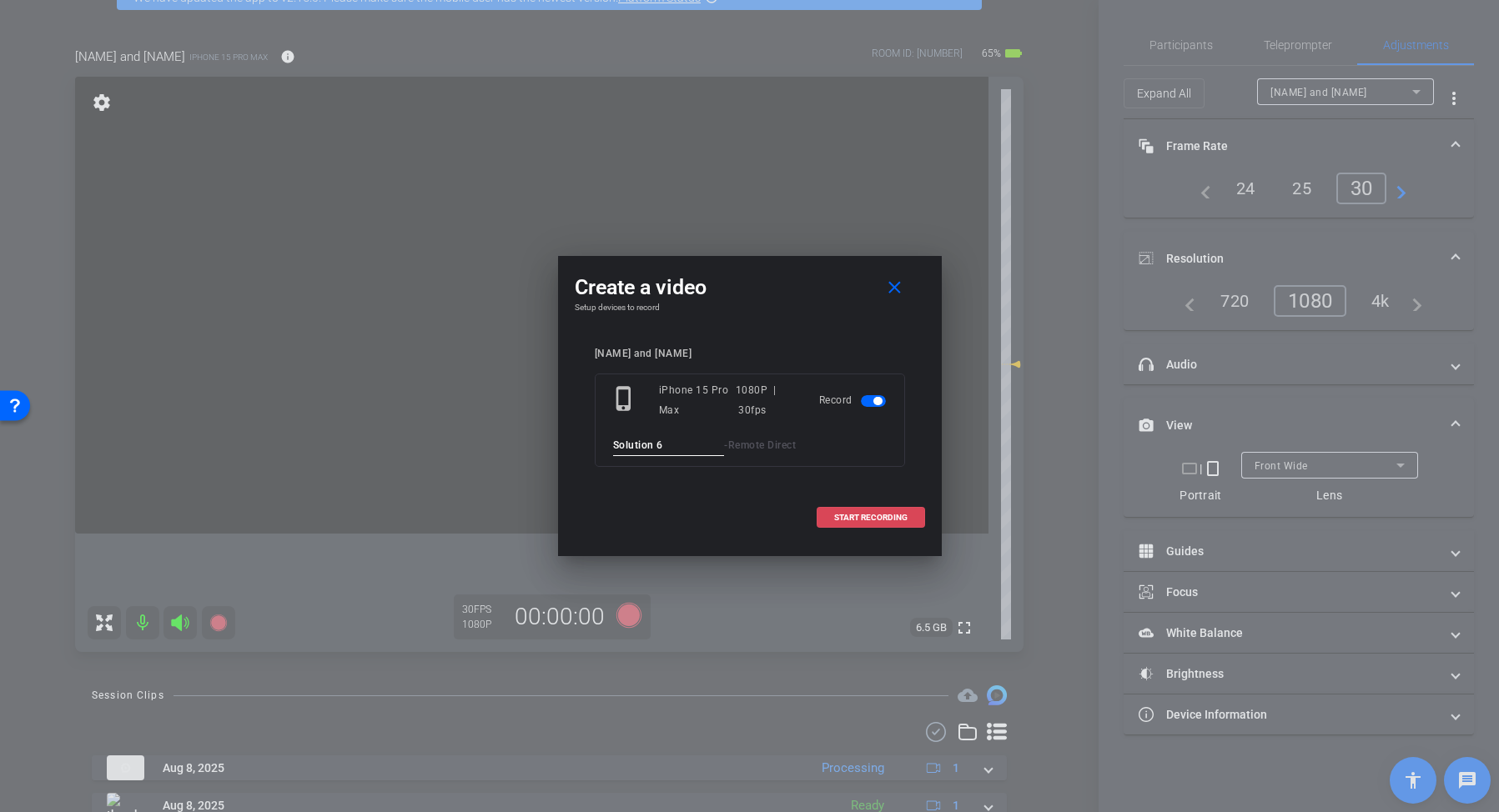type on "Solution 6" 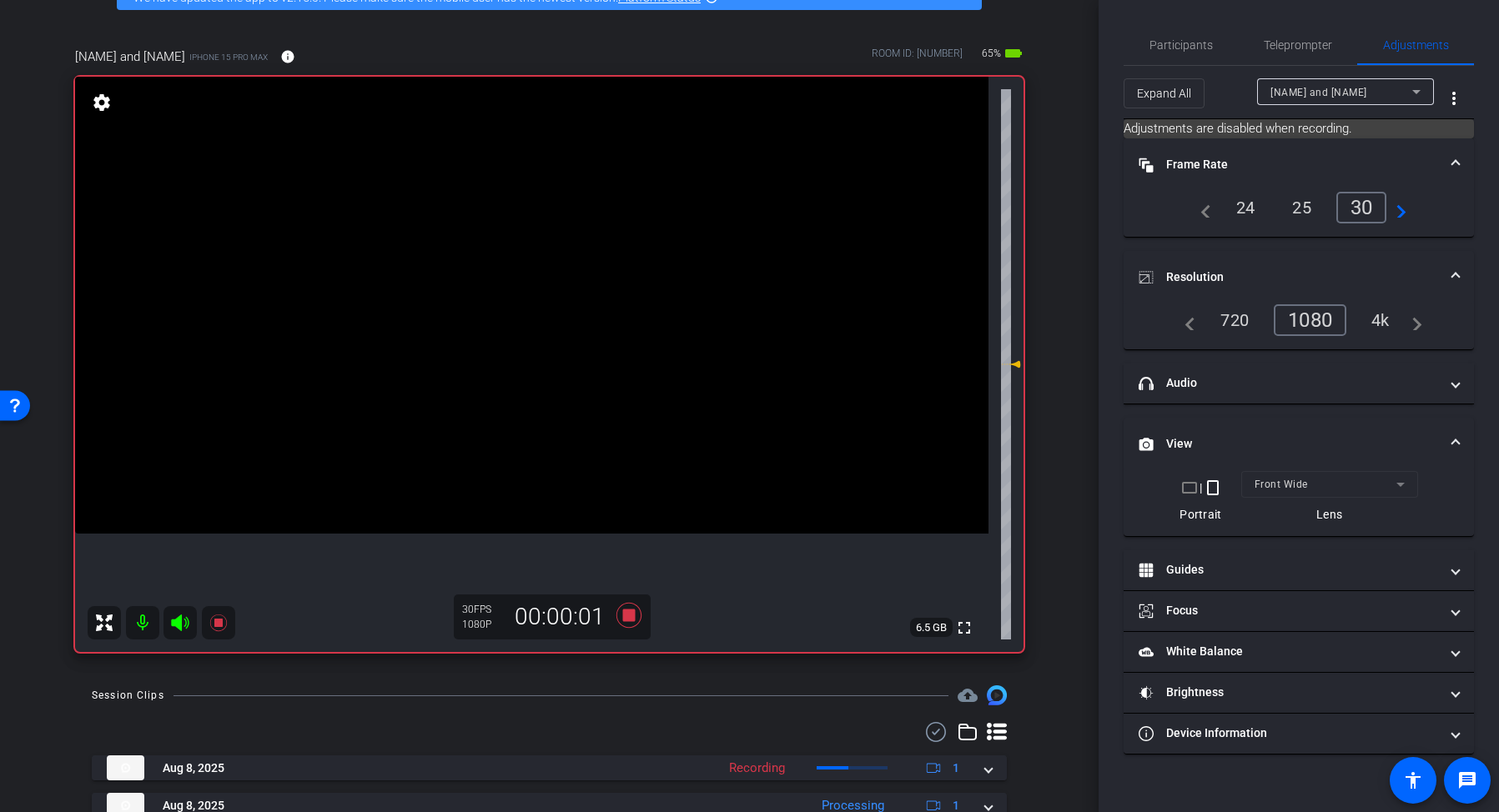 click 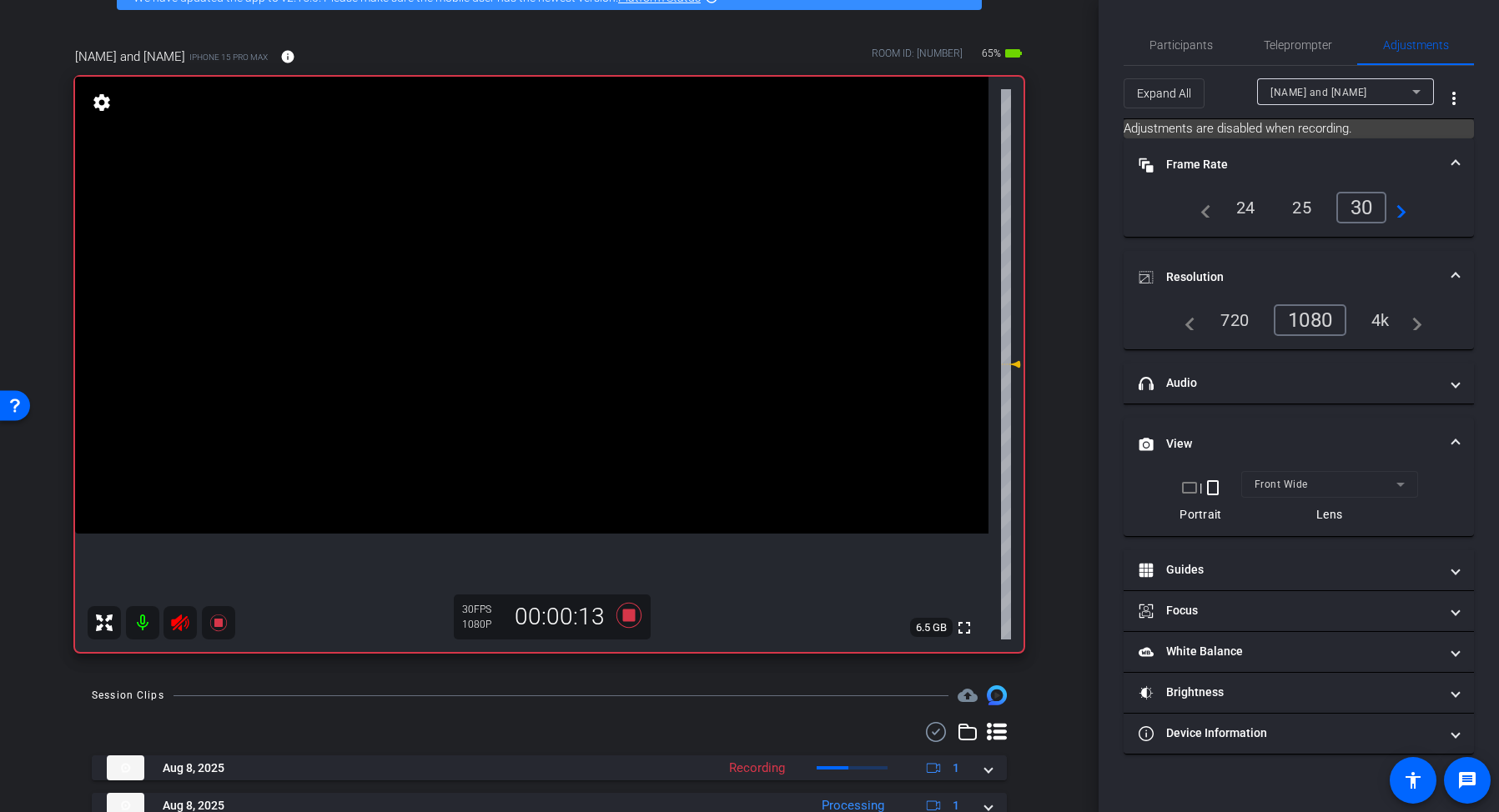 click 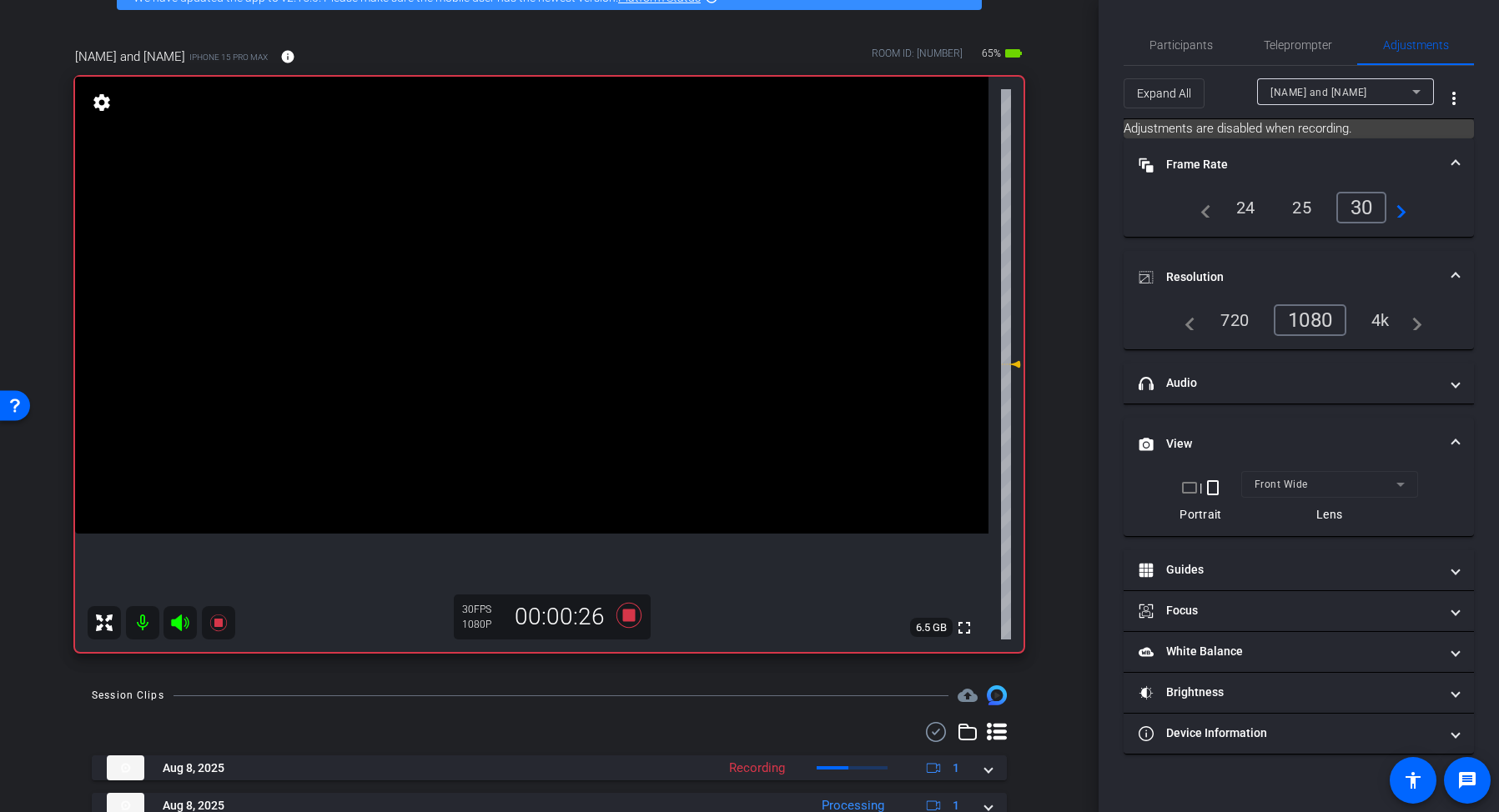 click 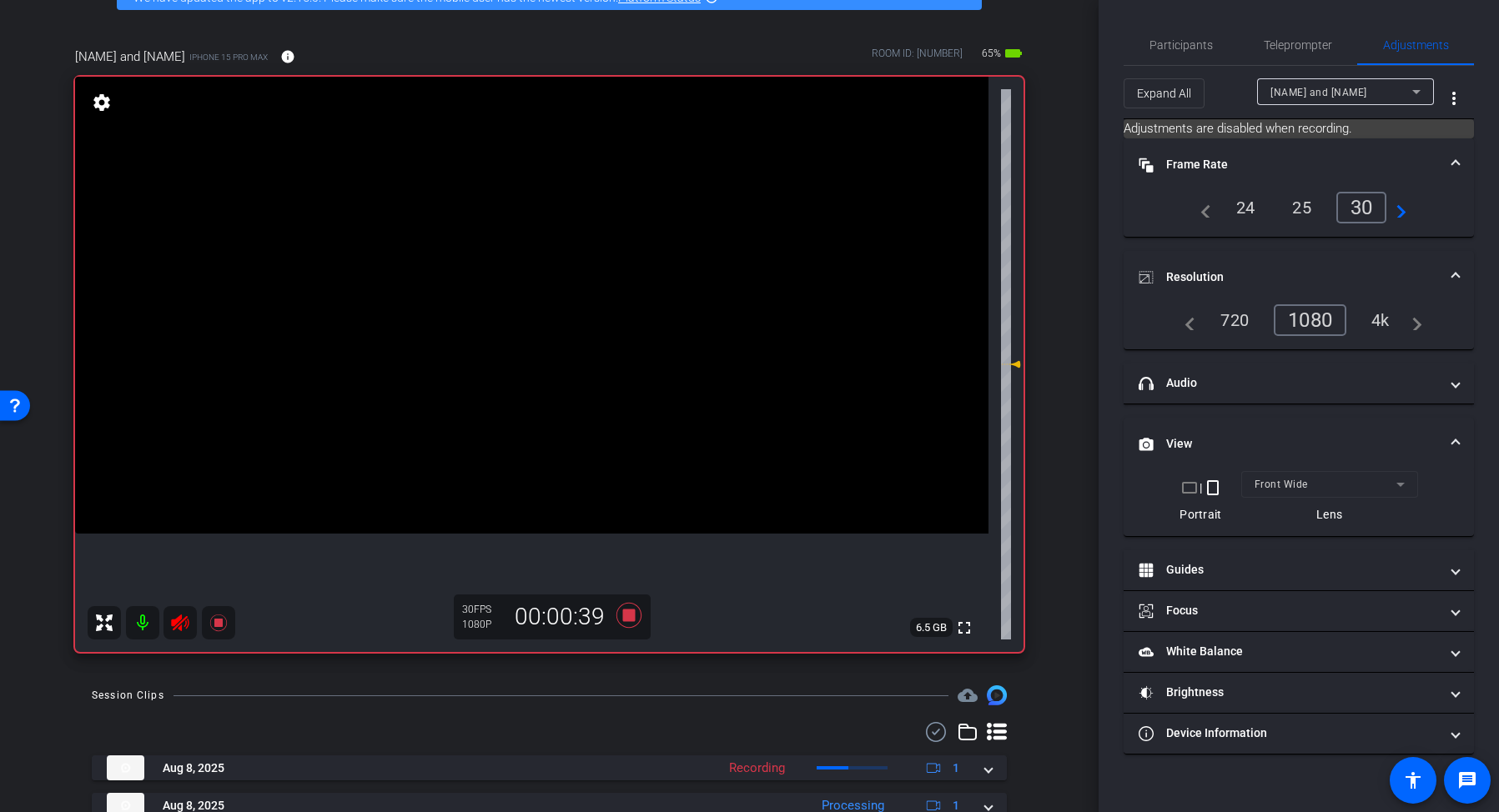 click 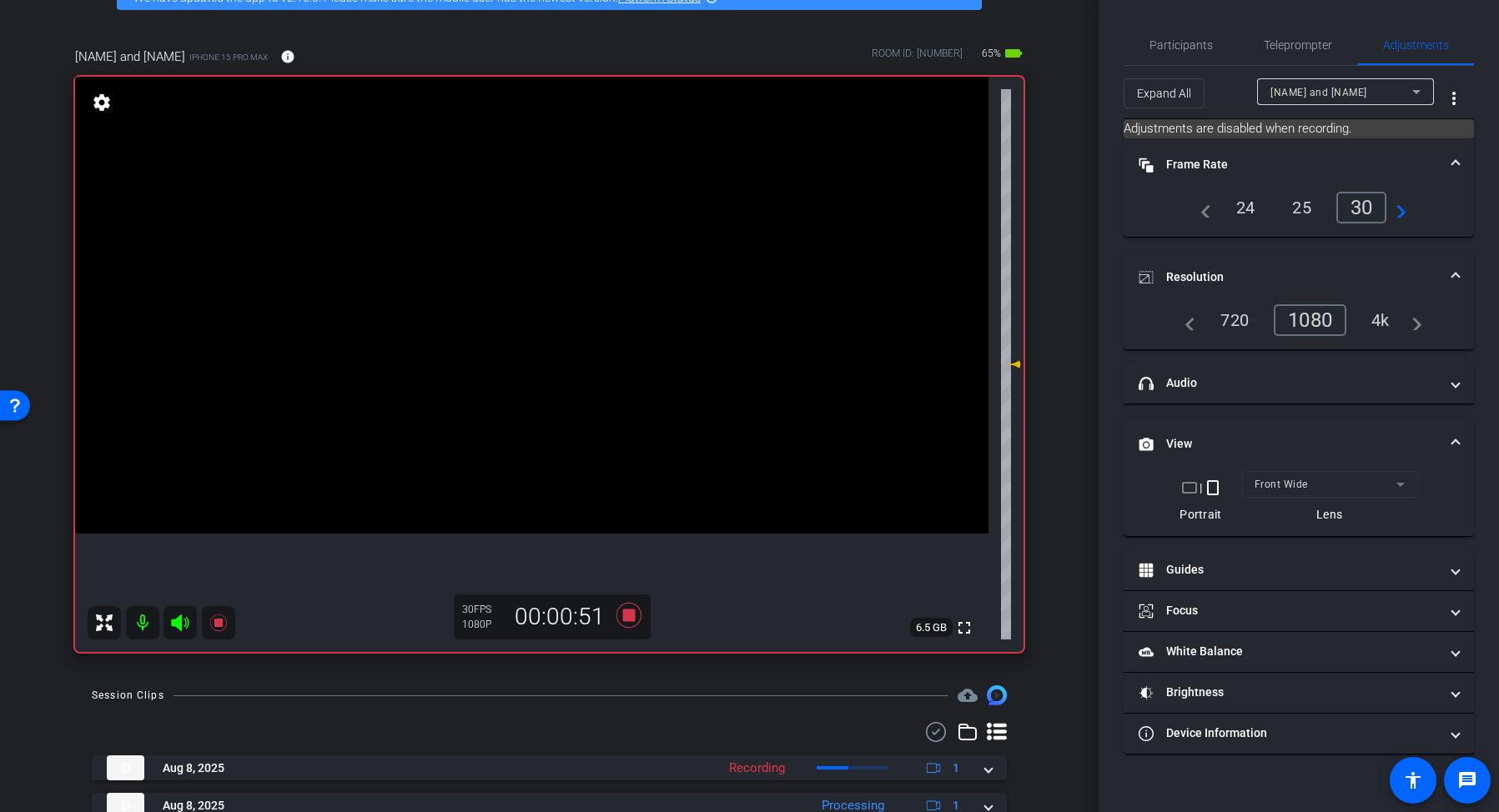 click 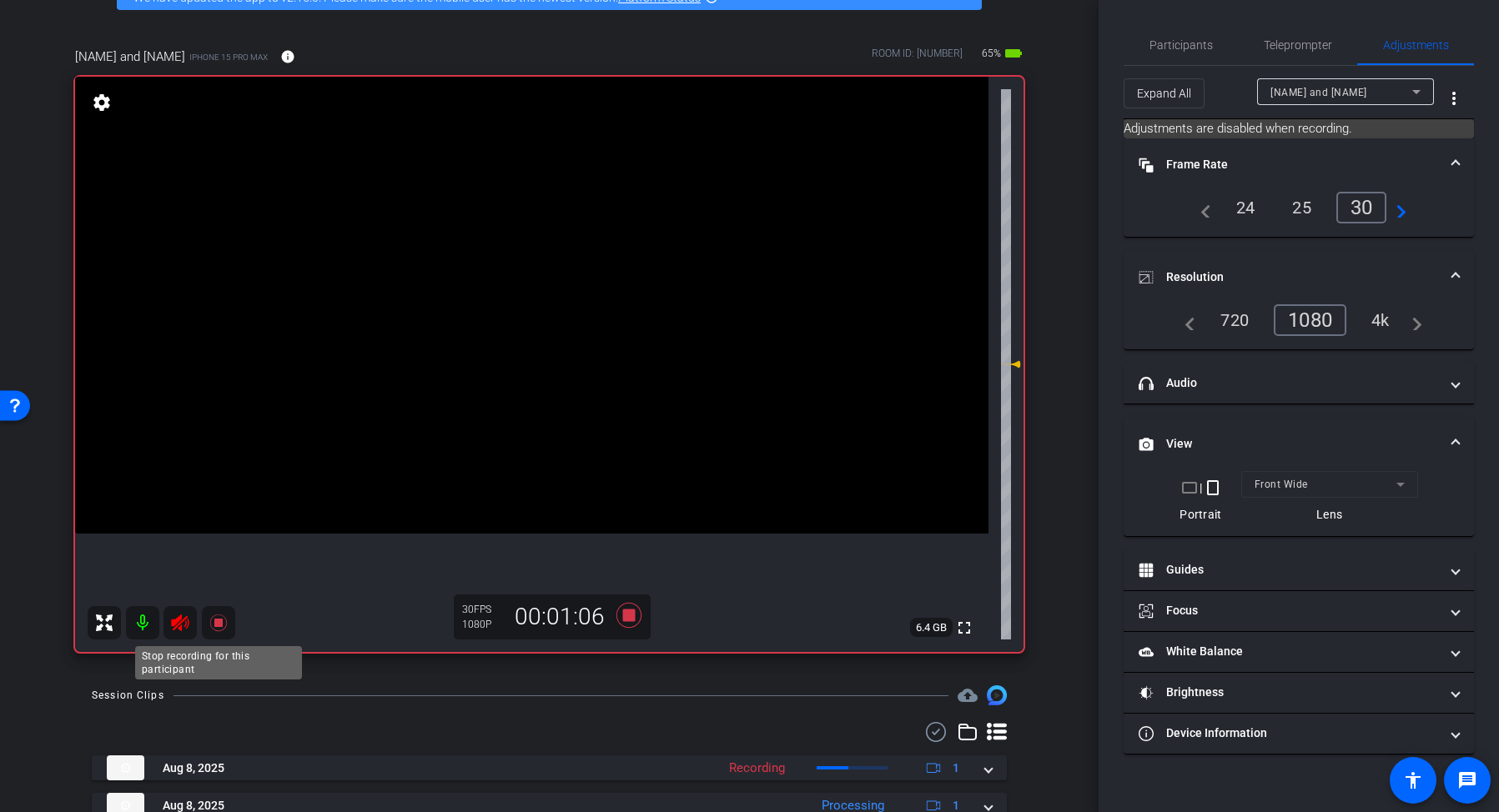 click 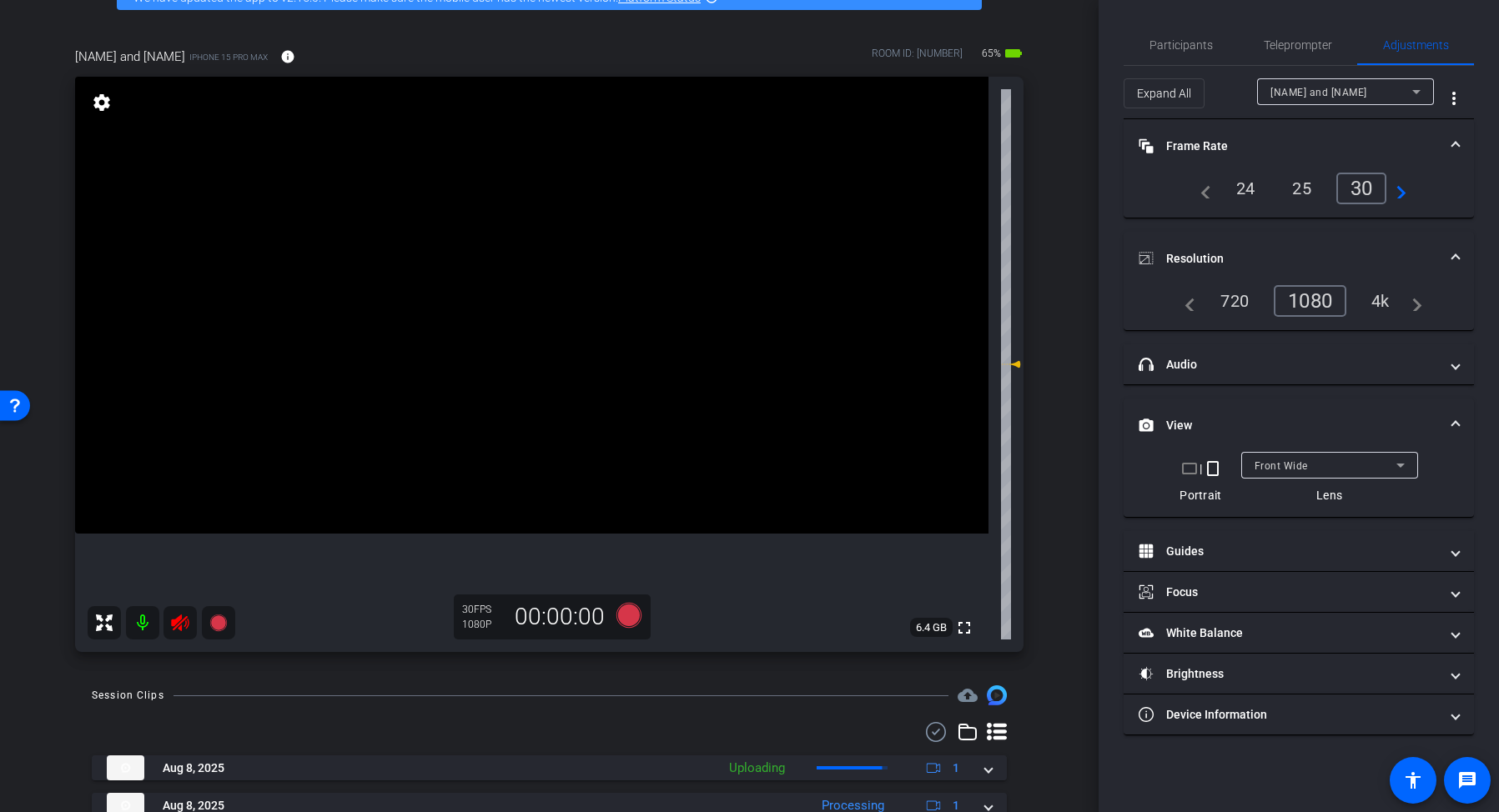click 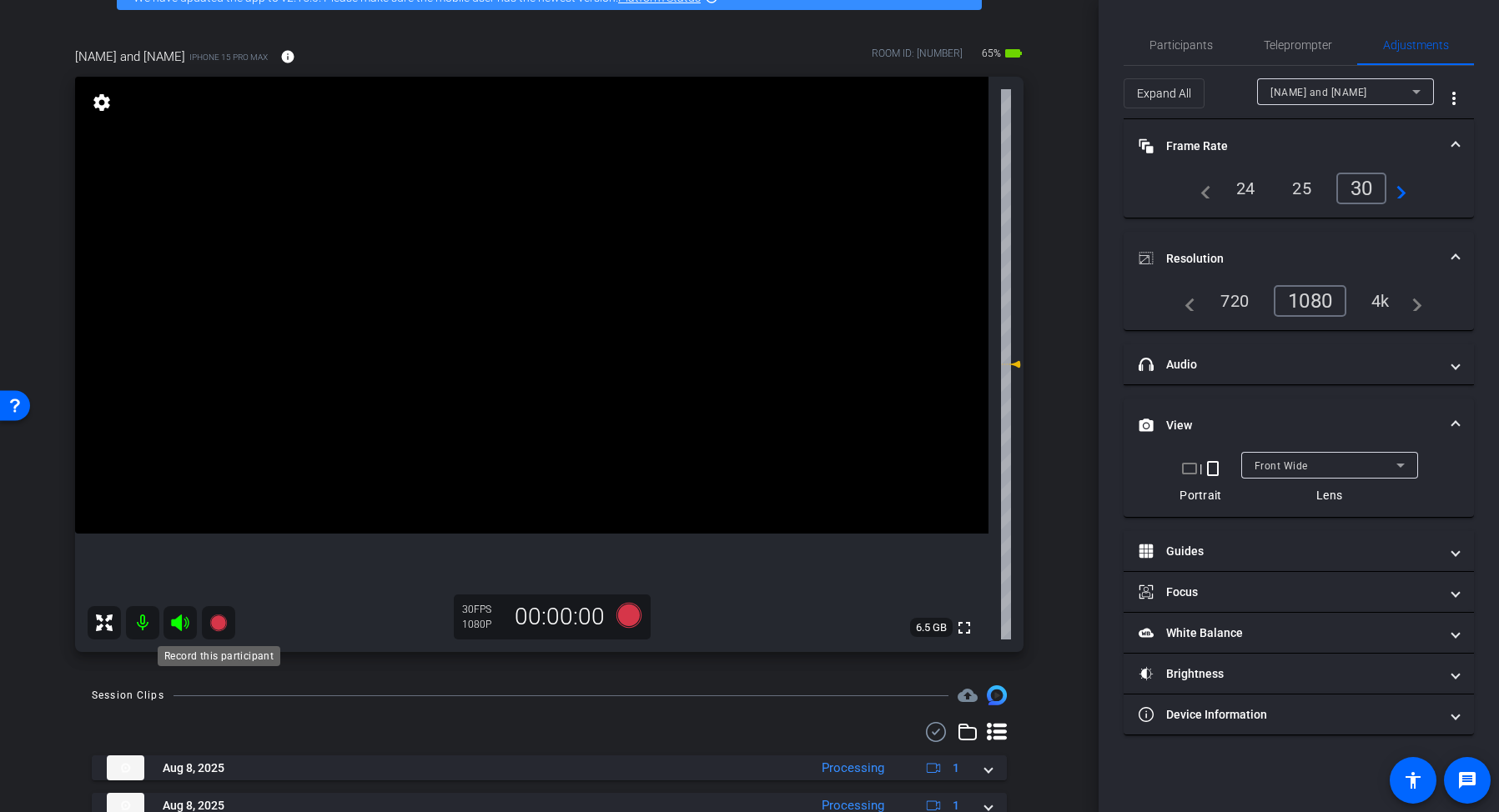 click 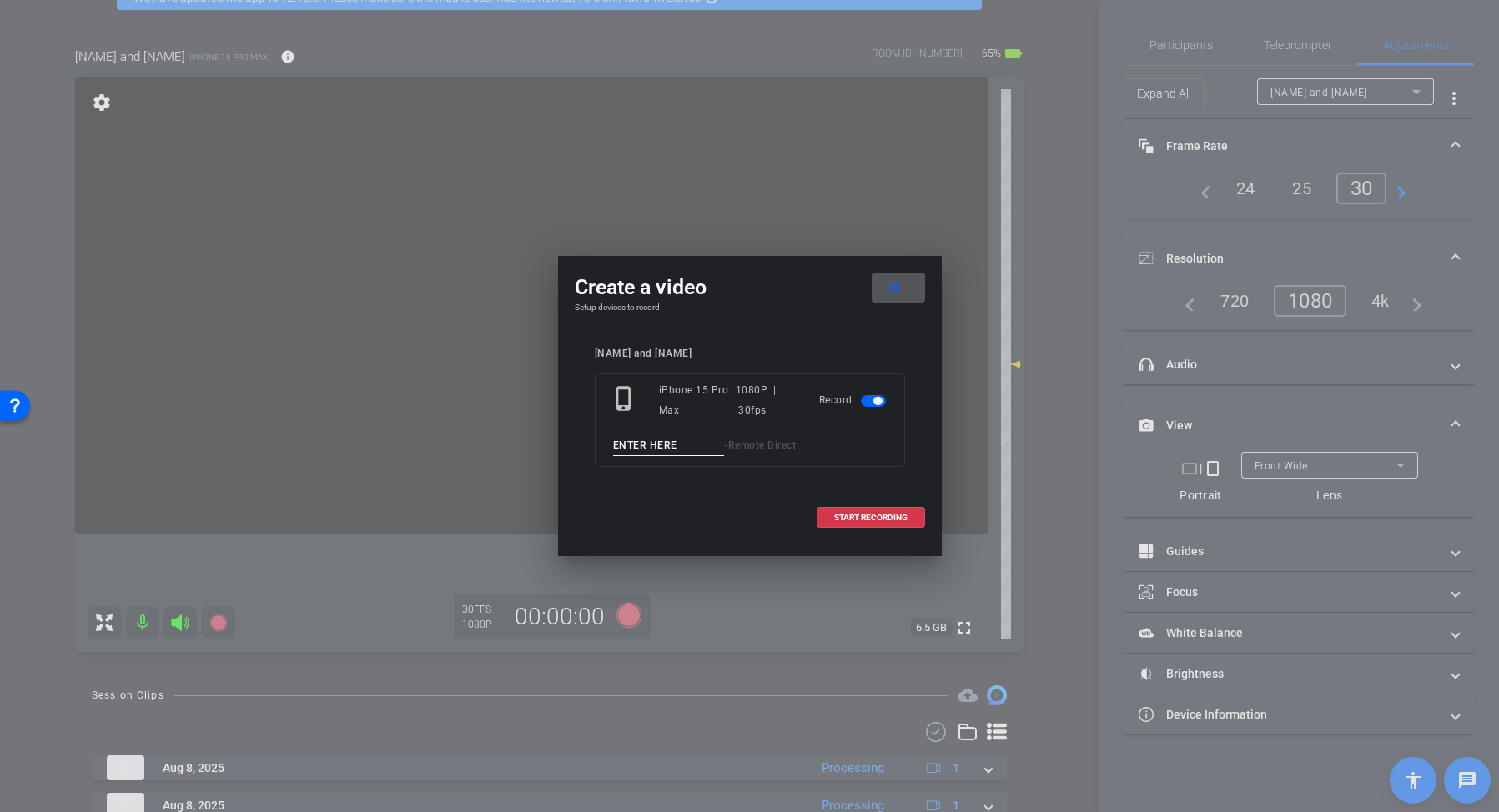 click at bounding box center [669, 445] 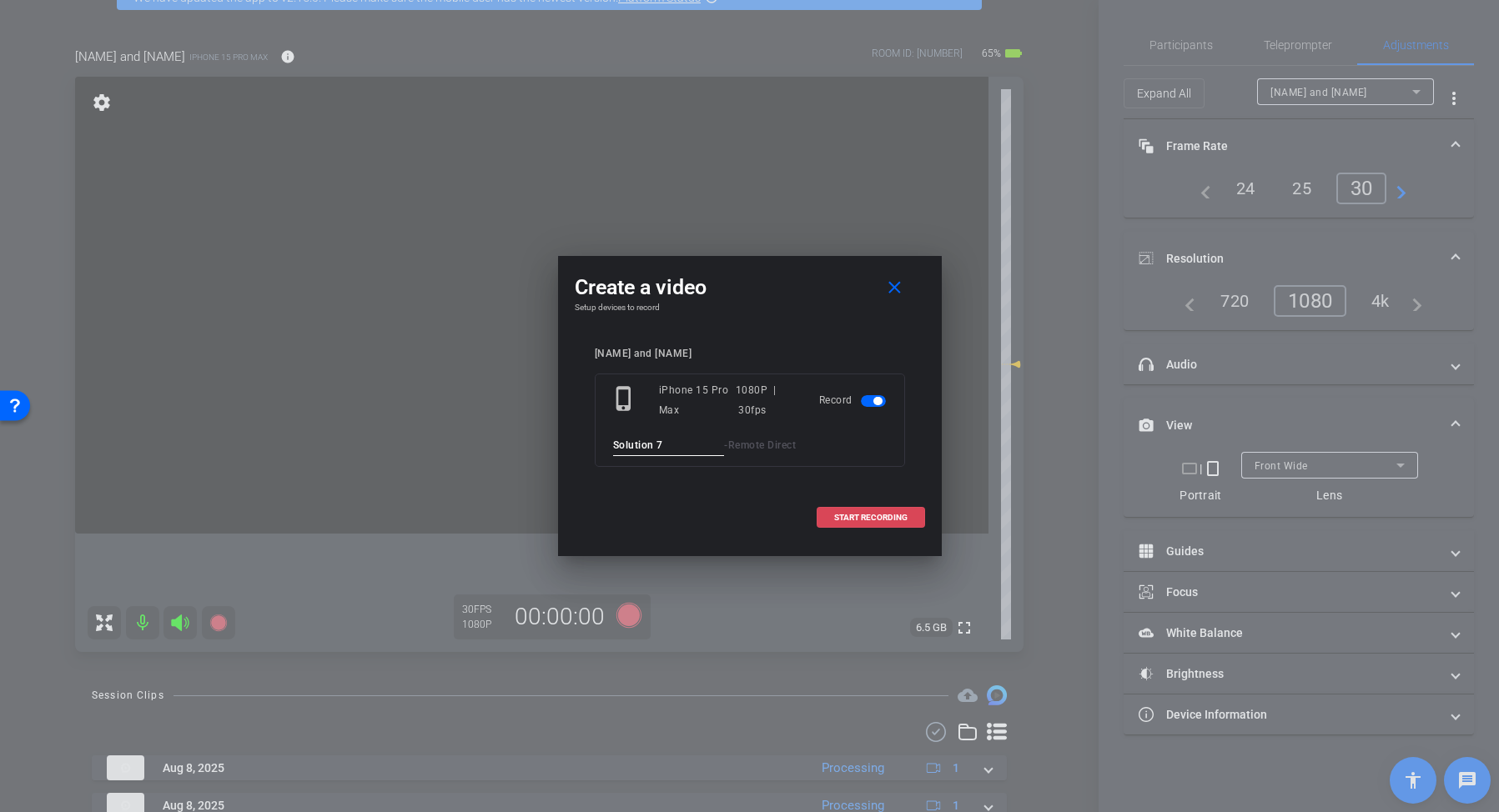 type on "Solution 7" 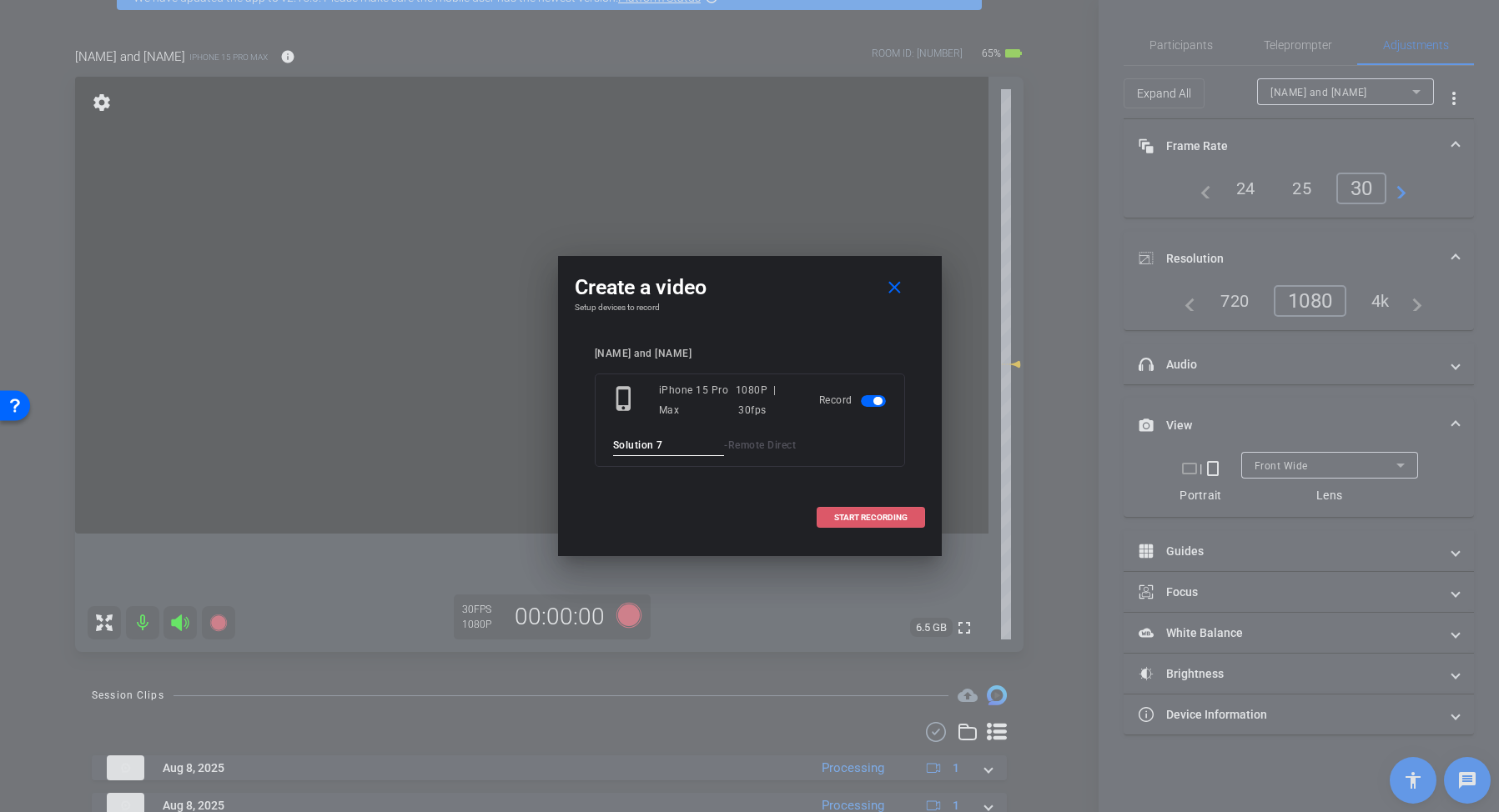 click on "START RECORDING" at bounding box center [871, 518] 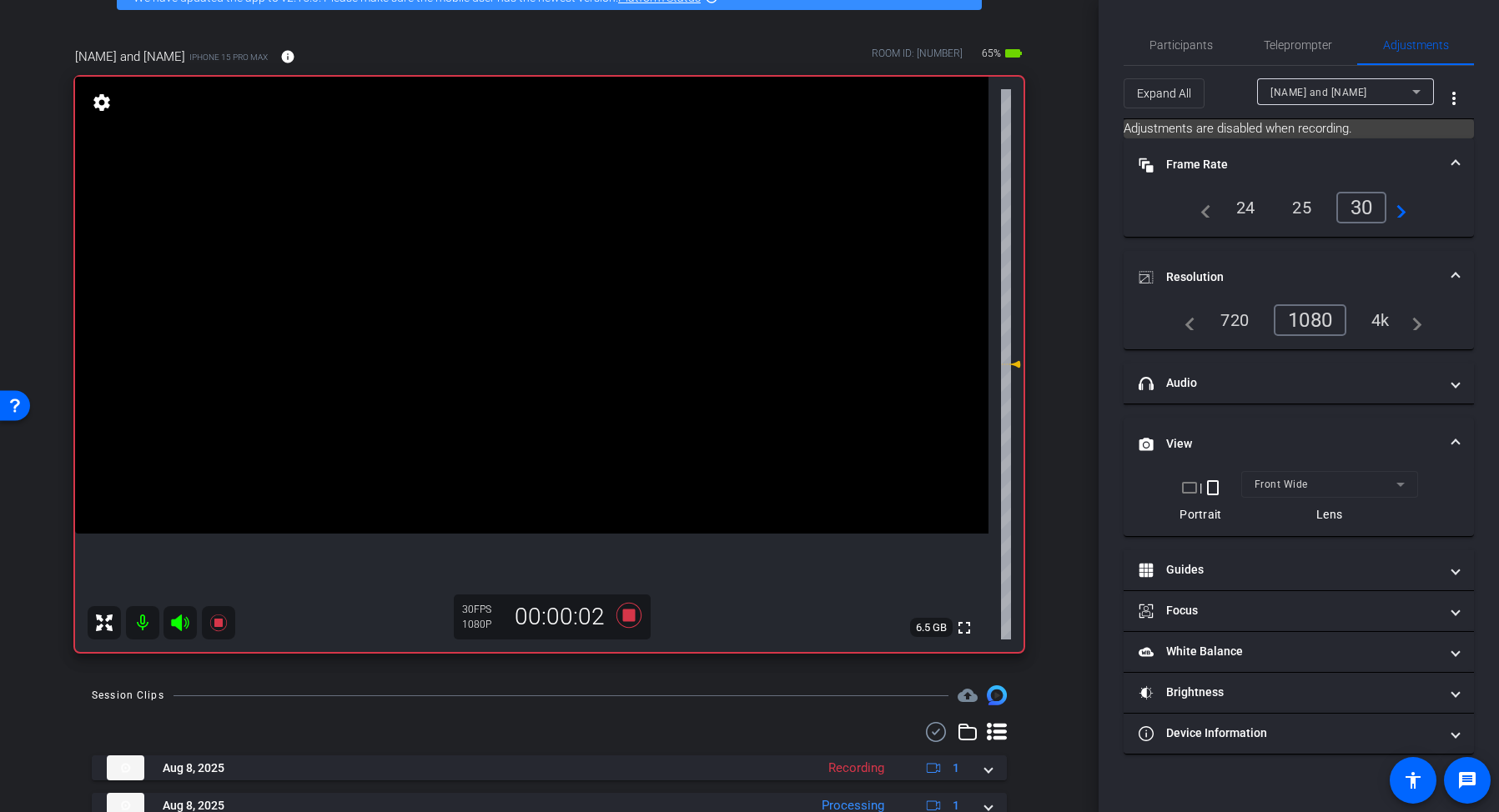 click 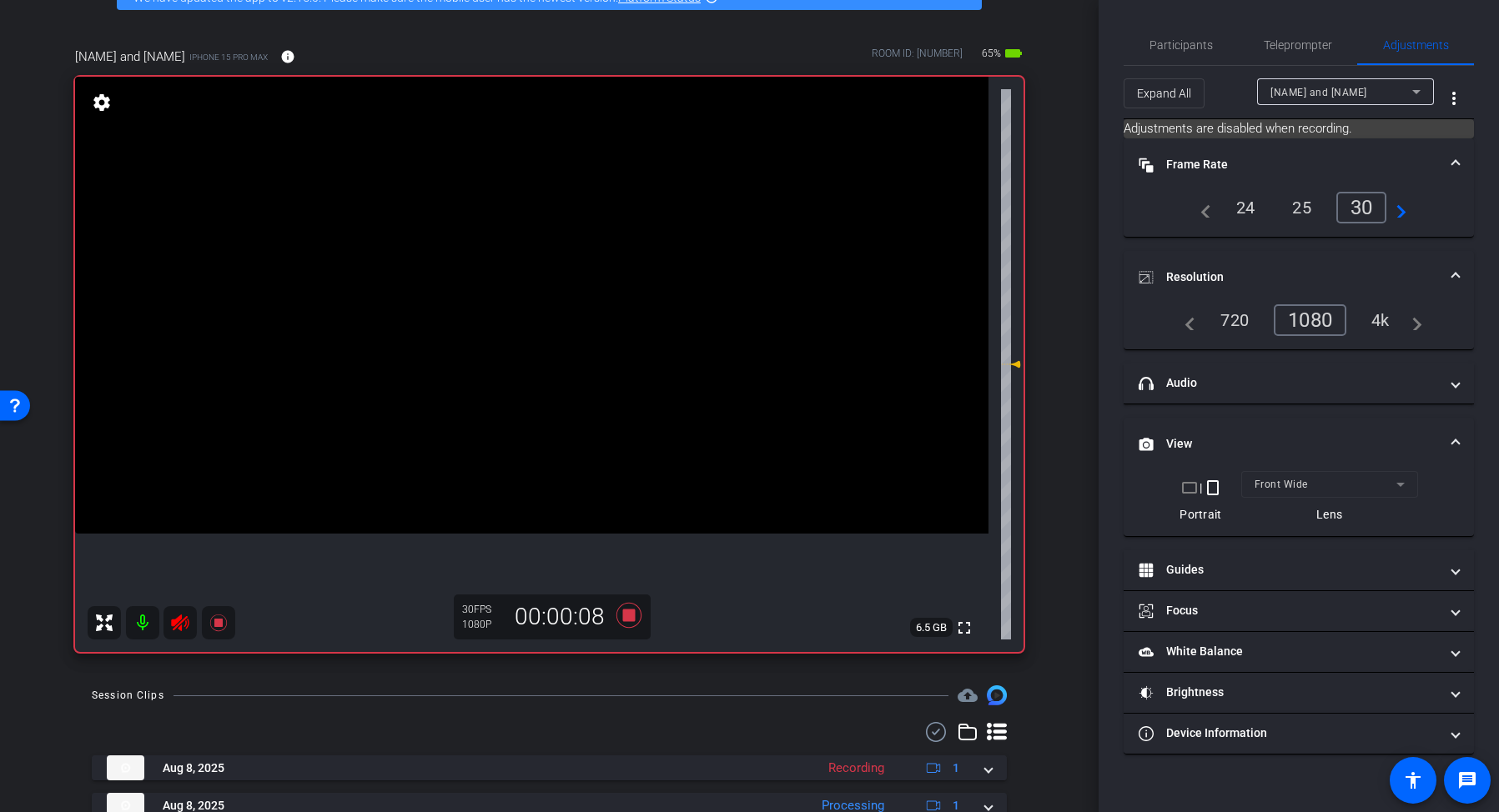 click 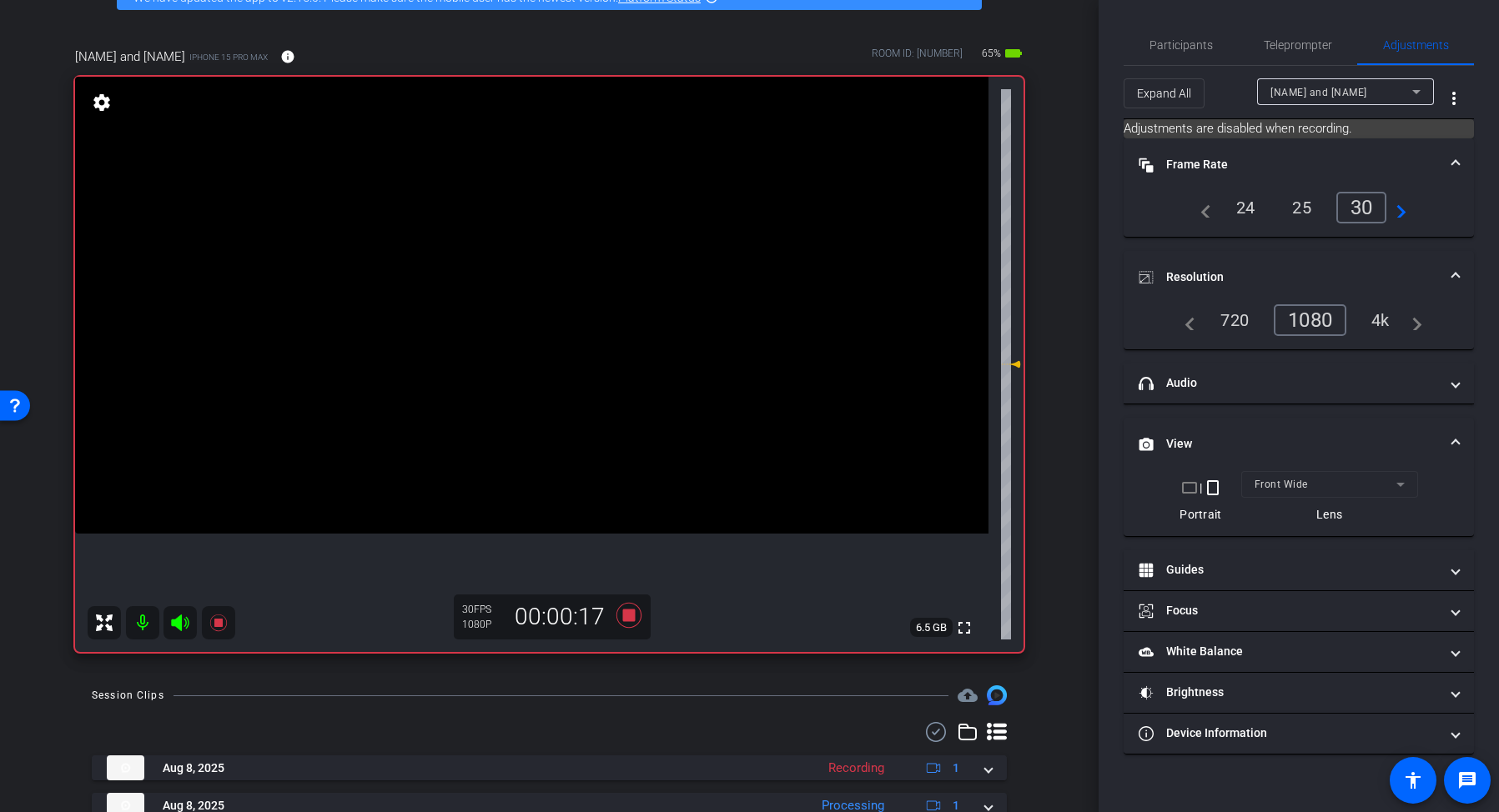 click 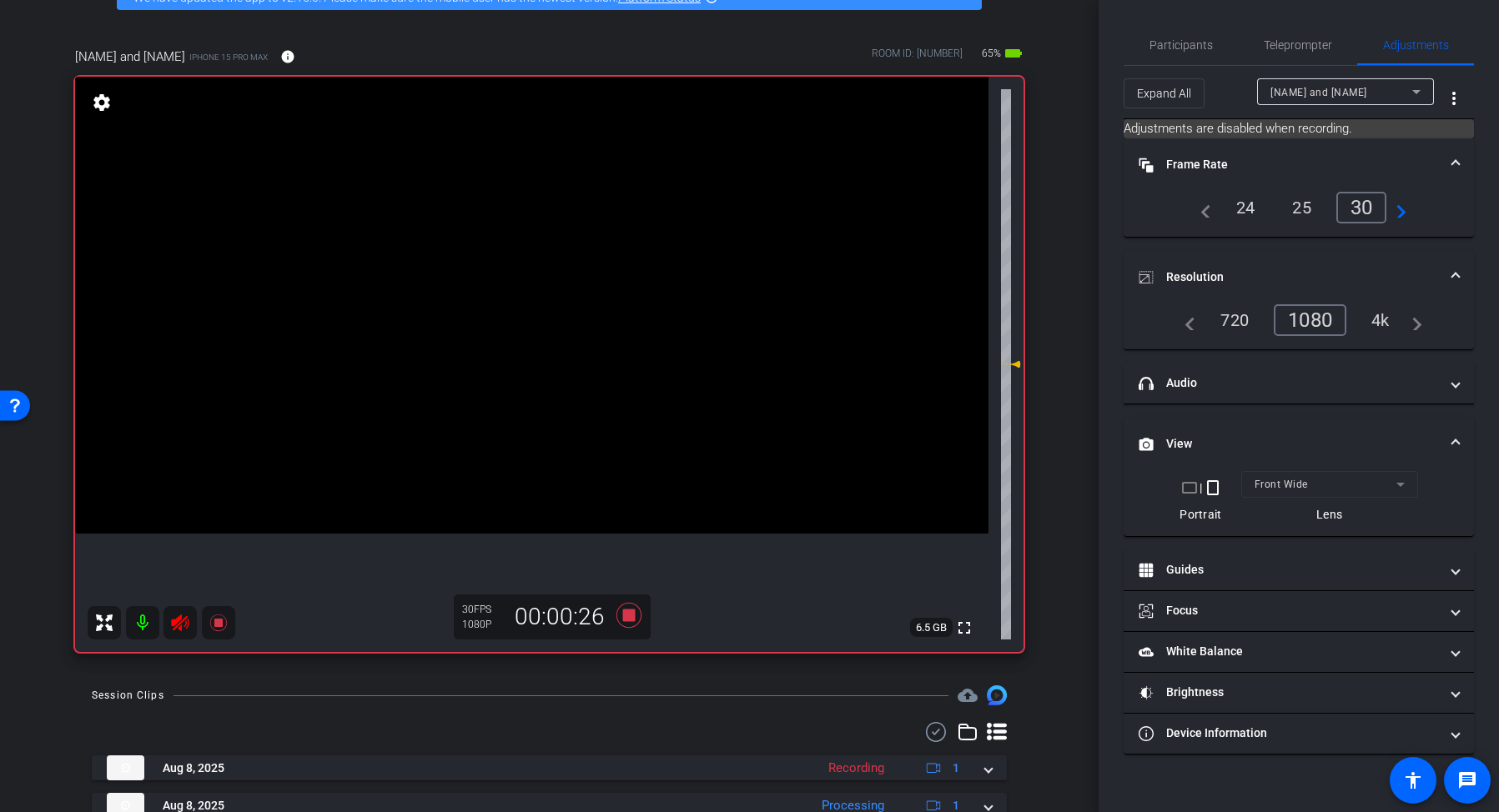 click 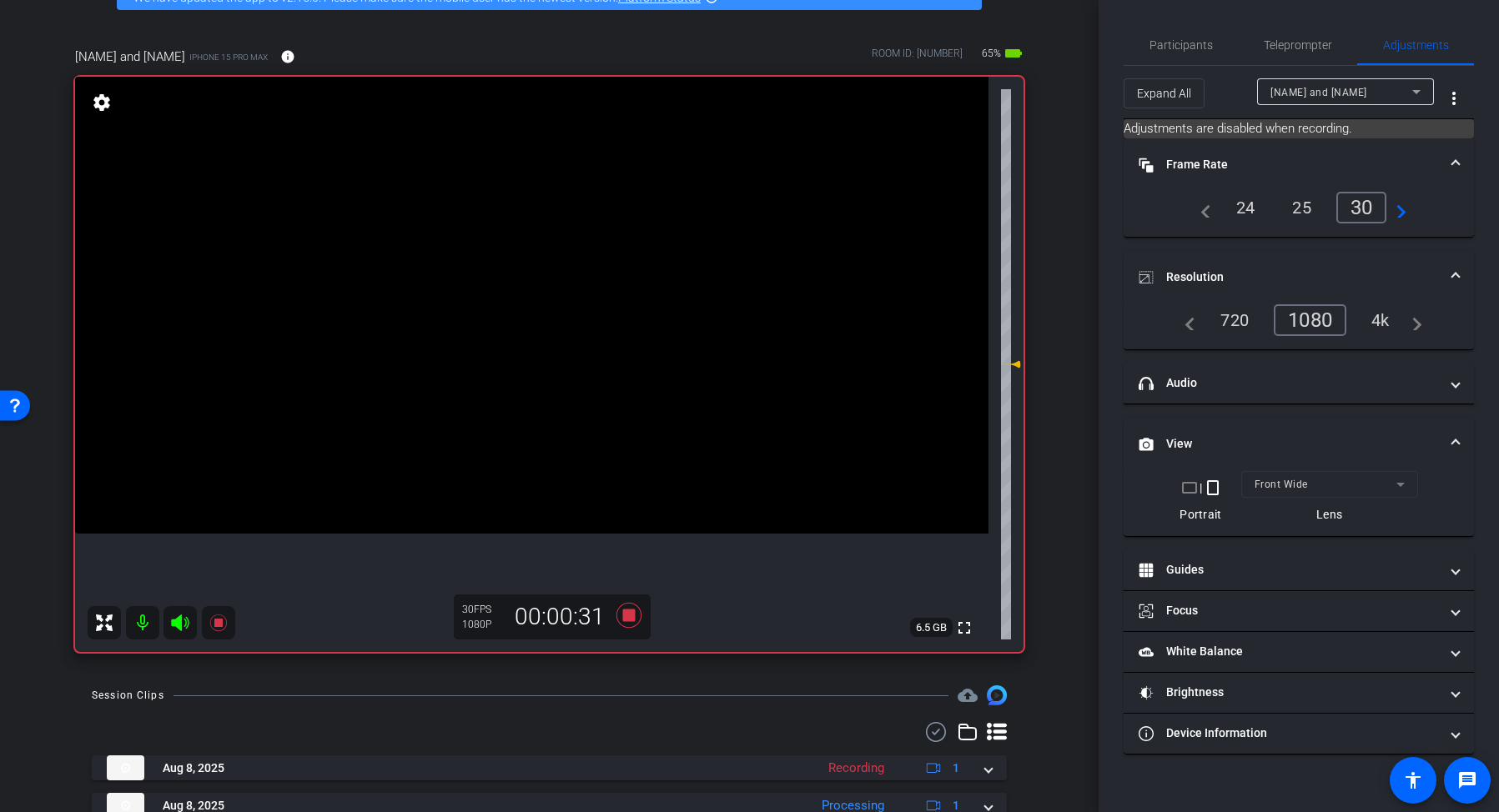 click 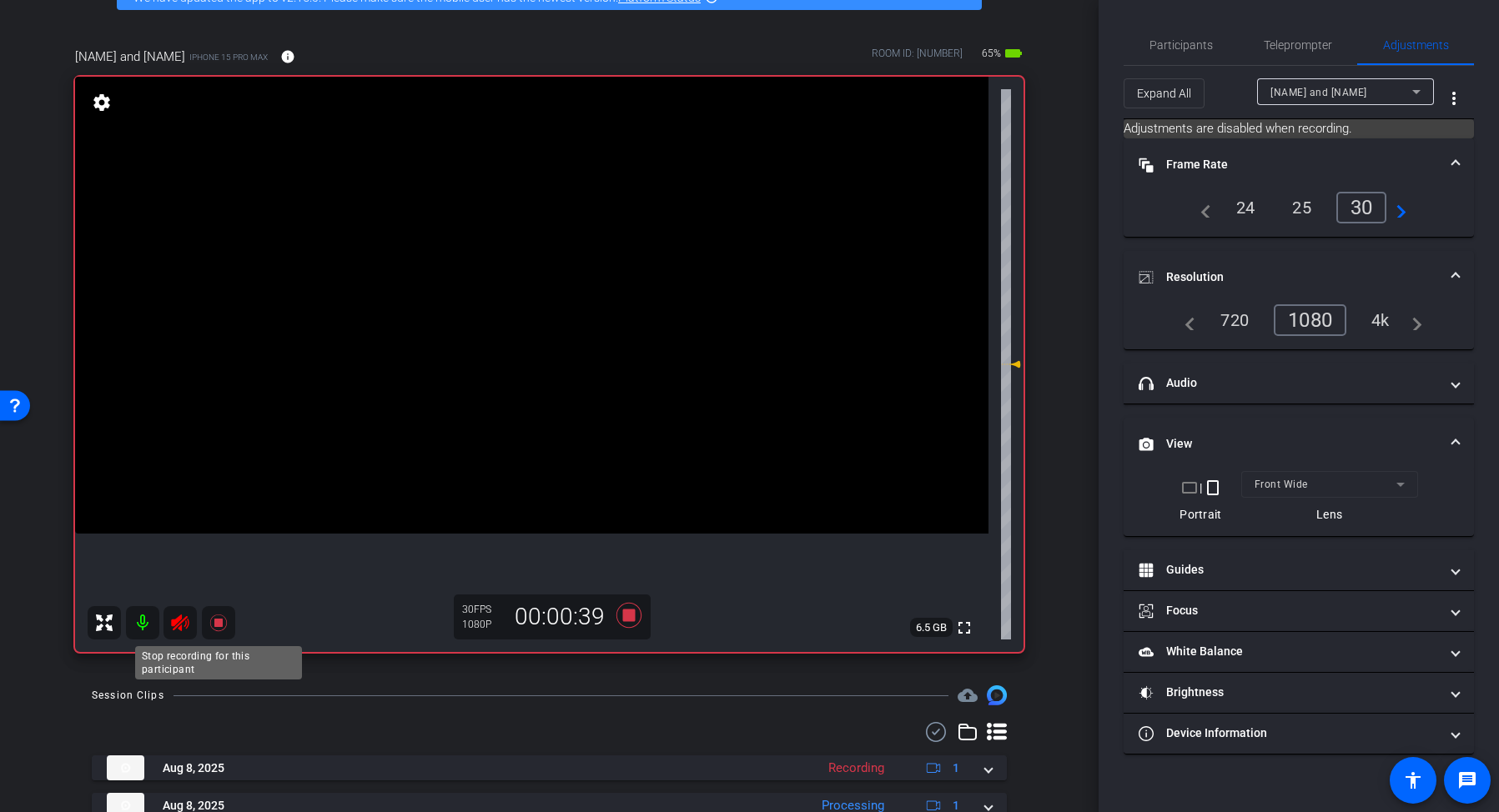 click 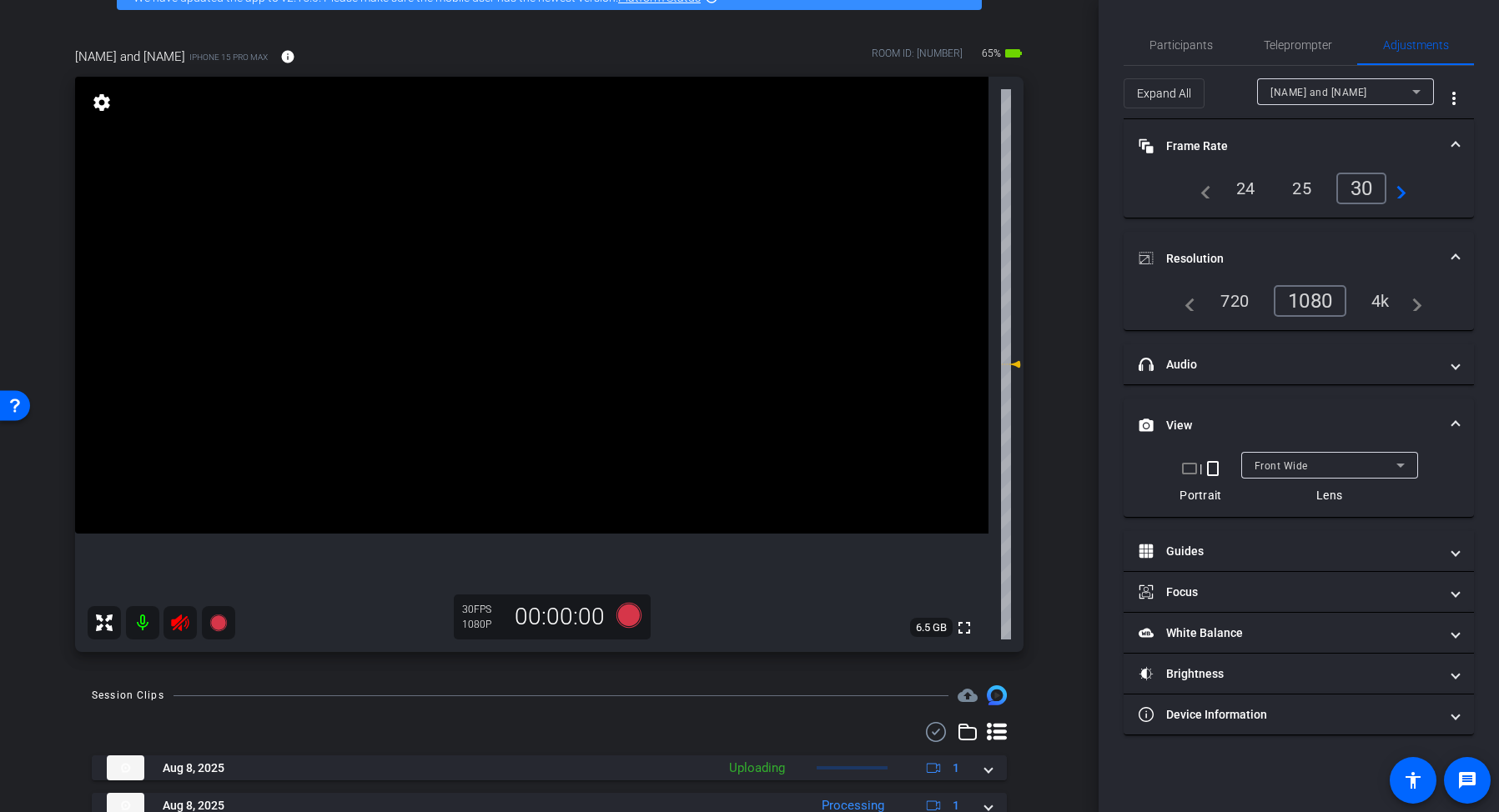 click 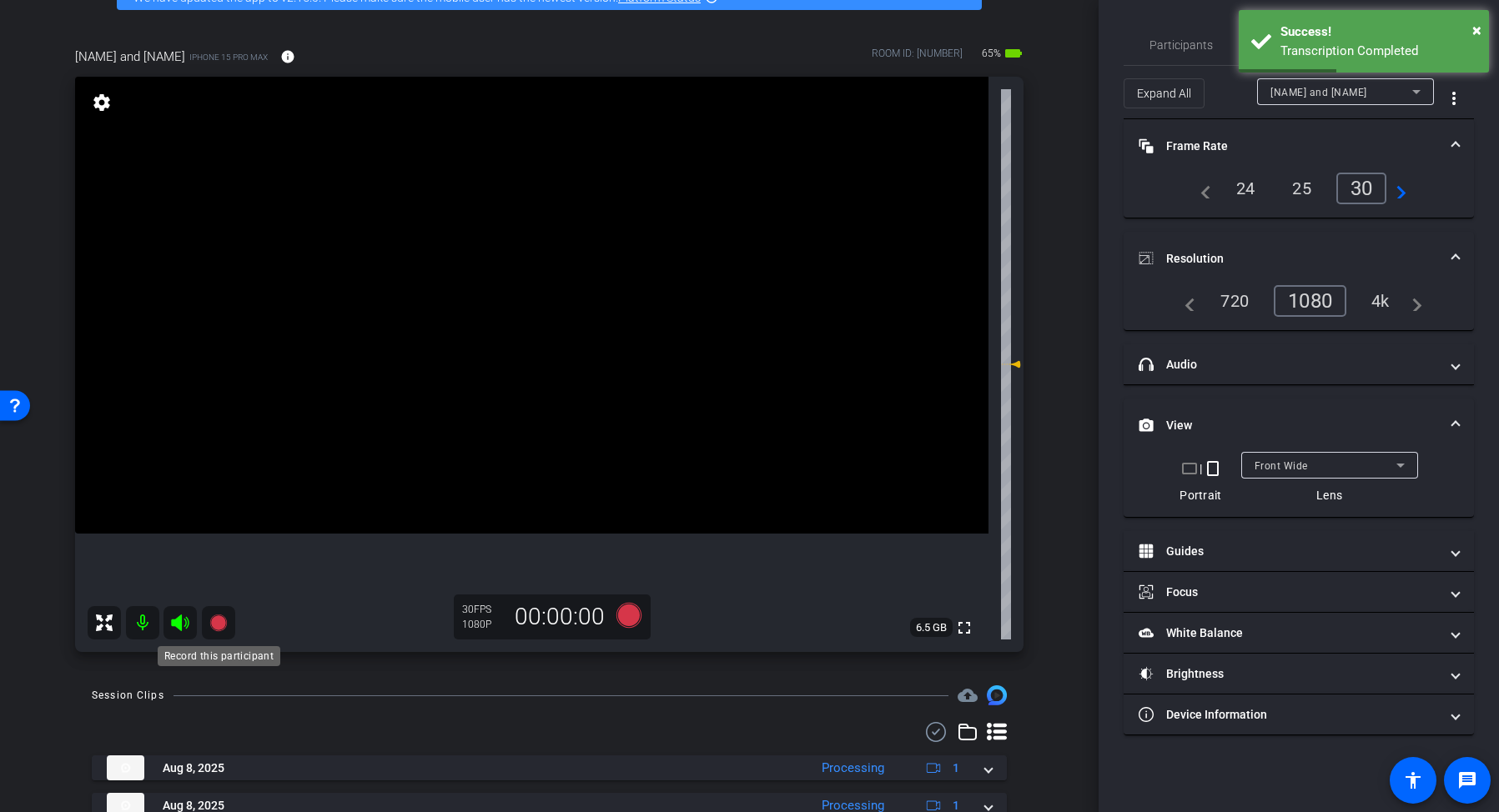 click 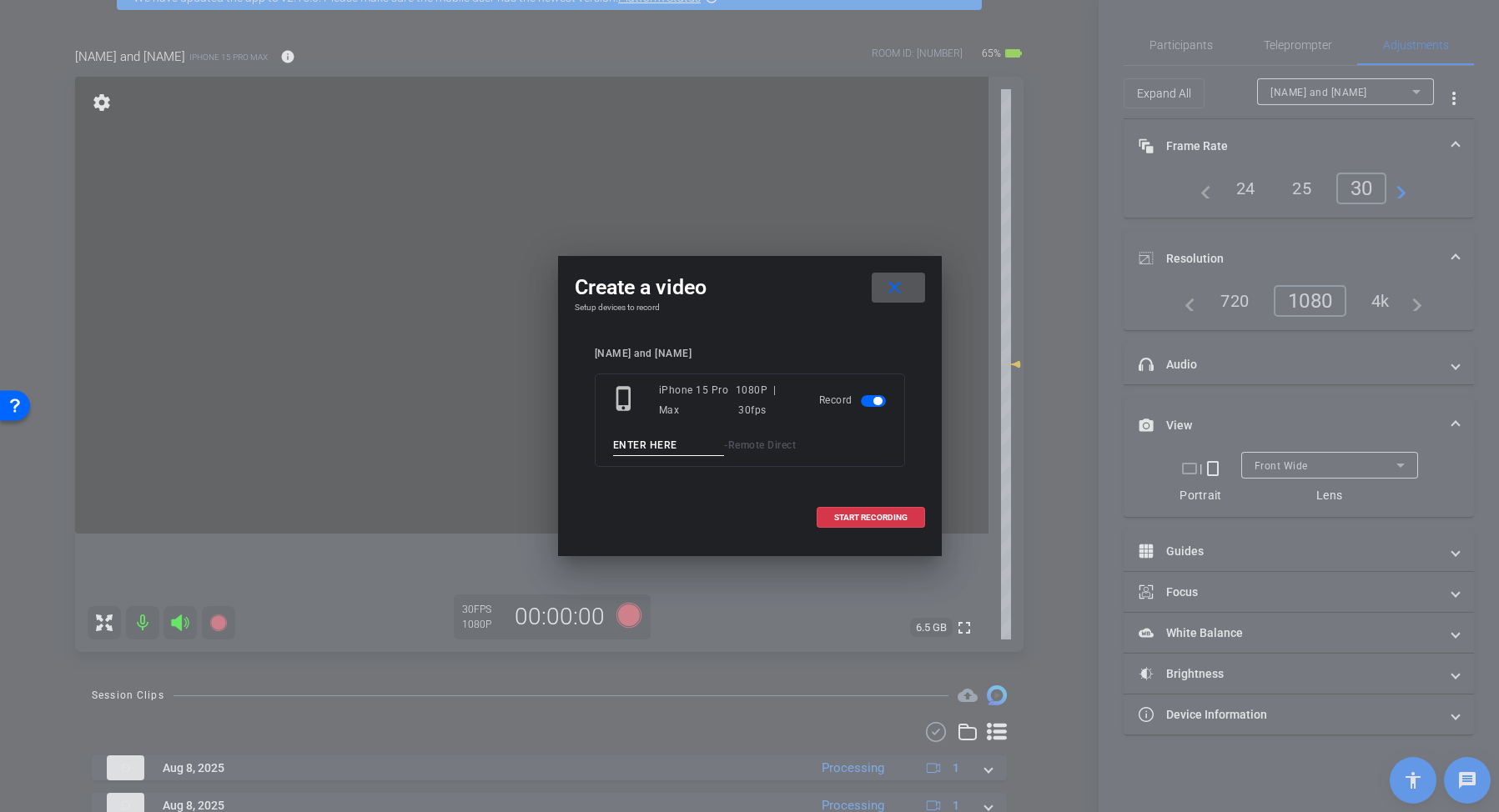 click at bounding box center (669, 445) 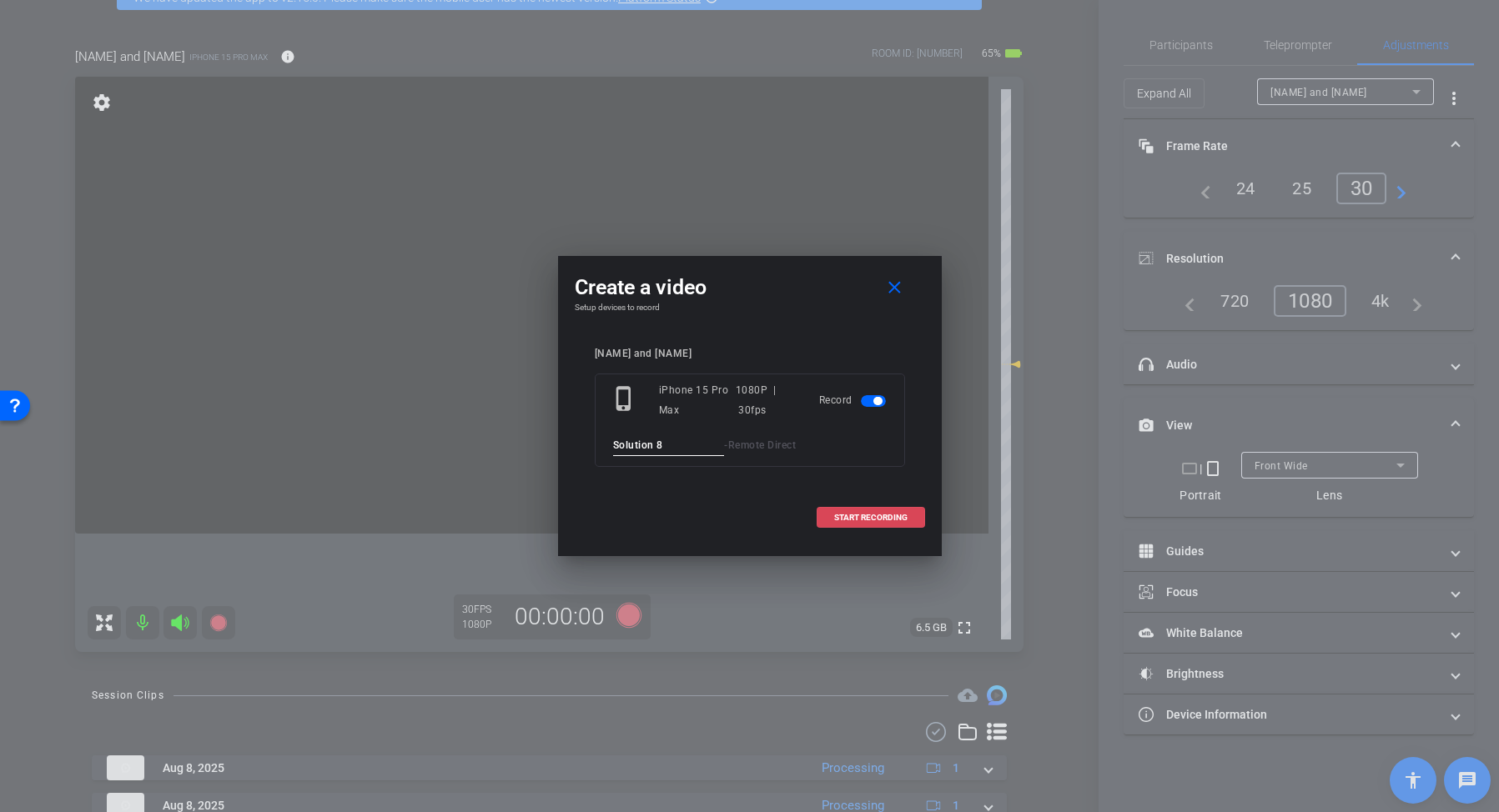 type on "Solution 8" 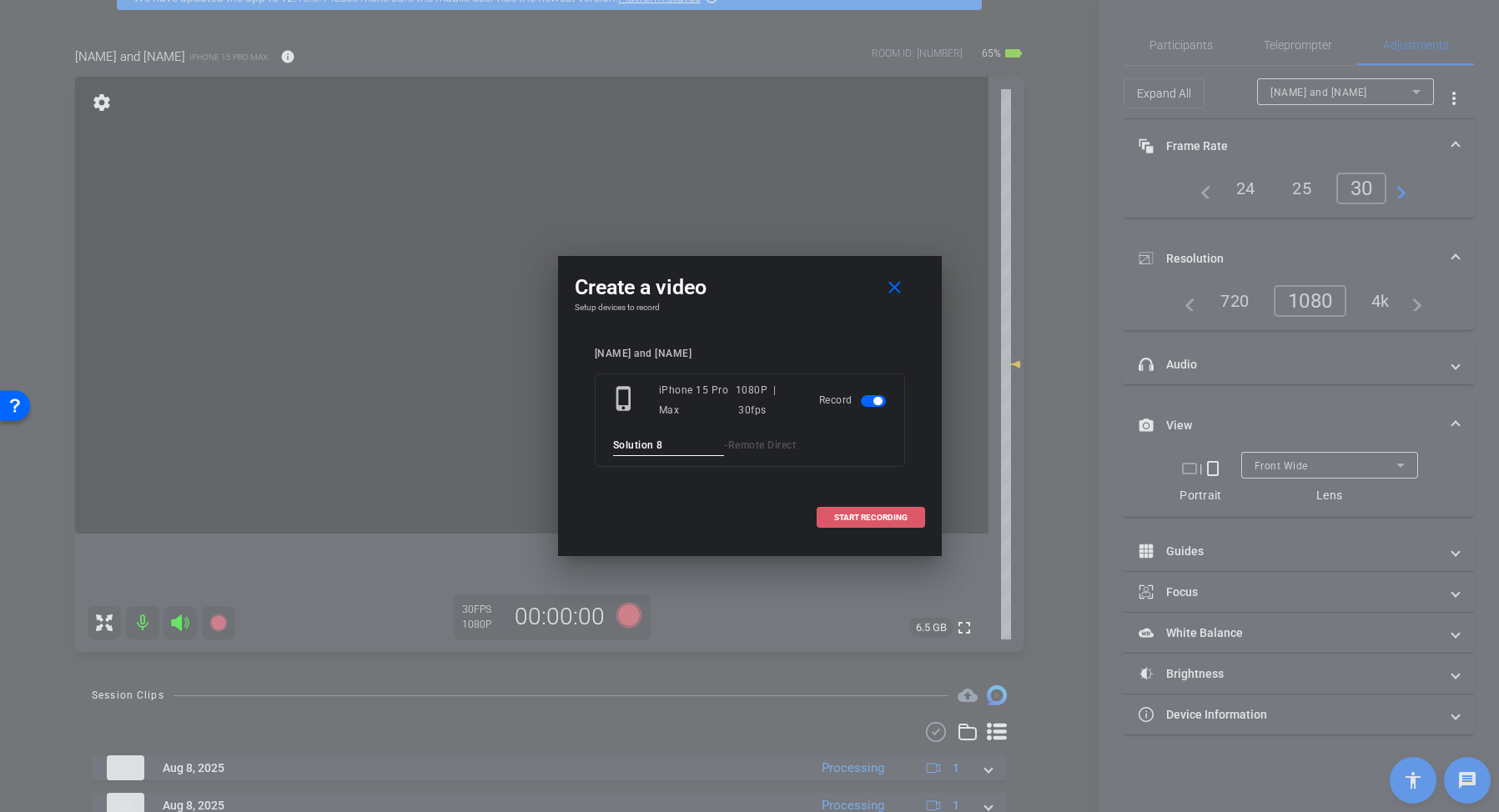 click on "START RECORDING" at bounding box center (871, 517) 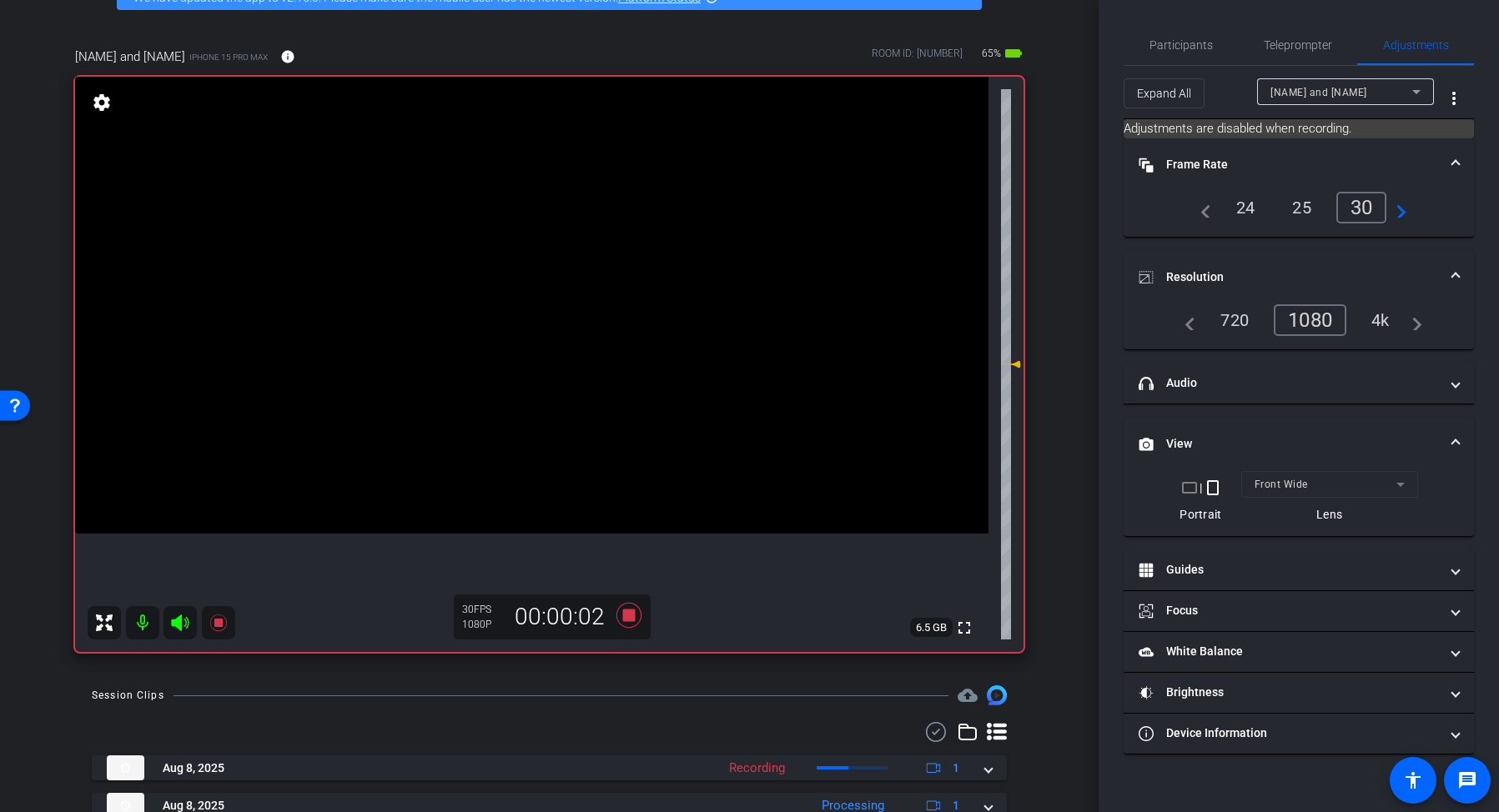 click 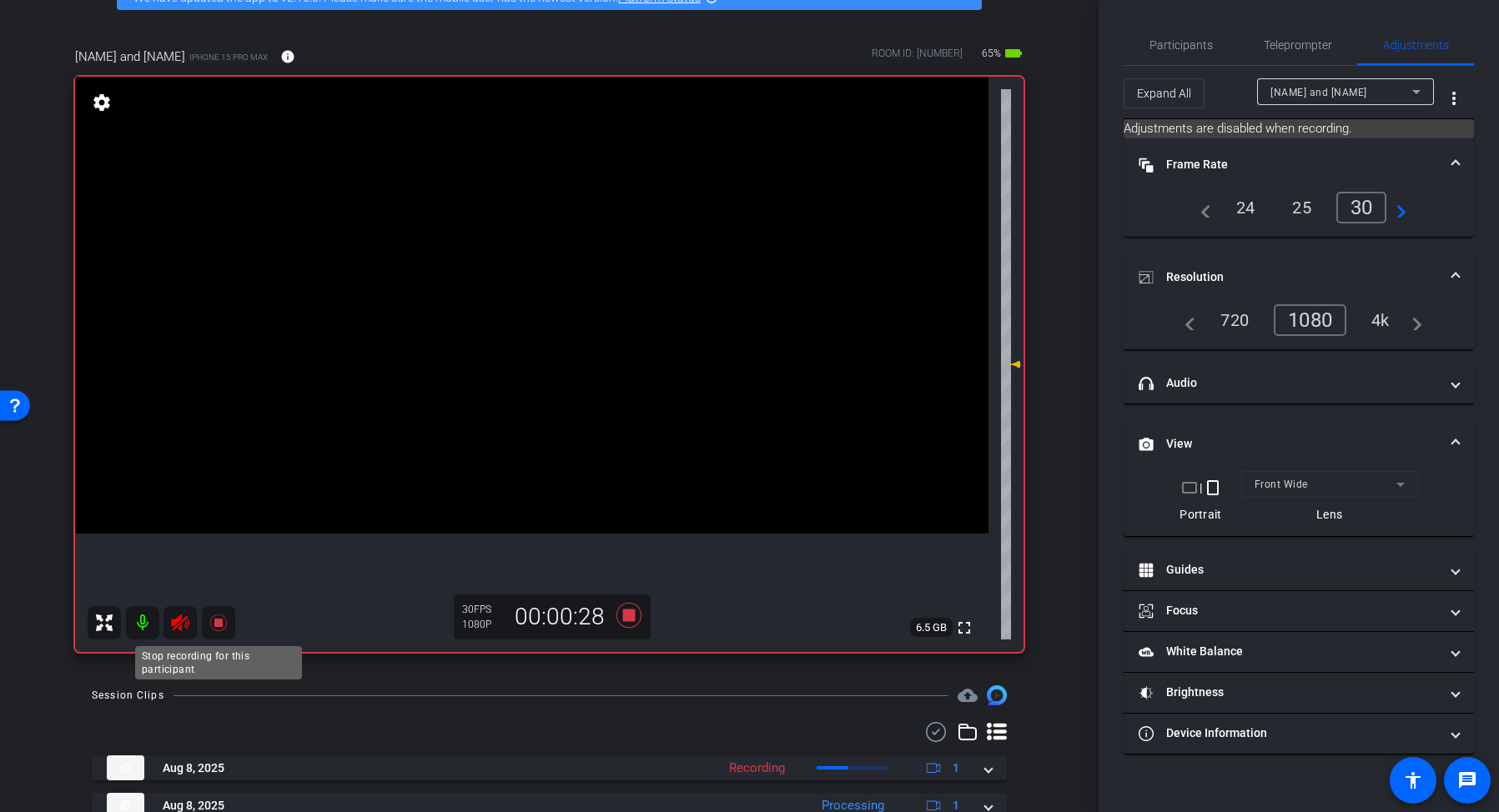 click 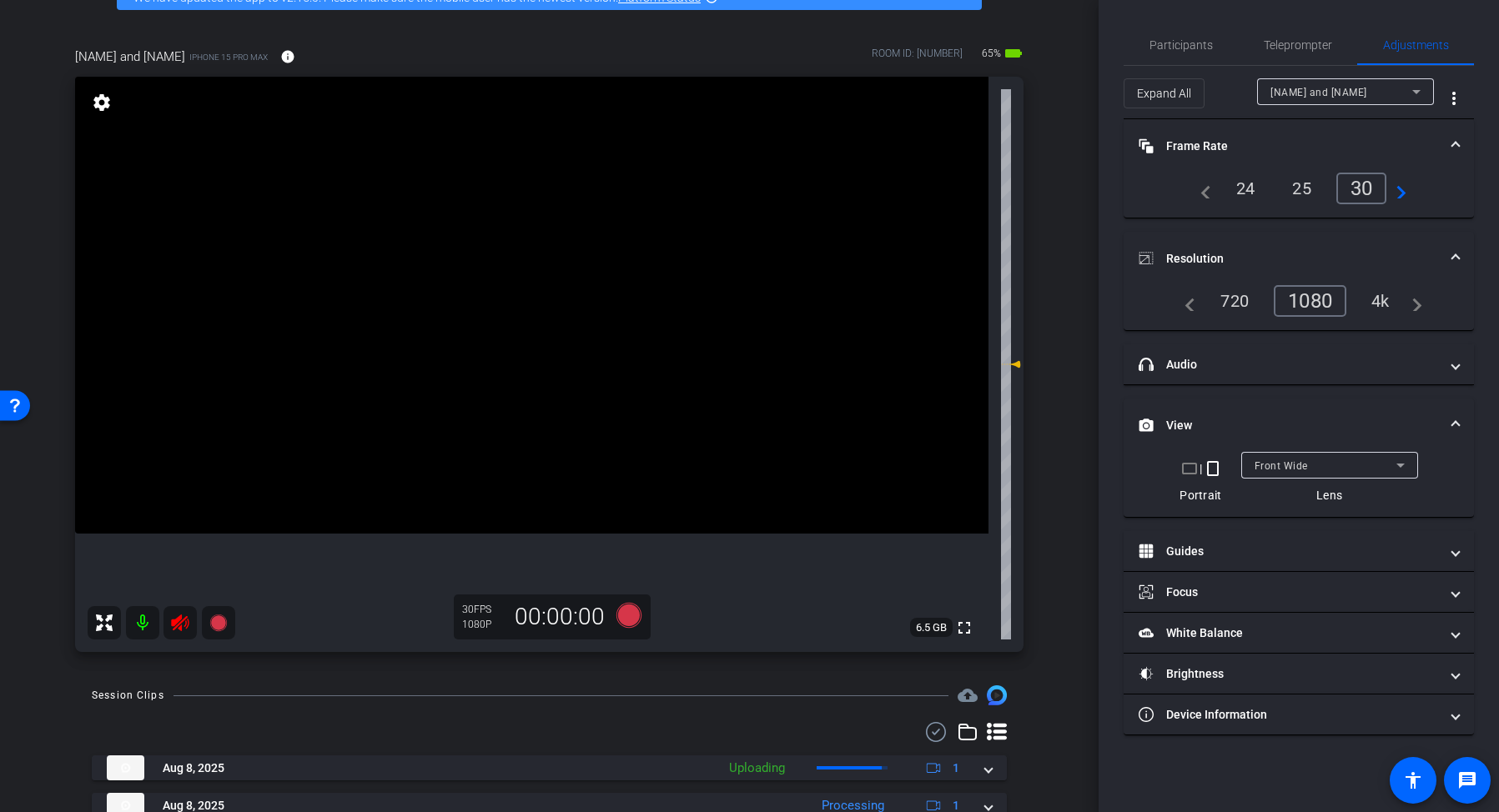 click 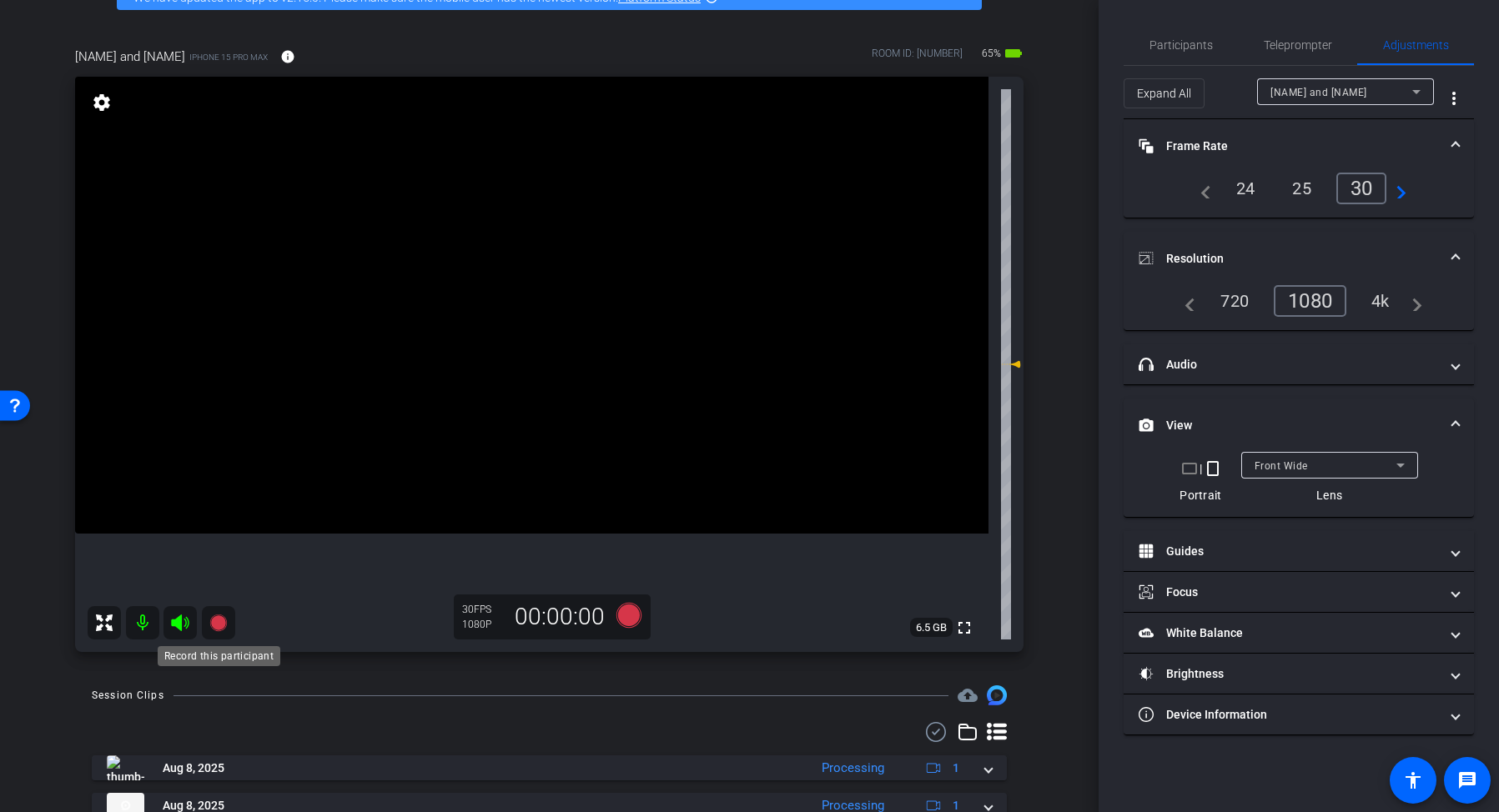 click 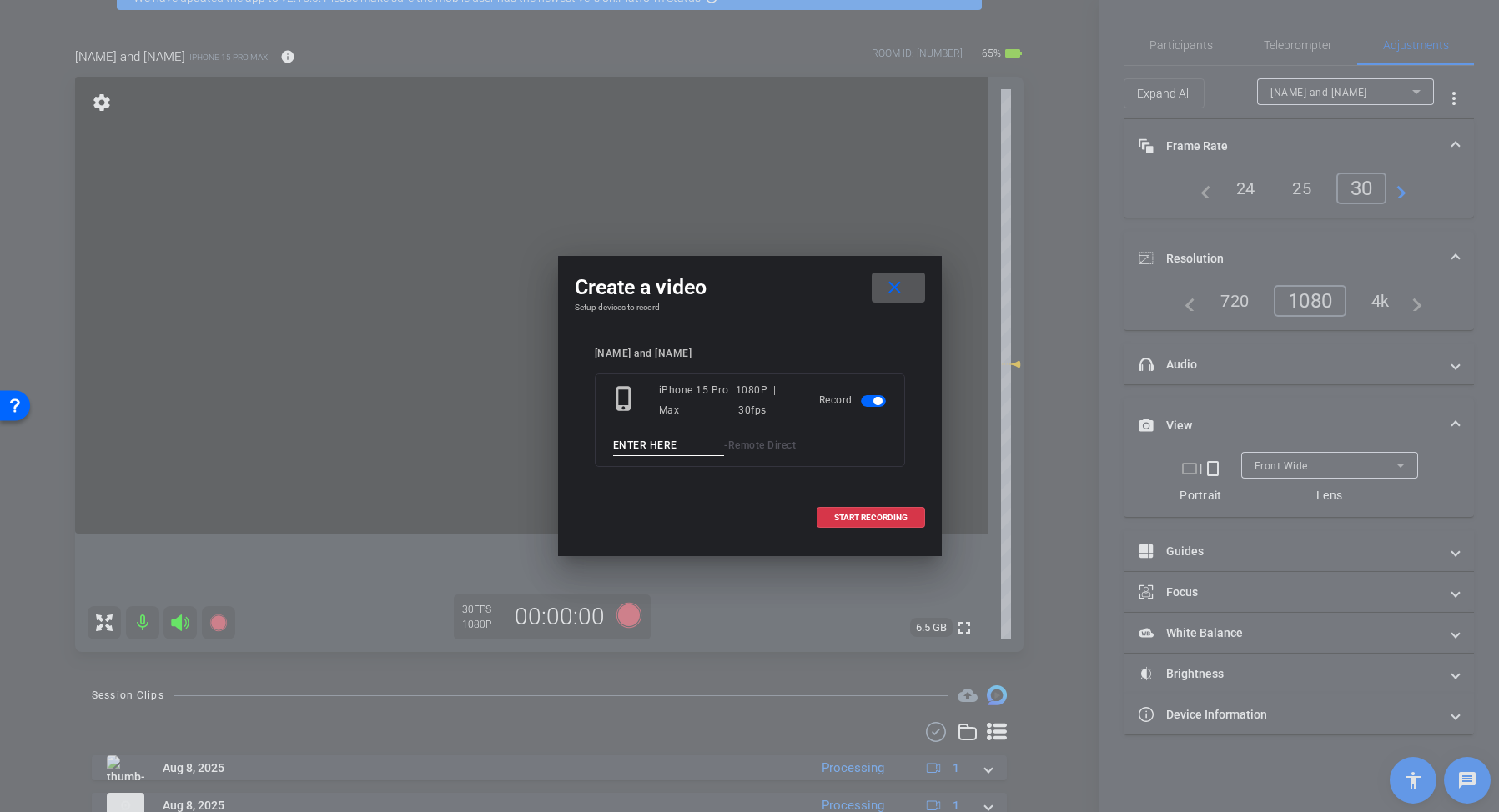 click at bounding box center (669, 445) 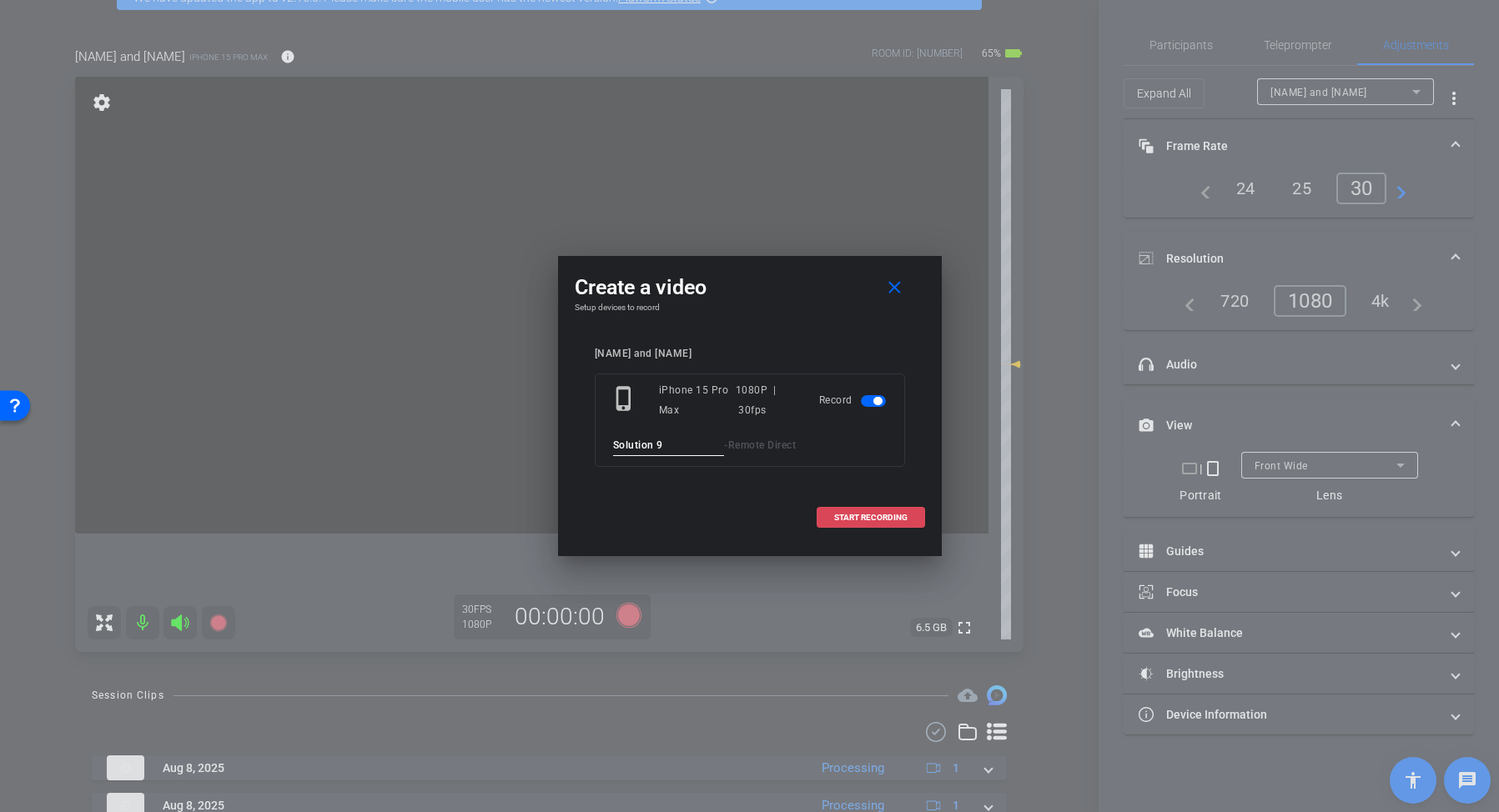 type on "Solution 9" 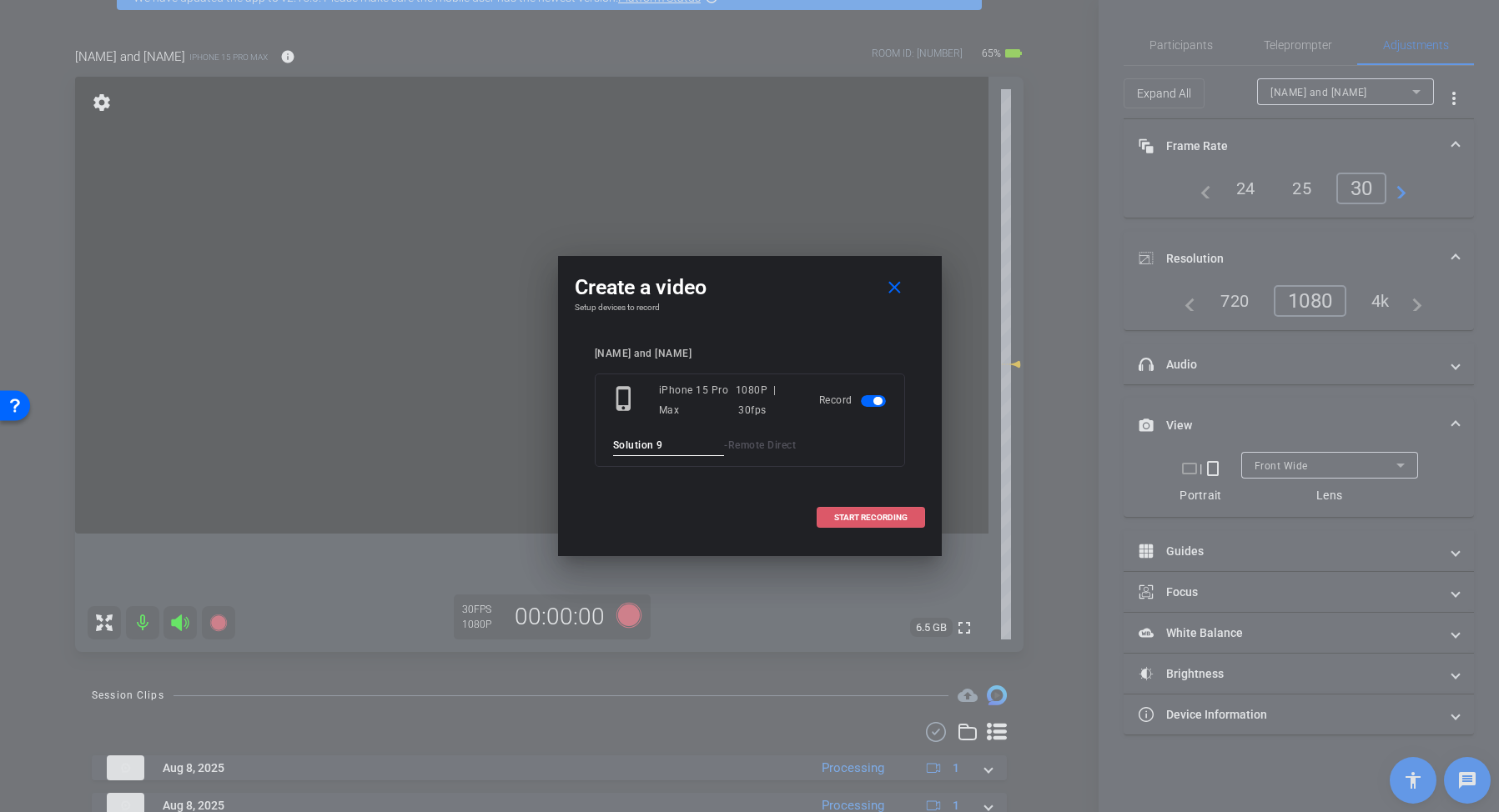 click on "START RECORDING" at bounding box center (871, 518) 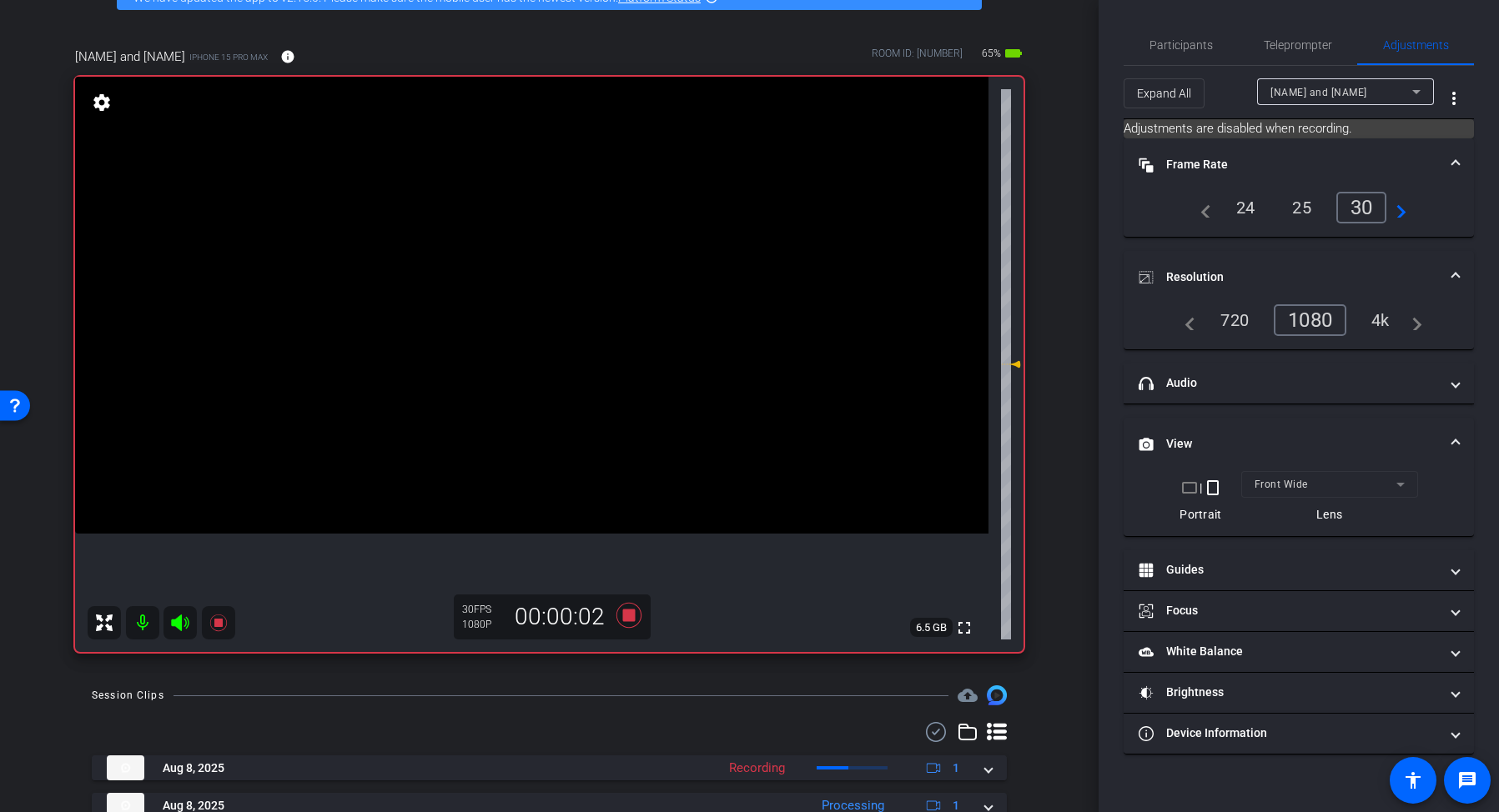 click 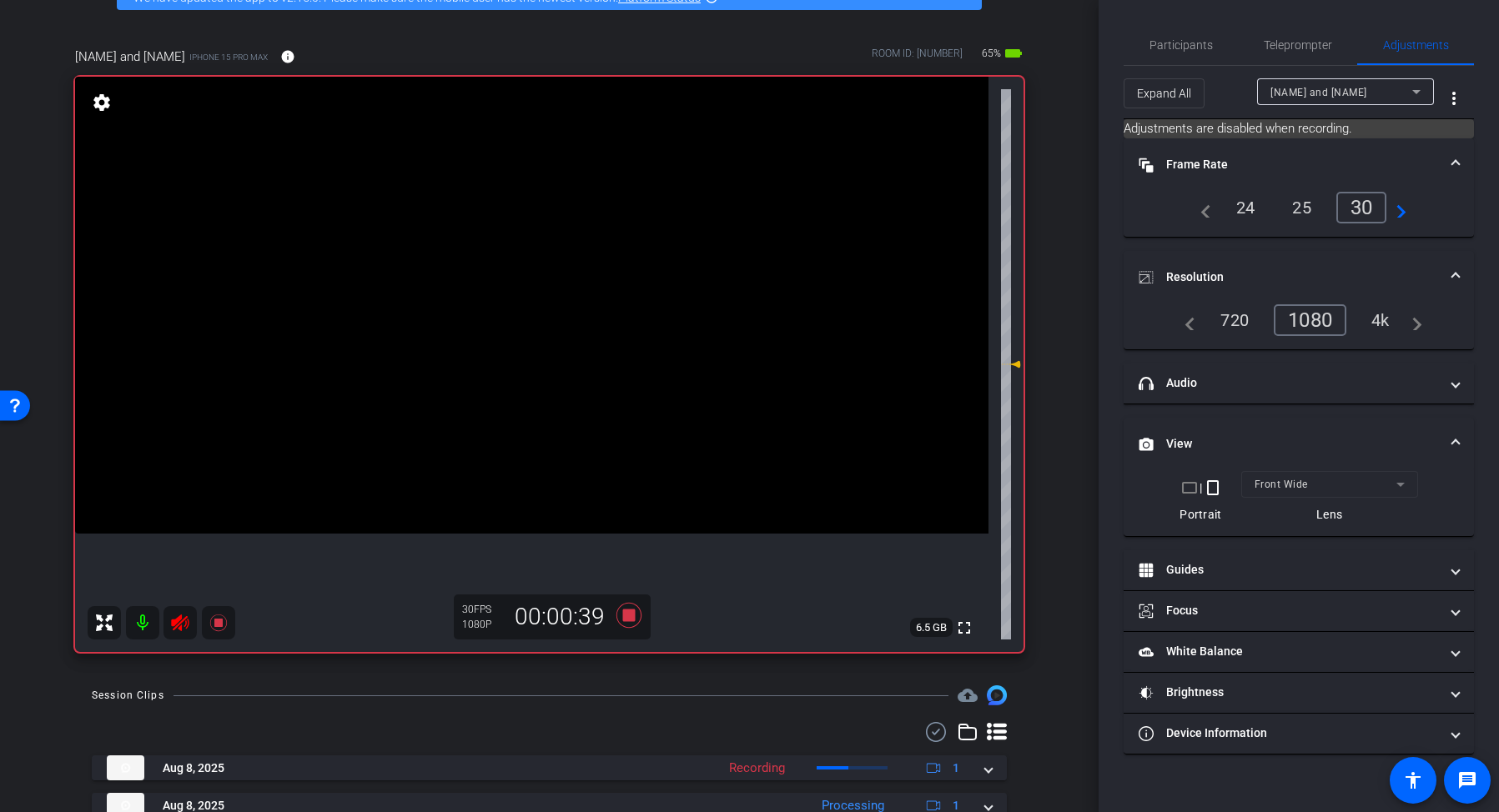click 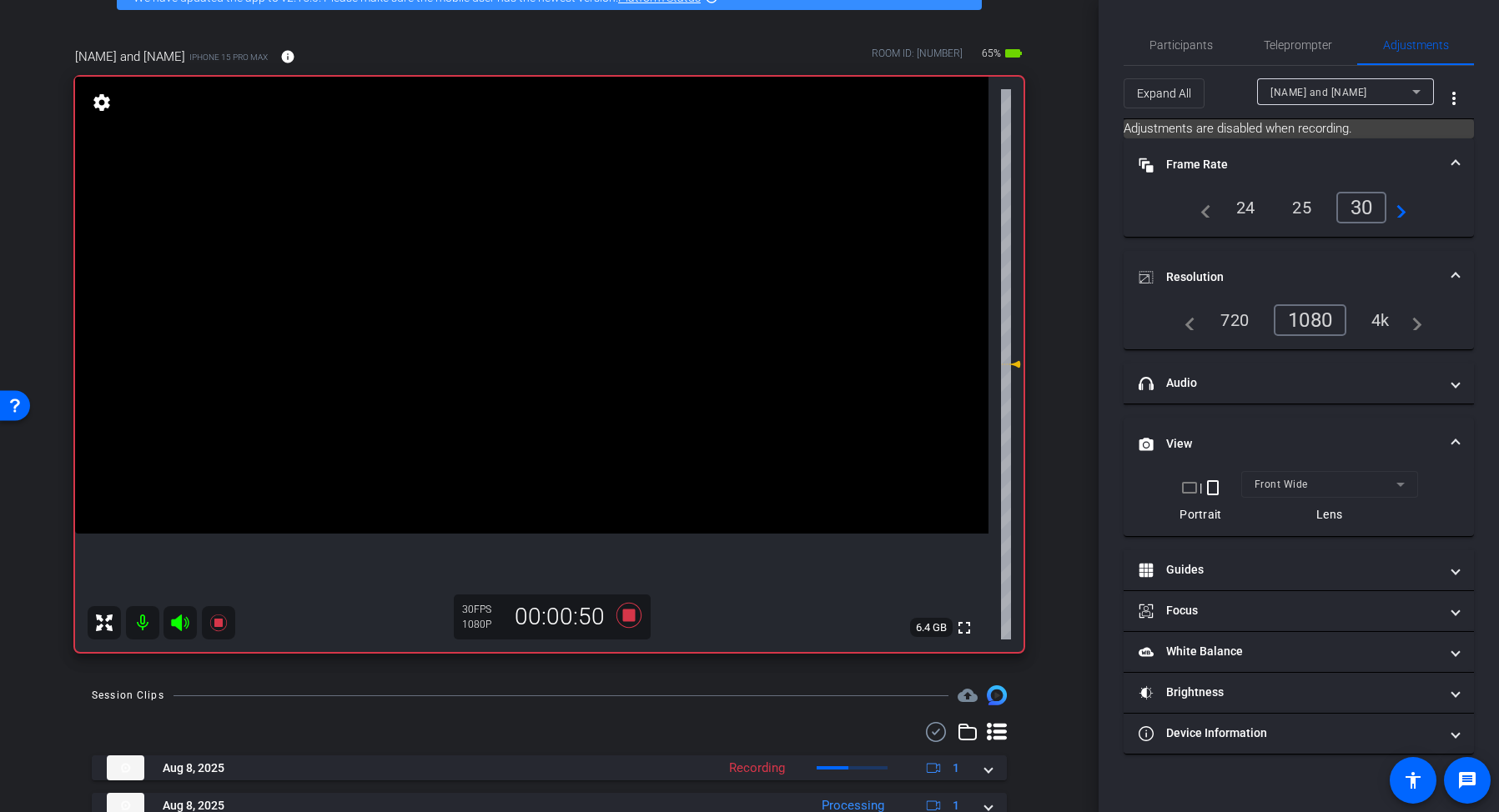 click 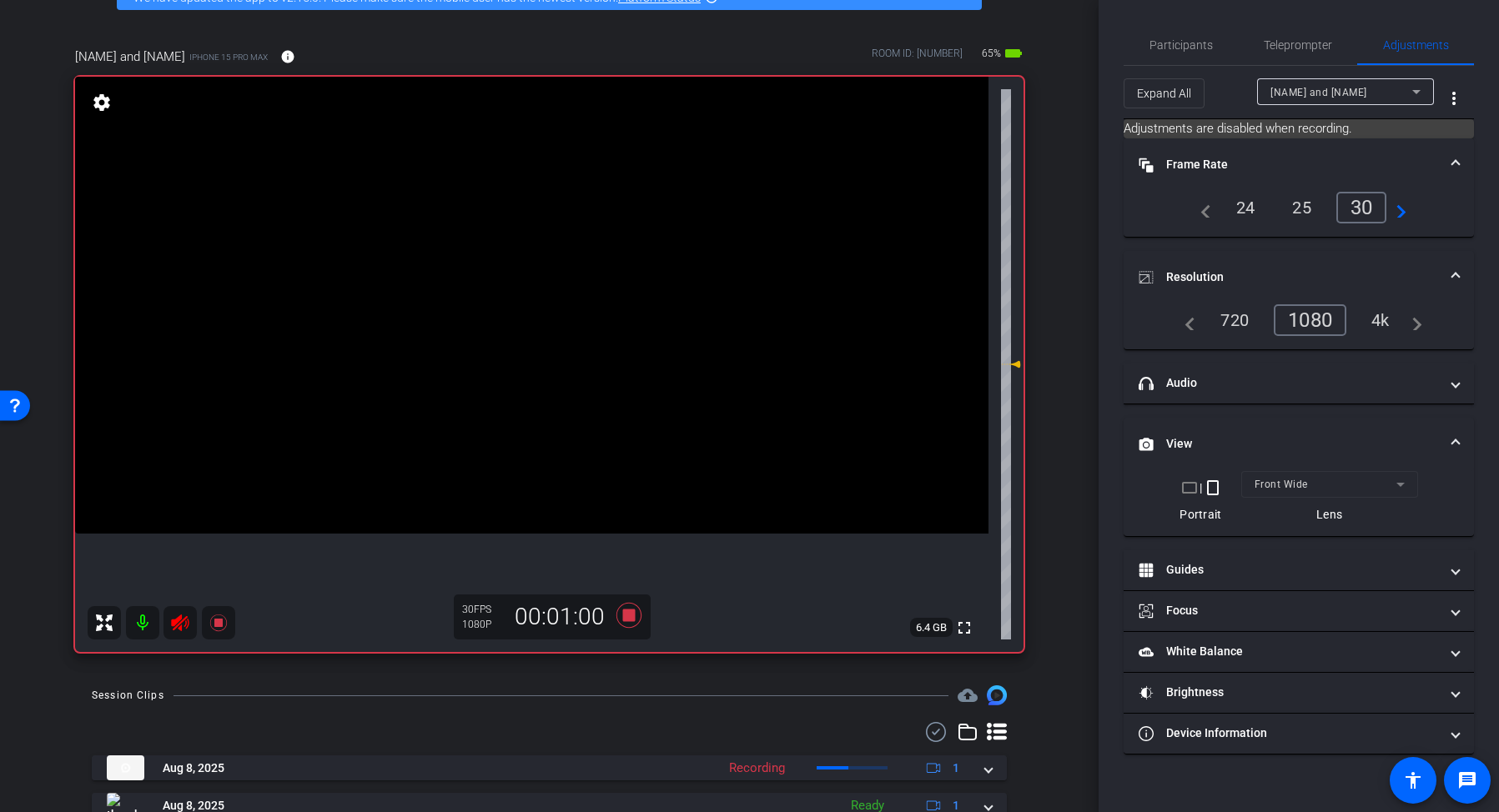 click 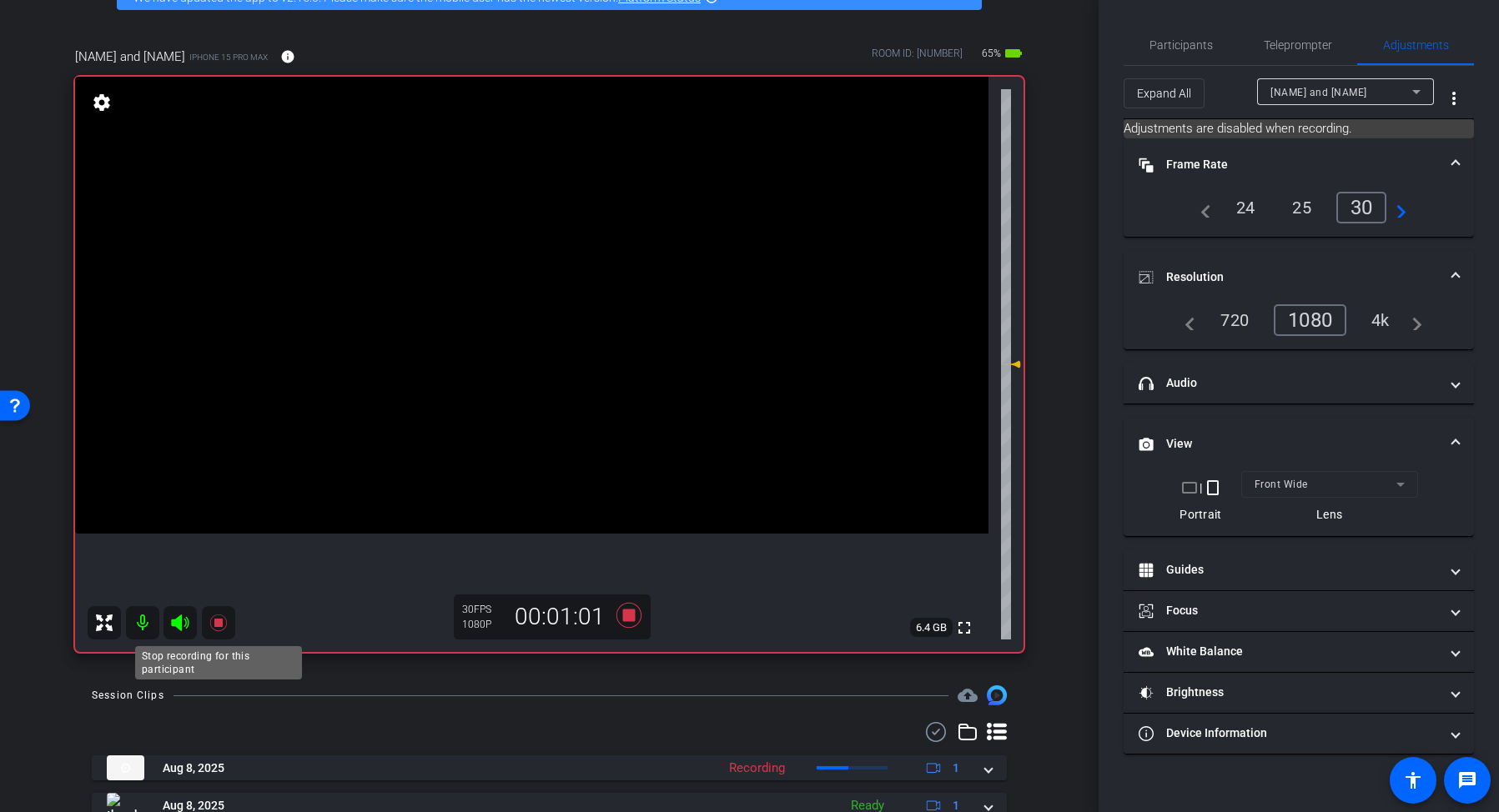 click 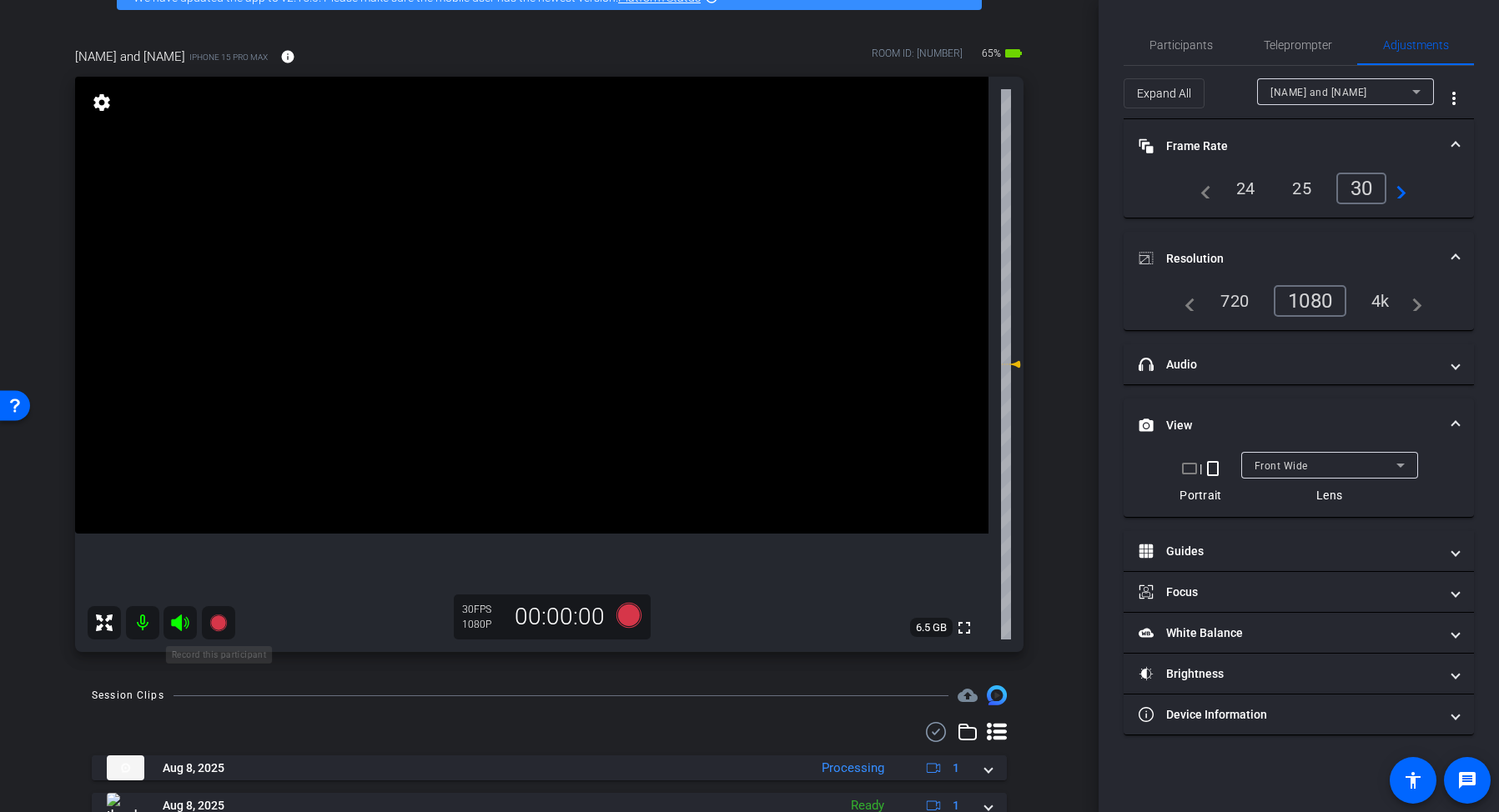 click 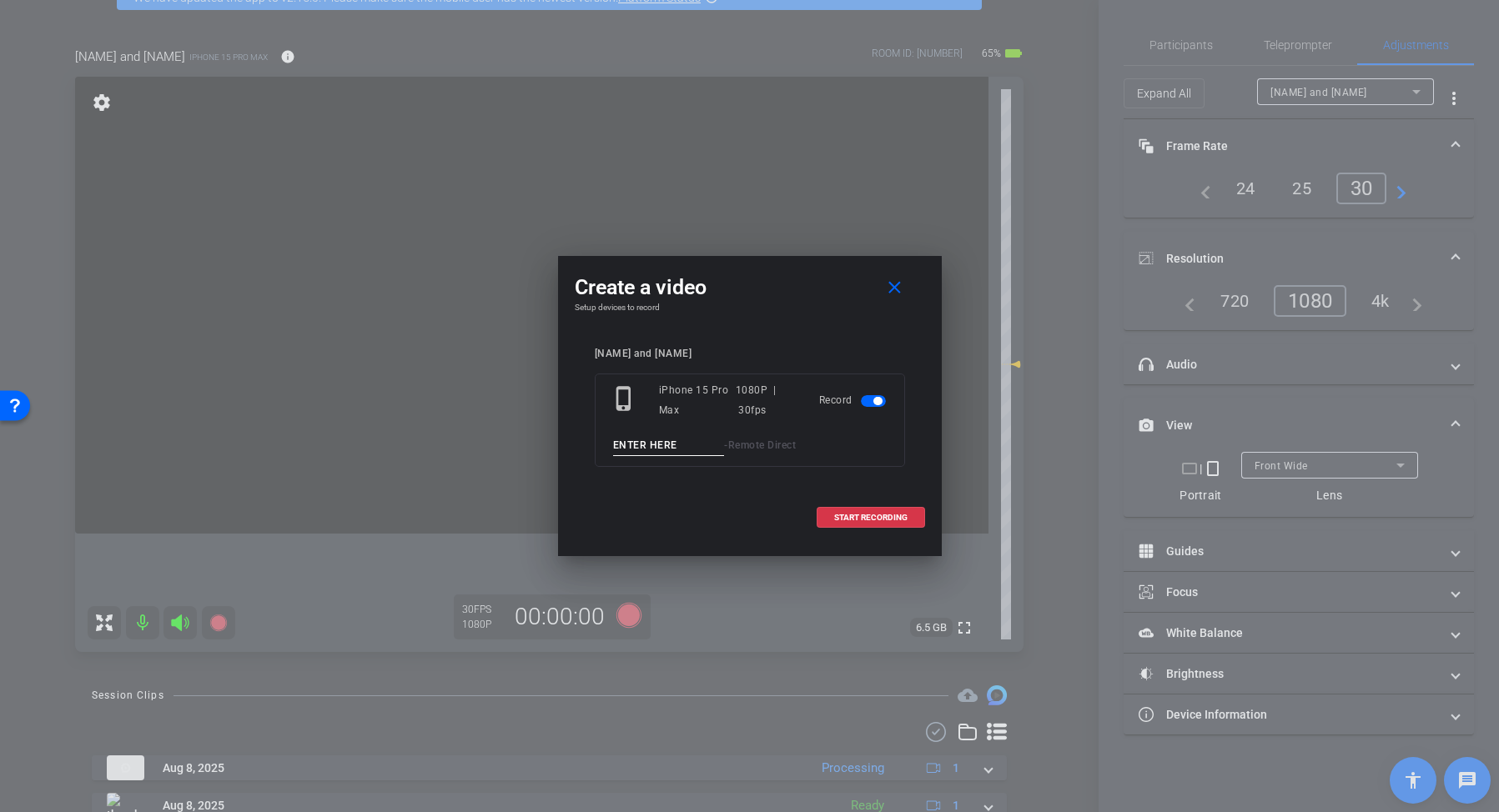 click at bounding box center [669, 445] 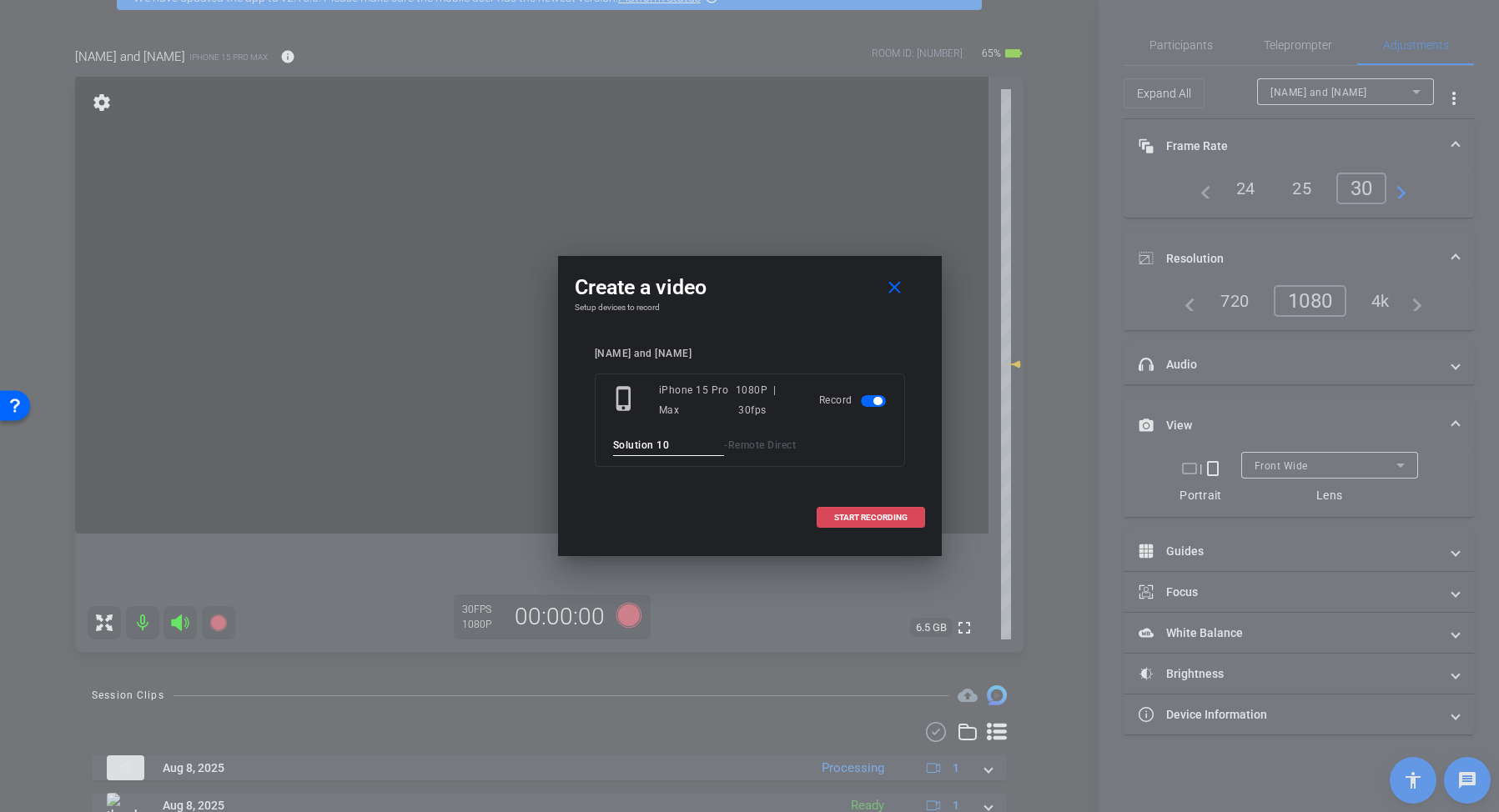 type on "Solution 10" 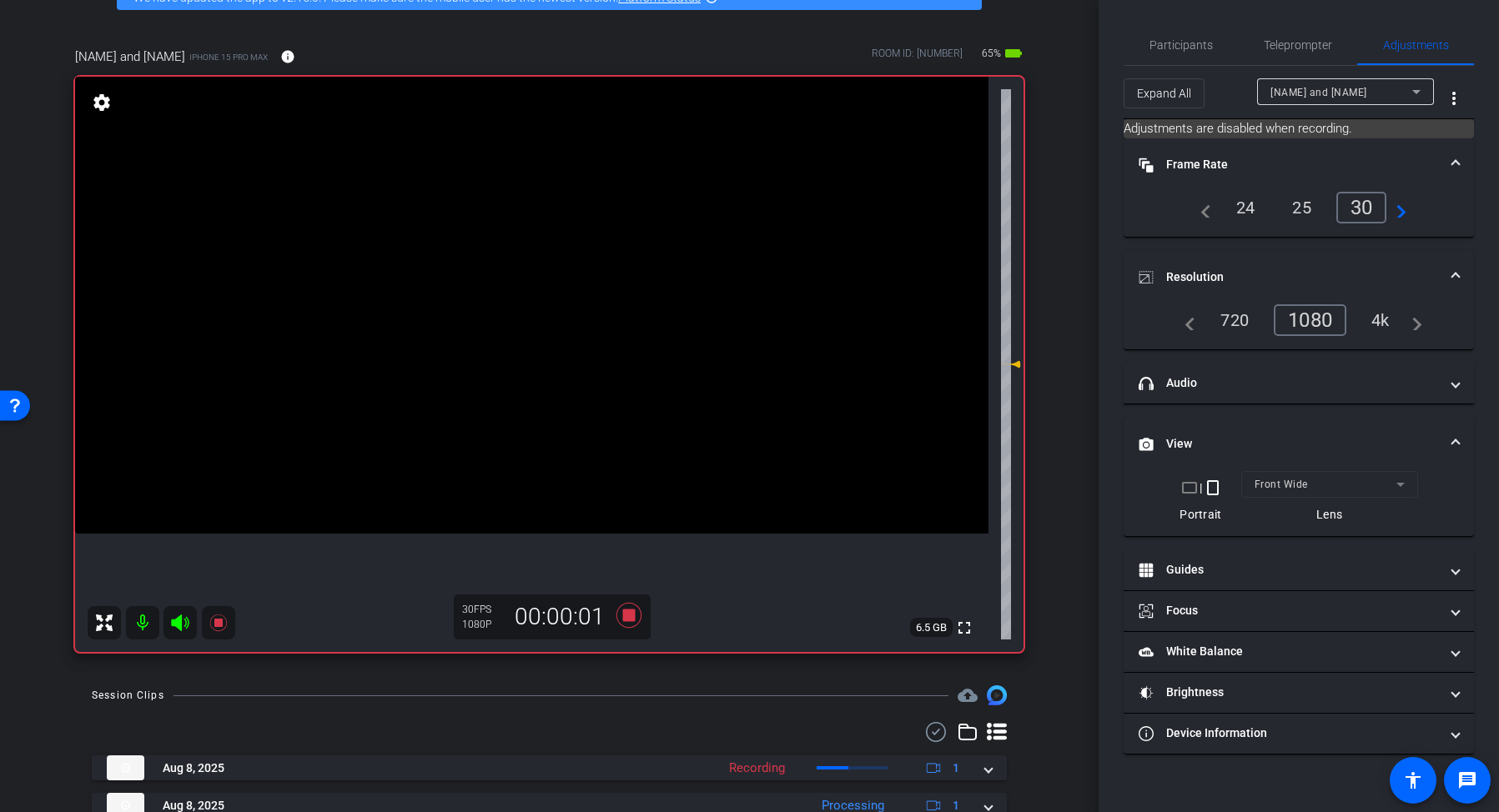 click 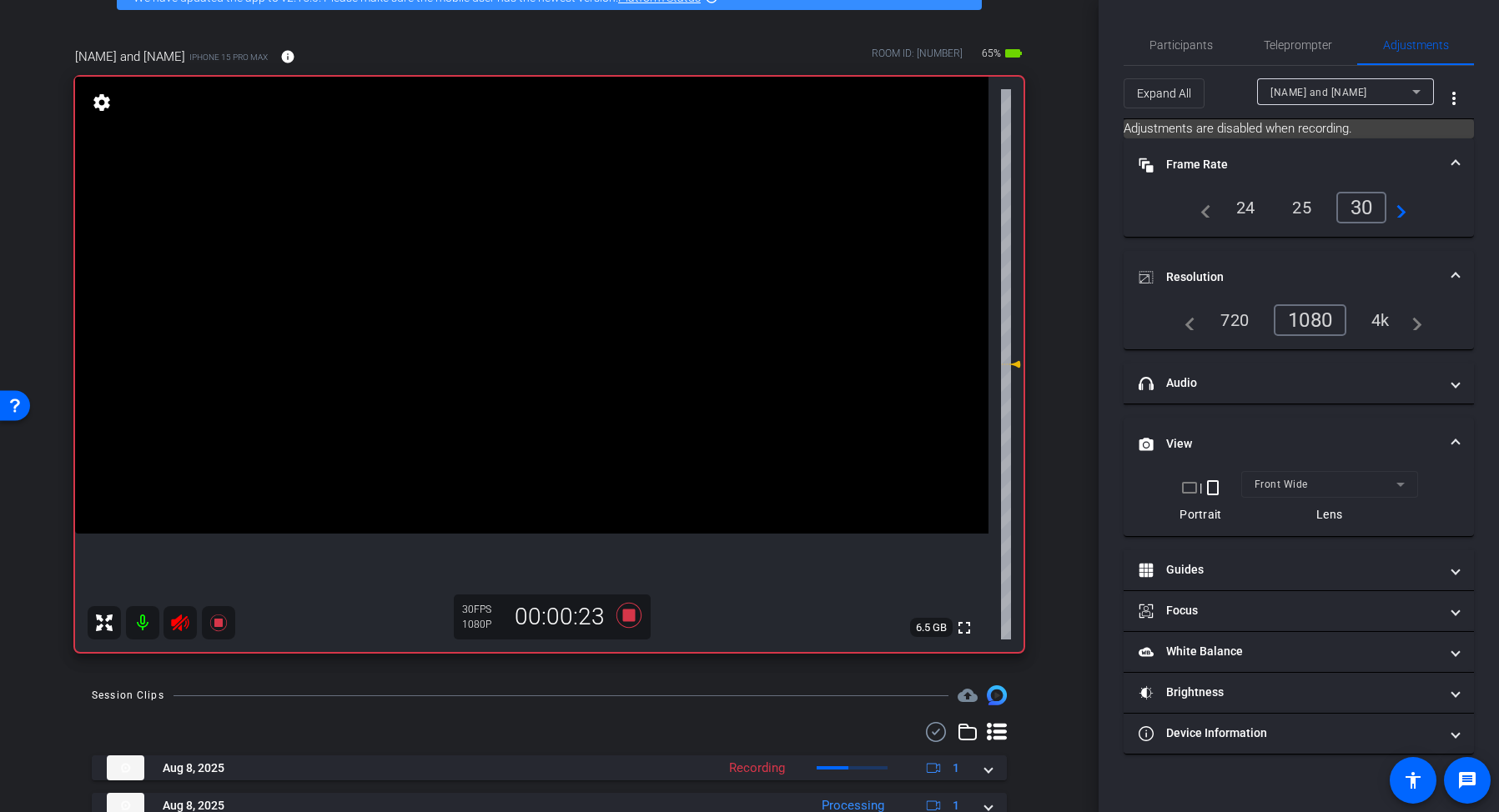 click 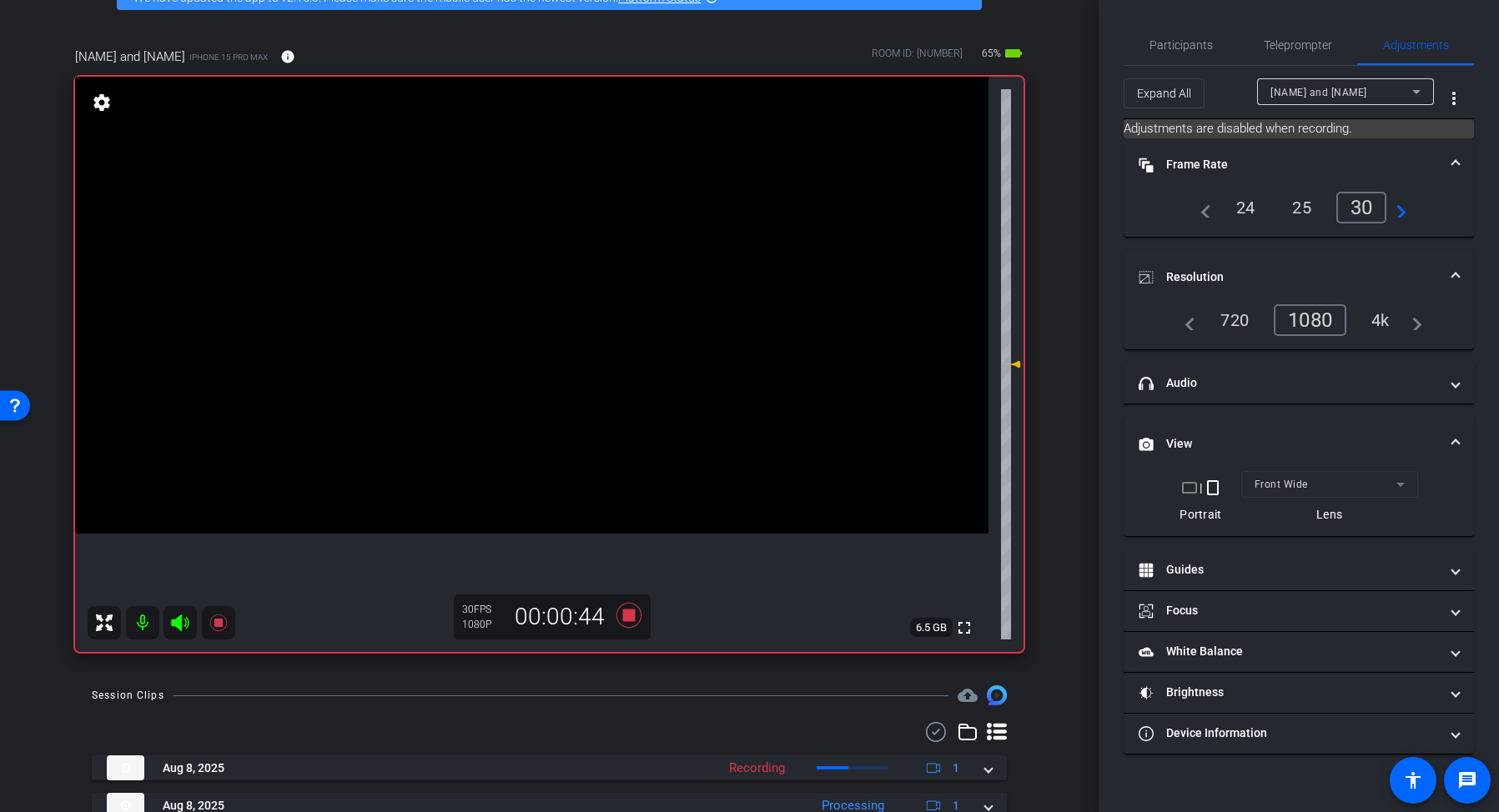 click 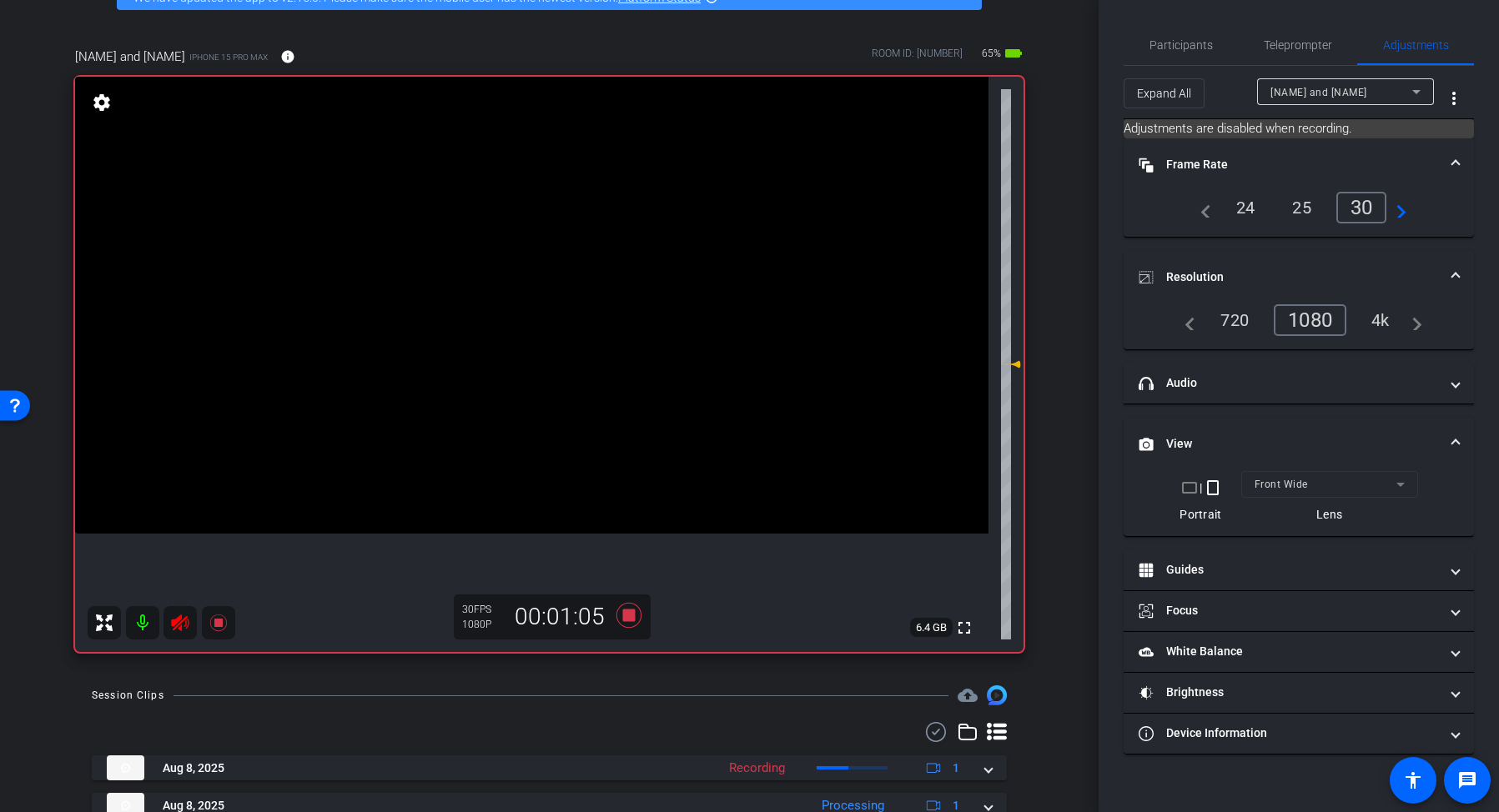 click 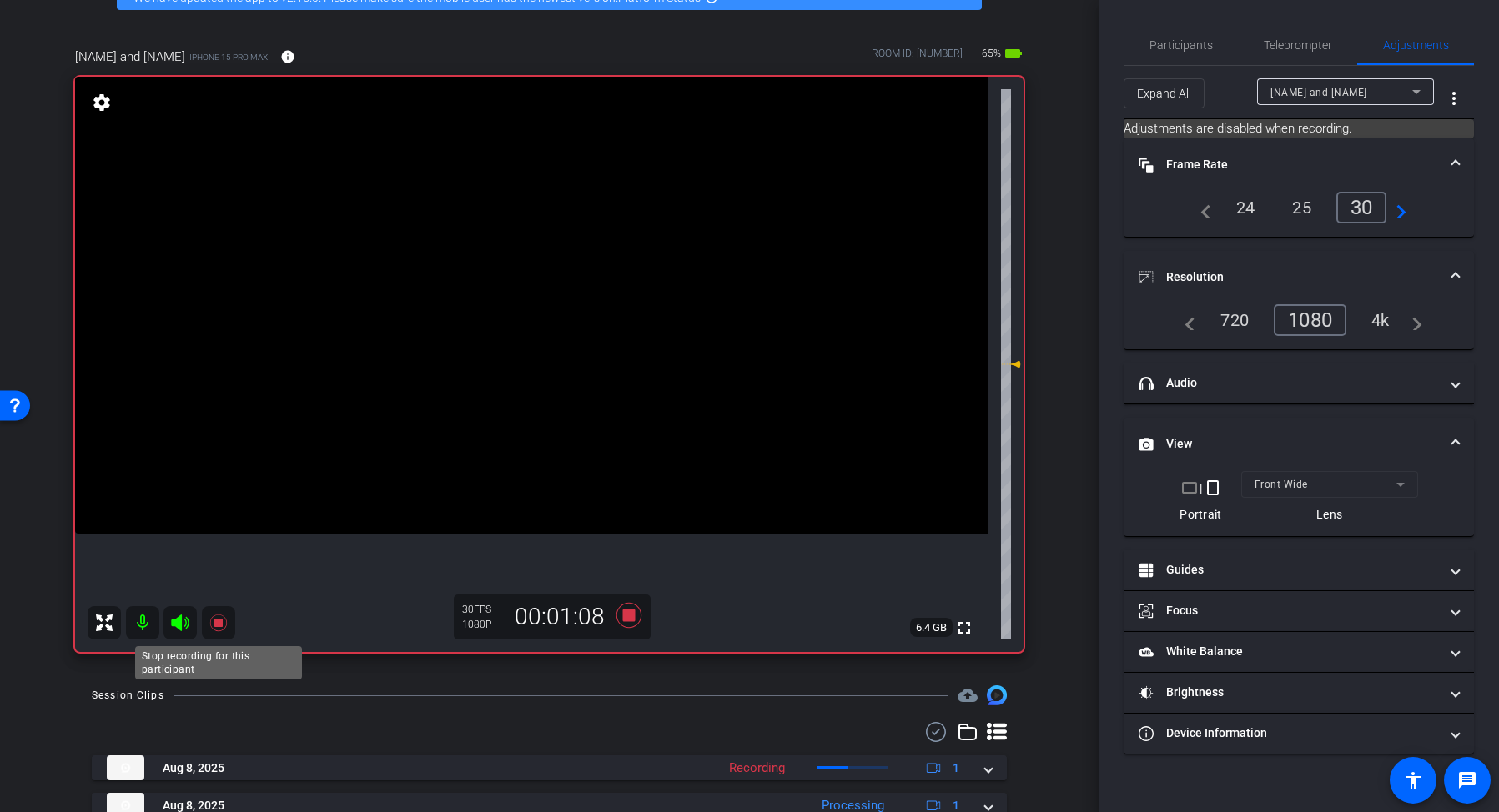 click 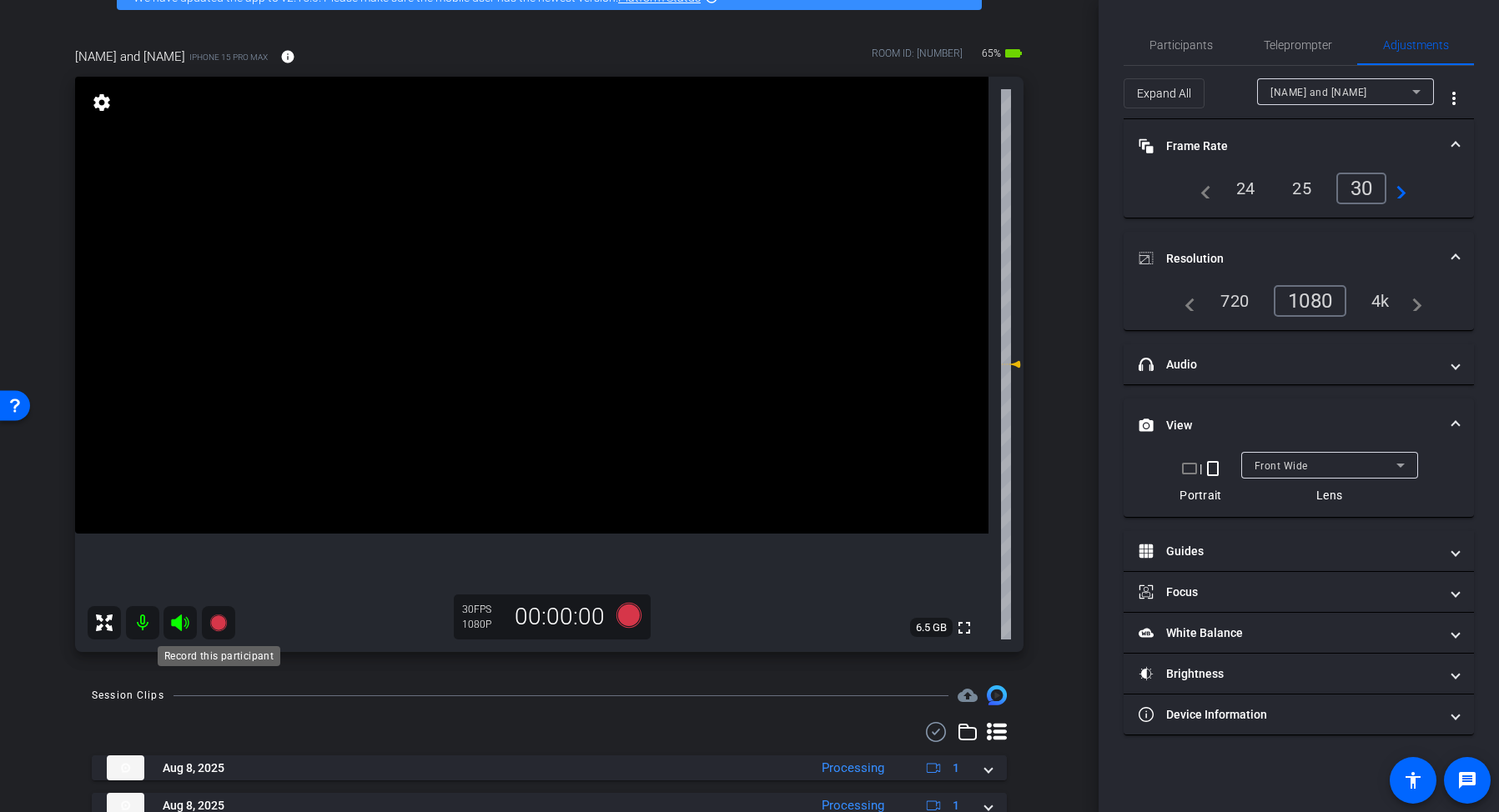 click 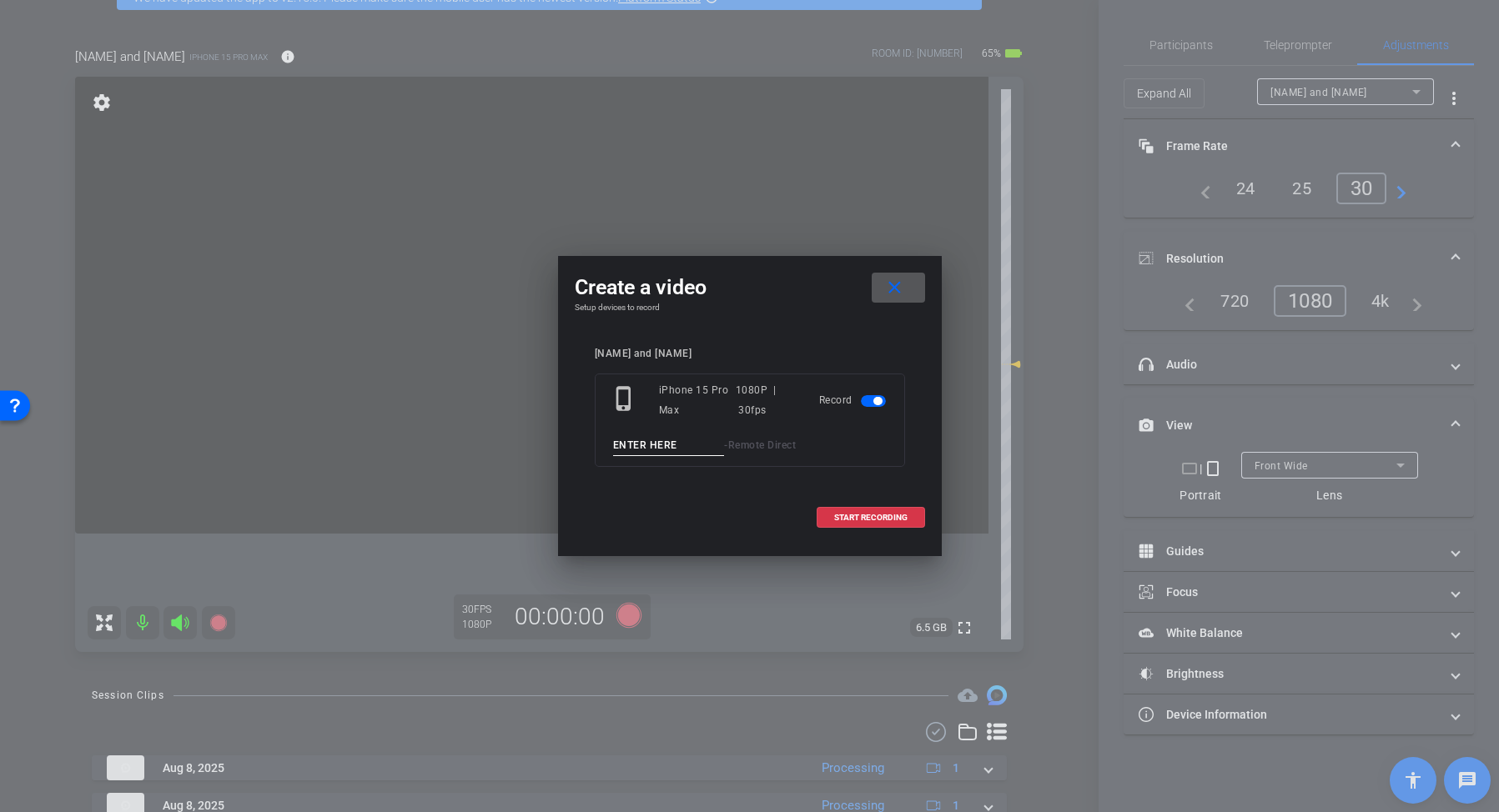 click at bounding box center (669, 445) 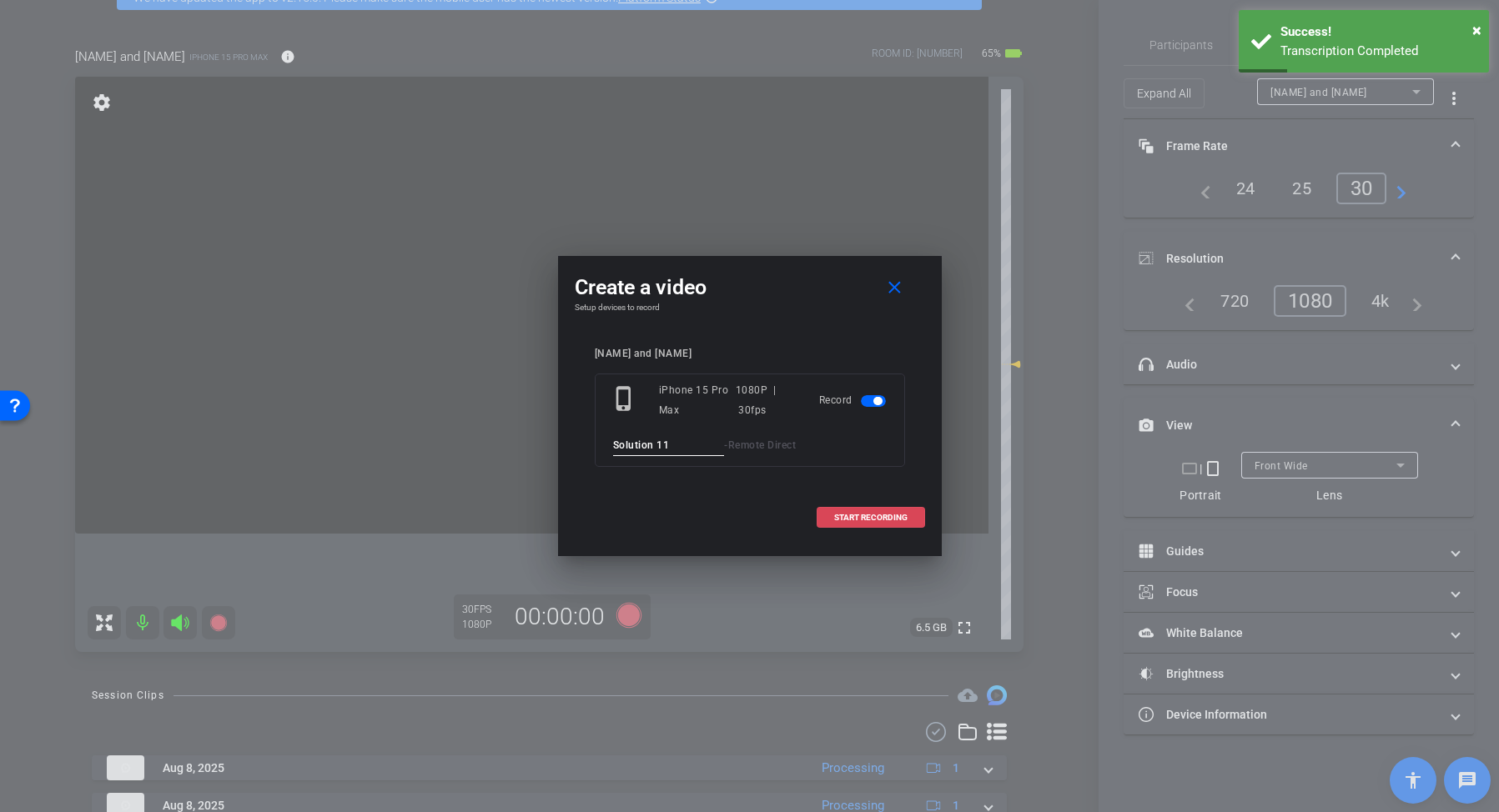 type on "Solution 11" 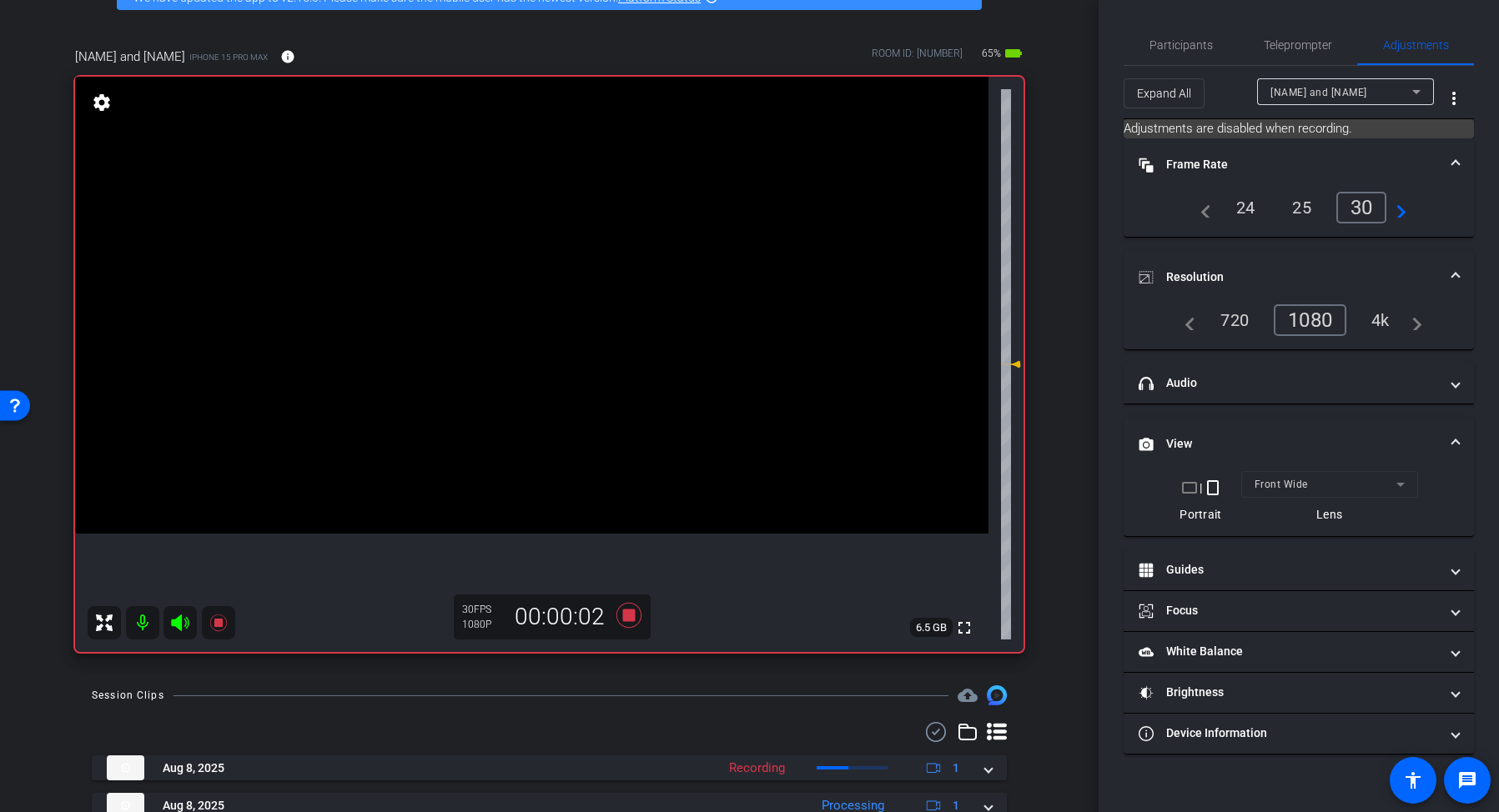 click 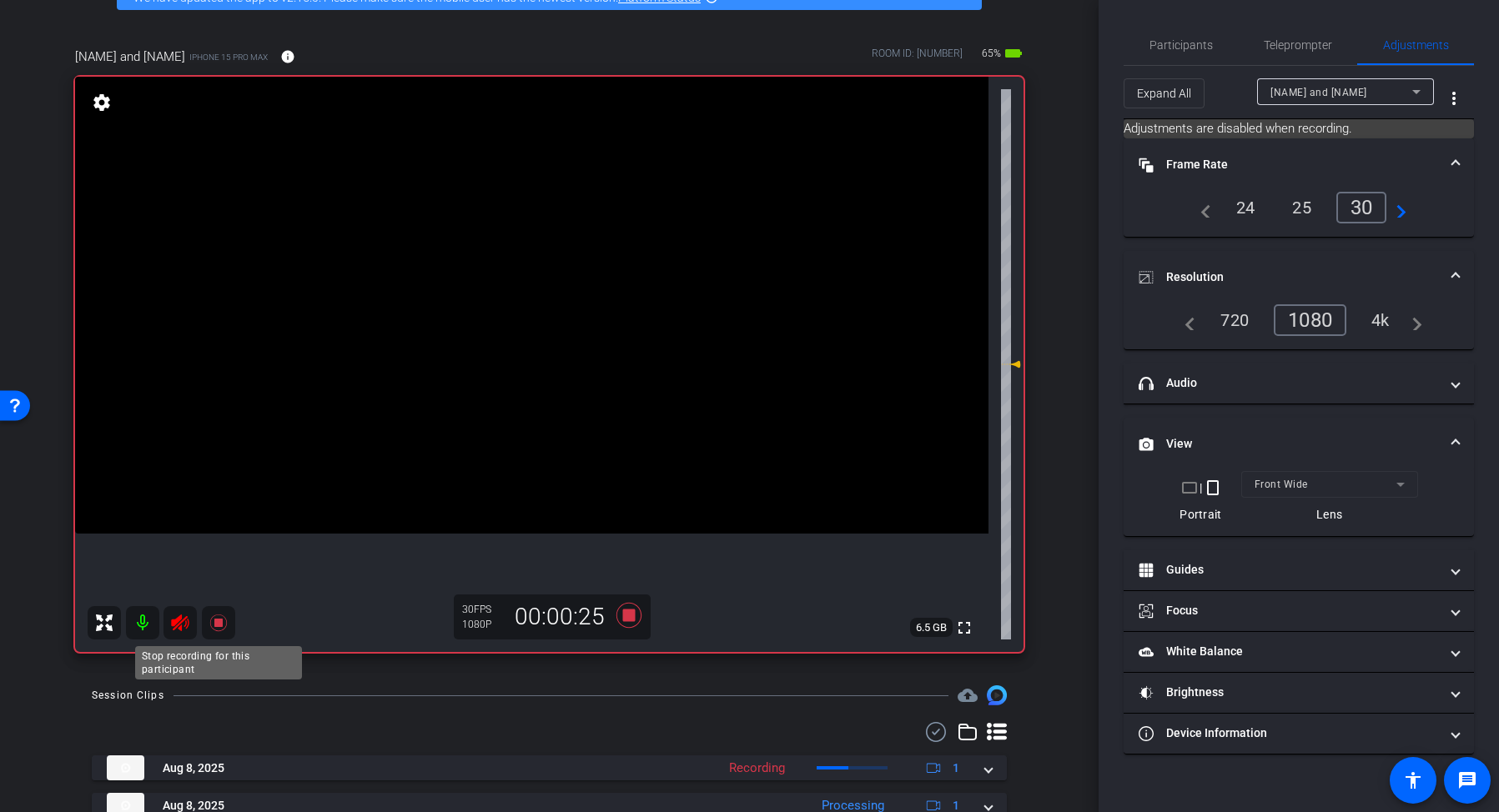 click 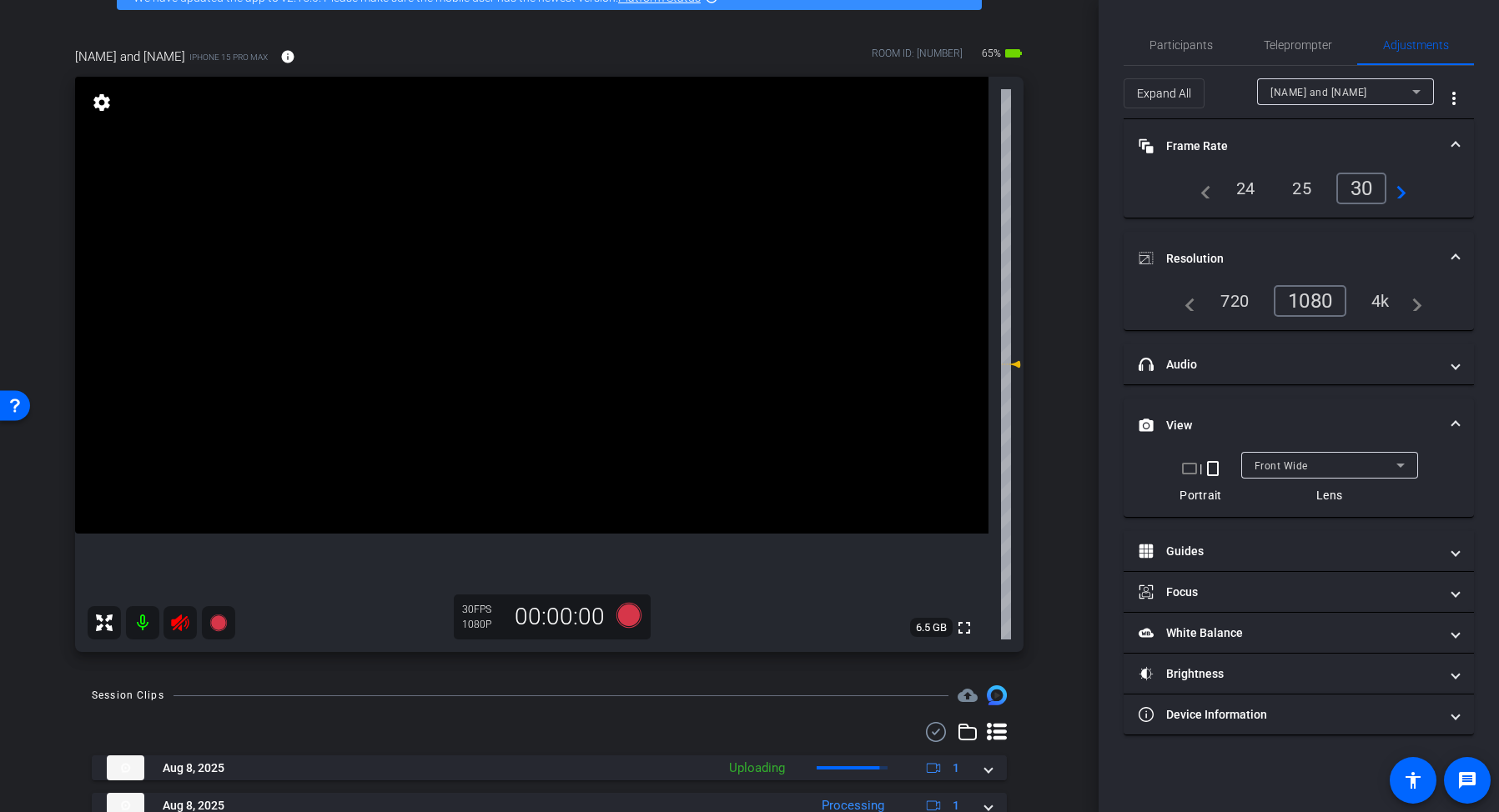 click 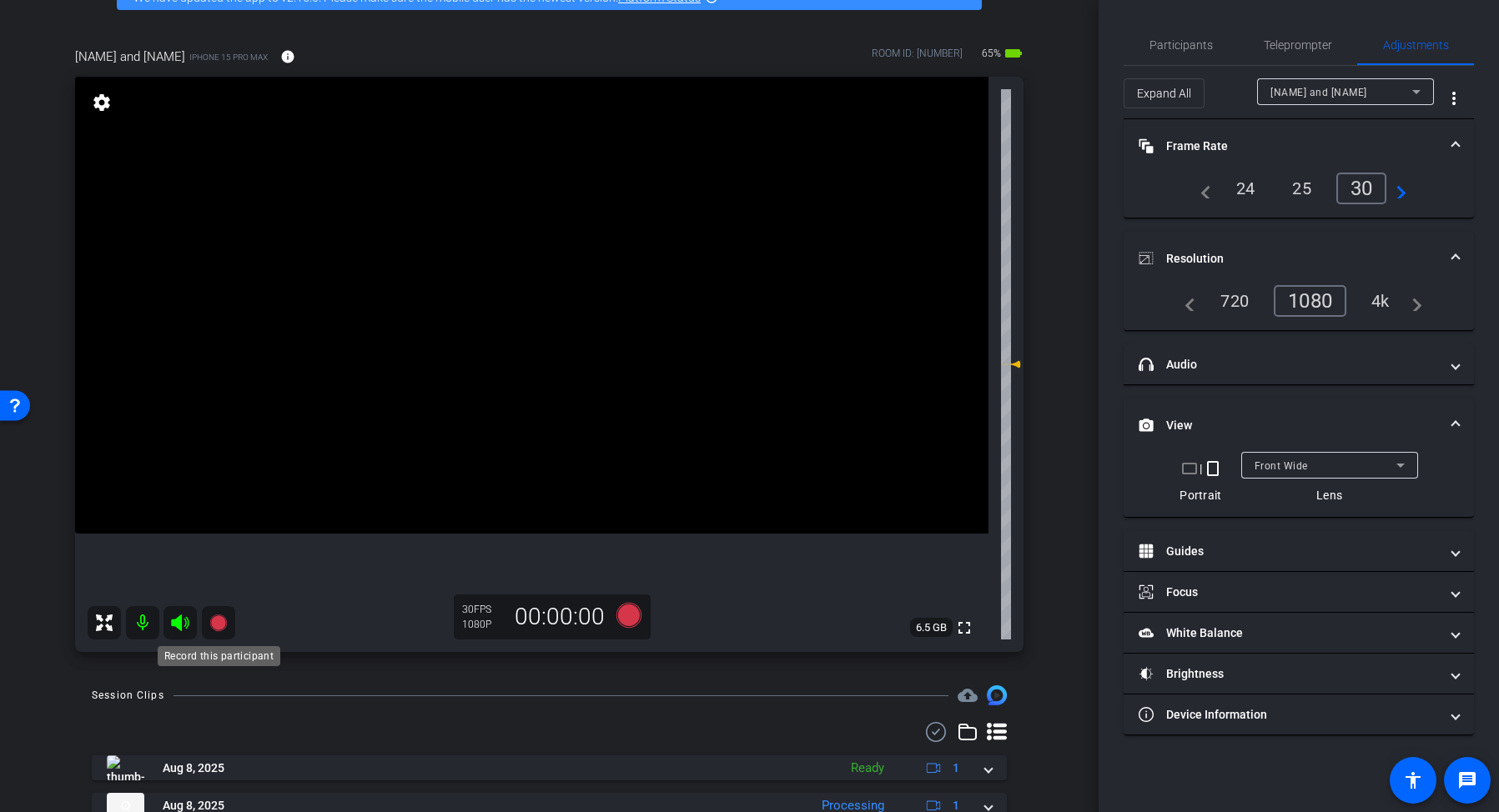 click 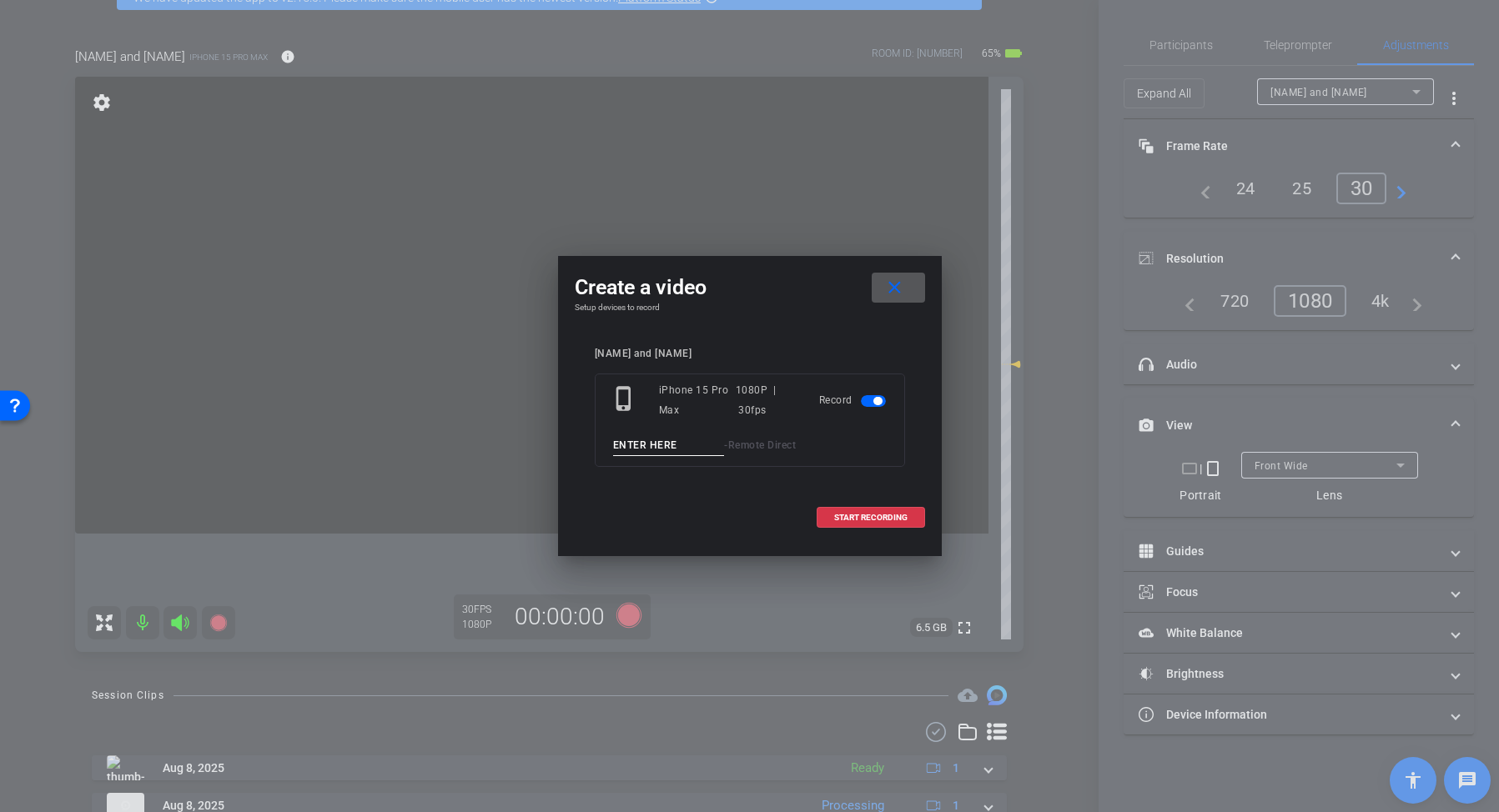 click at bounding box center (669, 445) 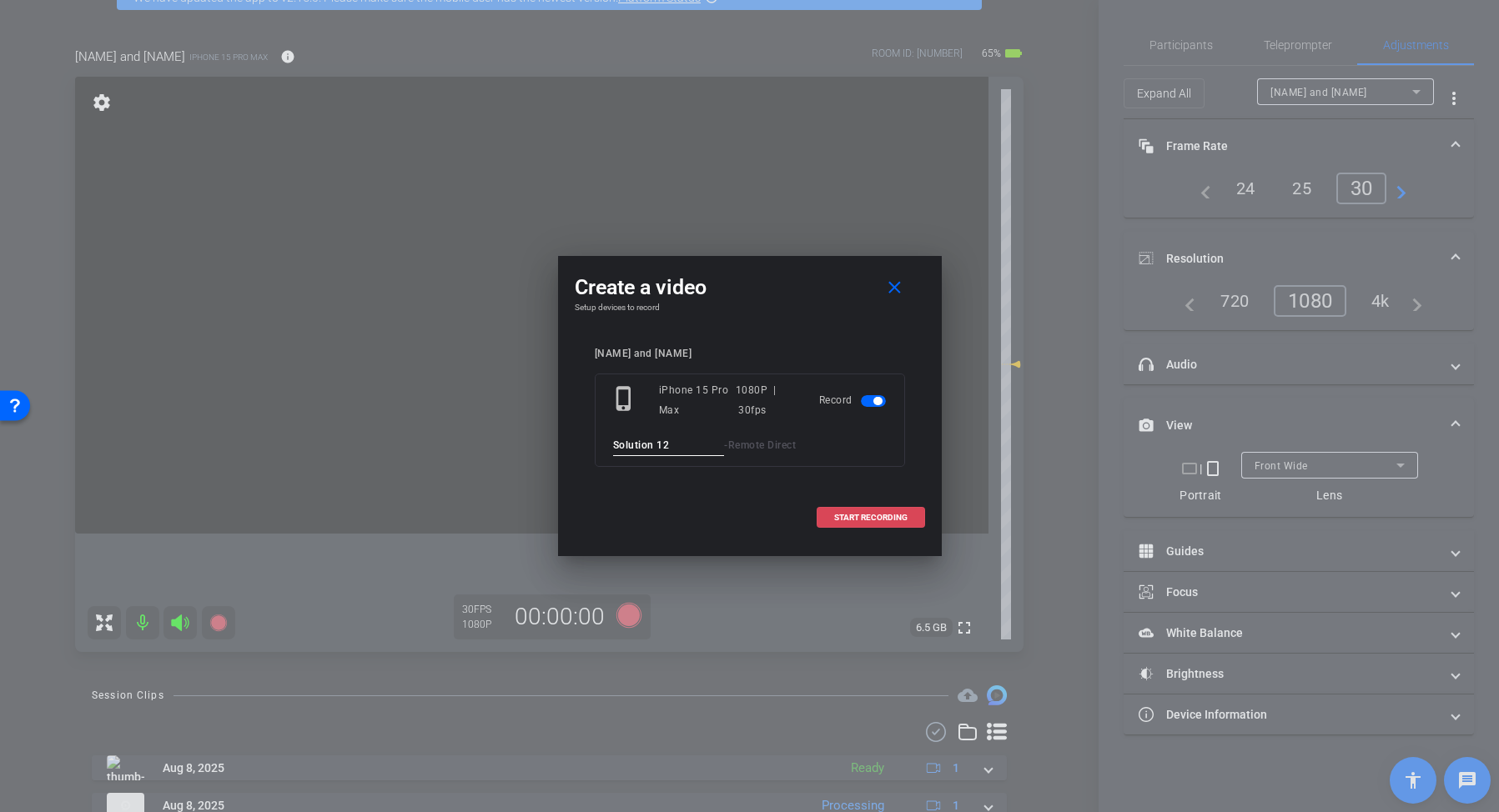 type on "Solution 12" 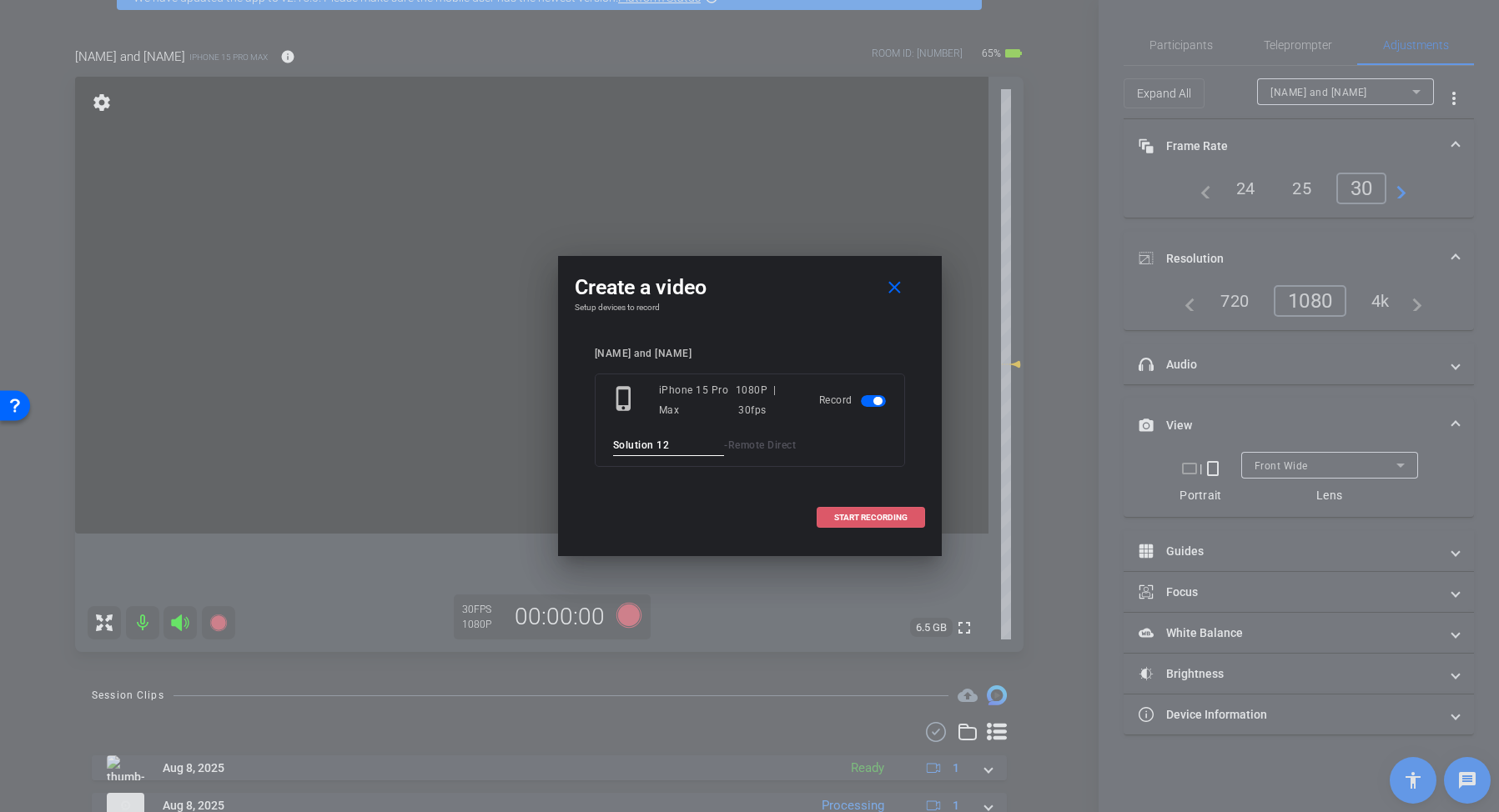 click on "START RECORDING" at bounding box center (871, 518) 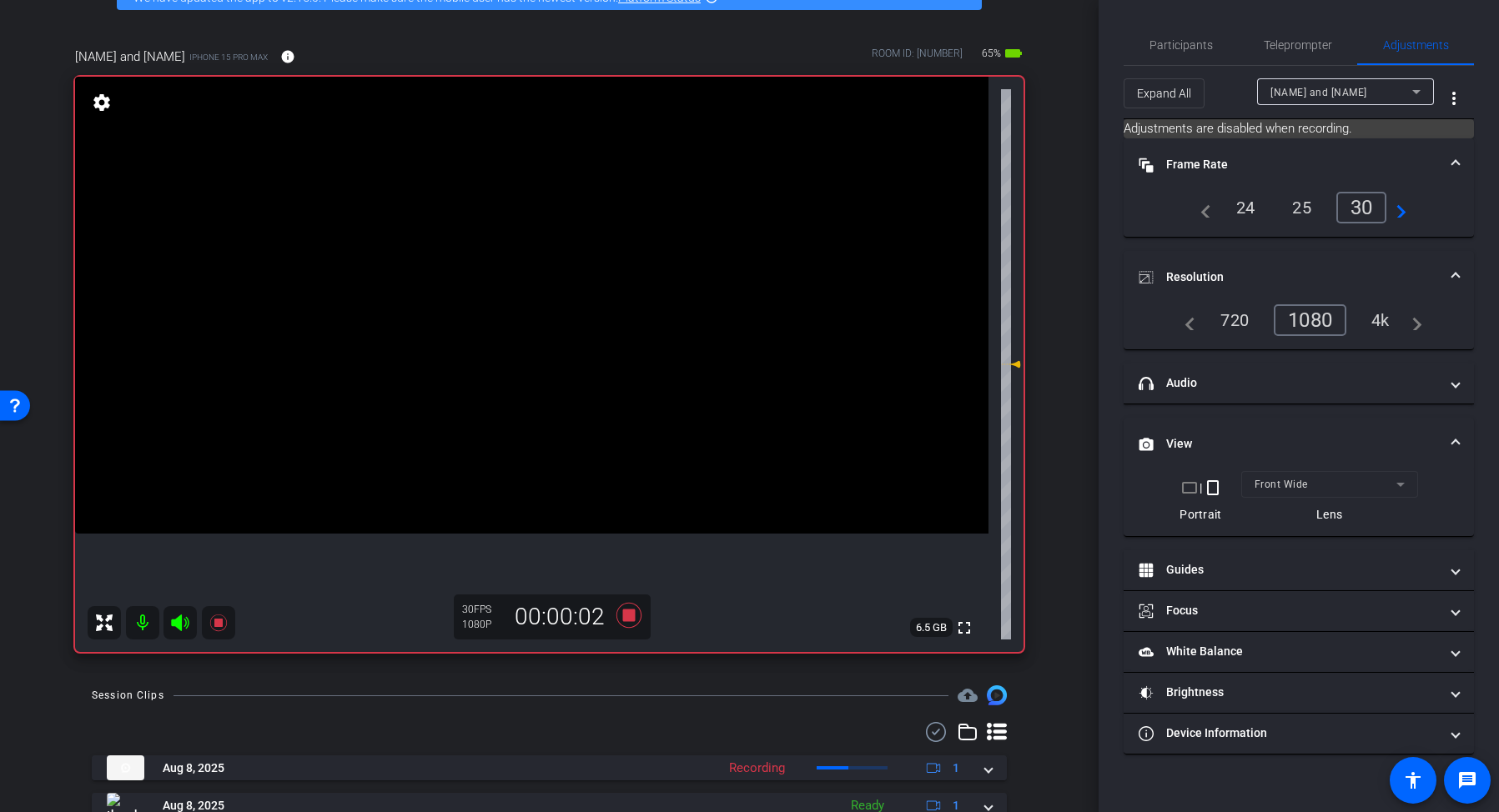 click 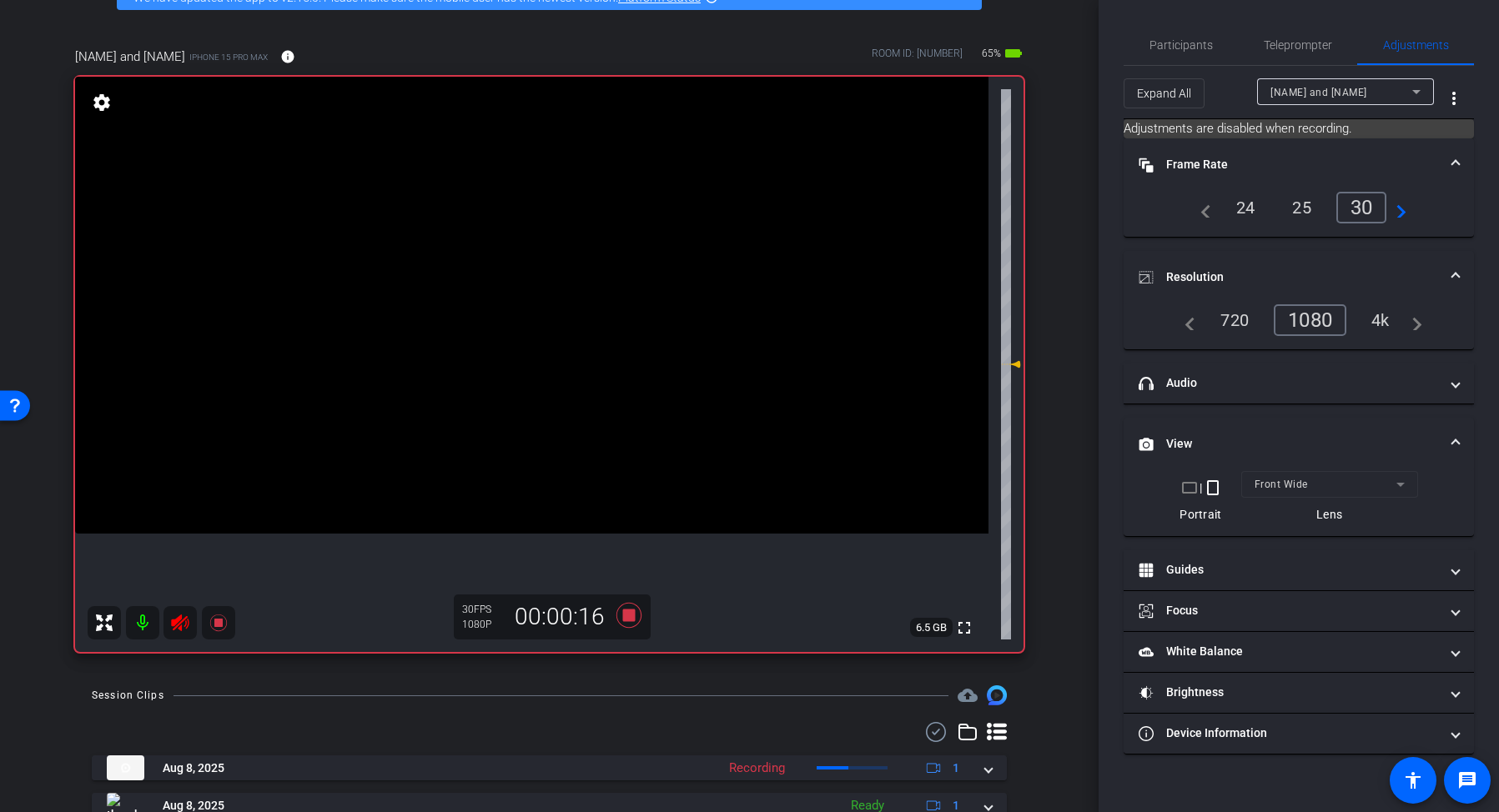 click 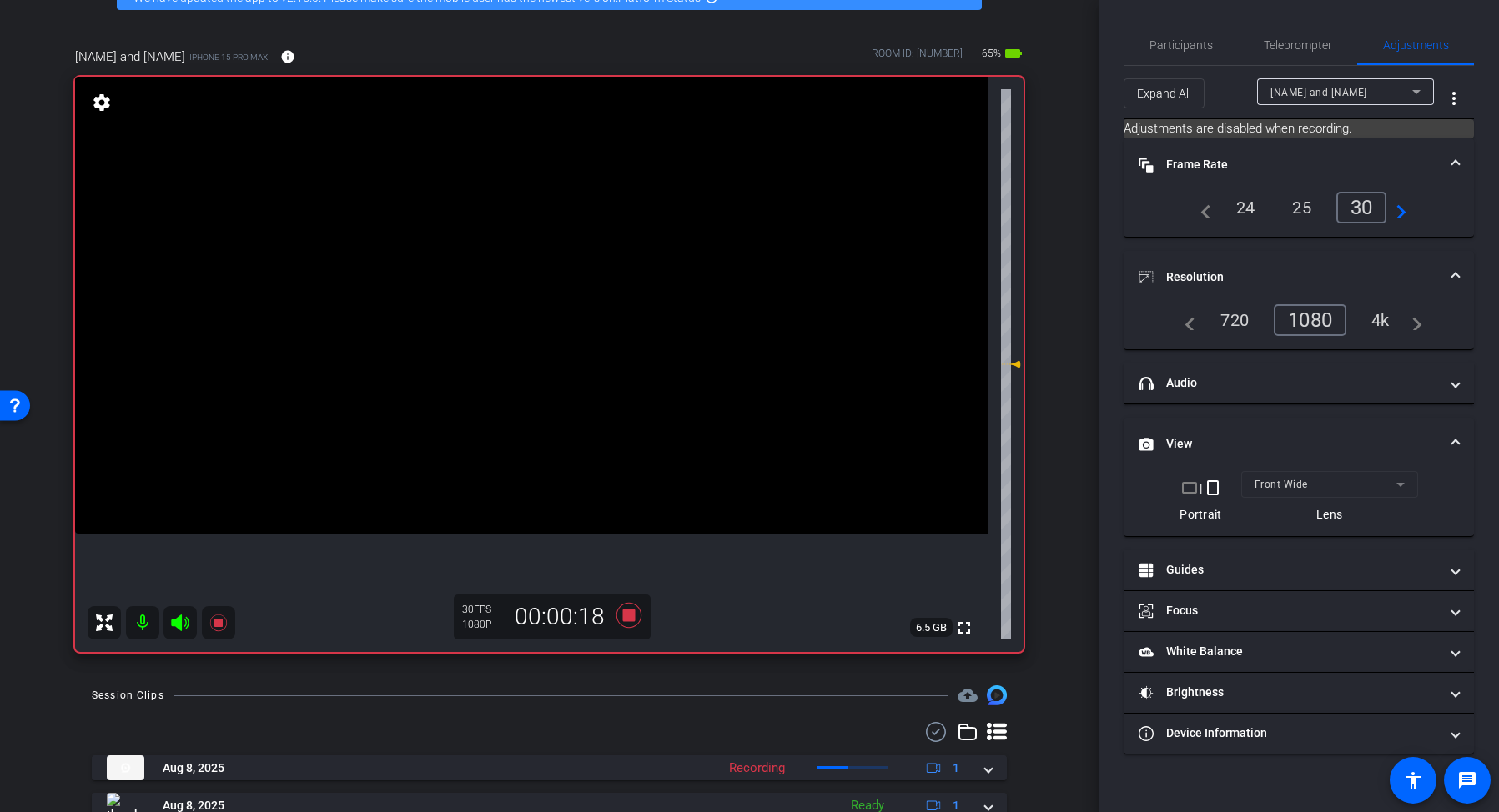 click 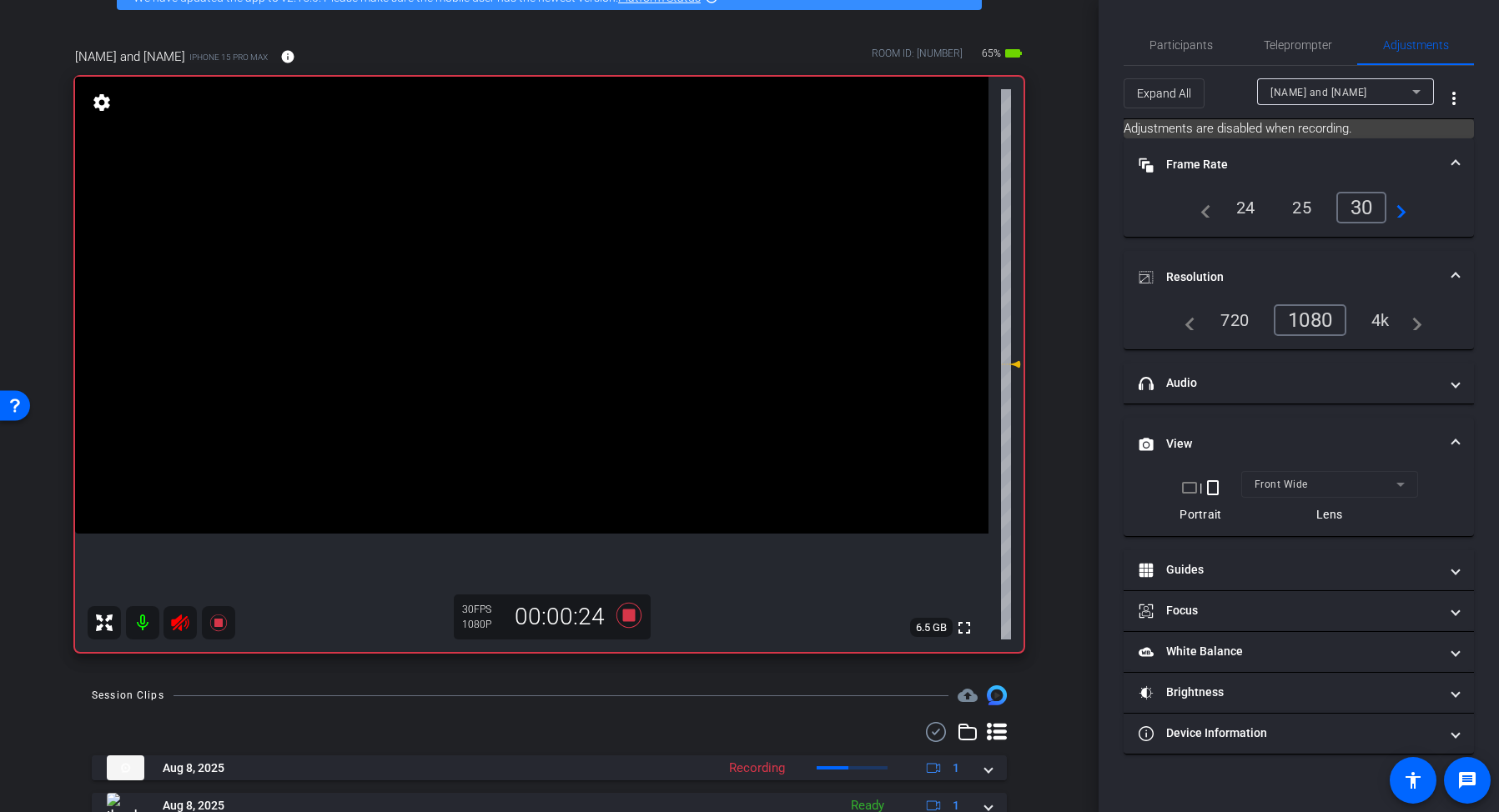 click 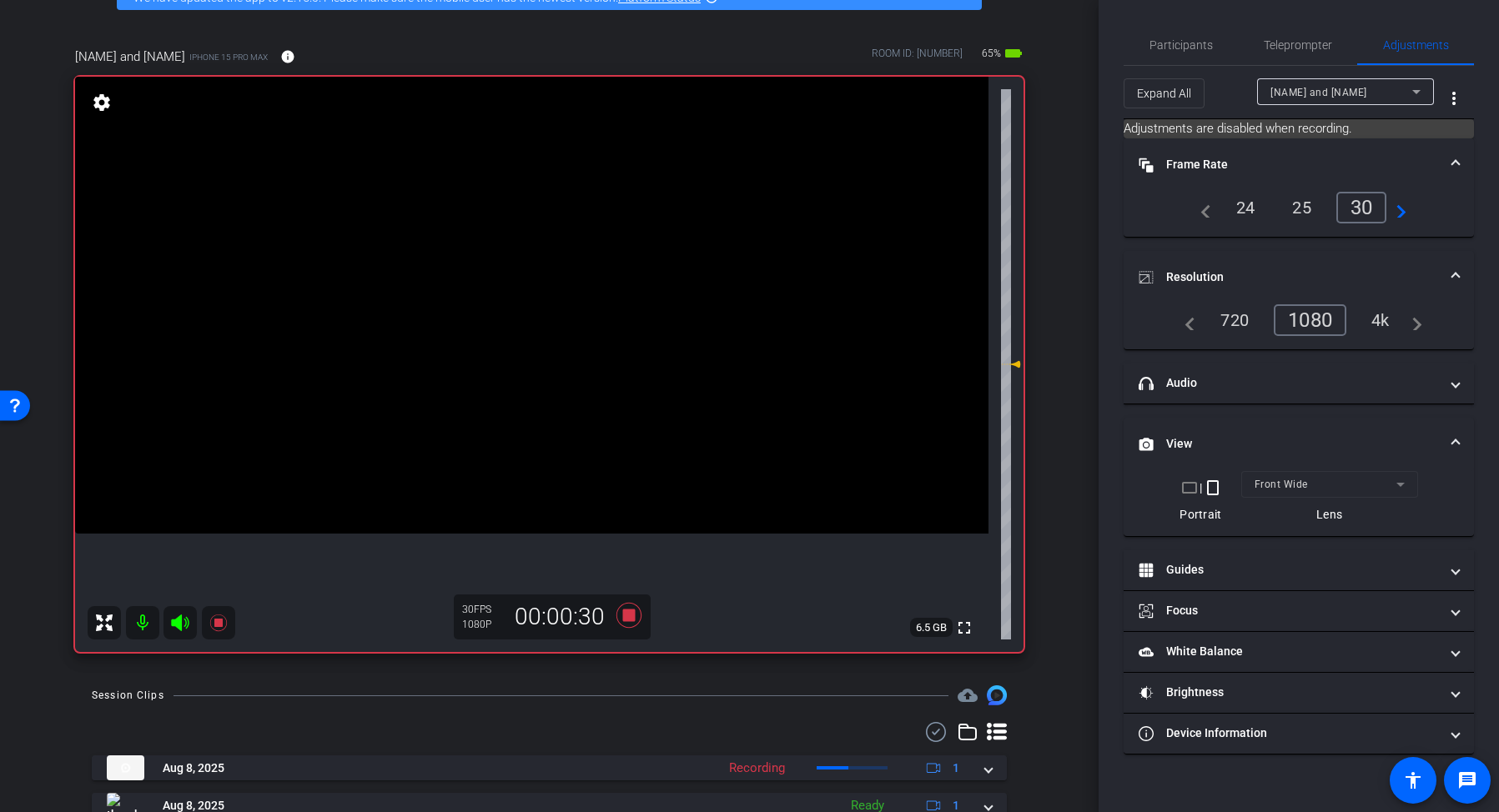 click 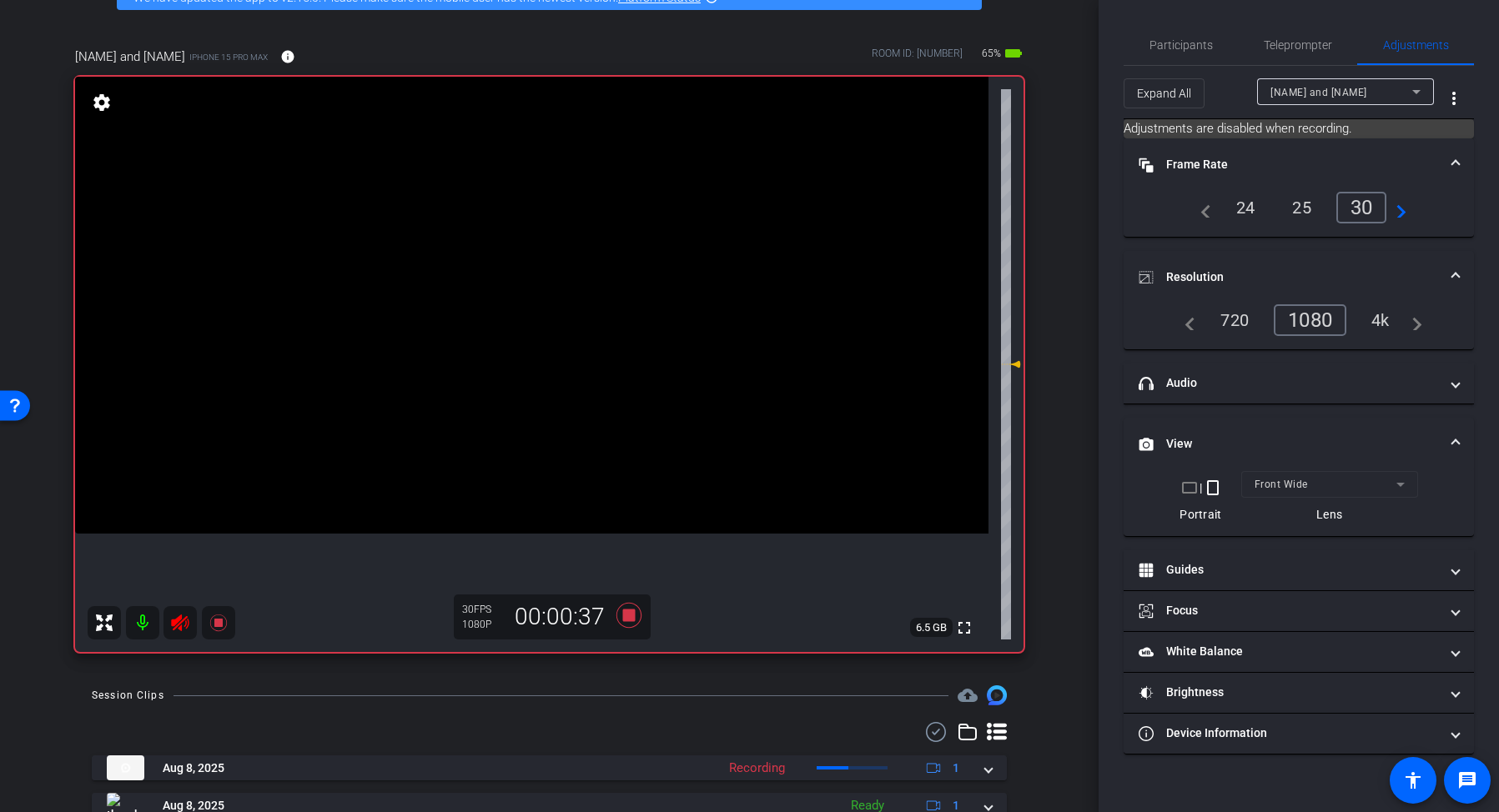 click 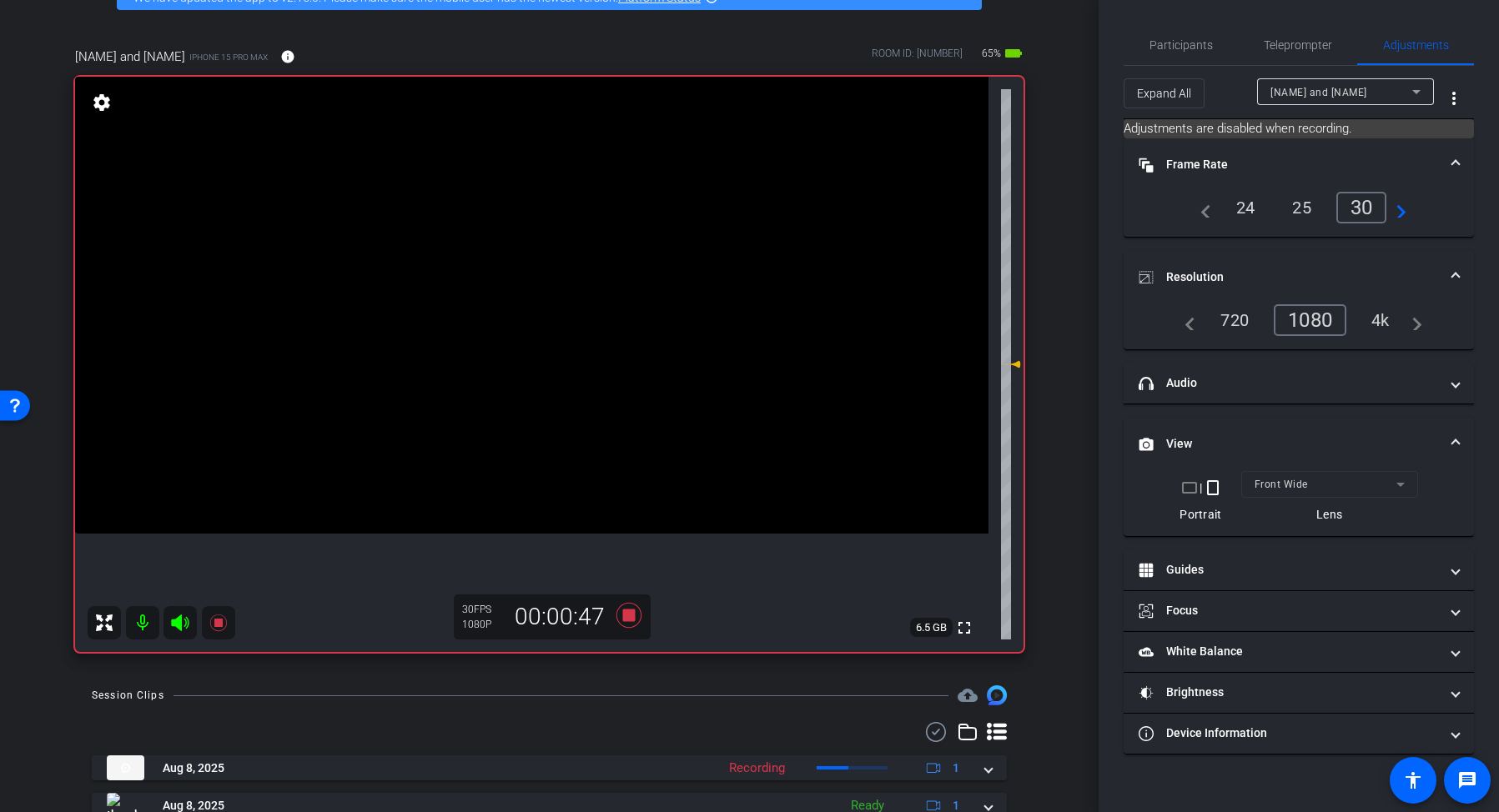 click 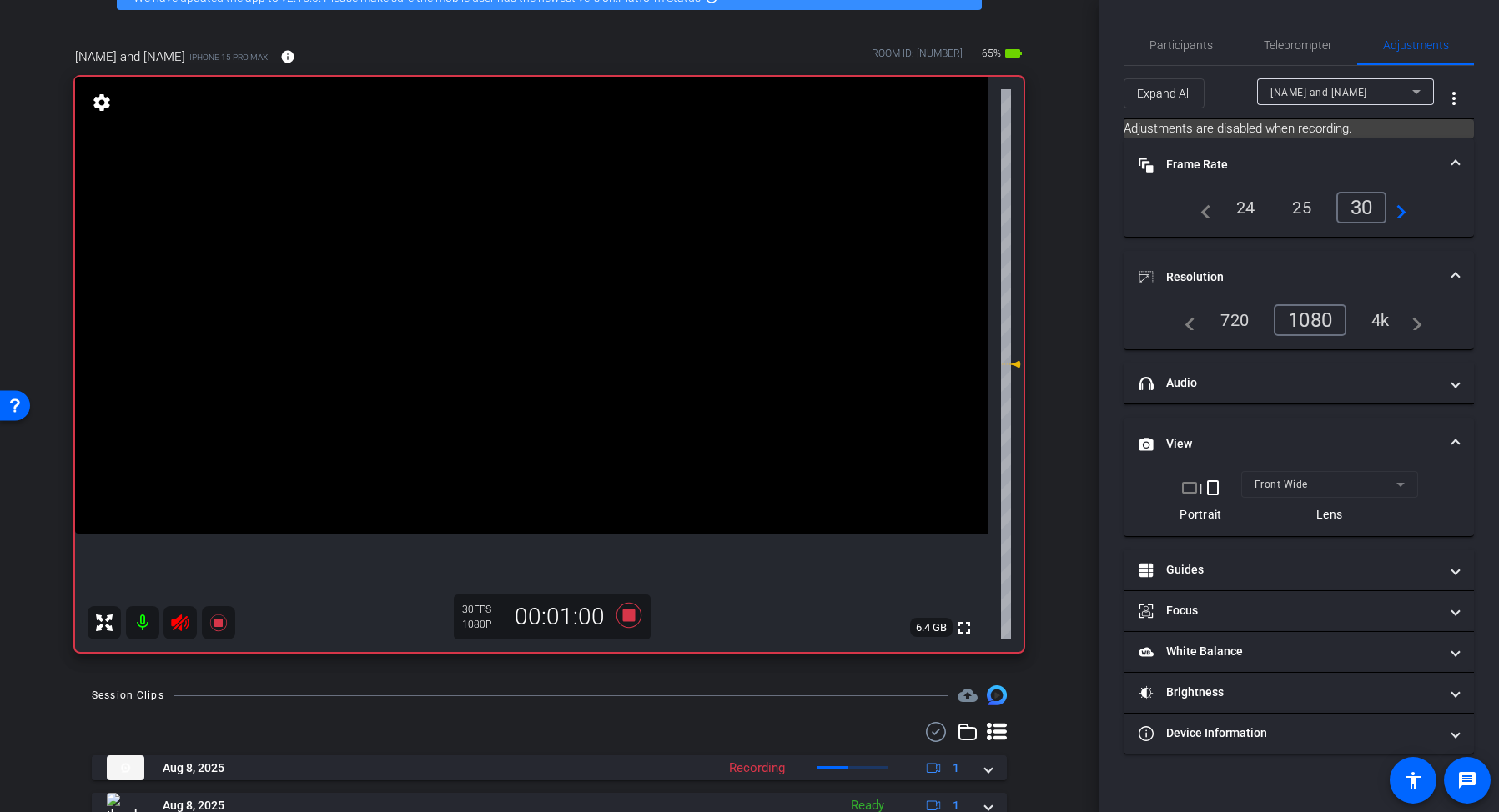 click 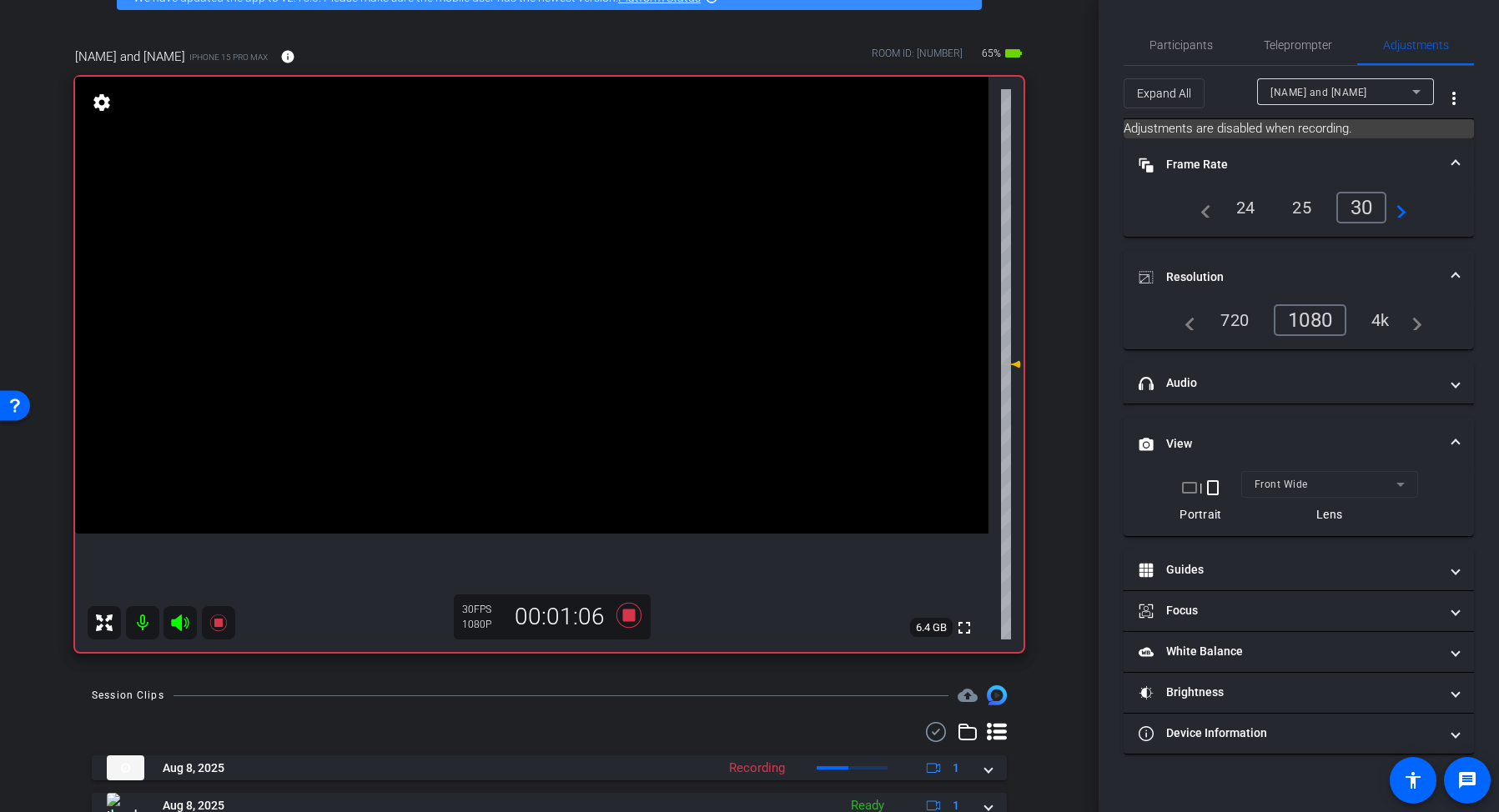 click 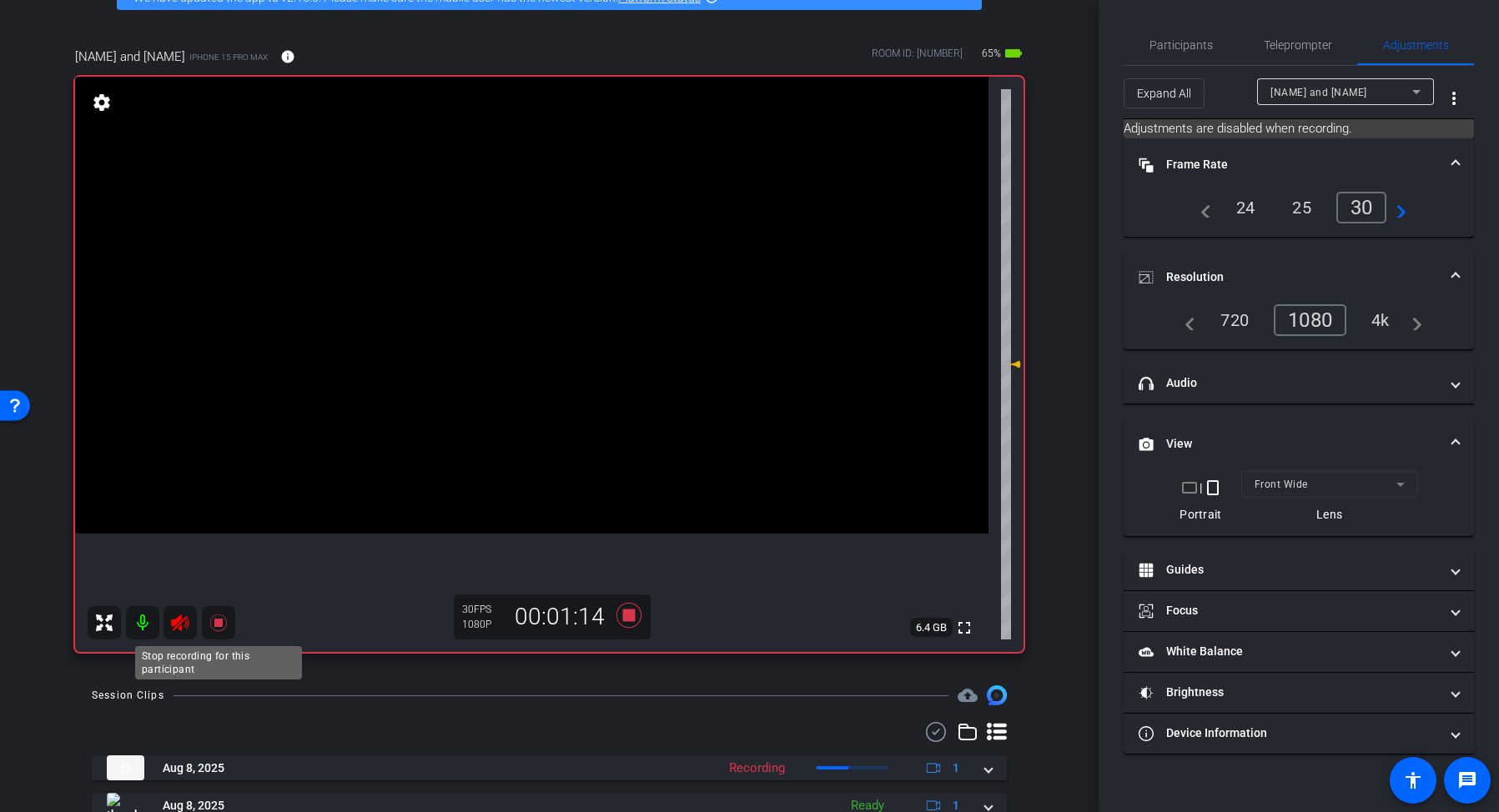click 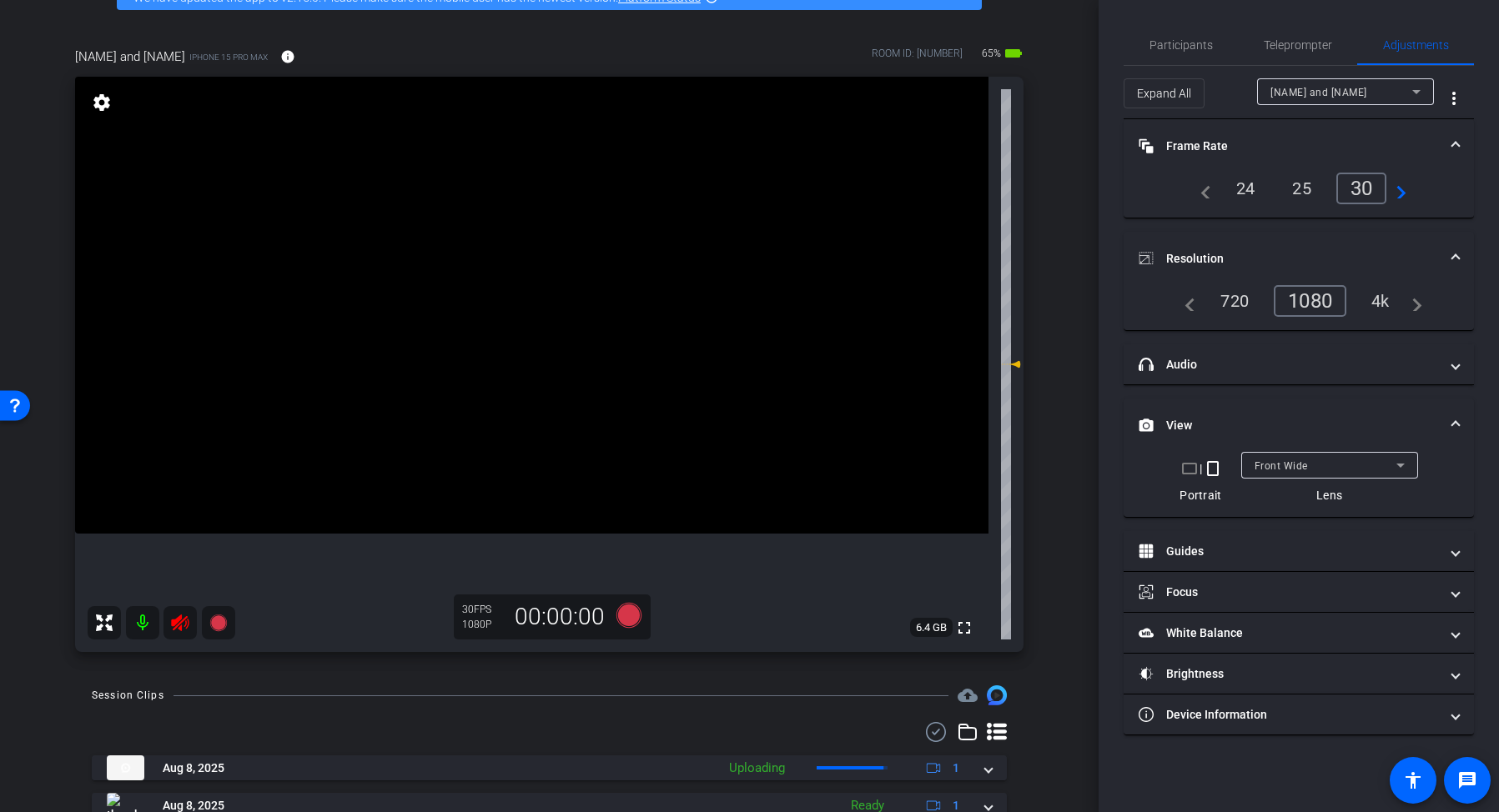 click 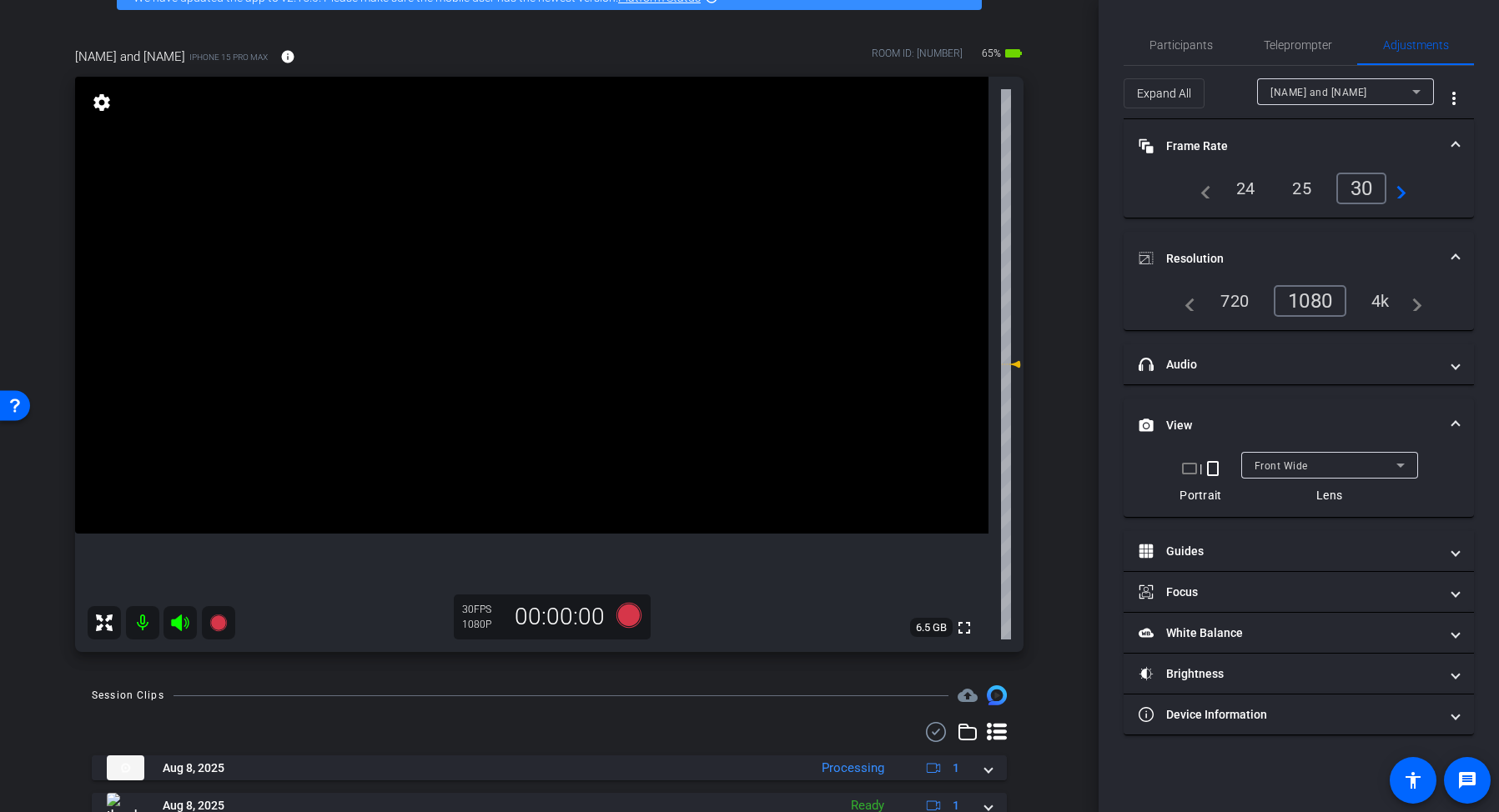 click 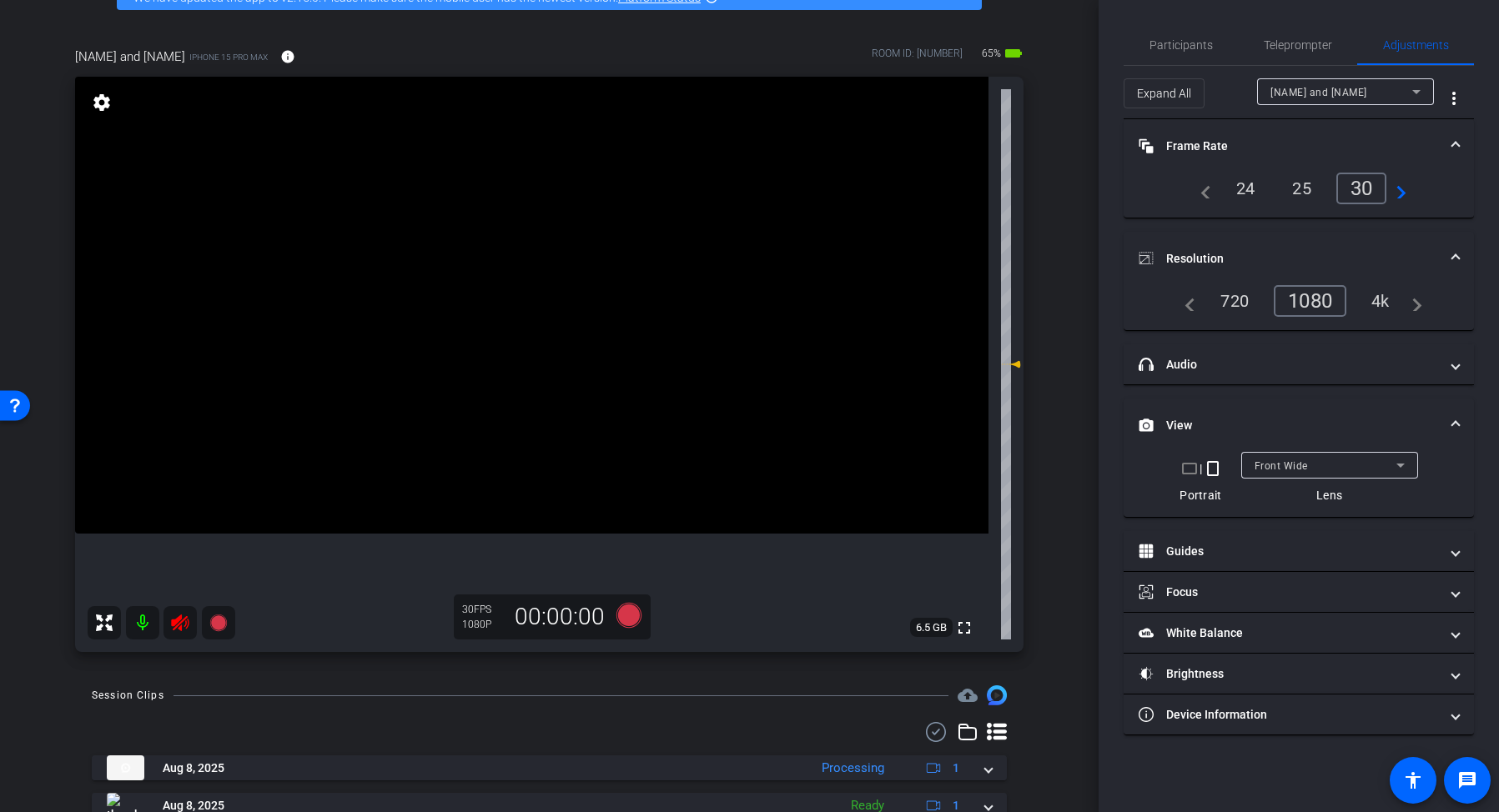 click 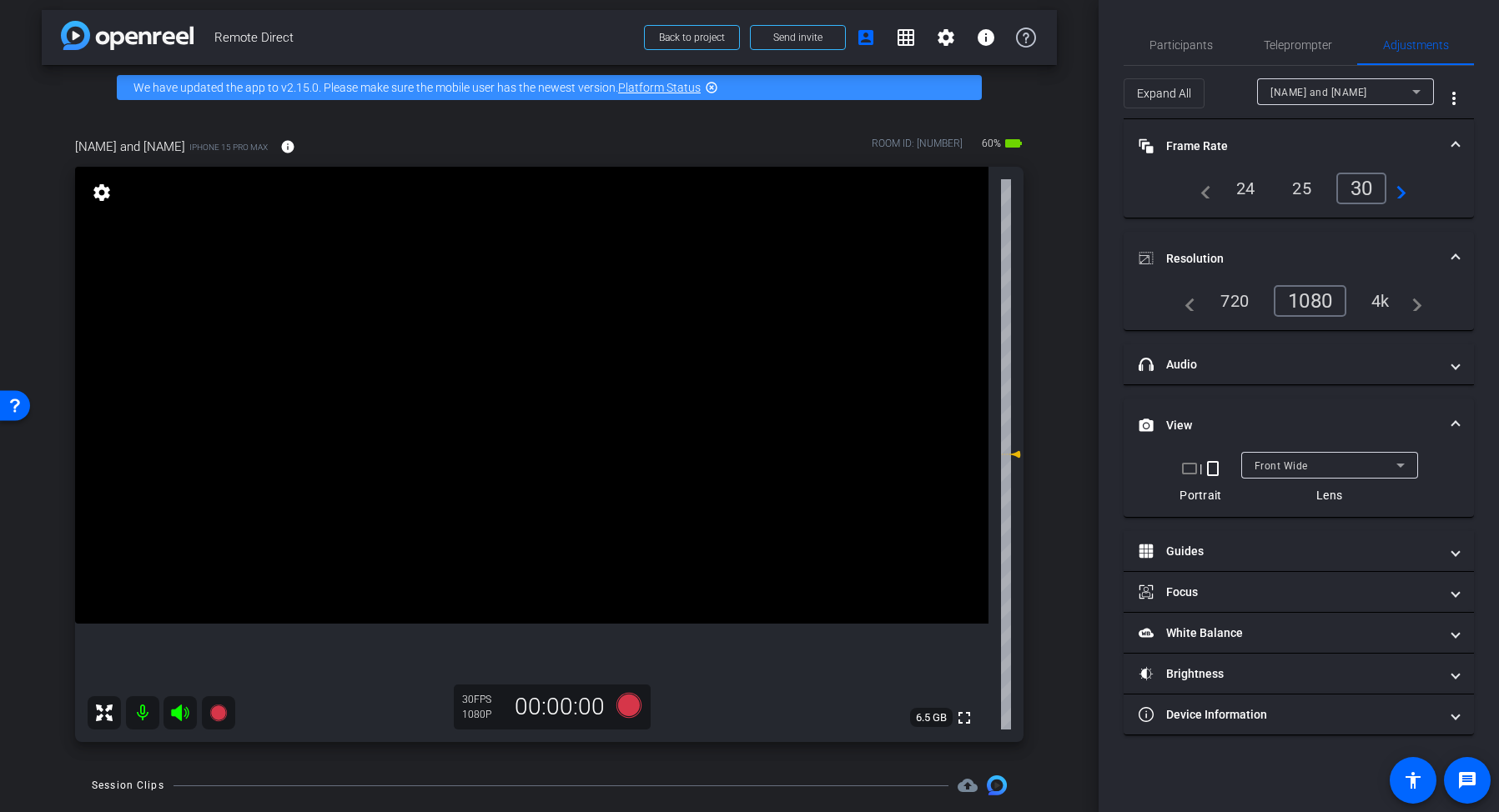 scroll, scrollTop: 0, scrollLeft: 0, axis: both 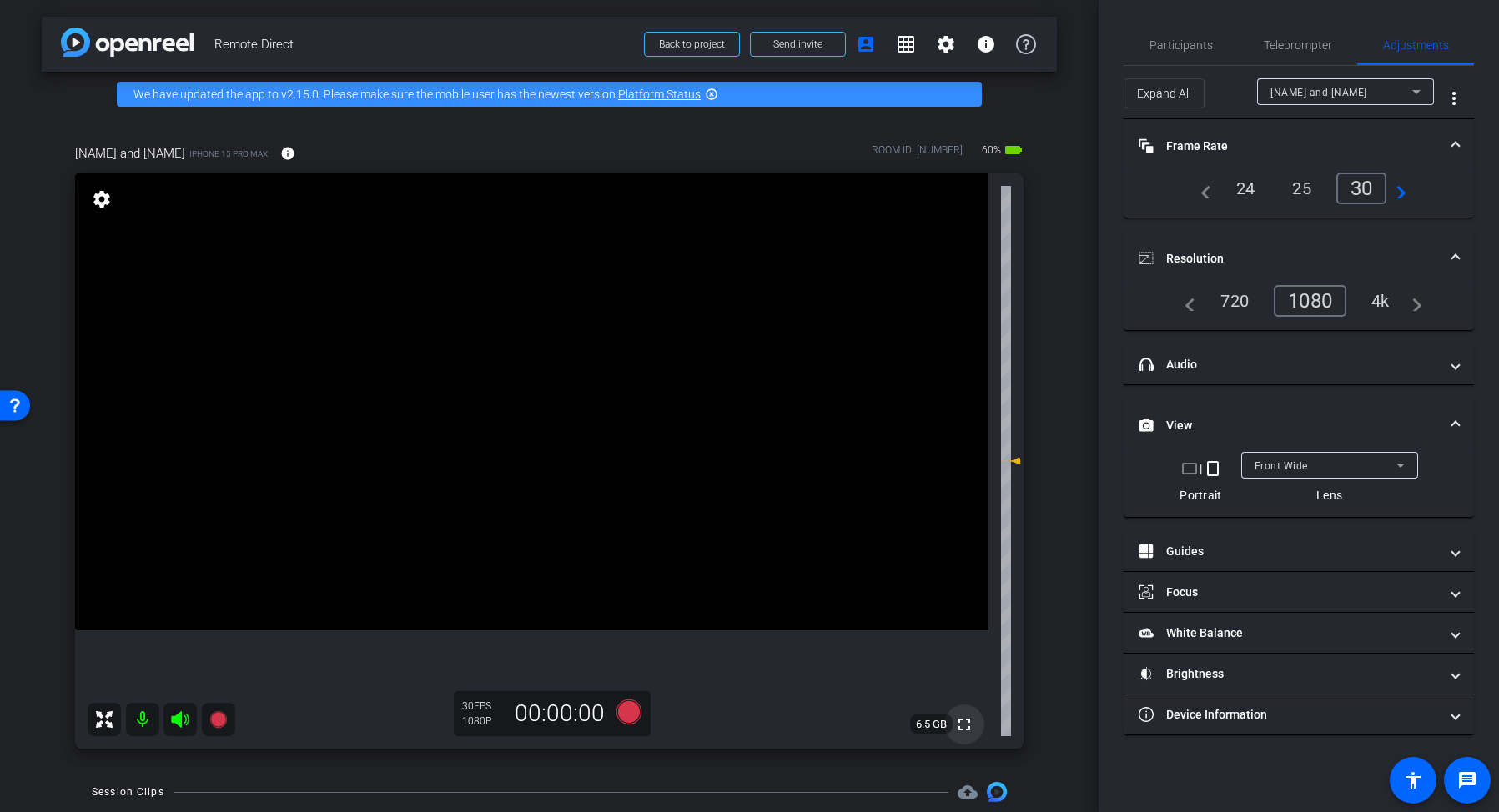 click on "fullscreen" at bounding box center [964, 724] 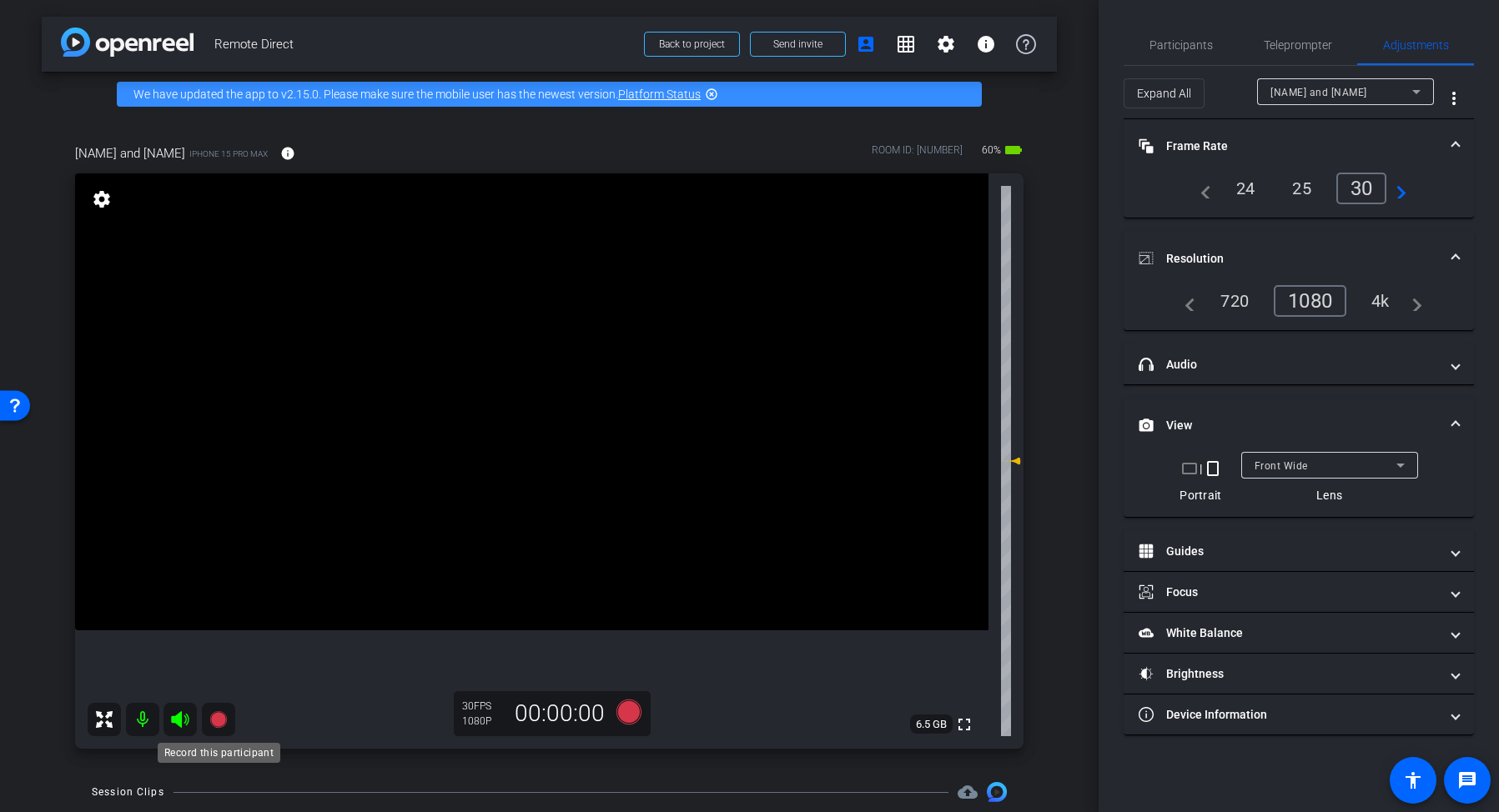 click 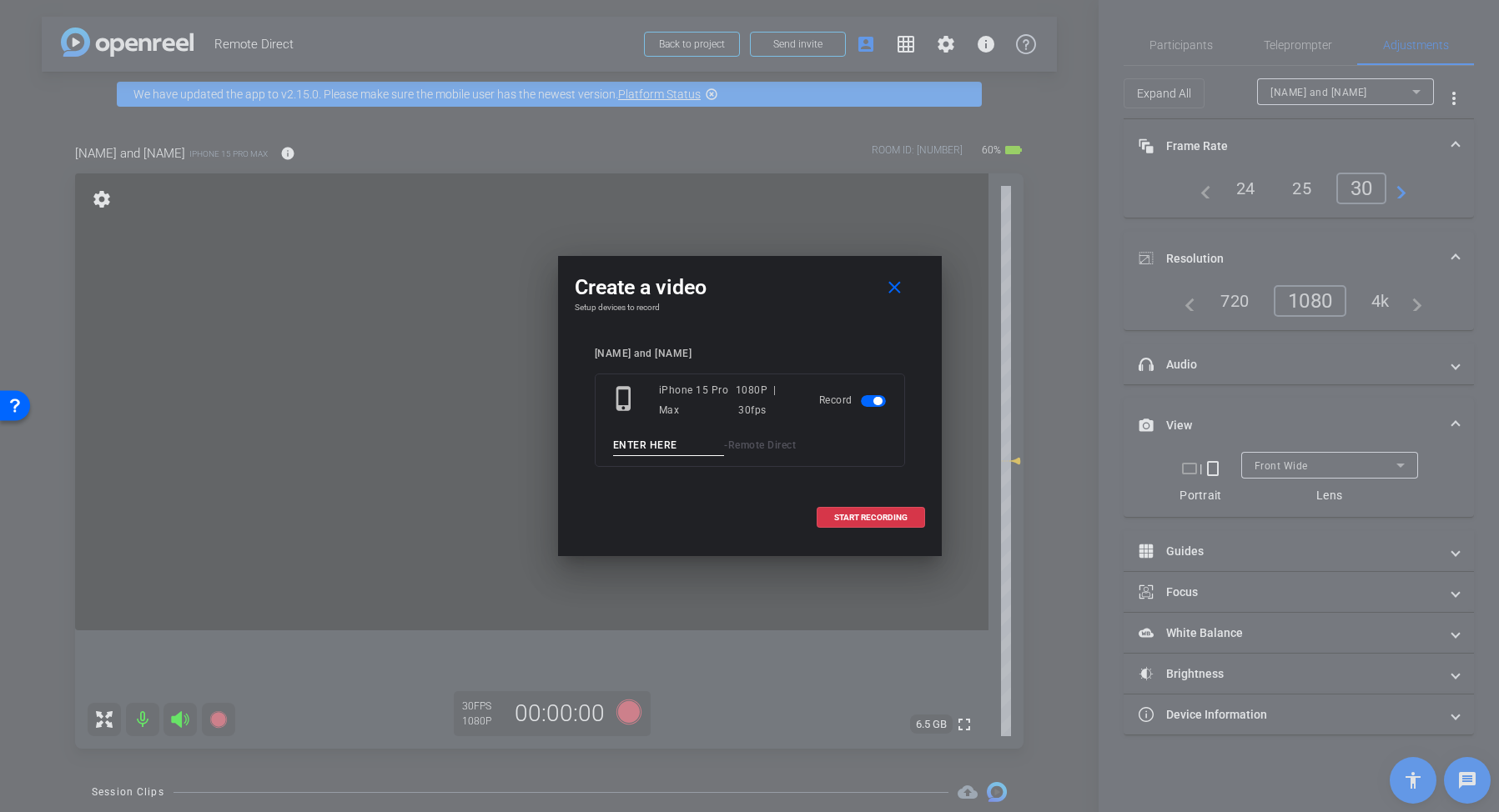 click at bounding box center [669, 445] 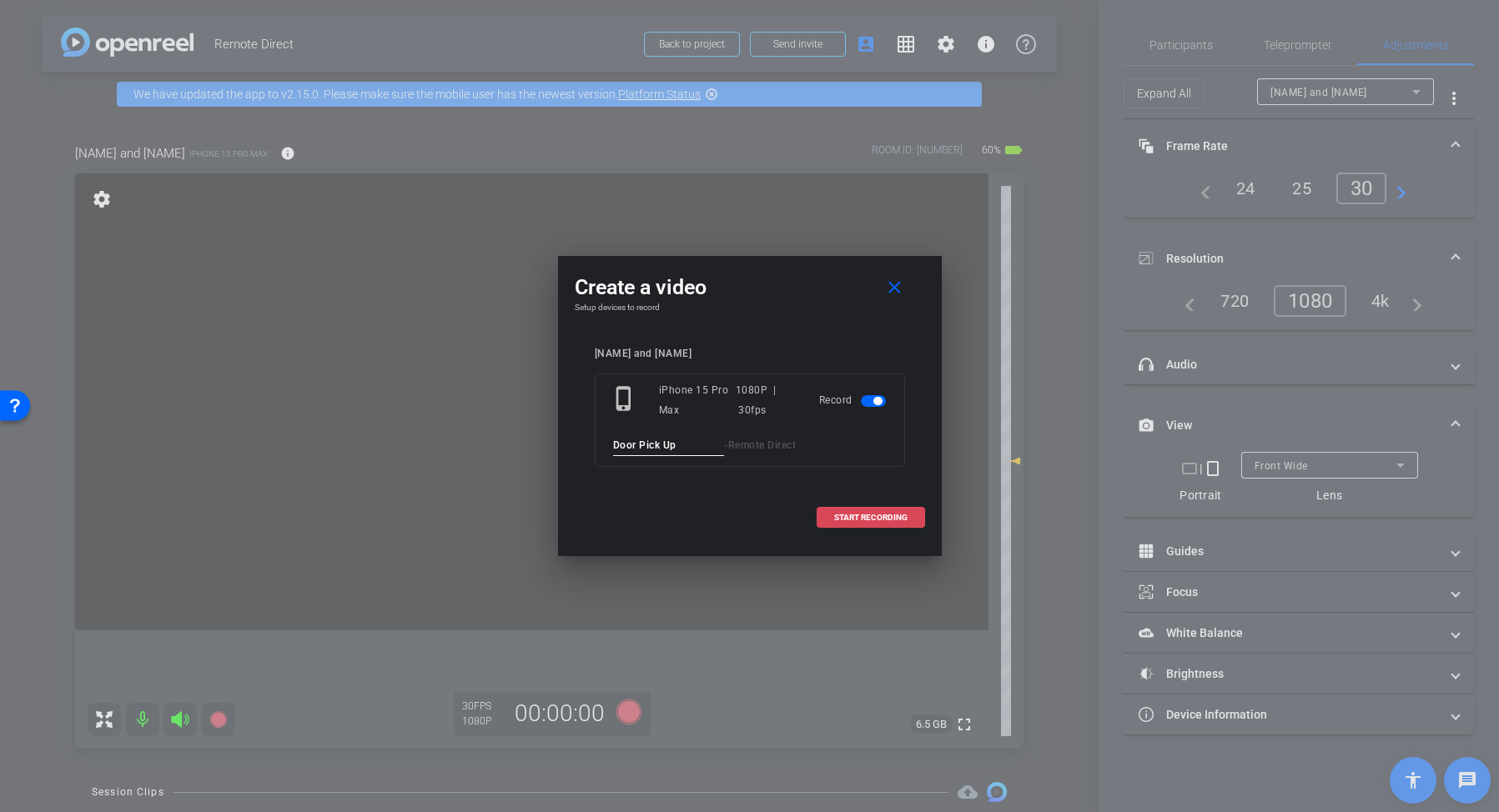 type on "Door Pick Up" 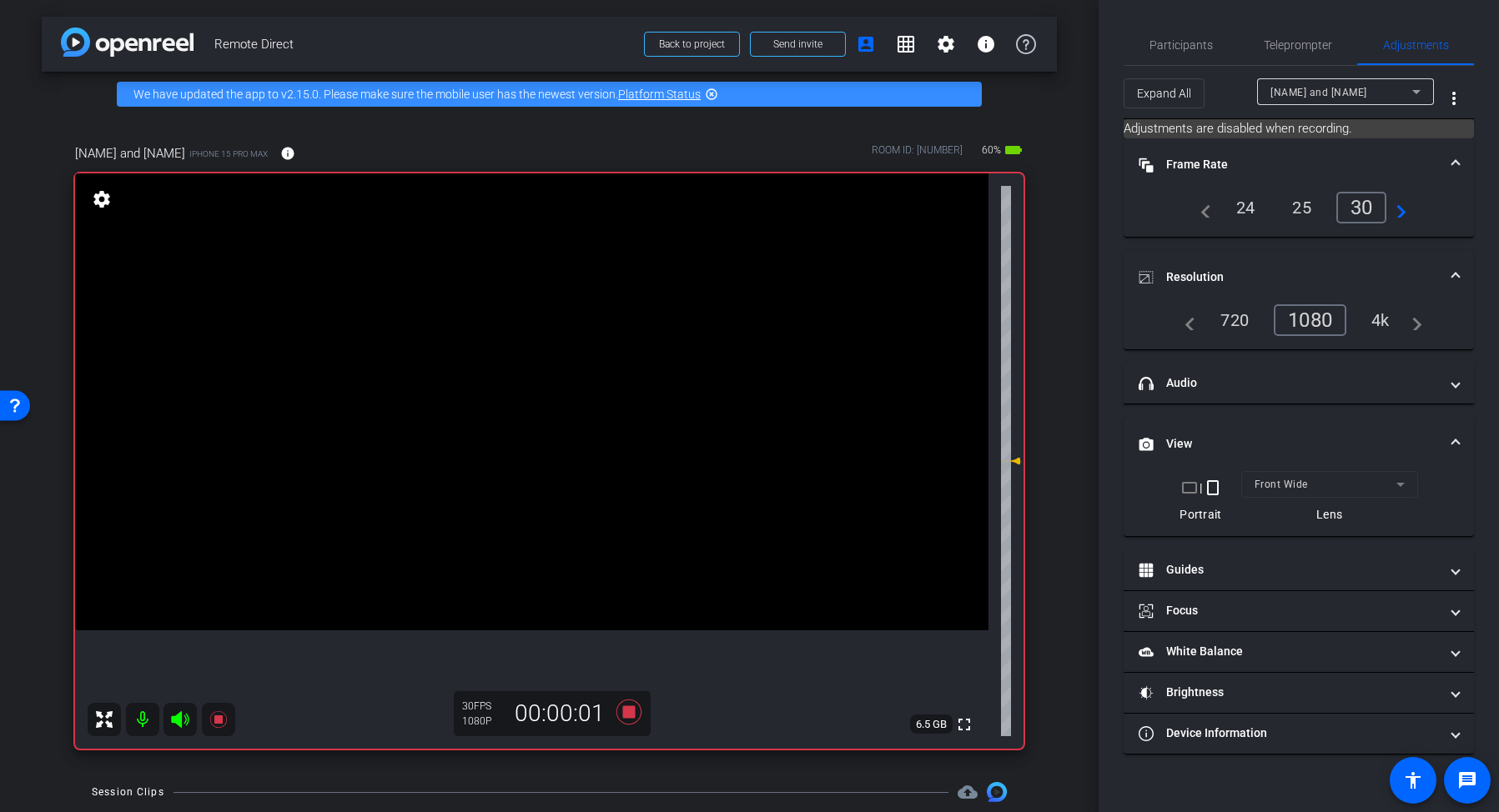 click 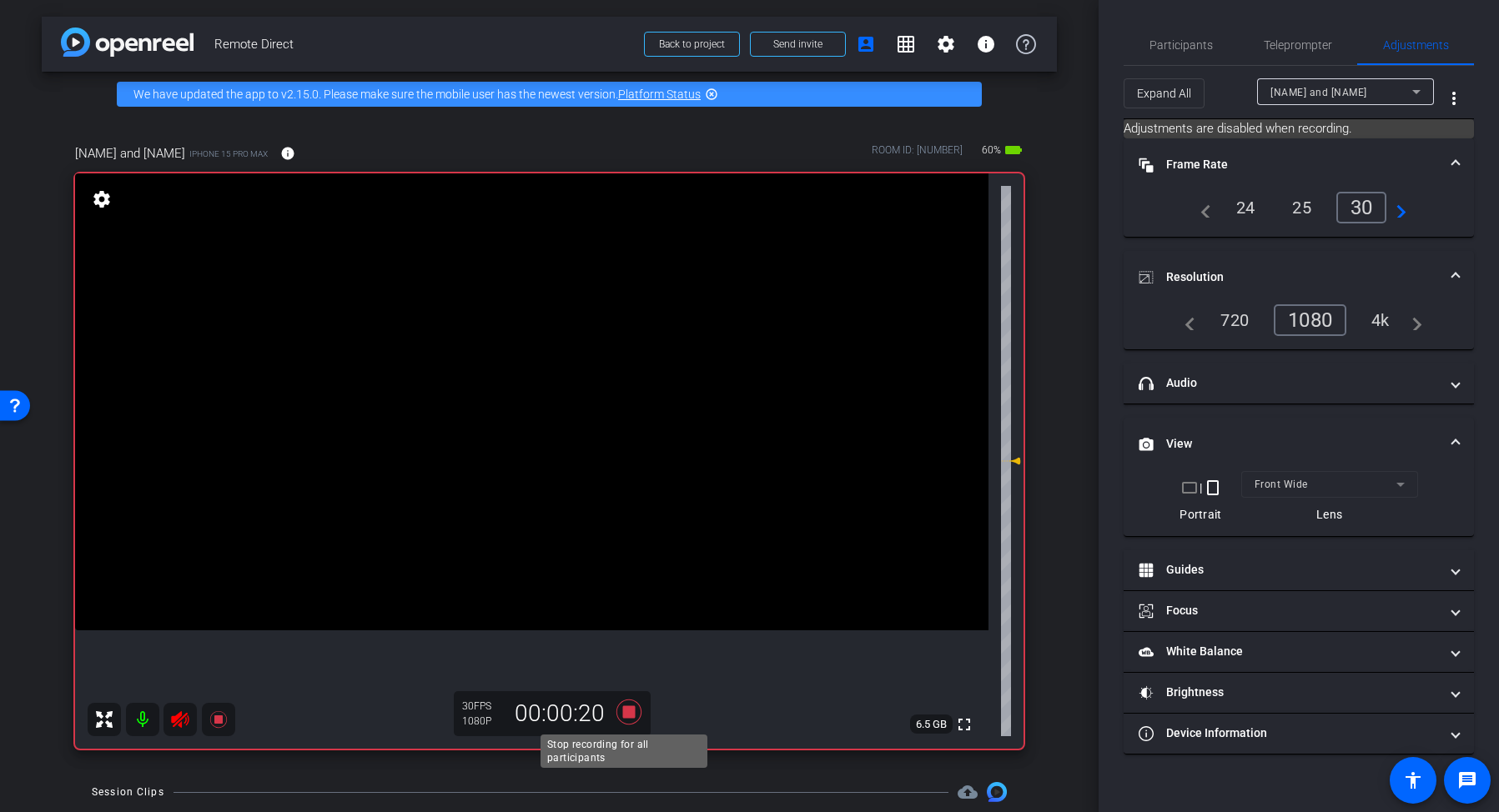click 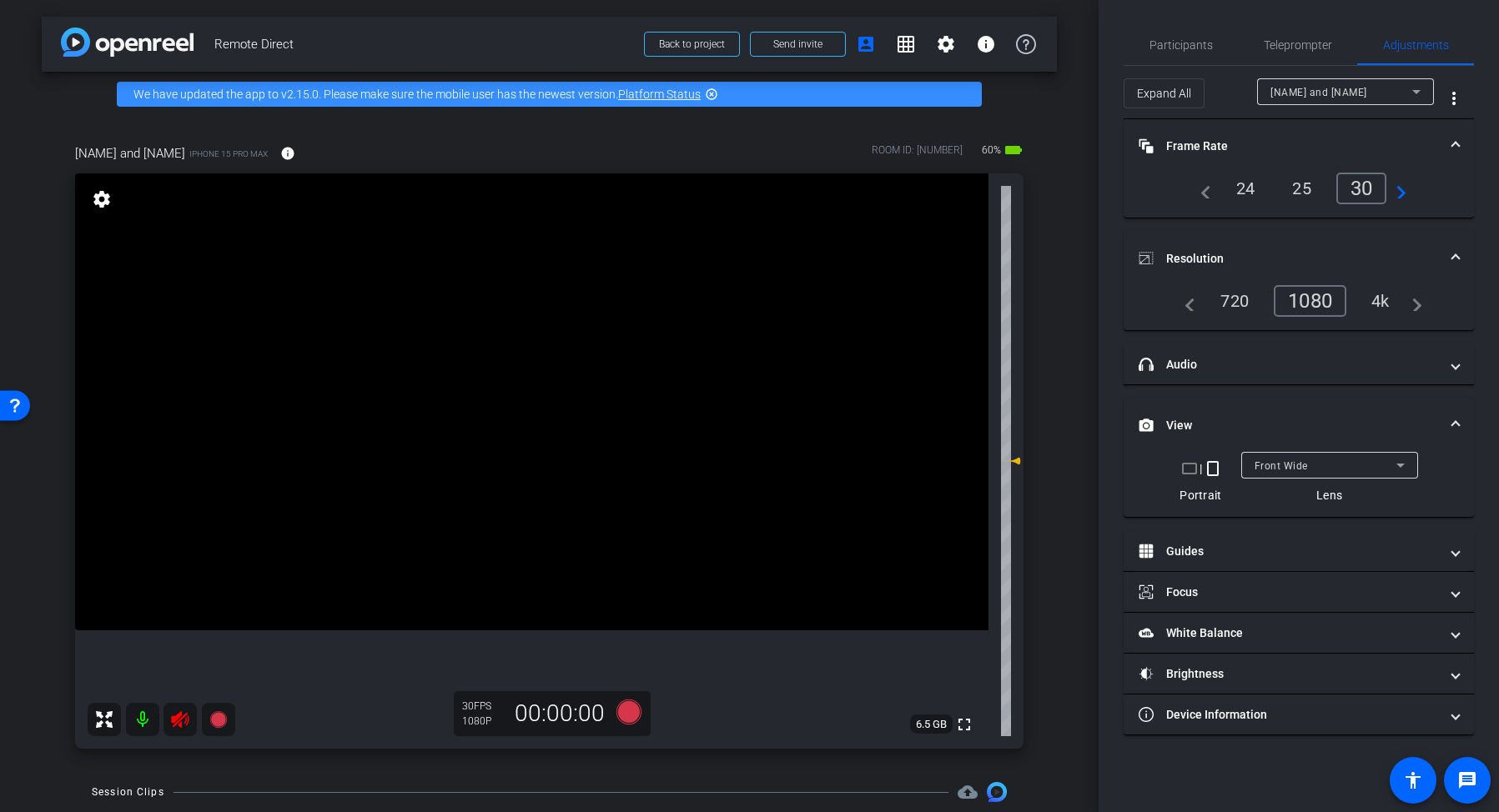 click 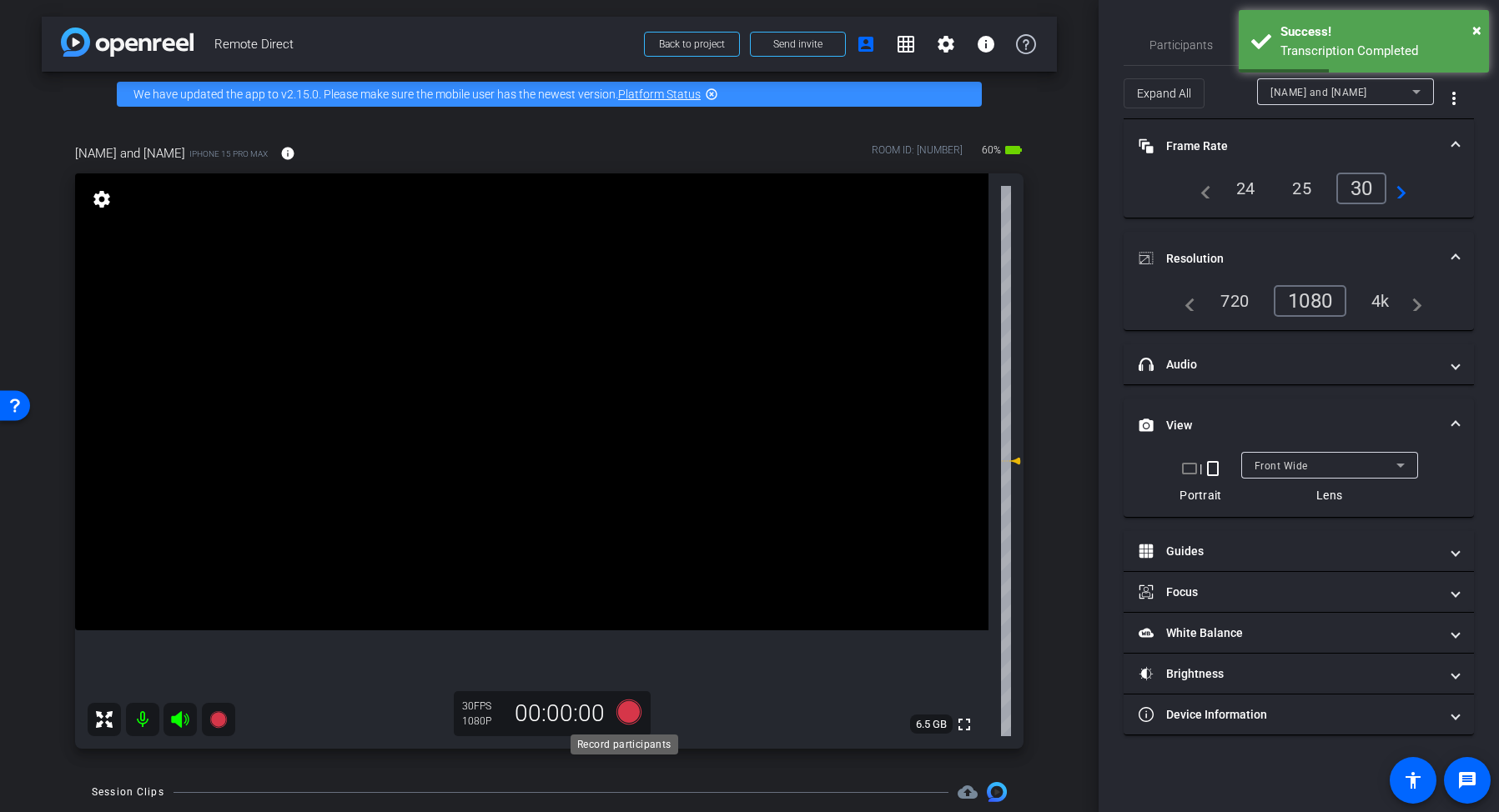 click 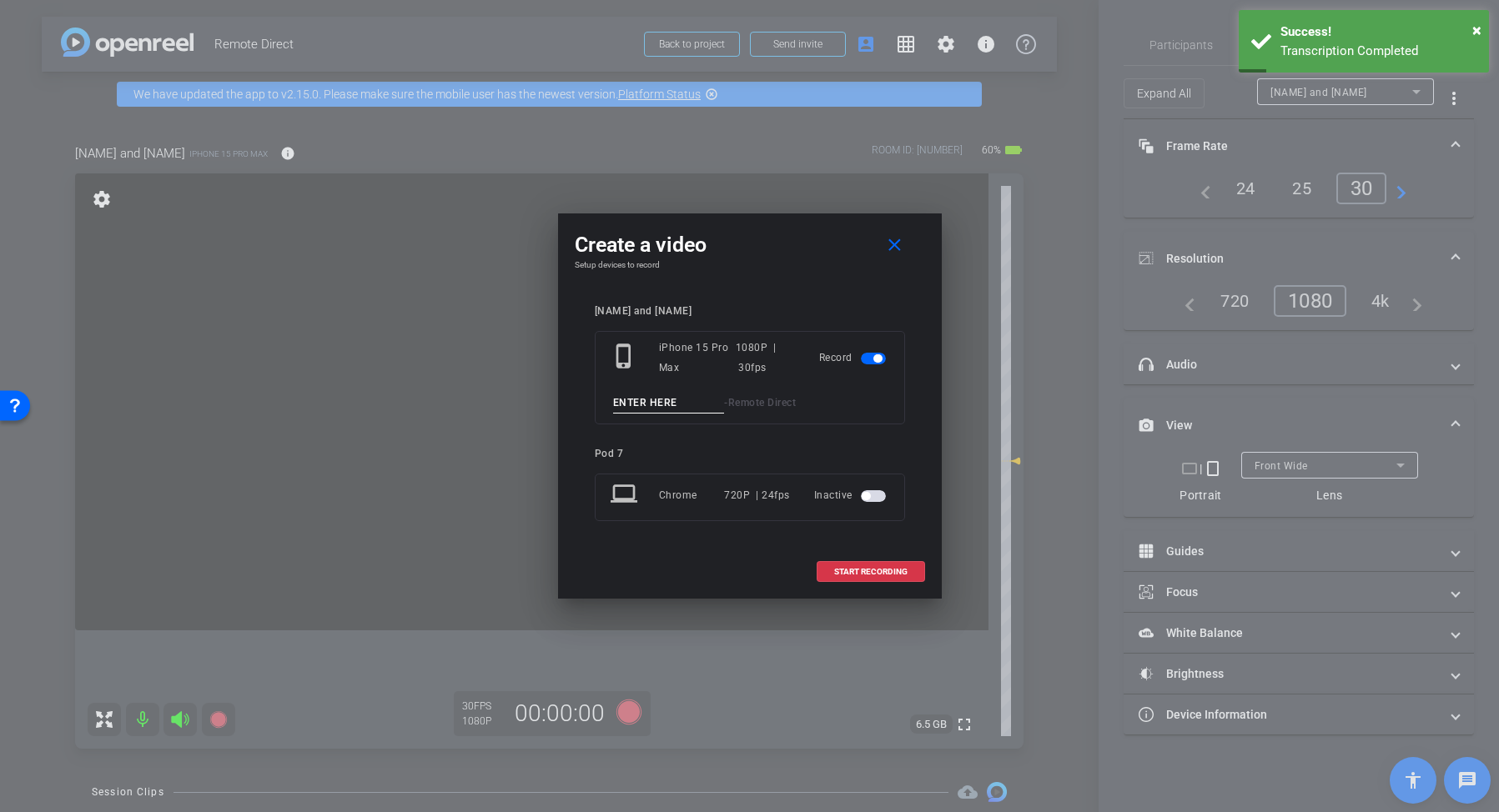 click at bounding box center (669, 403) 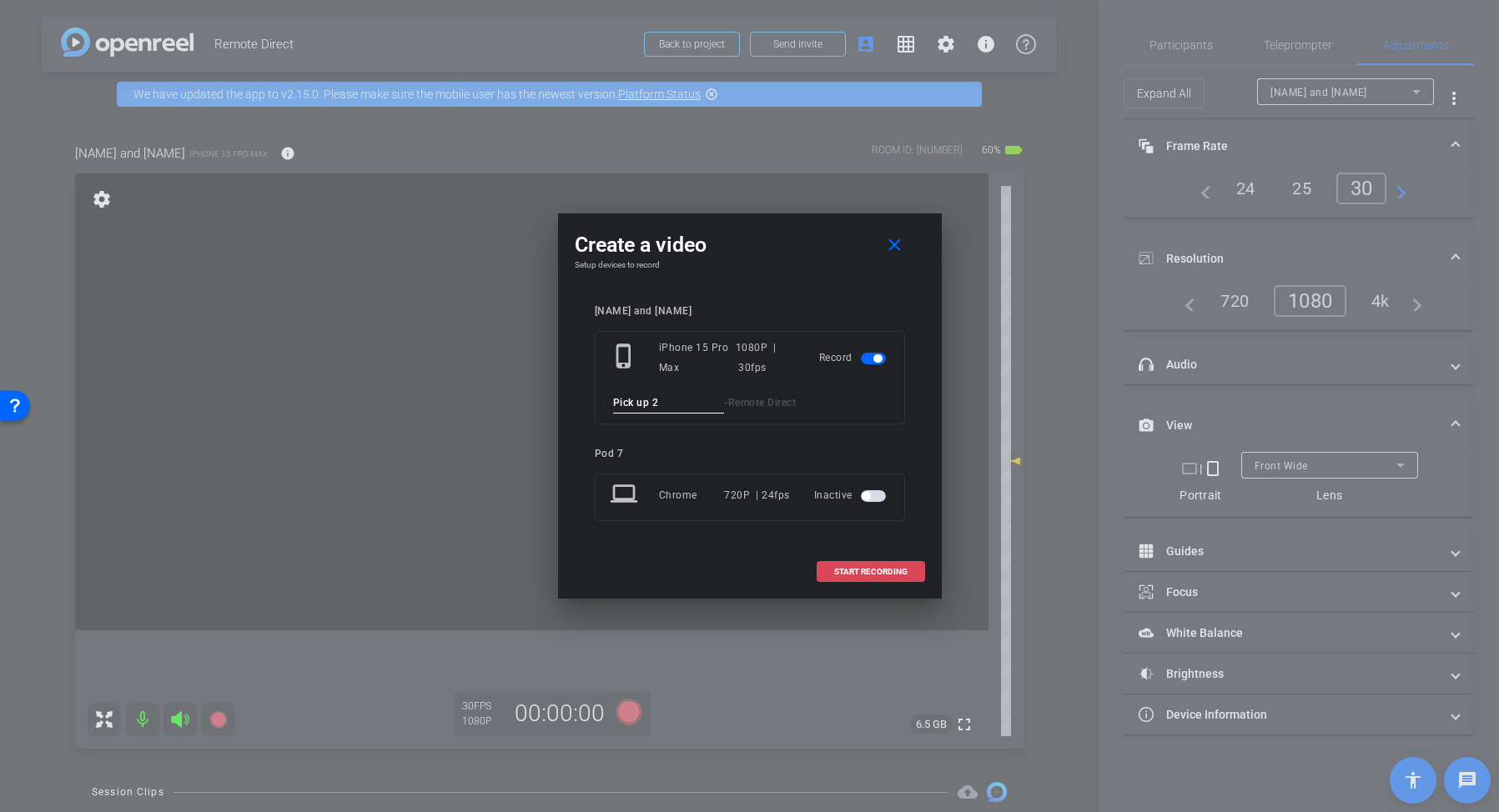 type on "Pick up 2" 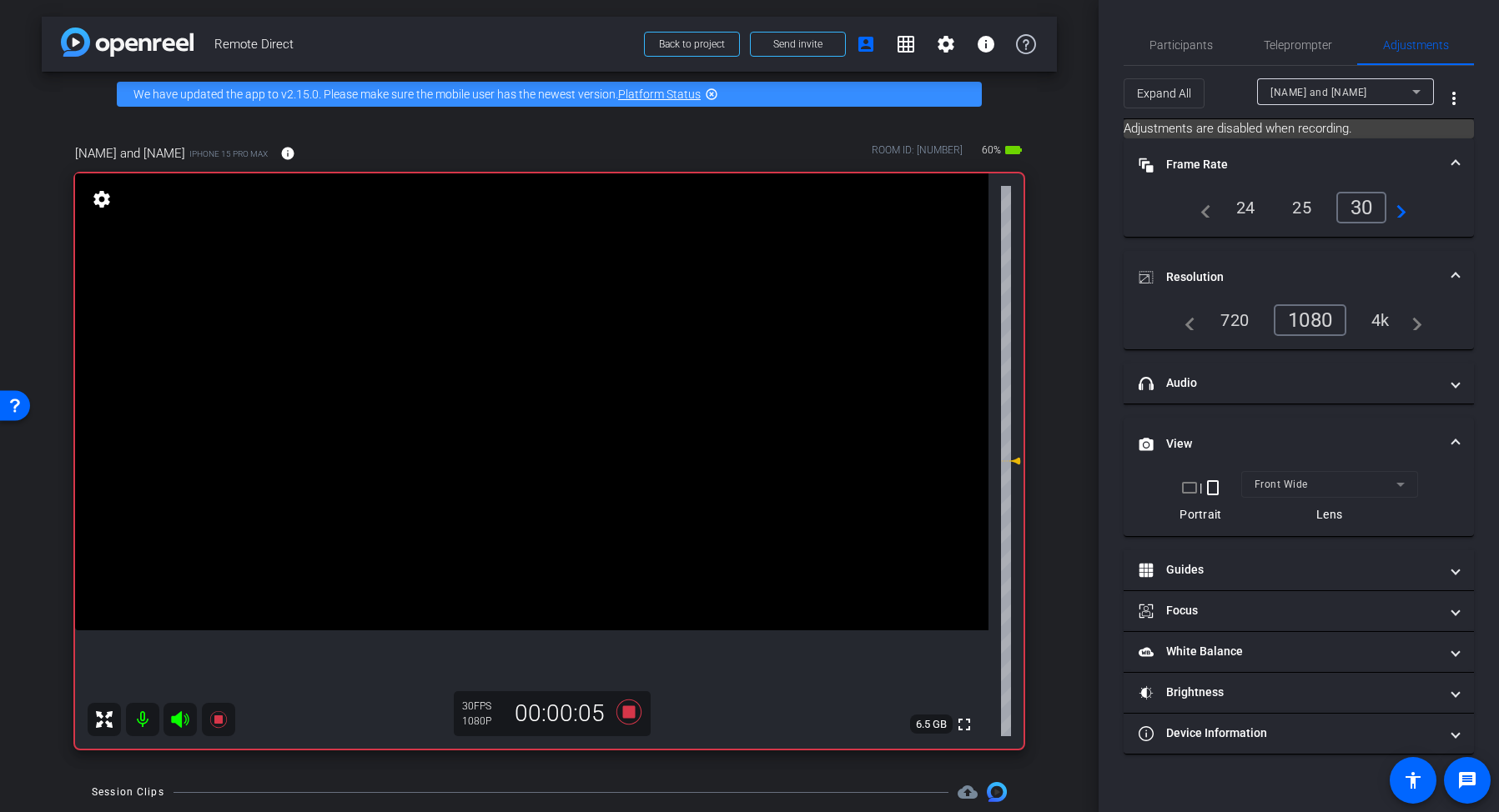 click 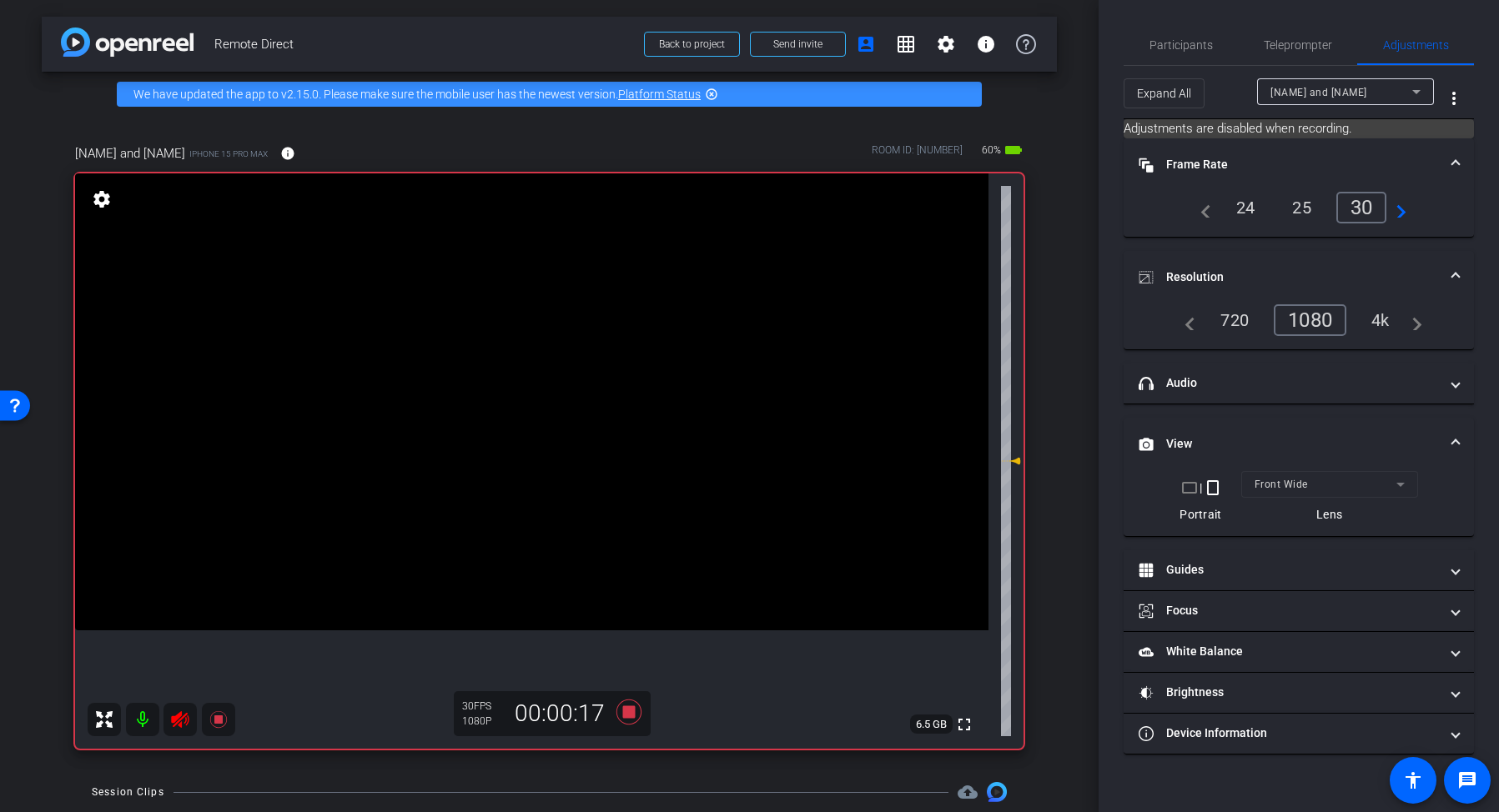 click 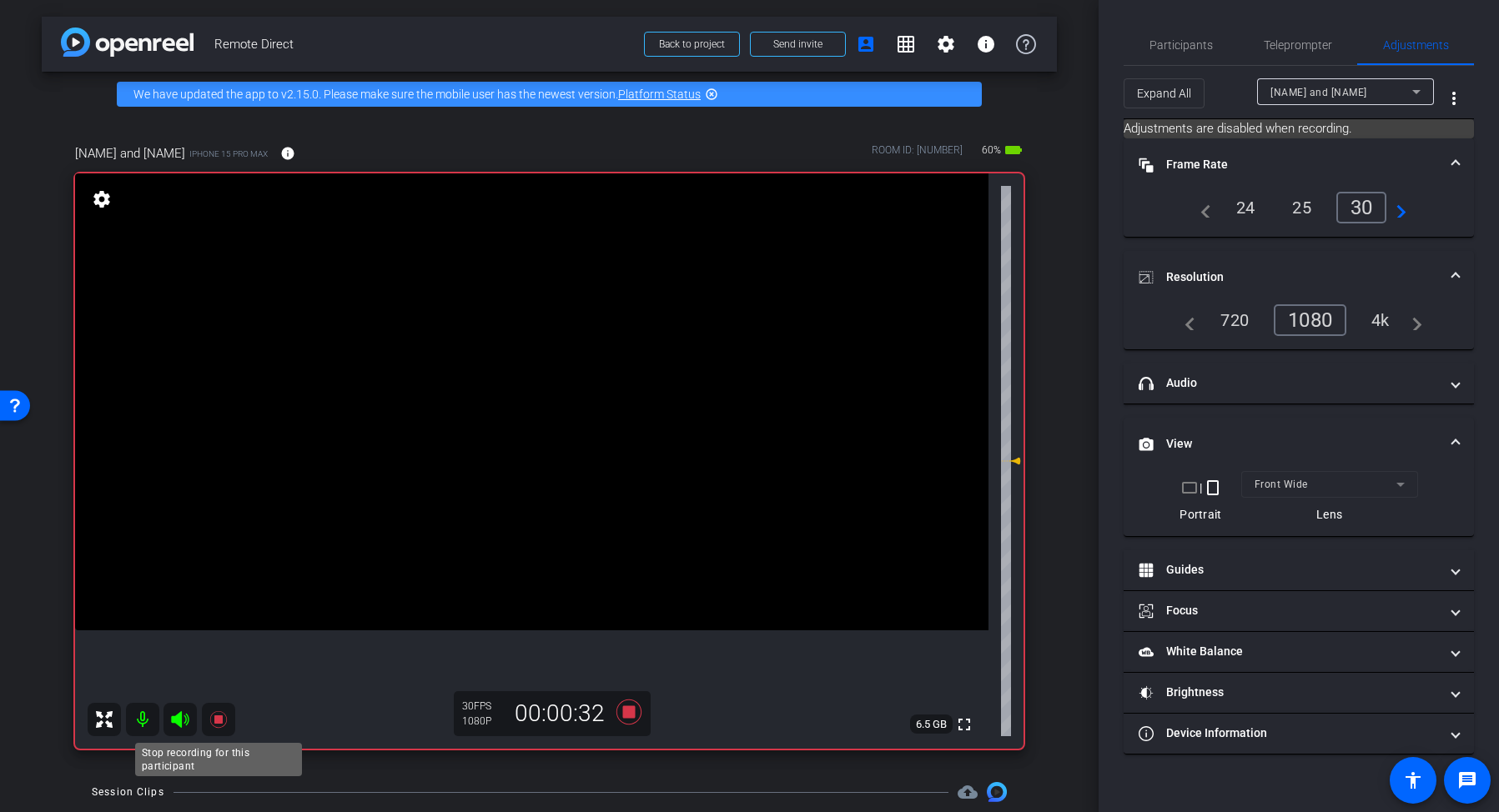 click 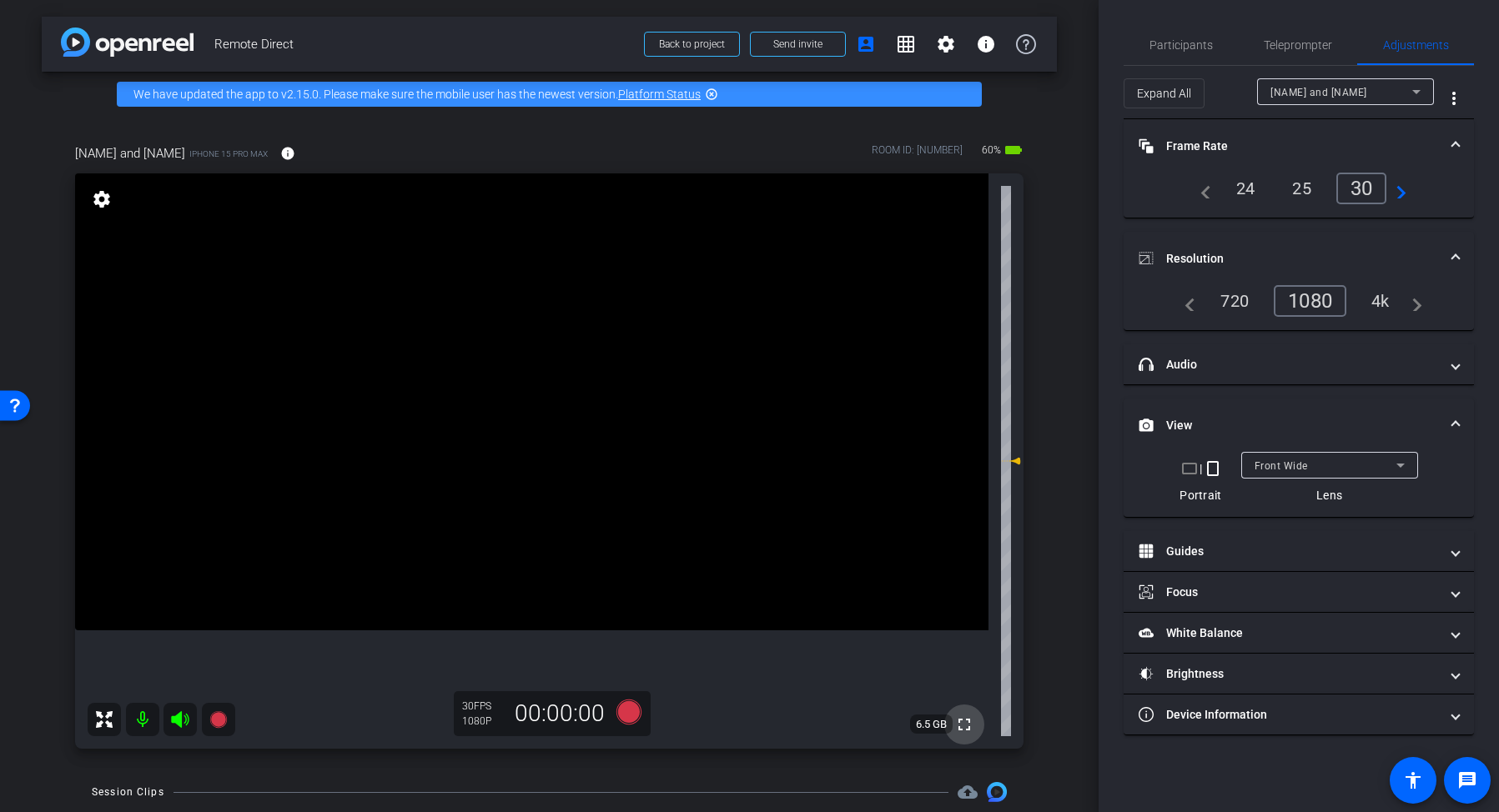 click on "fullscreen" at bounding box center (964, 724) 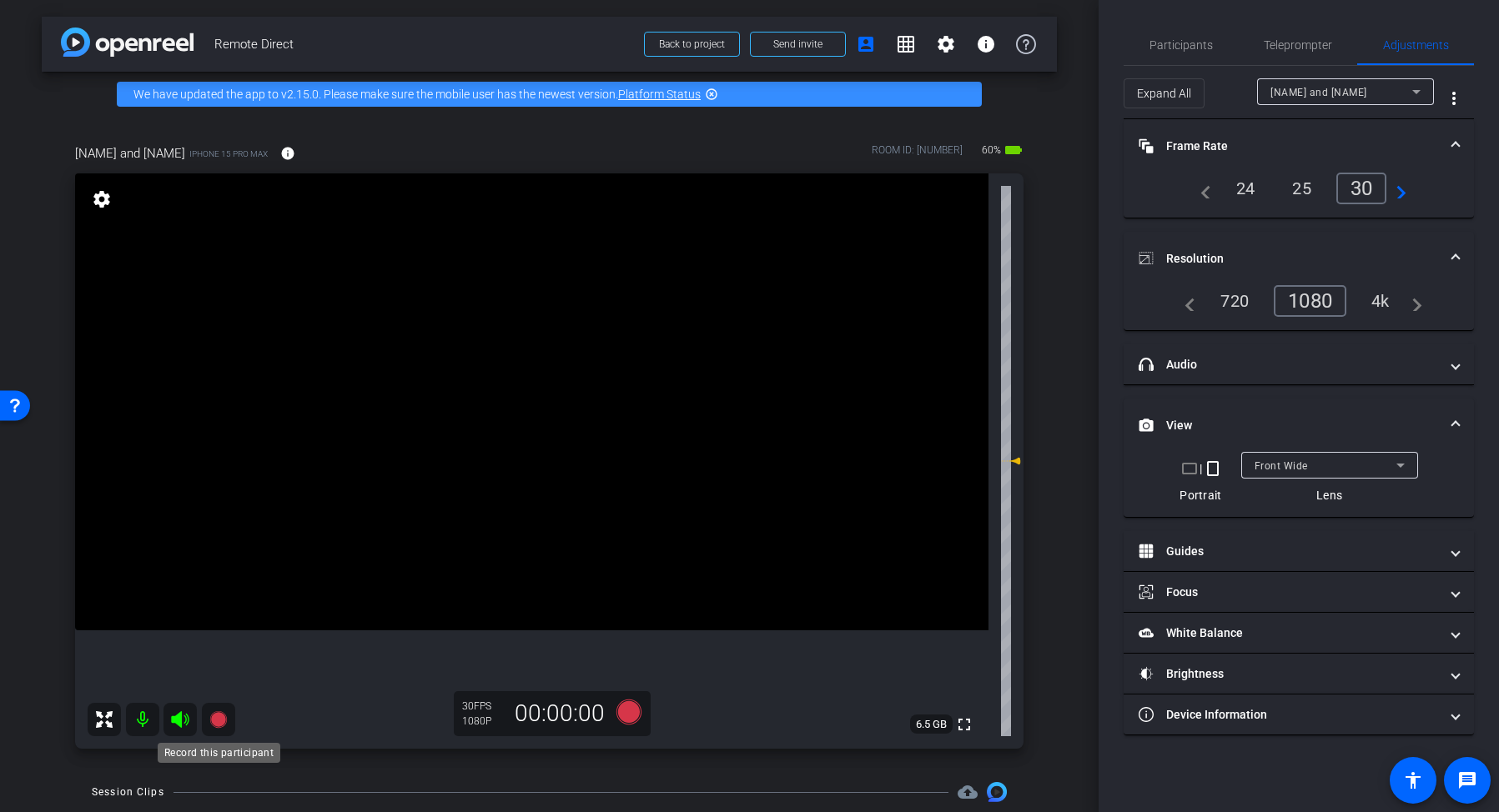 click 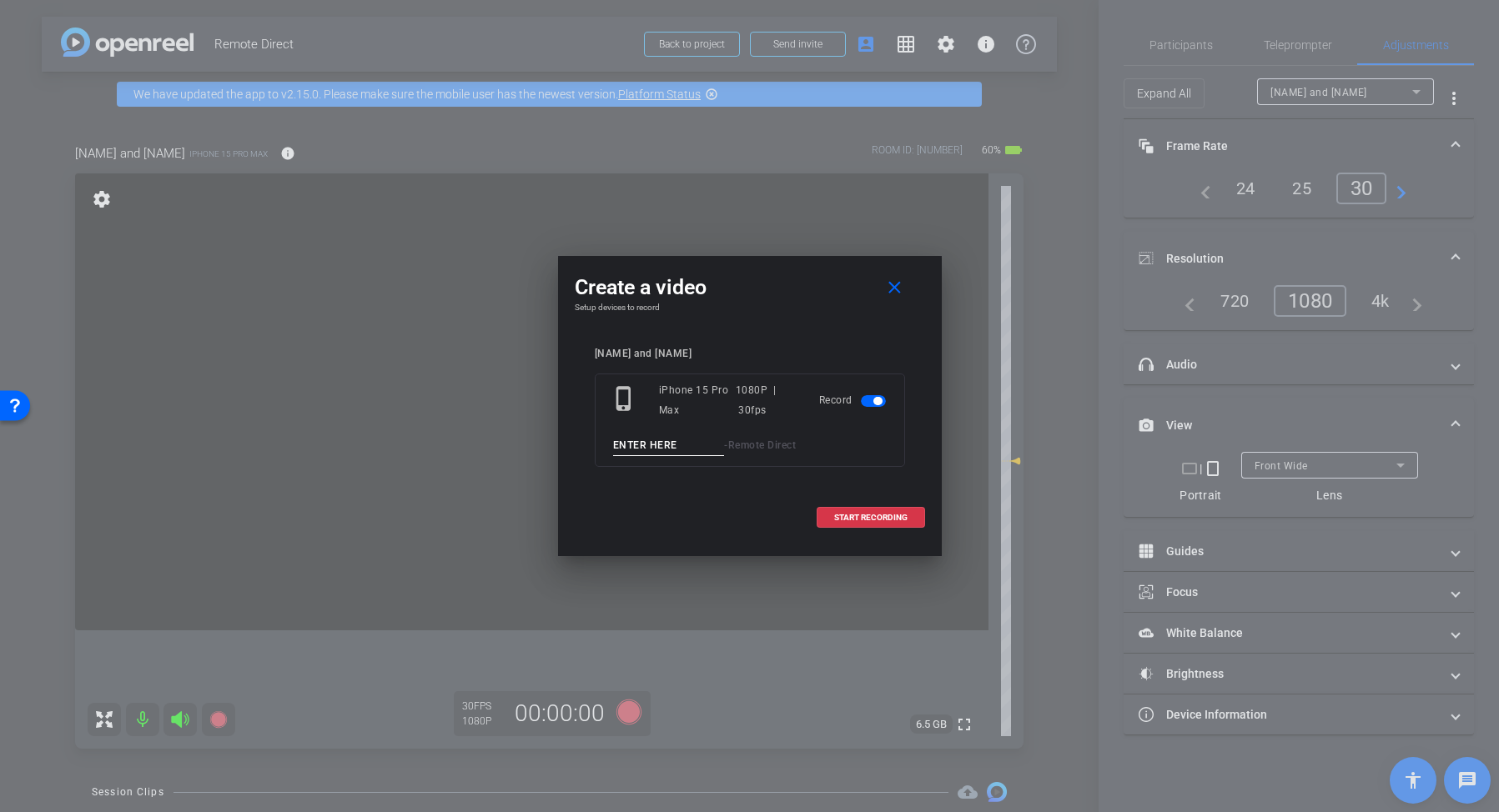 click at bounding box center [669, 445] 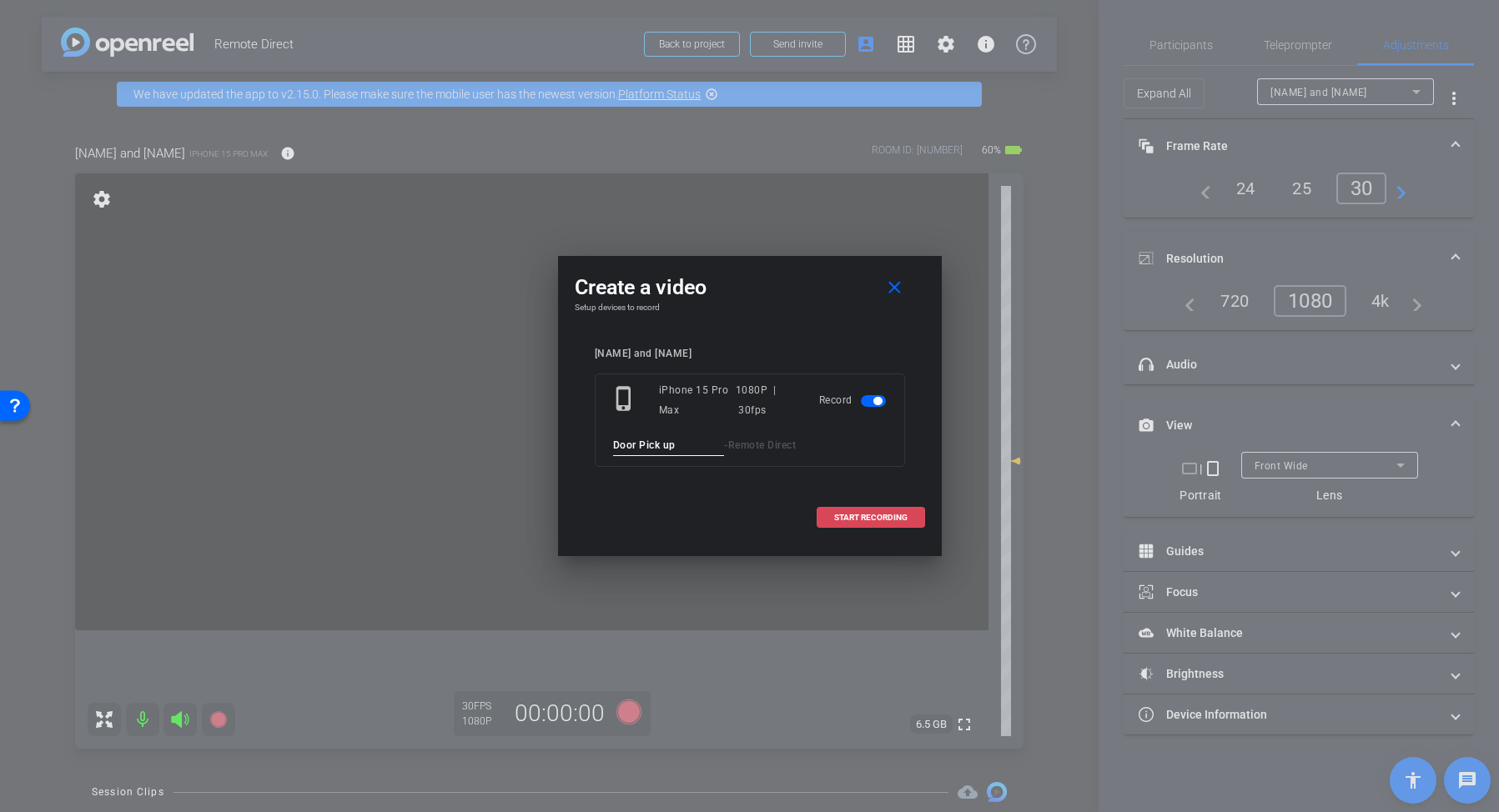 type on "Door Pick up" 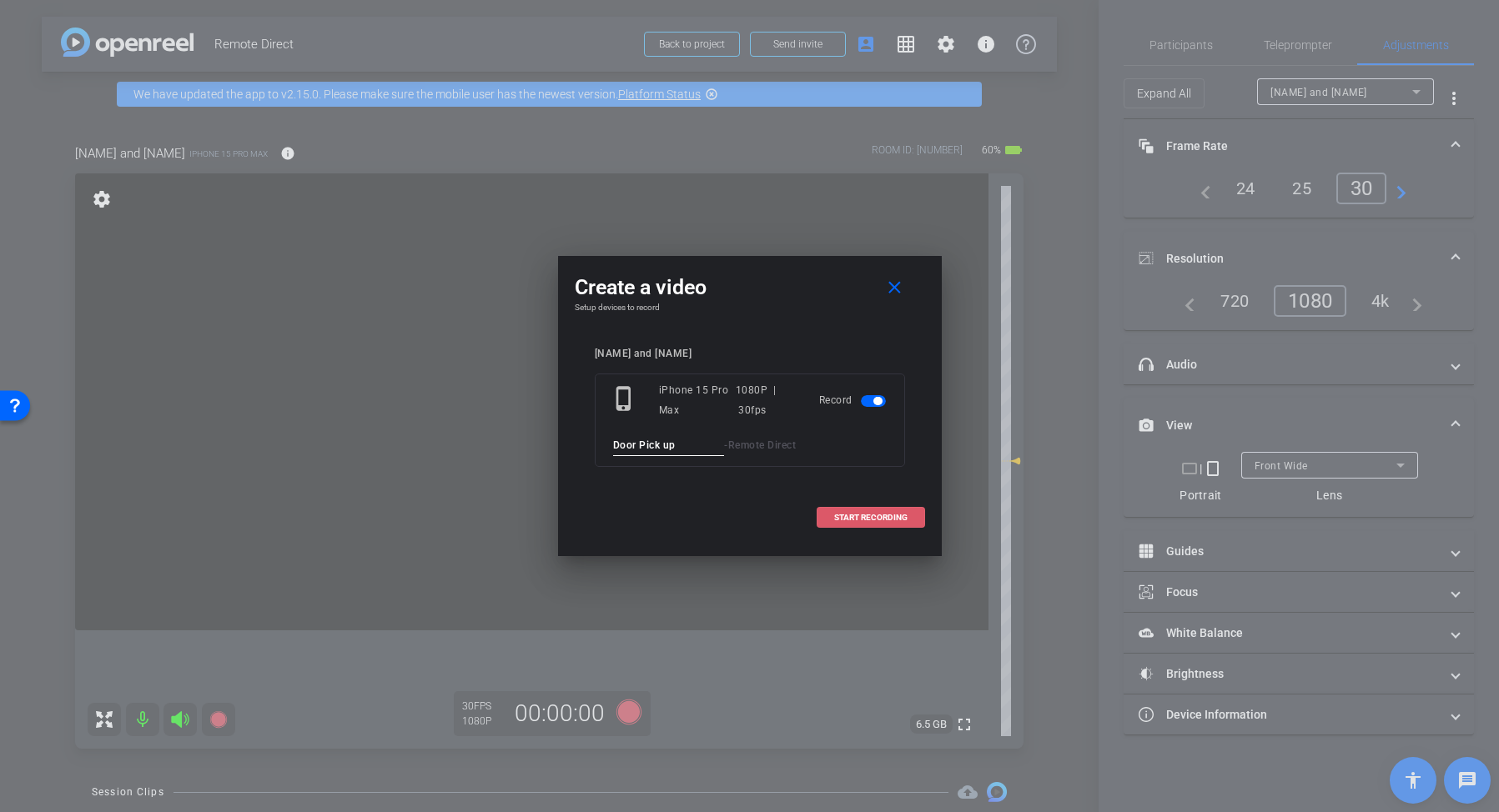 click at bounding box center [871, 518] 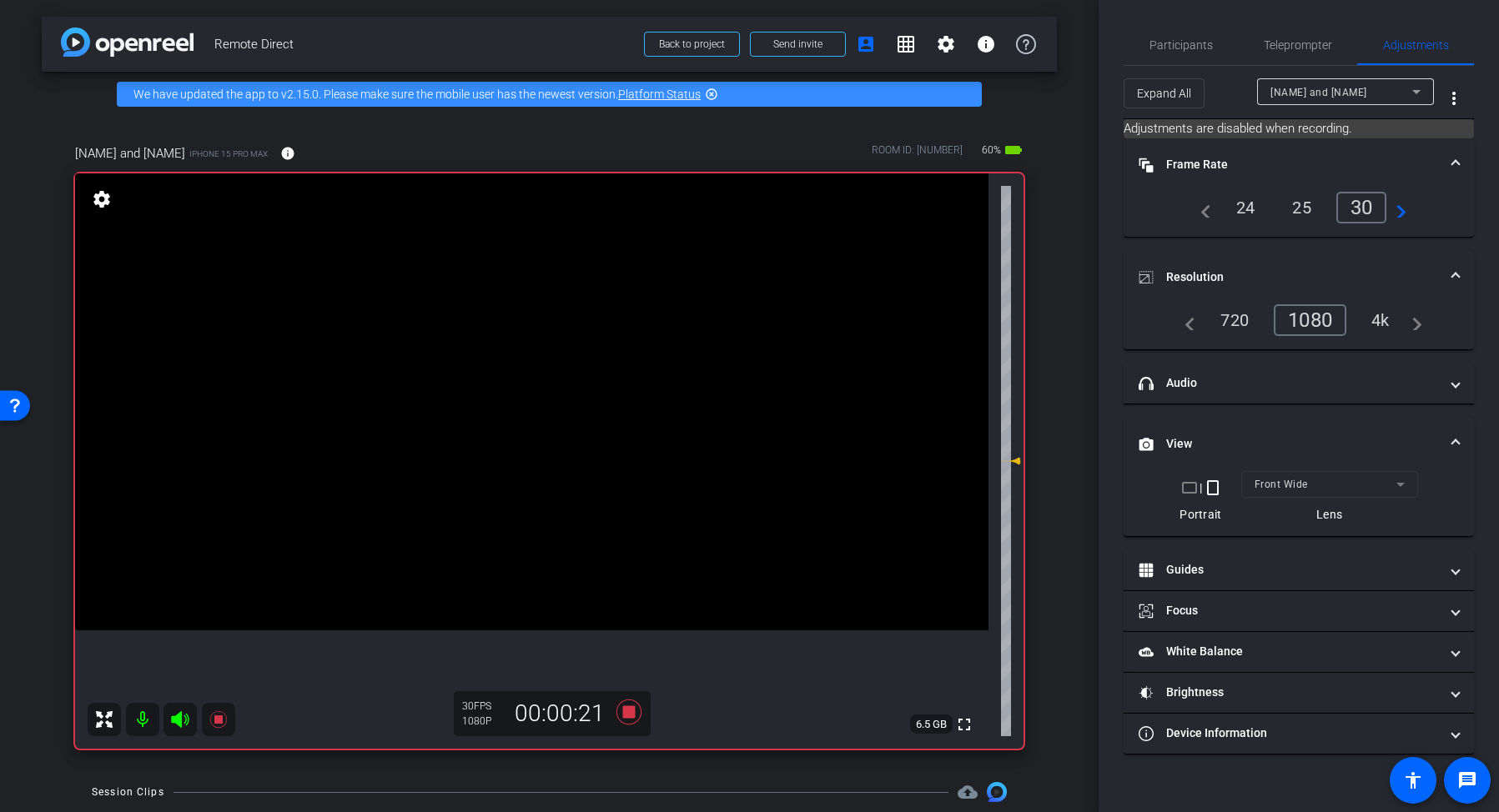 click 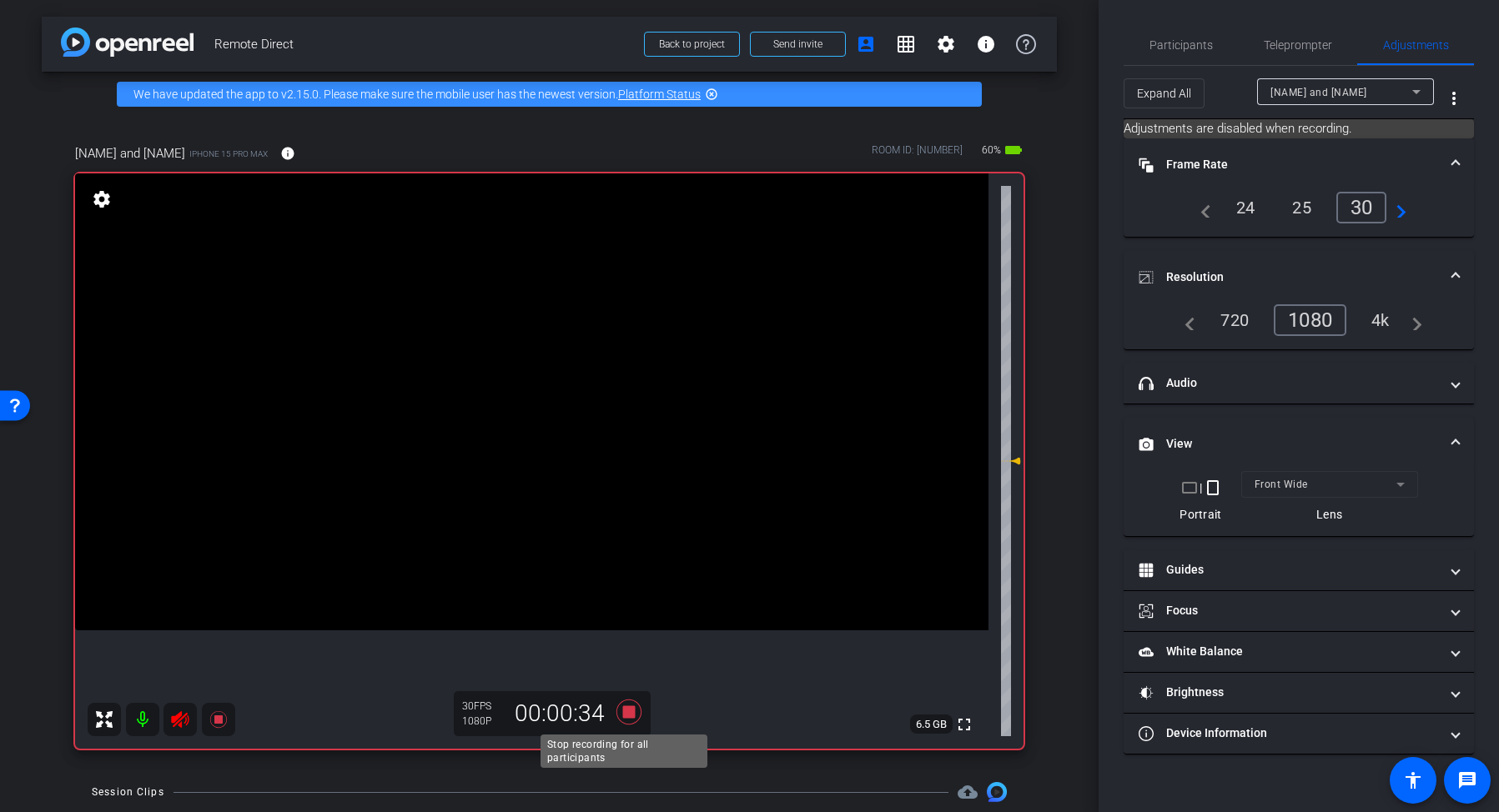 click 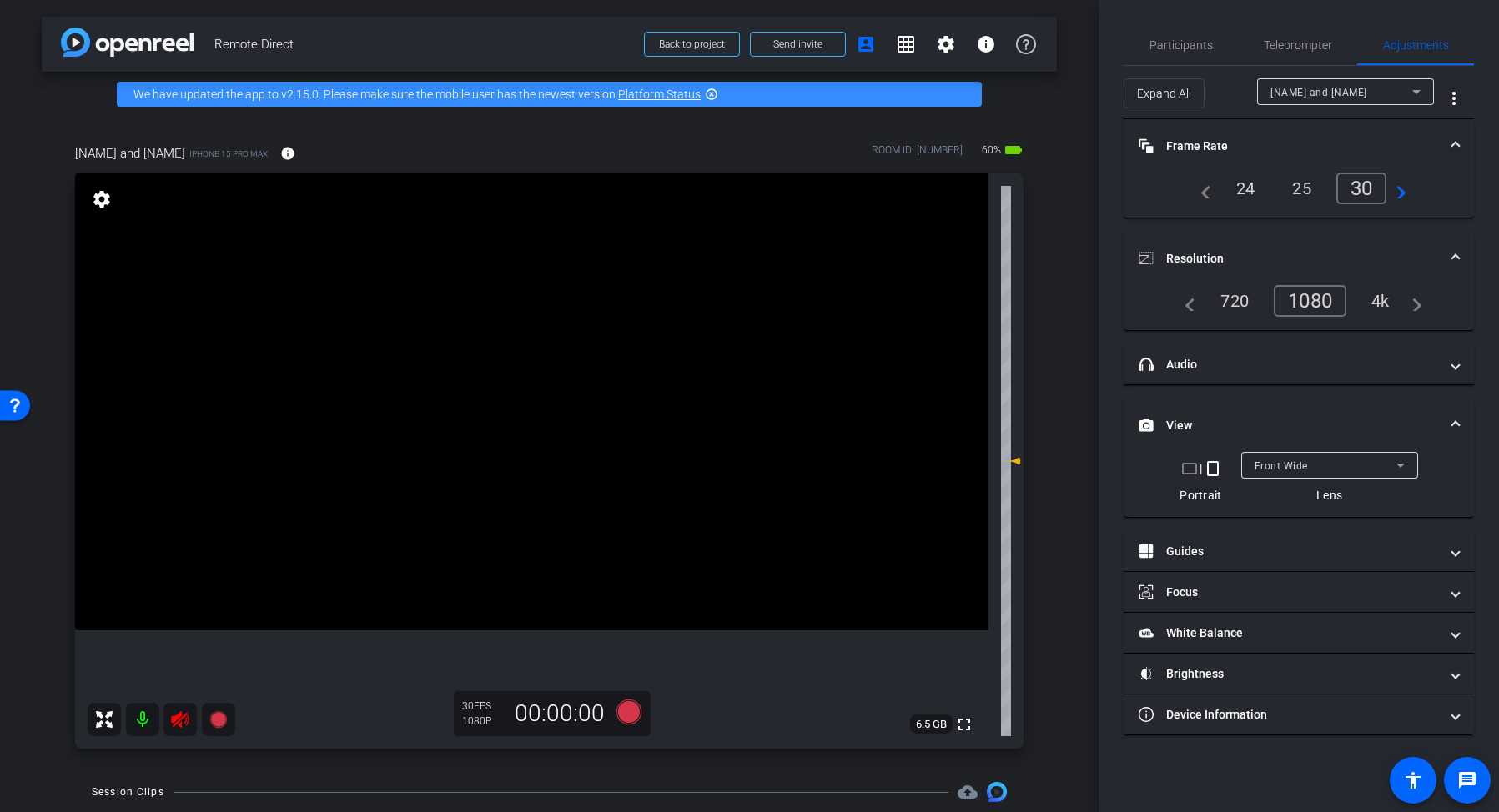 click 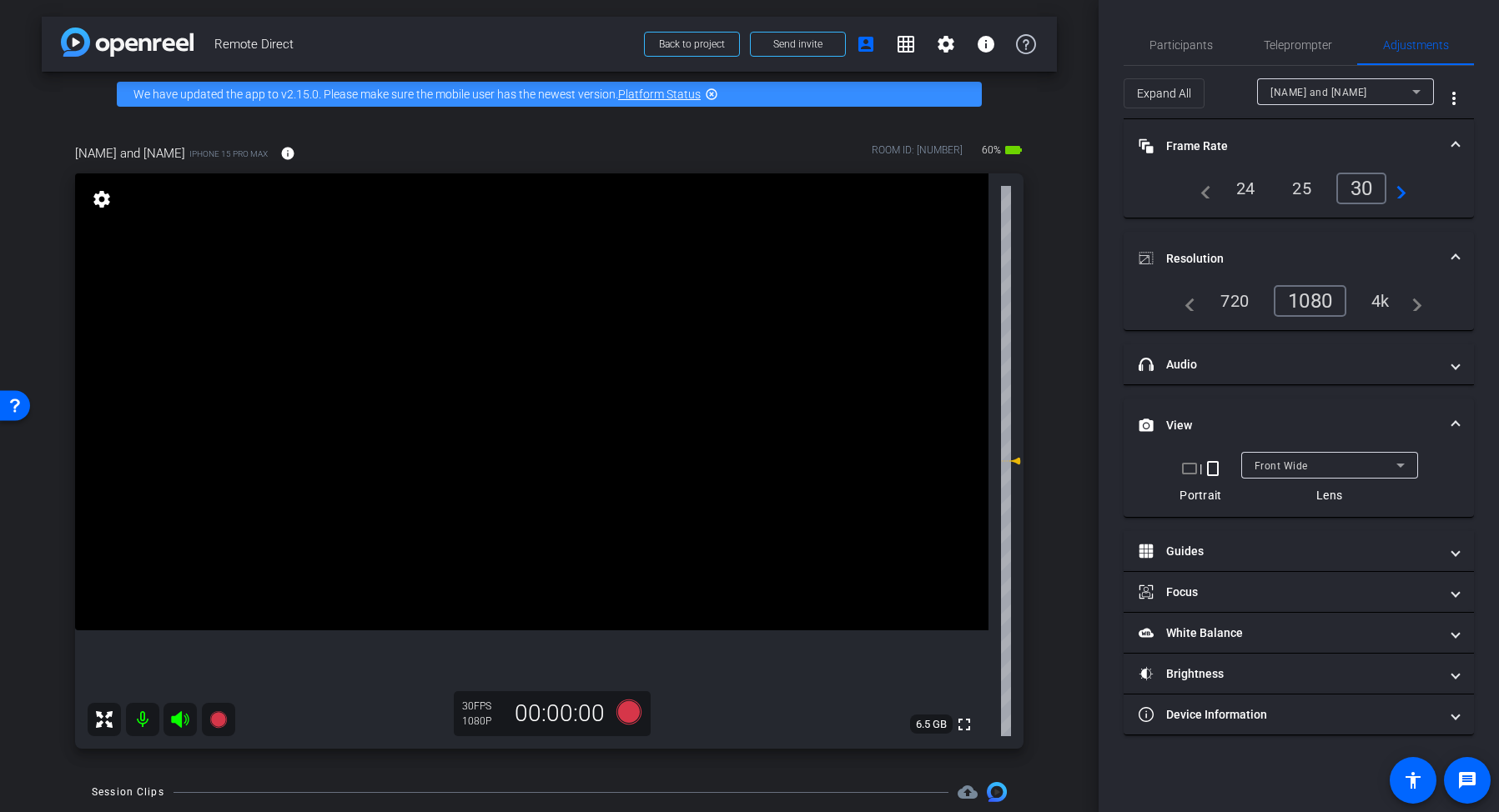 click on "Front Wide" at bounding box center [1281, 466] 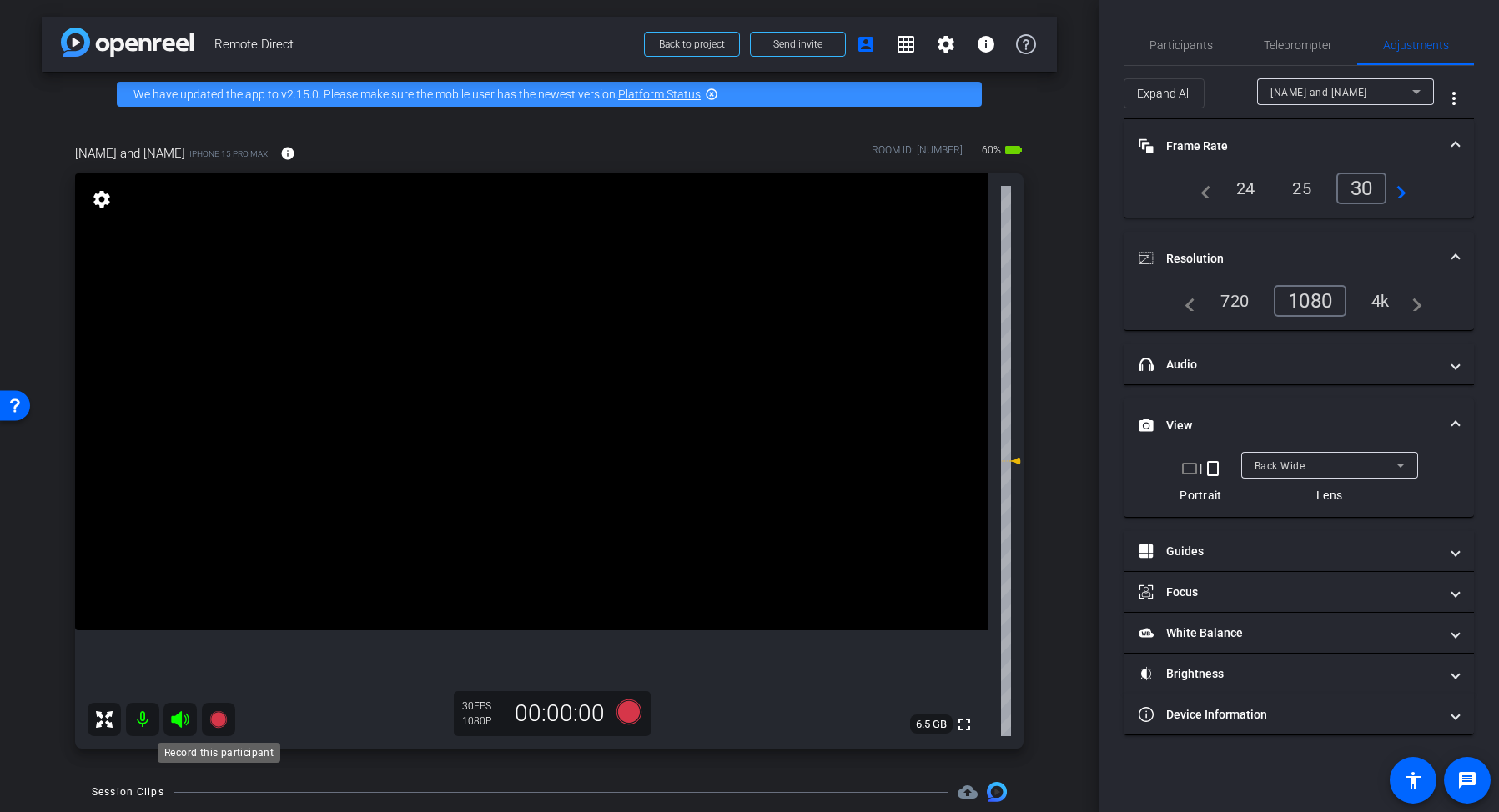 click 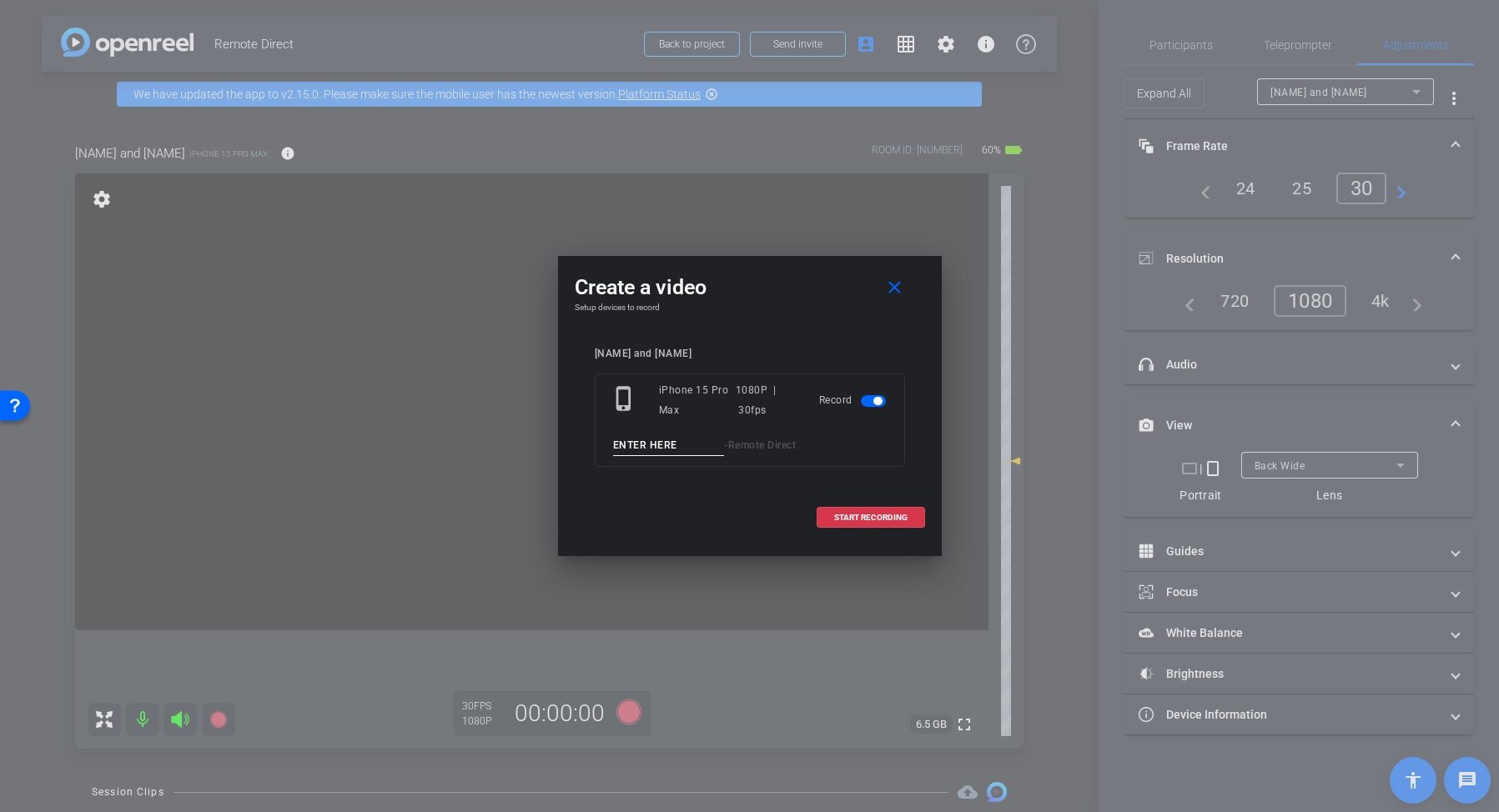 click at bounding box center (669, 445) 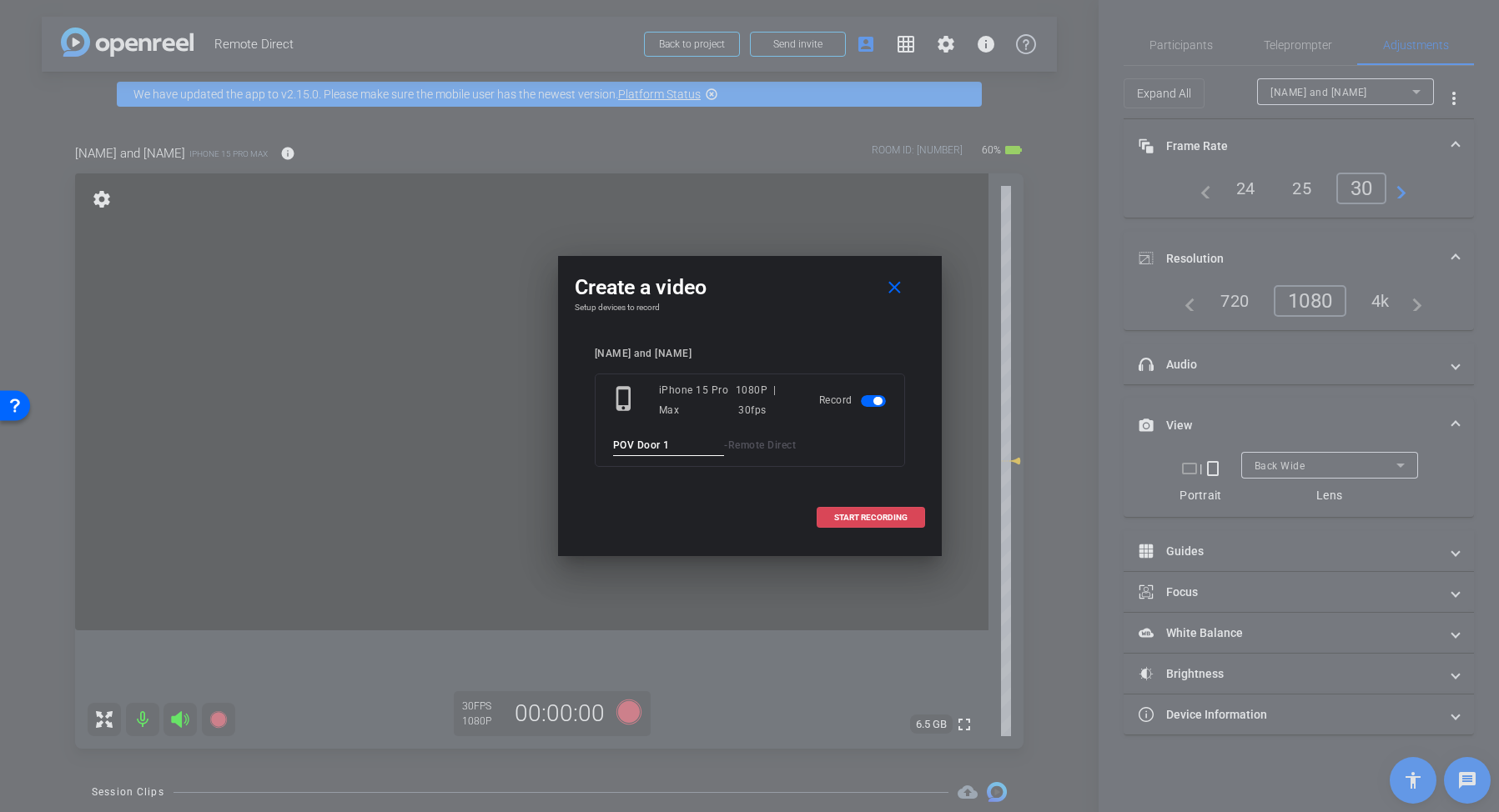 type on "POV Door 1" 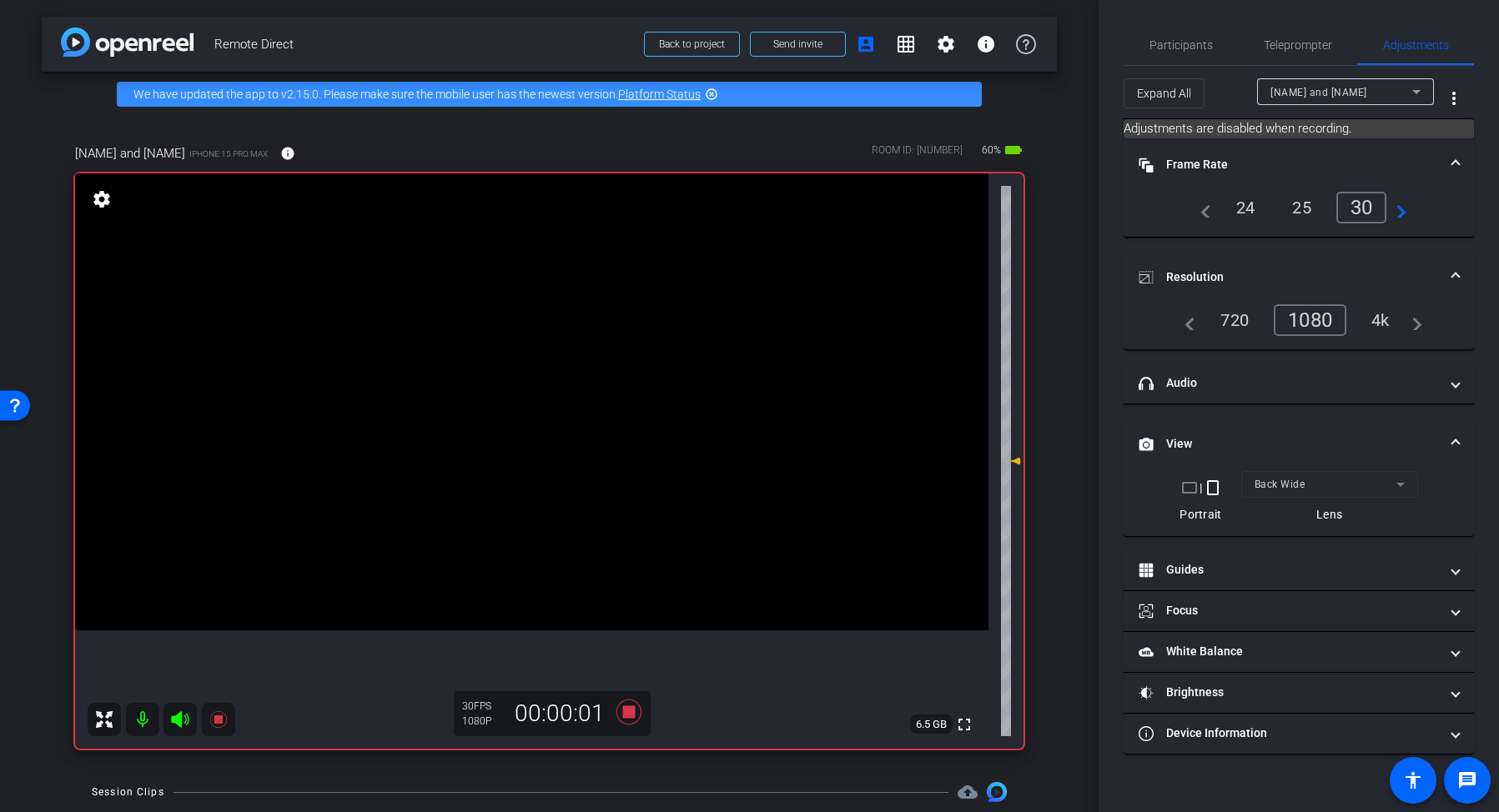 click 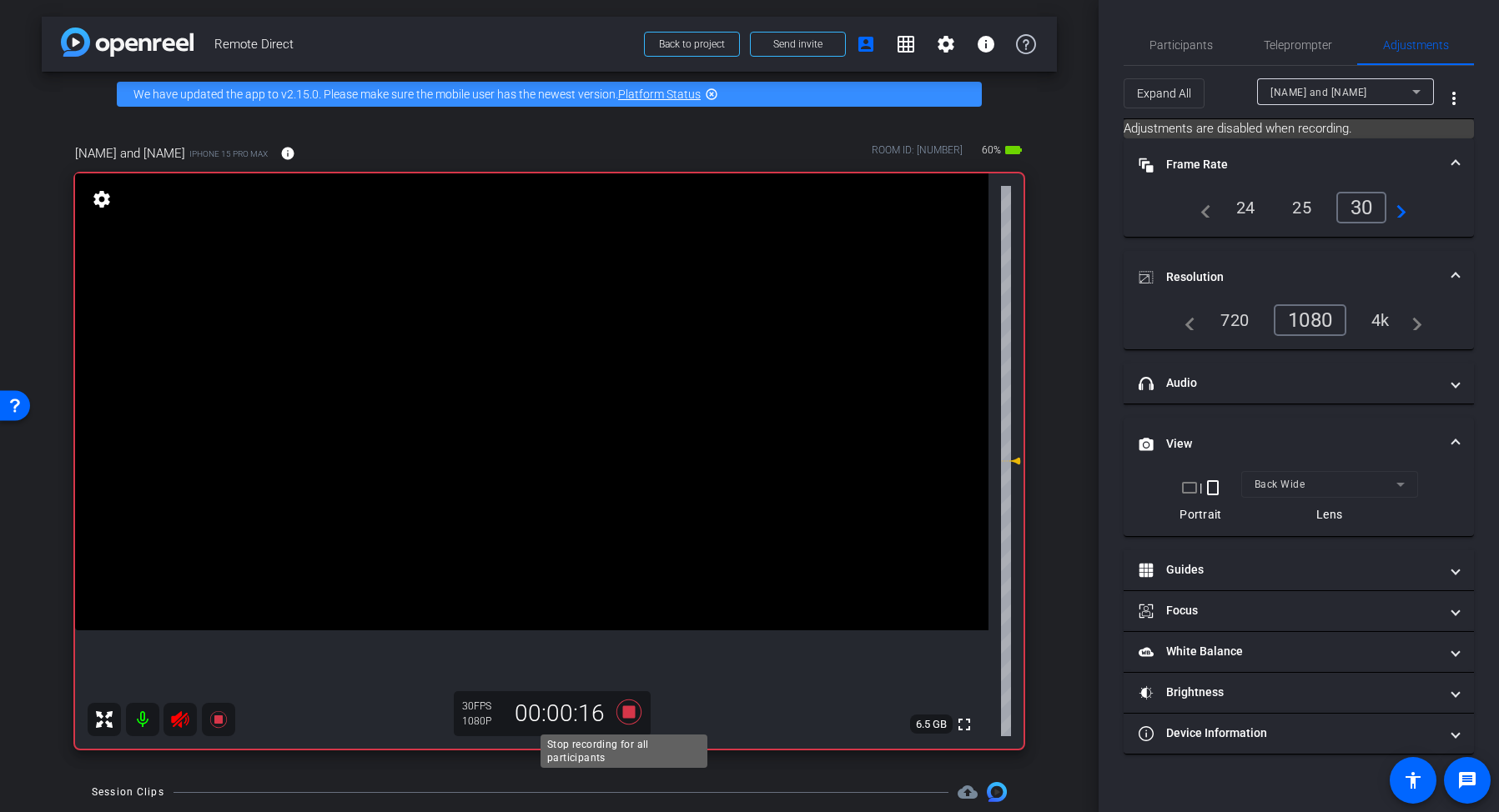 click 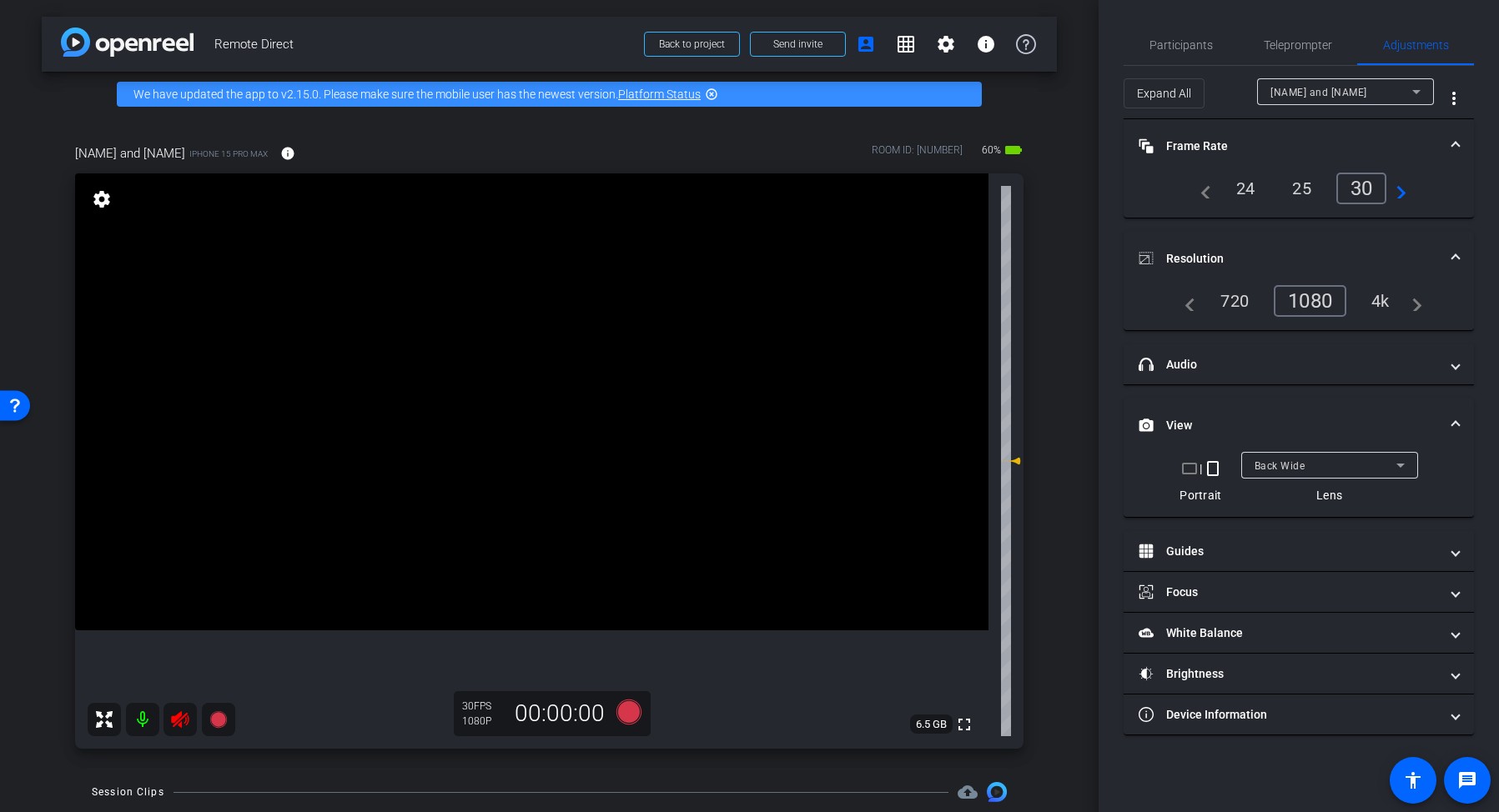 click 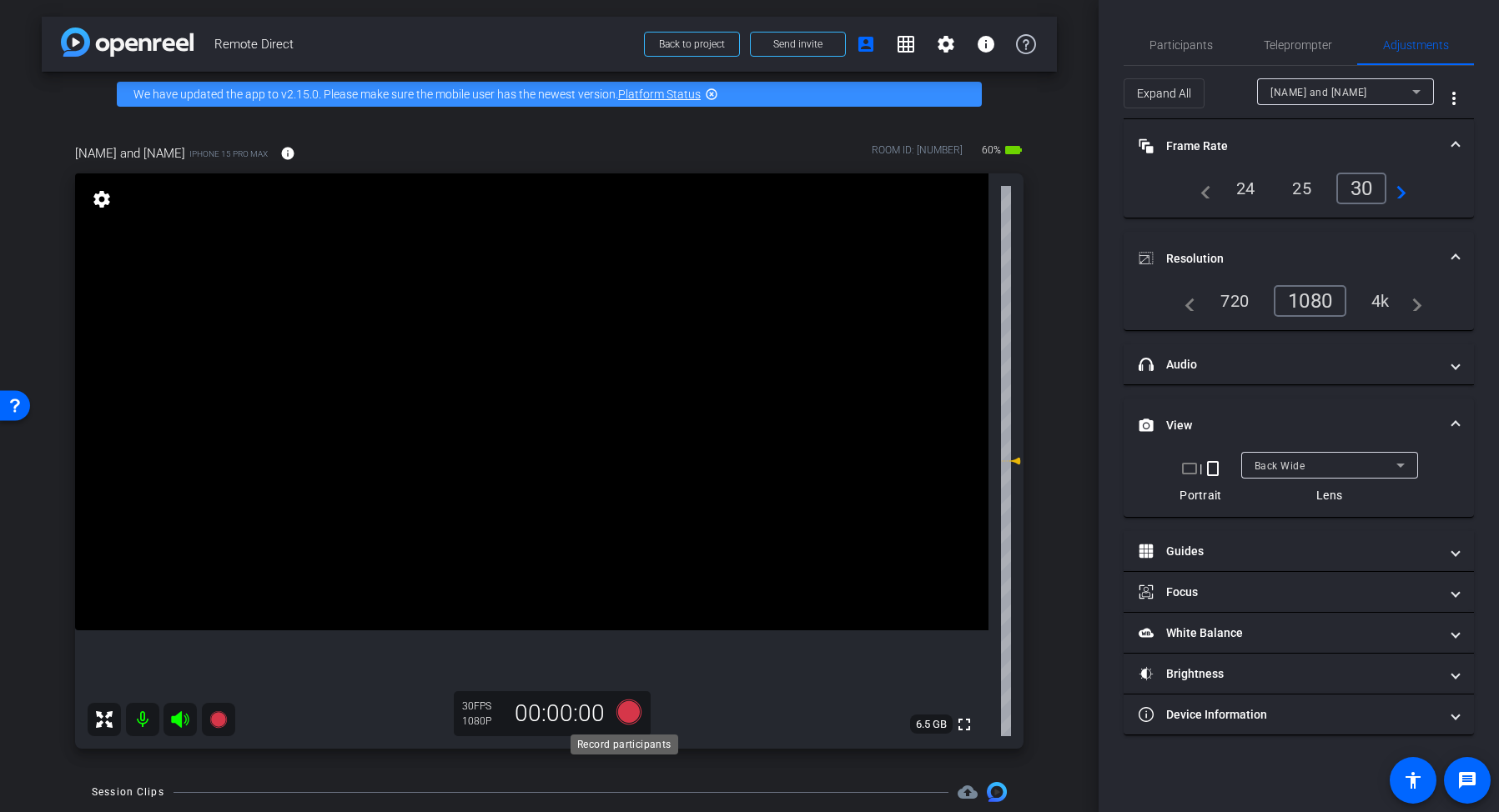 click 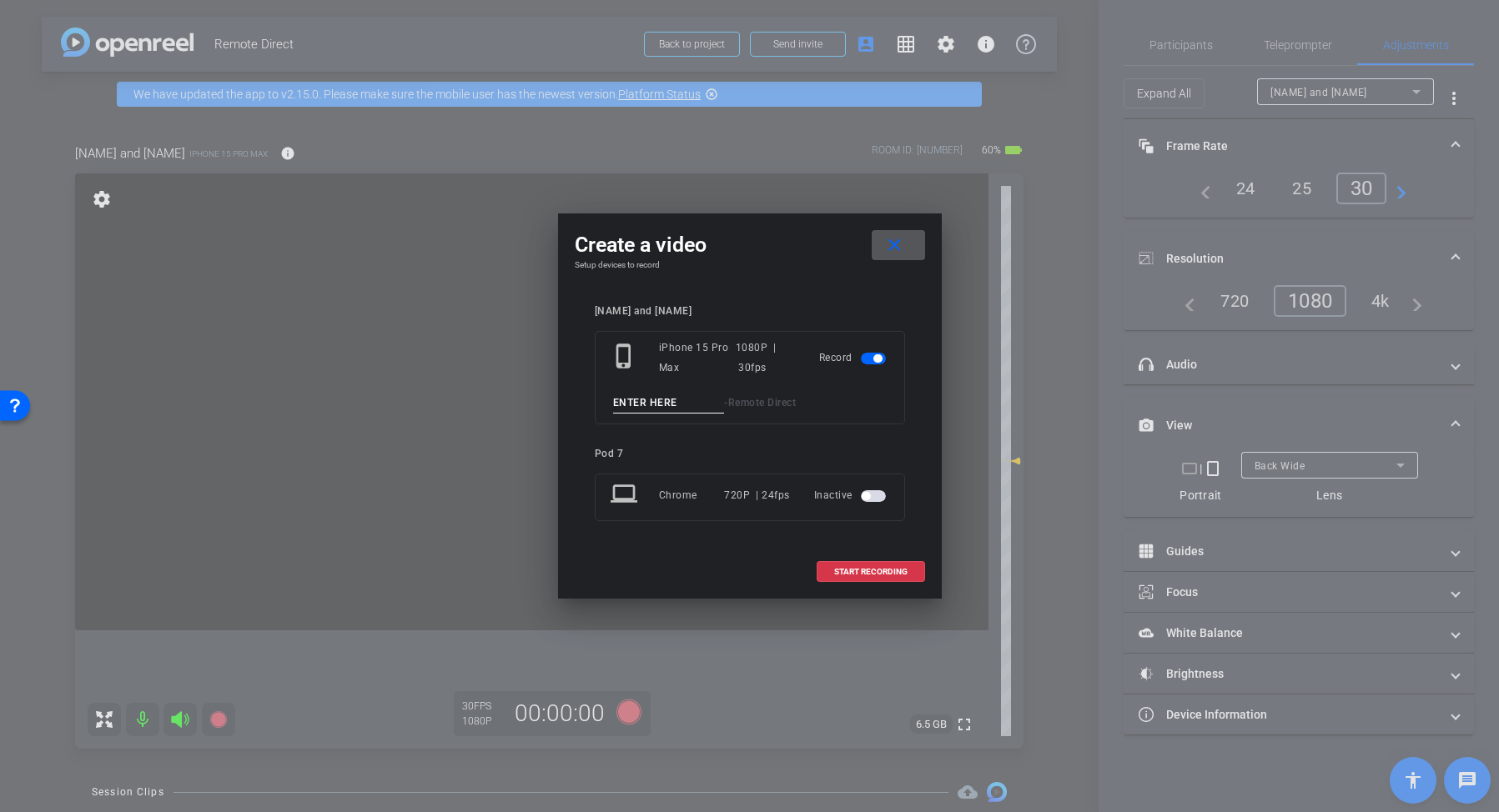 click at bounding box center [669, 403] 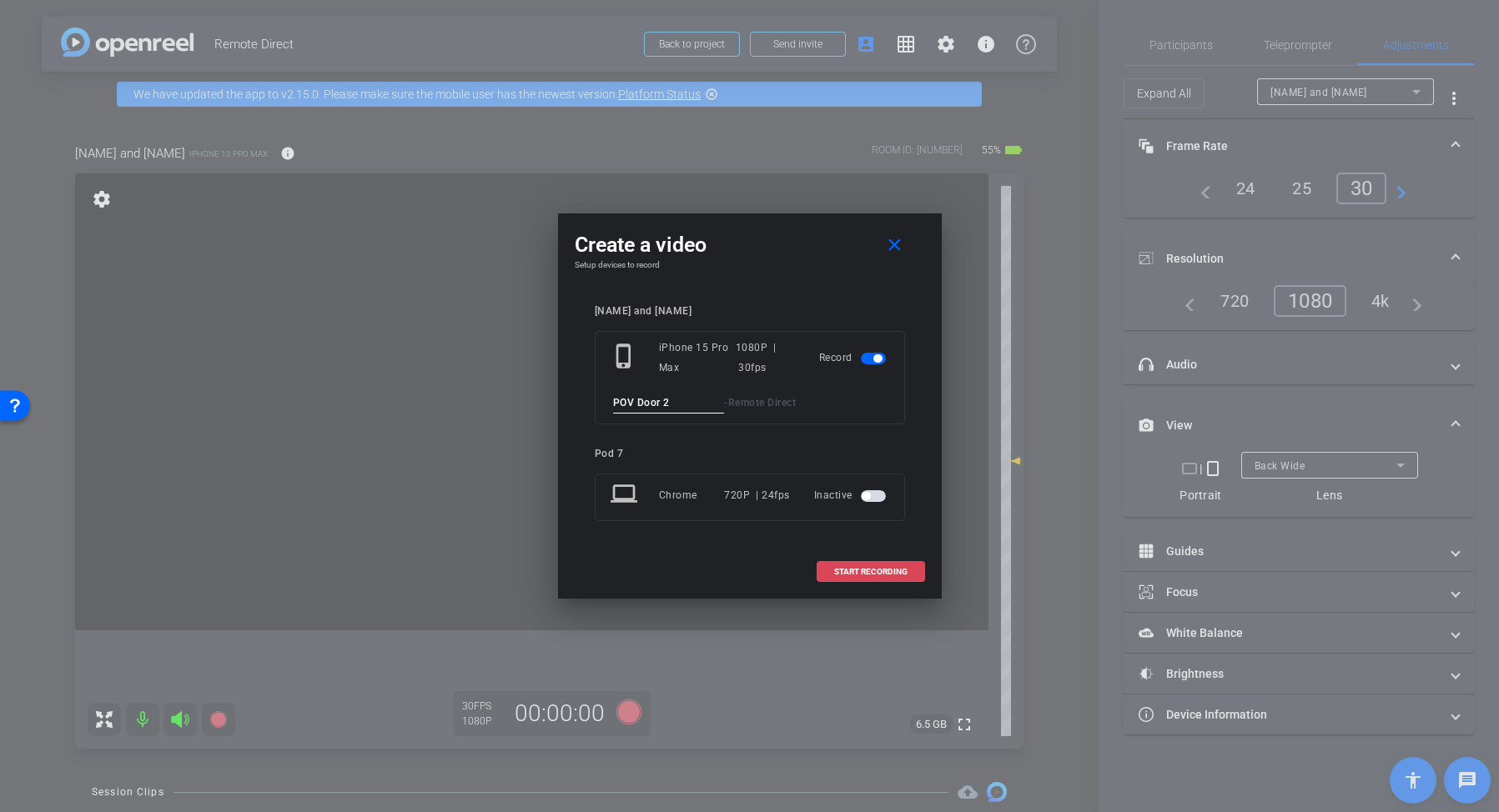 type on "POV Door 2" 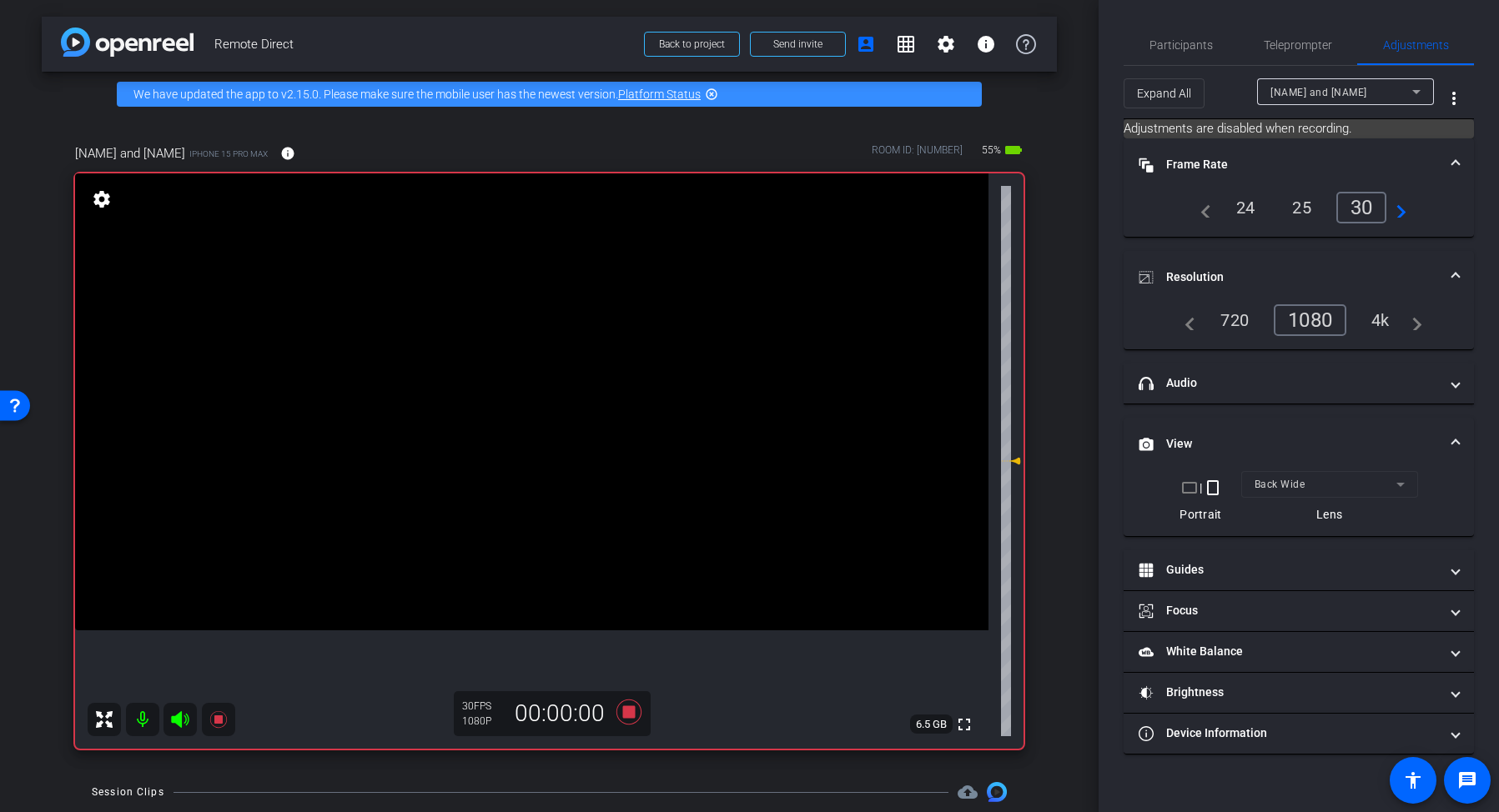 click 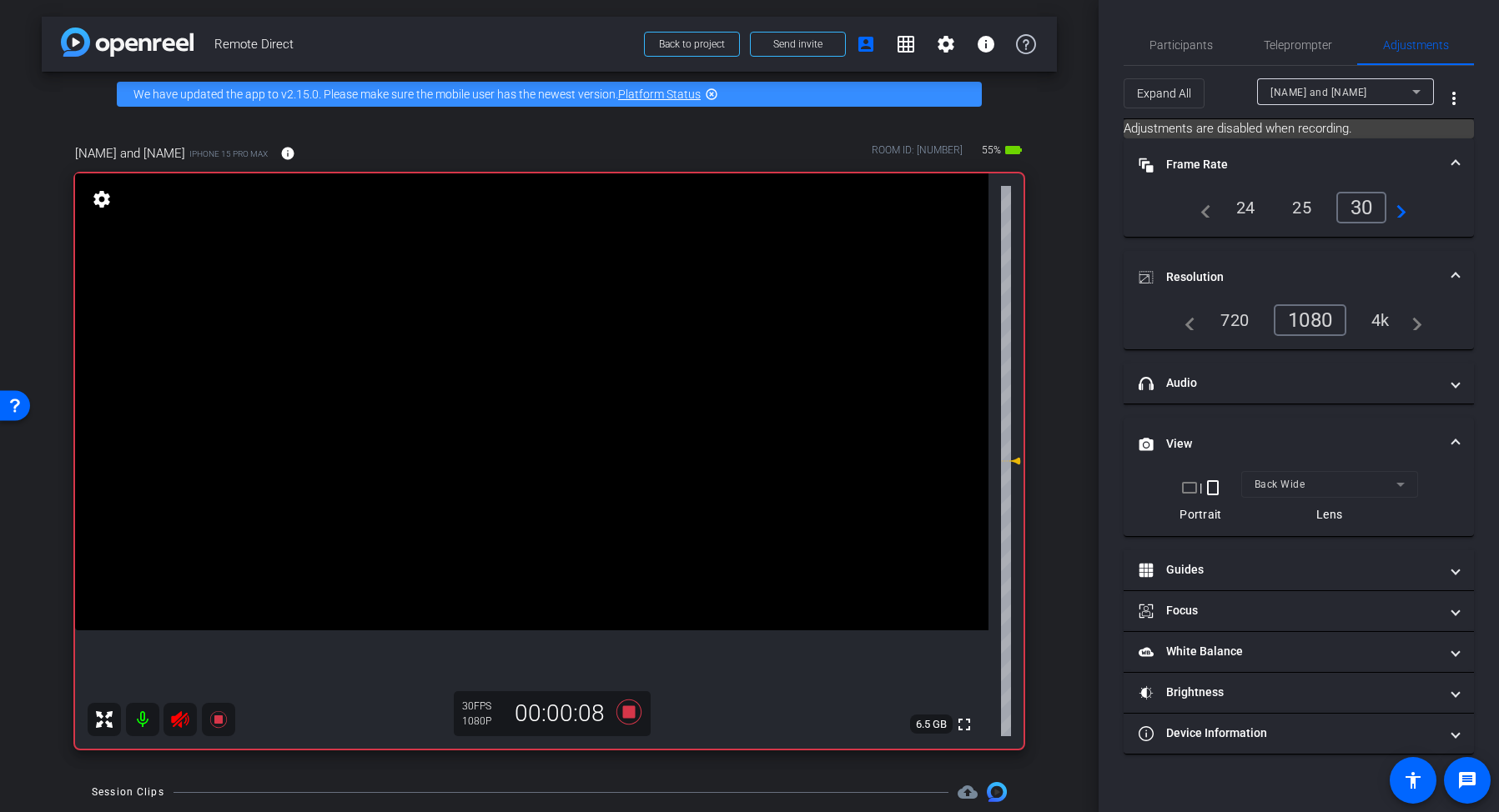 click 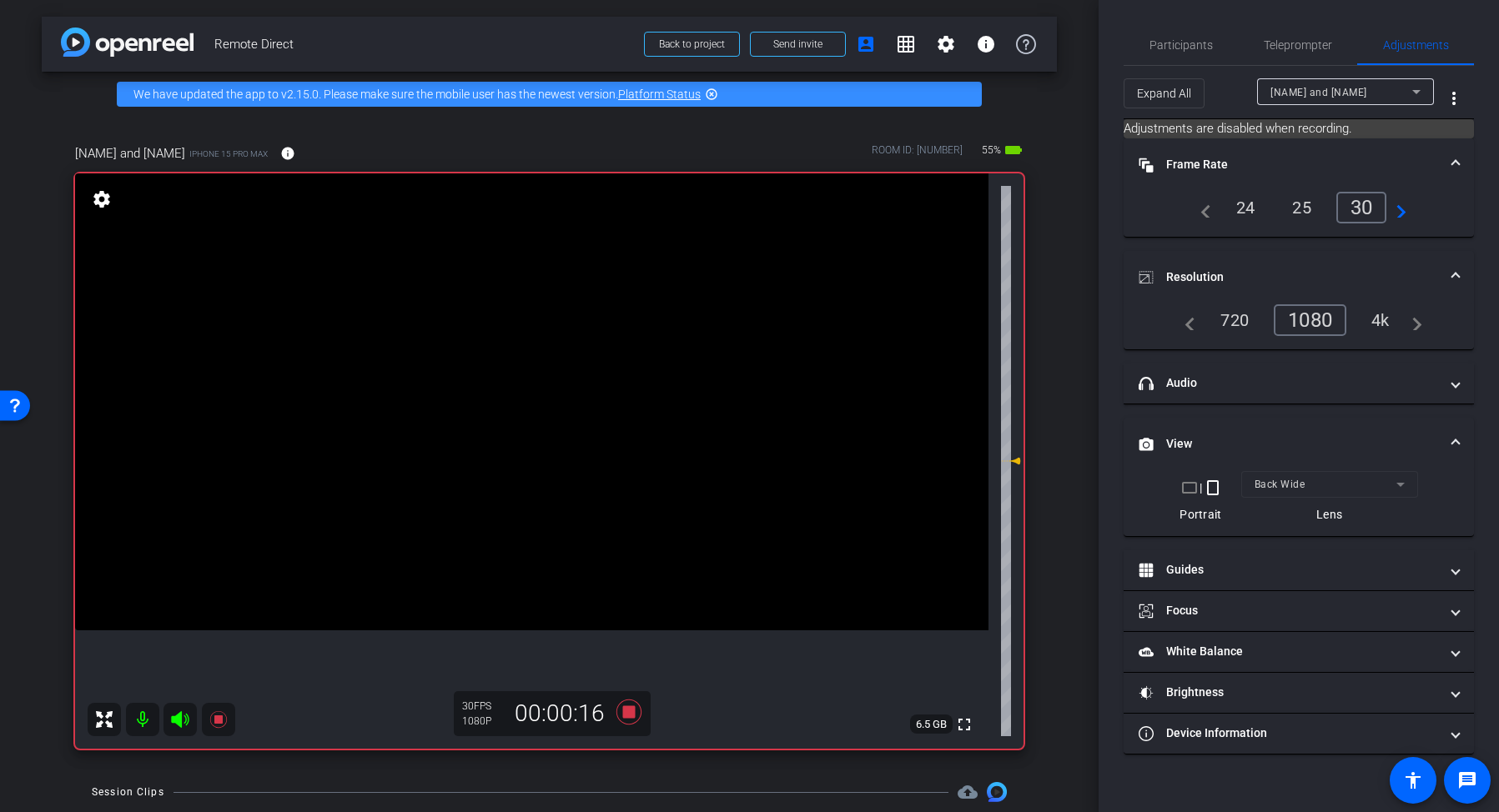 click 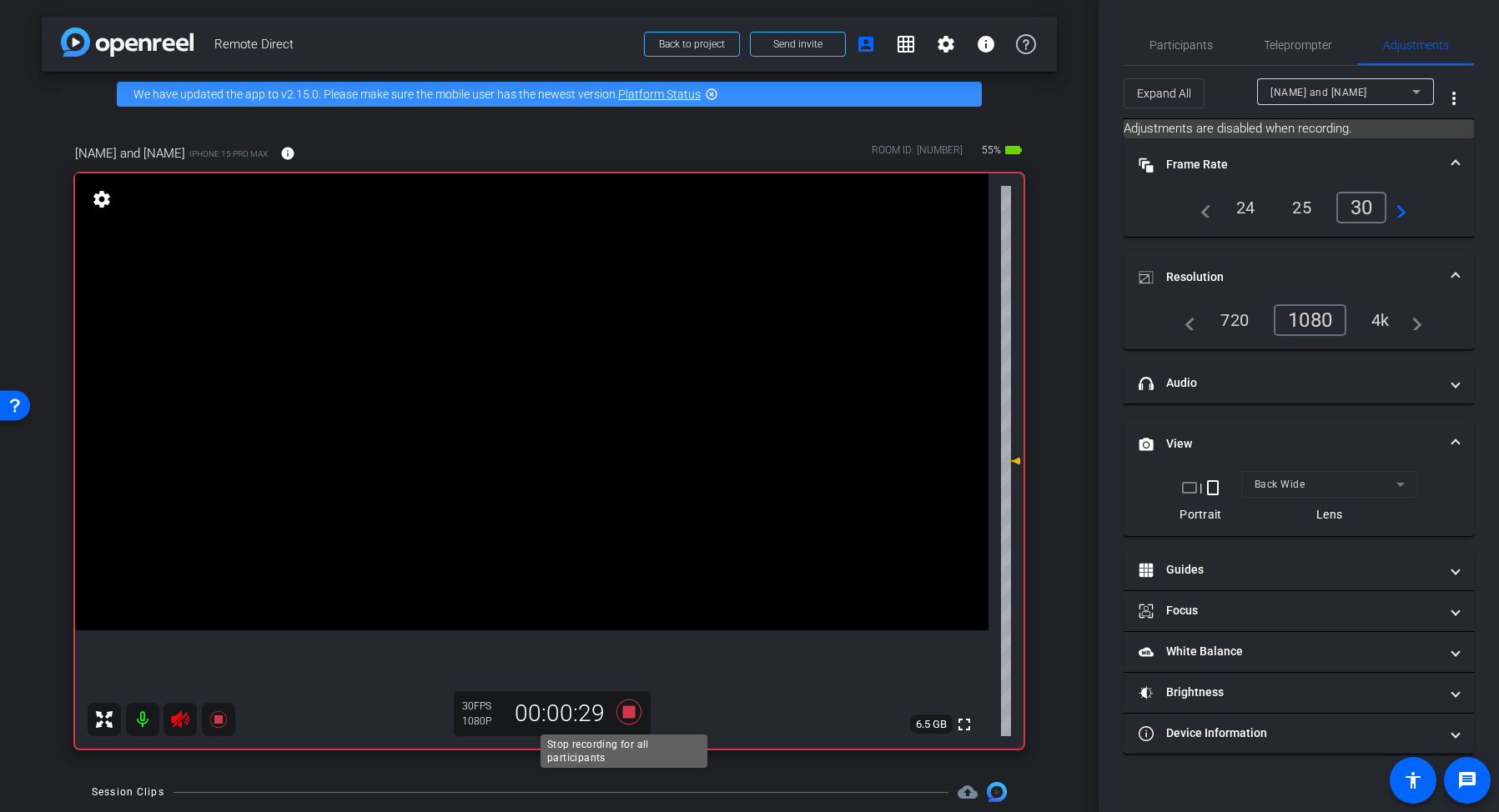 click 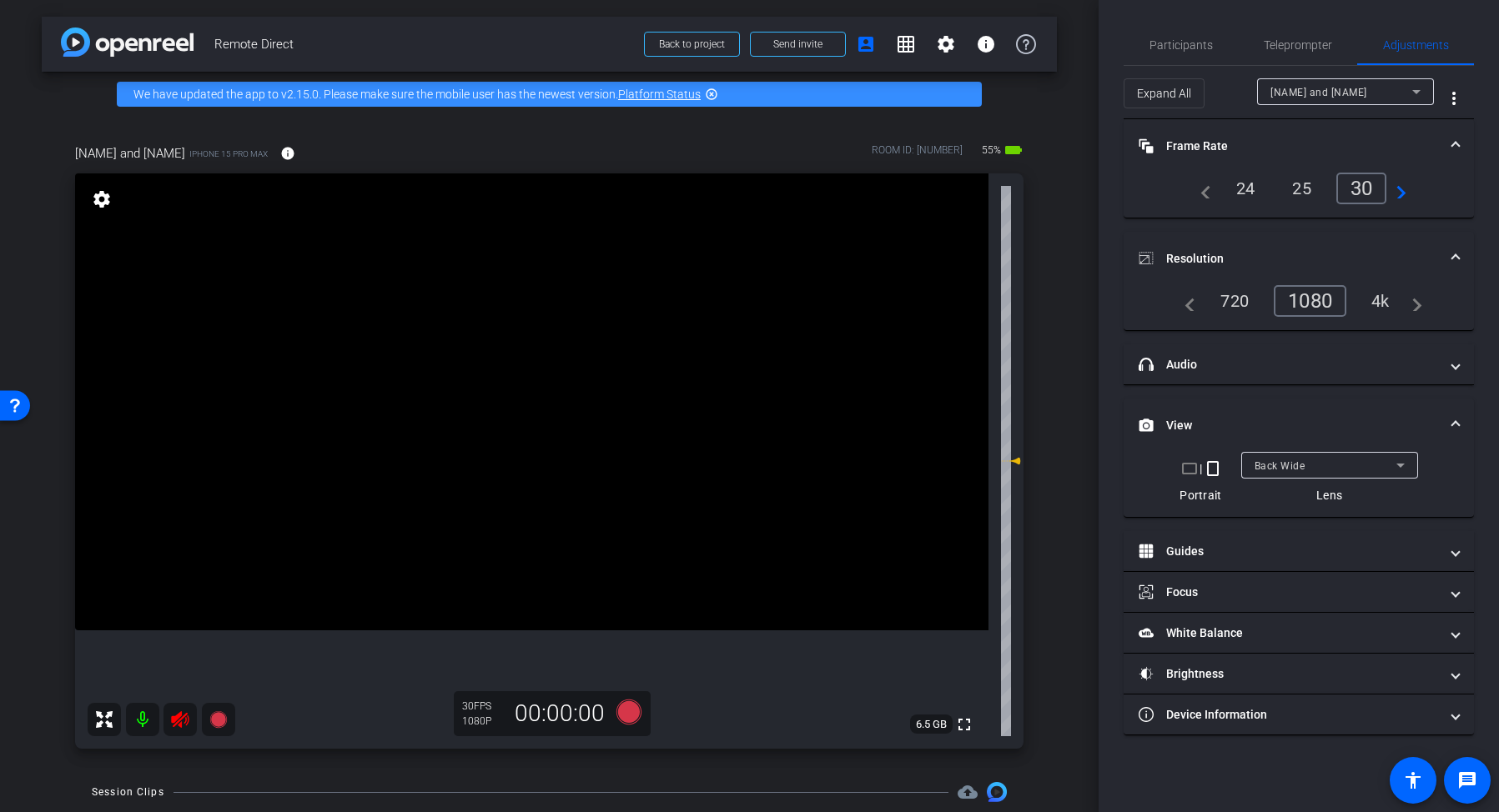 click 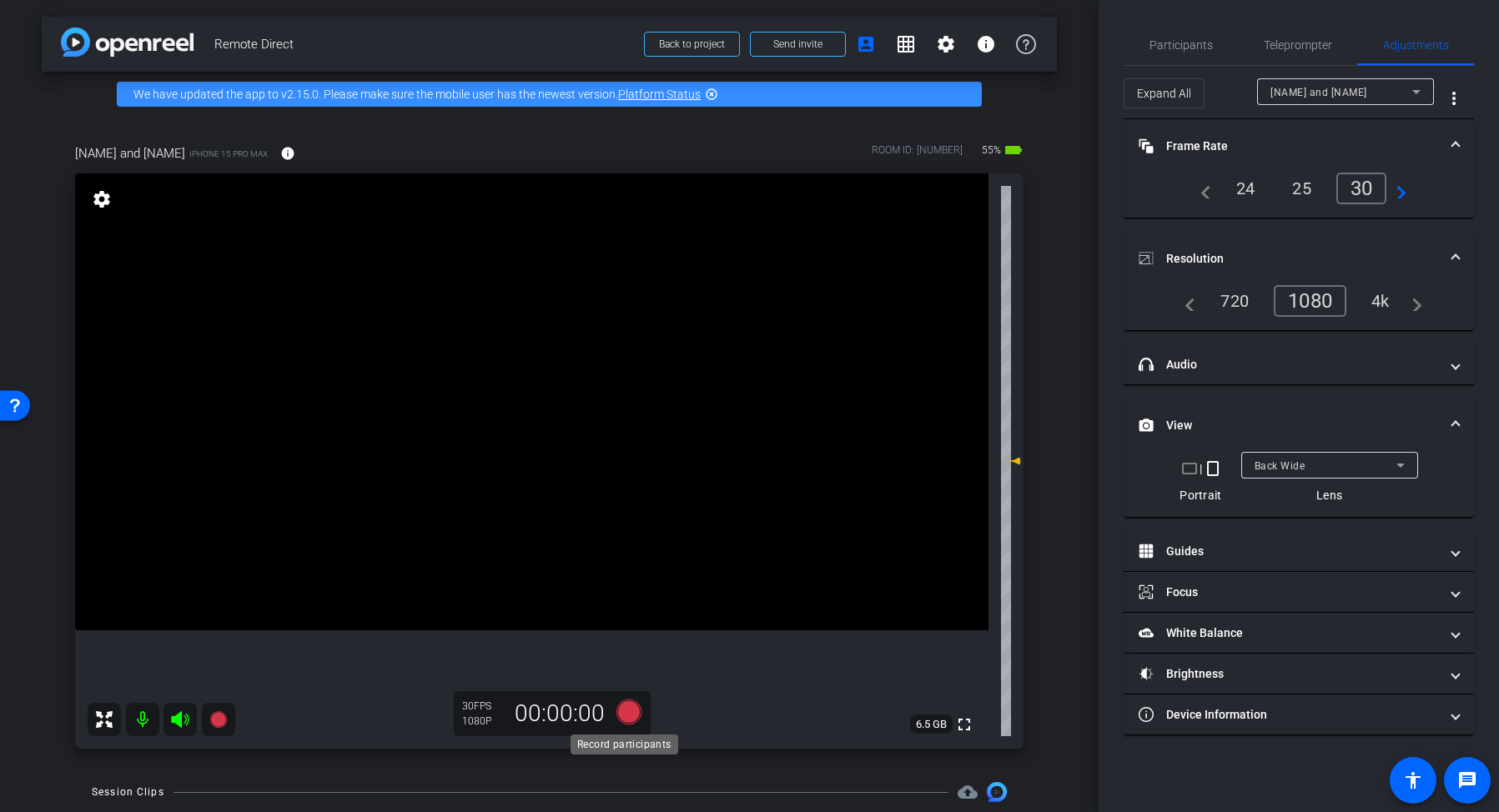click 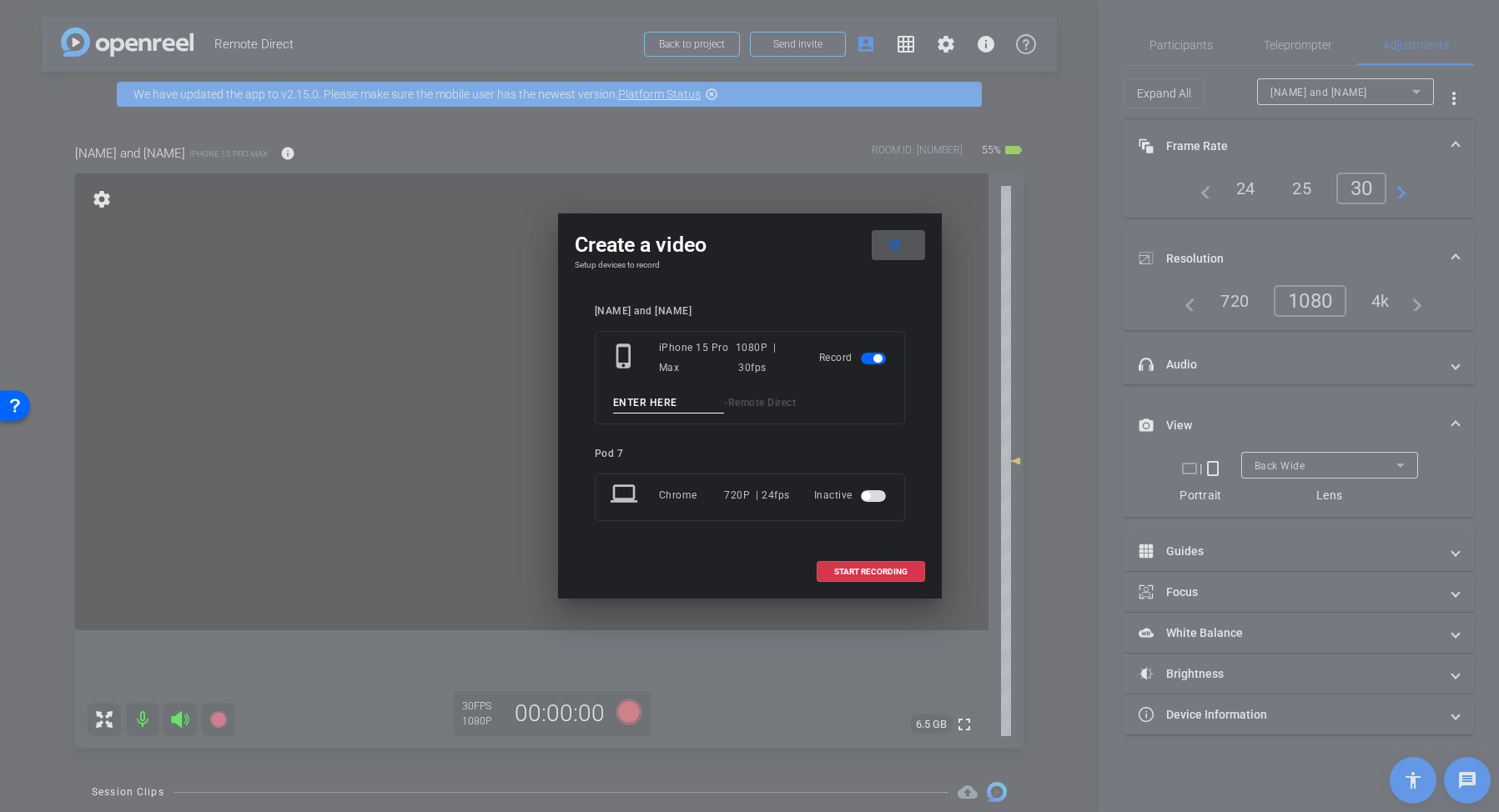 click at bounding box center [669, 403] 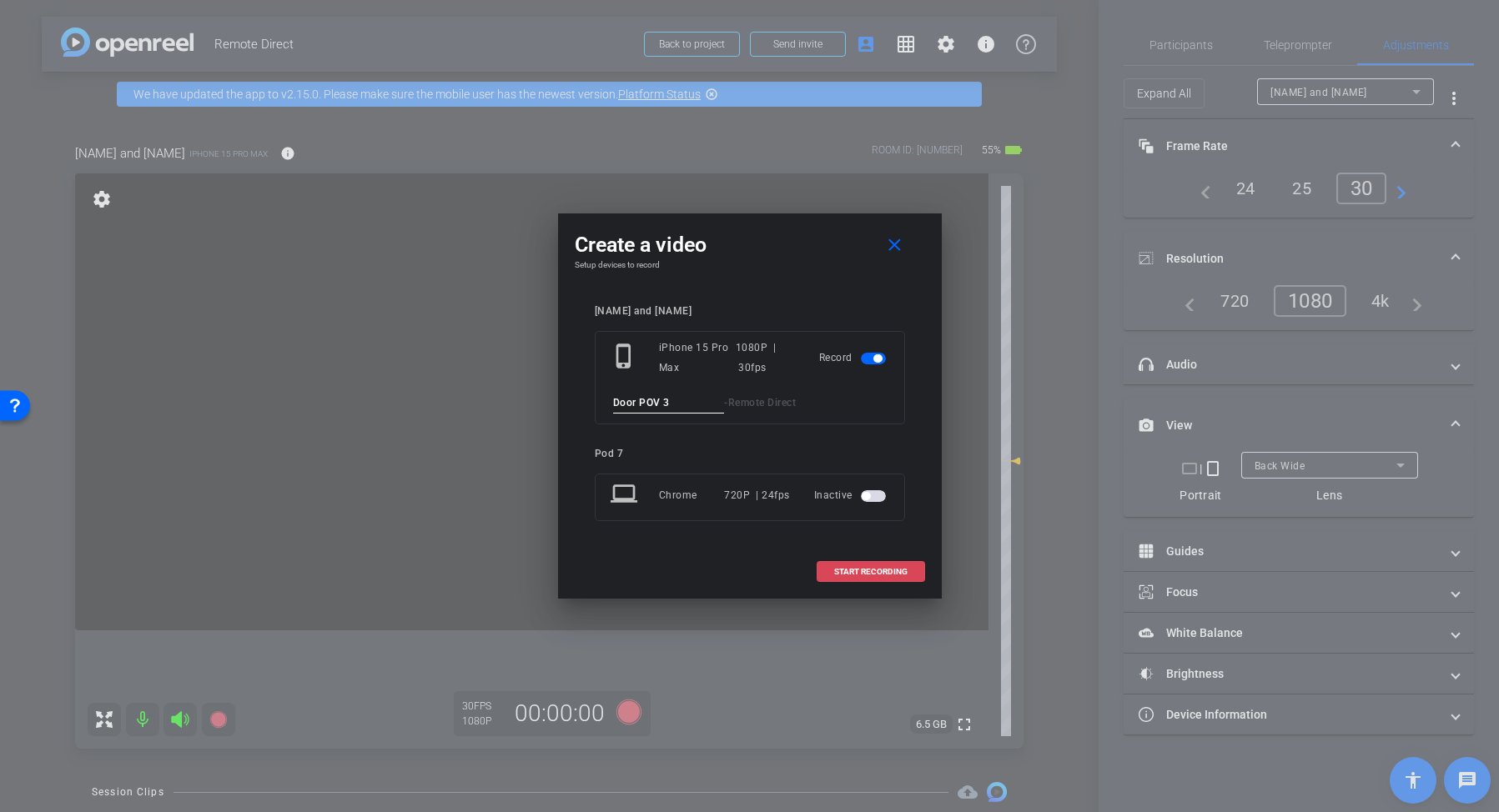 type on "Door POV 3" 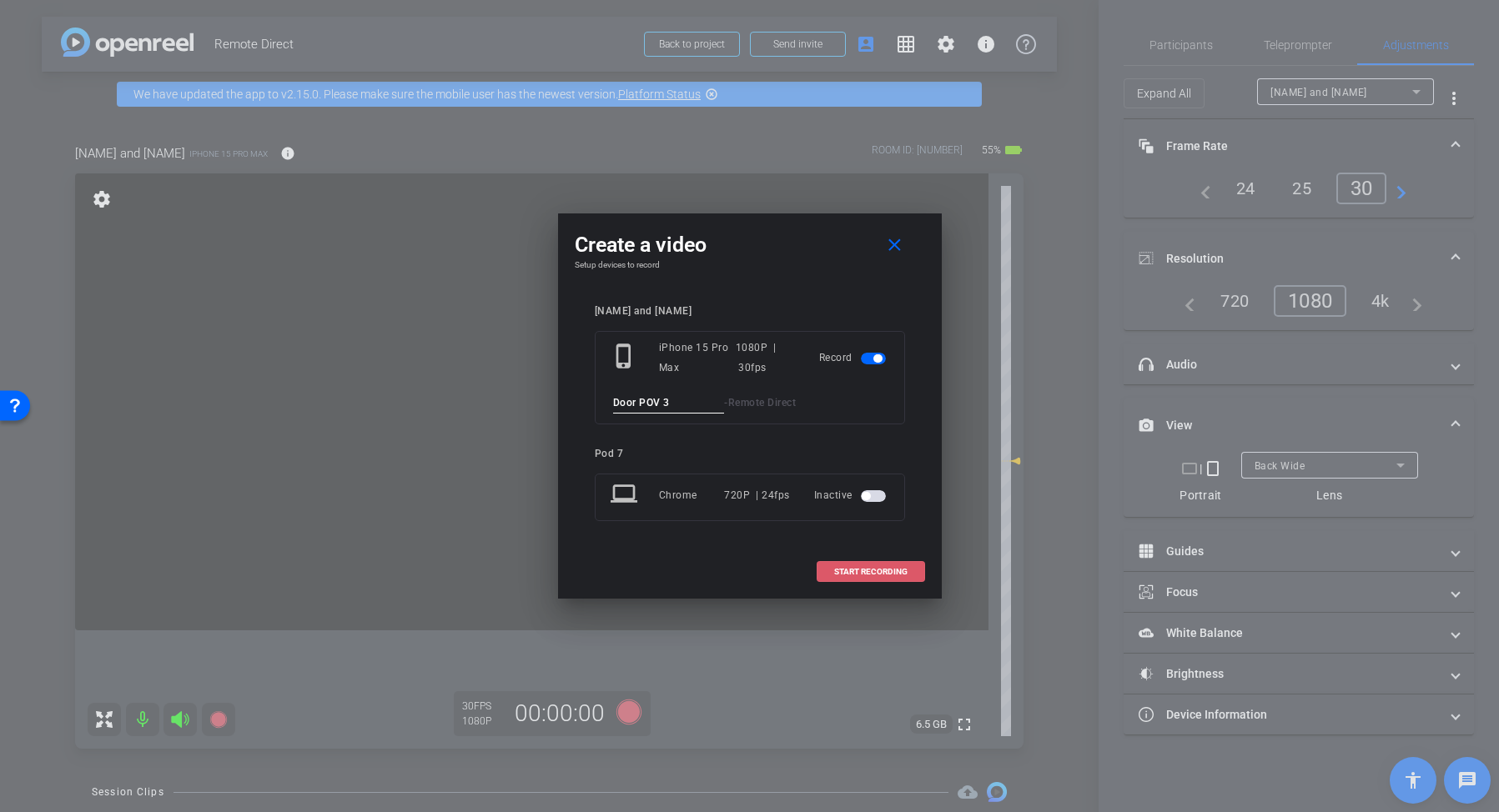 click on "START RECORDING" at bounding box center [871, 572] 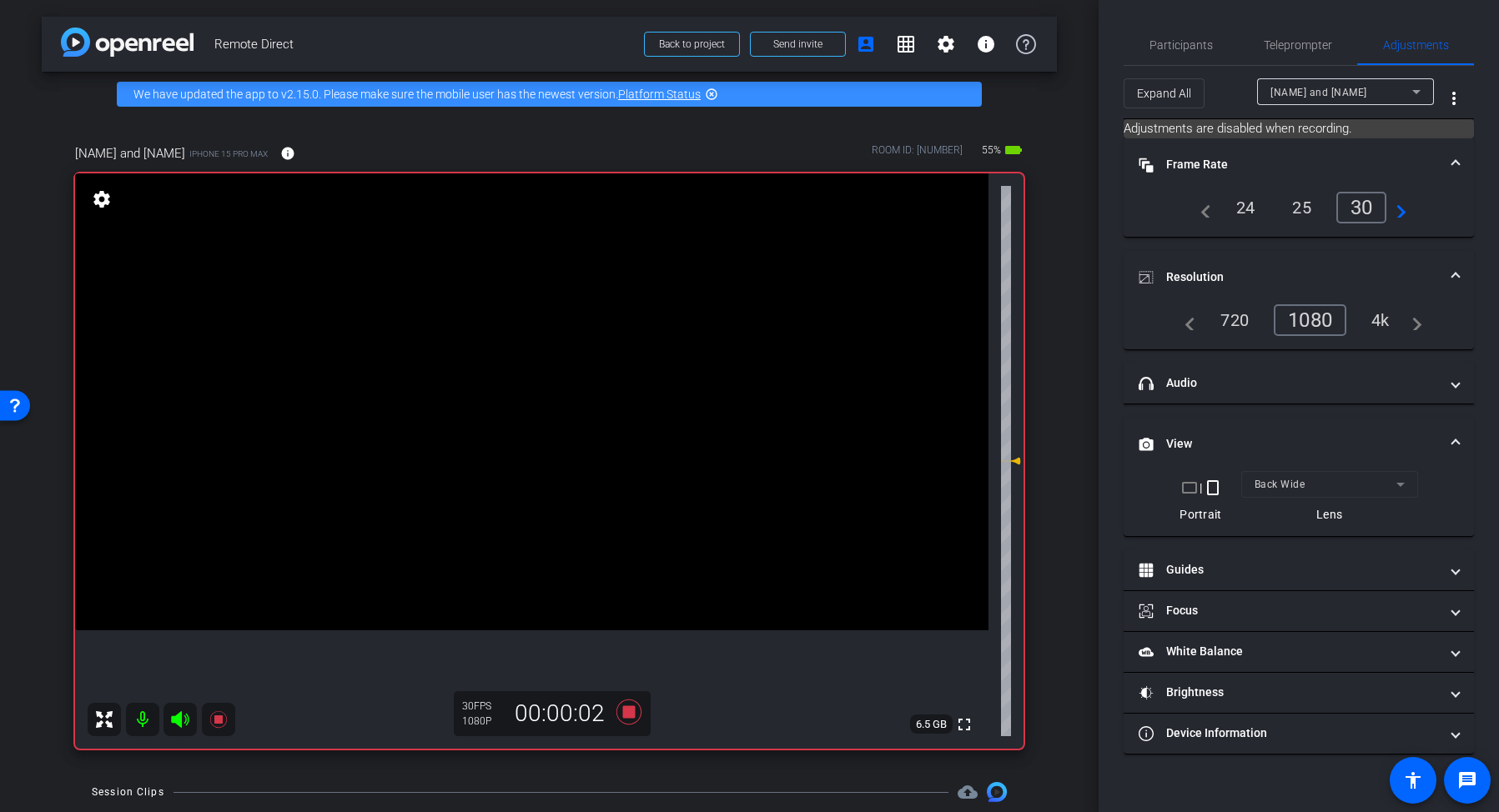 click 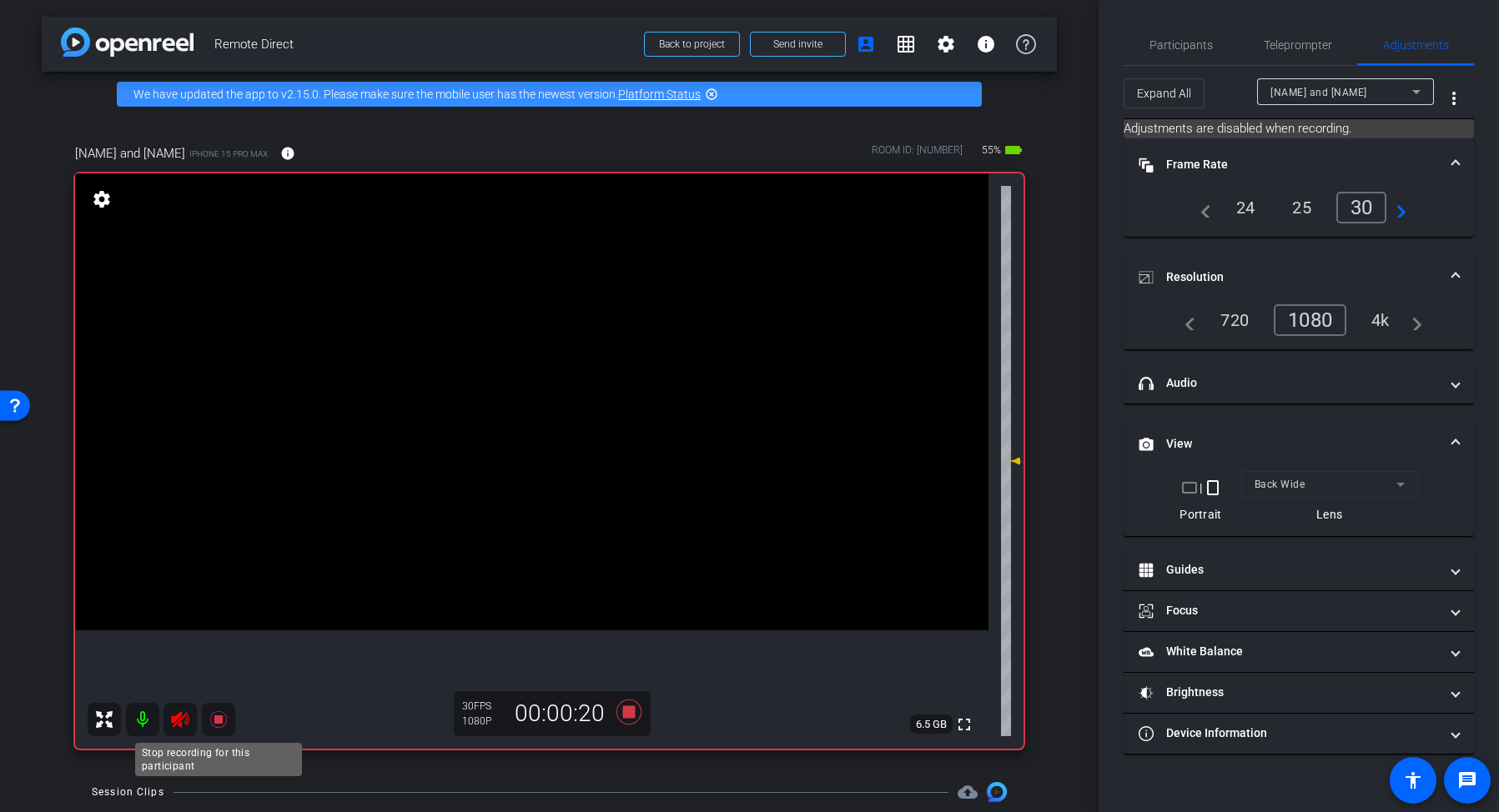 click 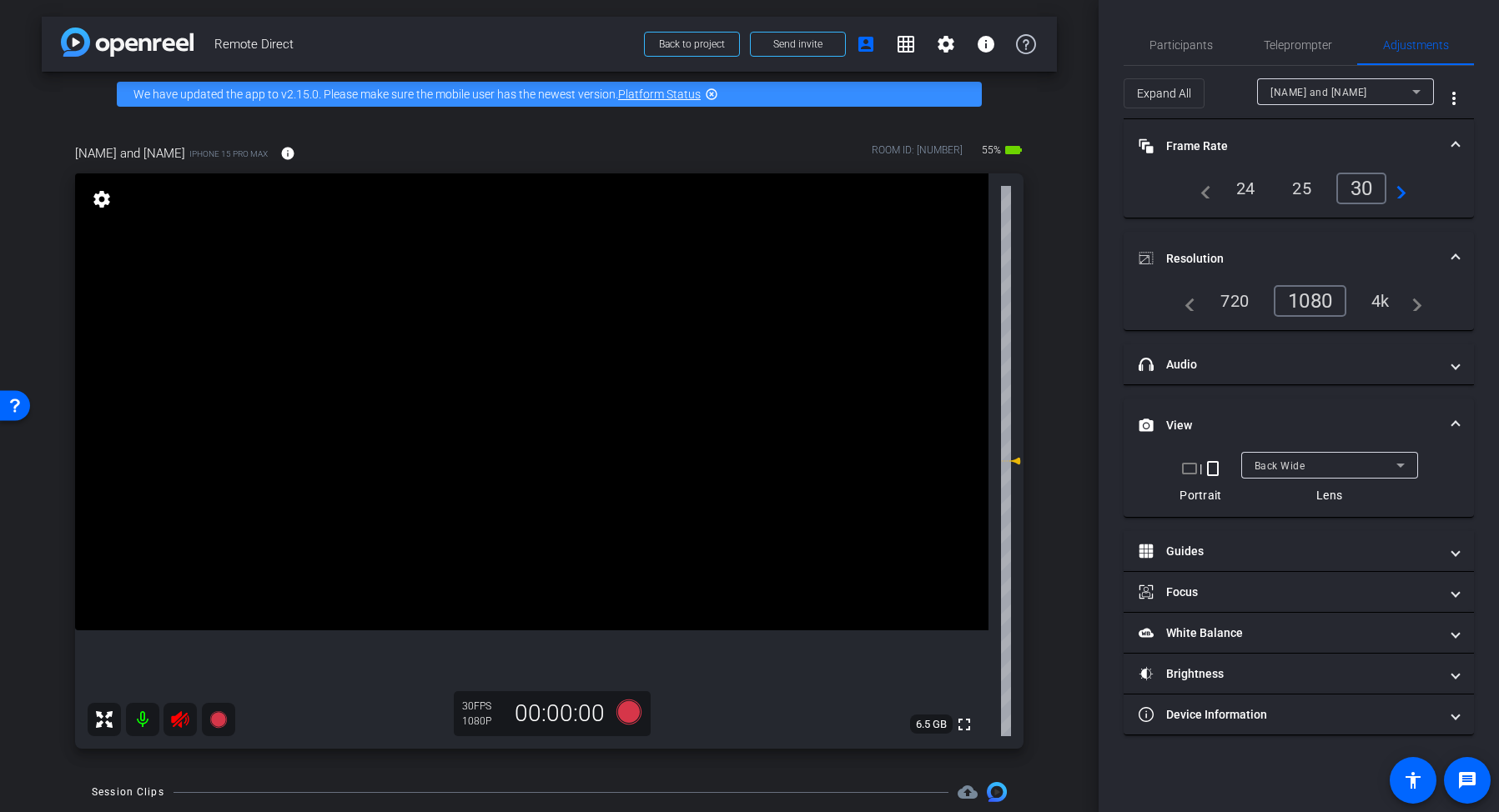 click 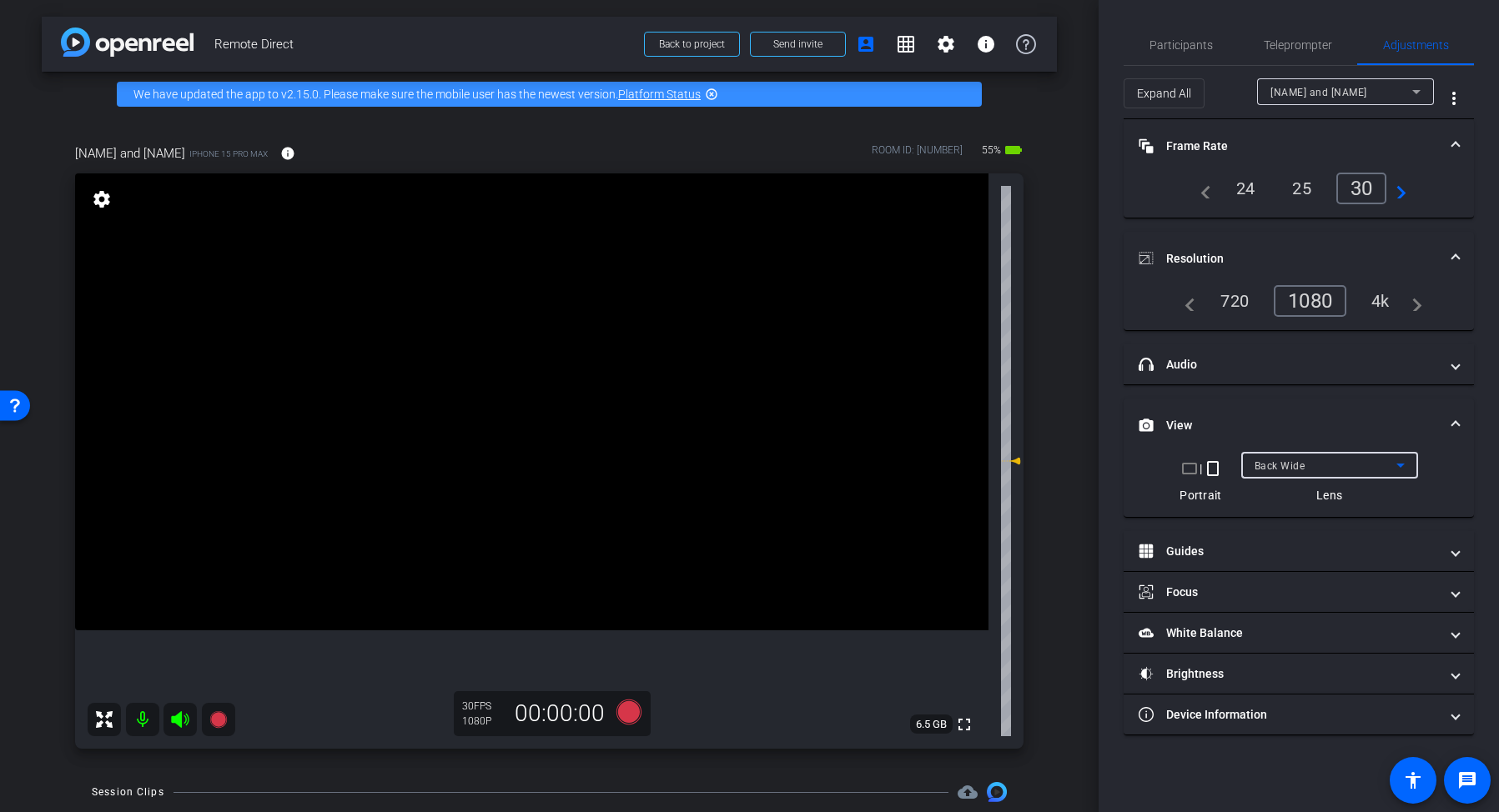 click on "Back Wide" at bounding box center [1325, 465] 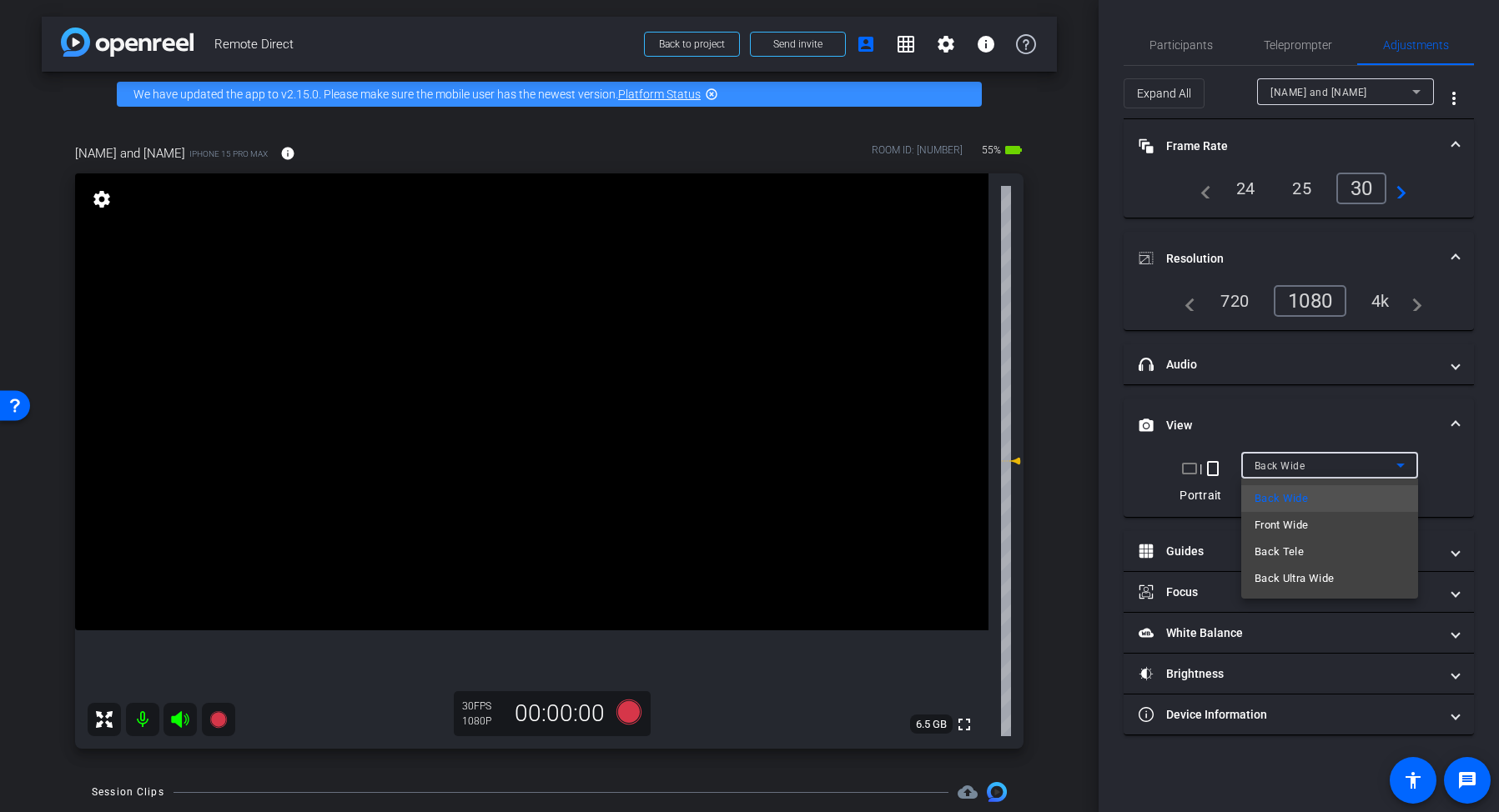click on "Back Tele" at bounding box center (1279, 552) 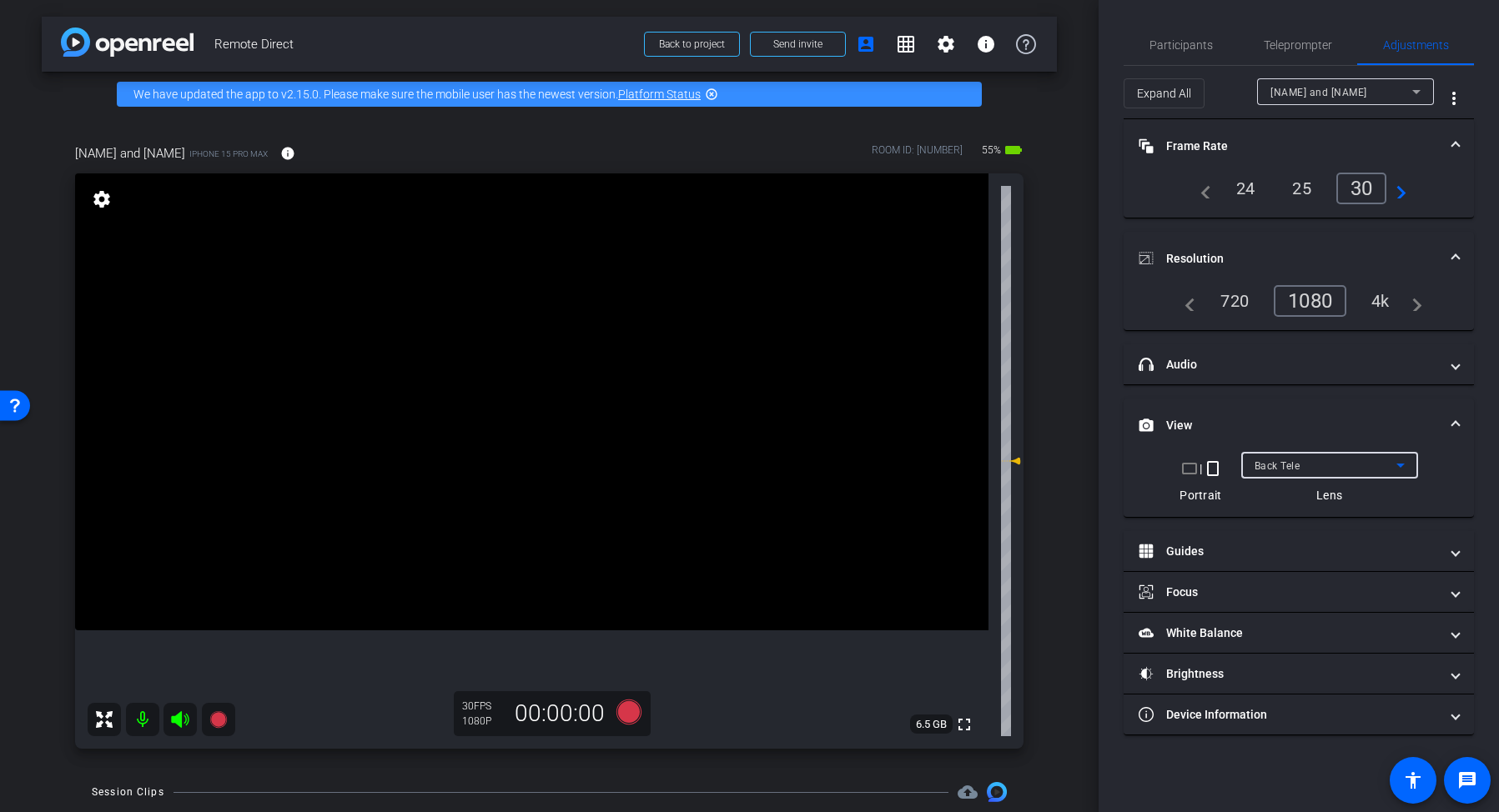 click on "Back Tele" at bounding box center [1325, 465] 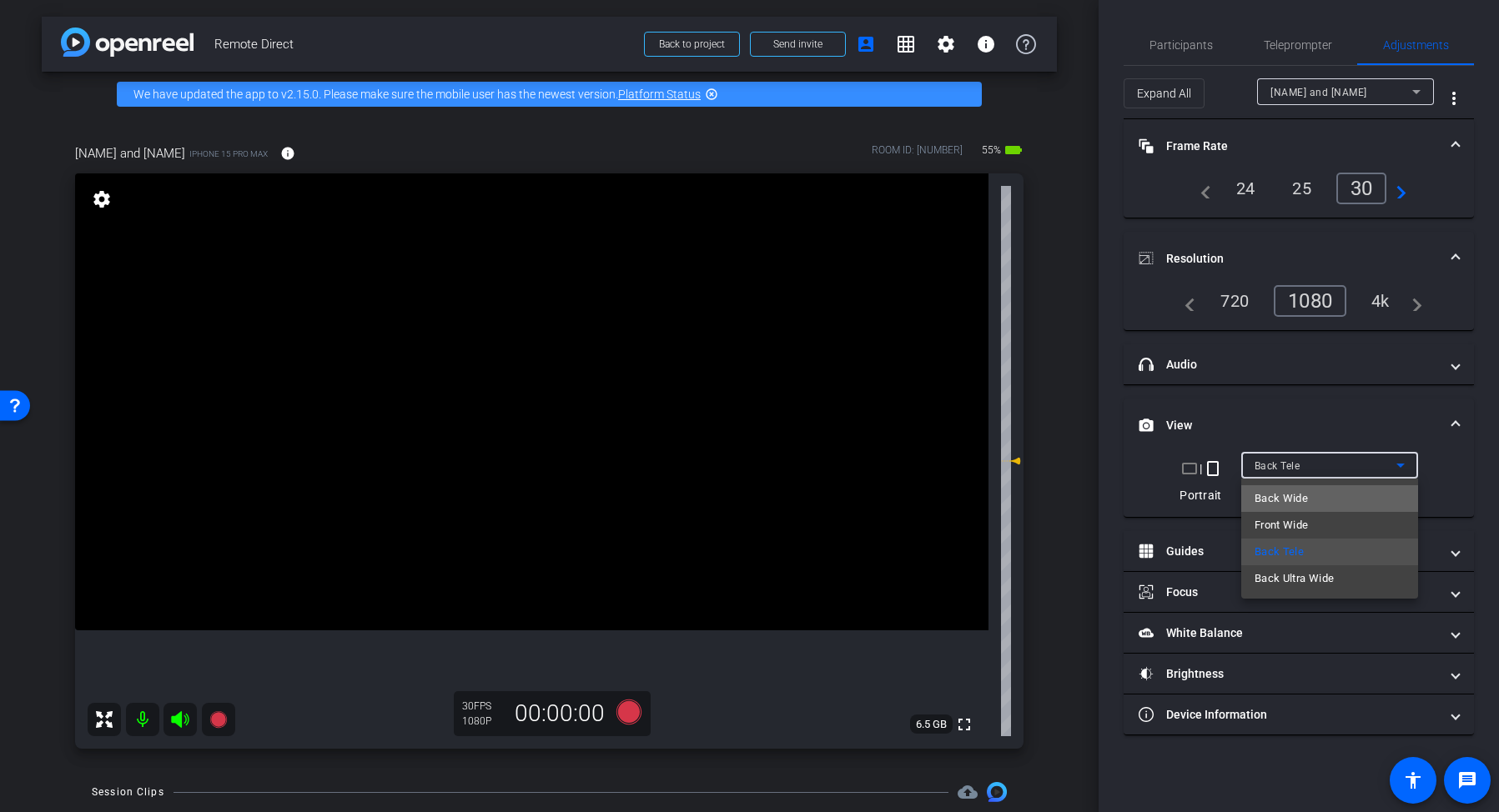 click on "Back Wide" at bounding box center [1281, 499] 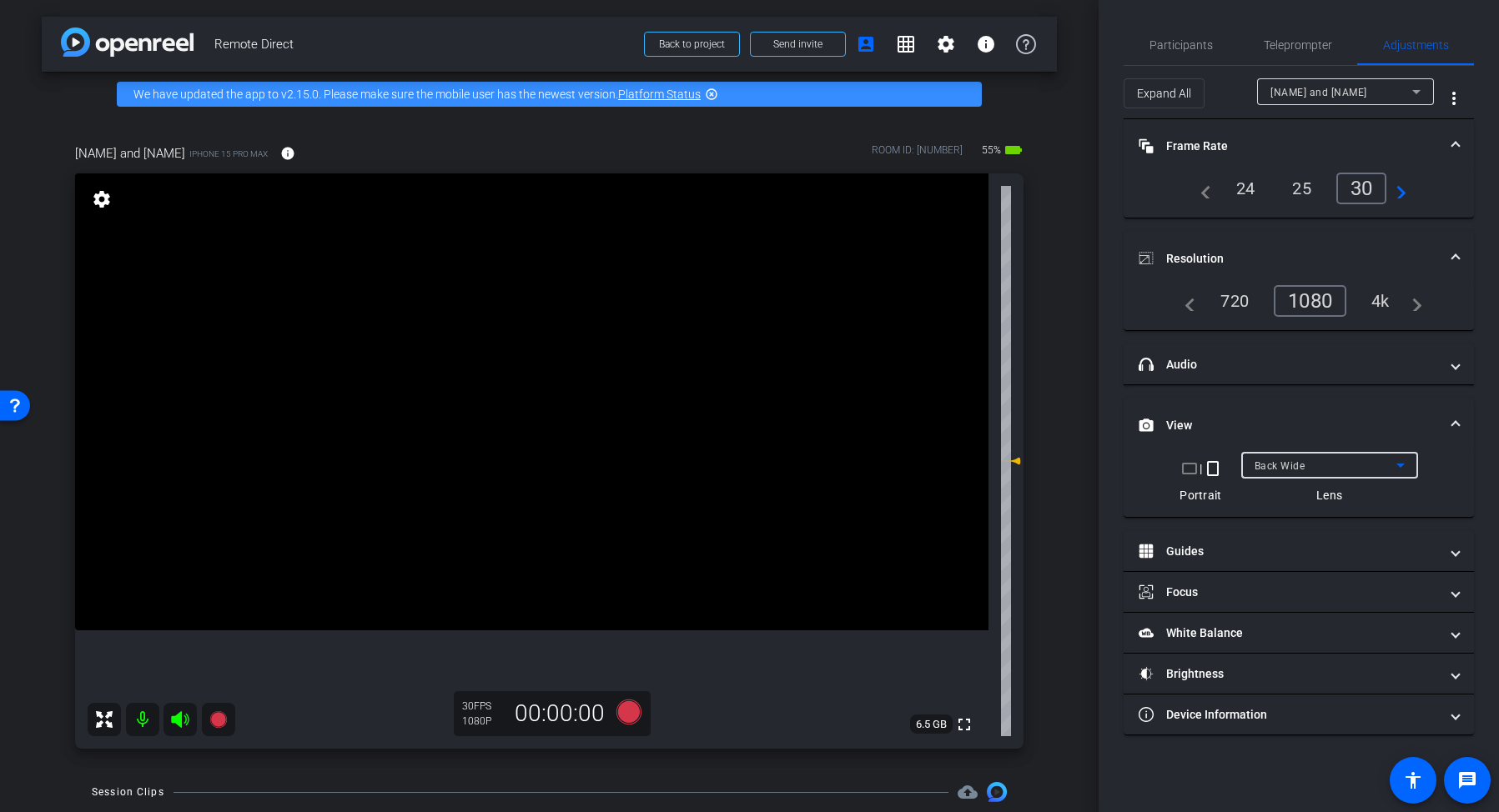 click on "Back Wide" at bounding box center (1325, 465) 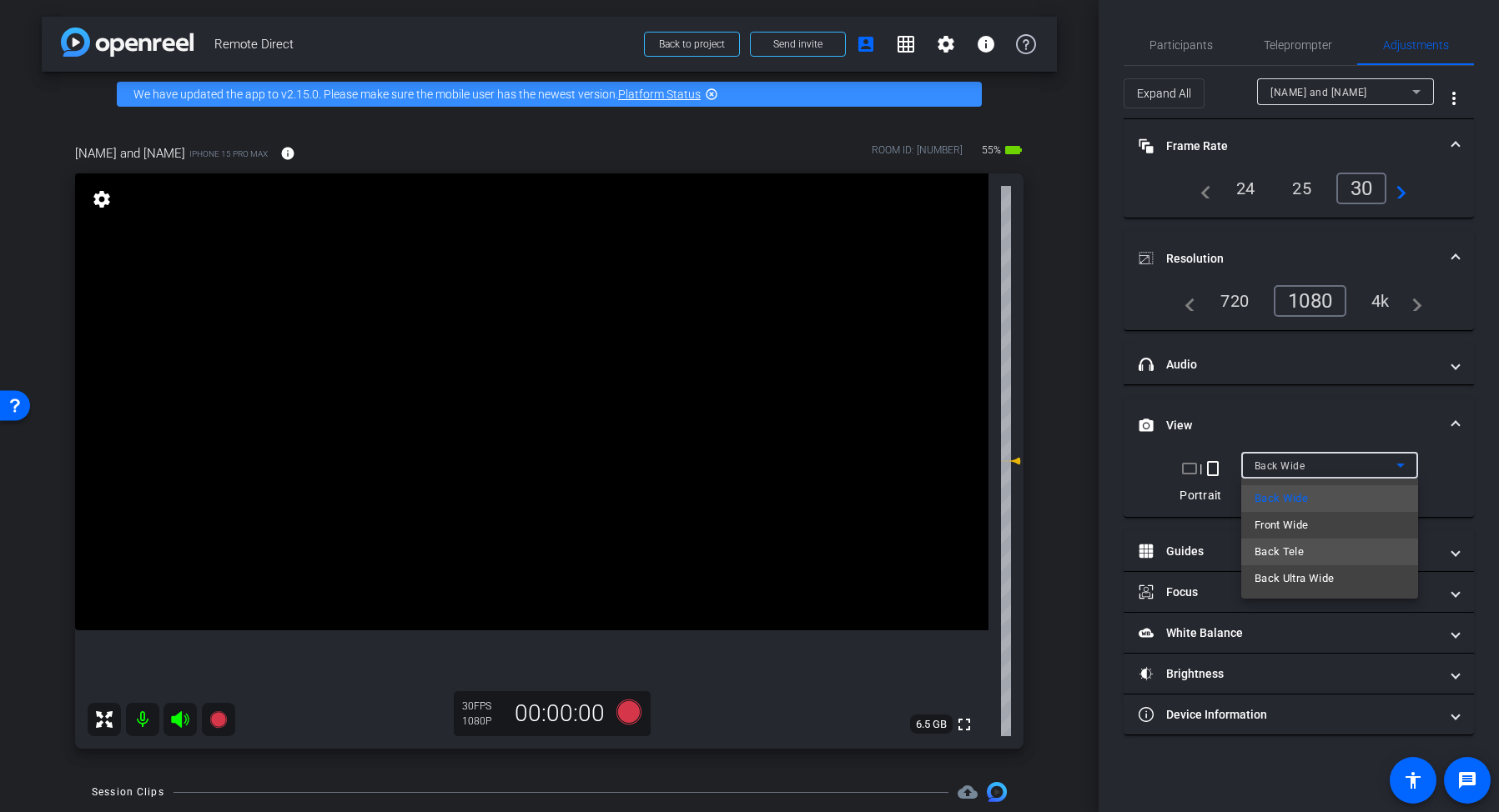 click on "Back Tele" at bounding box center (1279, 552) 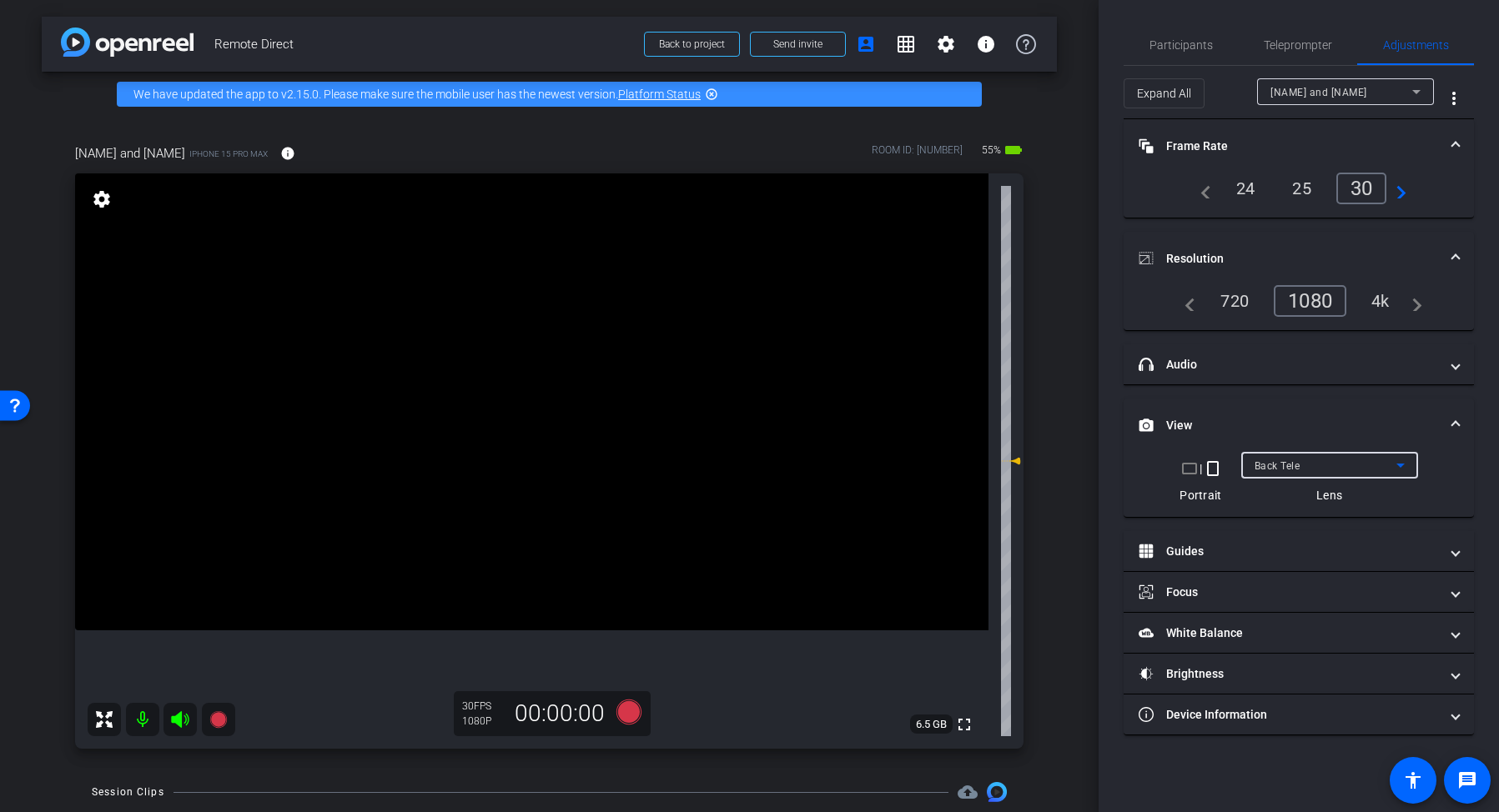 click on "Back Tele" at bounding box center [1325, 465] 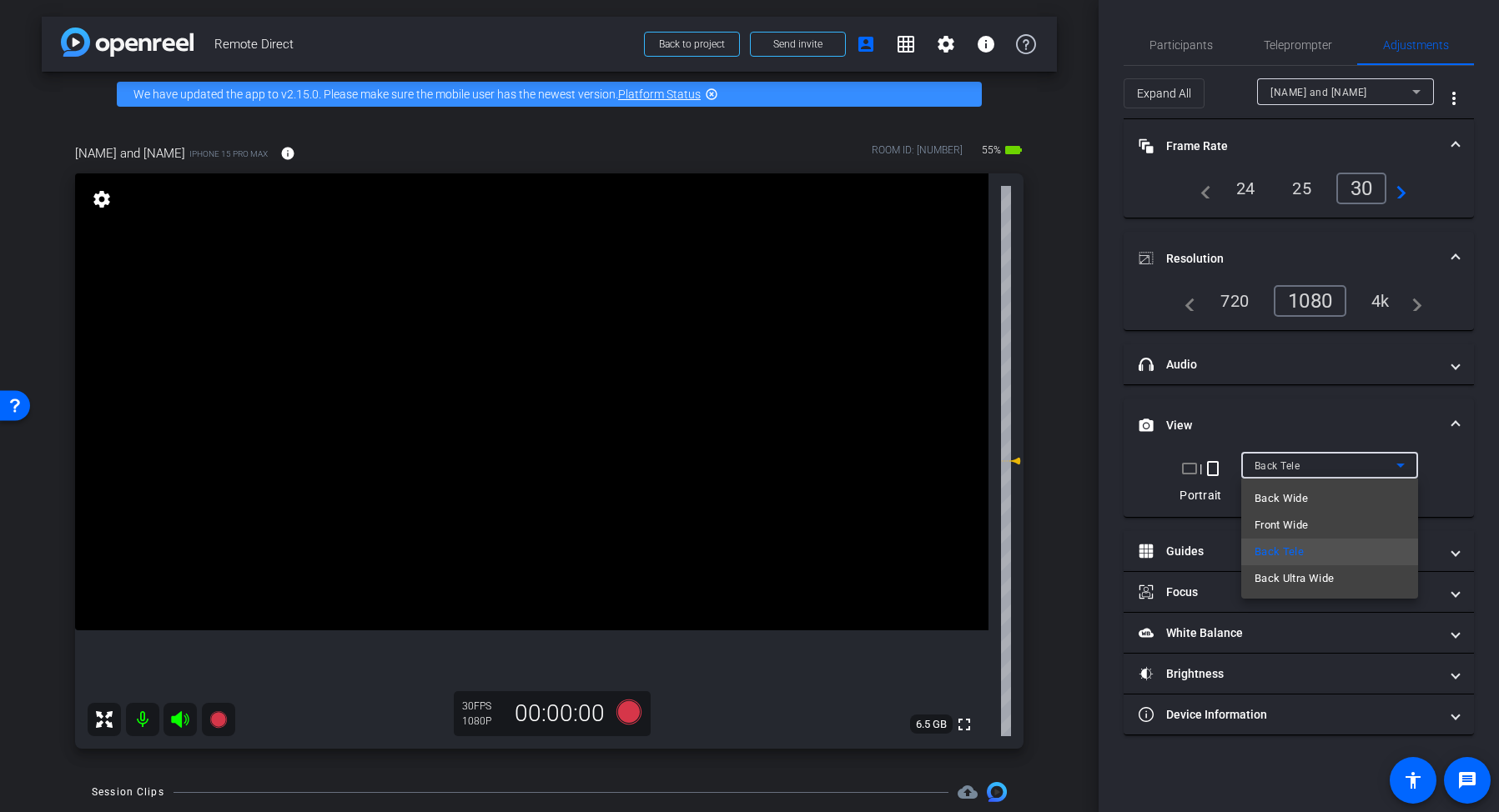 click on "Back Wide" at bounding box center (1281, 499) 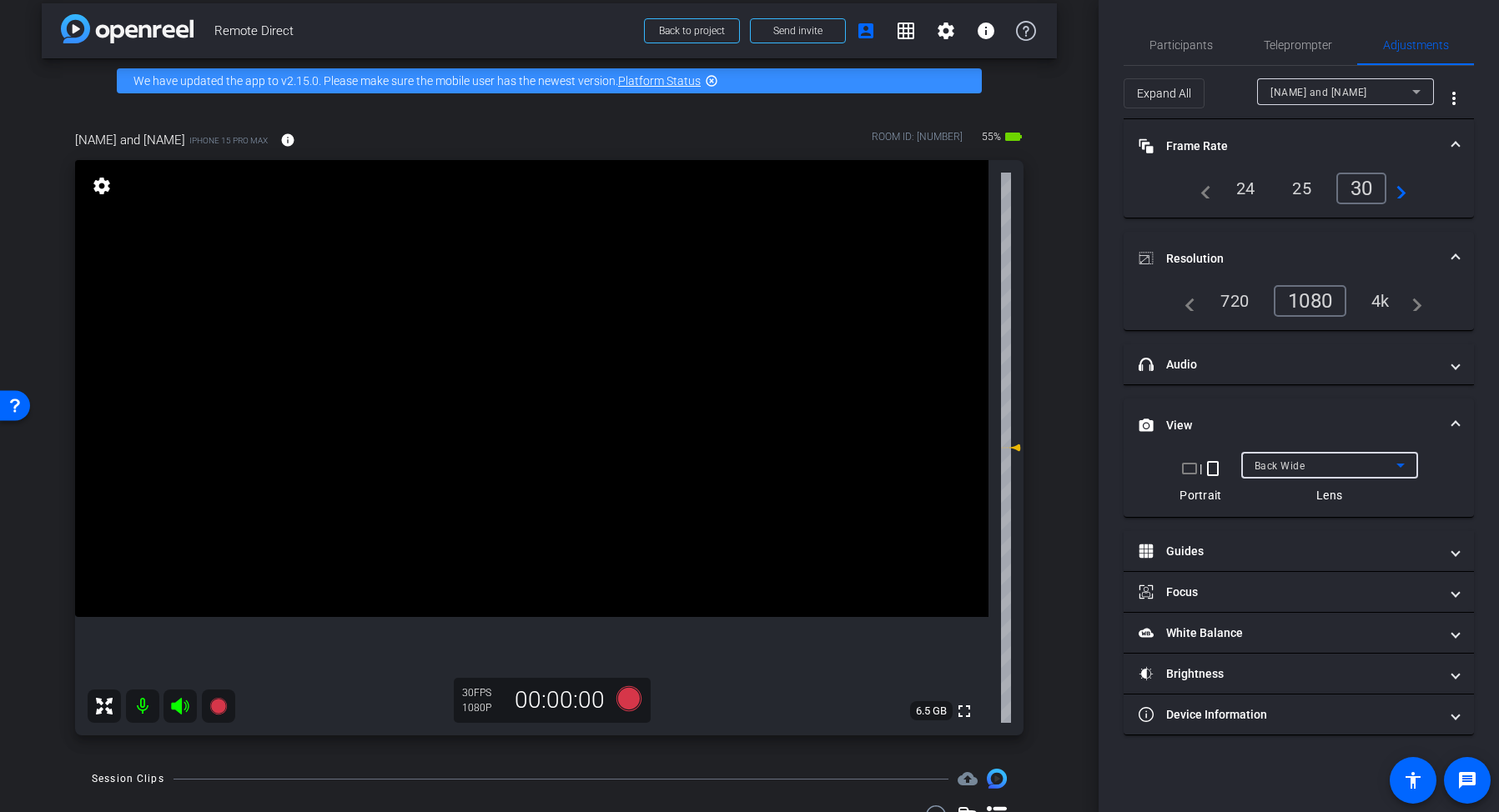 scroll, scrollTop: 0, scrollLeft: 0, axis: both 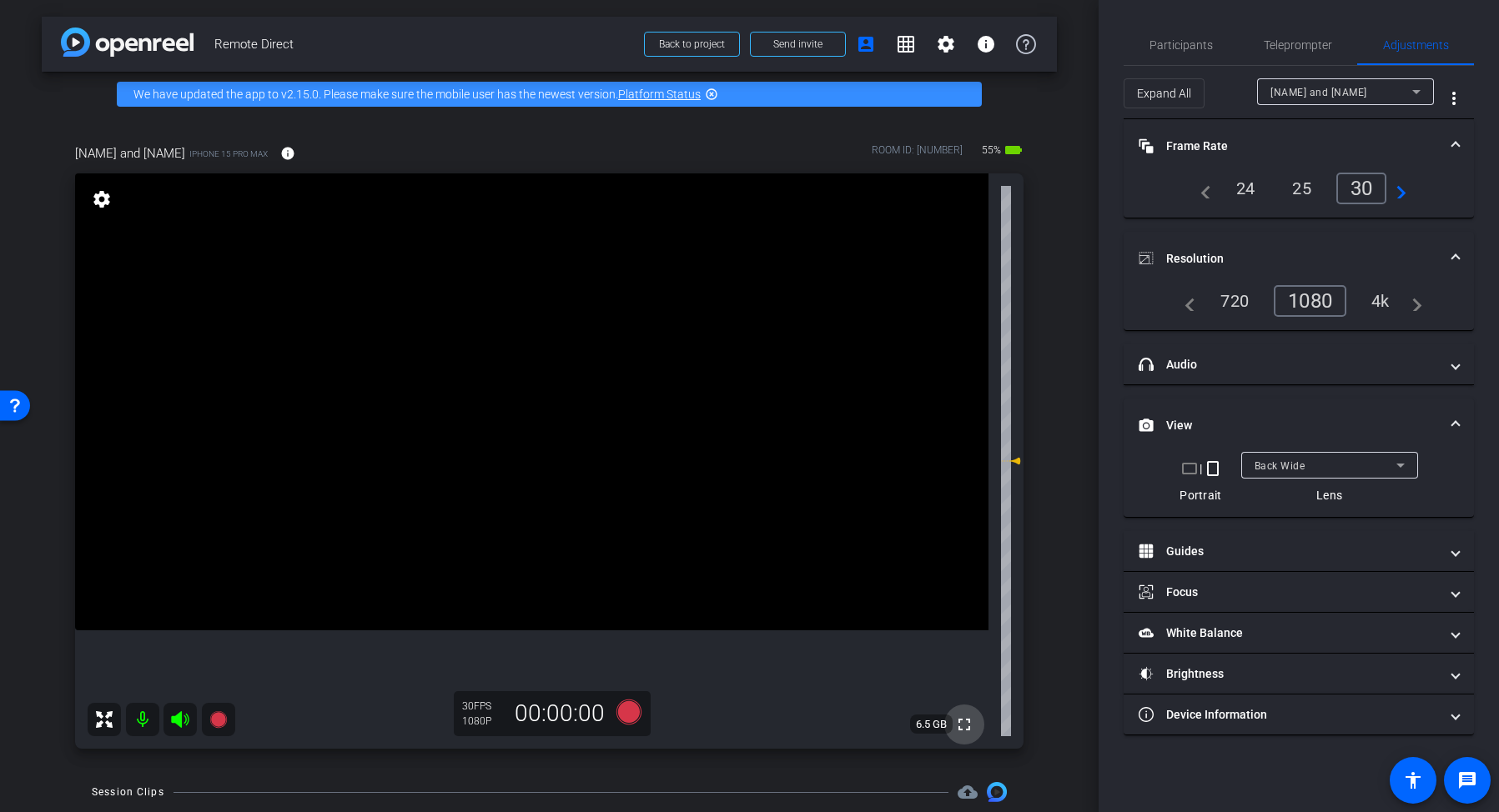 click on "fullscreen" at bounding box center [964, 724] 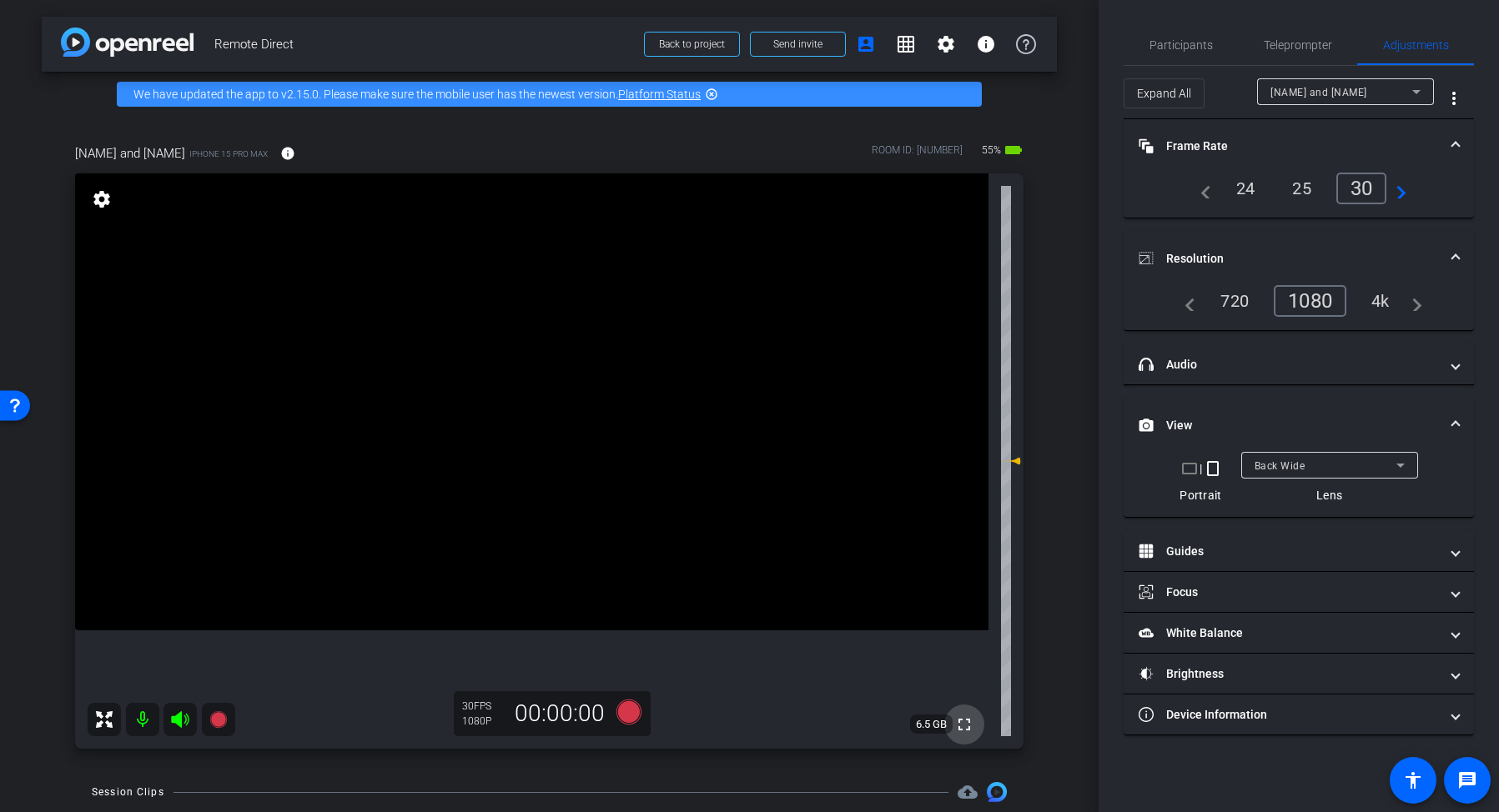 click on "fullscreen" at bounding box center (964, 724) 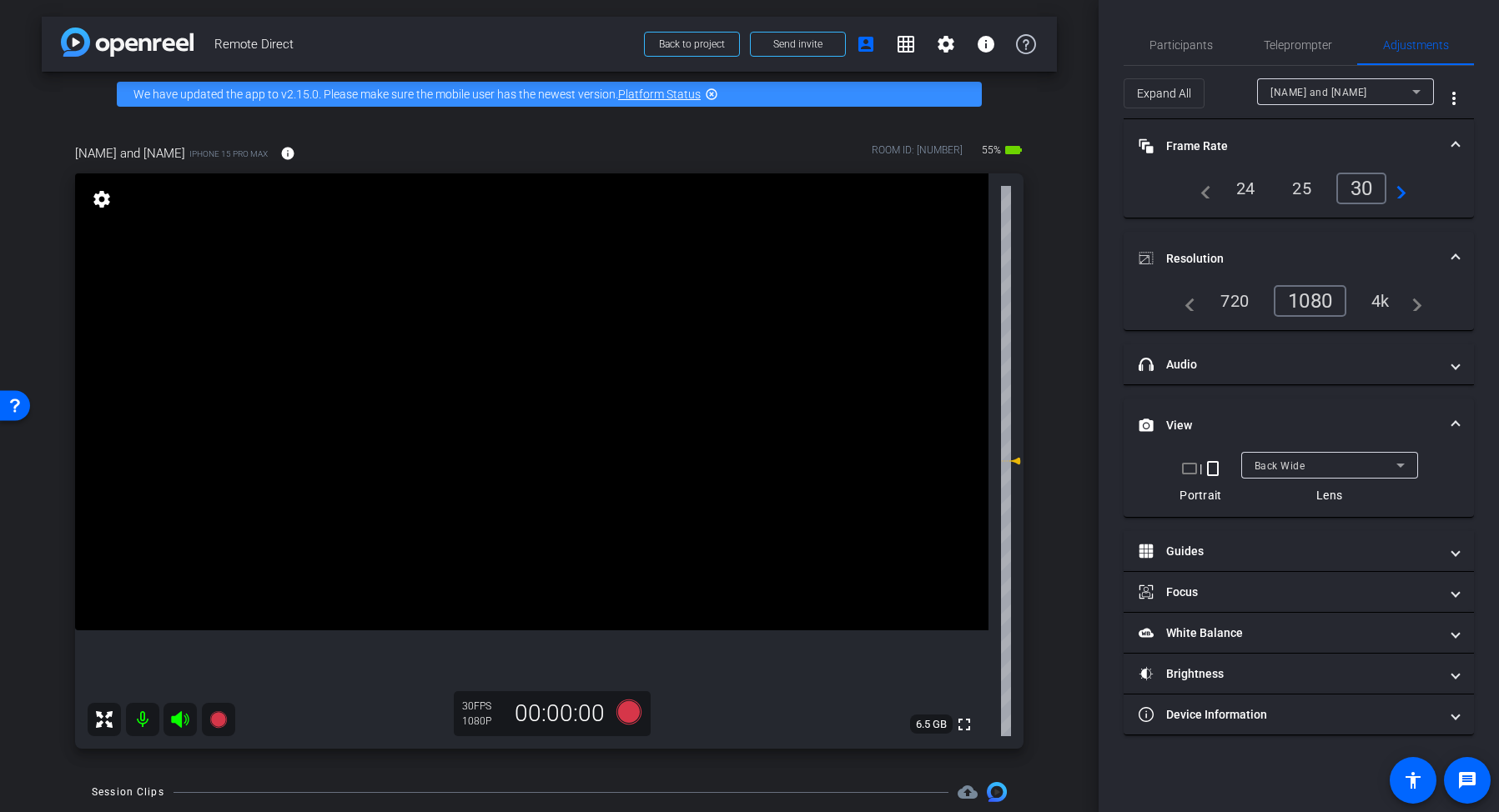 click 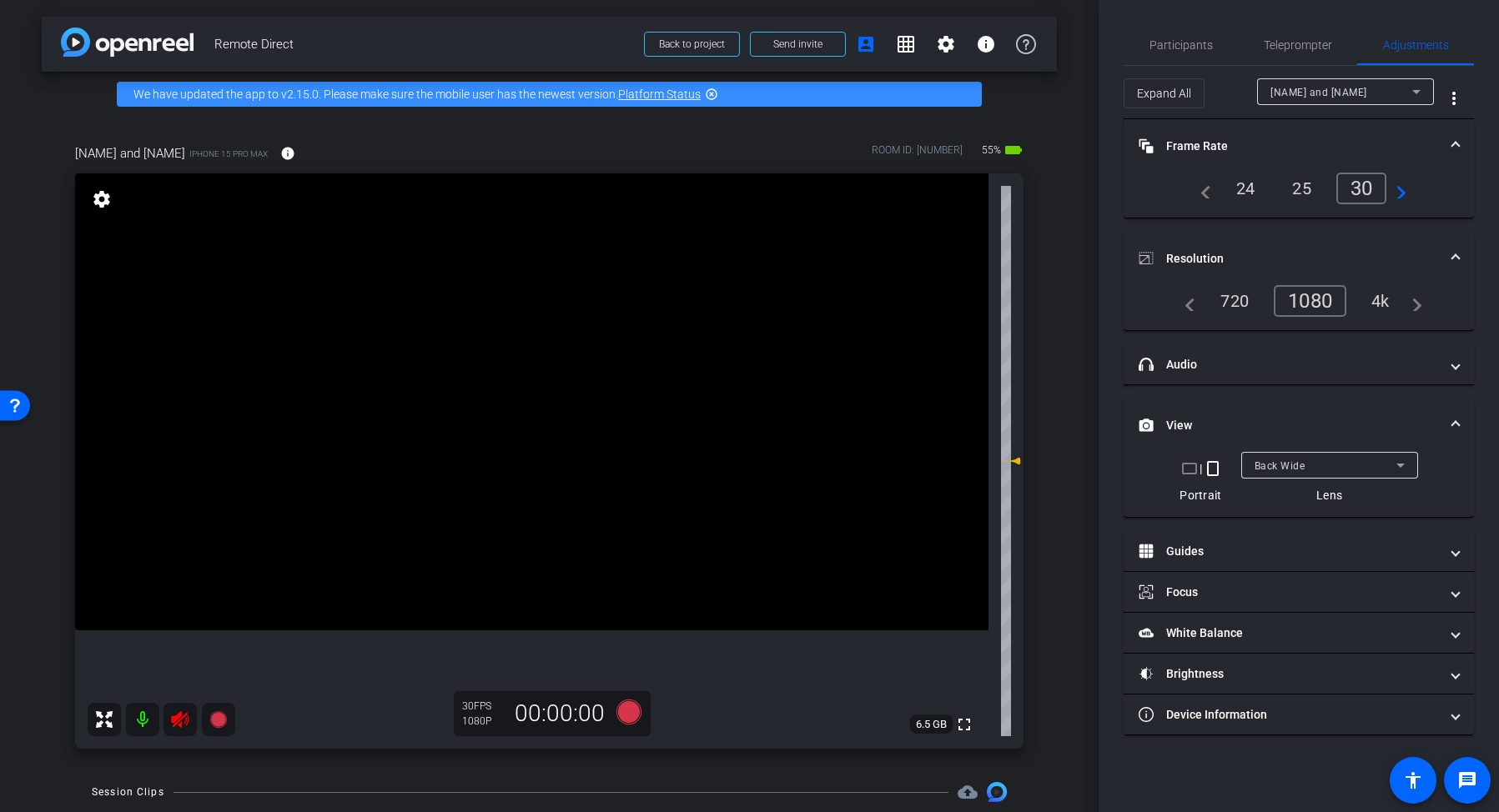 click 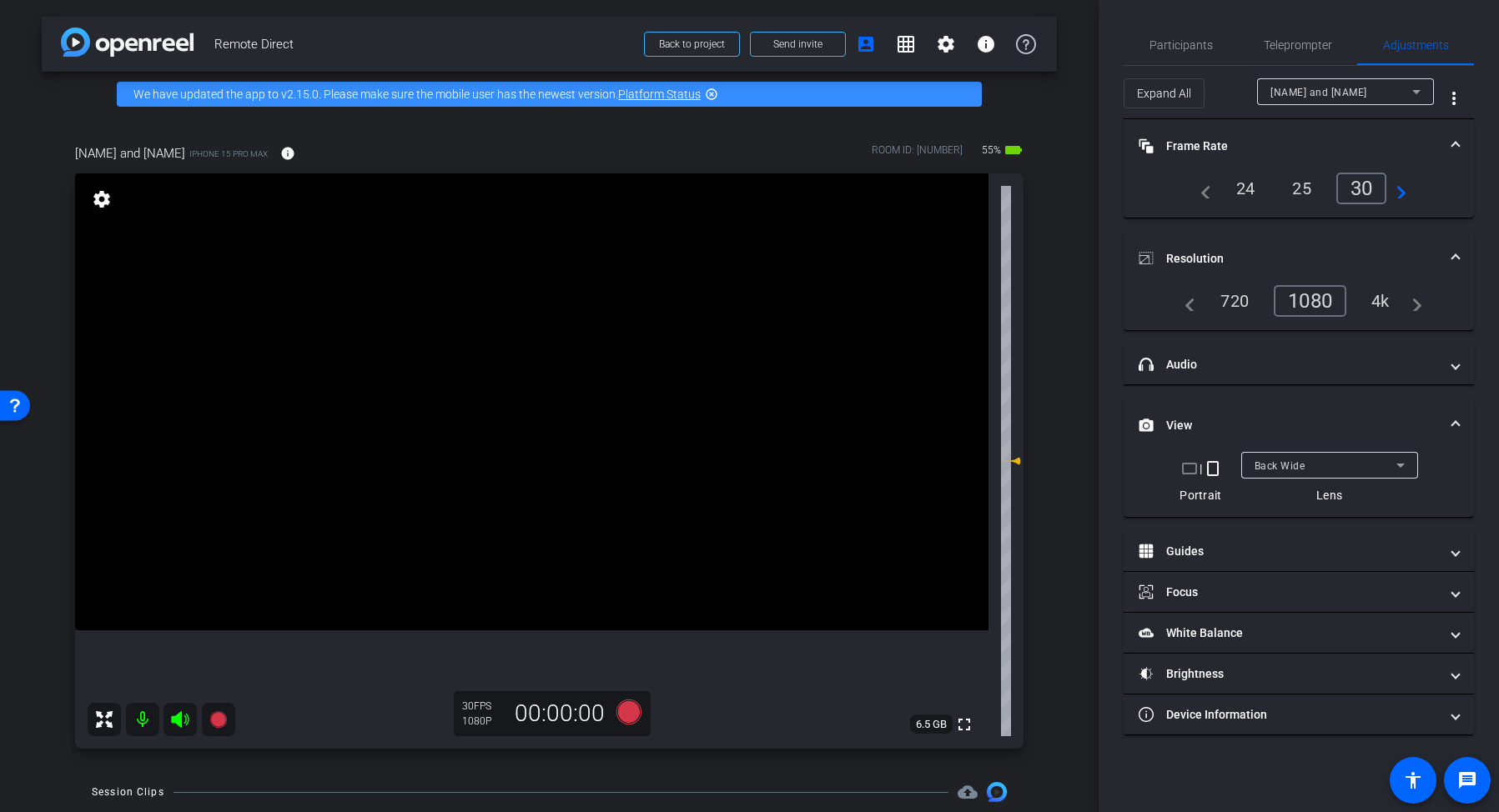 click 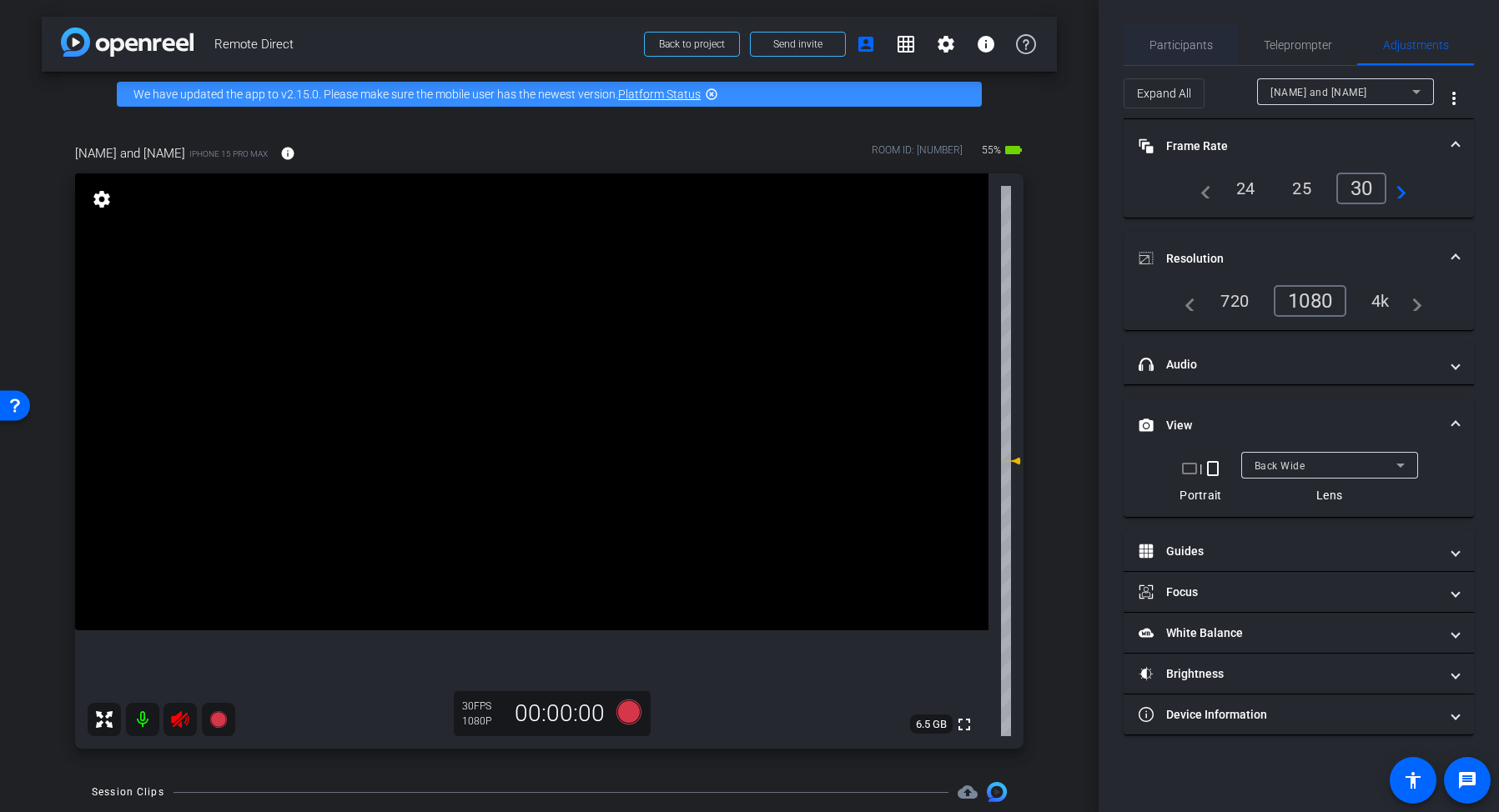 click on "Participants" at bounding box center [1181, 45] 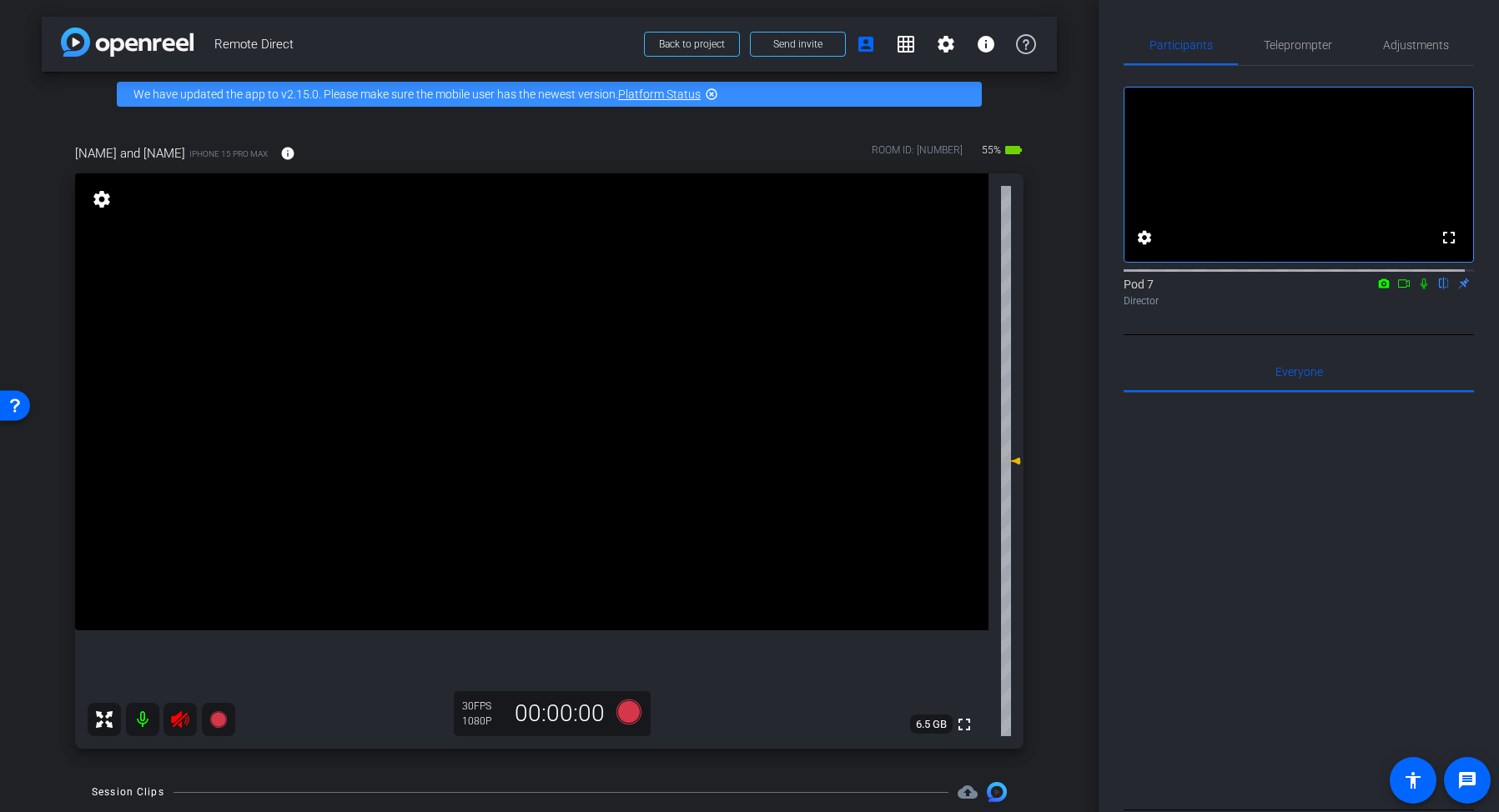 click 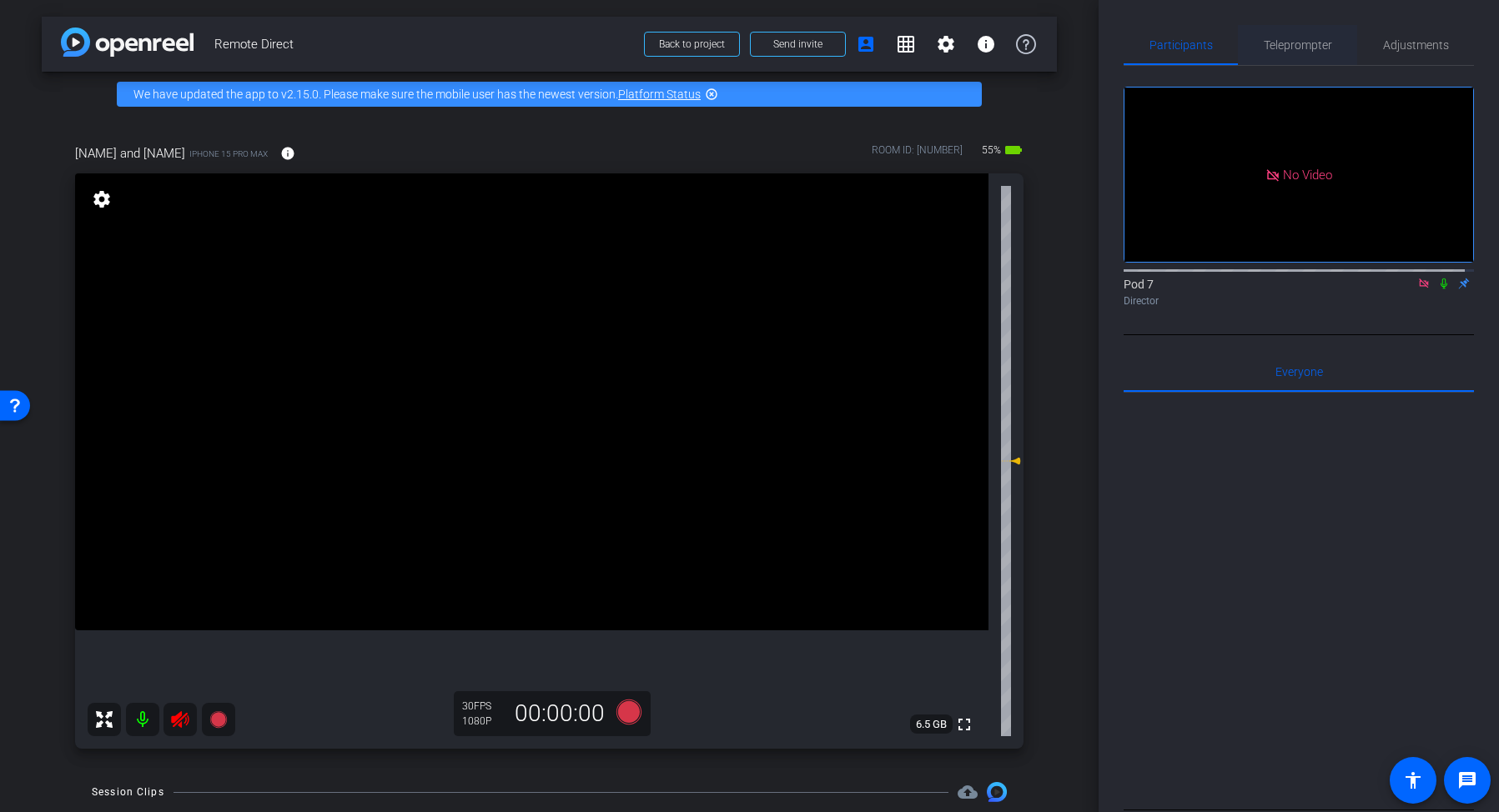 click on "Teleprompter" at bounding box center [1298, 45] 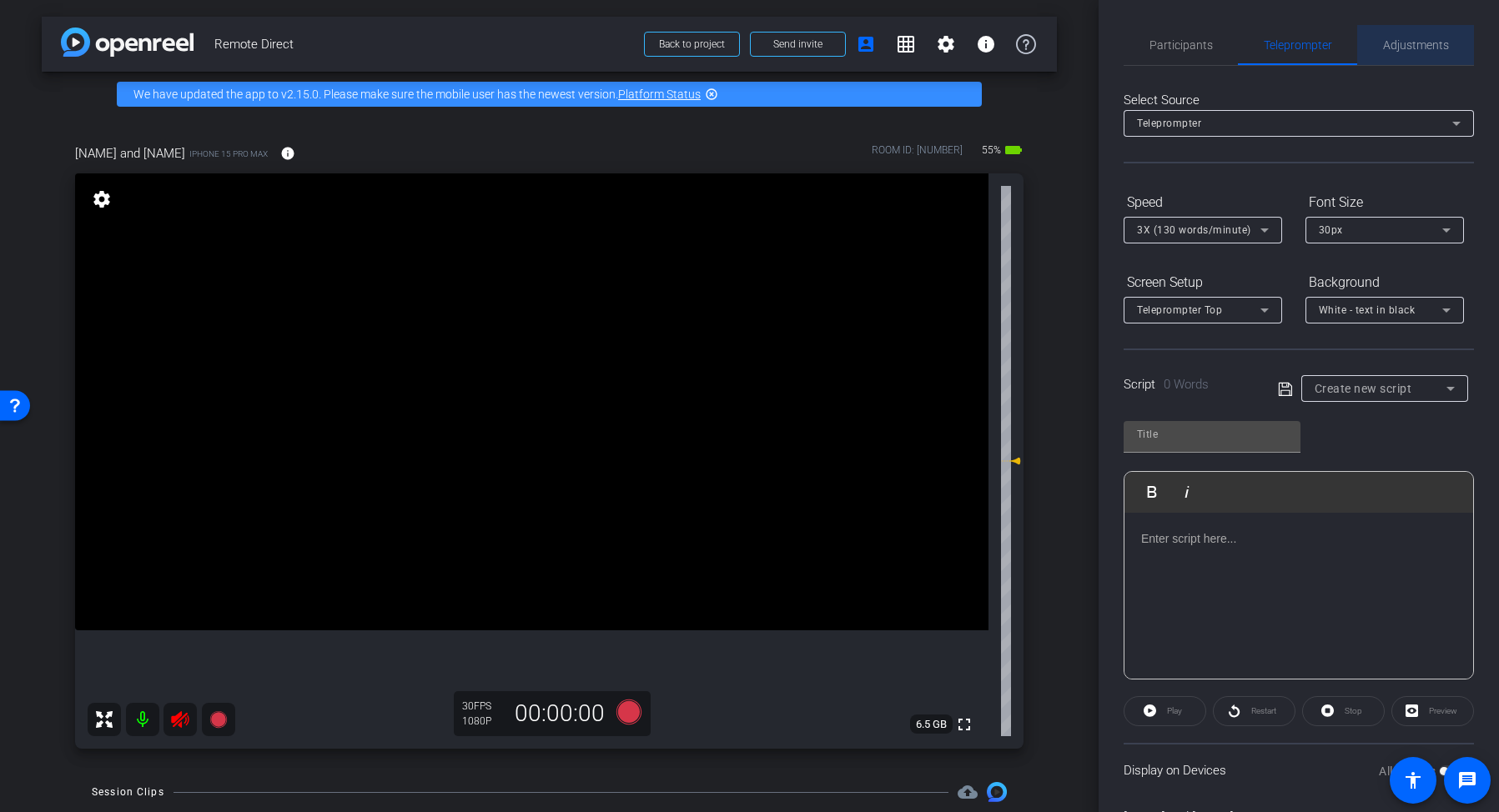 click on "Adjustments" at bounding box center [1416, 45] 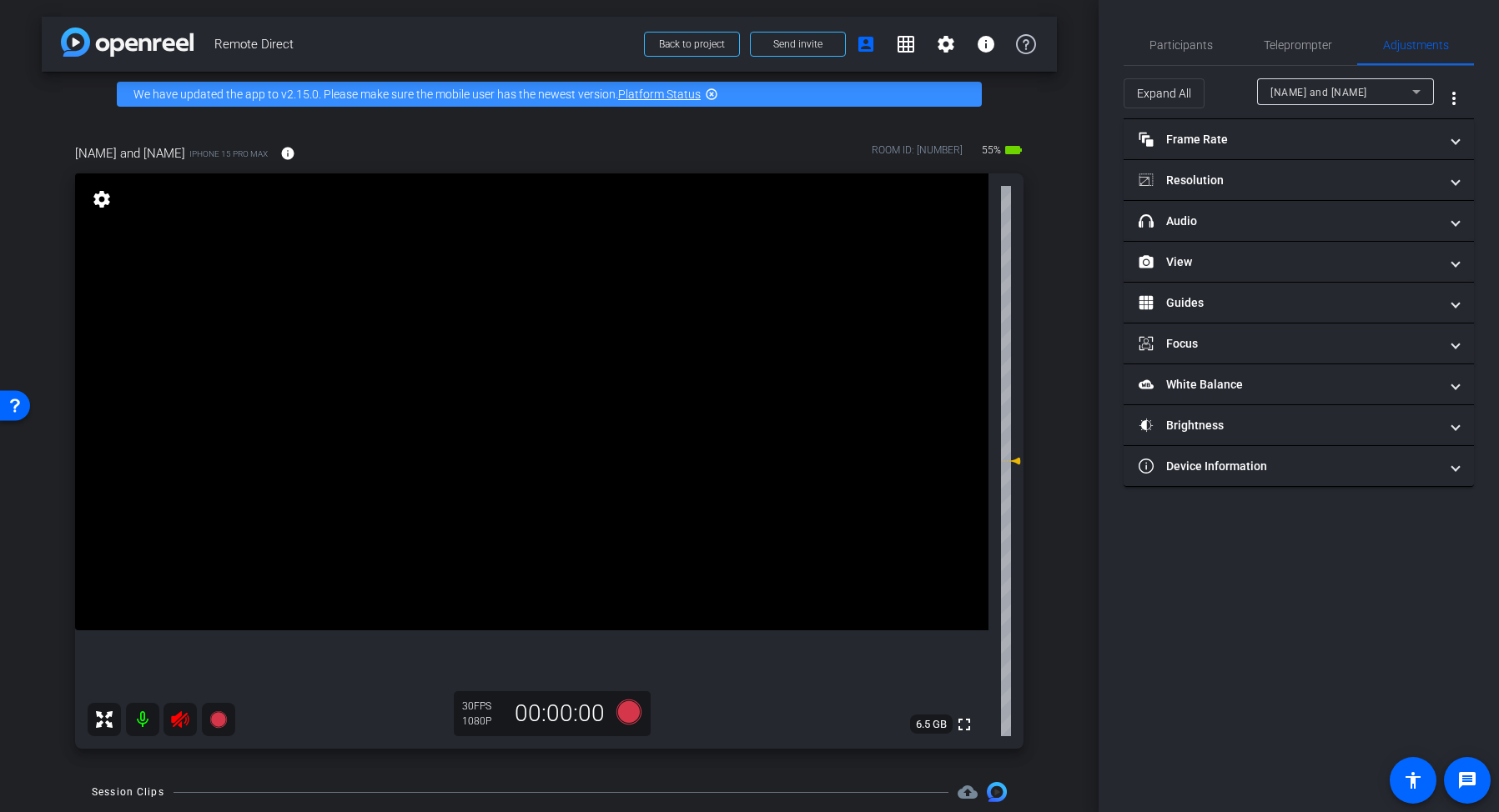 click 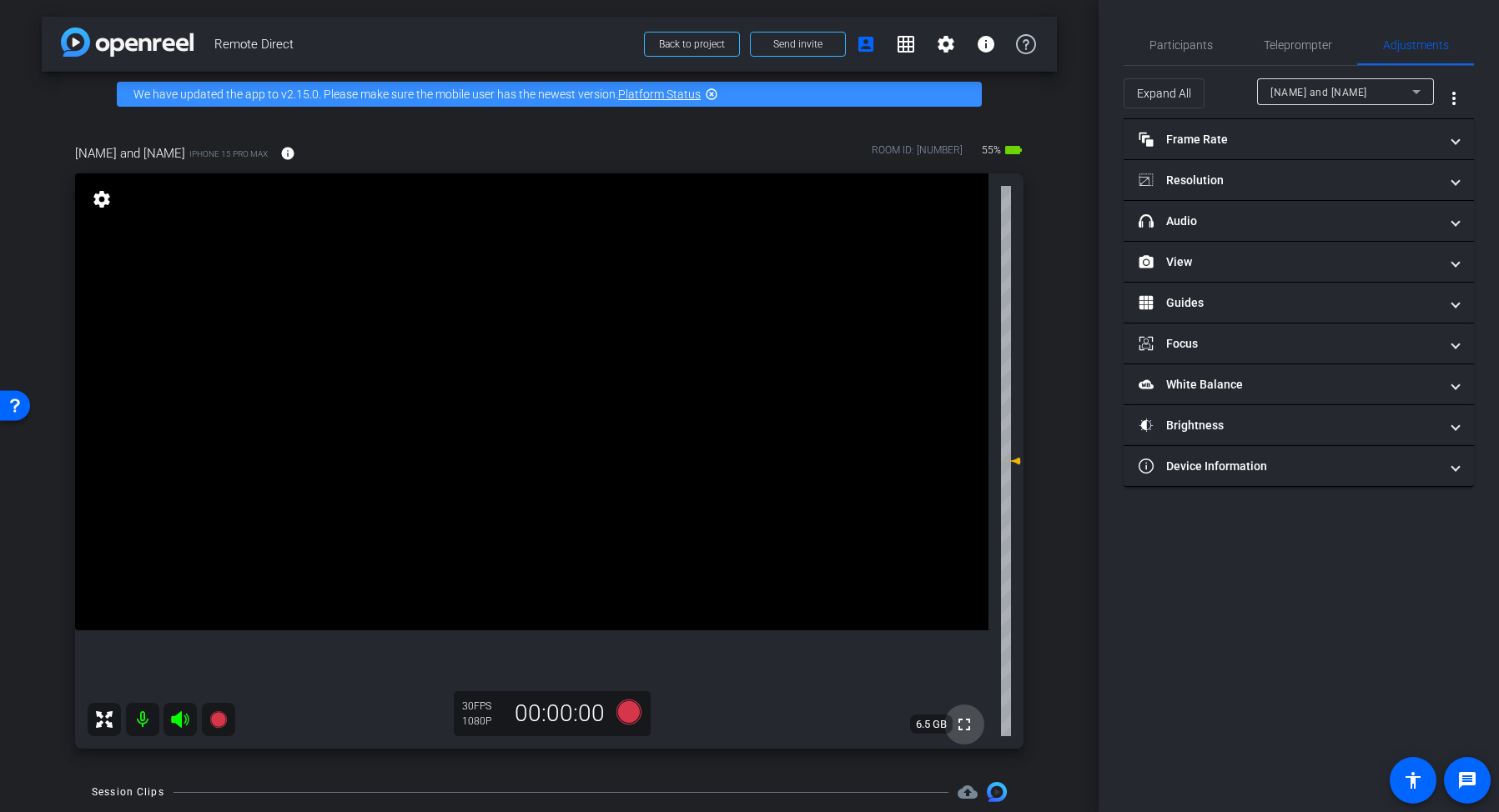 click on "fullscreen" at bounding box center (964, 724) 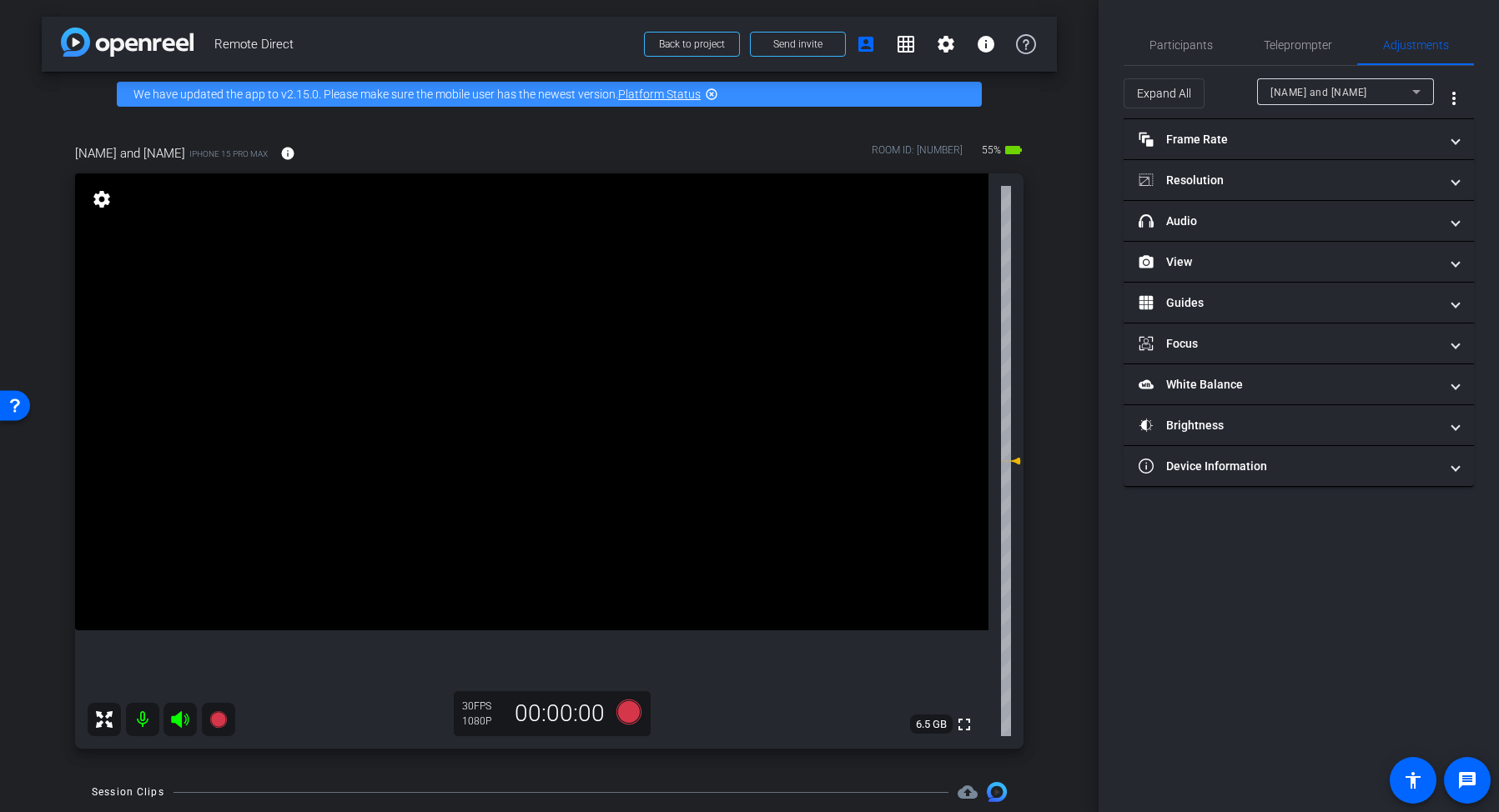 click 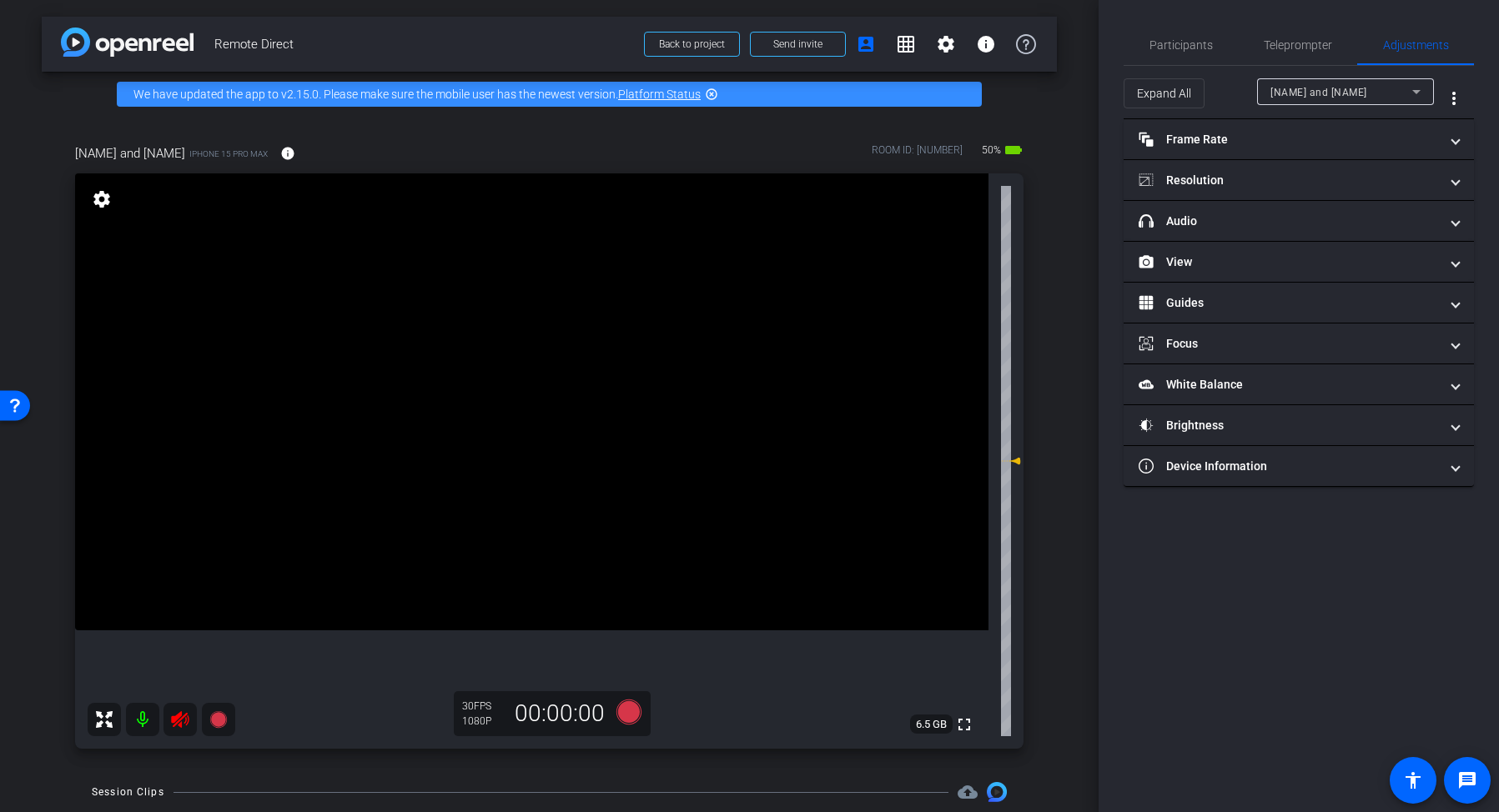click 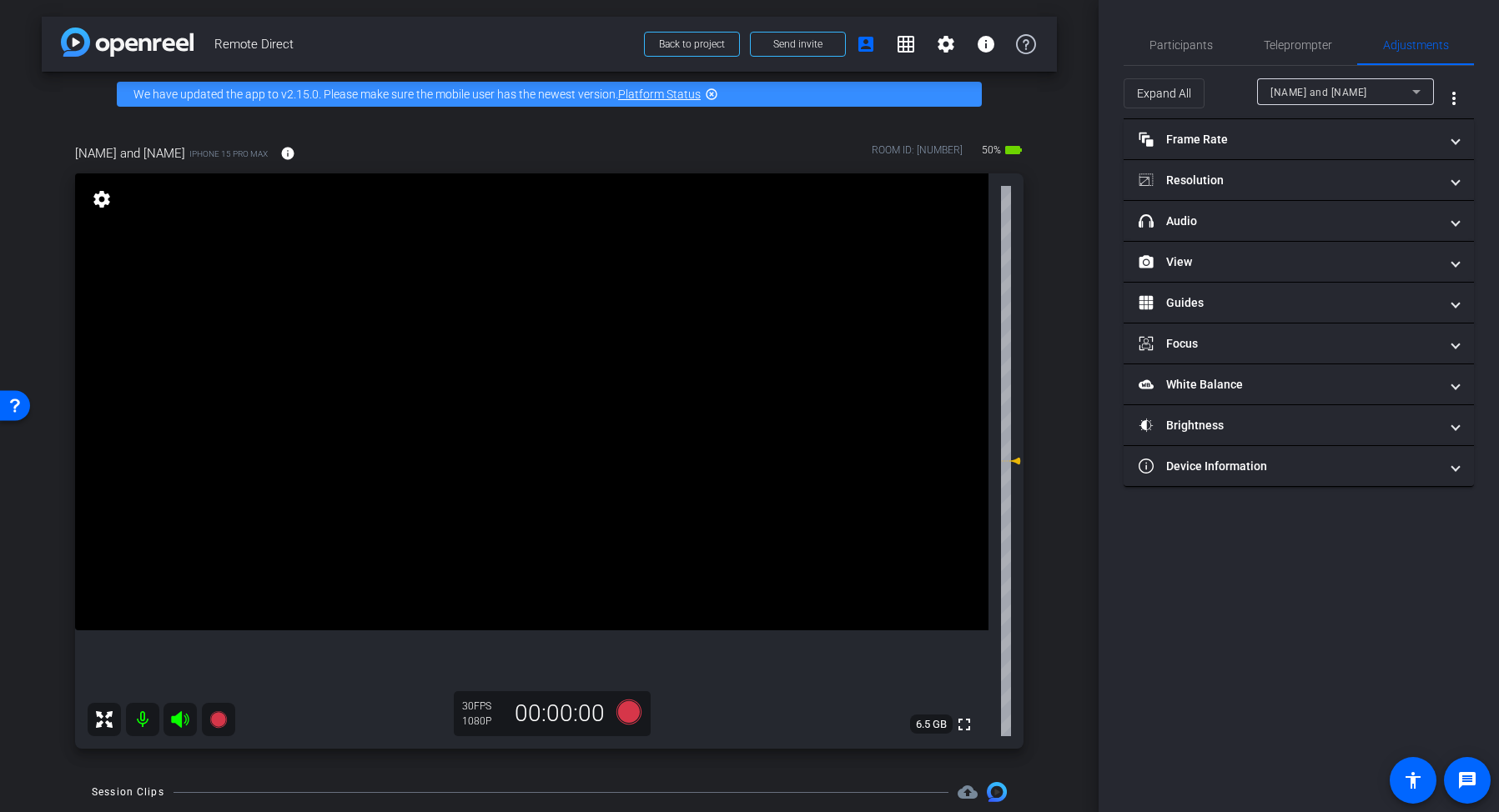 click 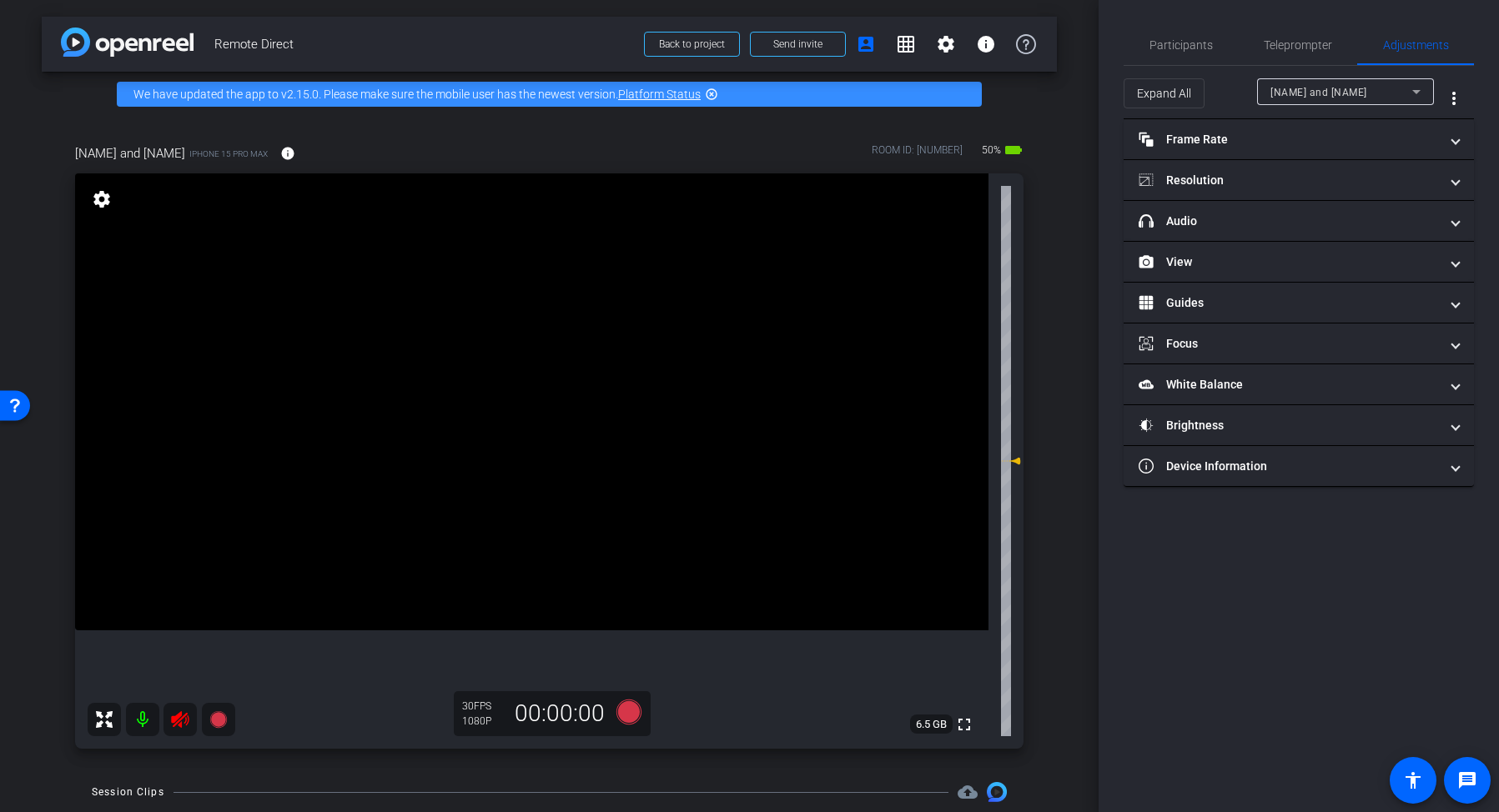 click 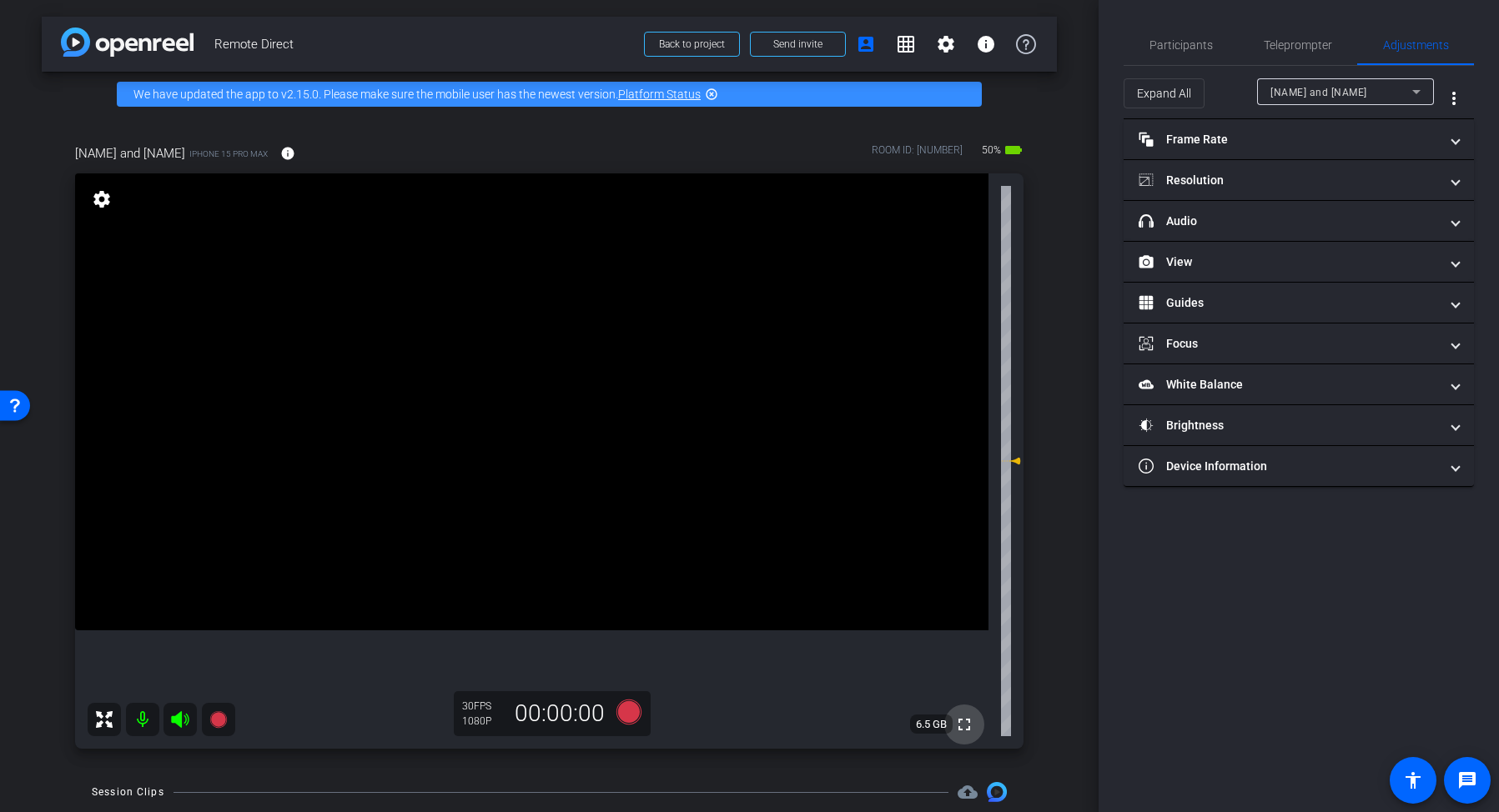 click on "fullscreen" at bounding box center [964, 724] 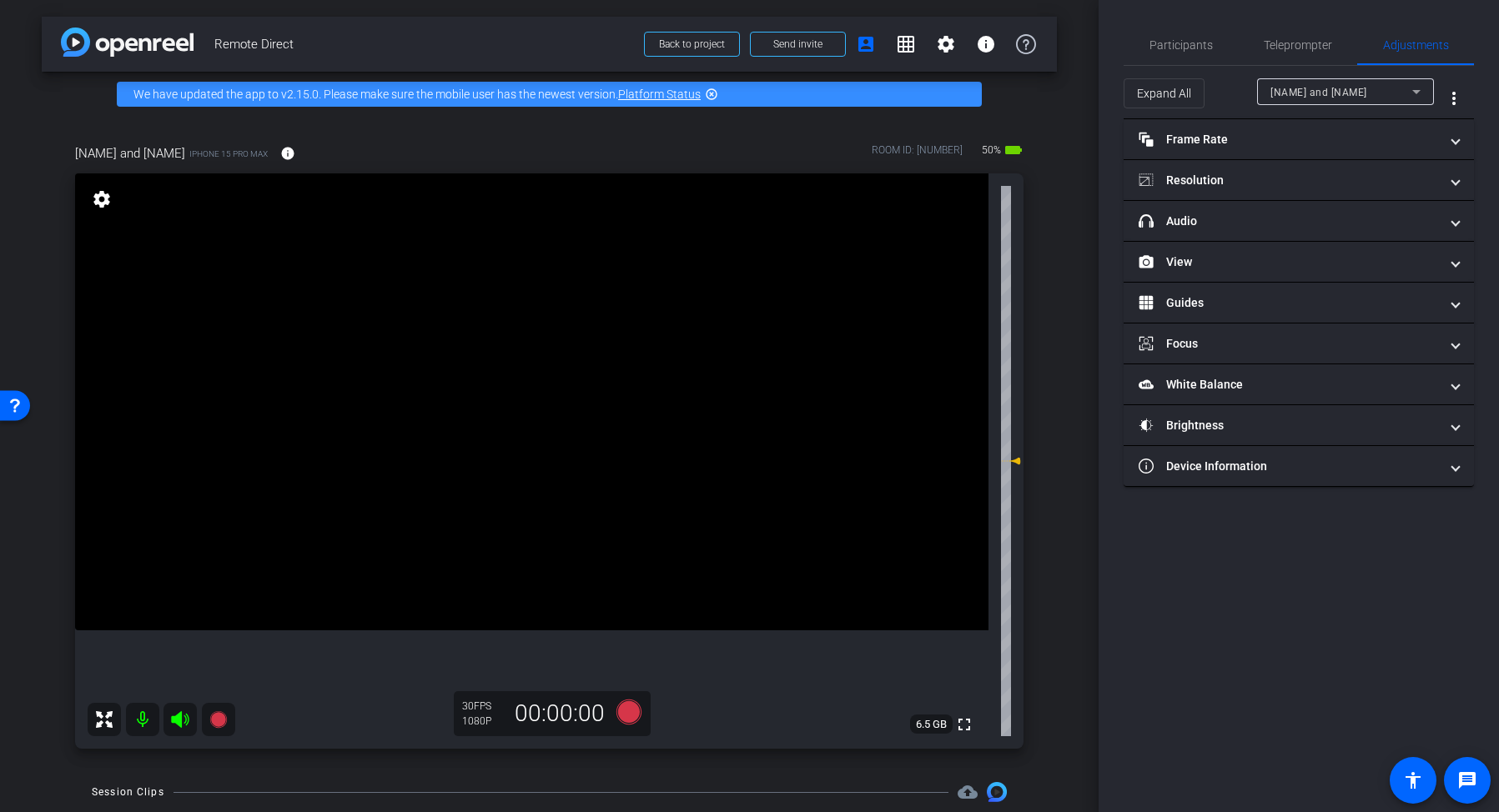 click 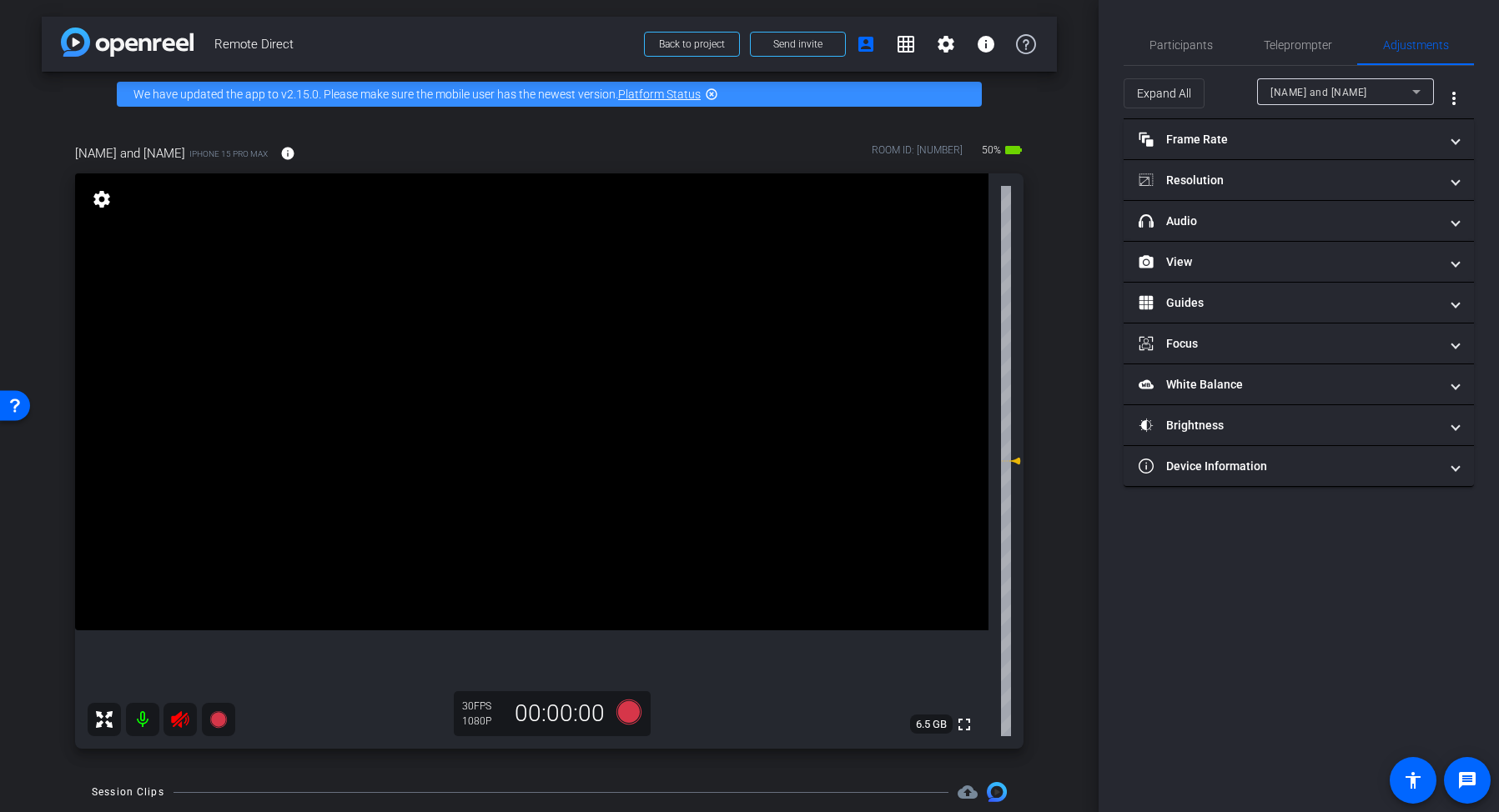 click 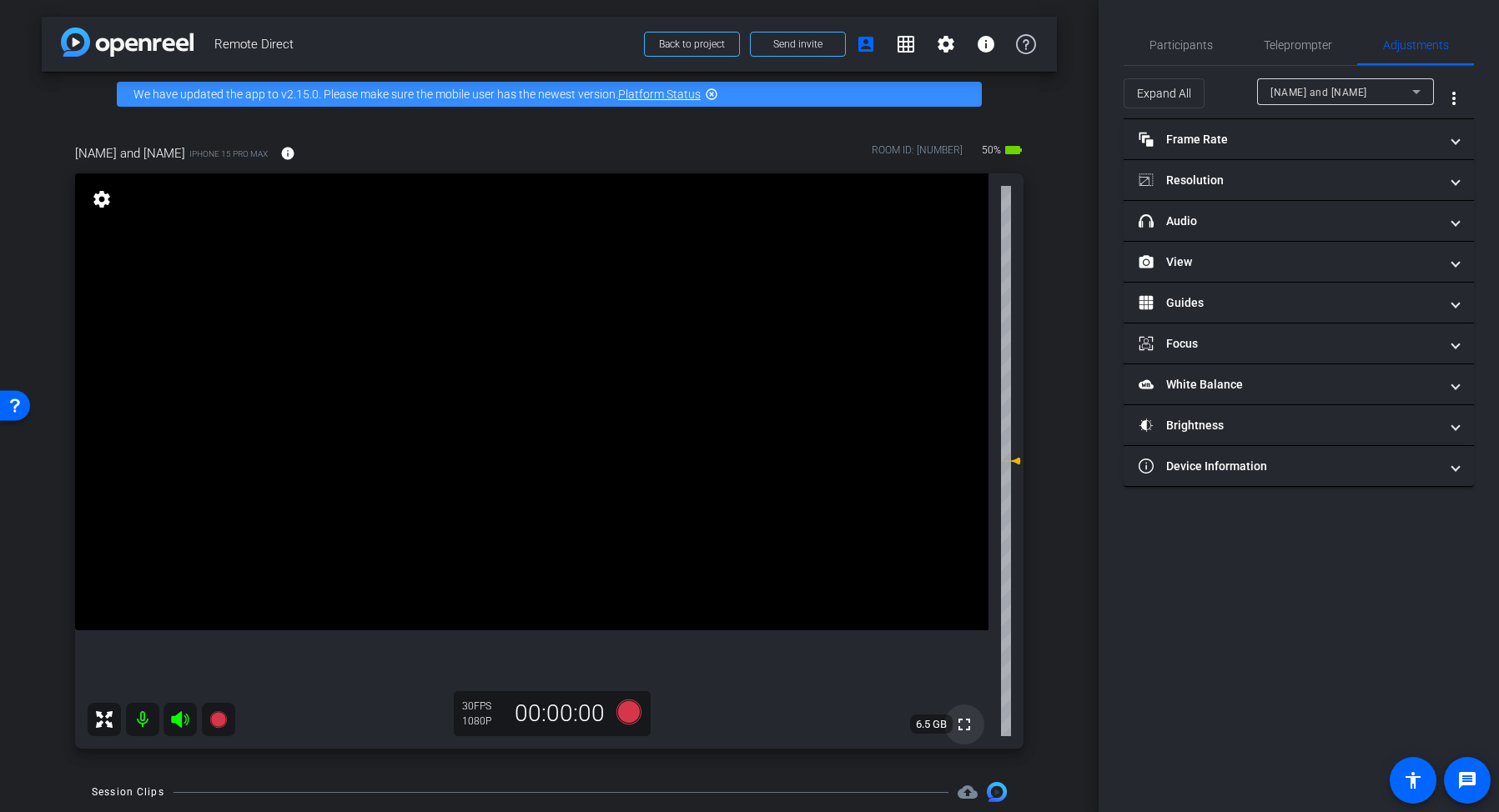 click on "fullscreen" at bounding box center [964, 724] 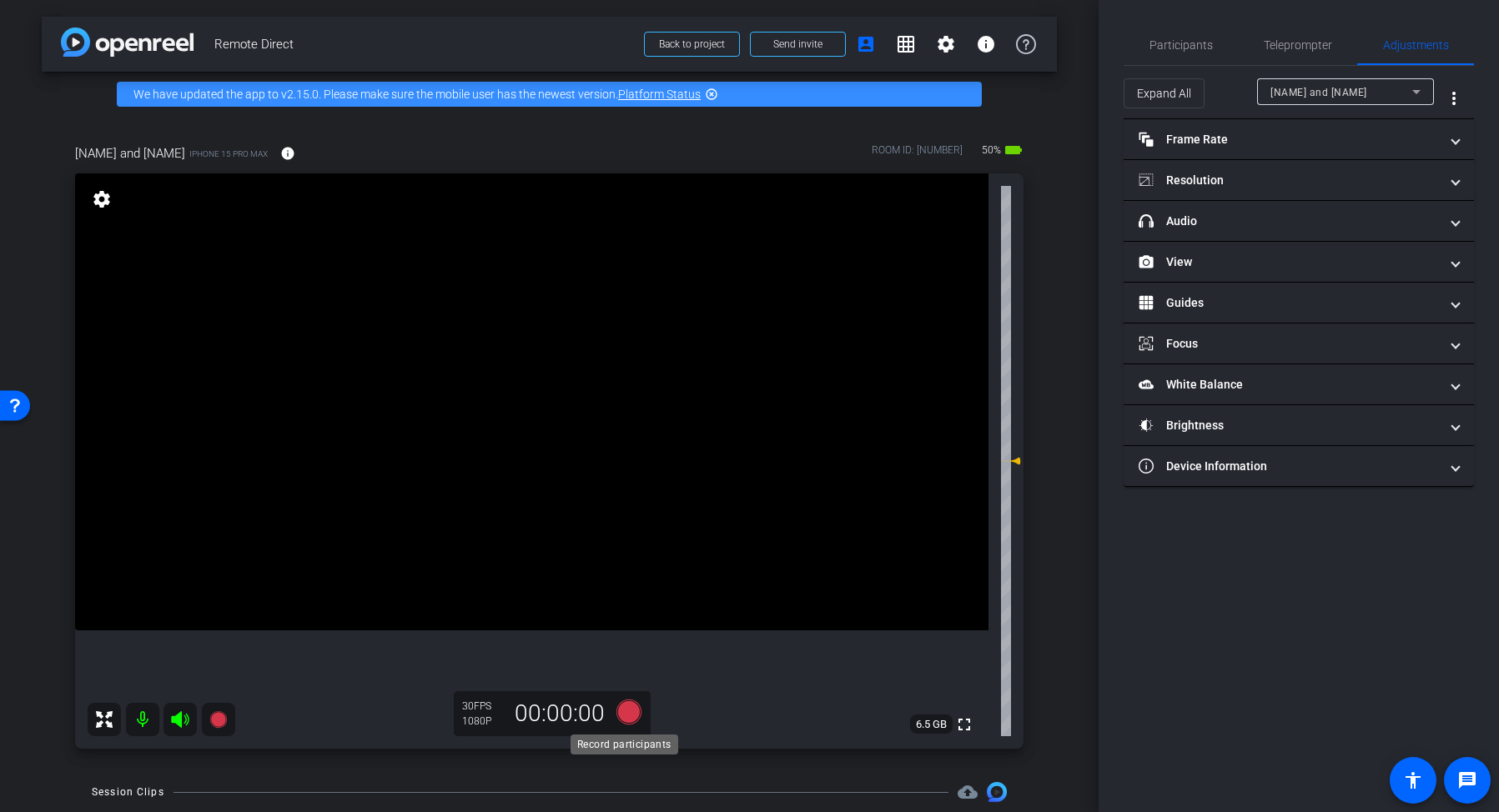 click 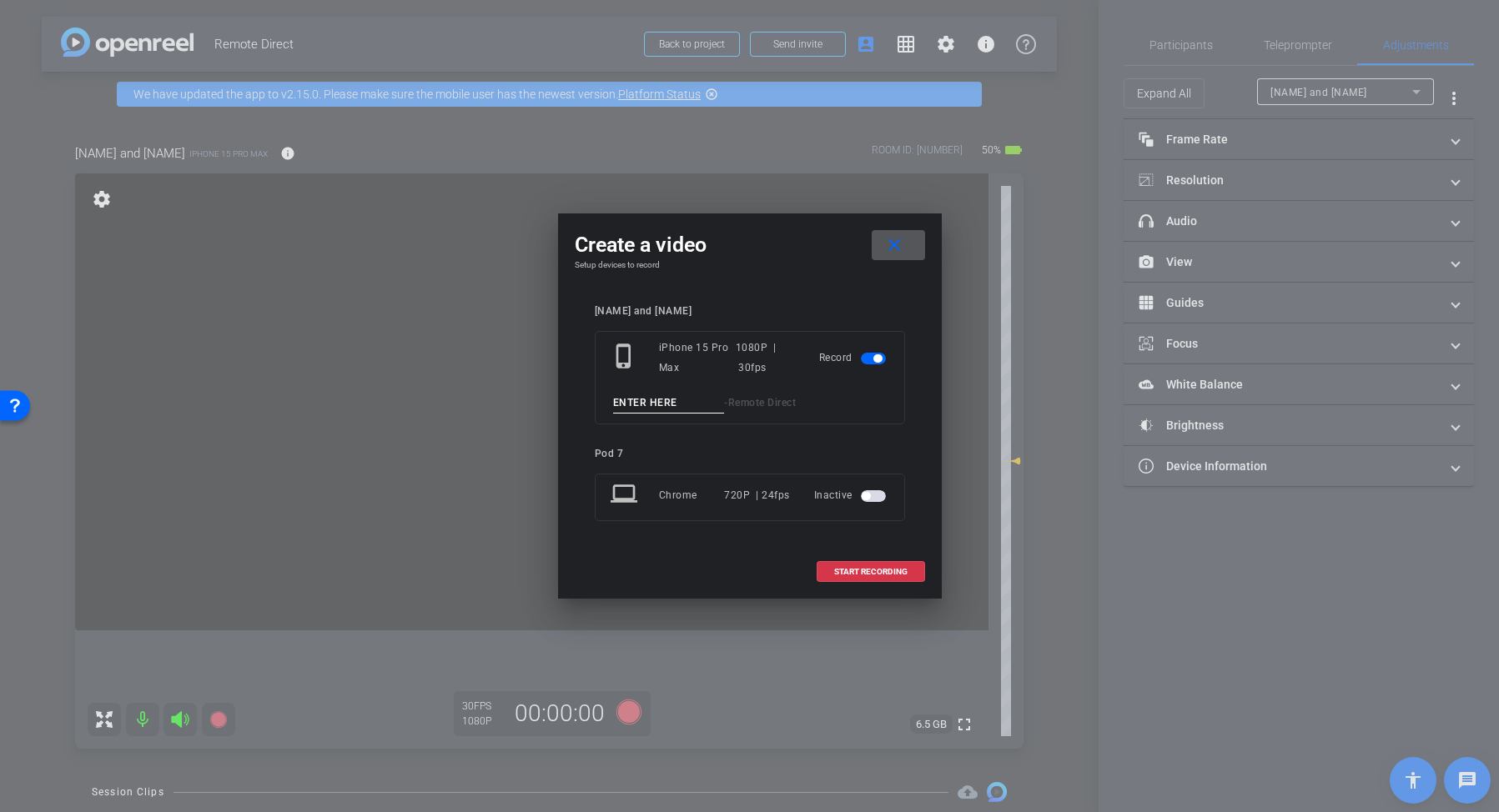 click at bounding box center (669, 403) 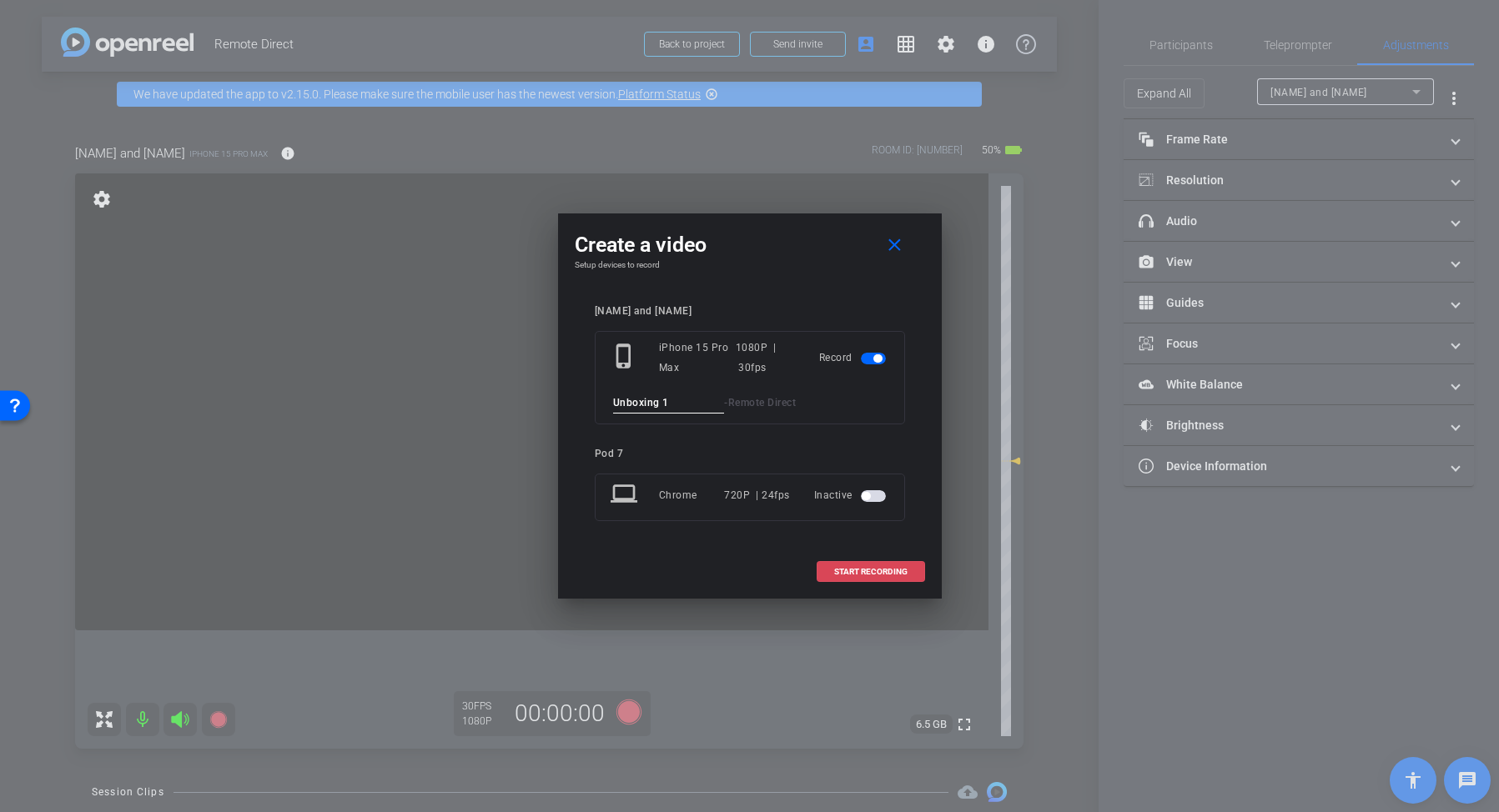 type on "Unboxing 1" 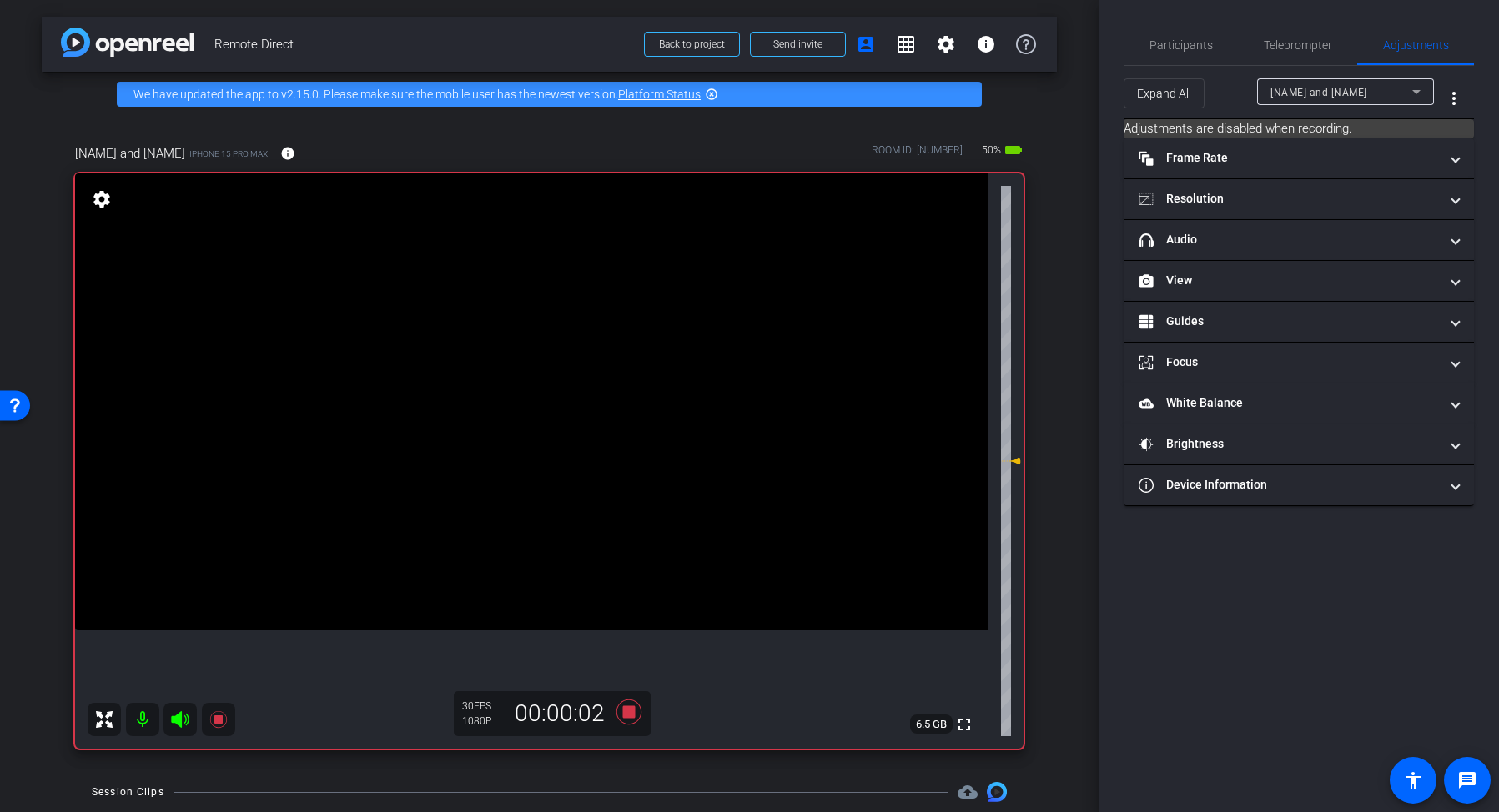 click 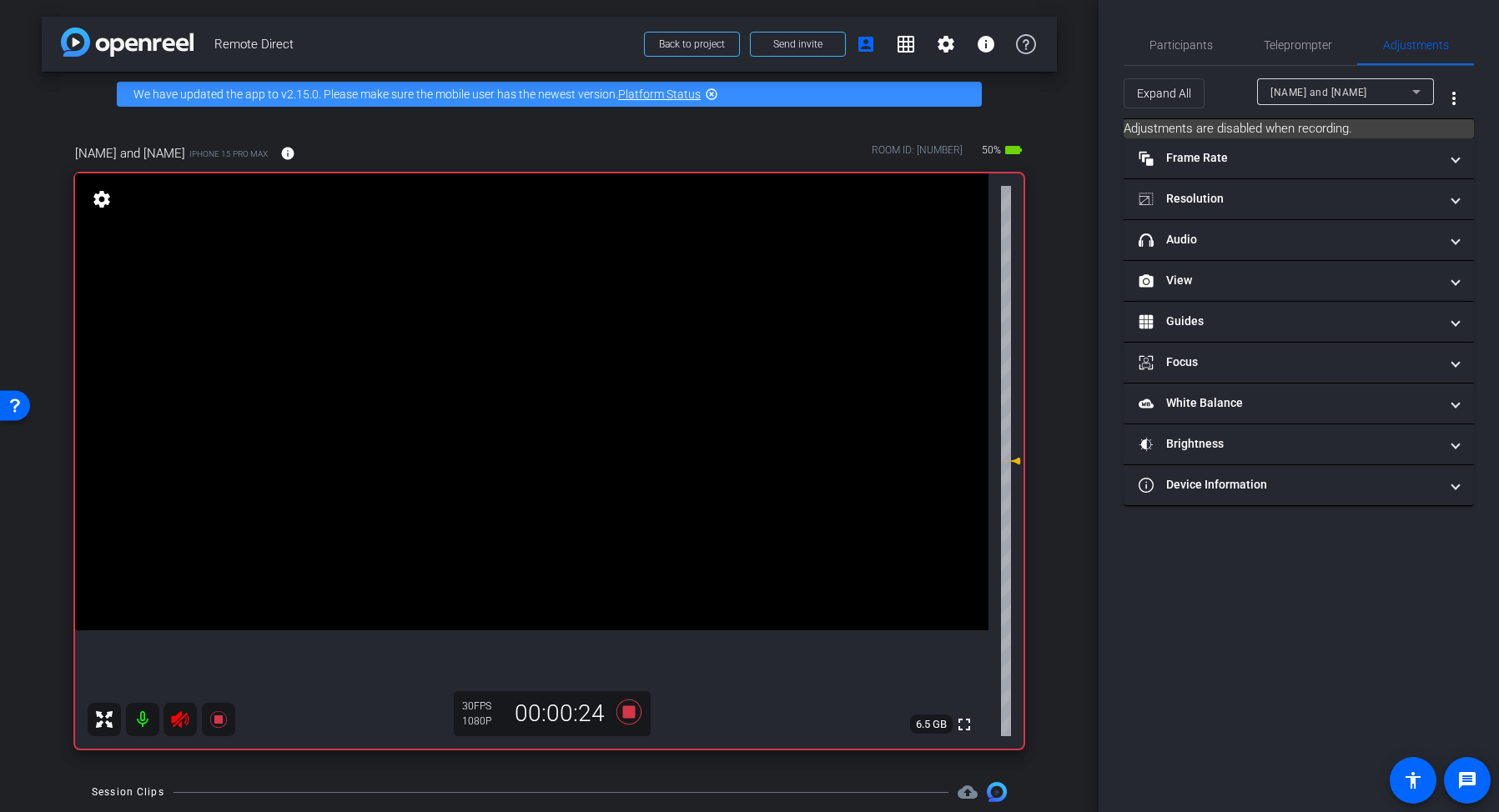 click 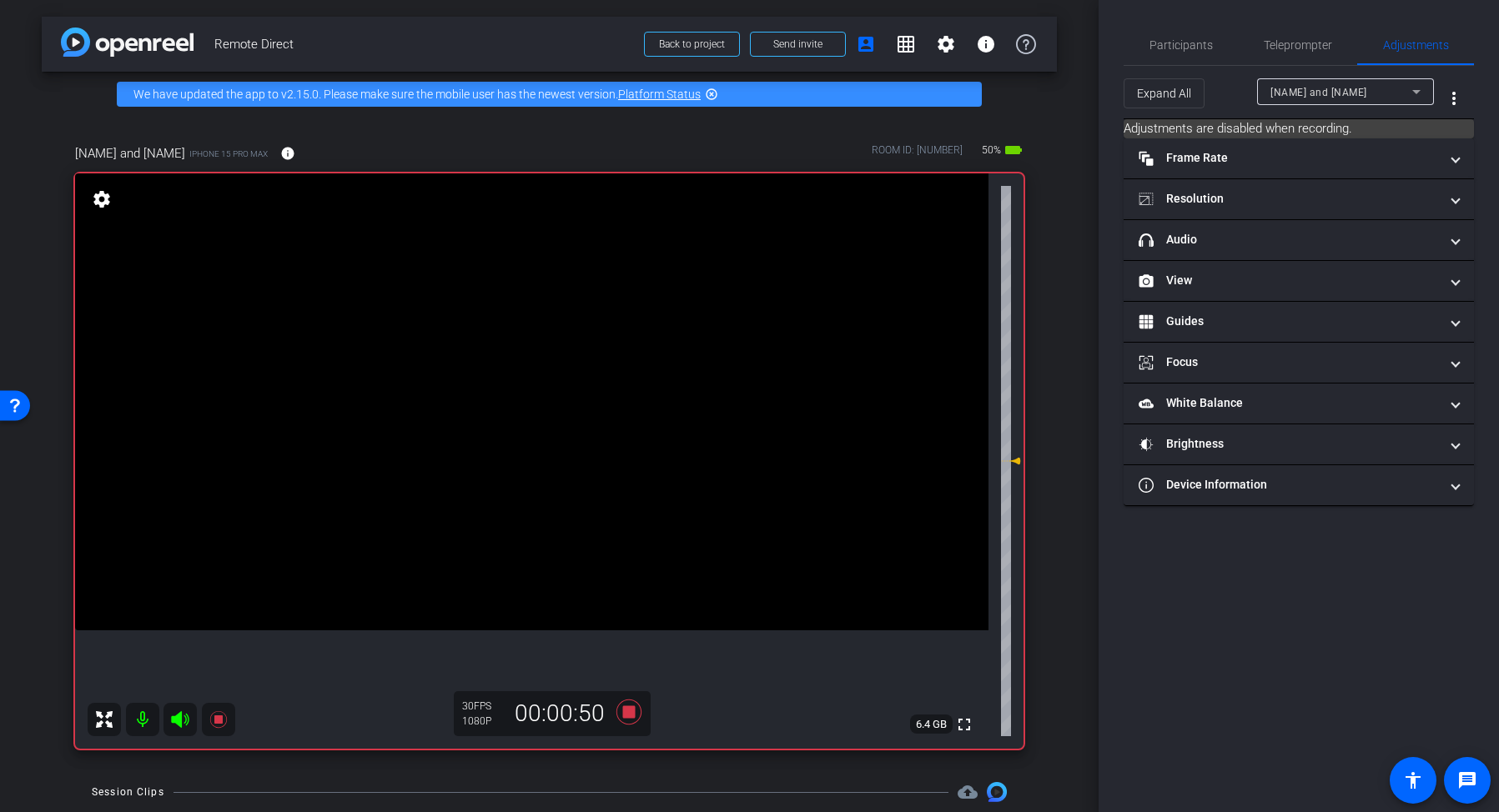 click 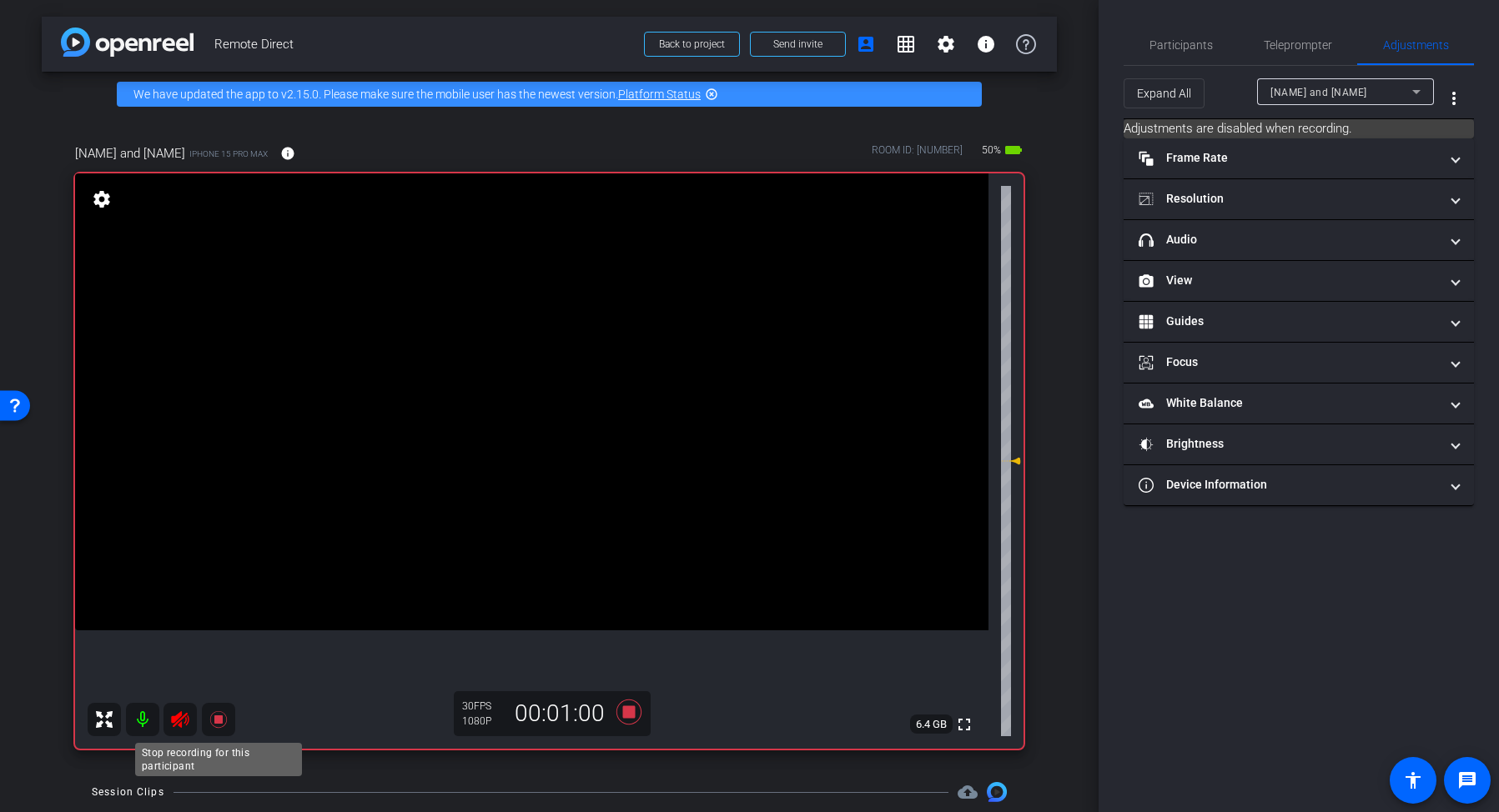 click 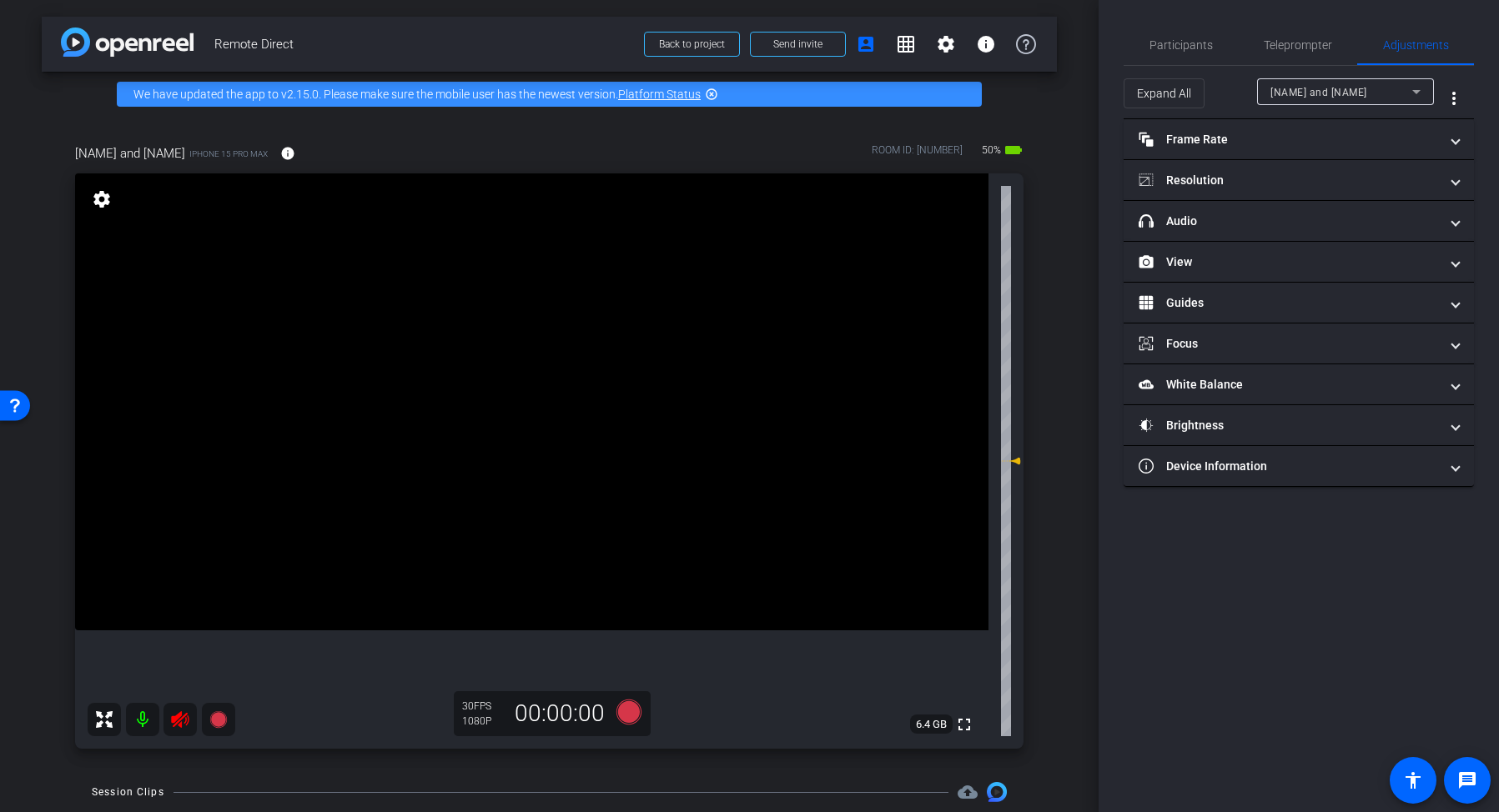 click 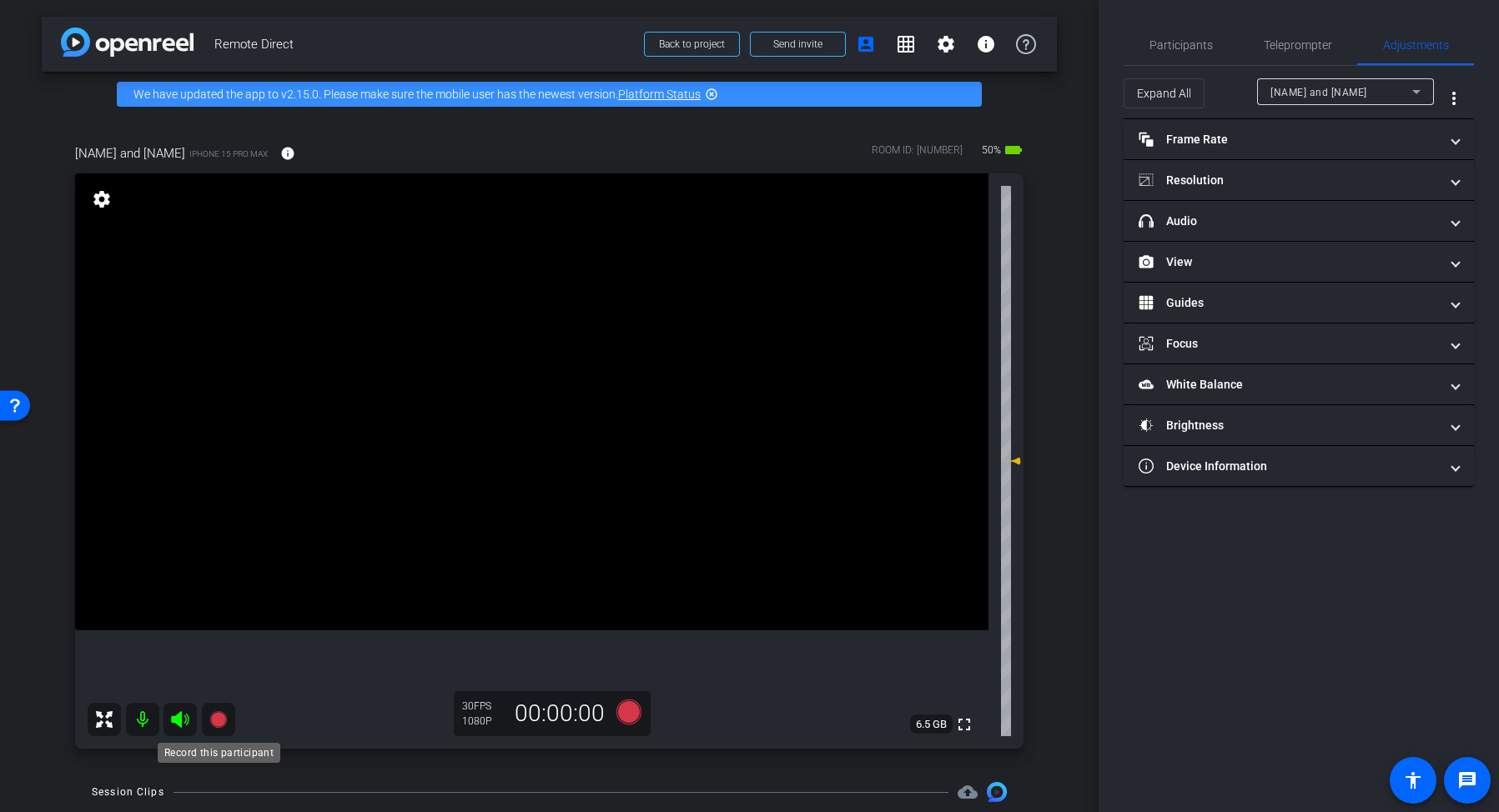 click 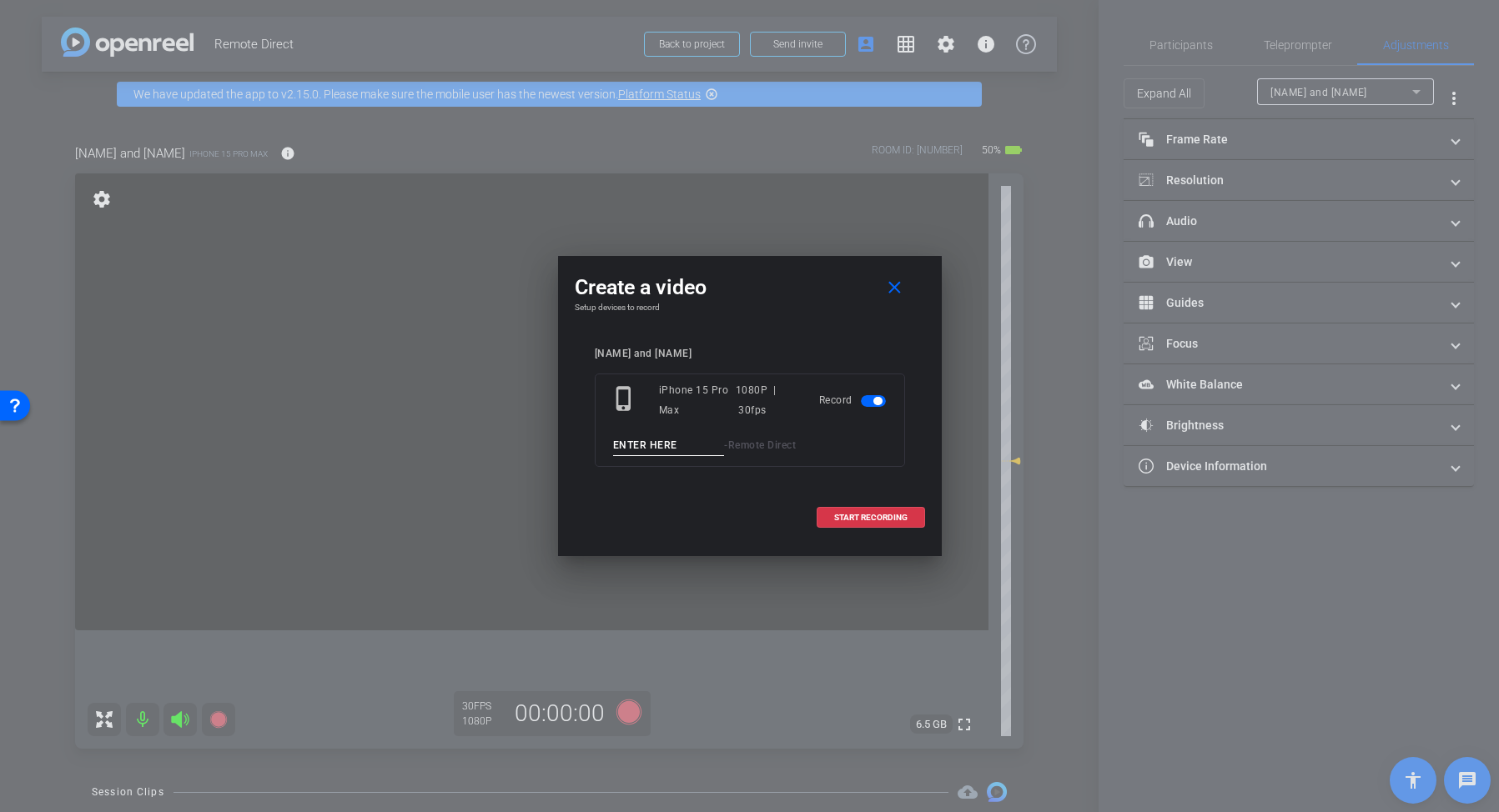 click at bounding box center (669, 445) 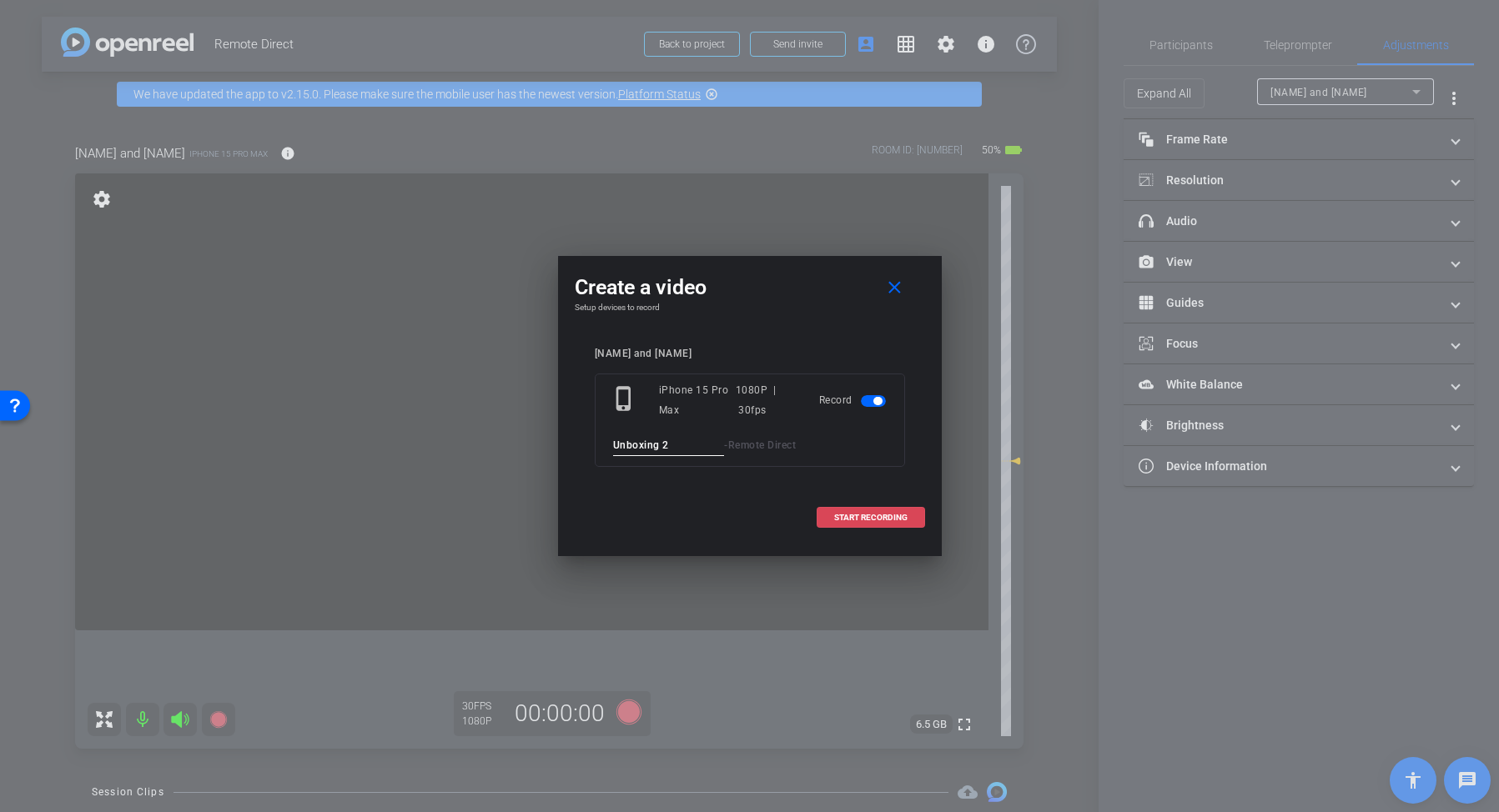 type on "Unboxing 2" 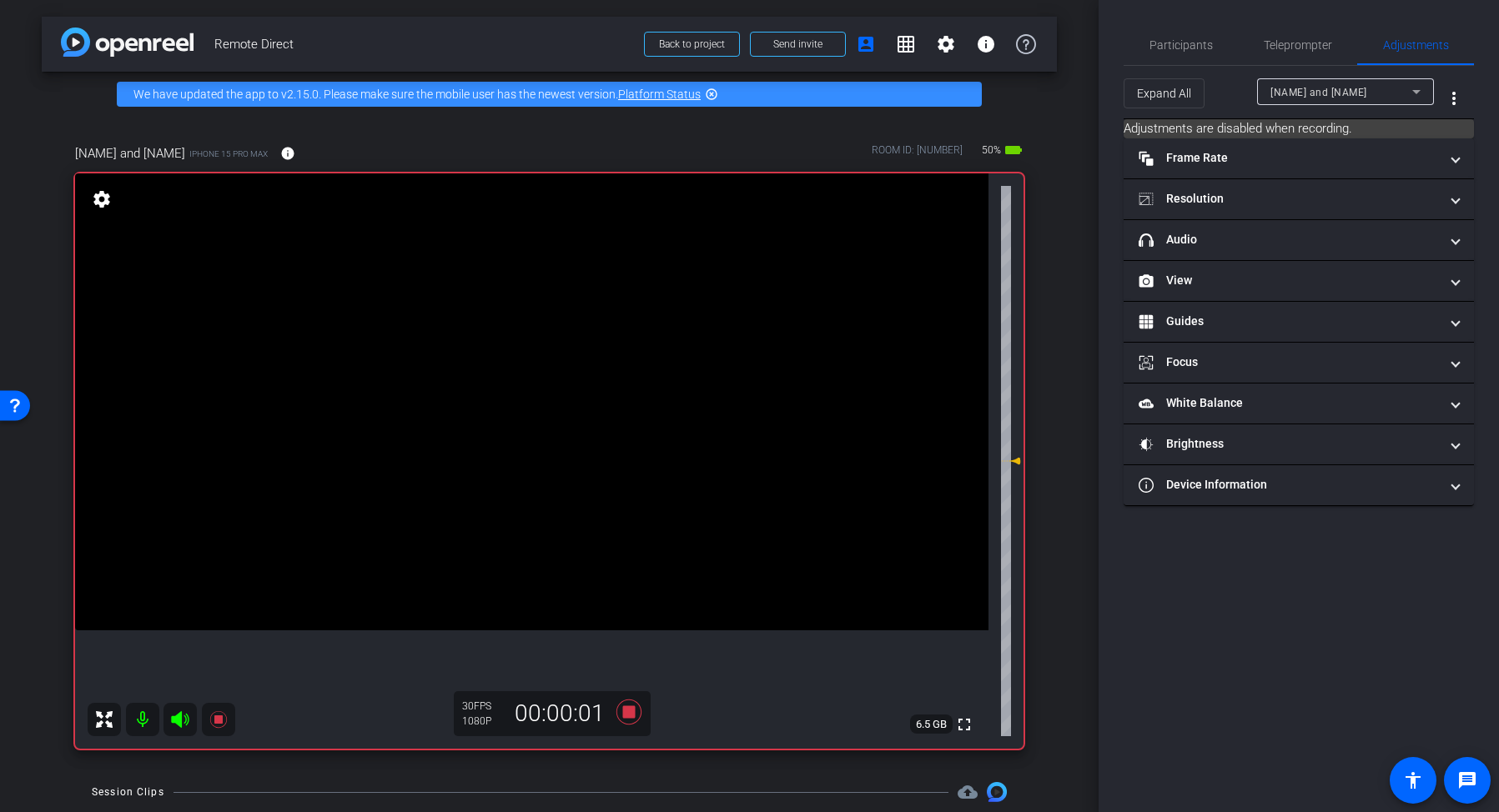 click 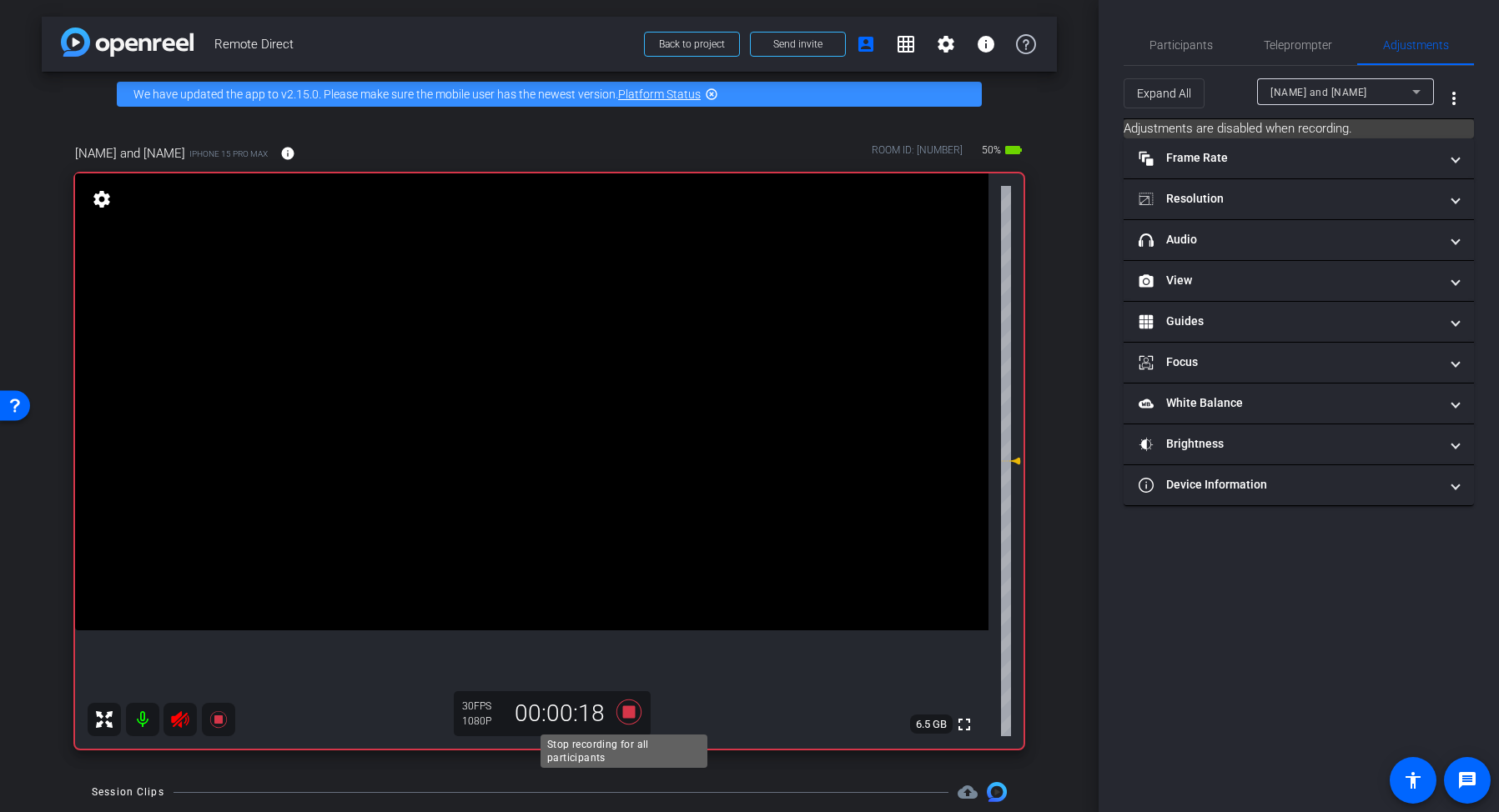 click 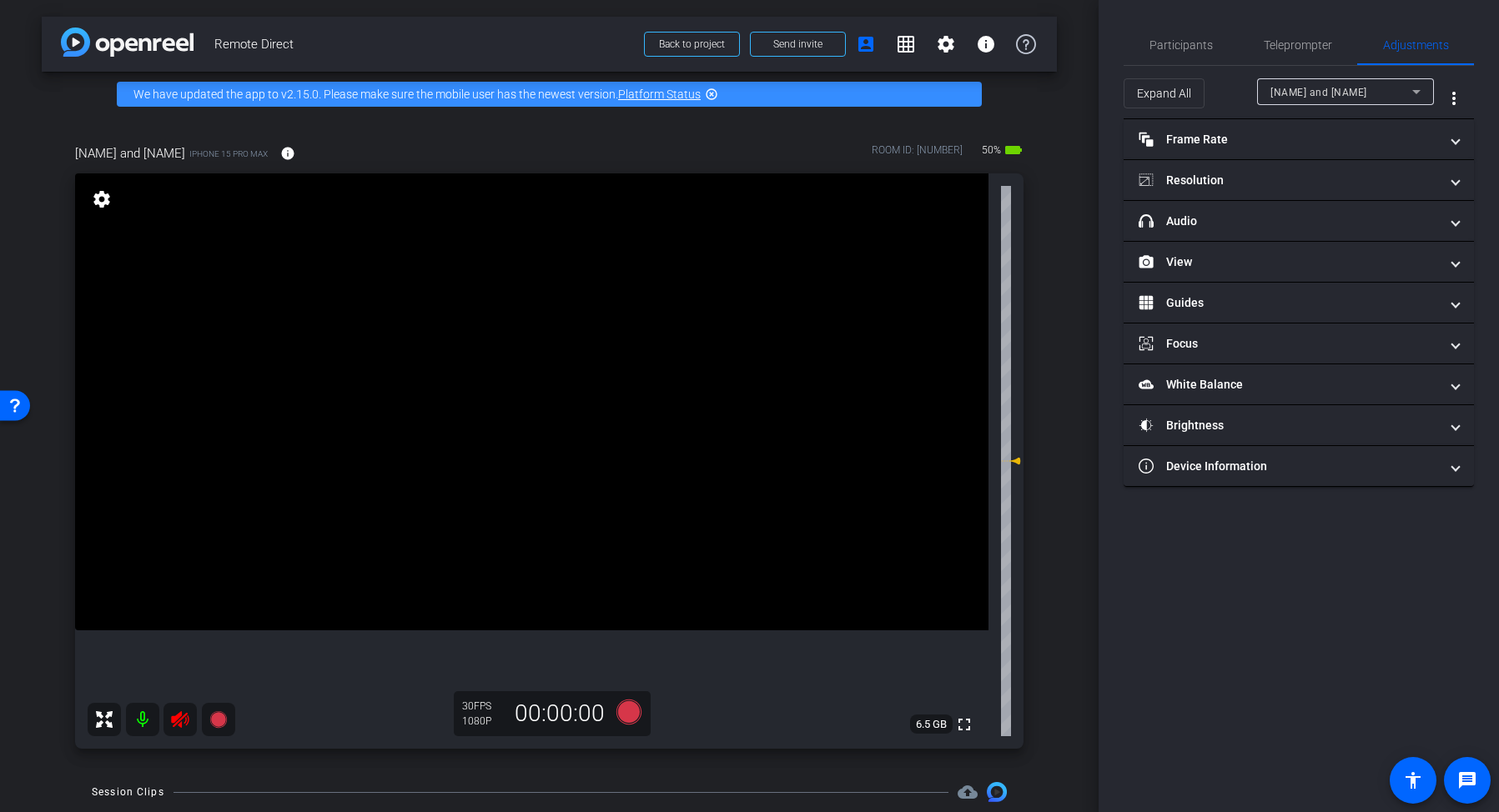 click 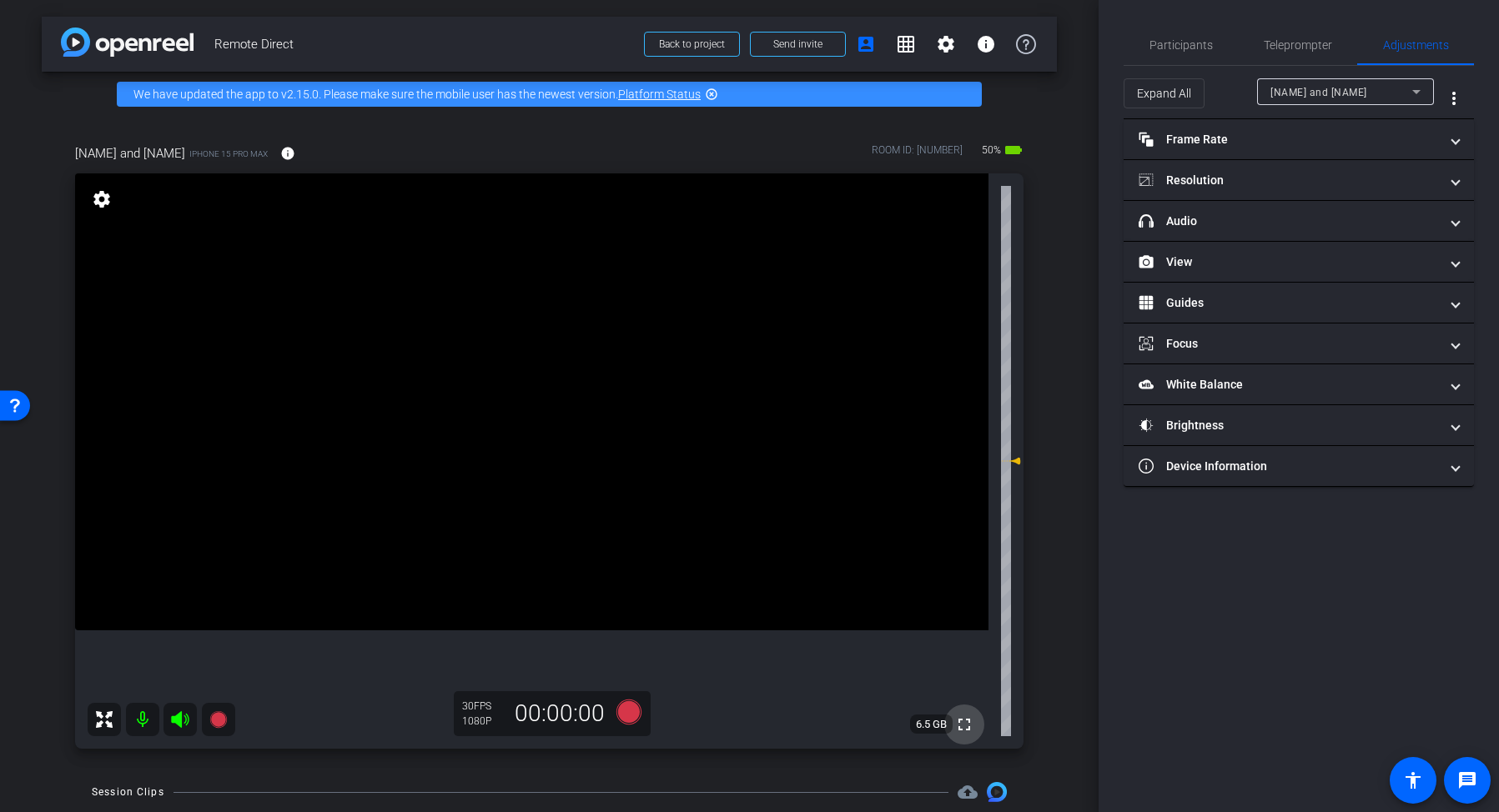 click on "fullscreen" at bounding box center [964, 724] 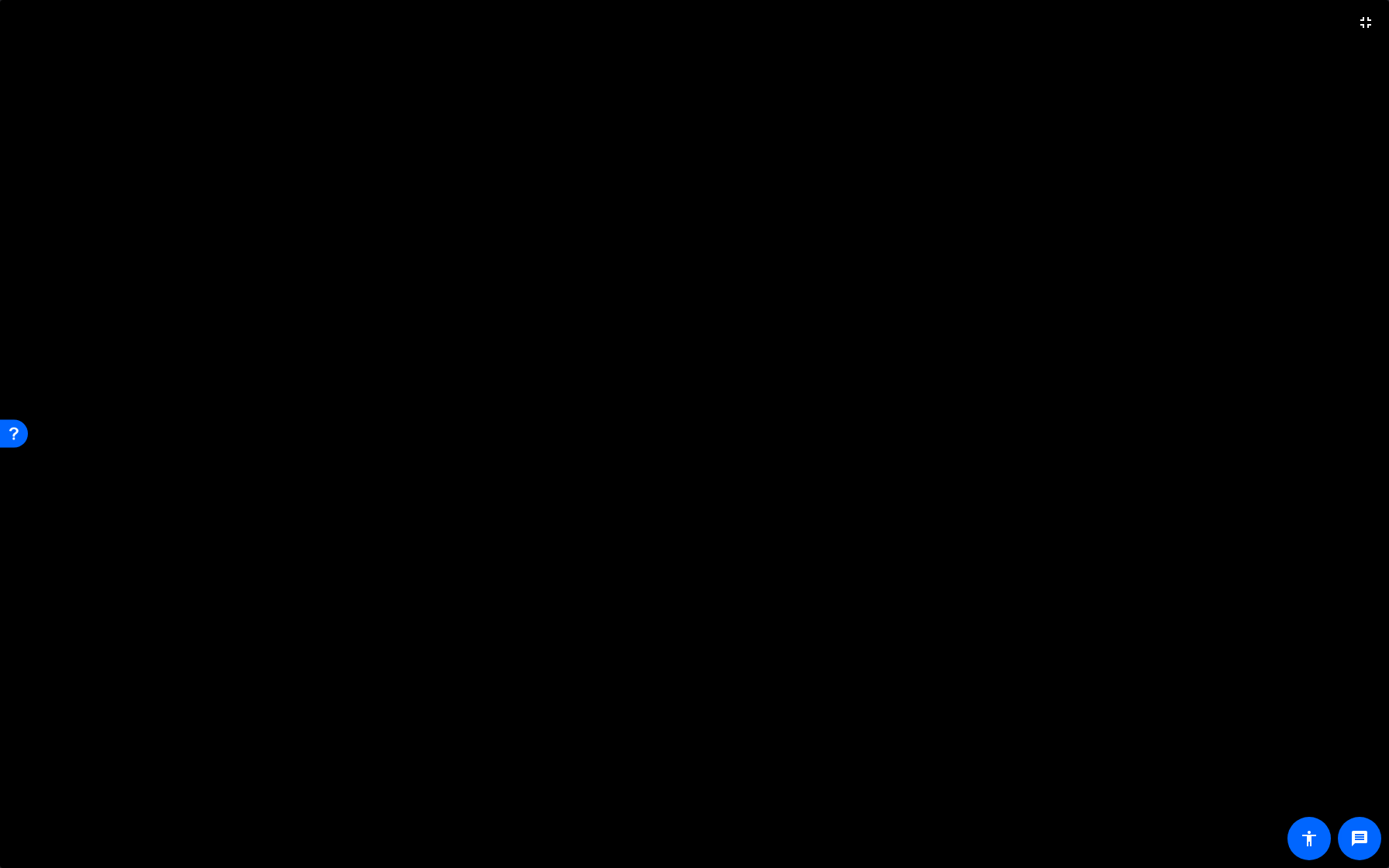 click at bounding box center (694, 434) 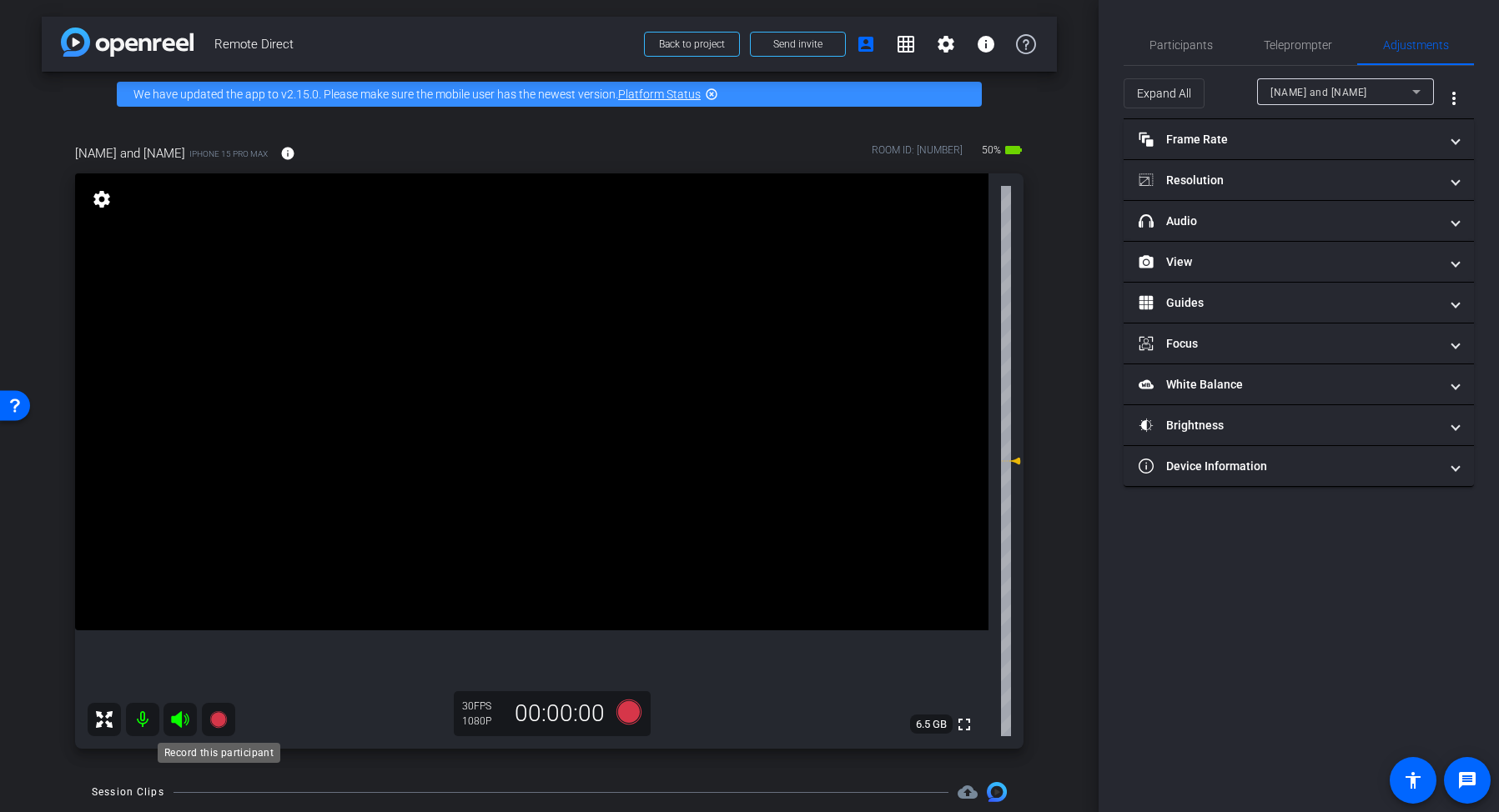 click 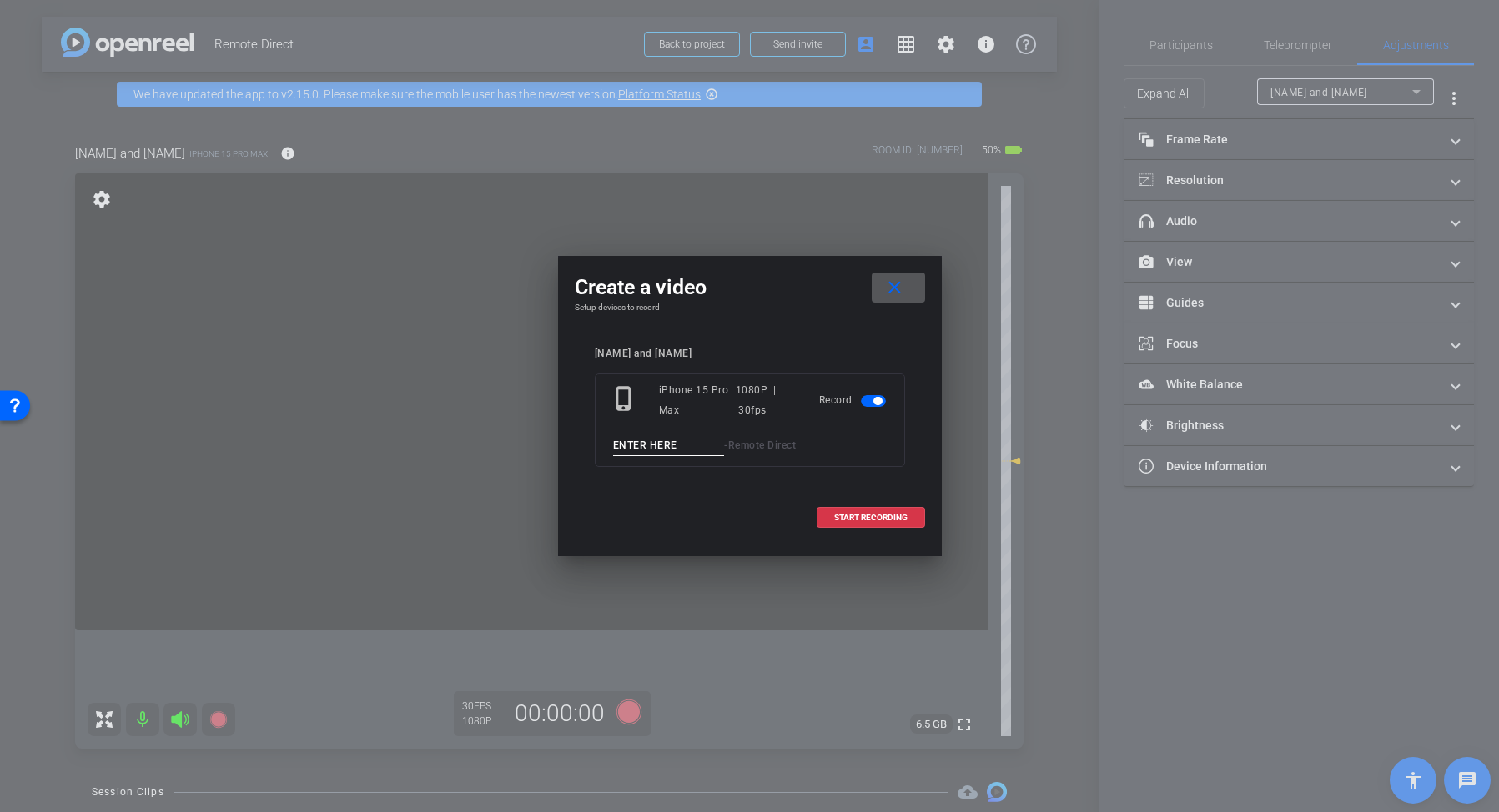 click at bounding box center (669, 445) 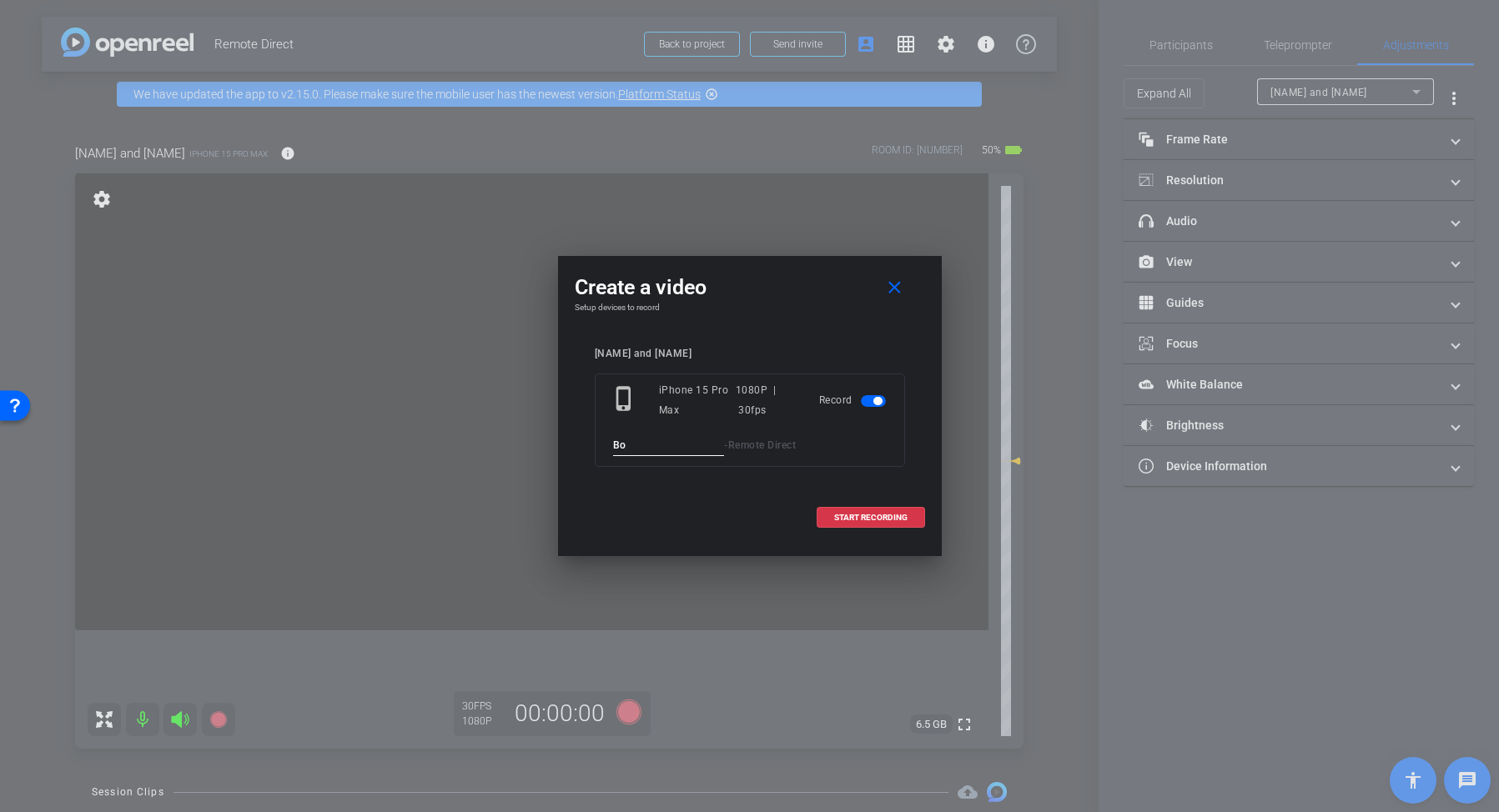 type on "B" 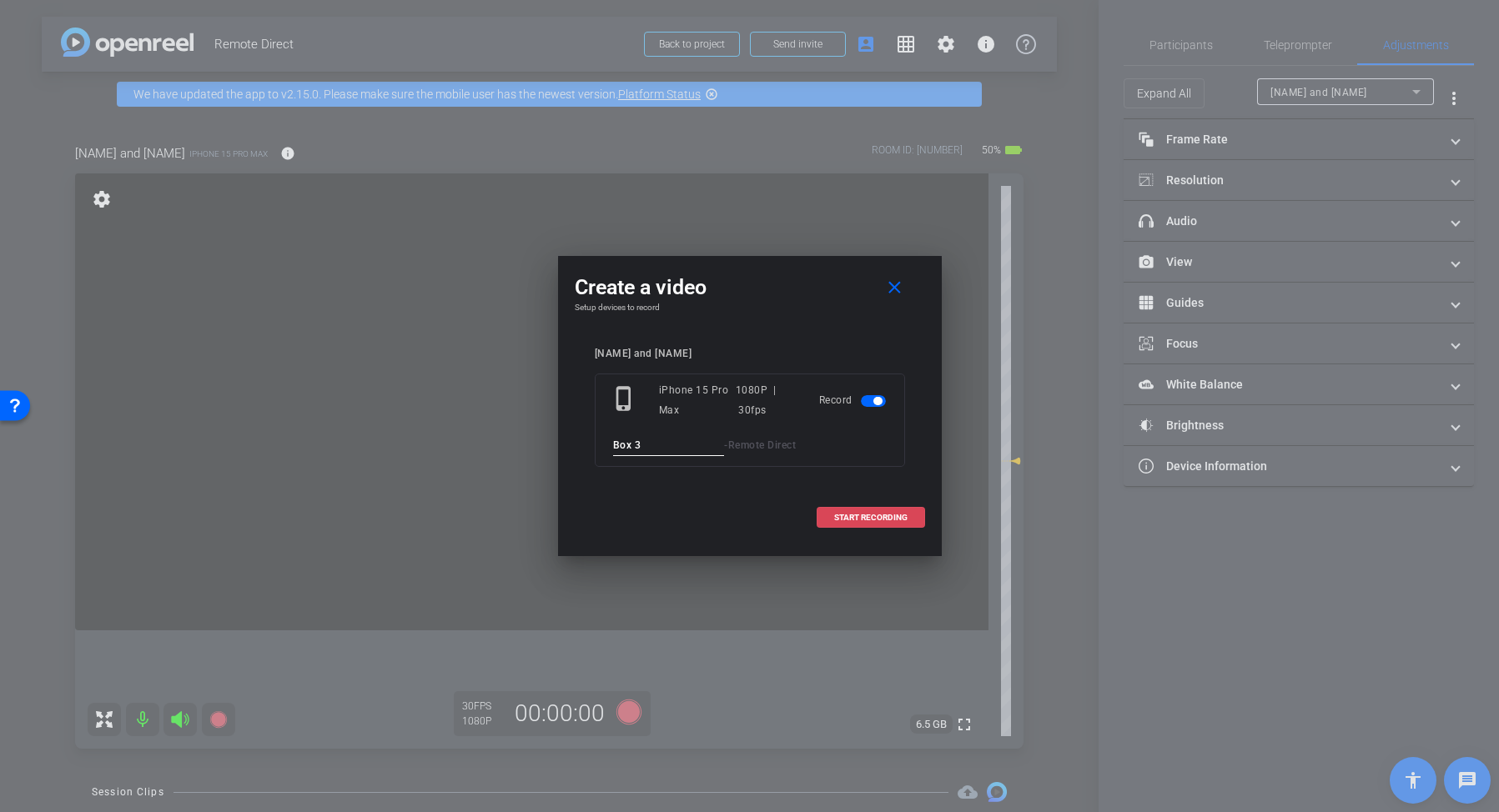 type on "Box 3" 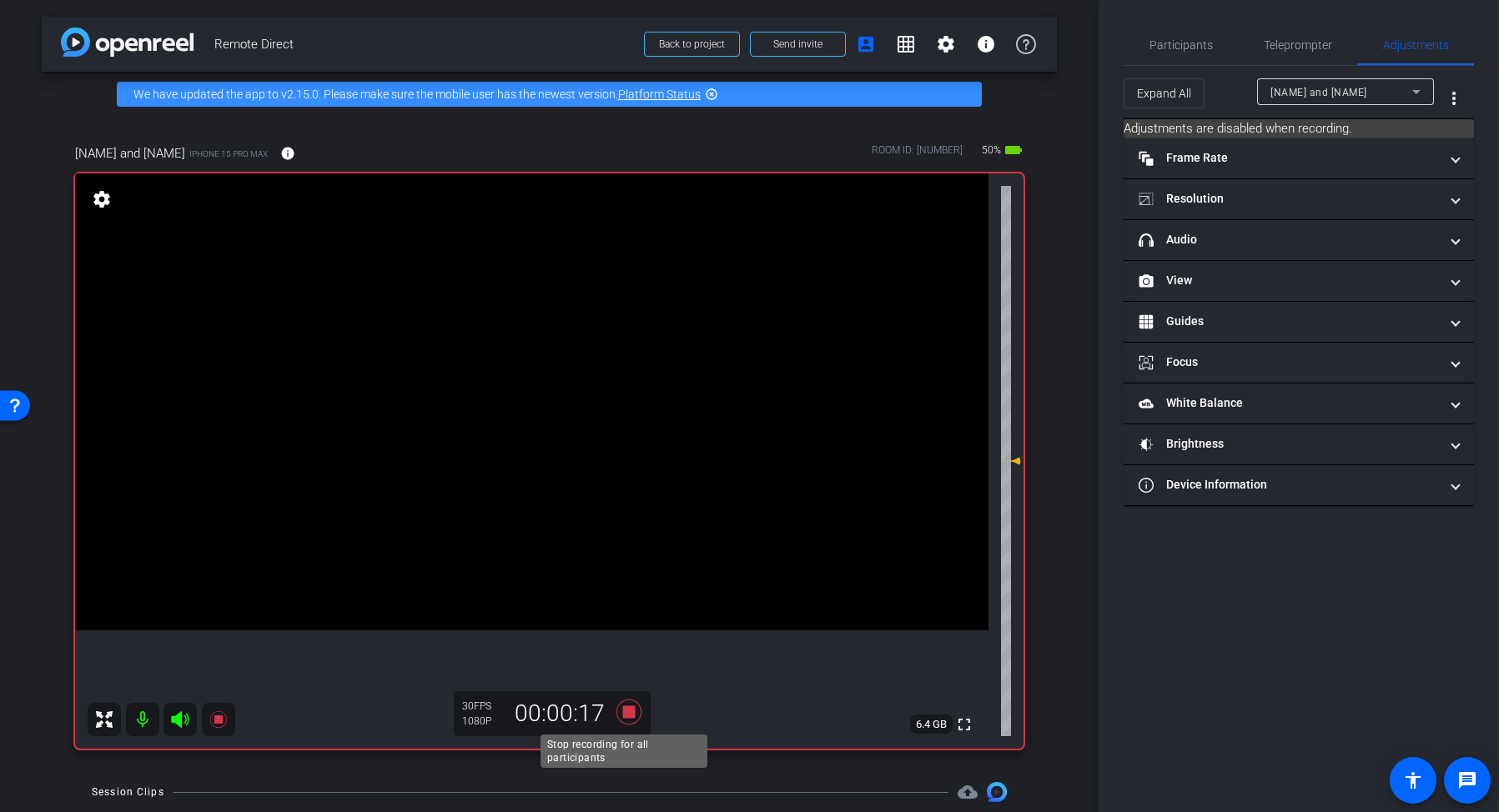 click 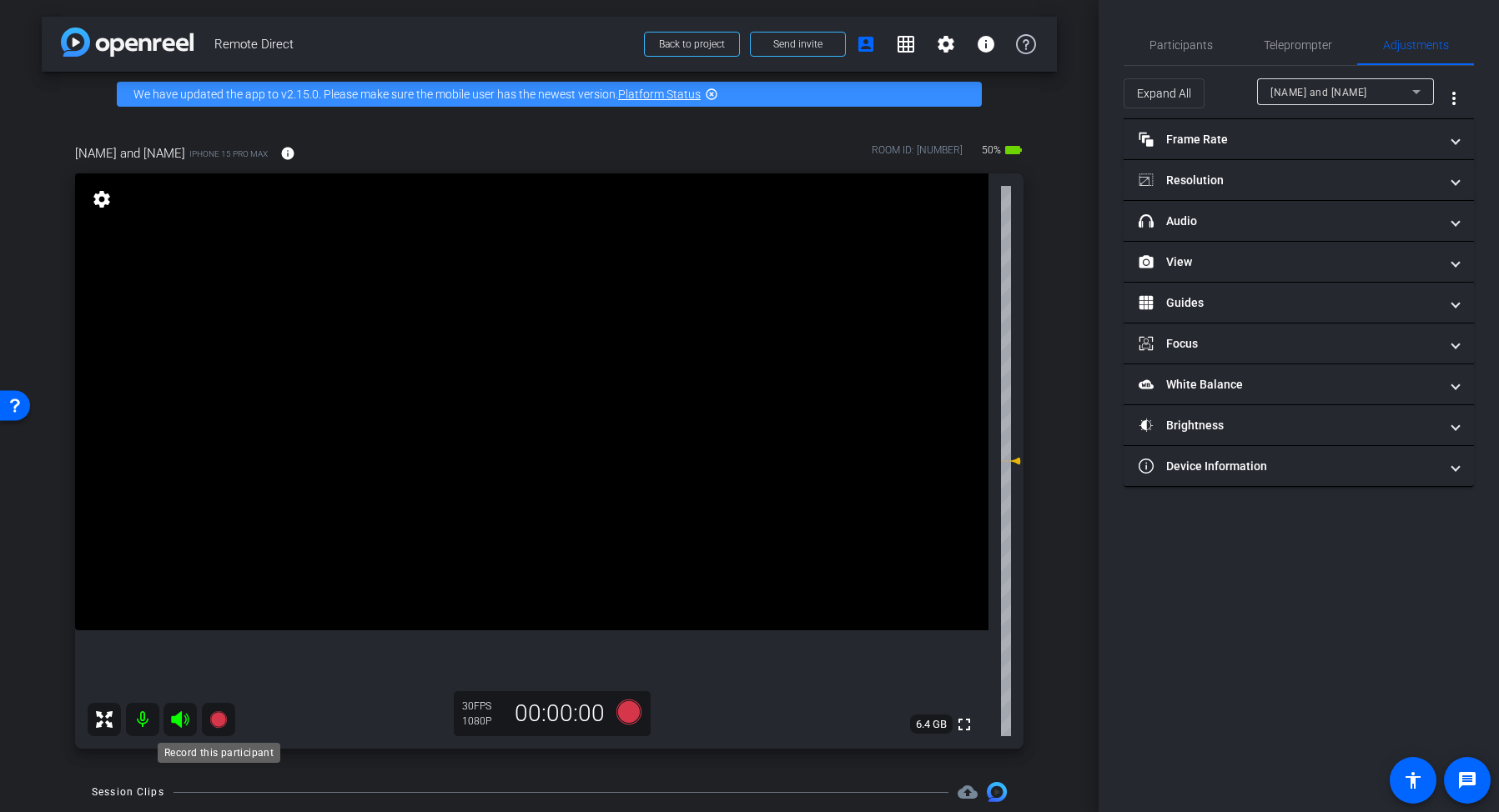 click 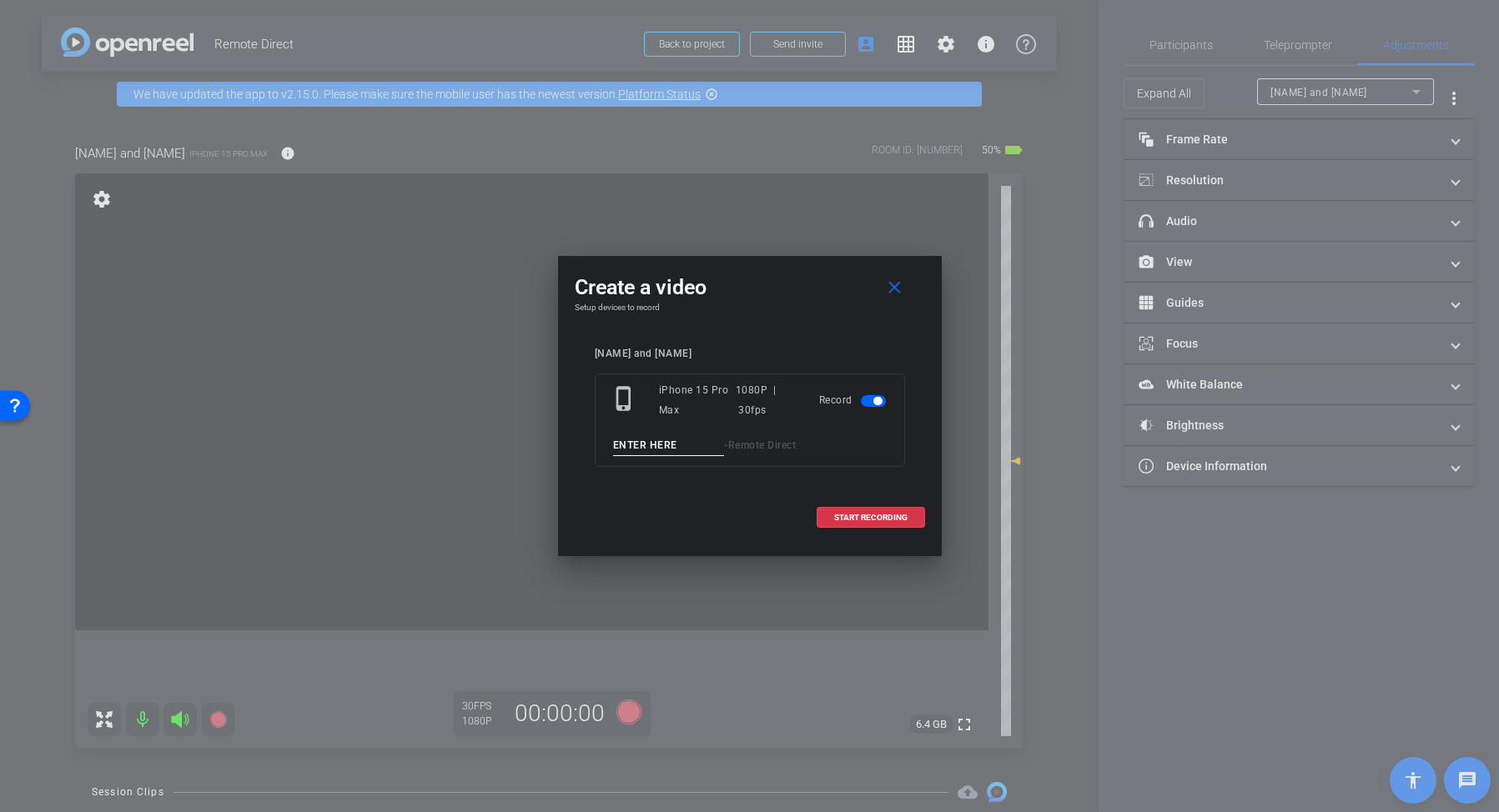 click at bounding box center (669, 445) 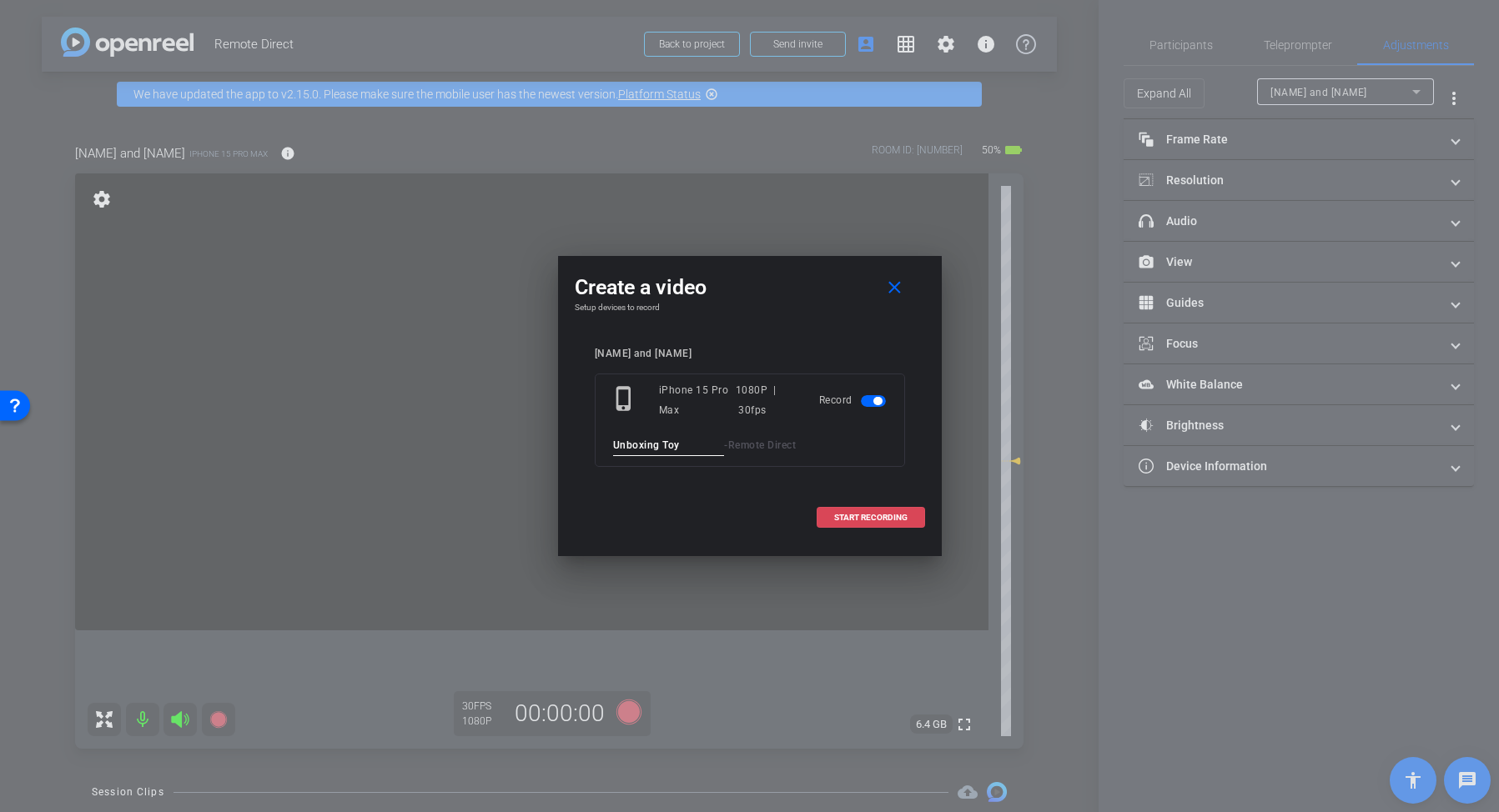 type on "Unboxing Toy" 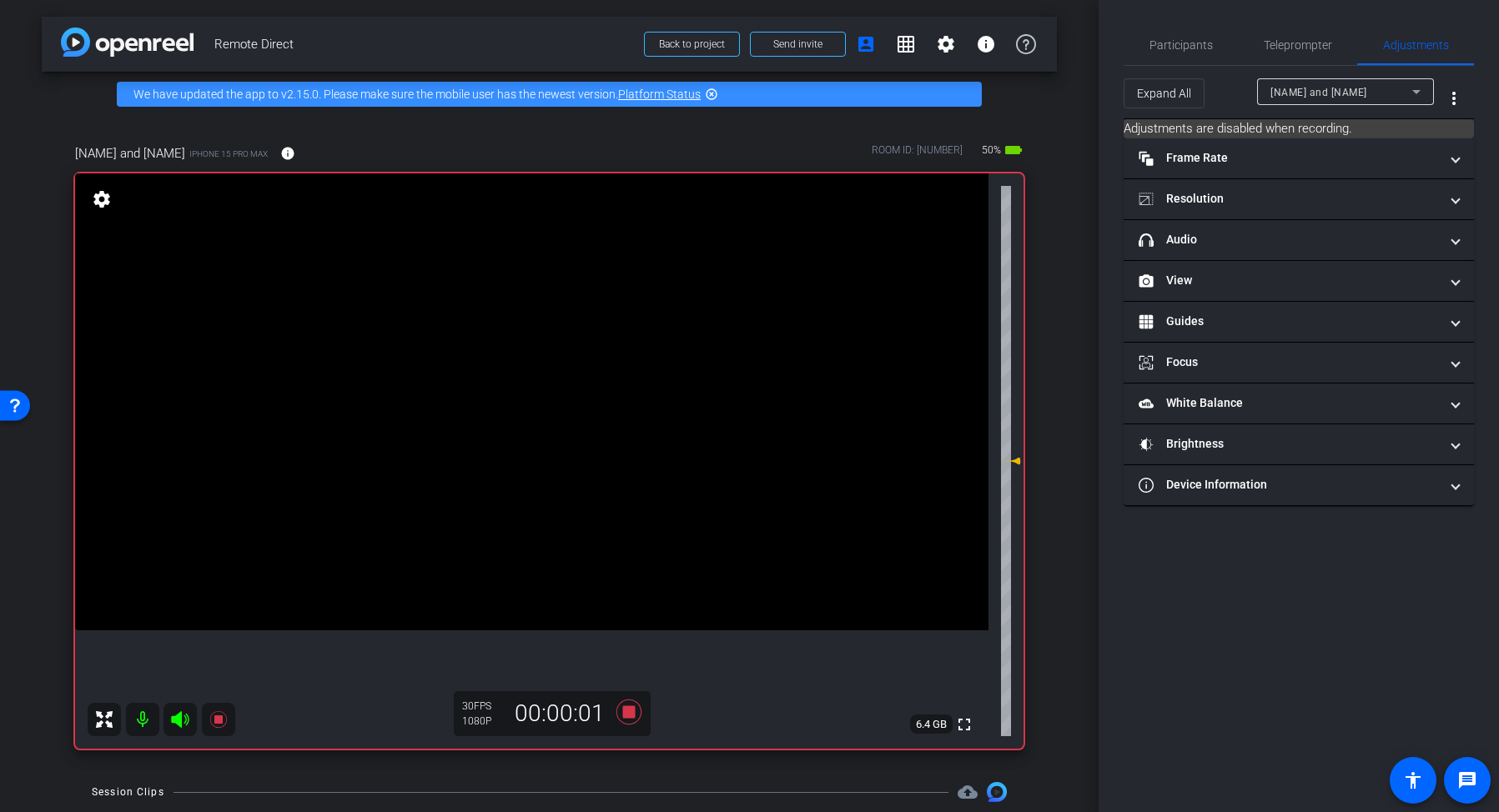 click 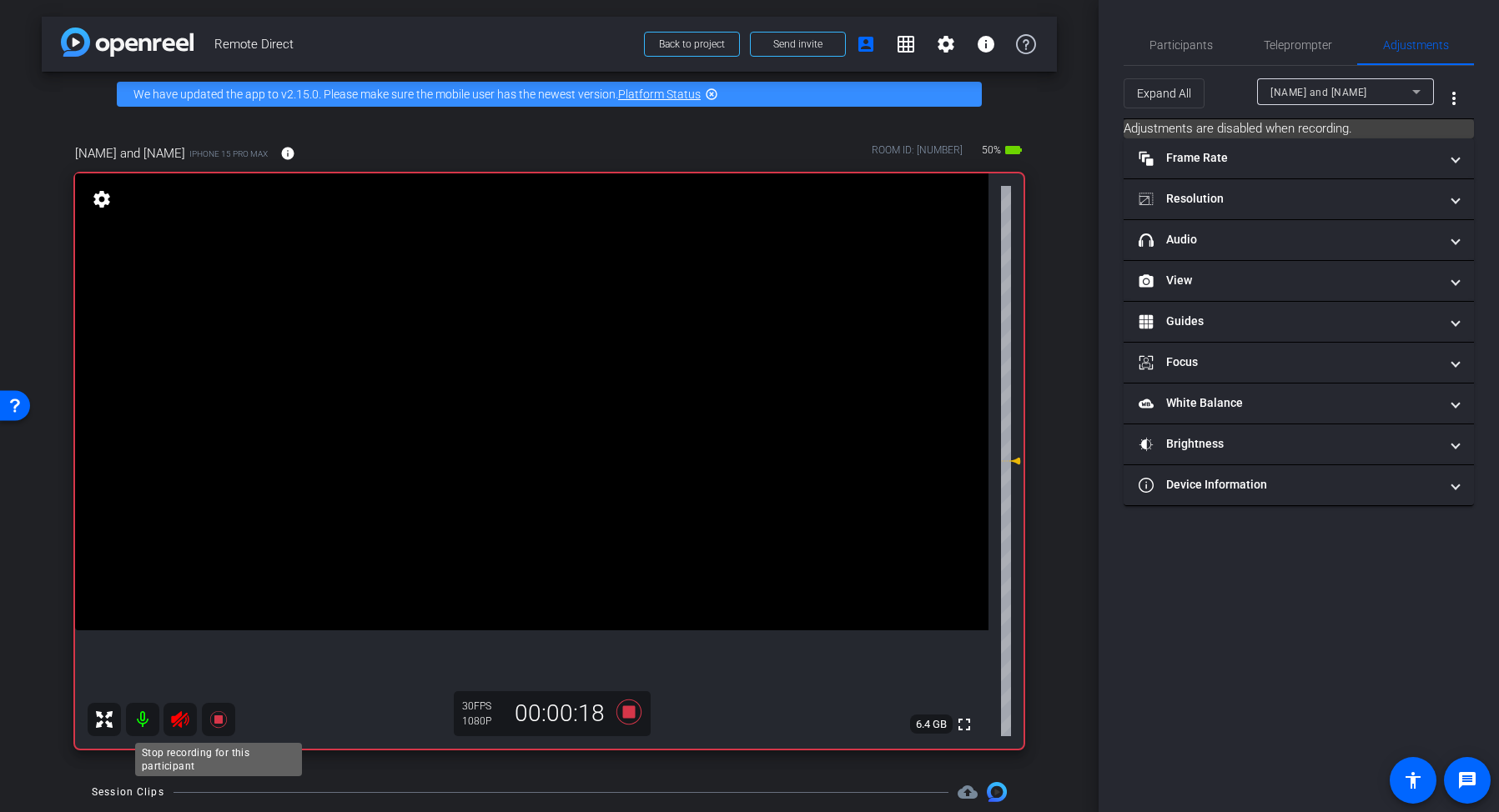 click 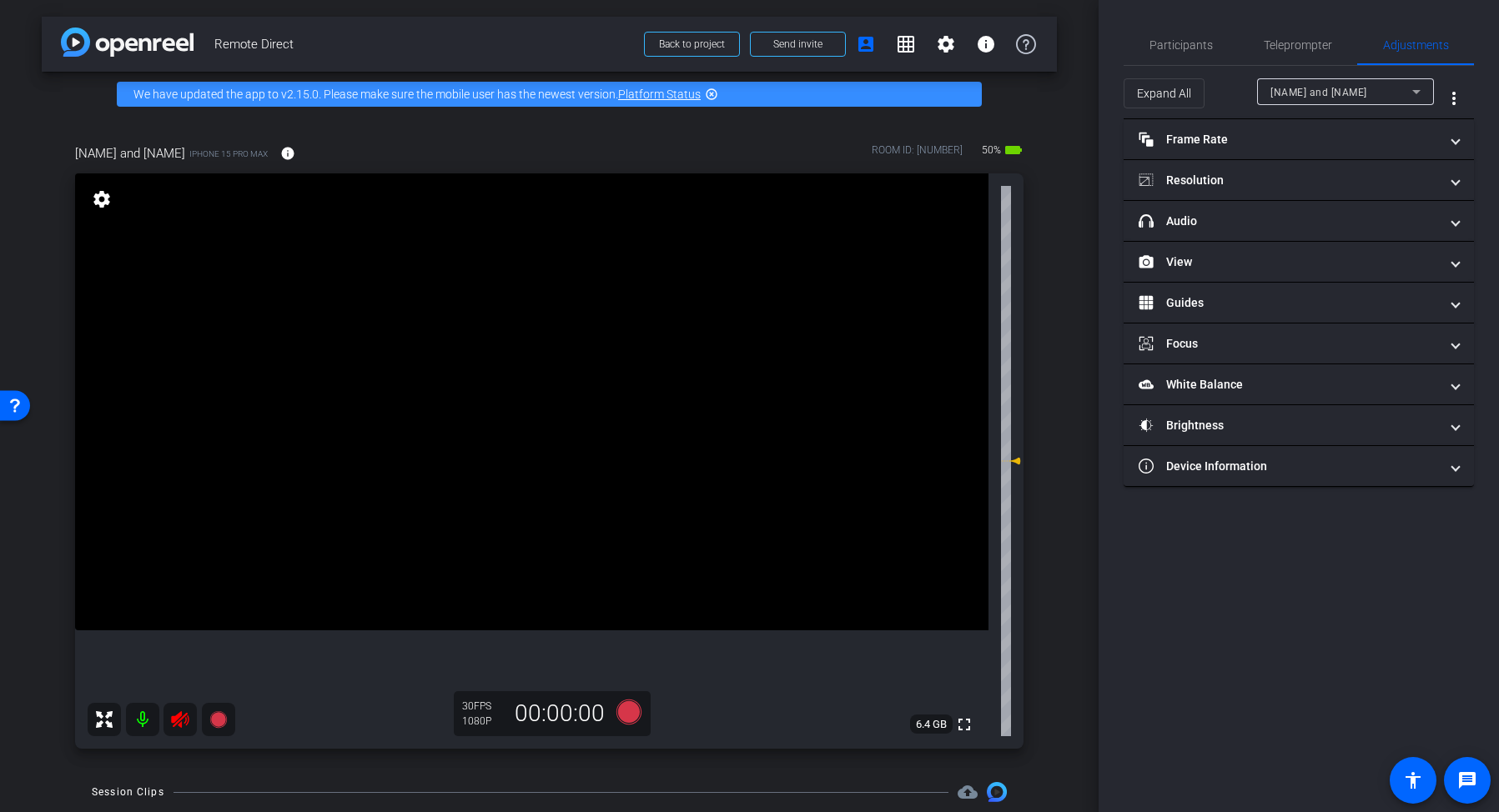 click 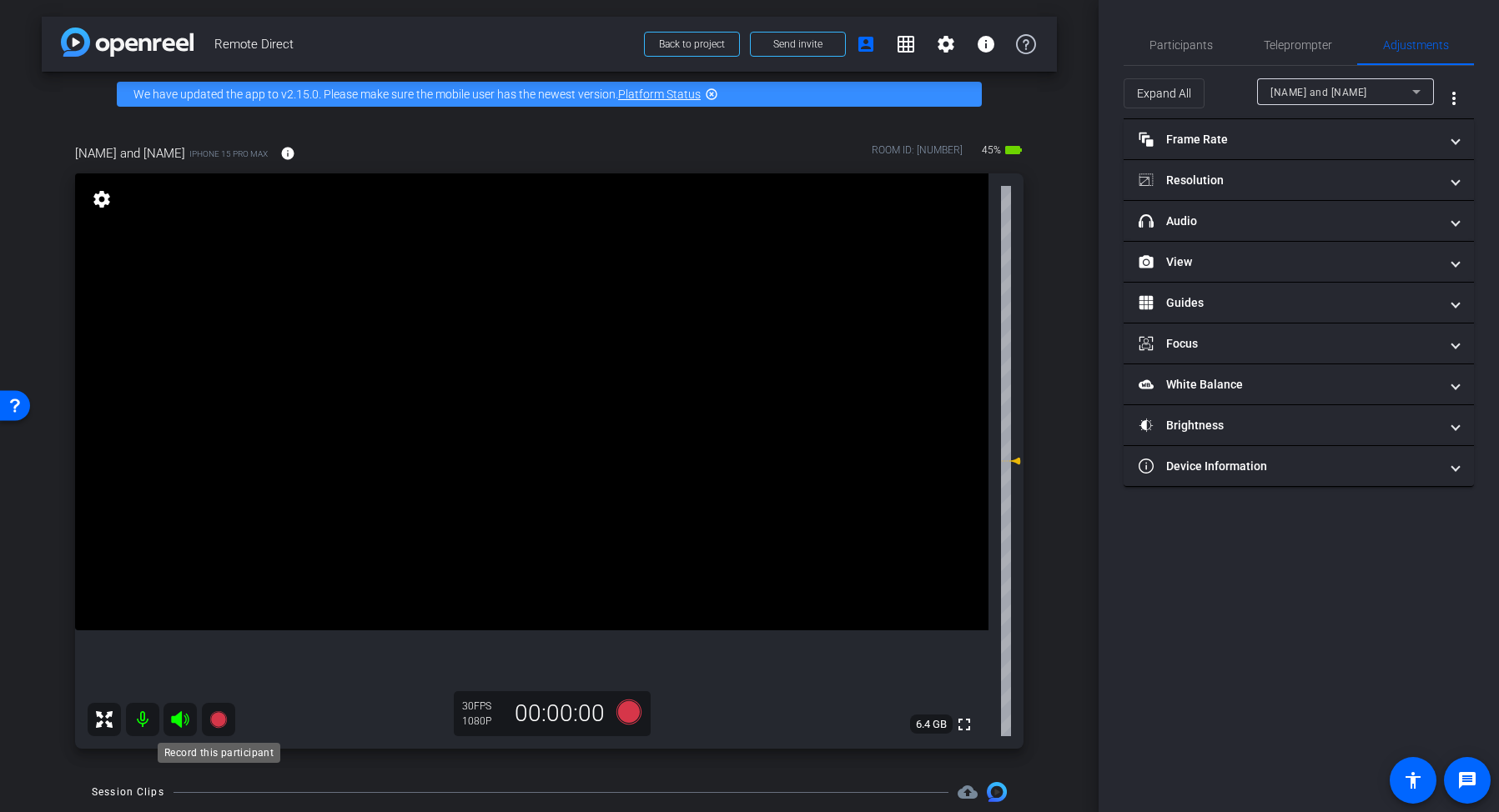 click 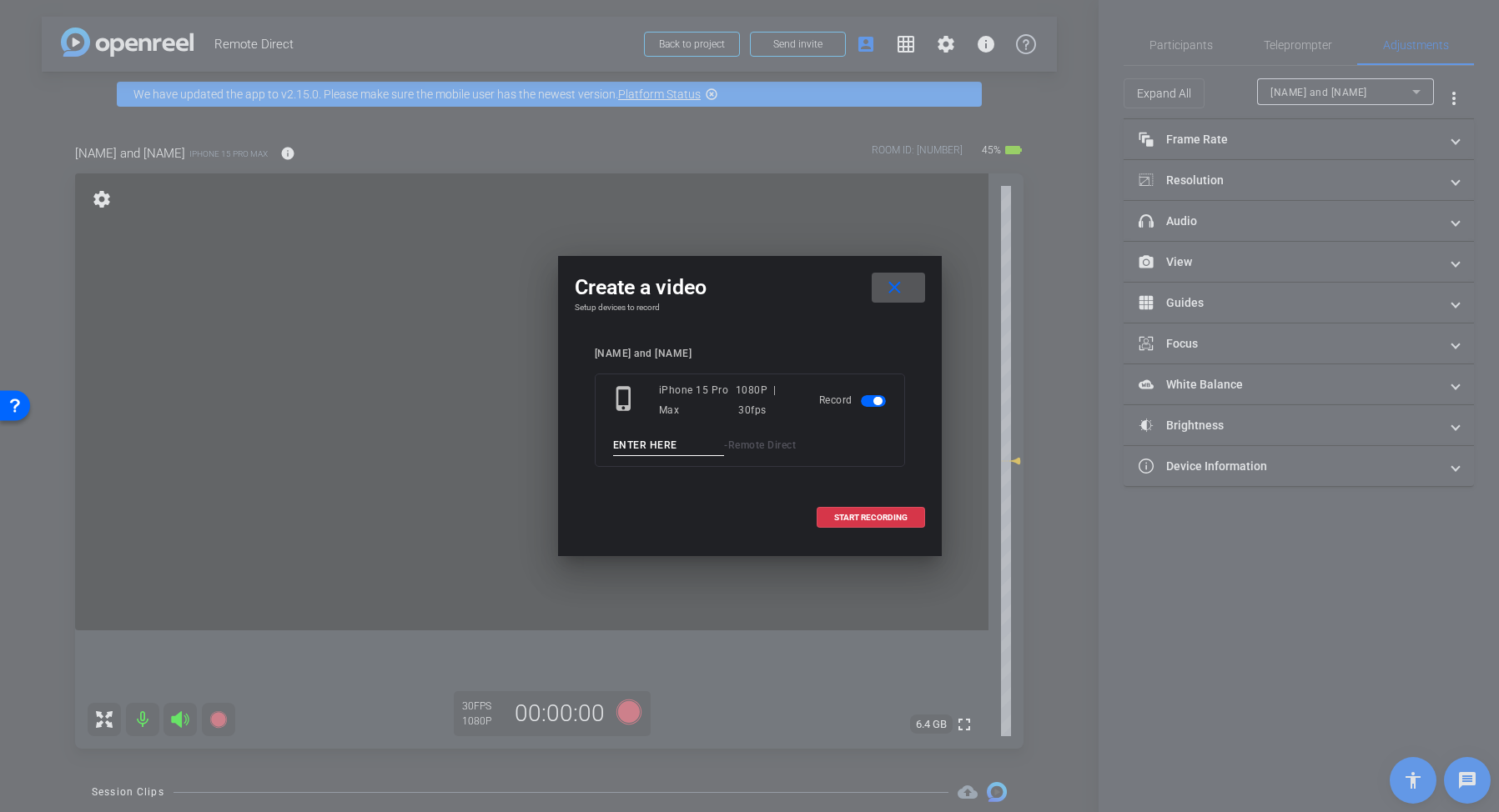 click at bounding box center (669, 445) 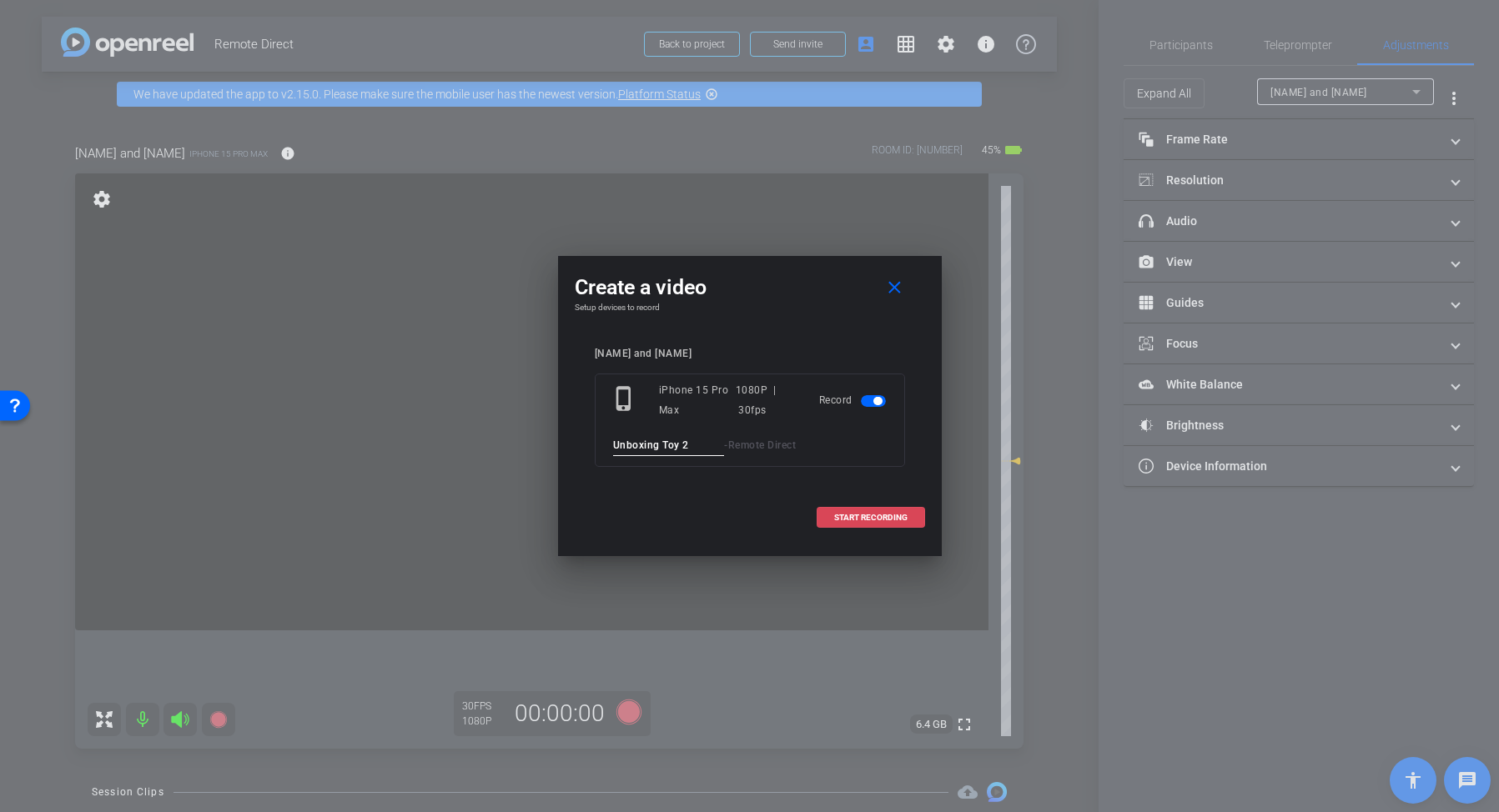 type on "Unboxing Toy 2" 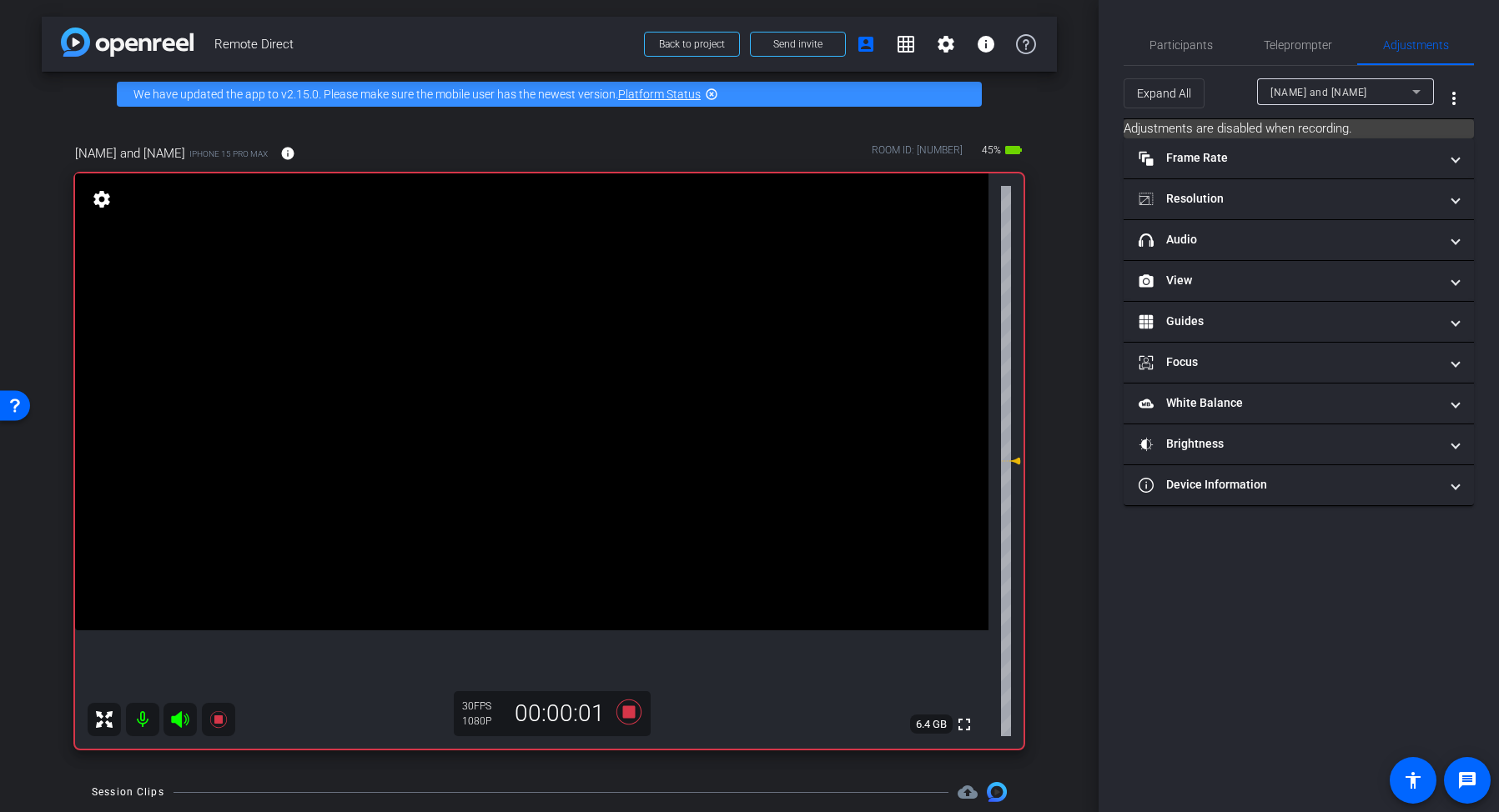 click 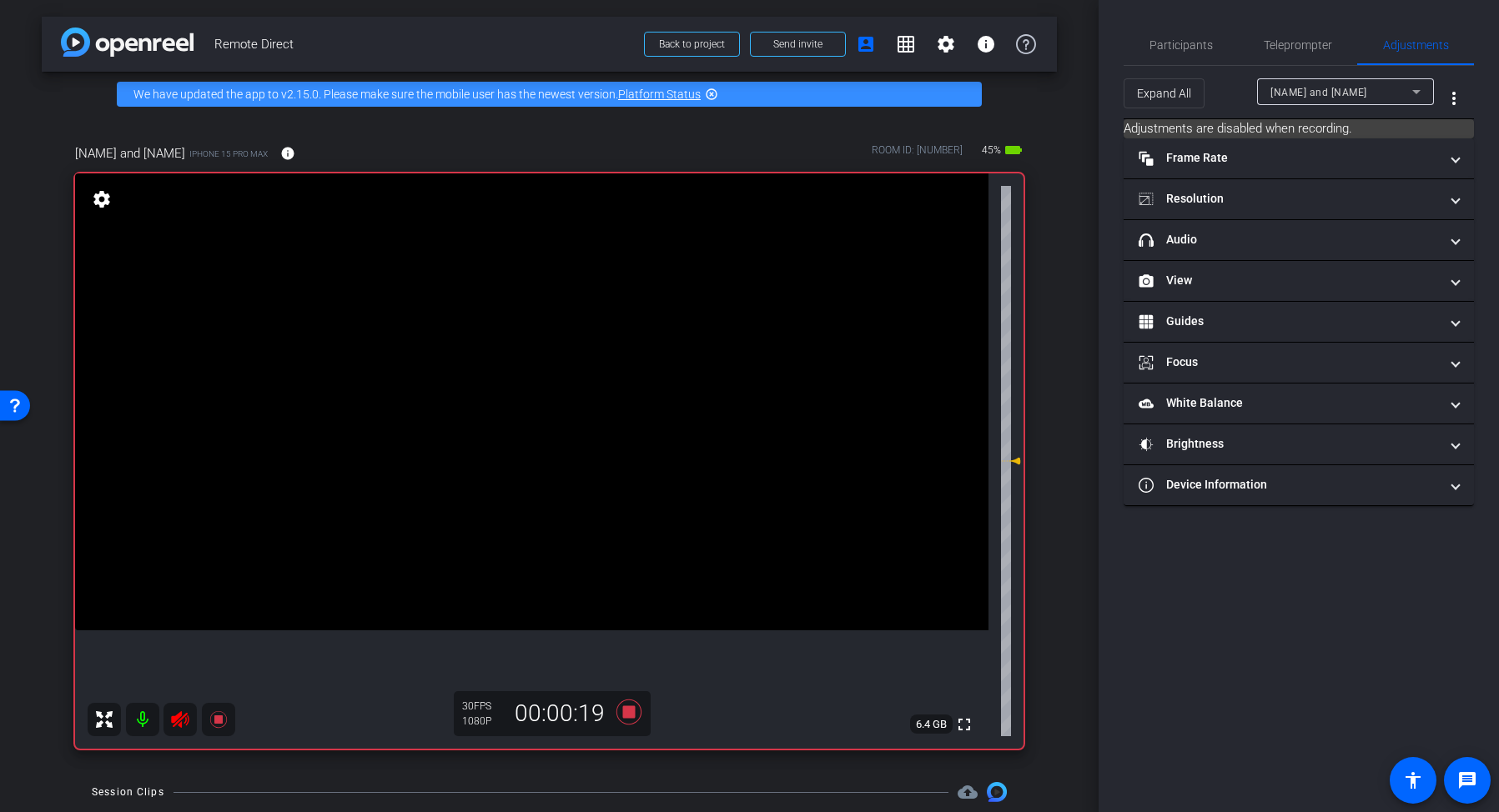click 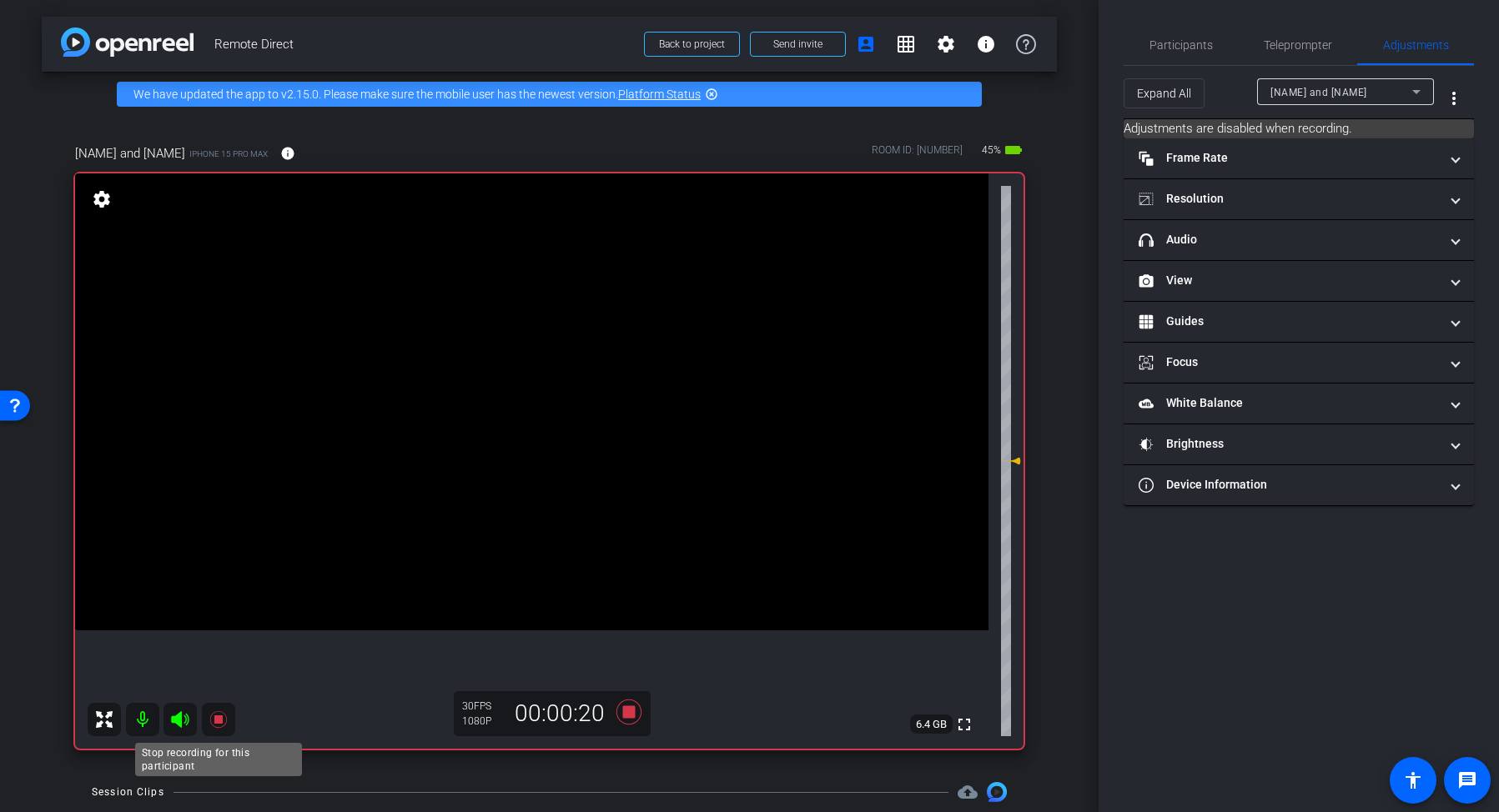 click 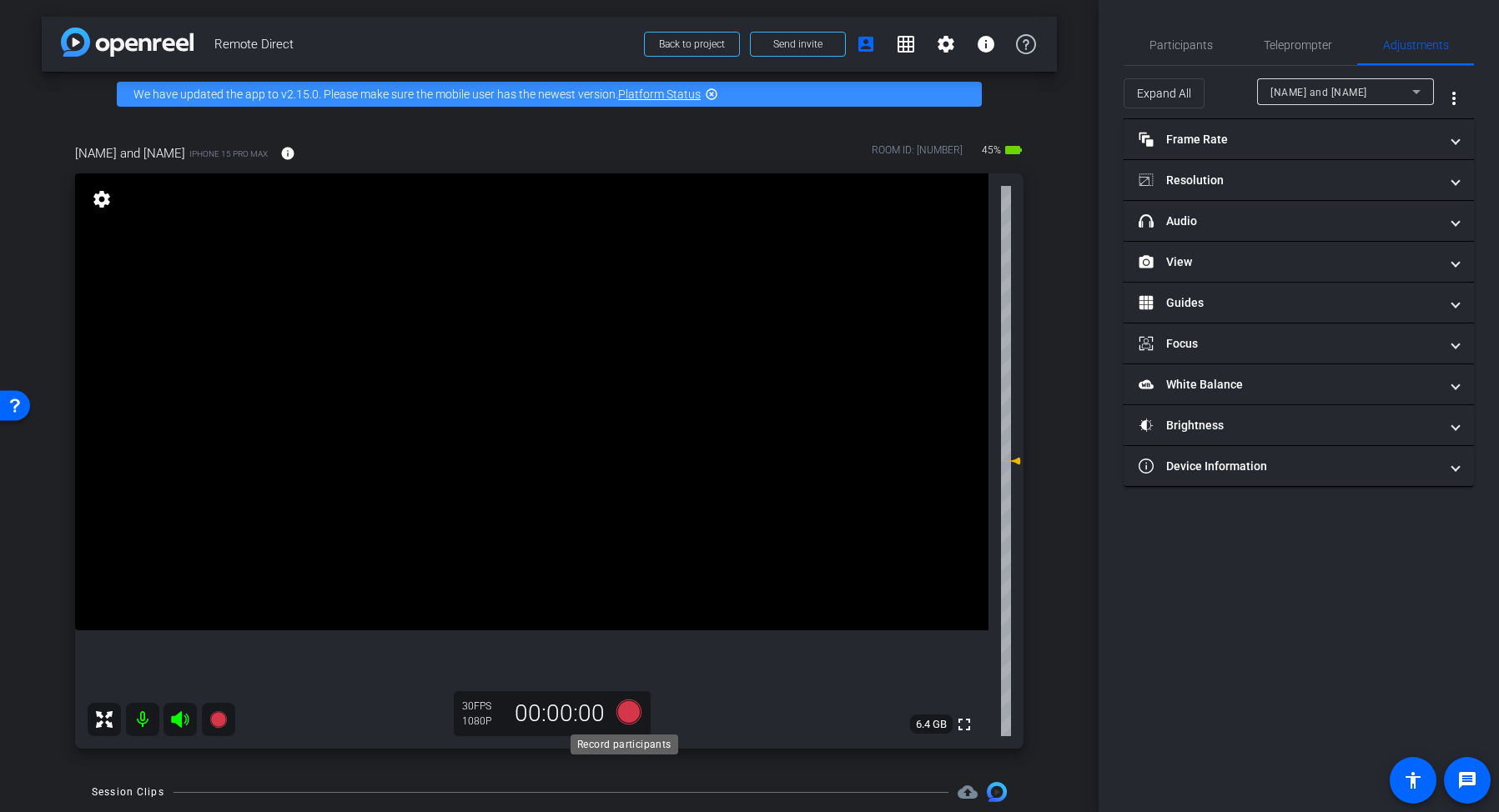click 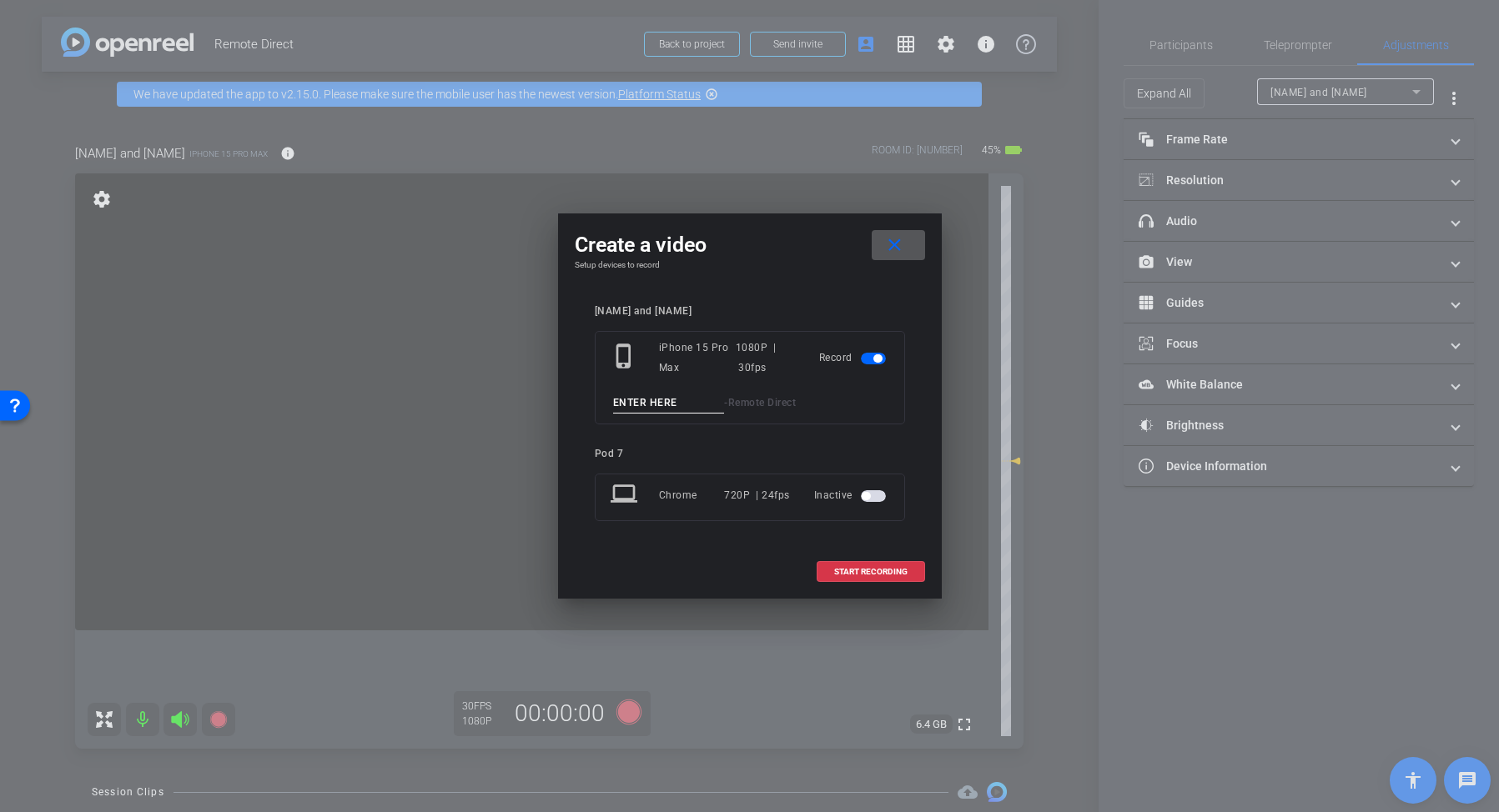 click at bounding box center (669, 403) 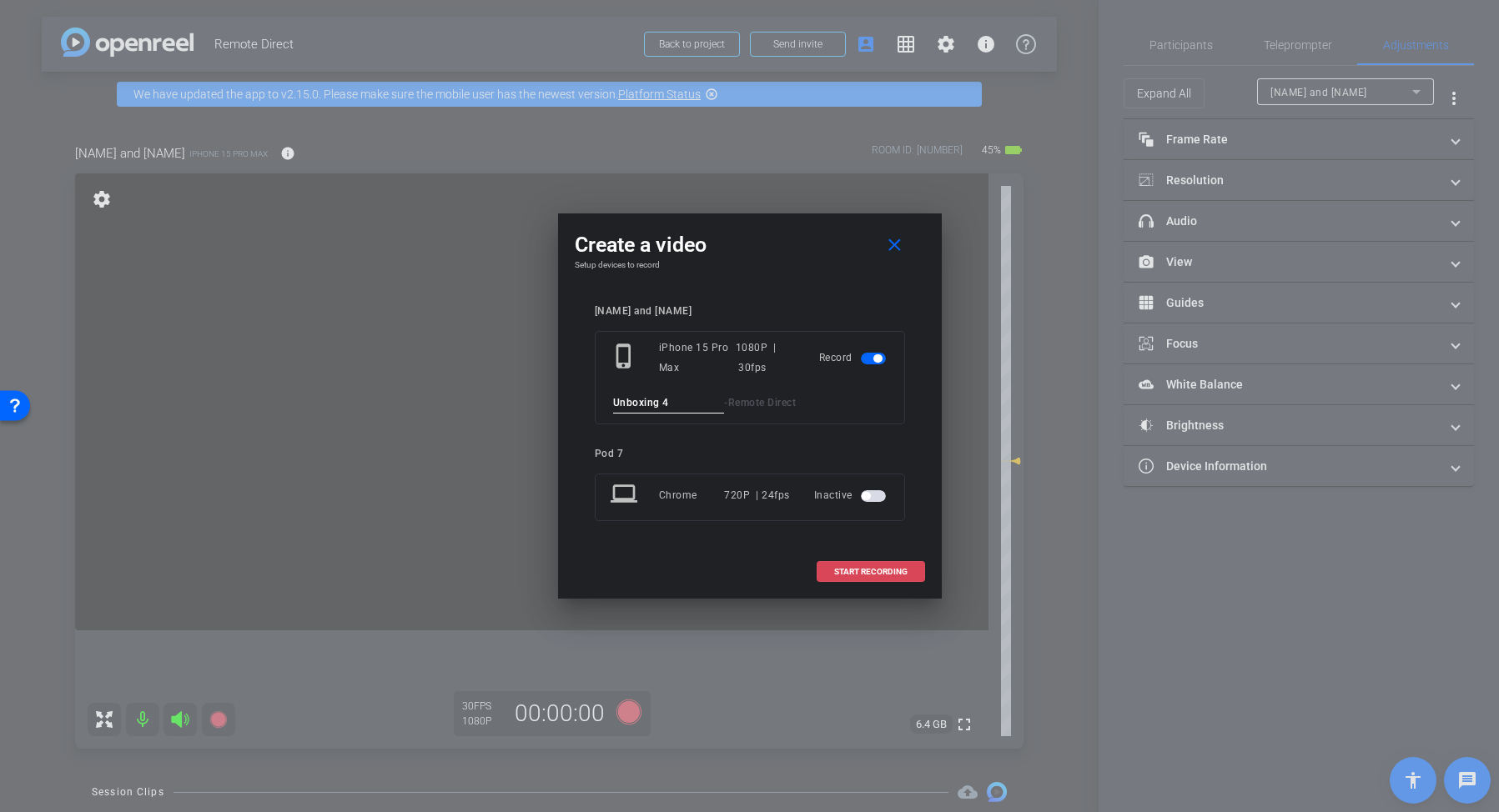 type on "Unboxing 4" 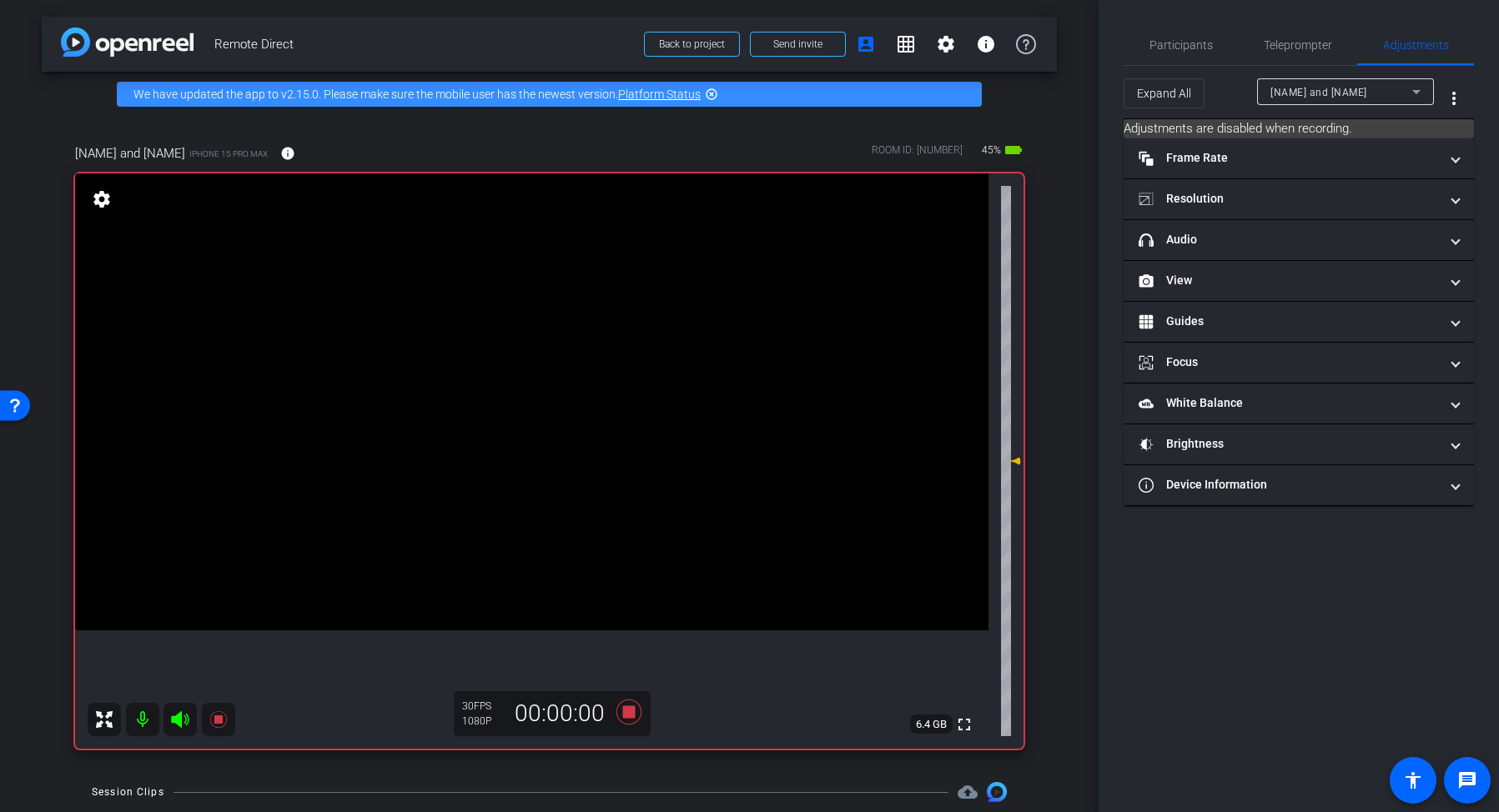 click 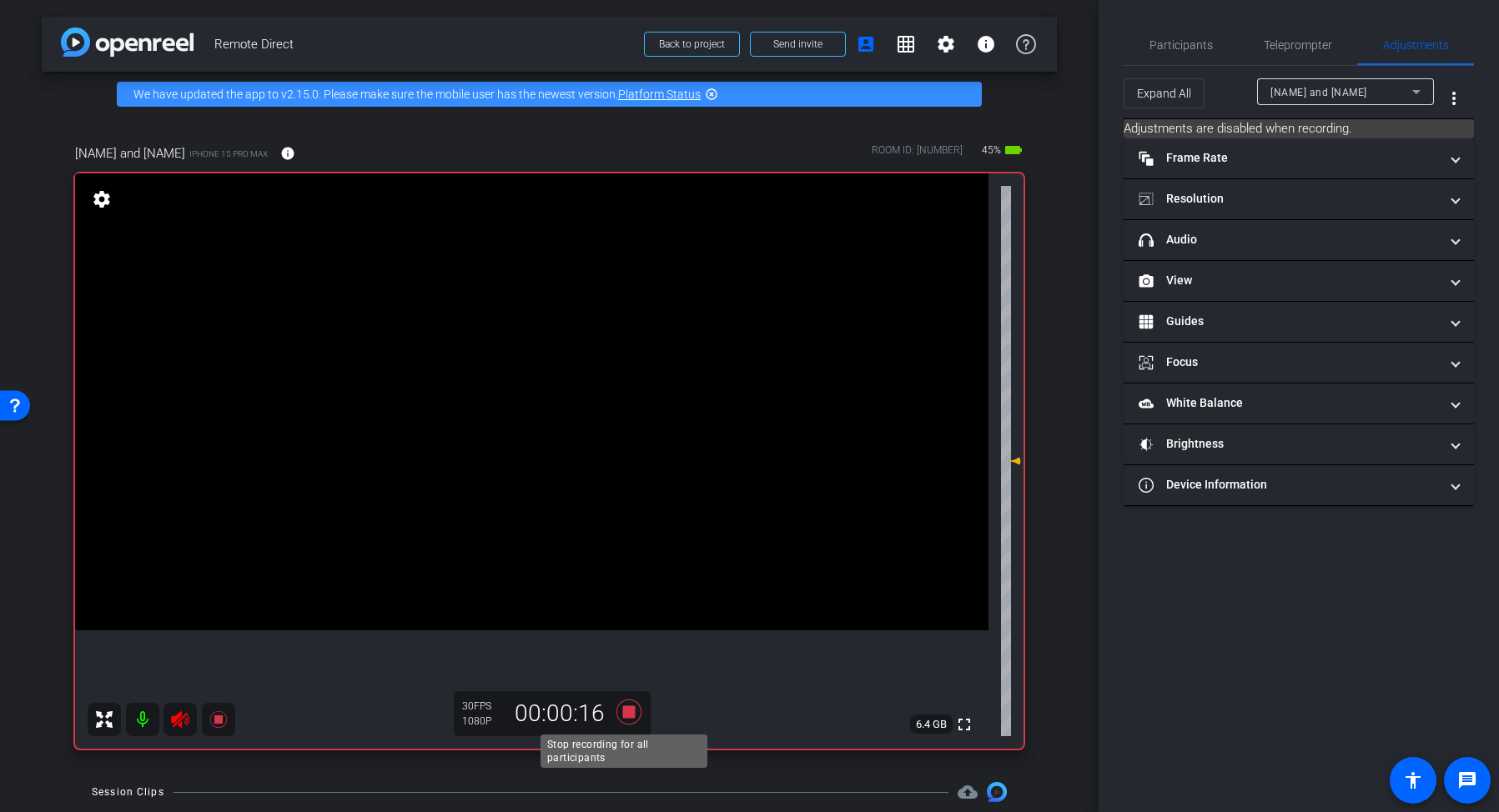 click 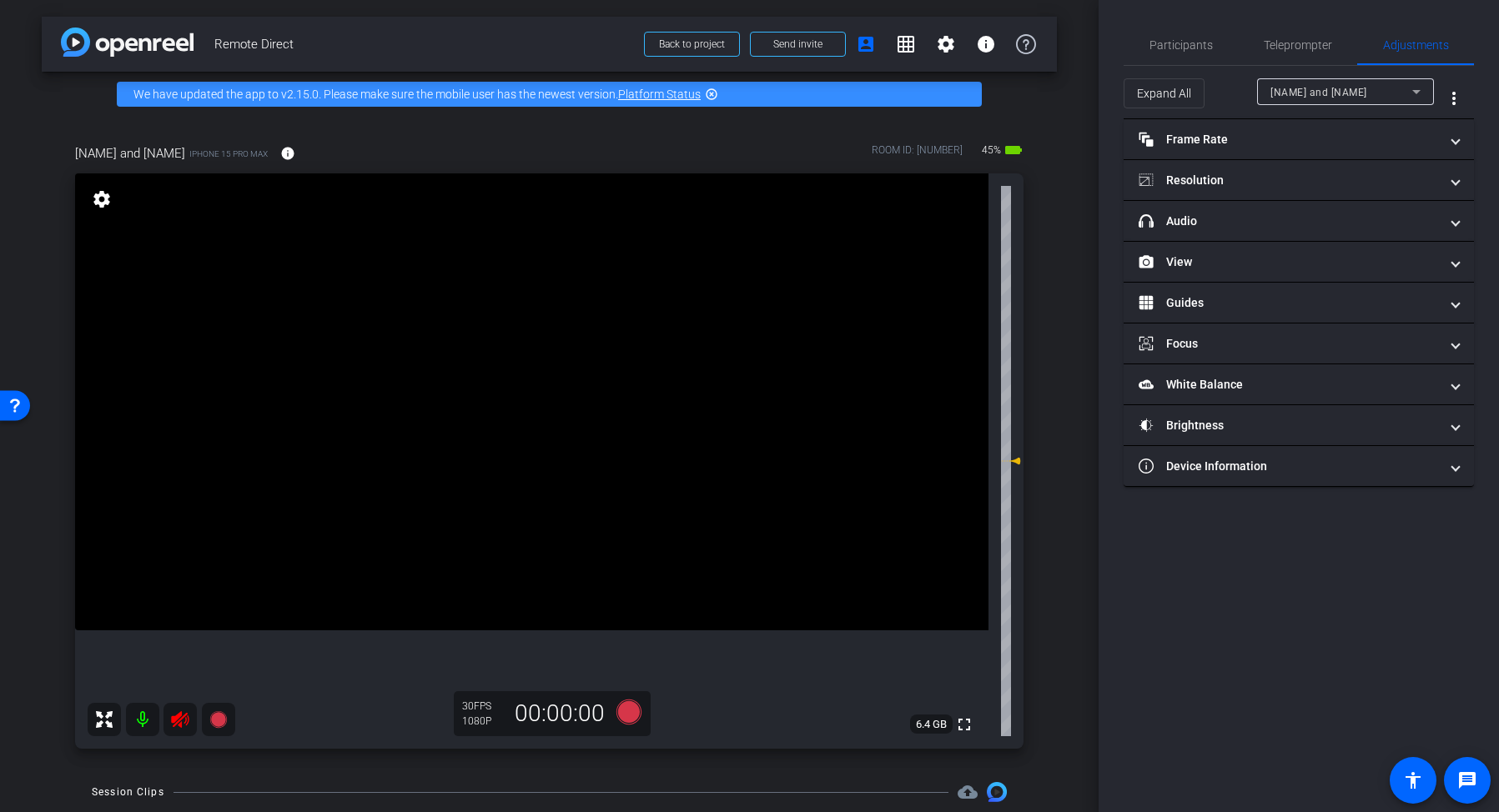 click 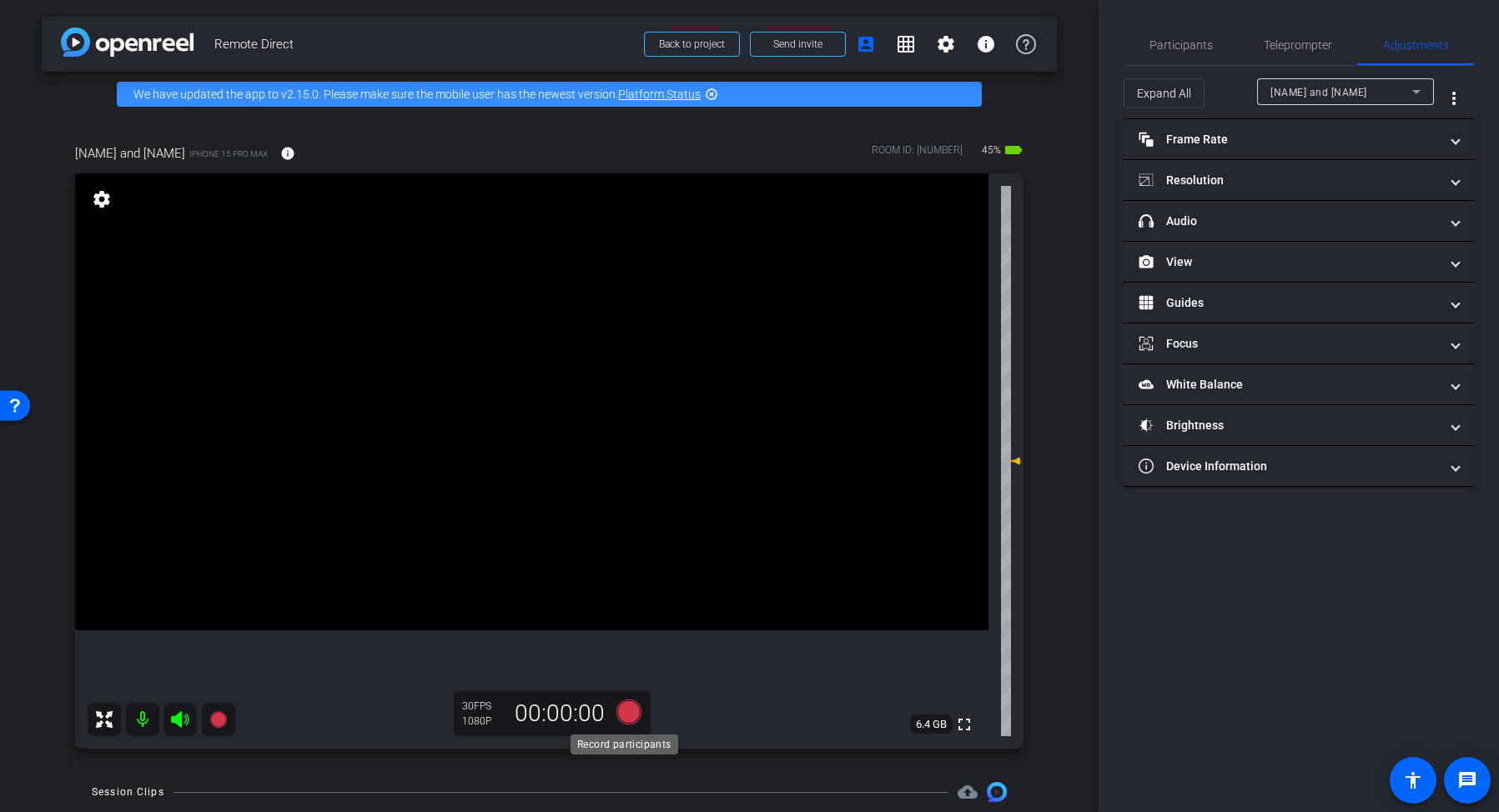 click 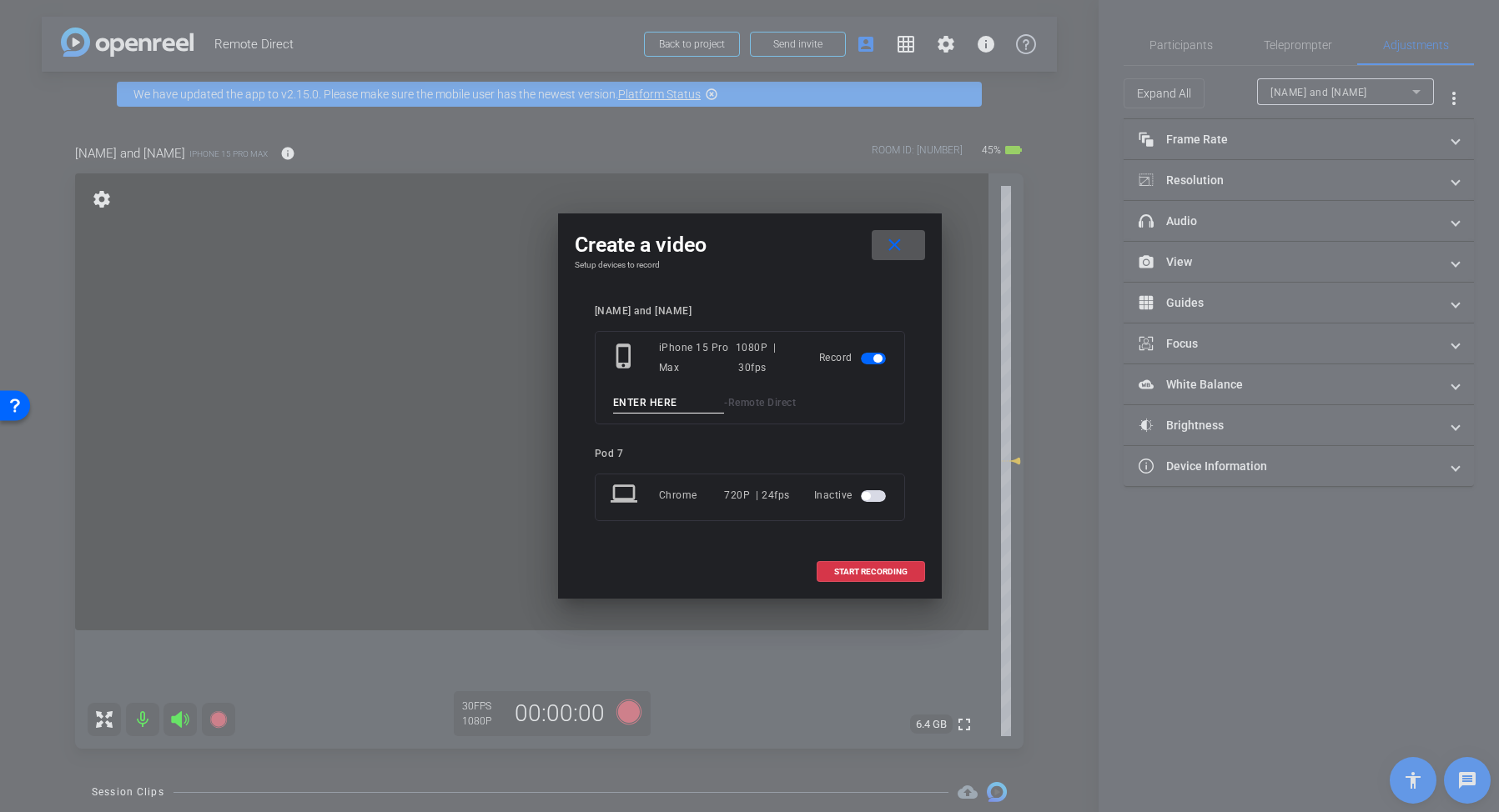 click at bounding box center [669, 403] 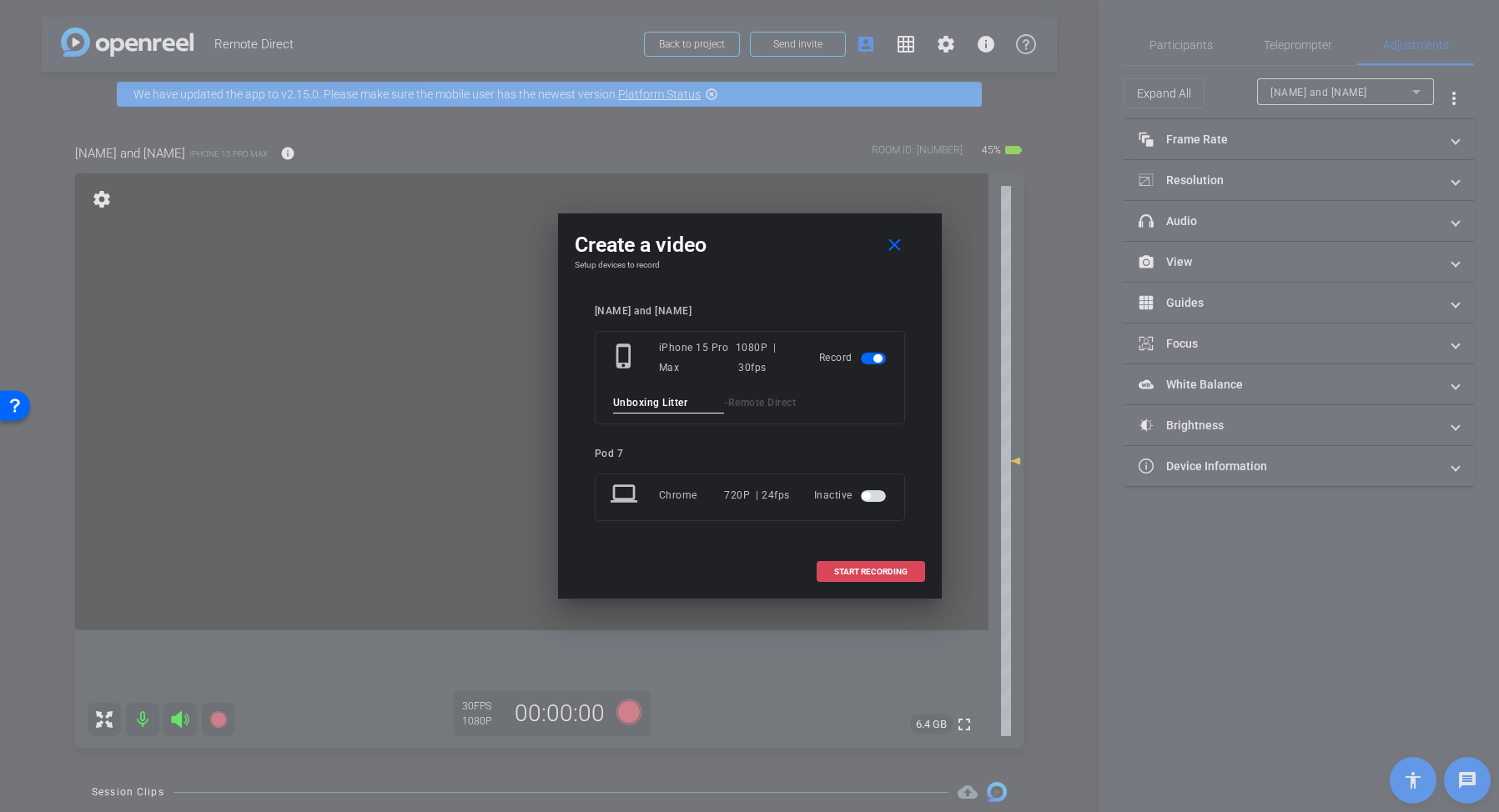 type on "Unboxing Litter" 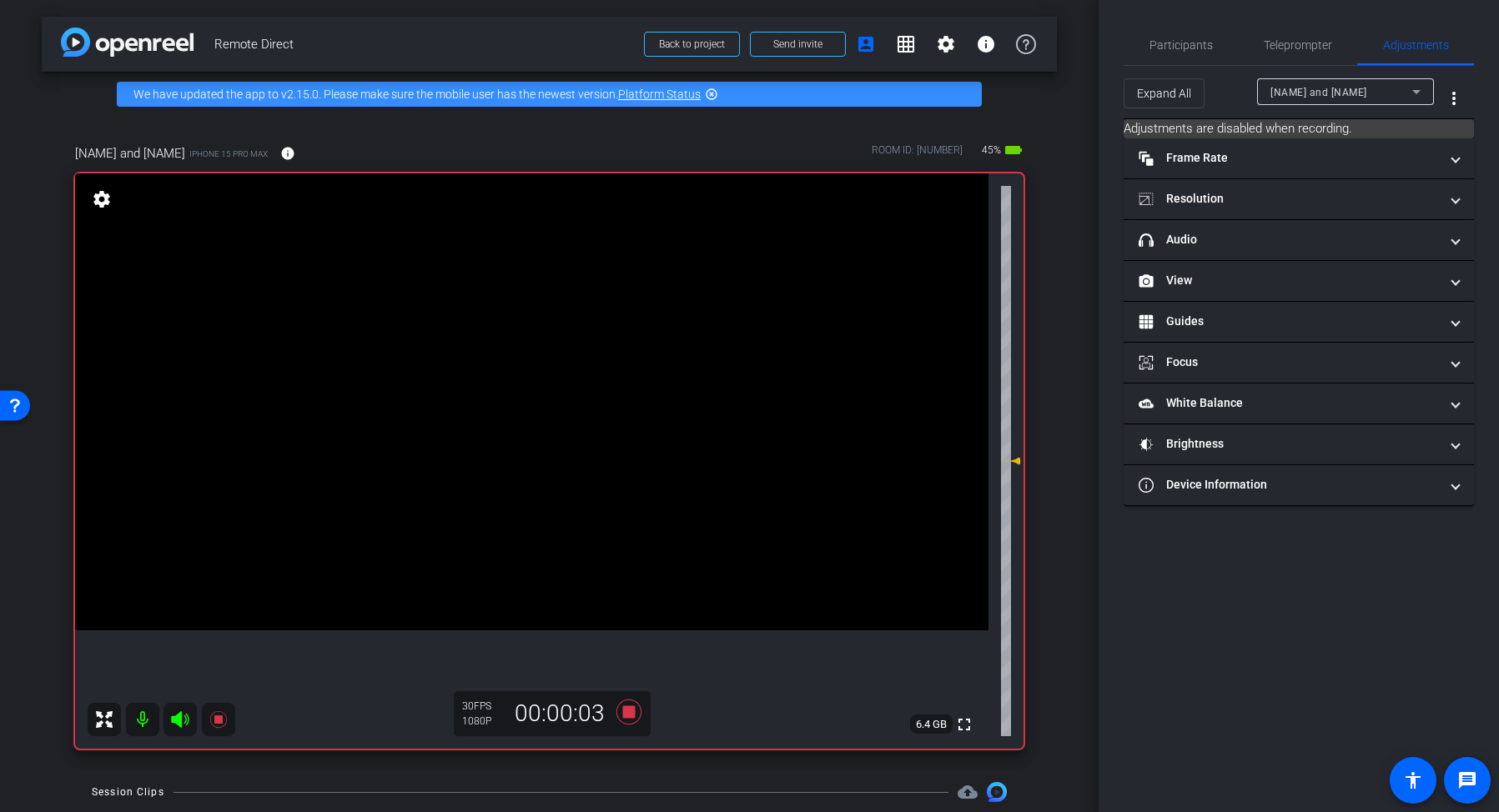 click 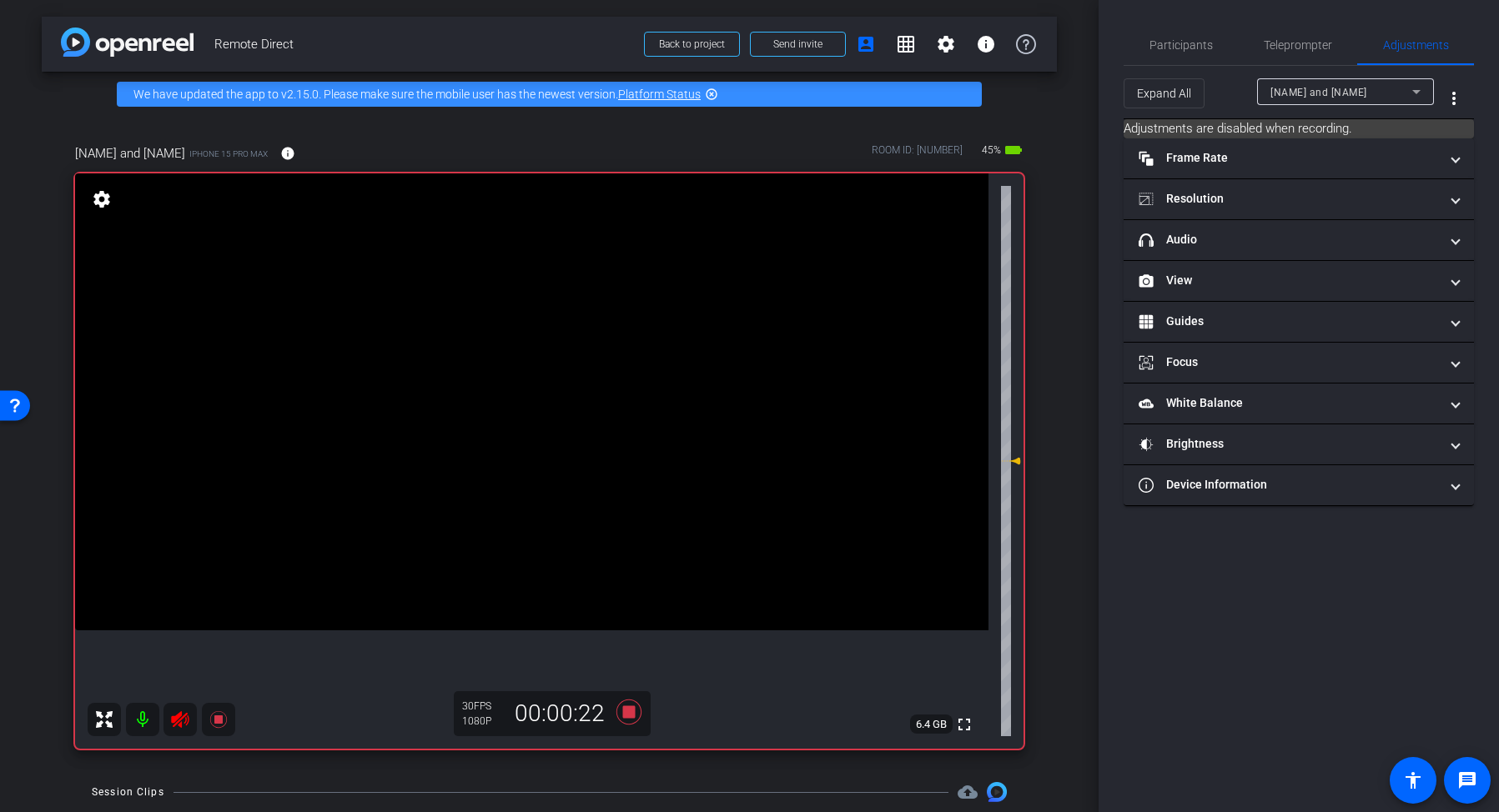 click 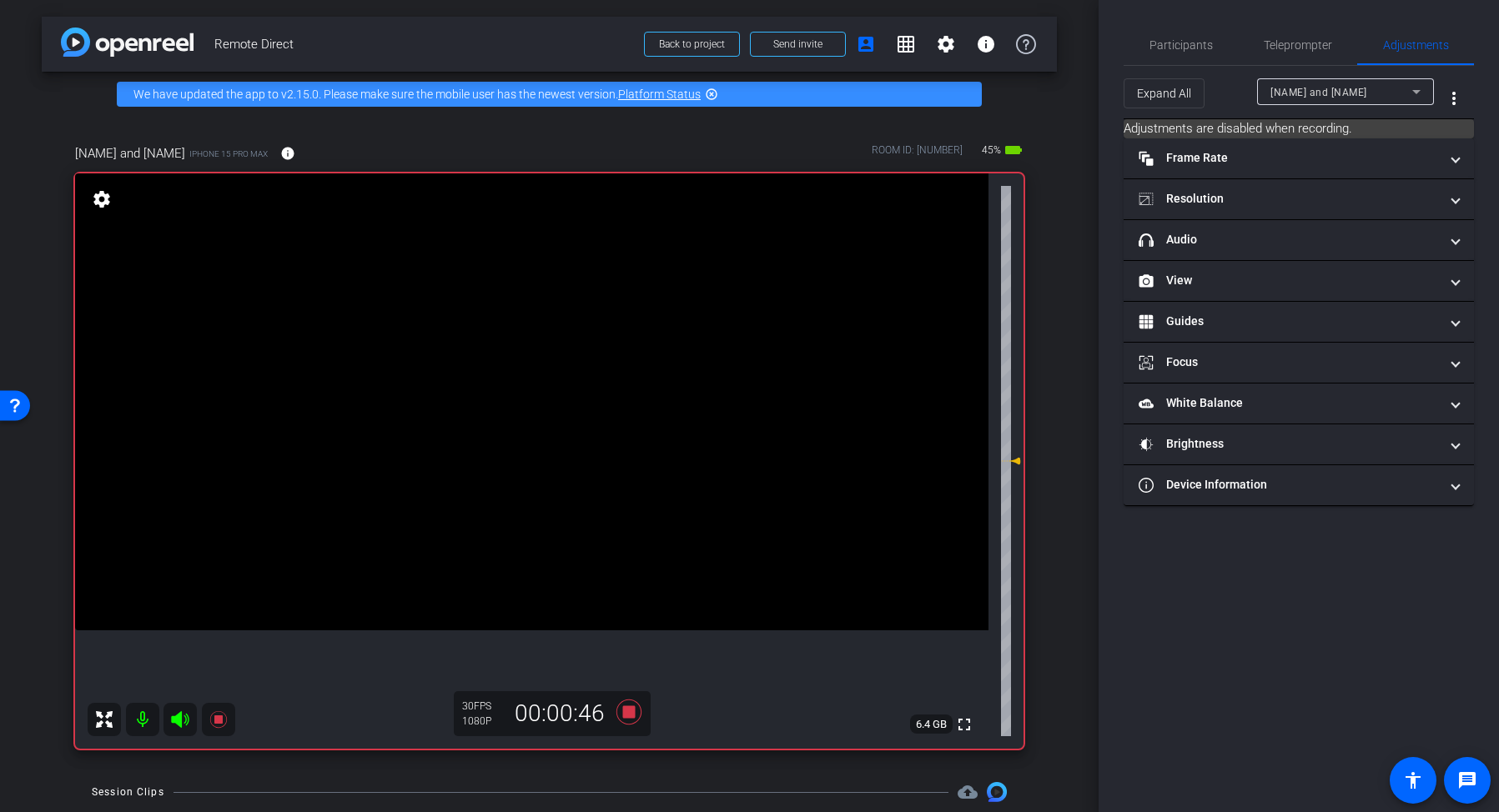 click 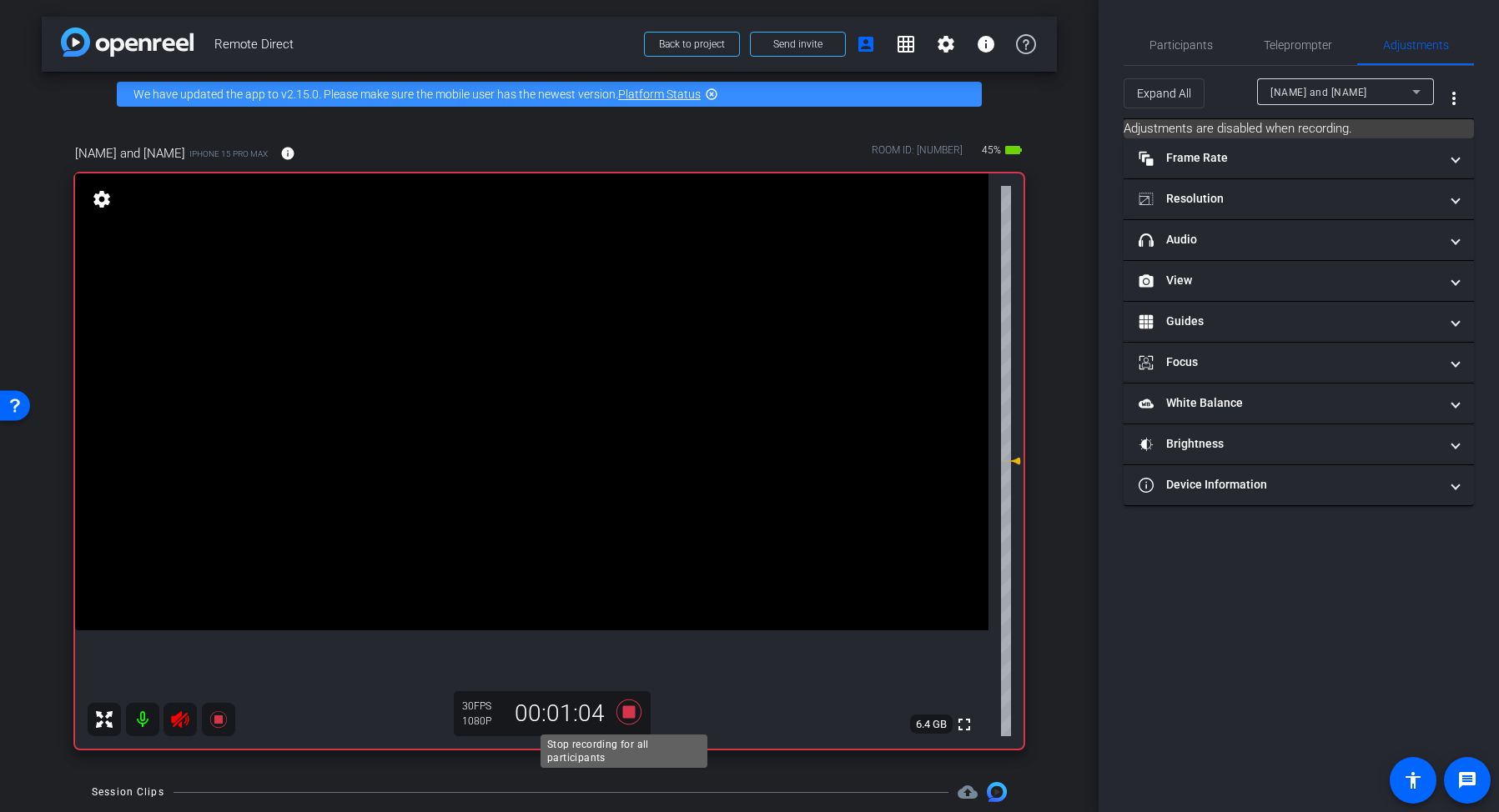 click 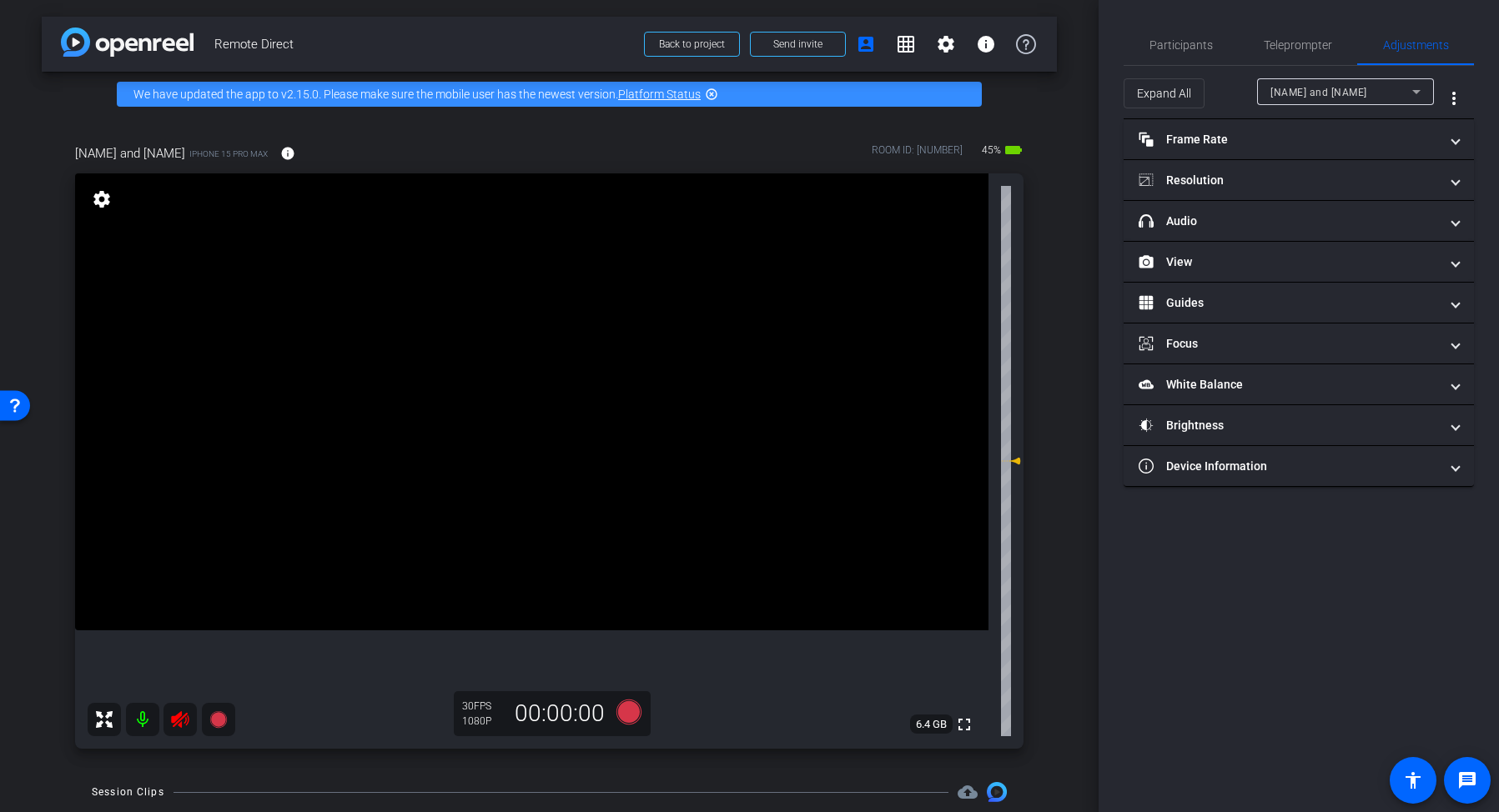 click 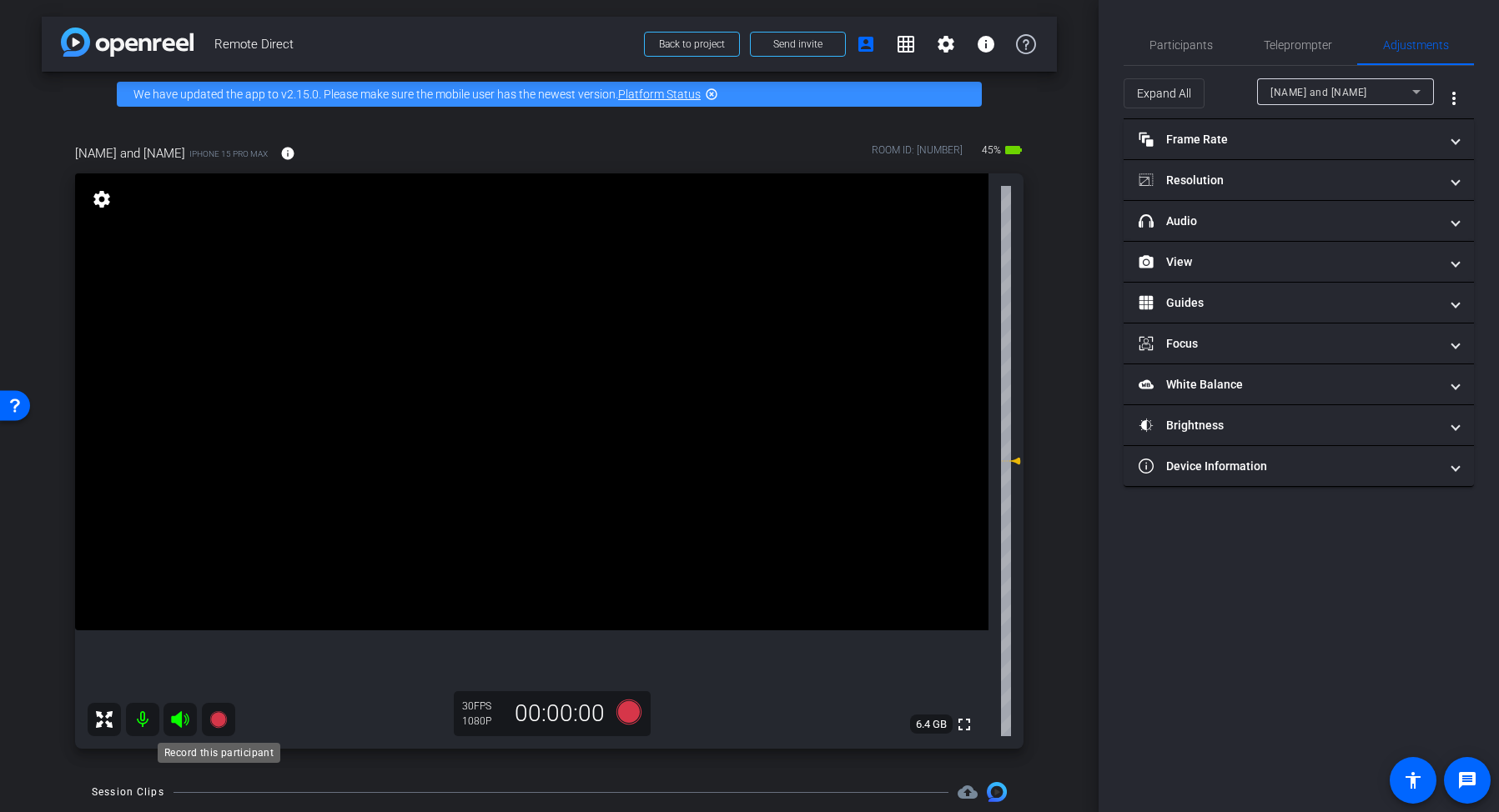 click 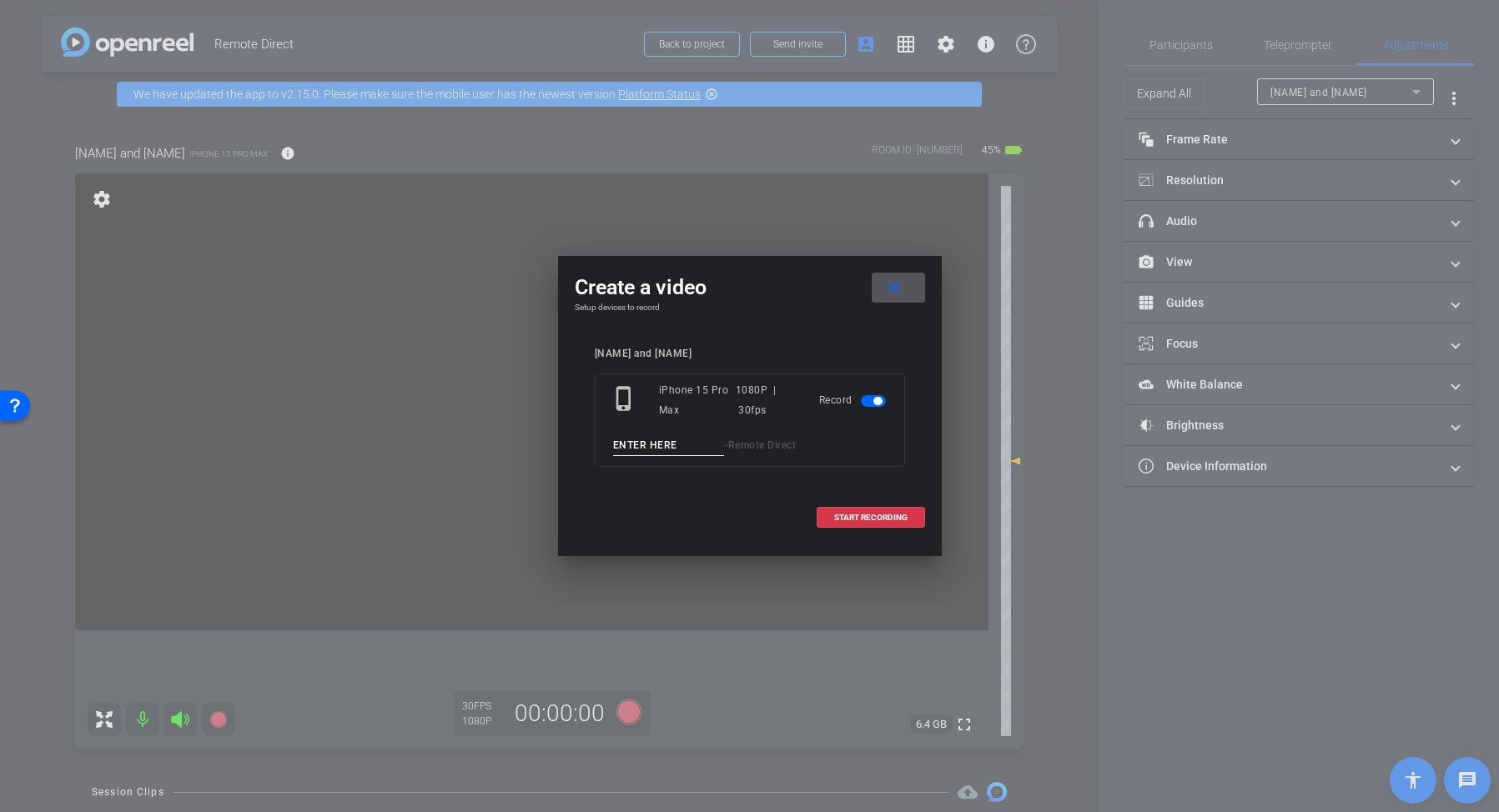 click at bounding box center (669, 445) 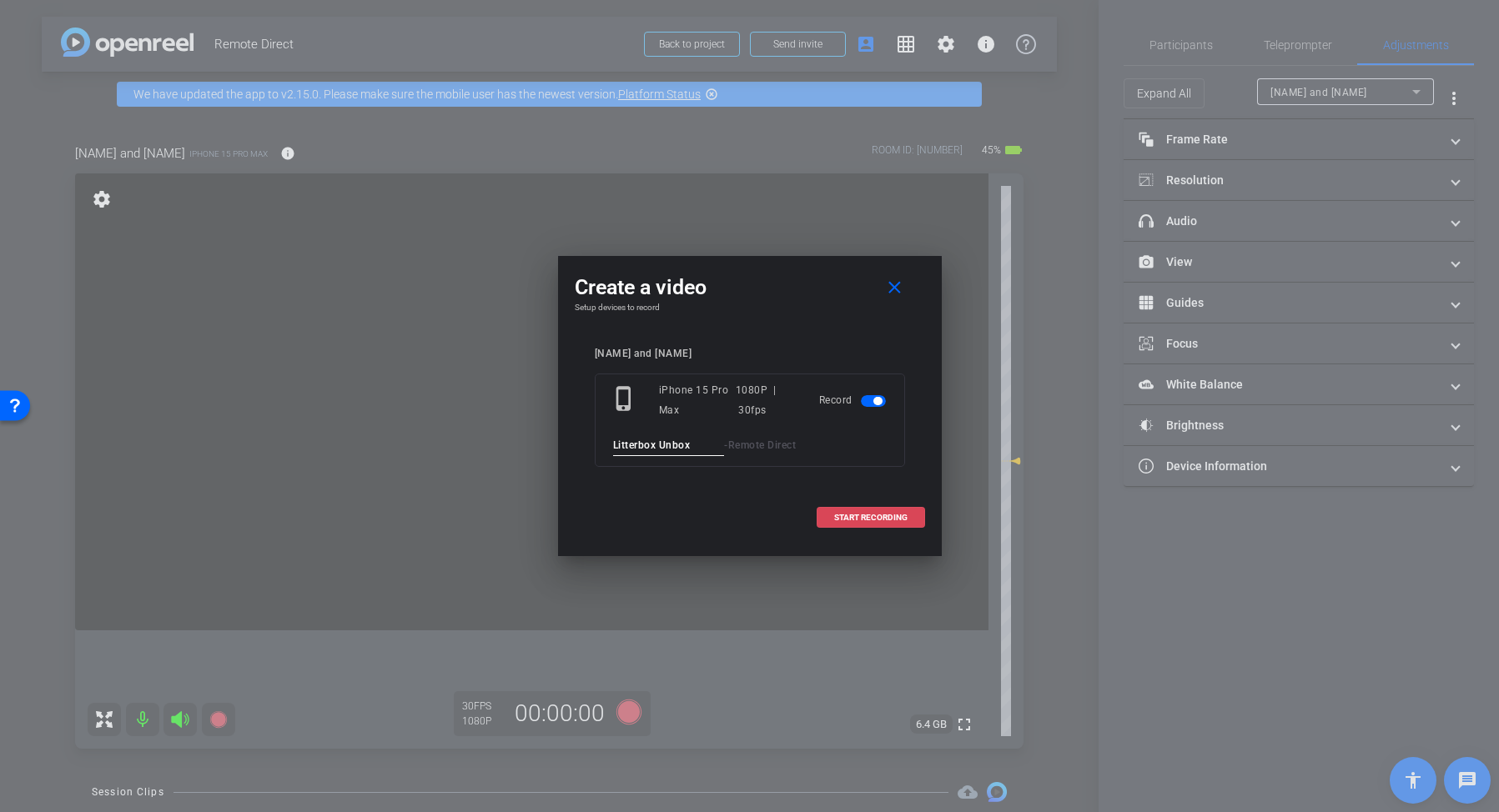 type on "Litterbox Unbox" 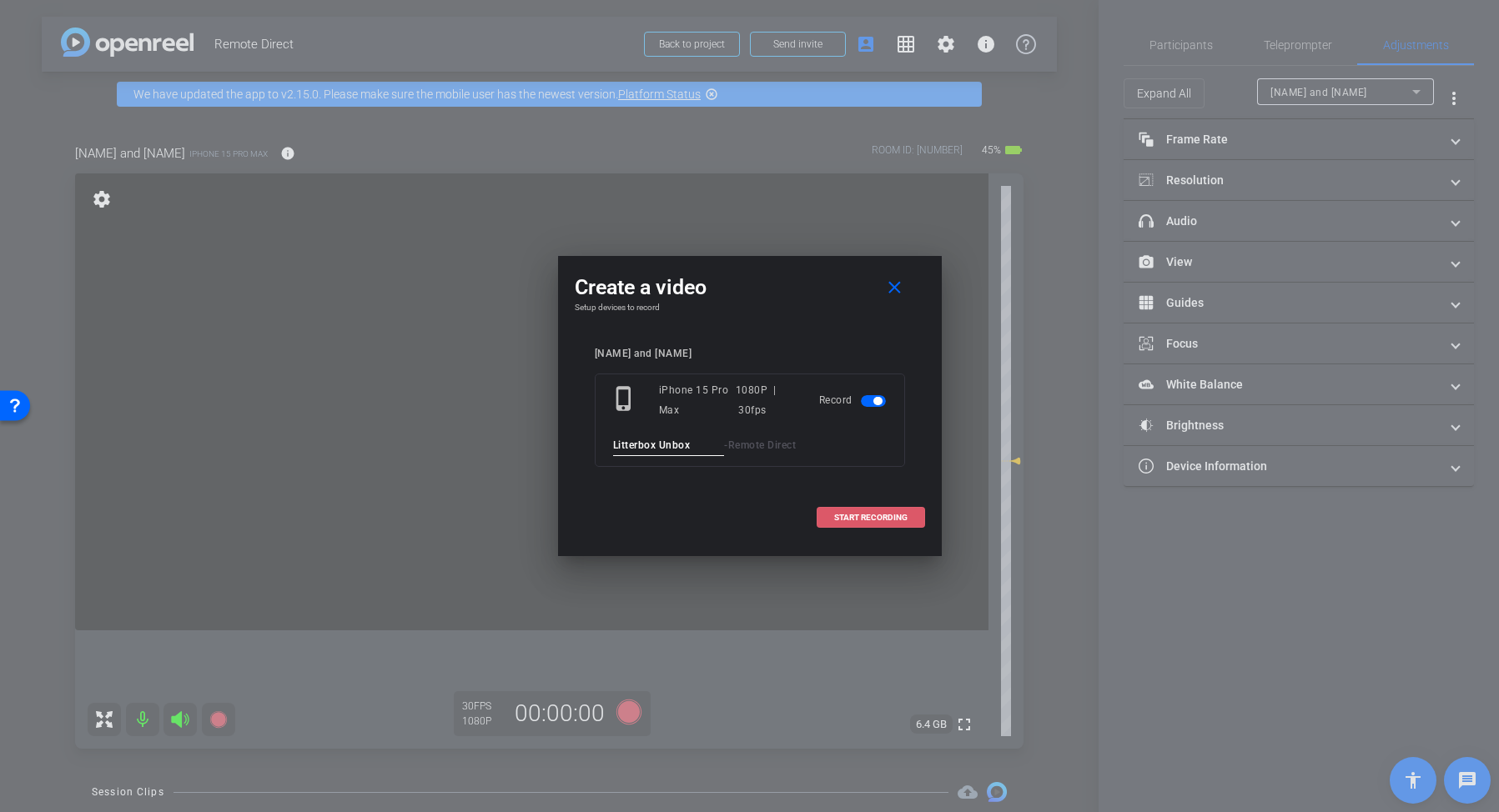 click at bounding box center (871, 518) 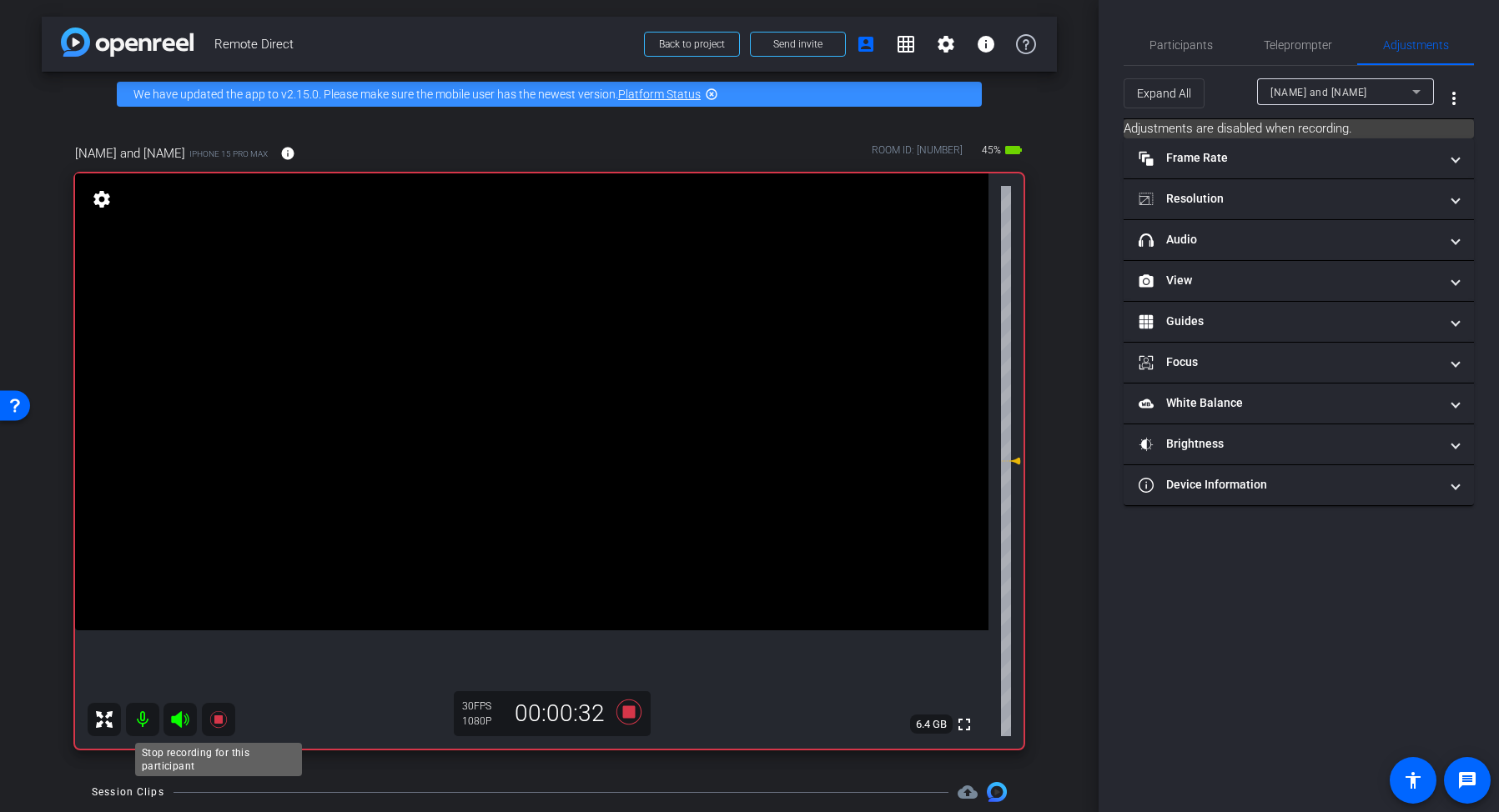 click 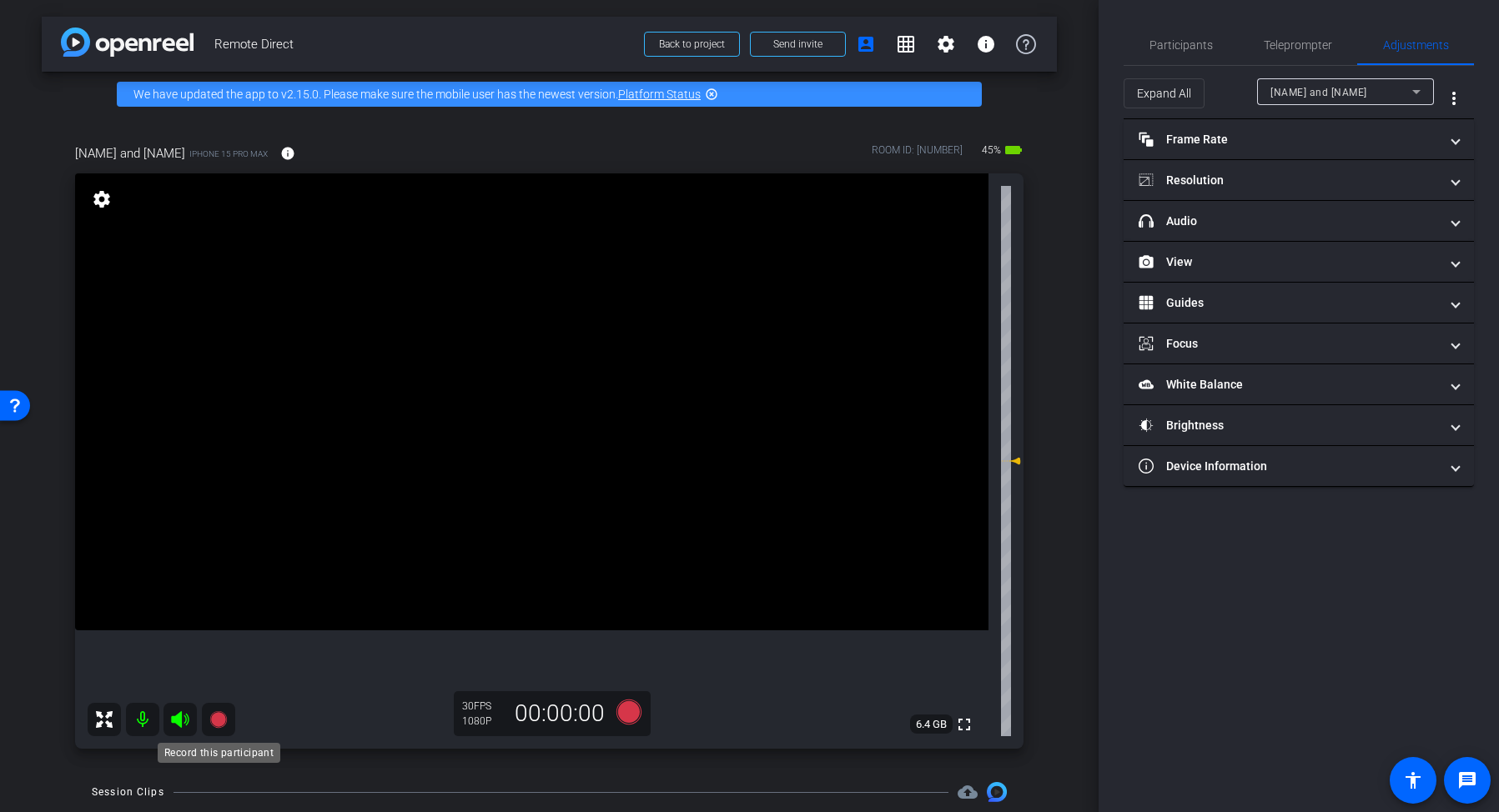 click 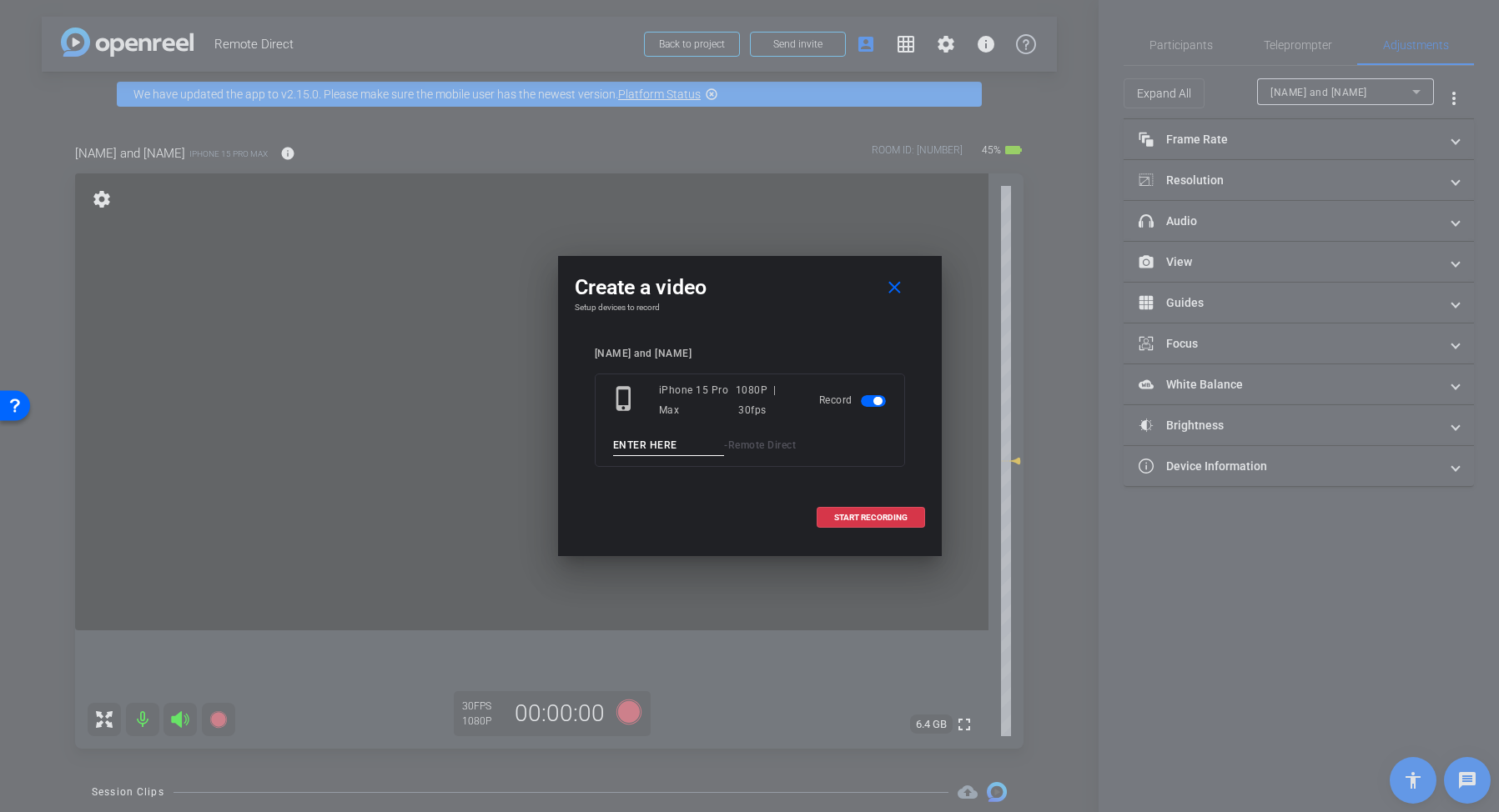 click on "phone_iphone  iPhone 15 Pro Max   1080P  | 30fps   Record  -  Remote Direct" at bounding box center (750, 420) 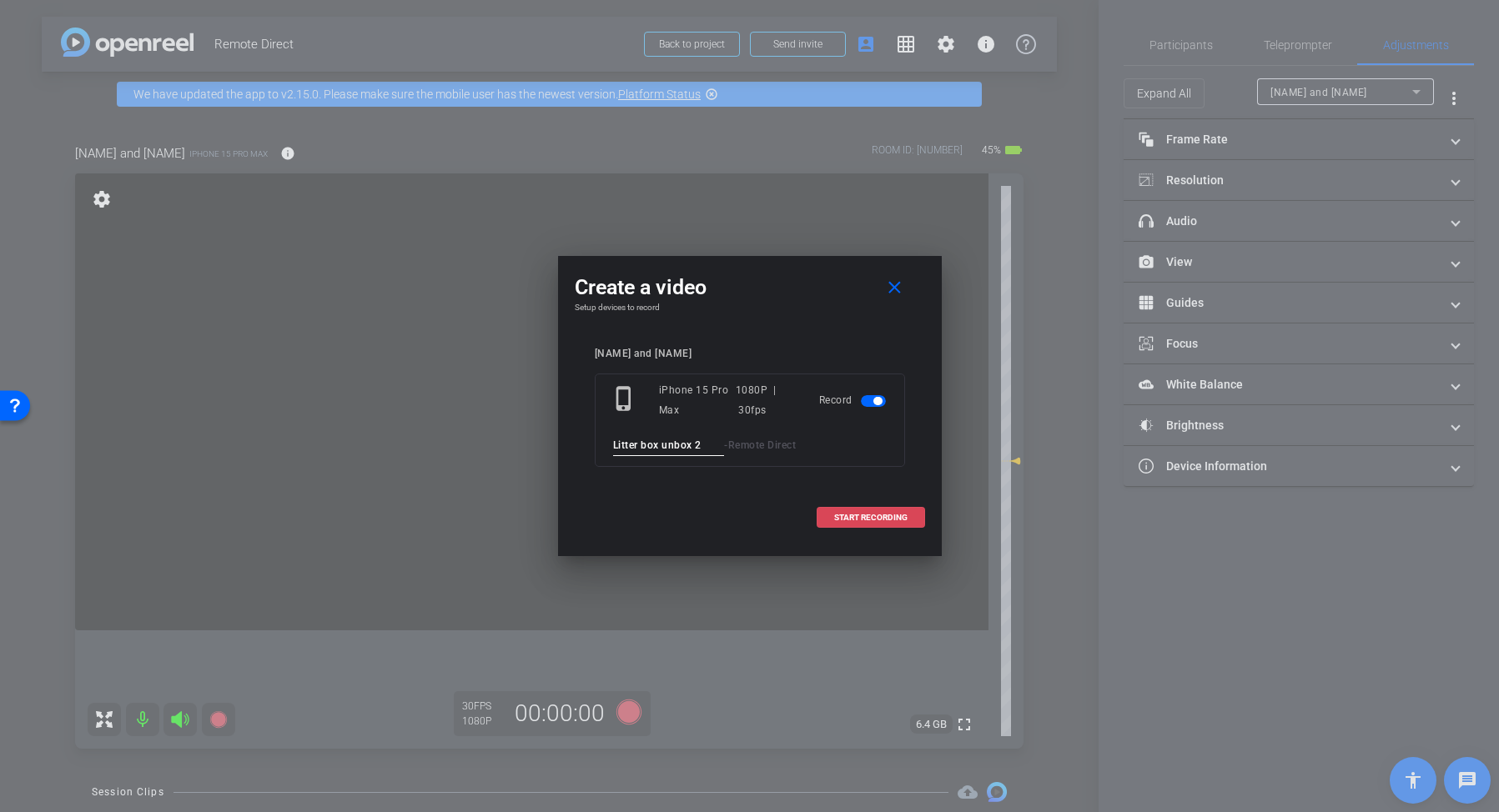 type on "Litter box unbox 2" 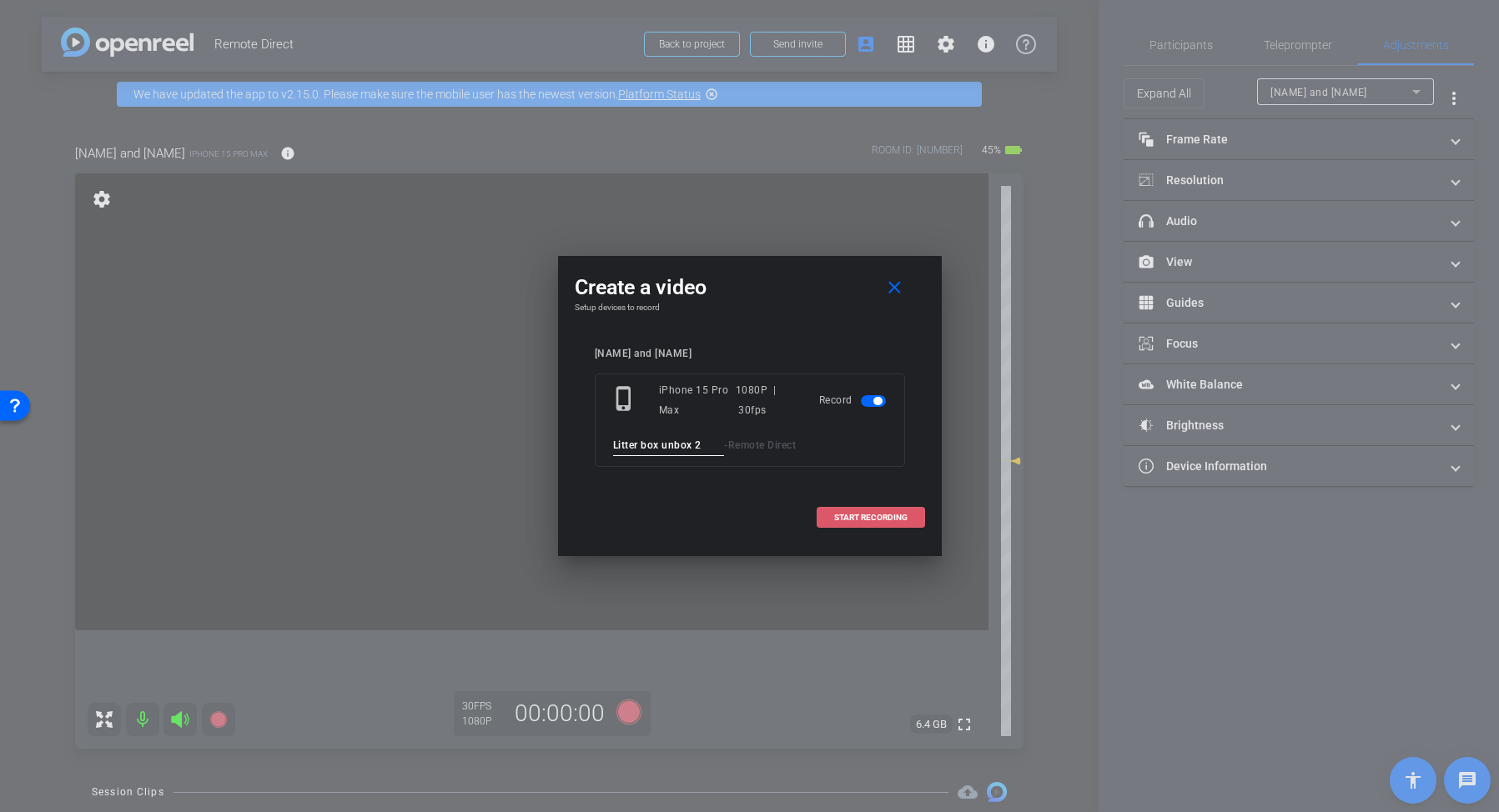 click on "START RECORDING" at bounding box center [871, 518] 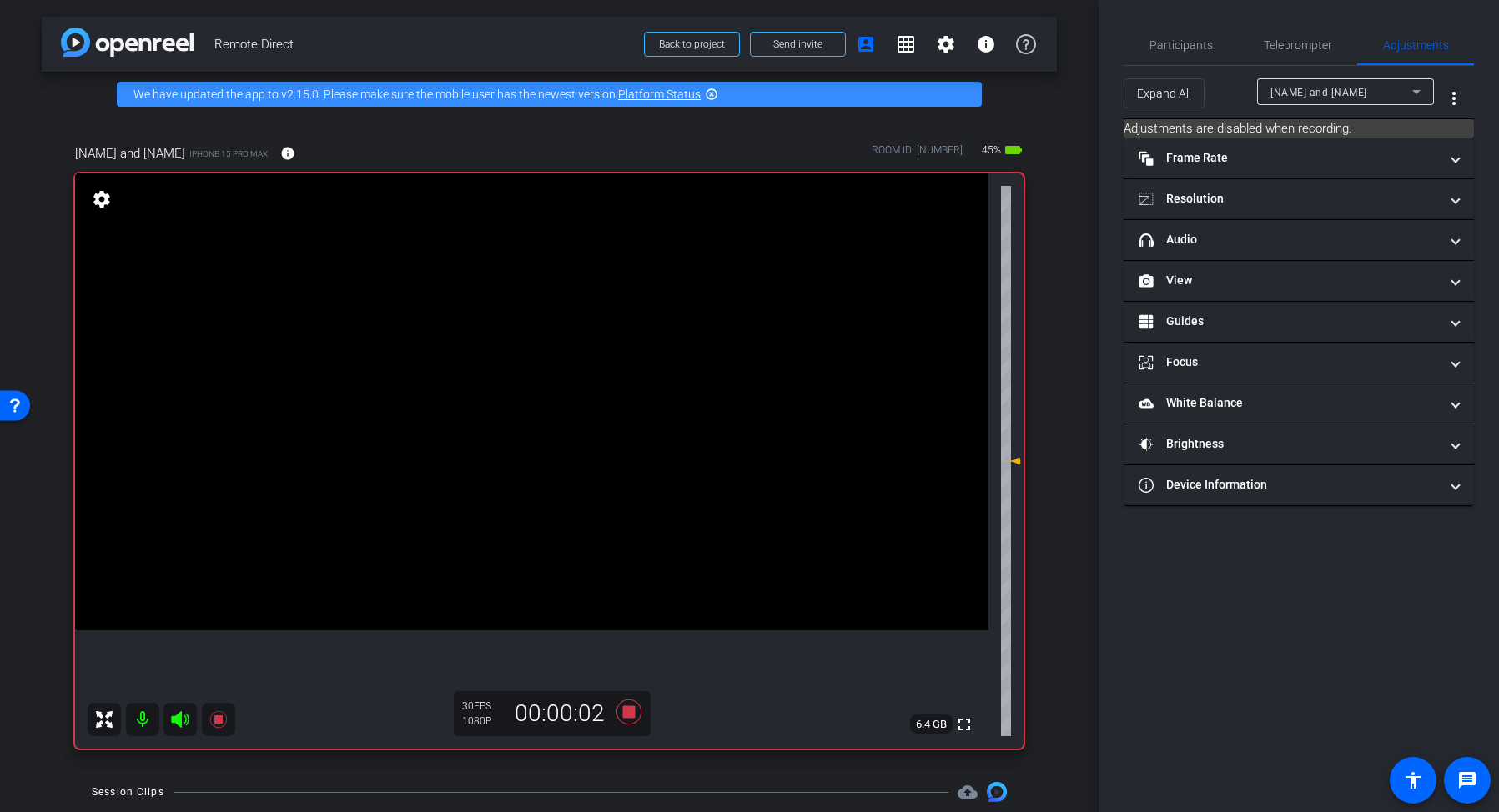 click 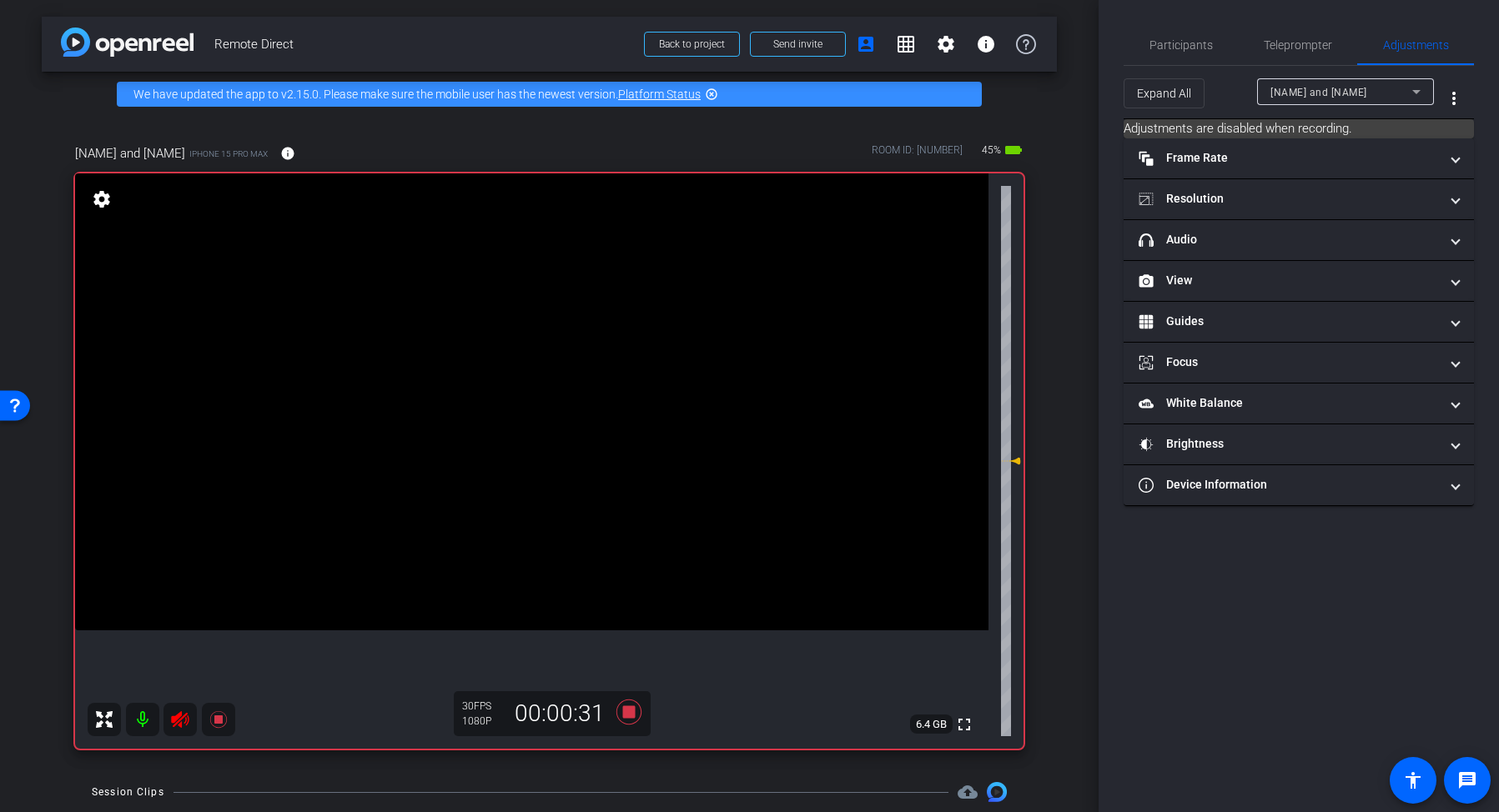 click 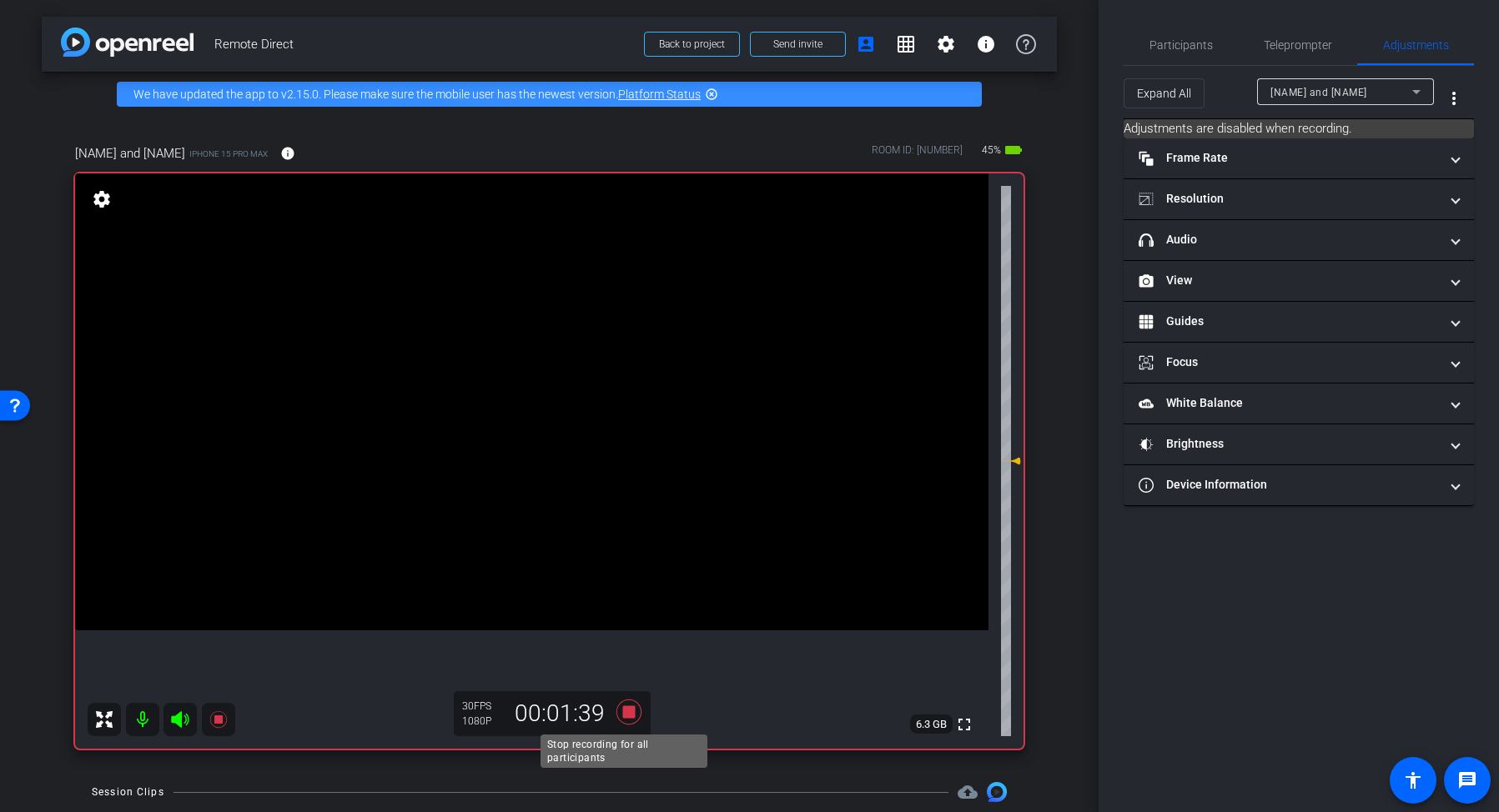 click 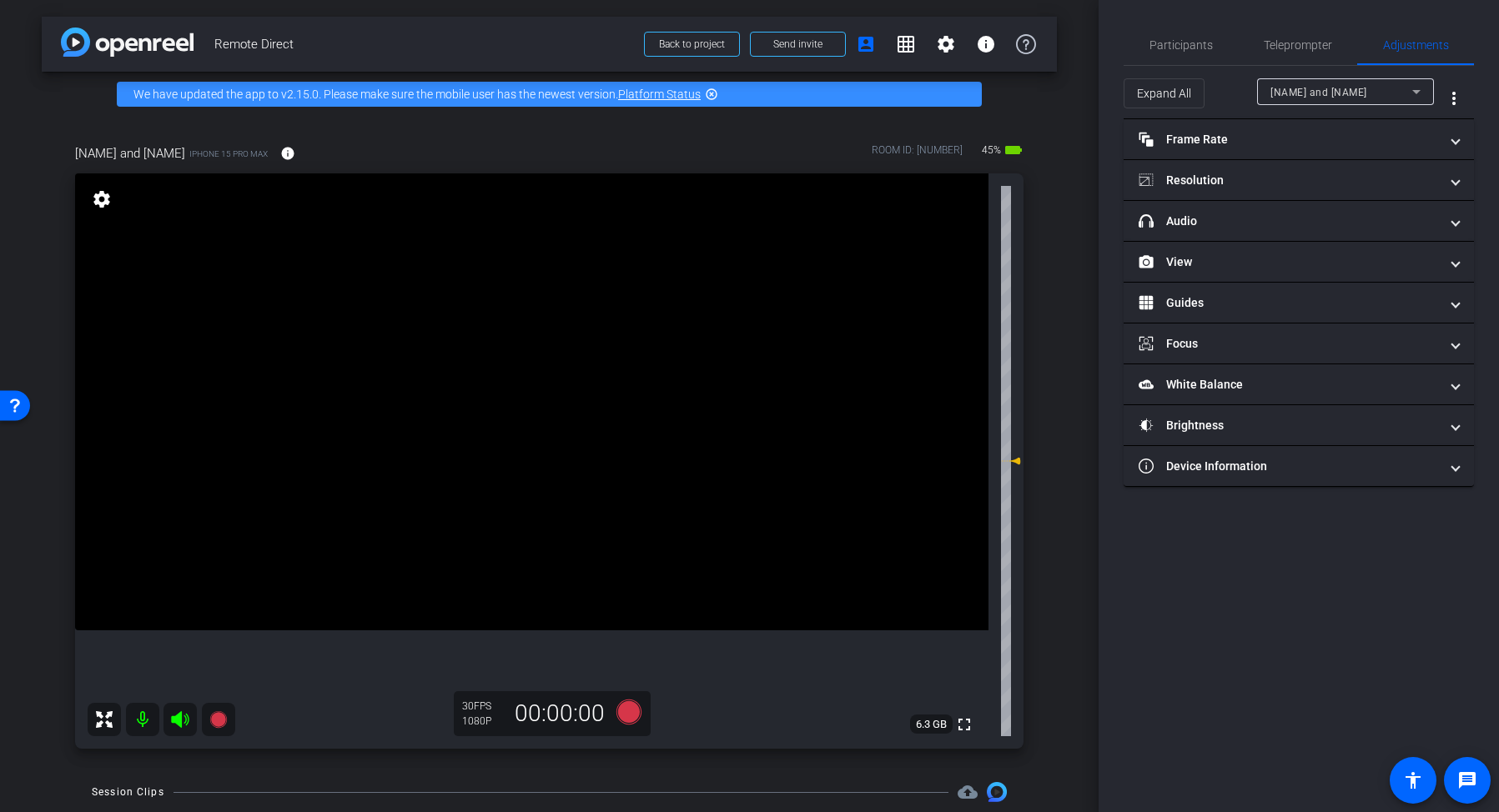 click 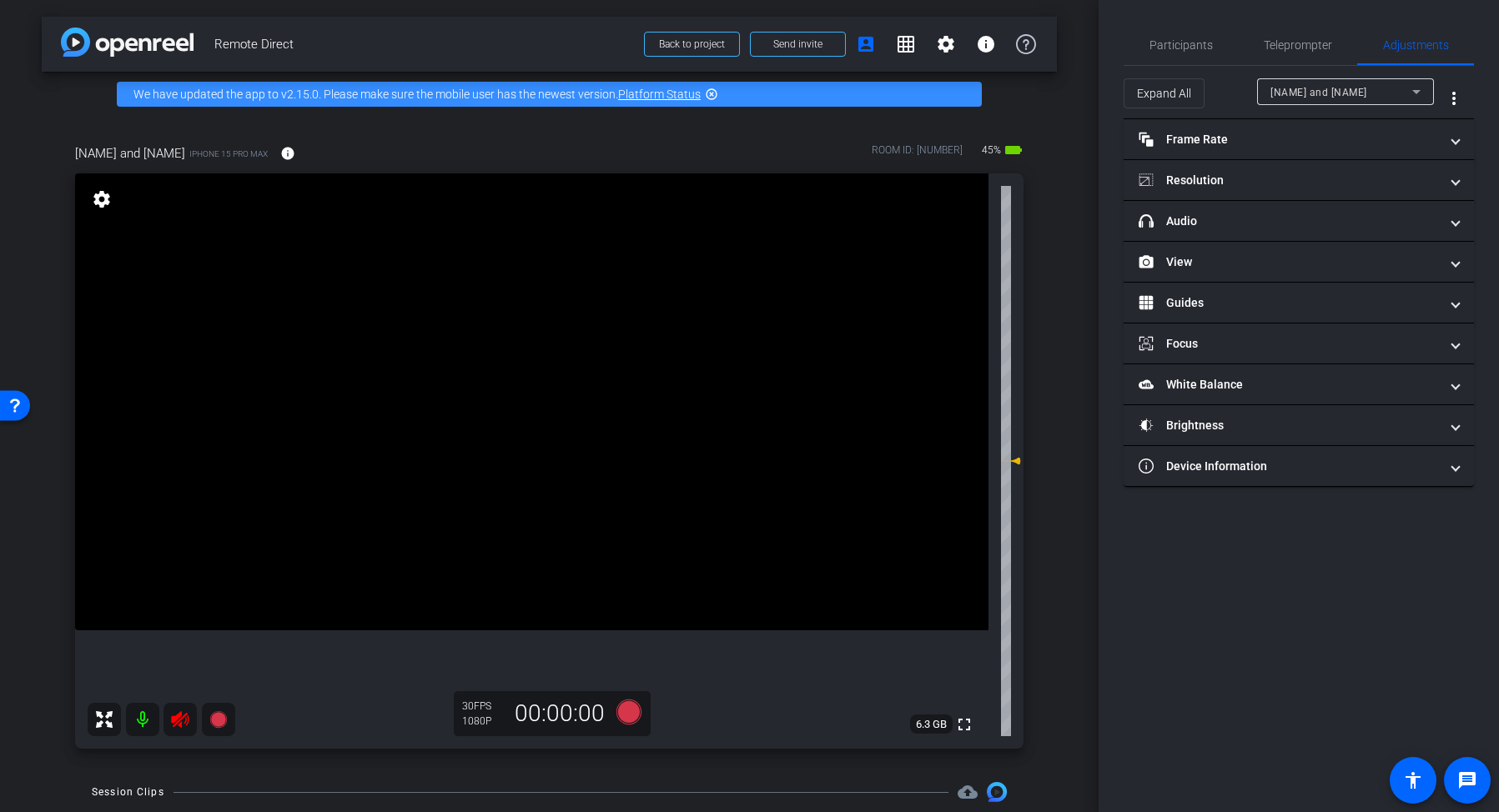 click 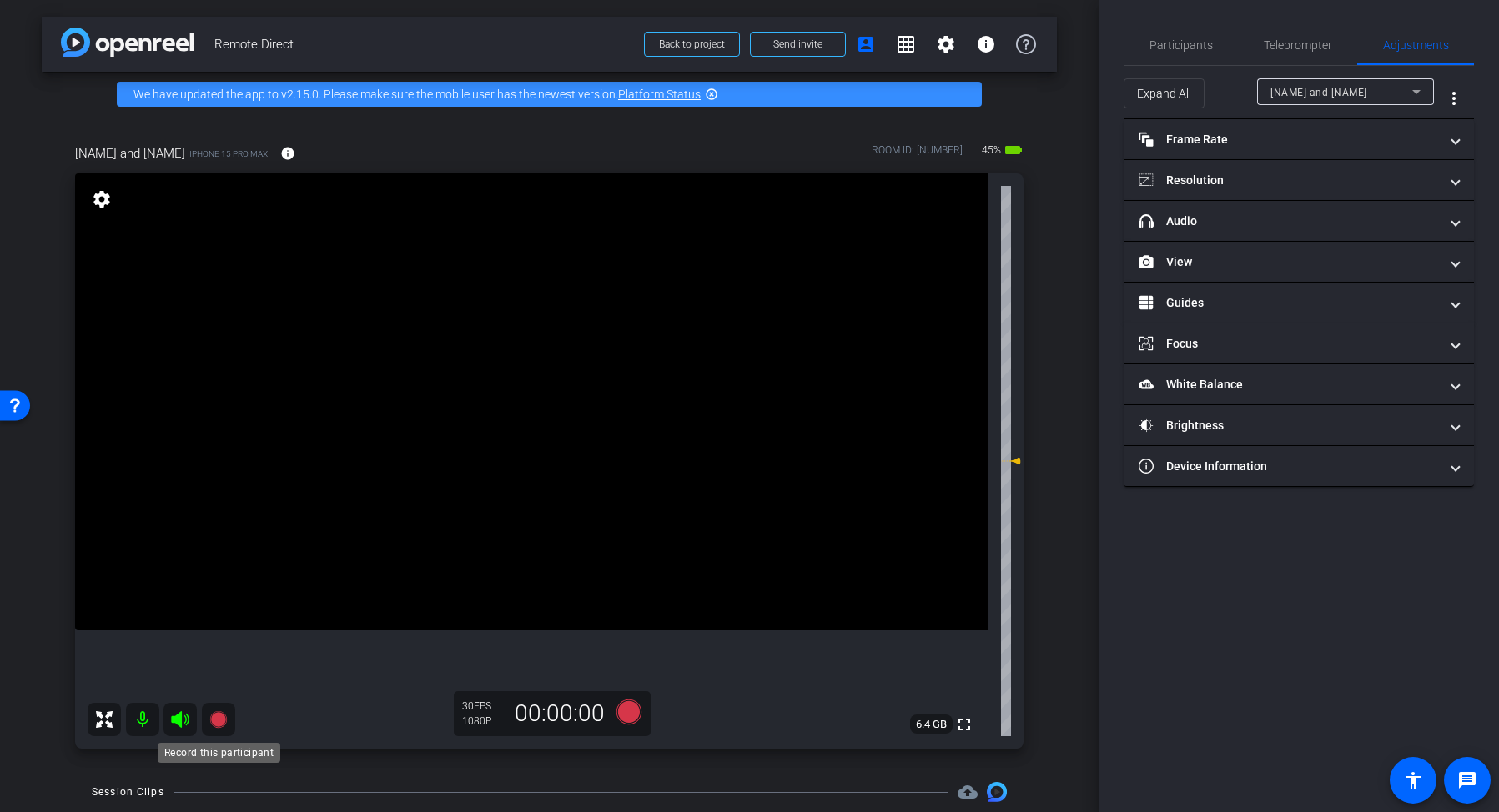 click 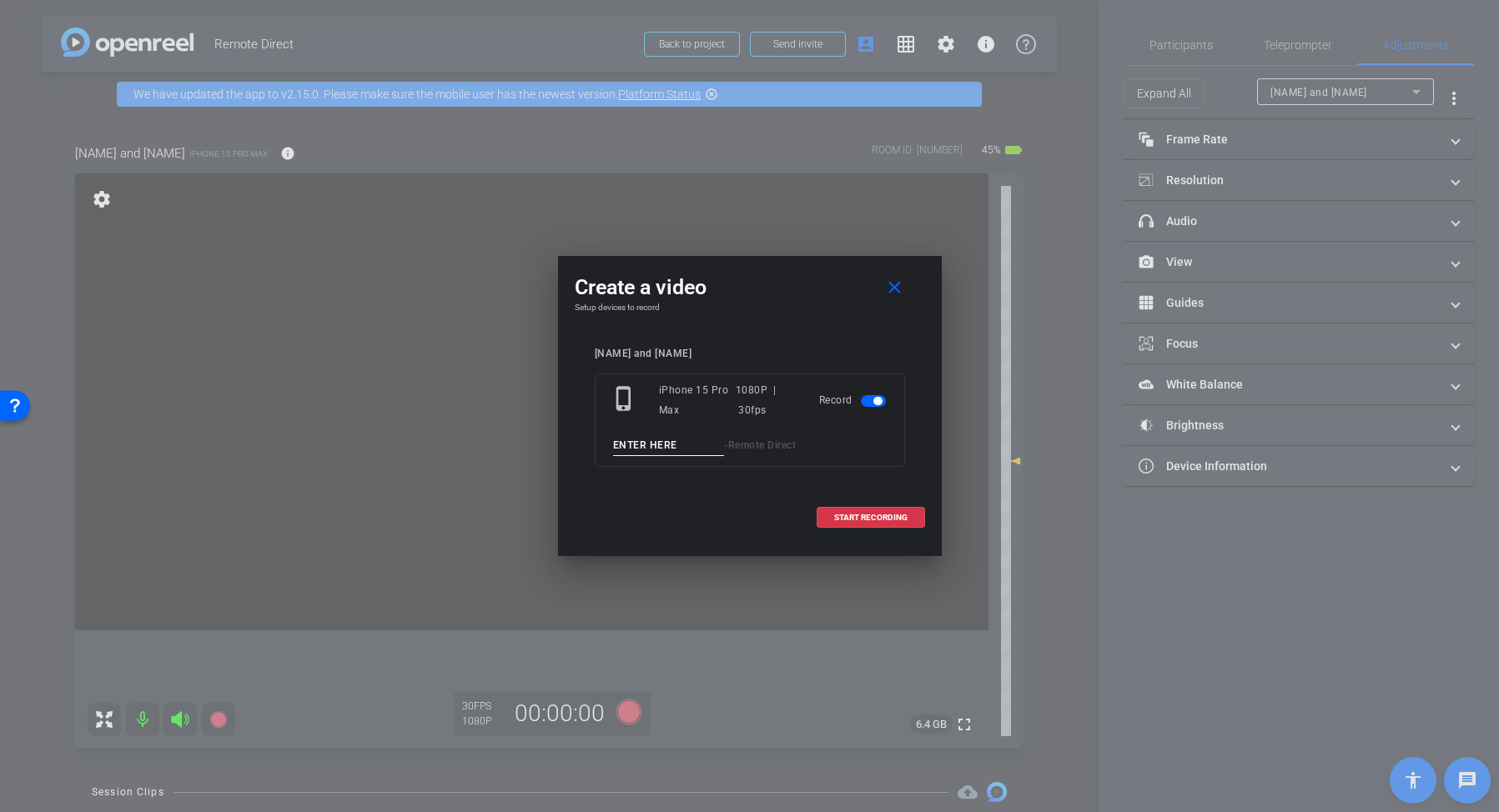 click at bounding box center [669, 445] 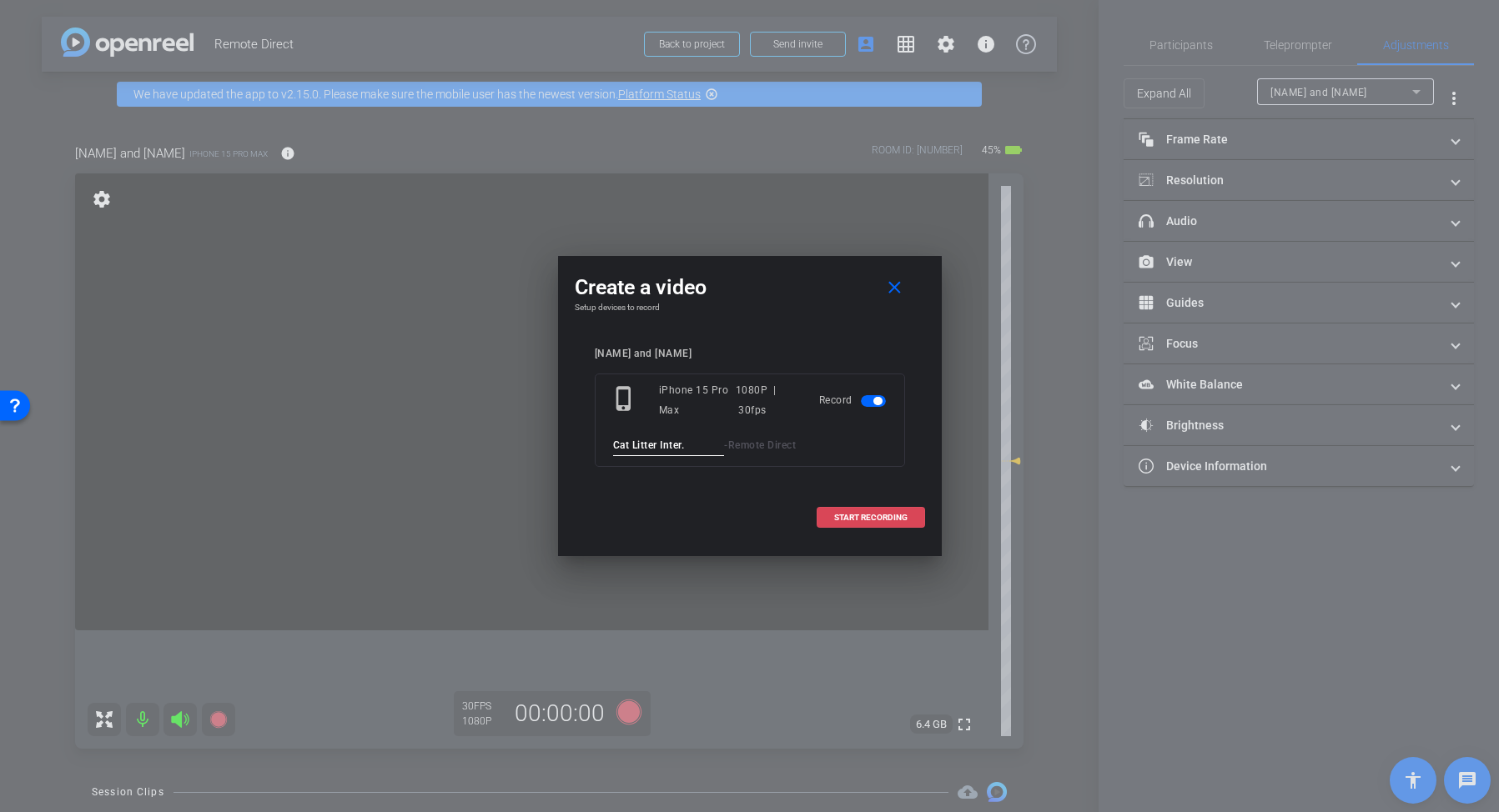 type on "Cat Litter Inter." 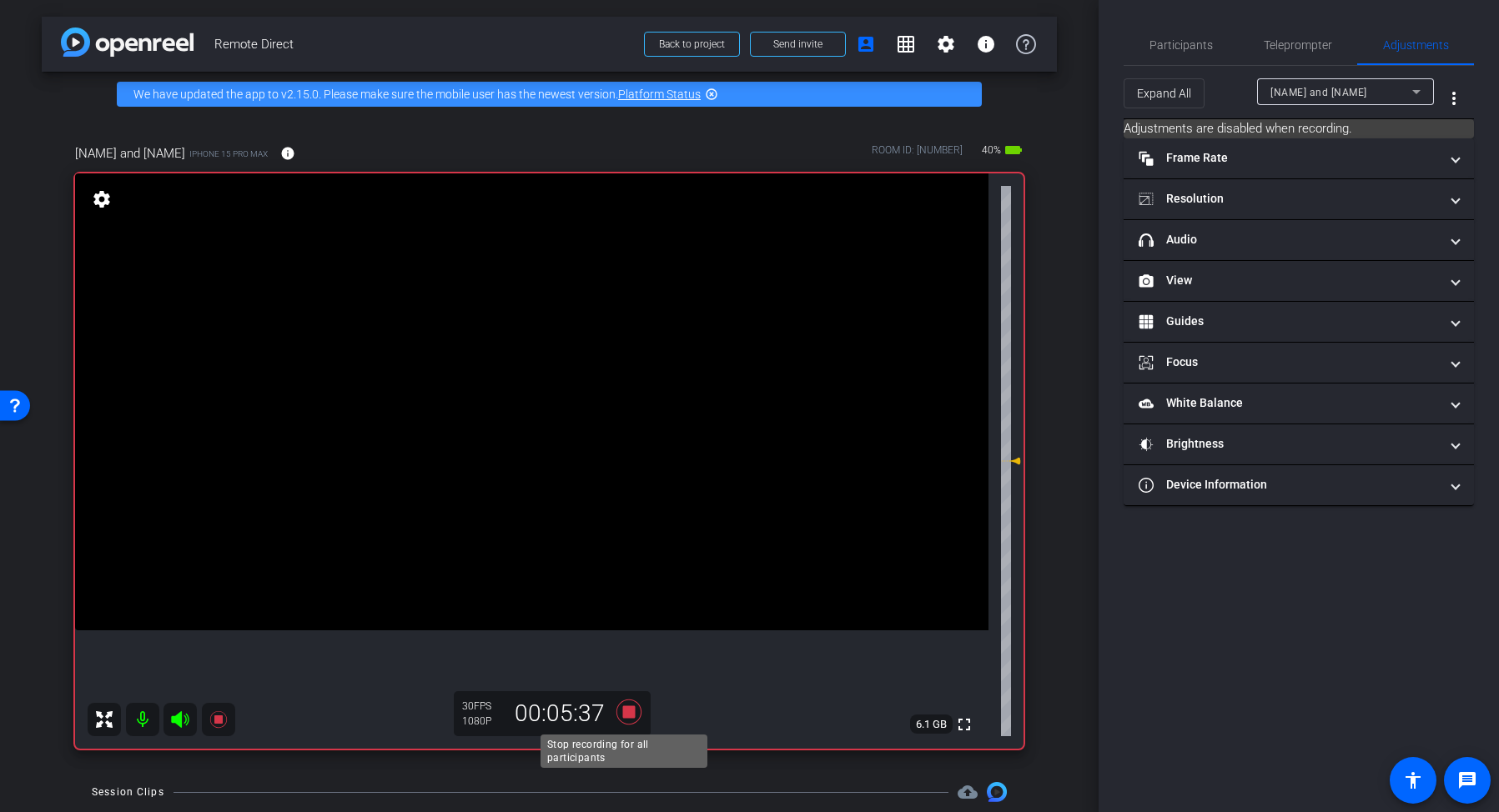 click 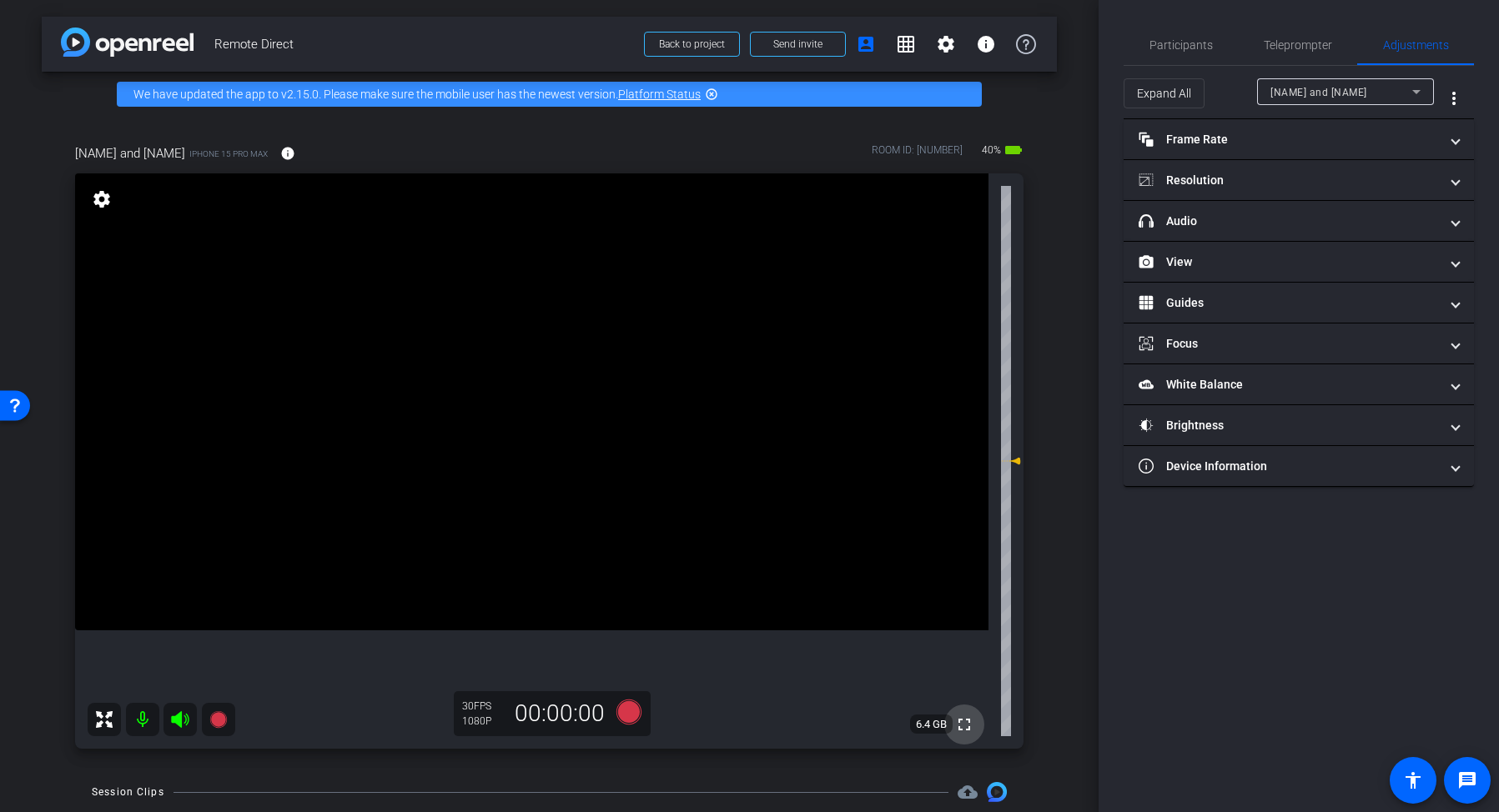 click on "fullscreen" at bounding box center (964, 724) 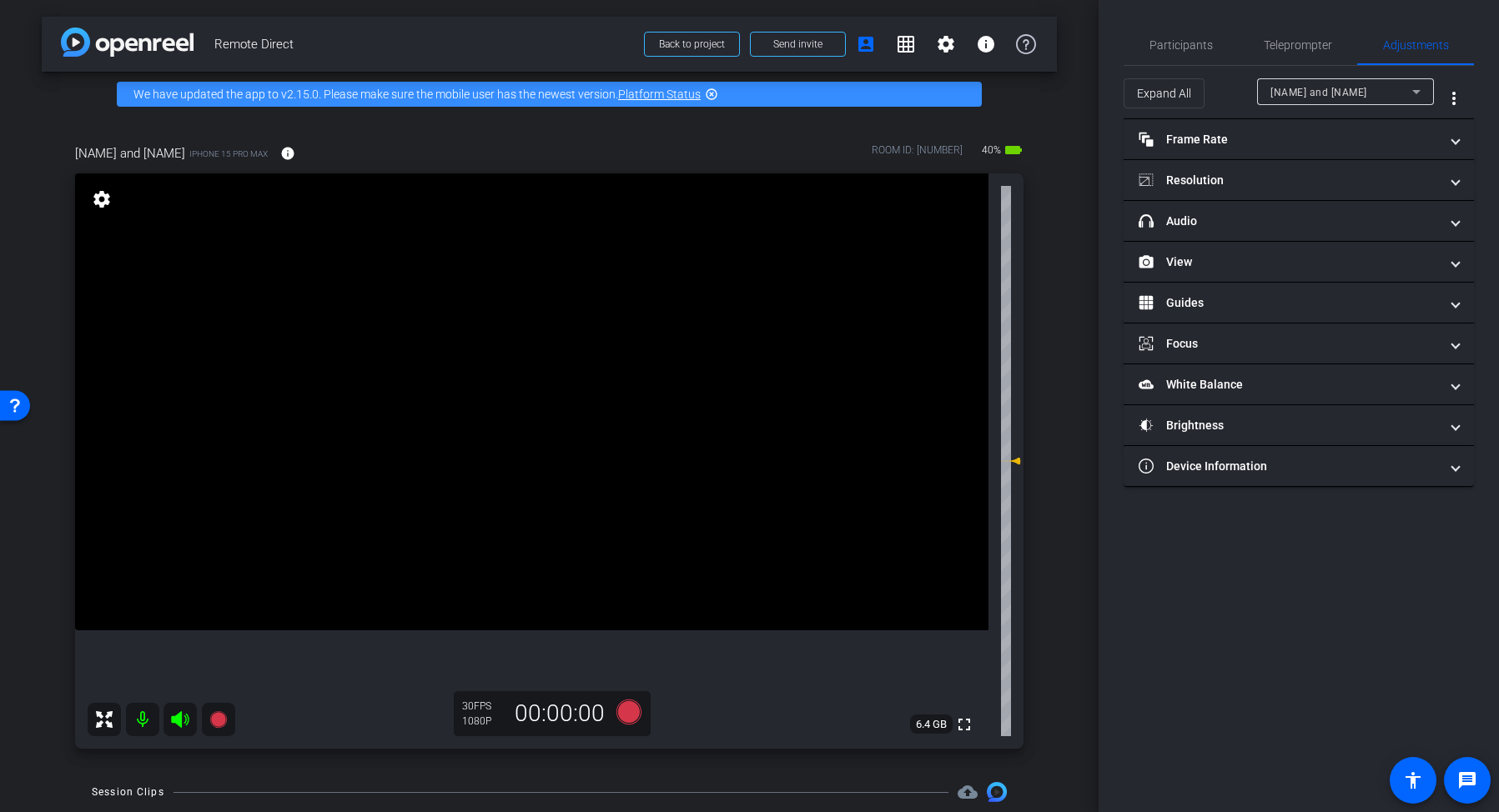 click 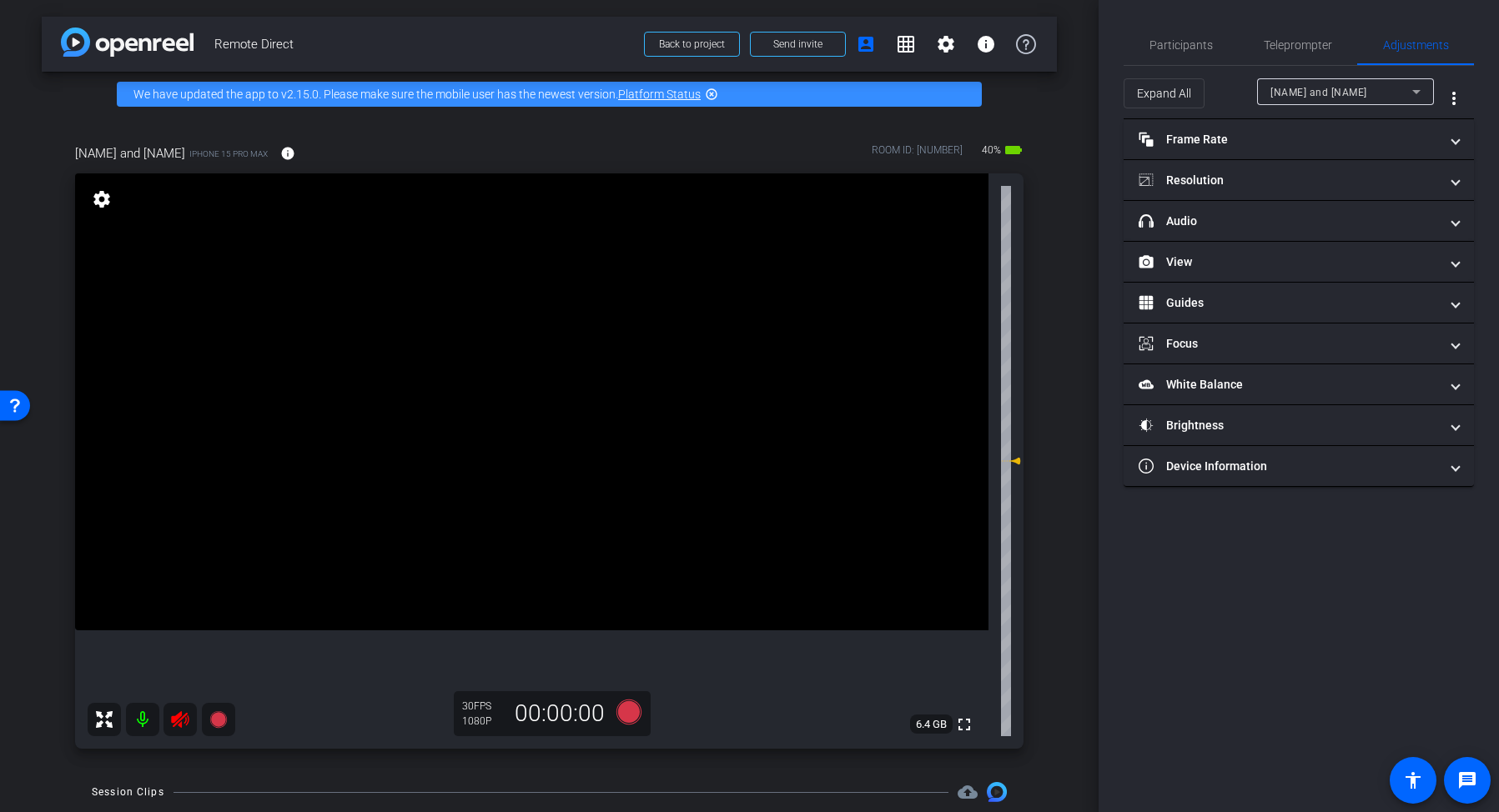 click 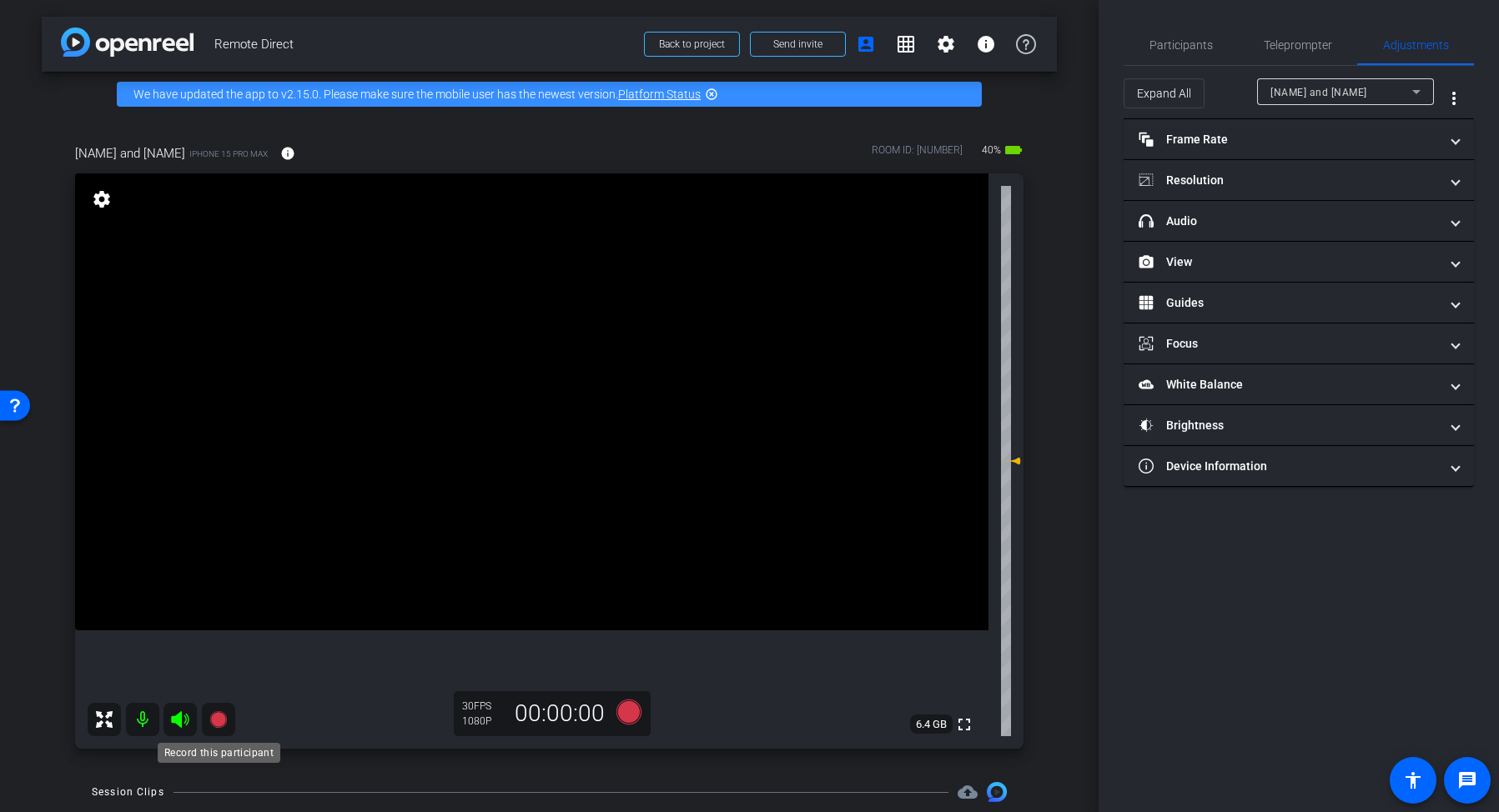 click 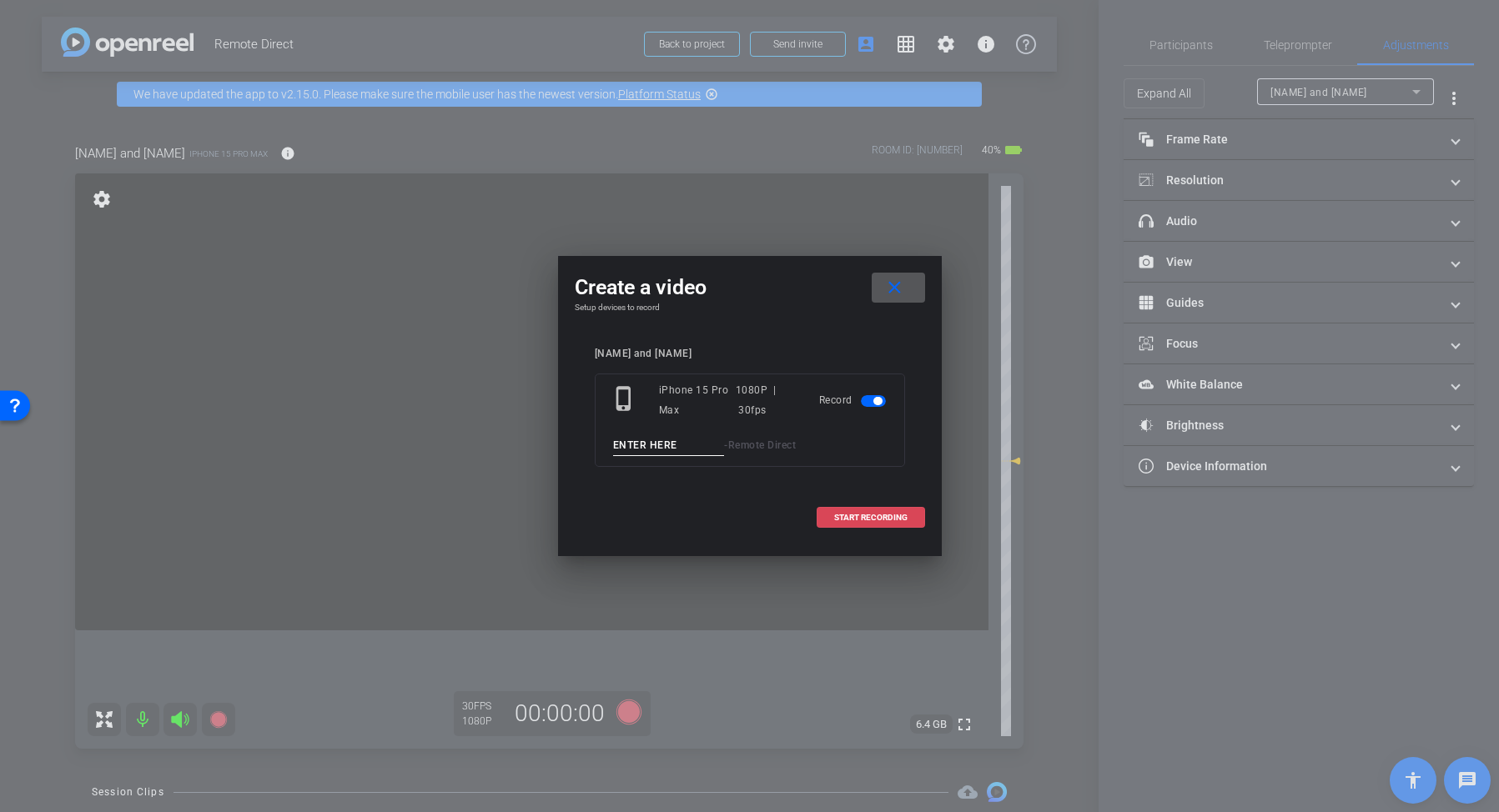 click on "START RECORDING" at bounding box center [871, 518] 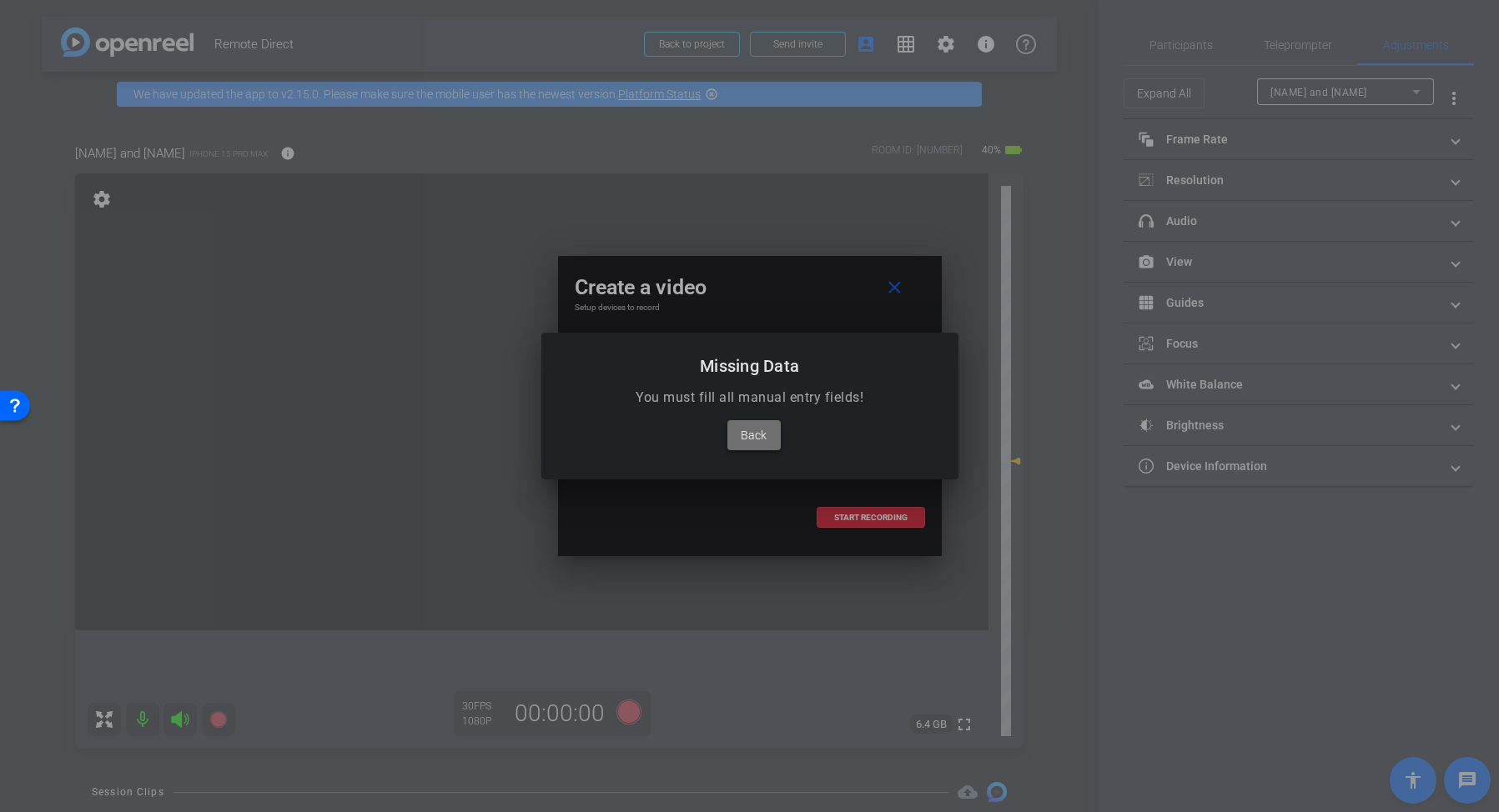 click on "Back" at bounding box center (753, 435) 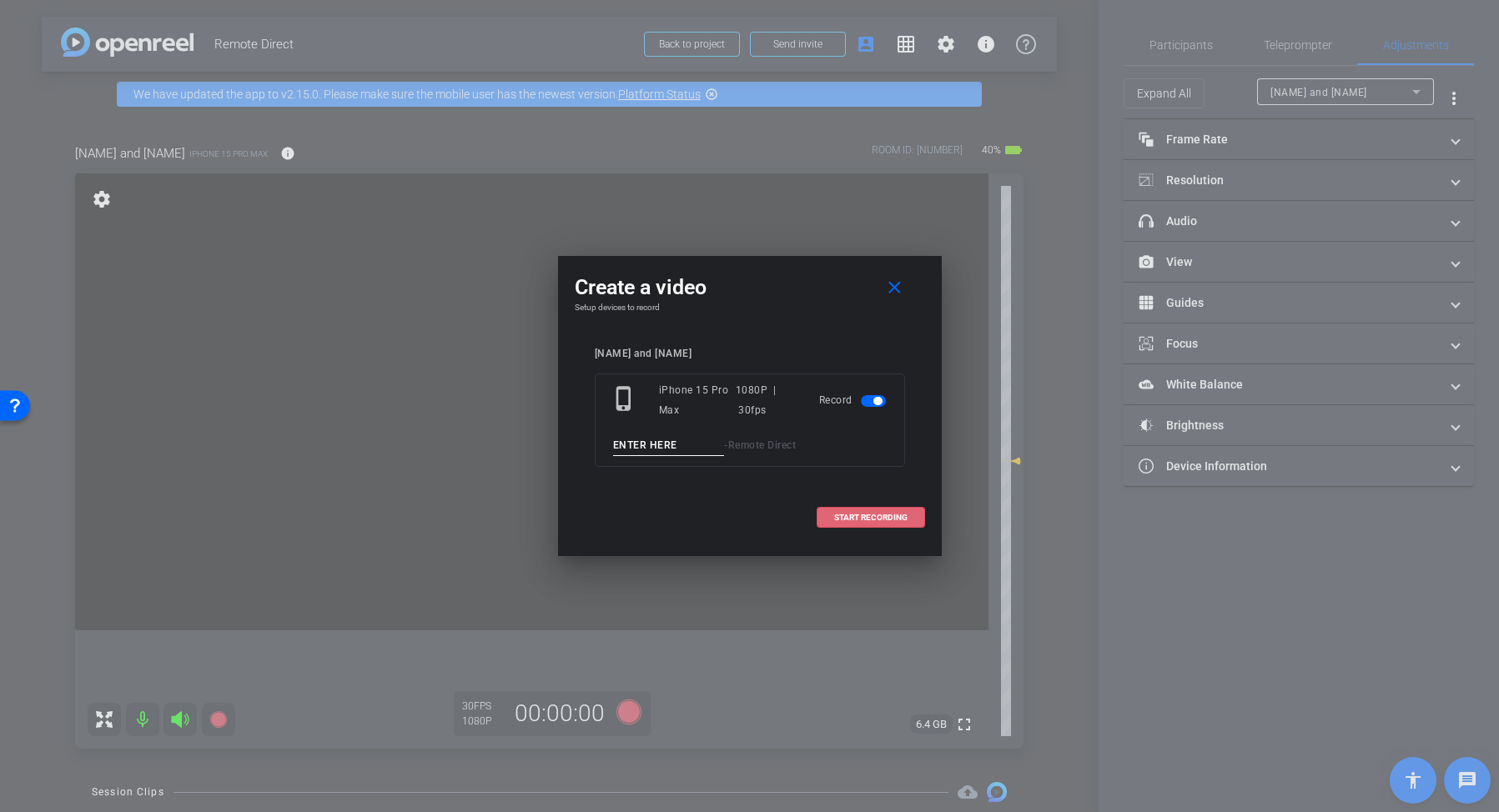 click at bounding box center [669, 445] 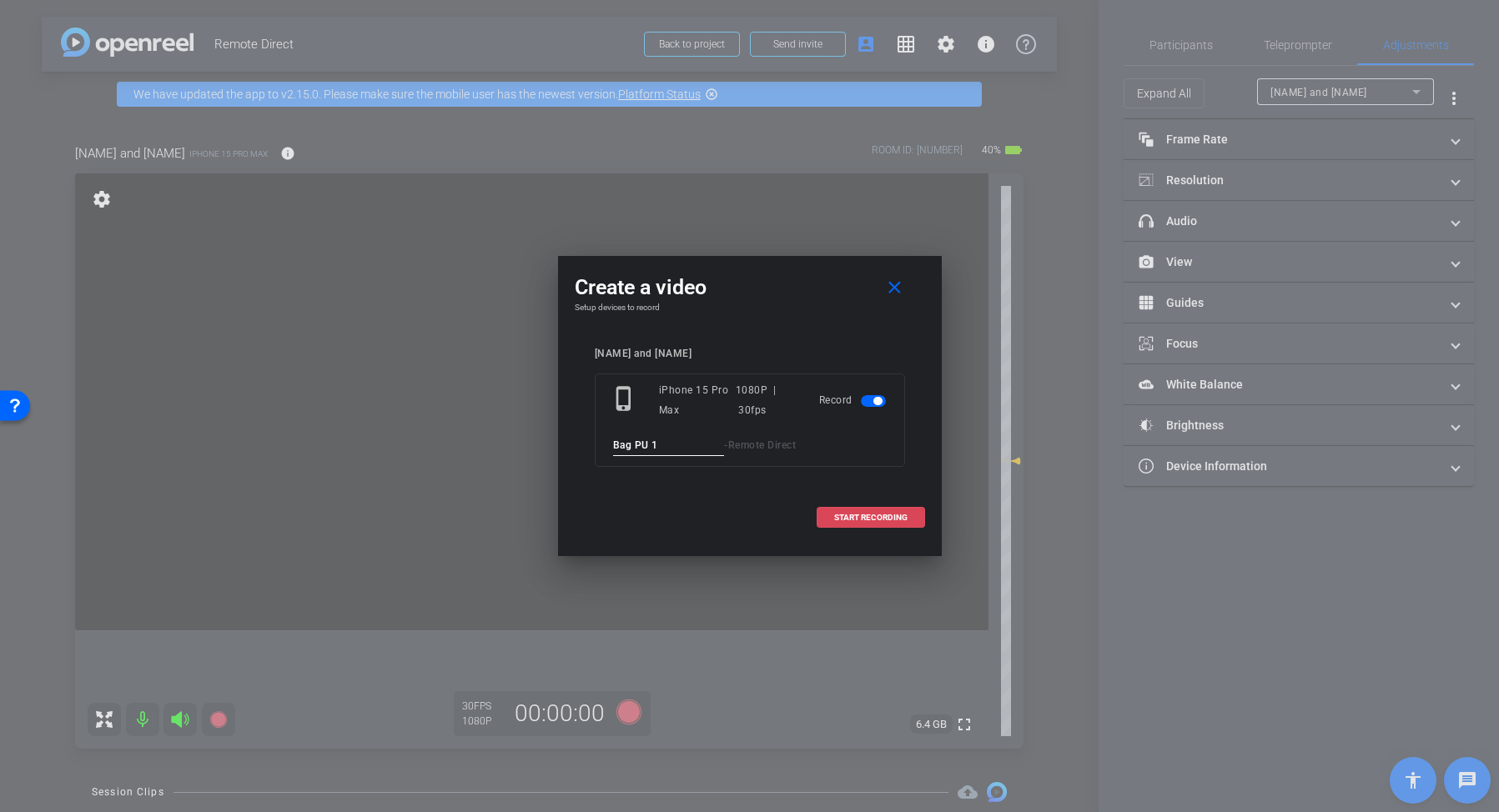 type on "Bag PU 1" 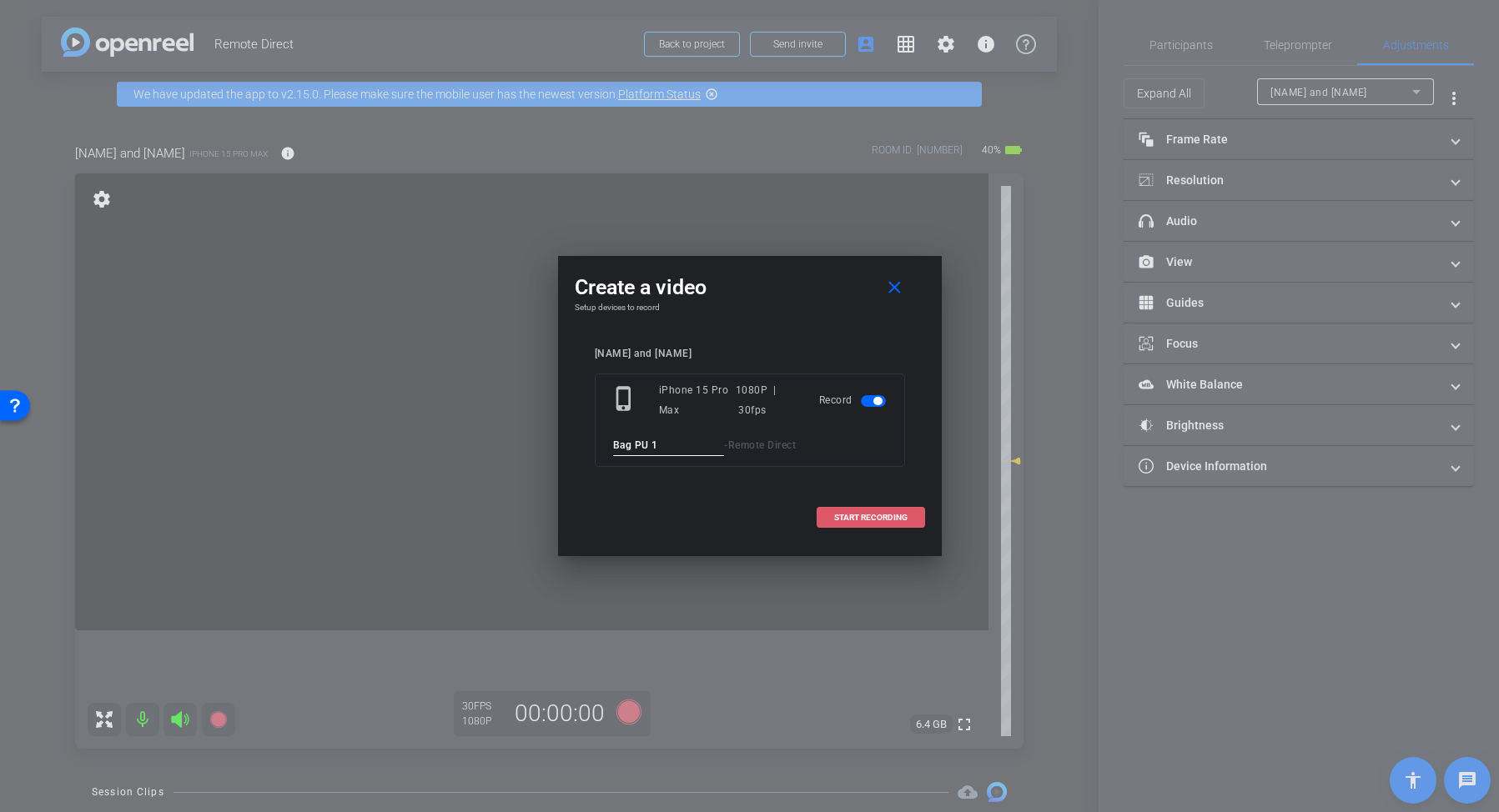 click at bounding box center (871, 518) 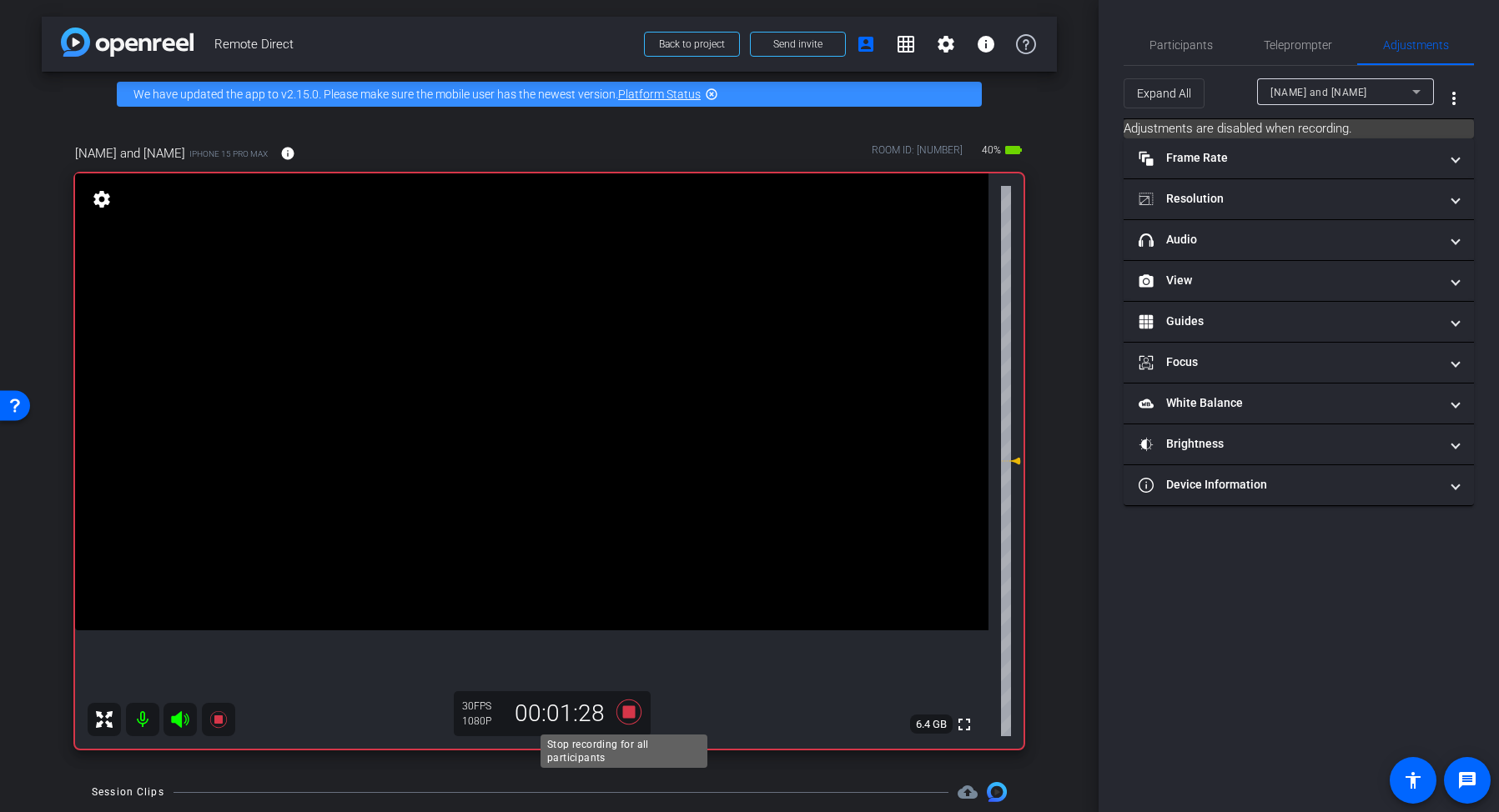 click 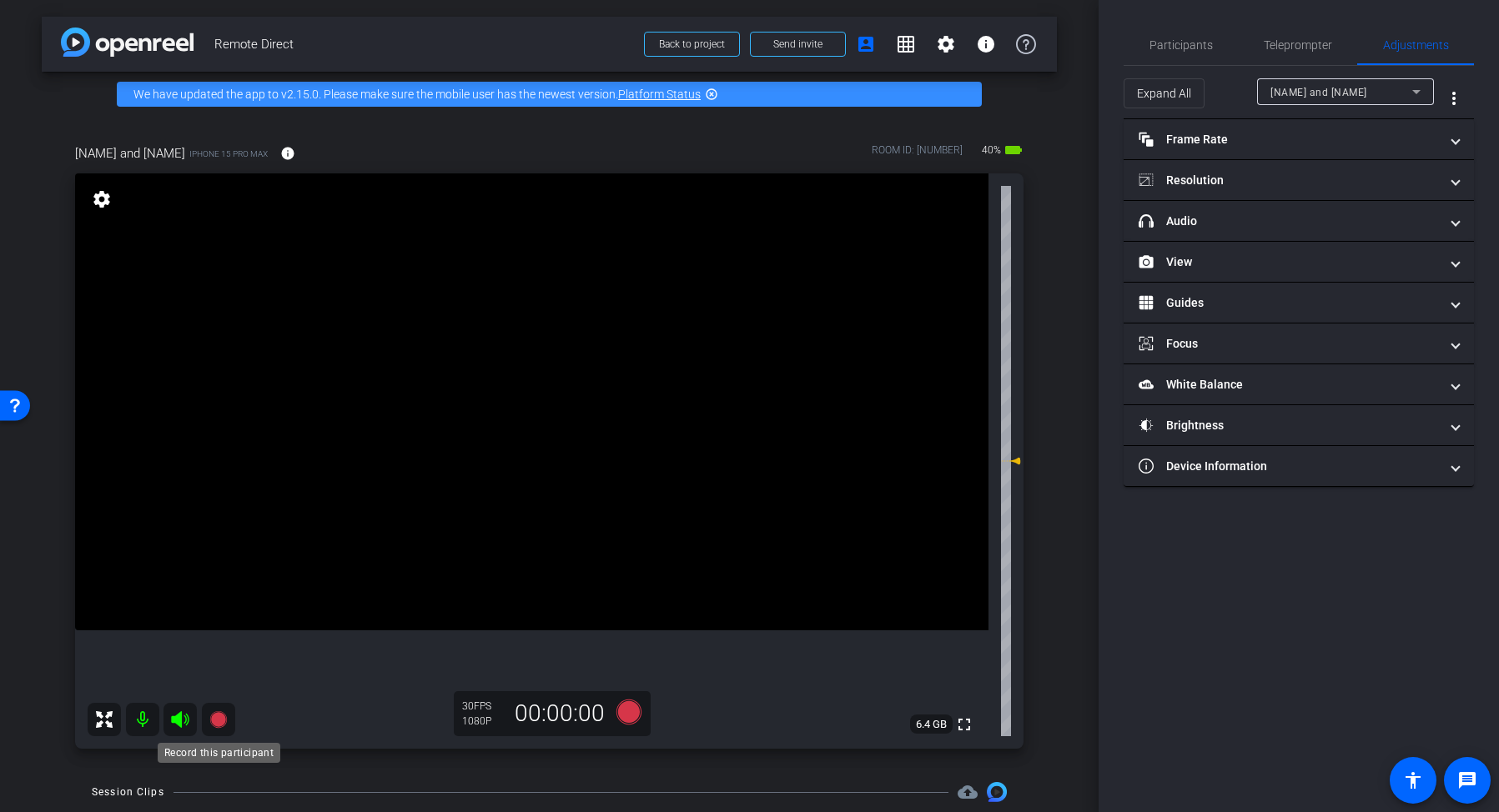 click 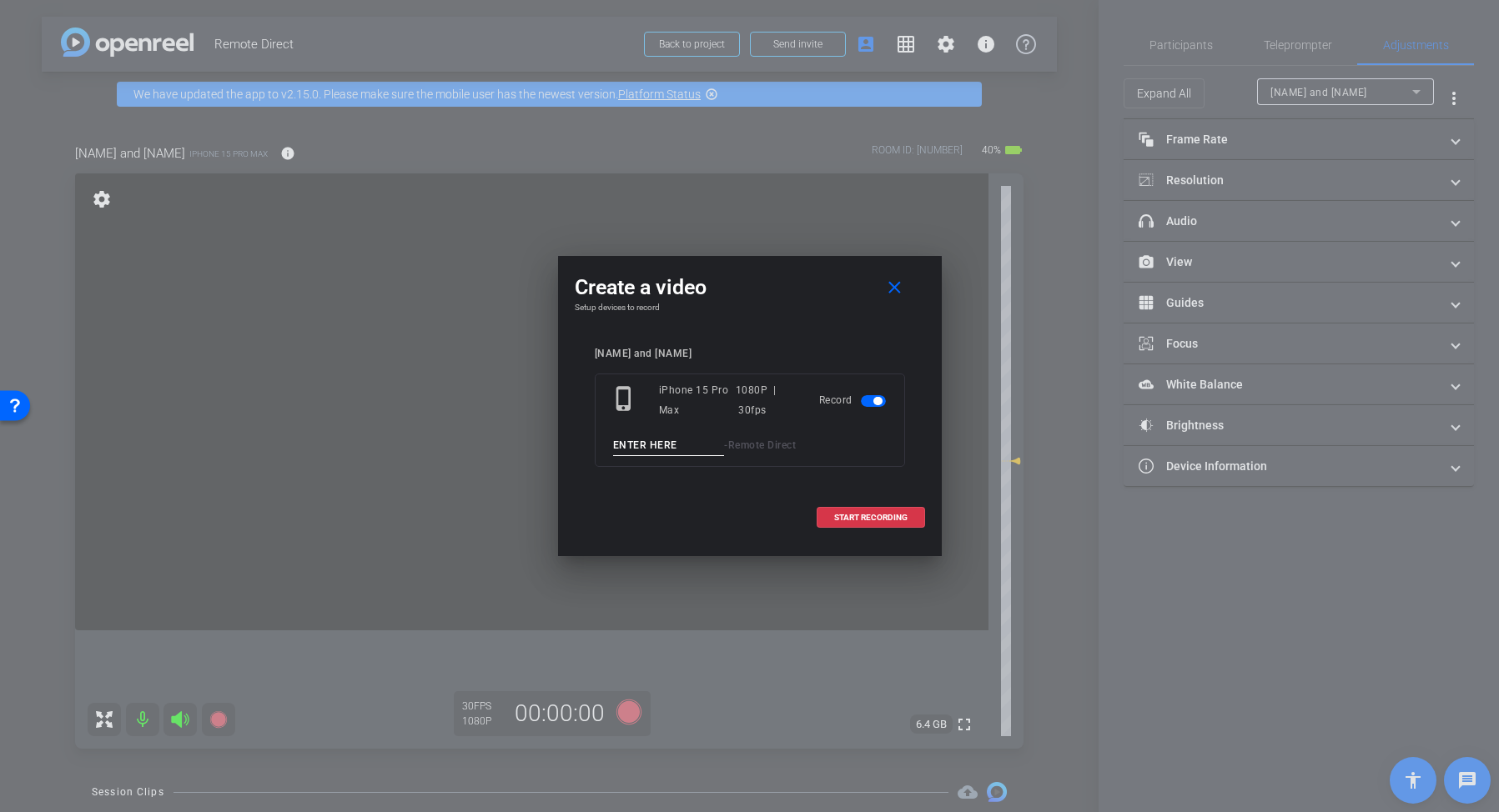click at bounding box center (669, 445) 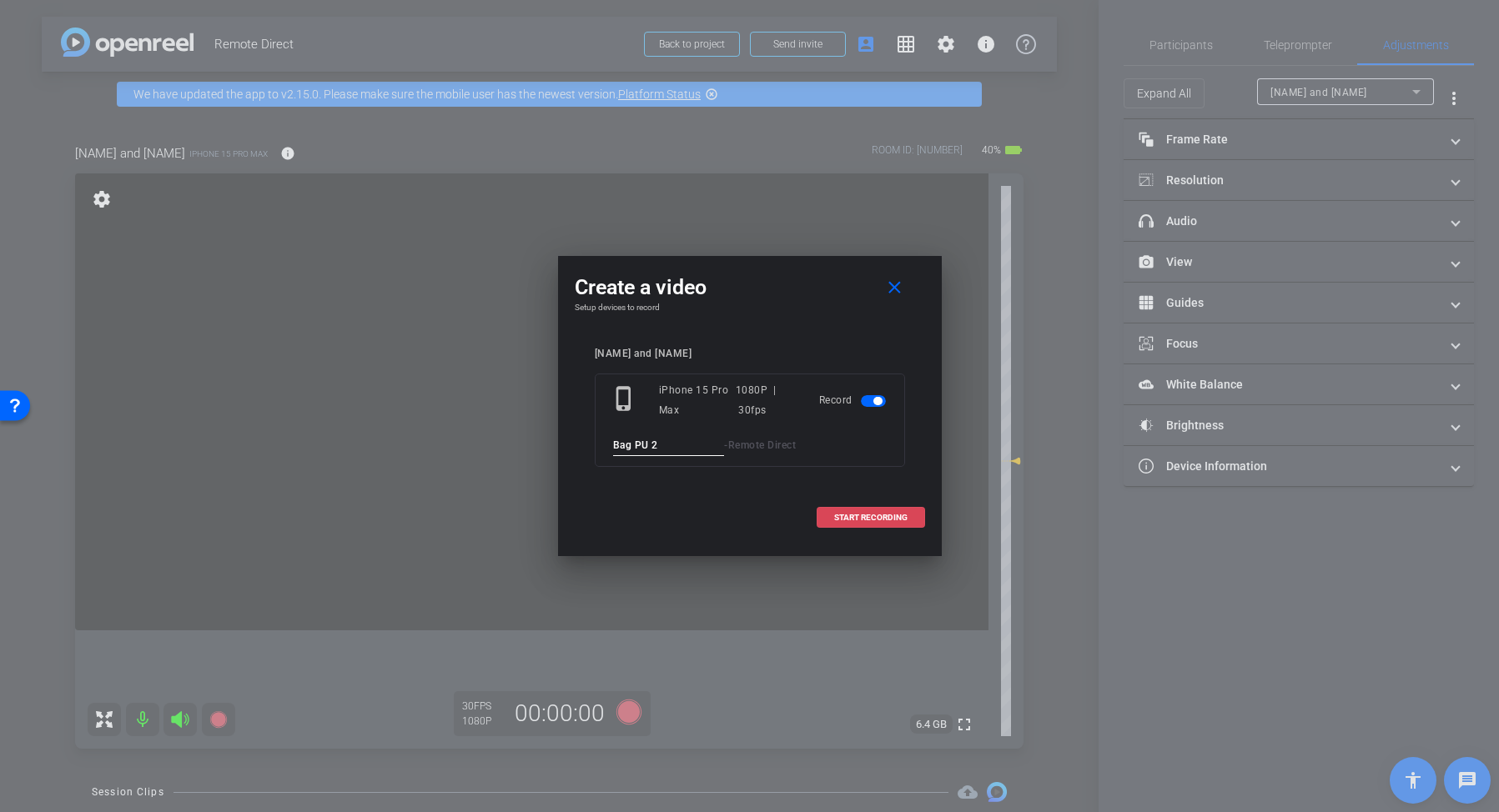 type on "Bag PU 2" 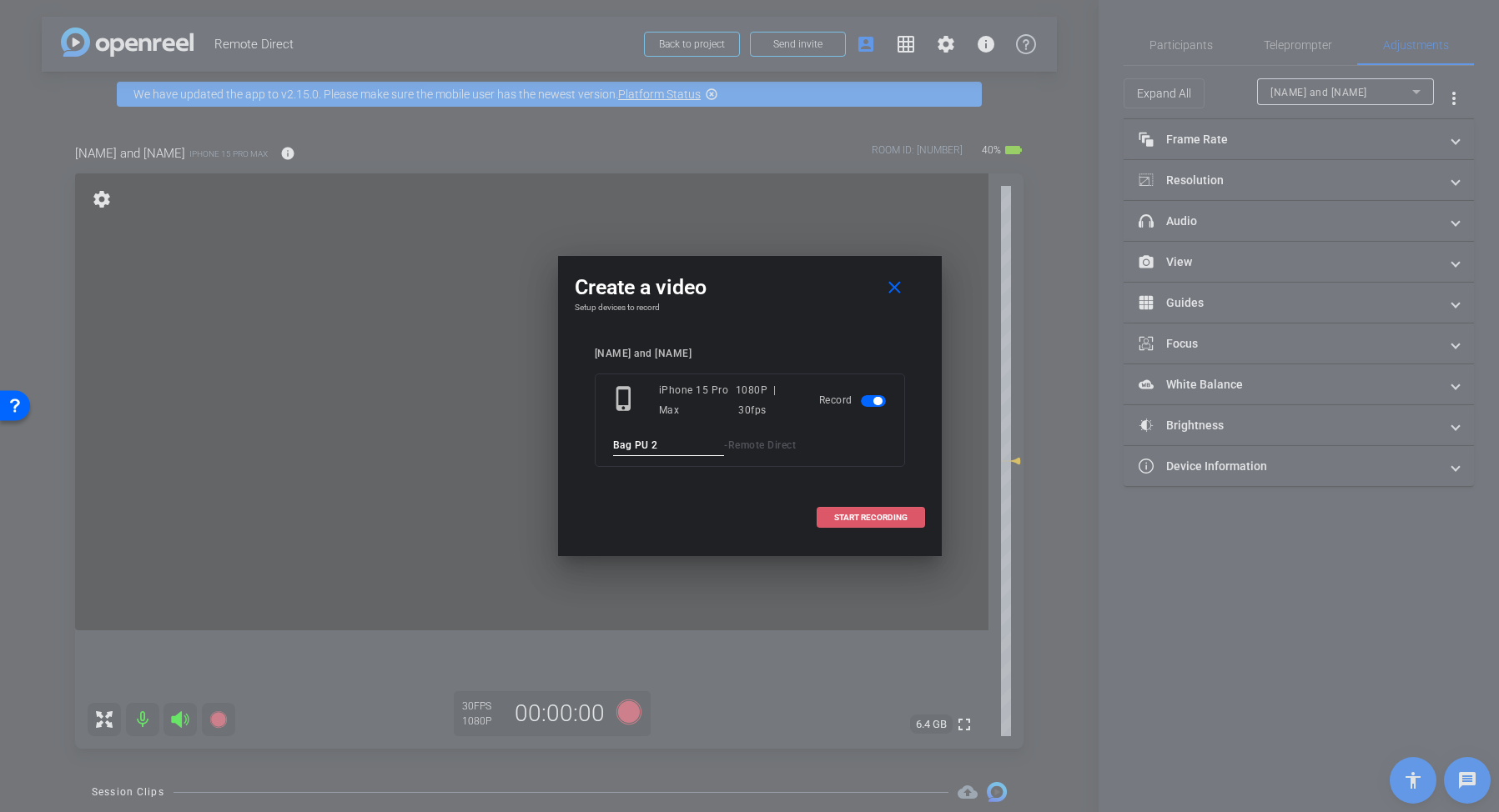 click on "START RECORDING" at bounding box center [871, 518] 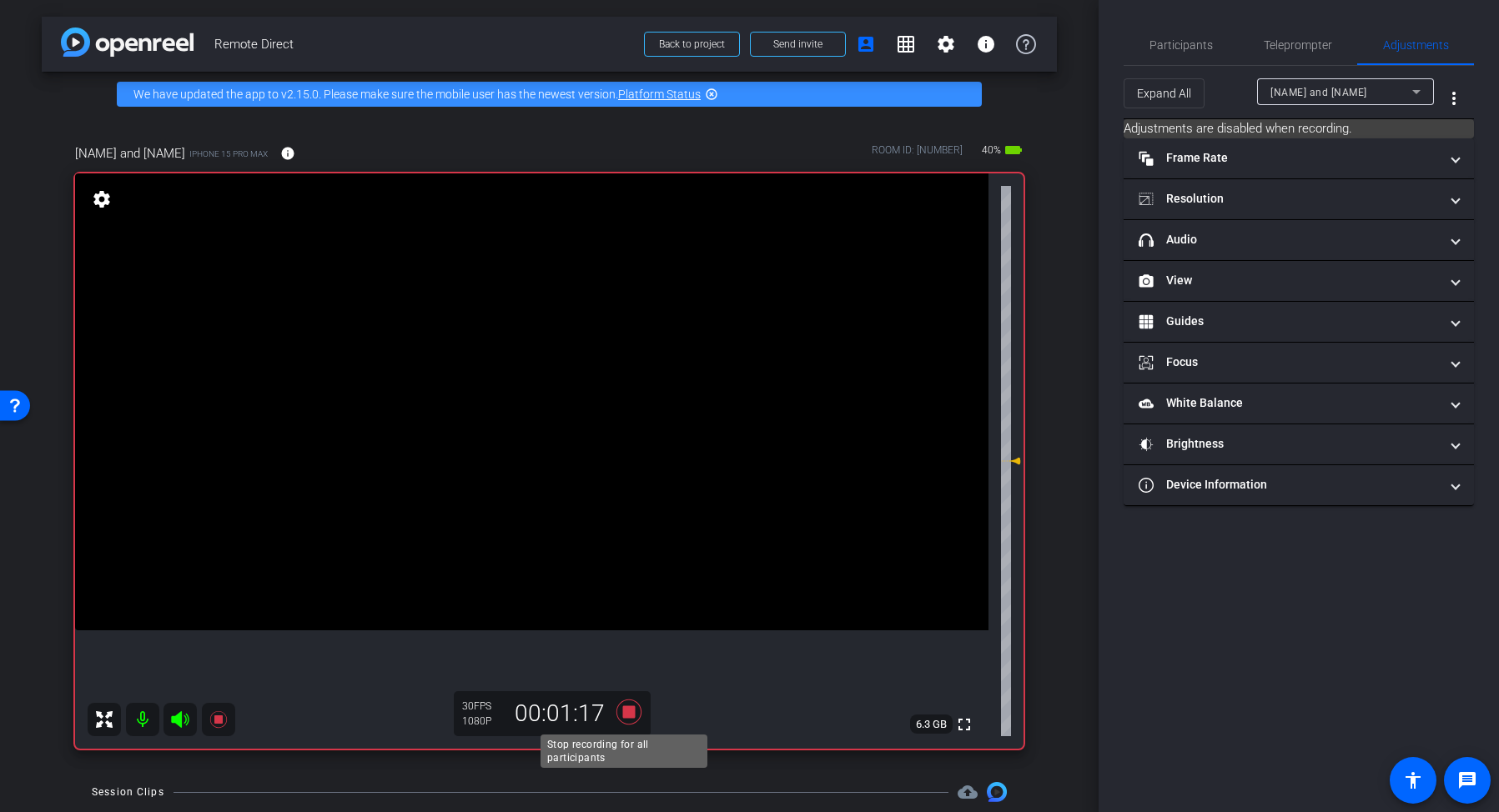 click 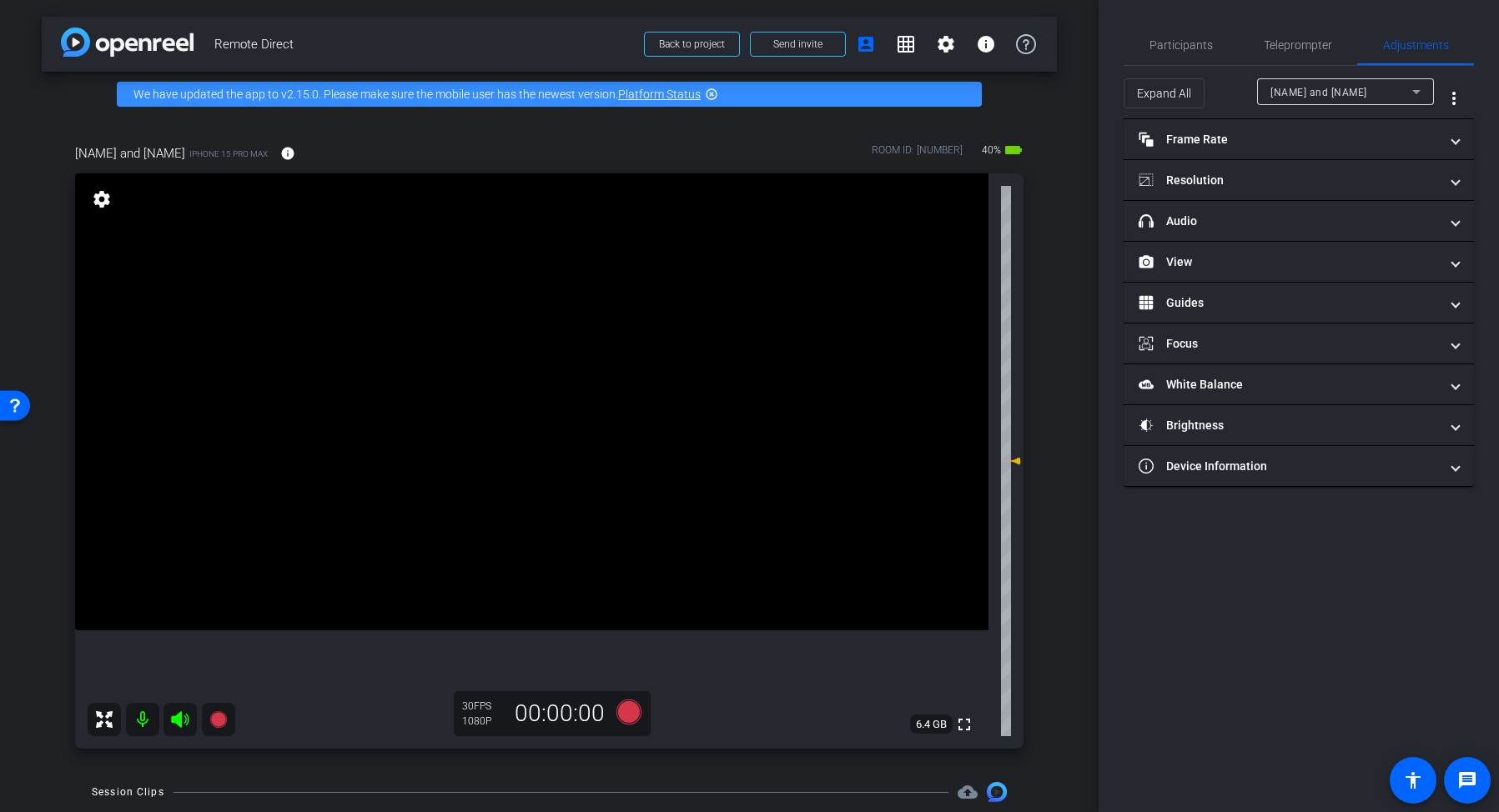 click 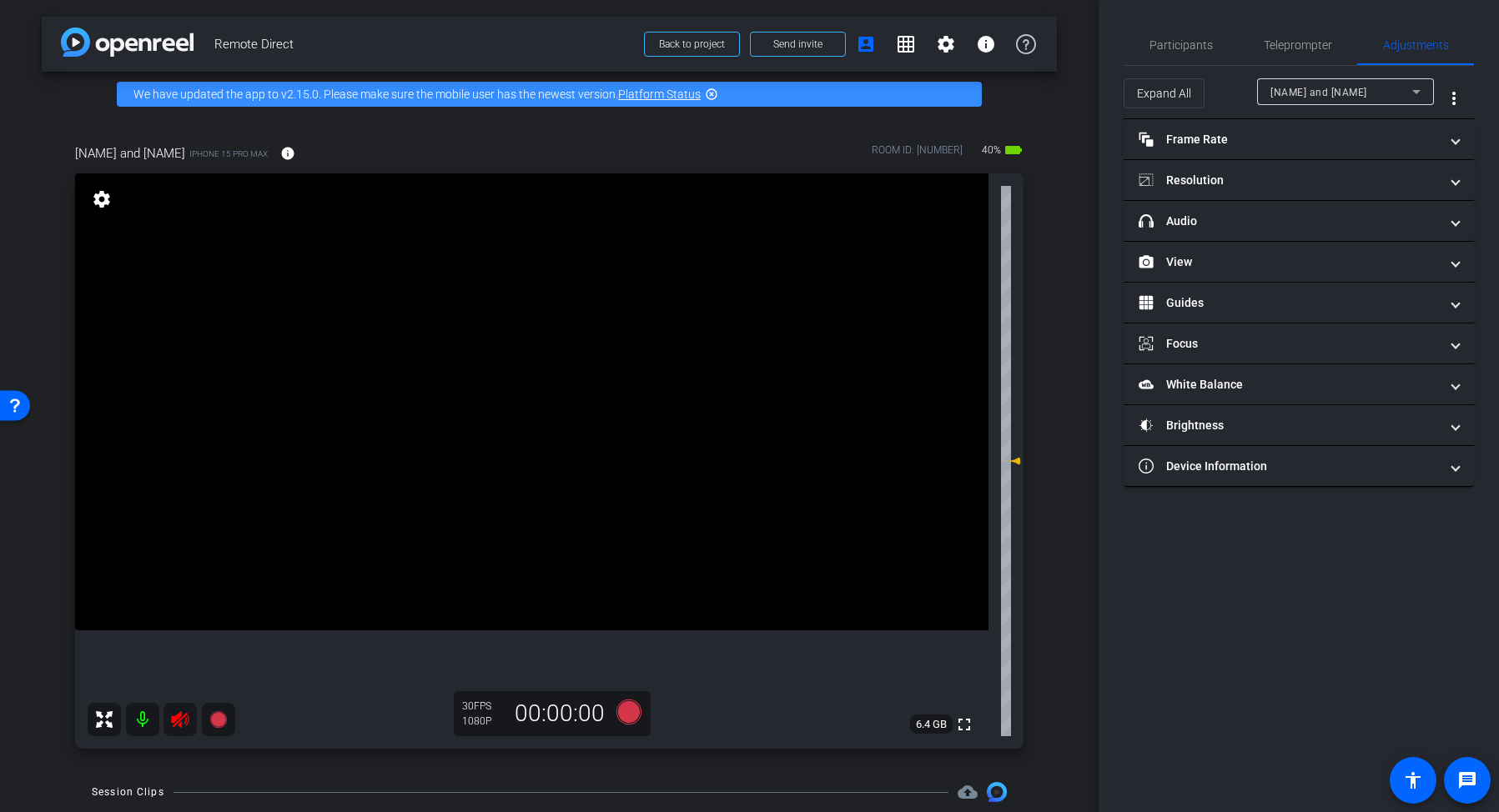 click 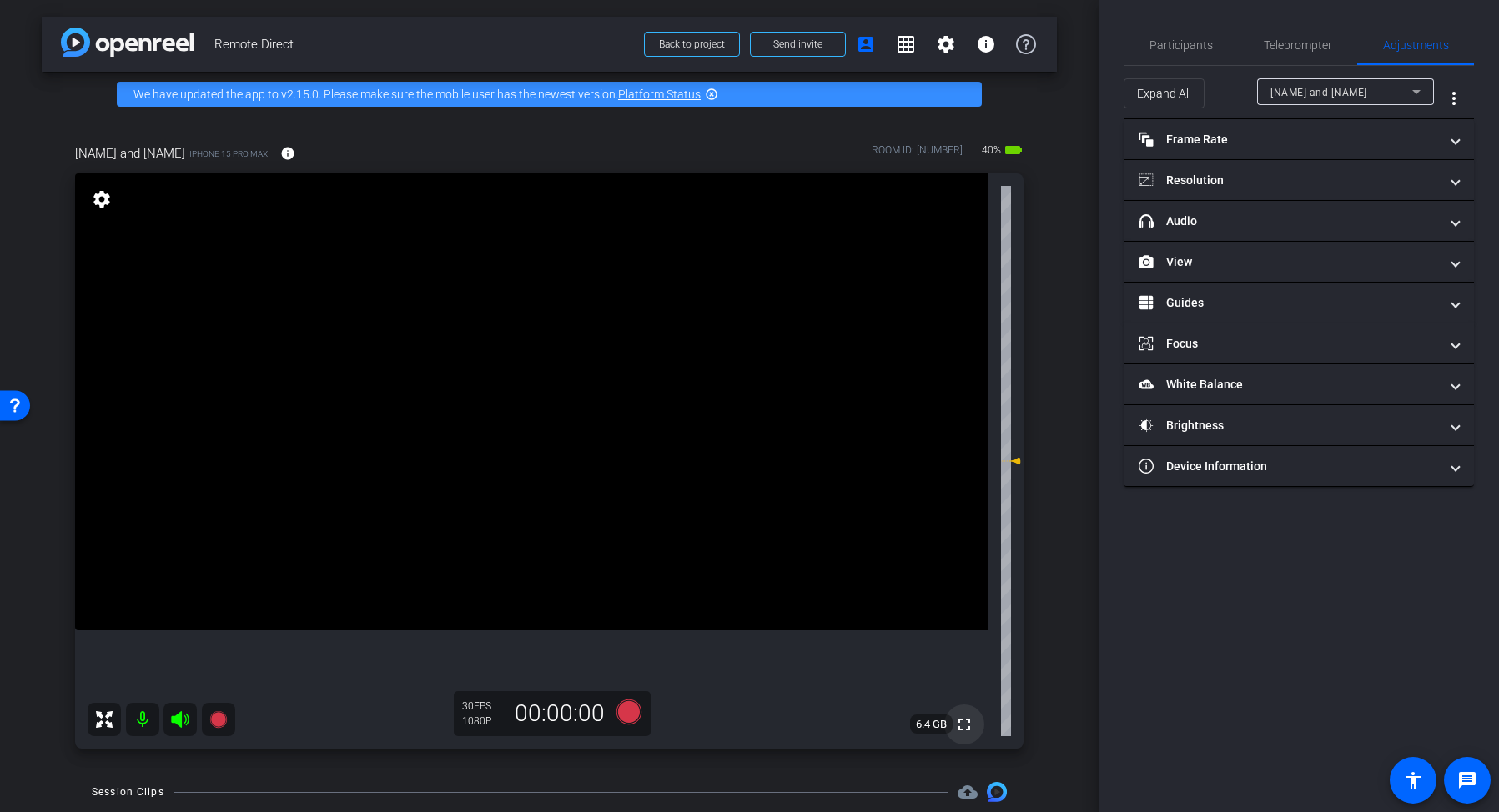 click on "fullscreen" at bounding box center (964, 724) 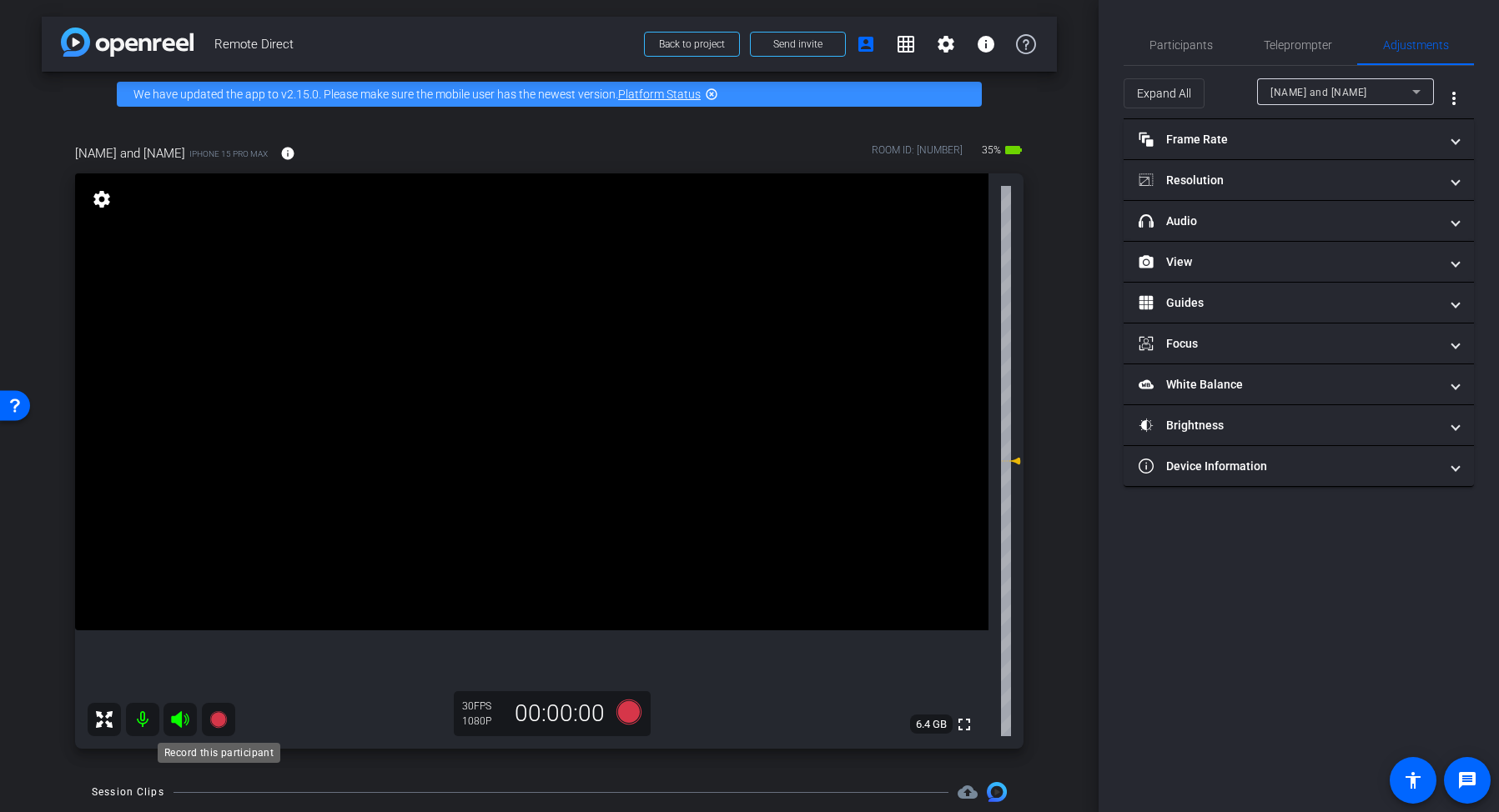click 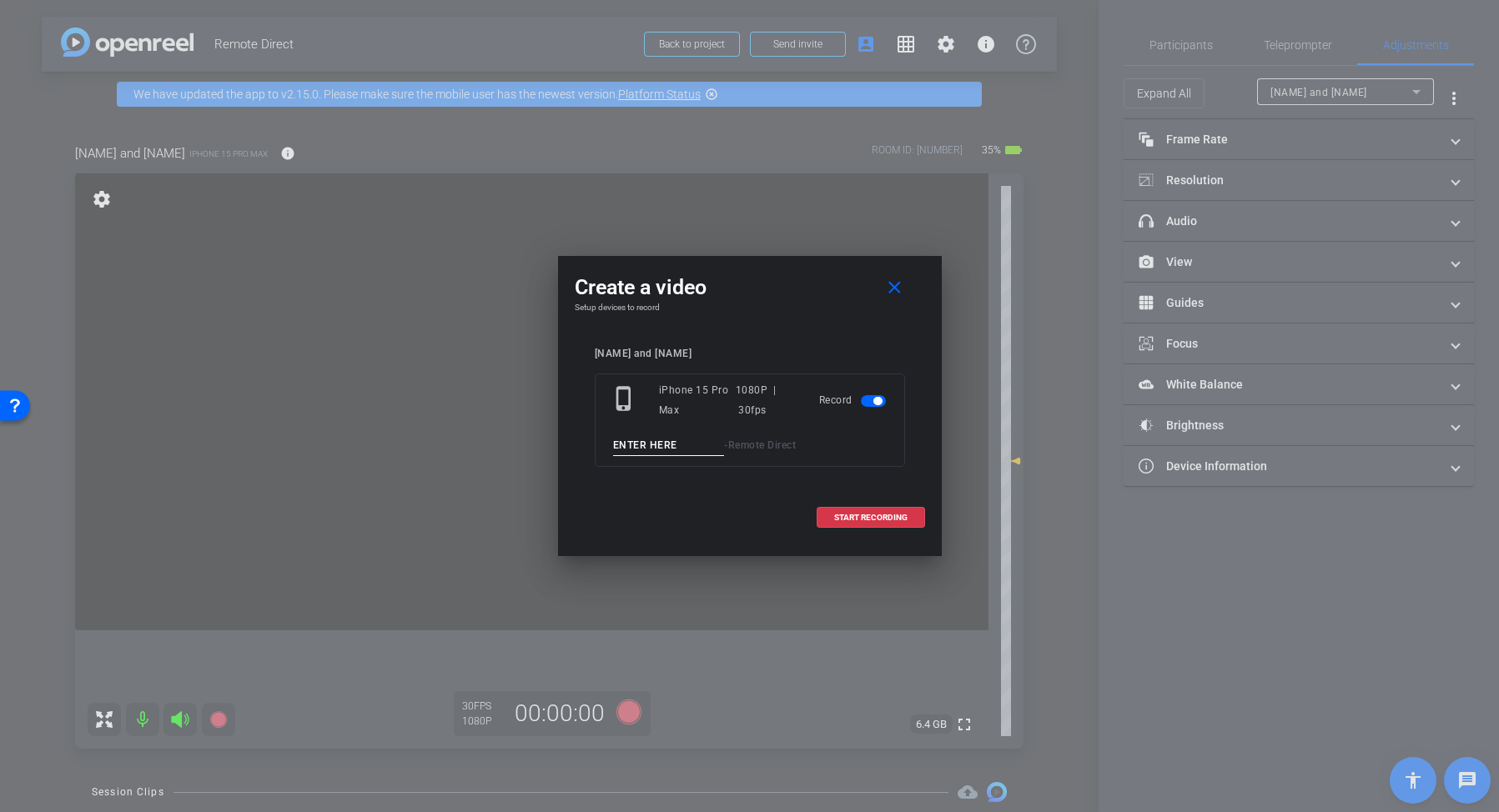 click at bounding box center [669, 445] 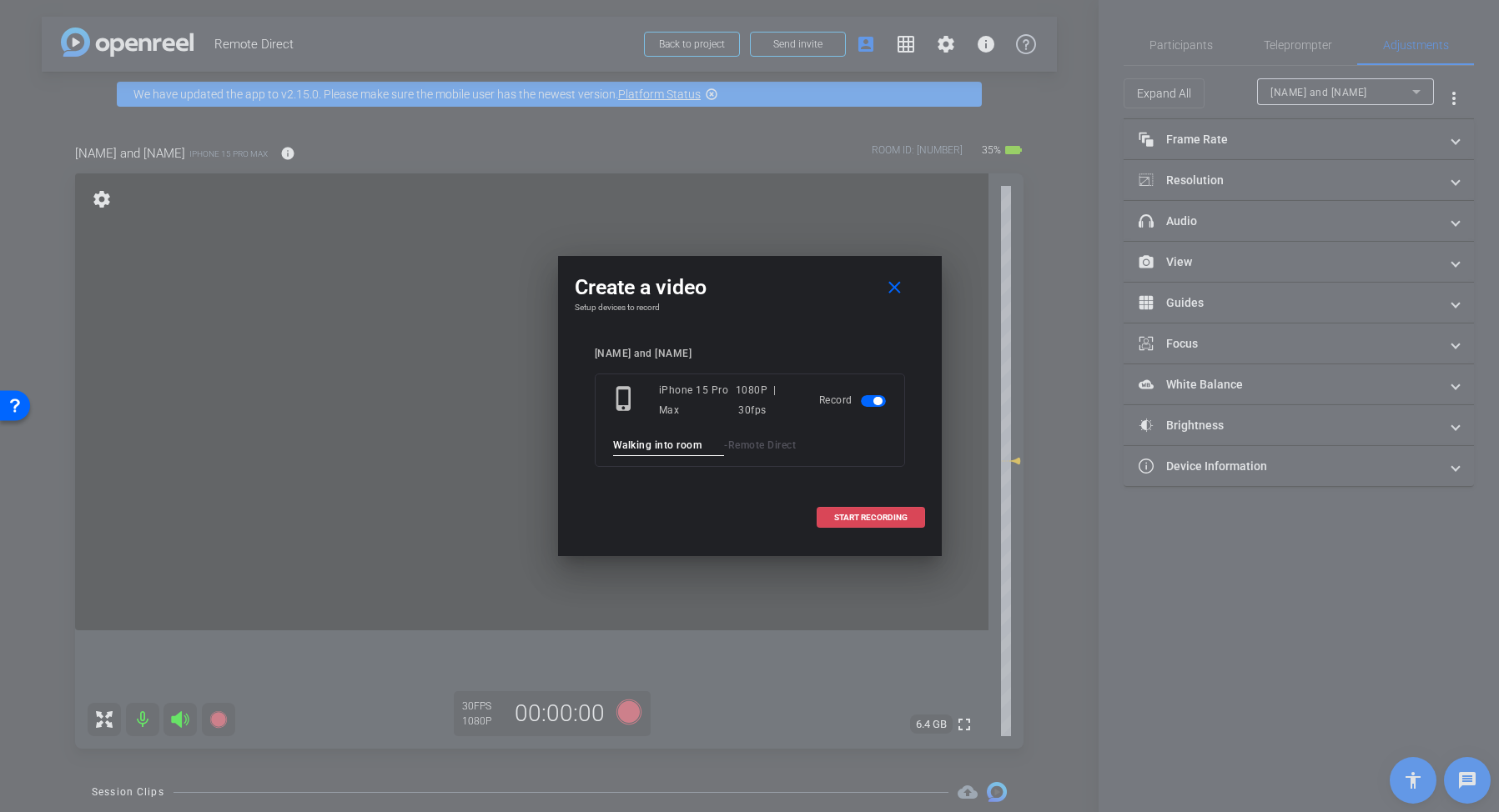 type on "Walking into room" 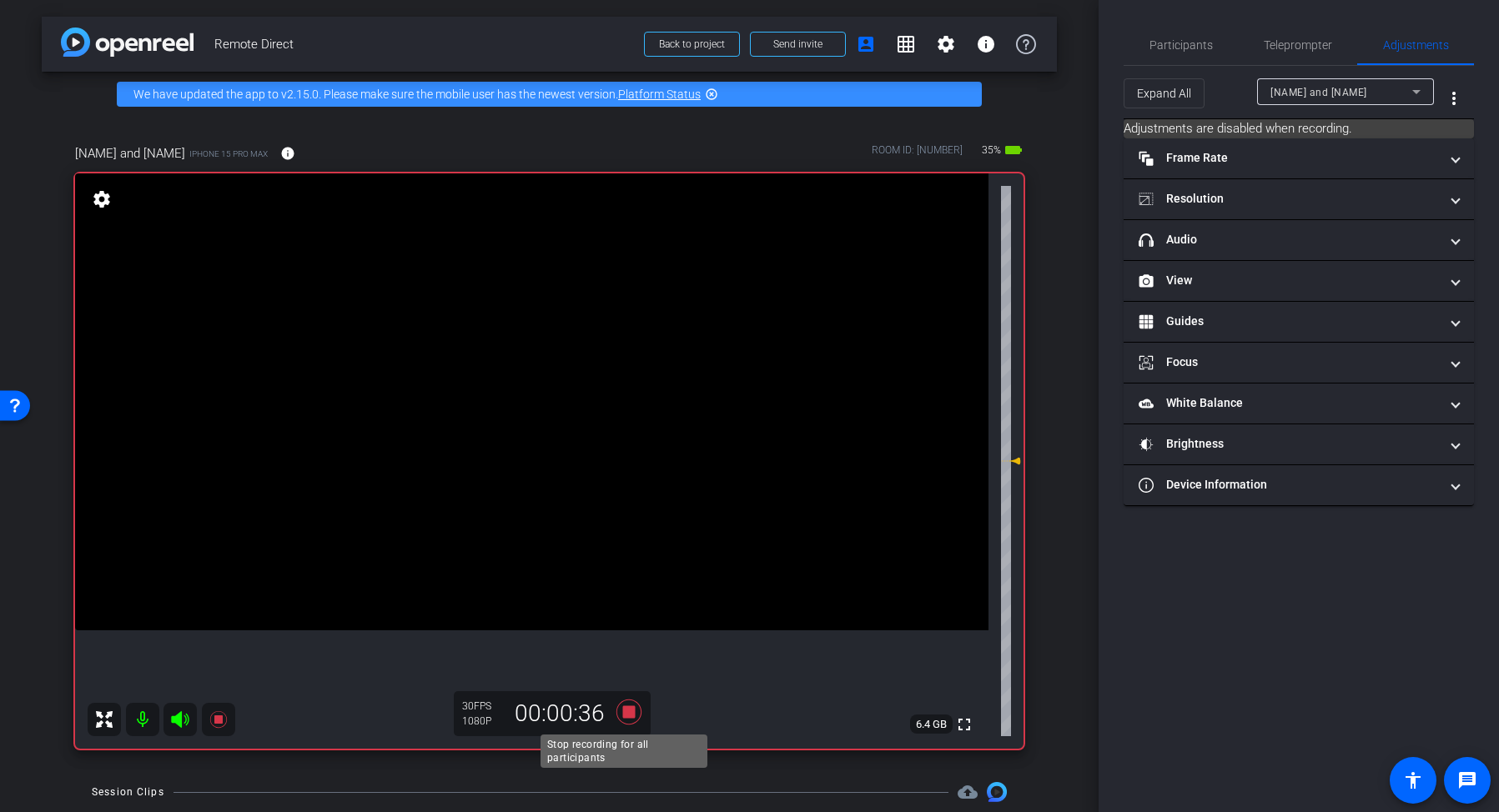 click 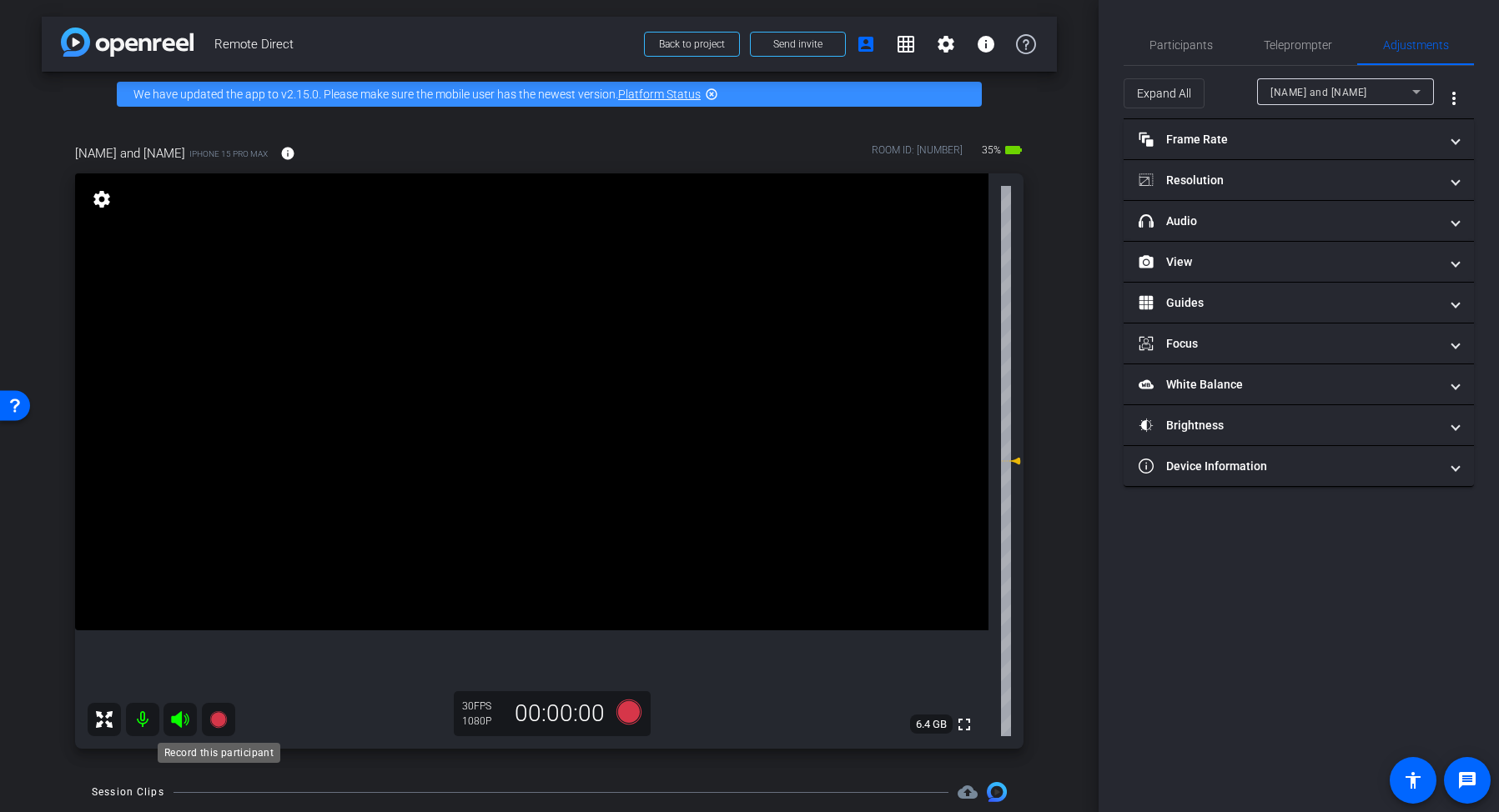 click 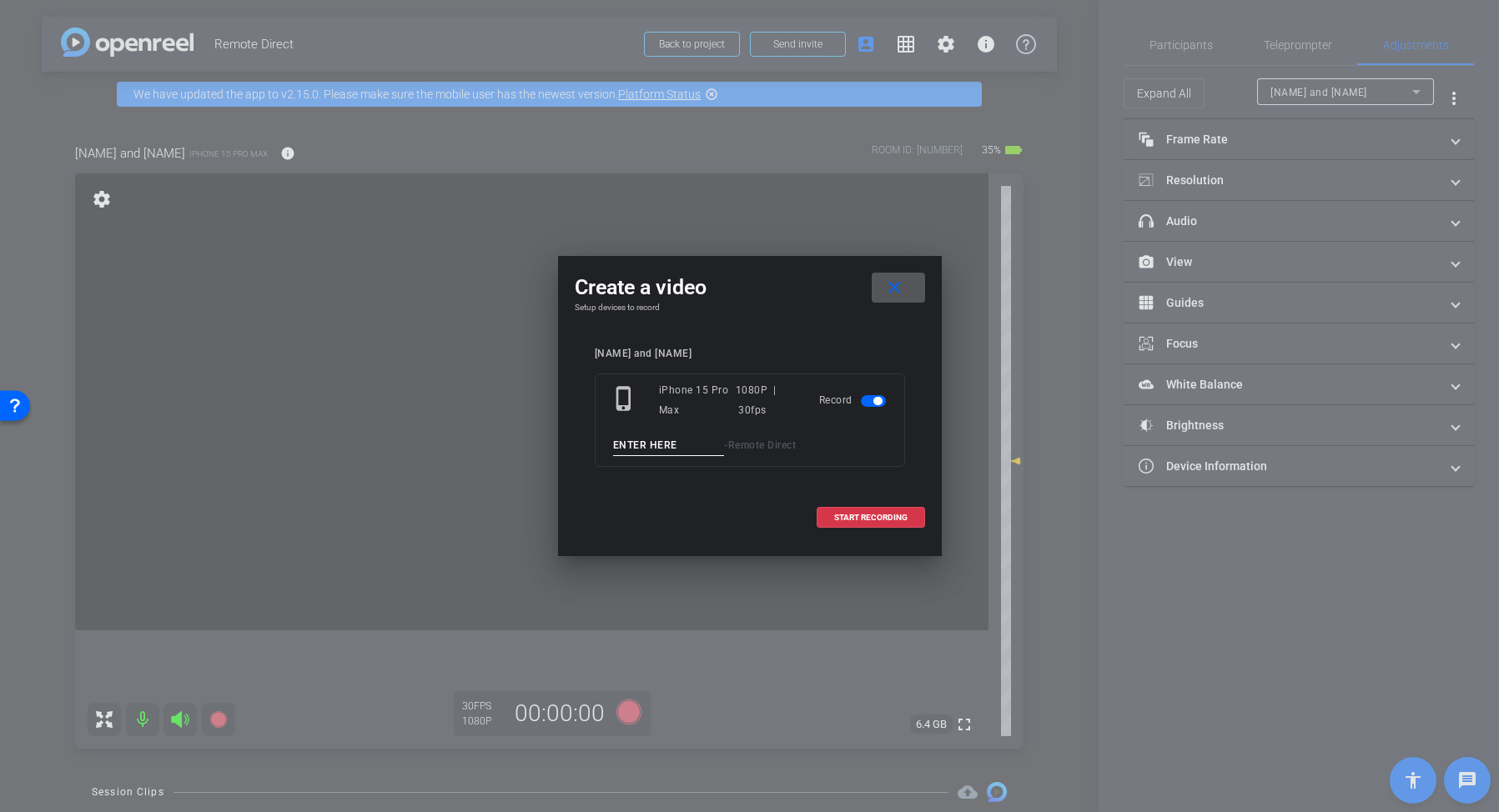 click at bounding box center (669, 445) 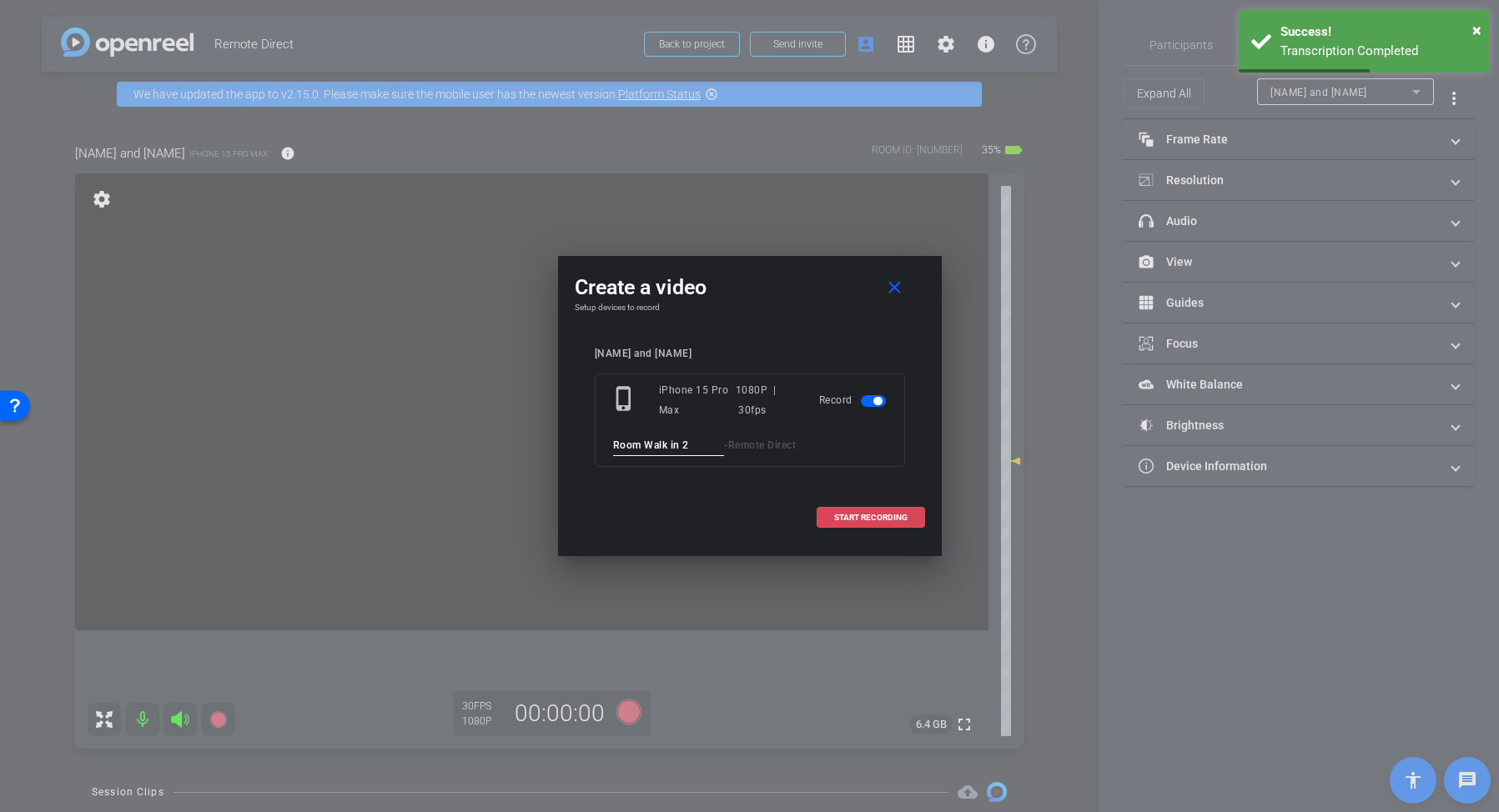 type on "Room Walk in 2" 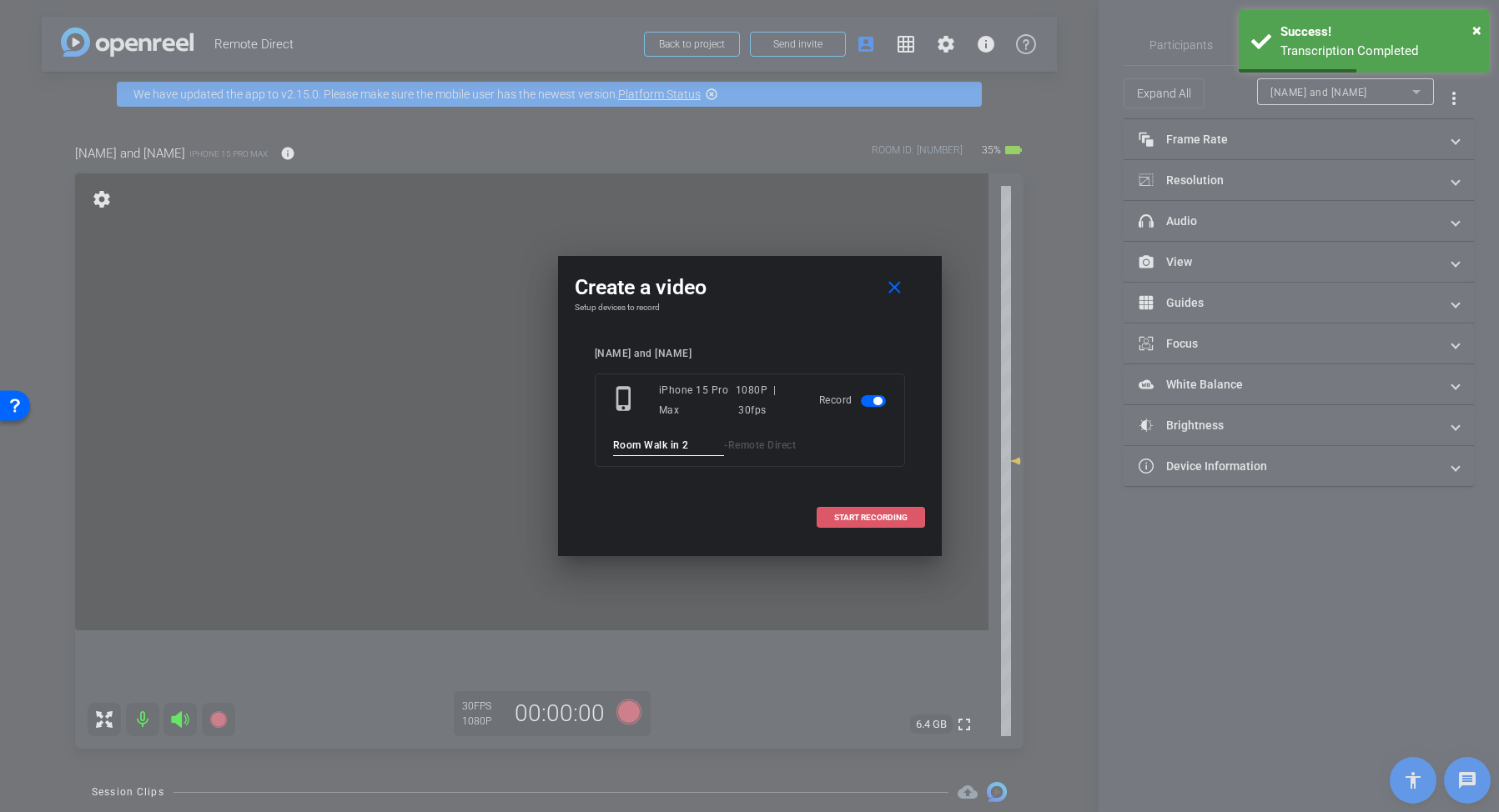 click at bounding box center (871, 518) 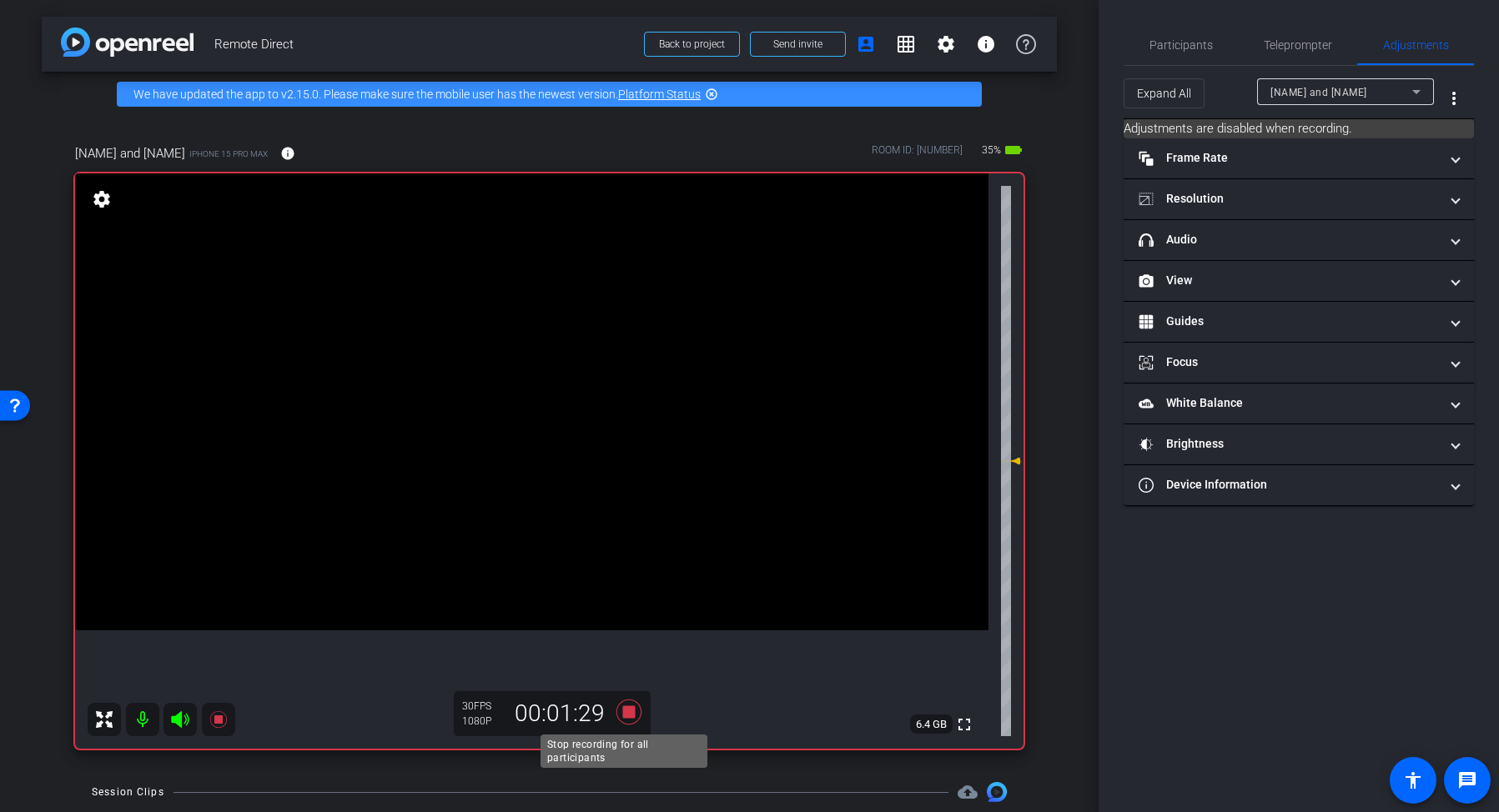 click 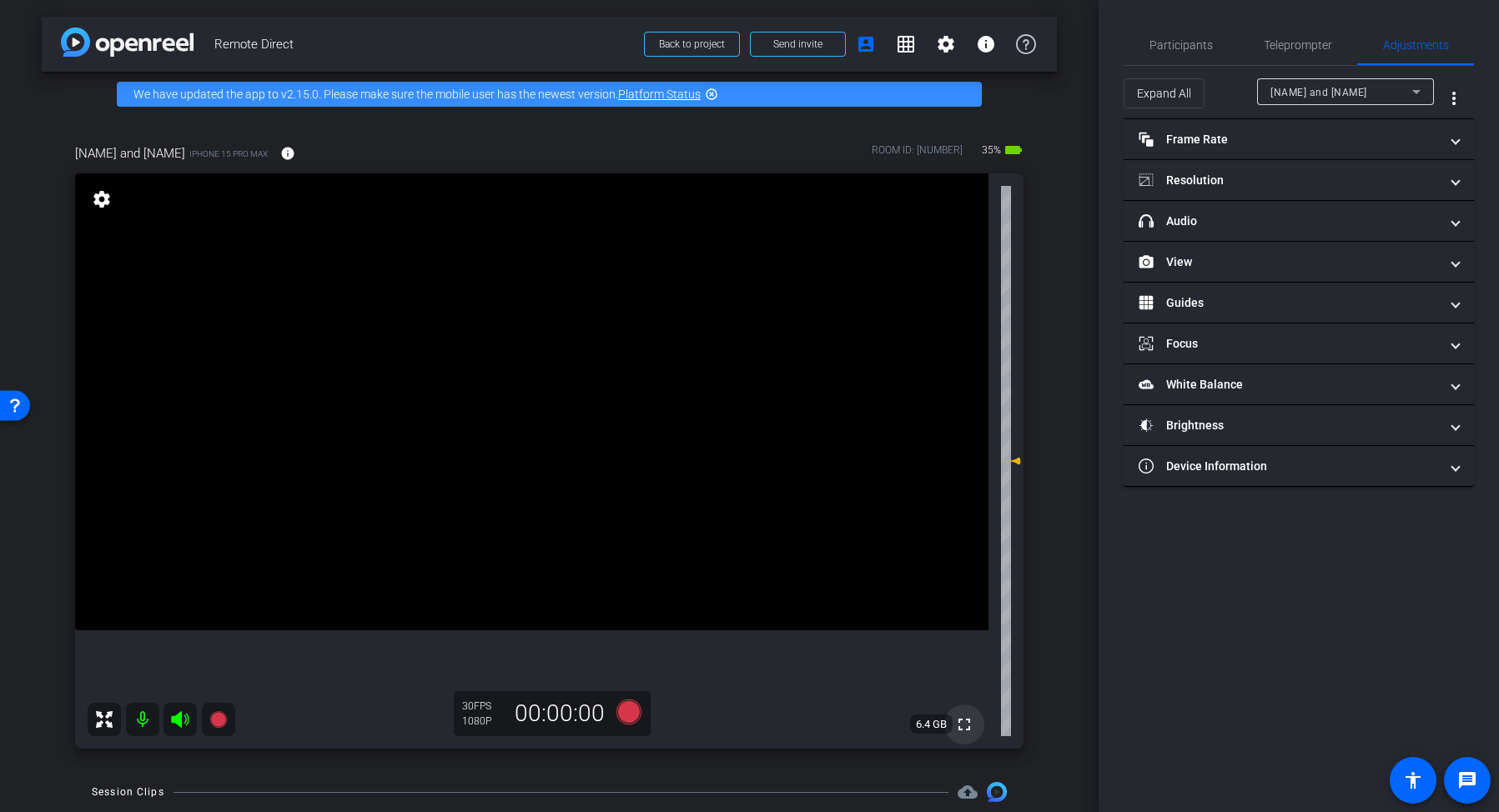 click on "fullscreen" at bounding box center [964, 724] 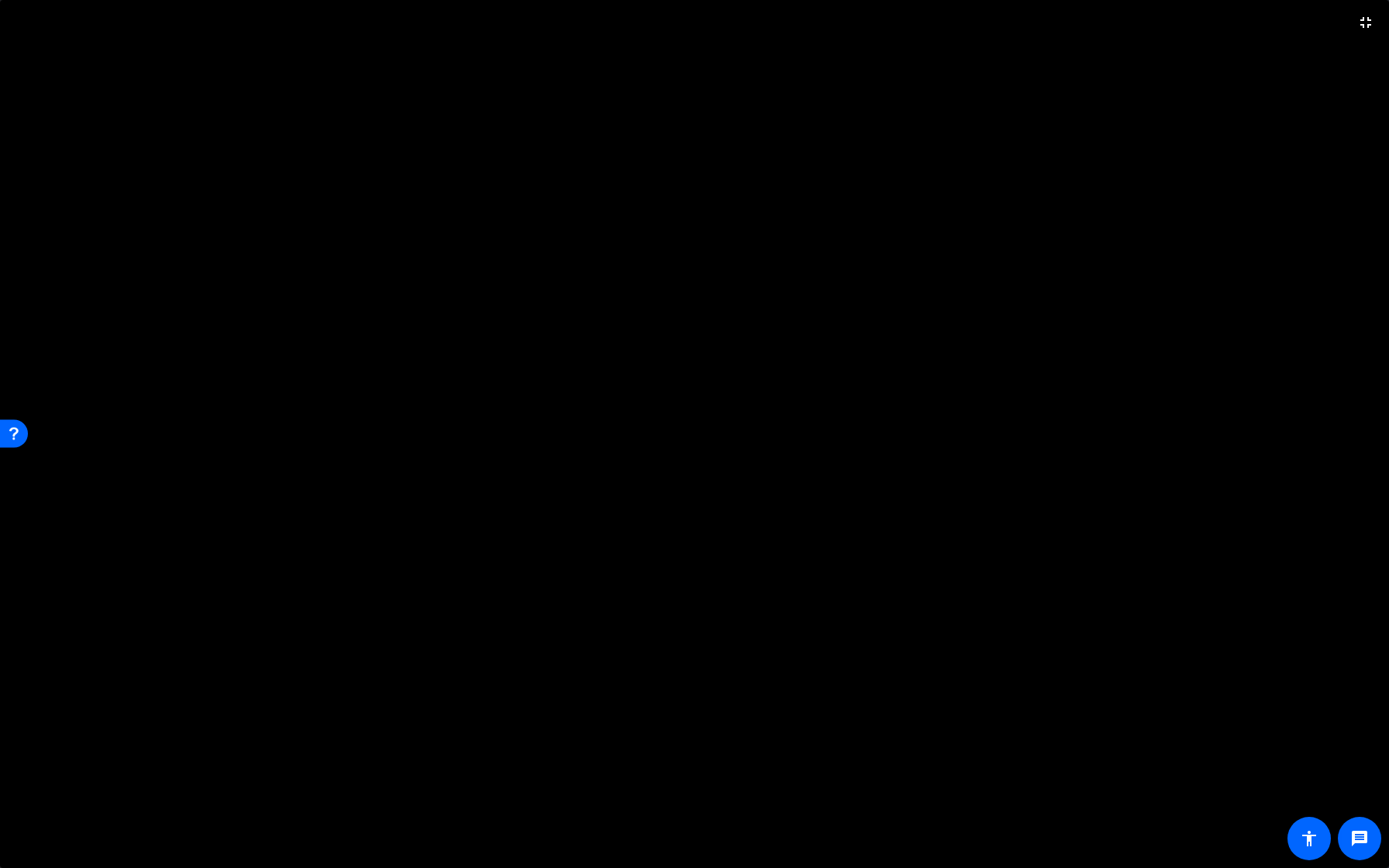 click at bounding box center [694, 434] 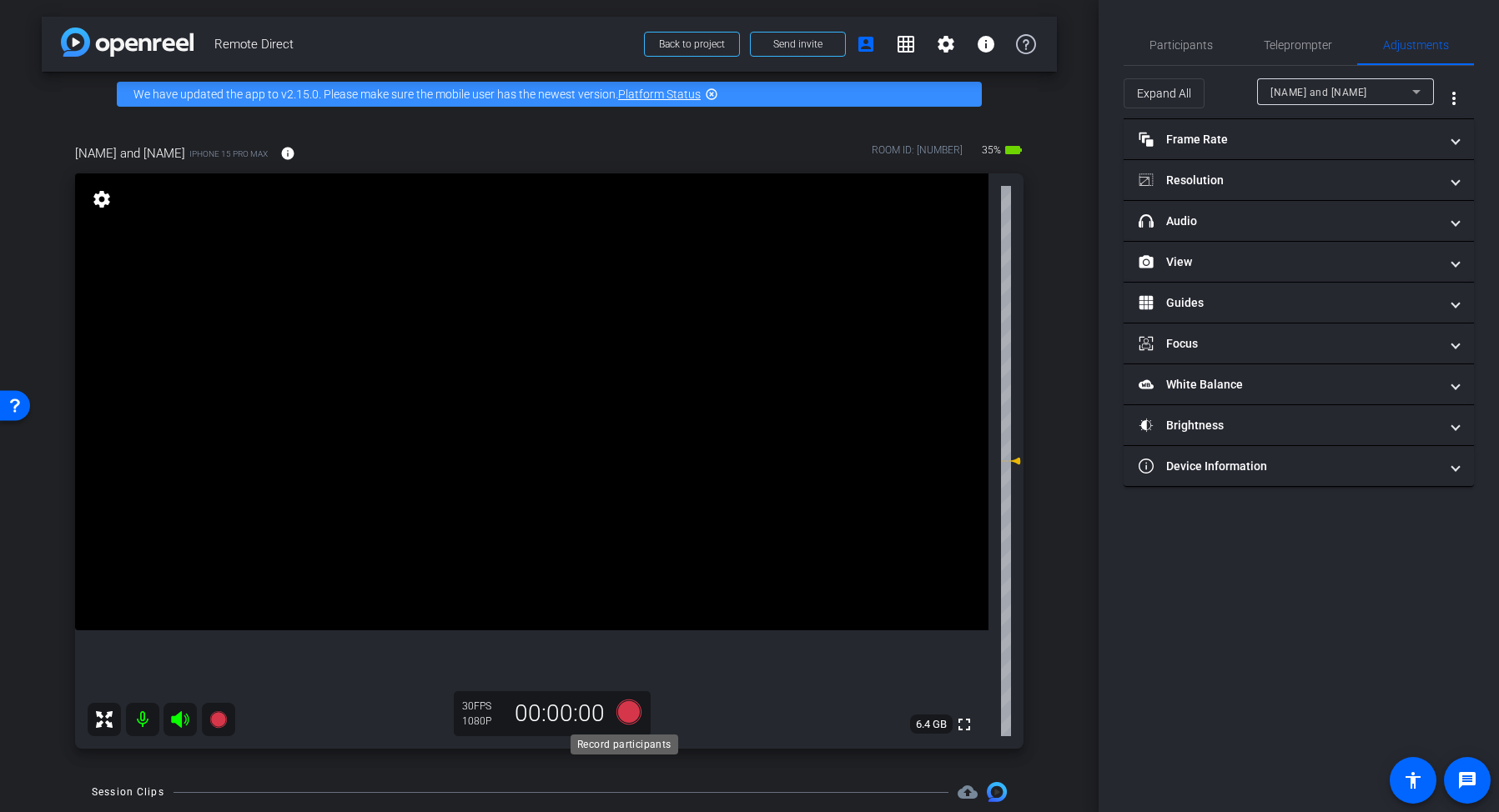 click 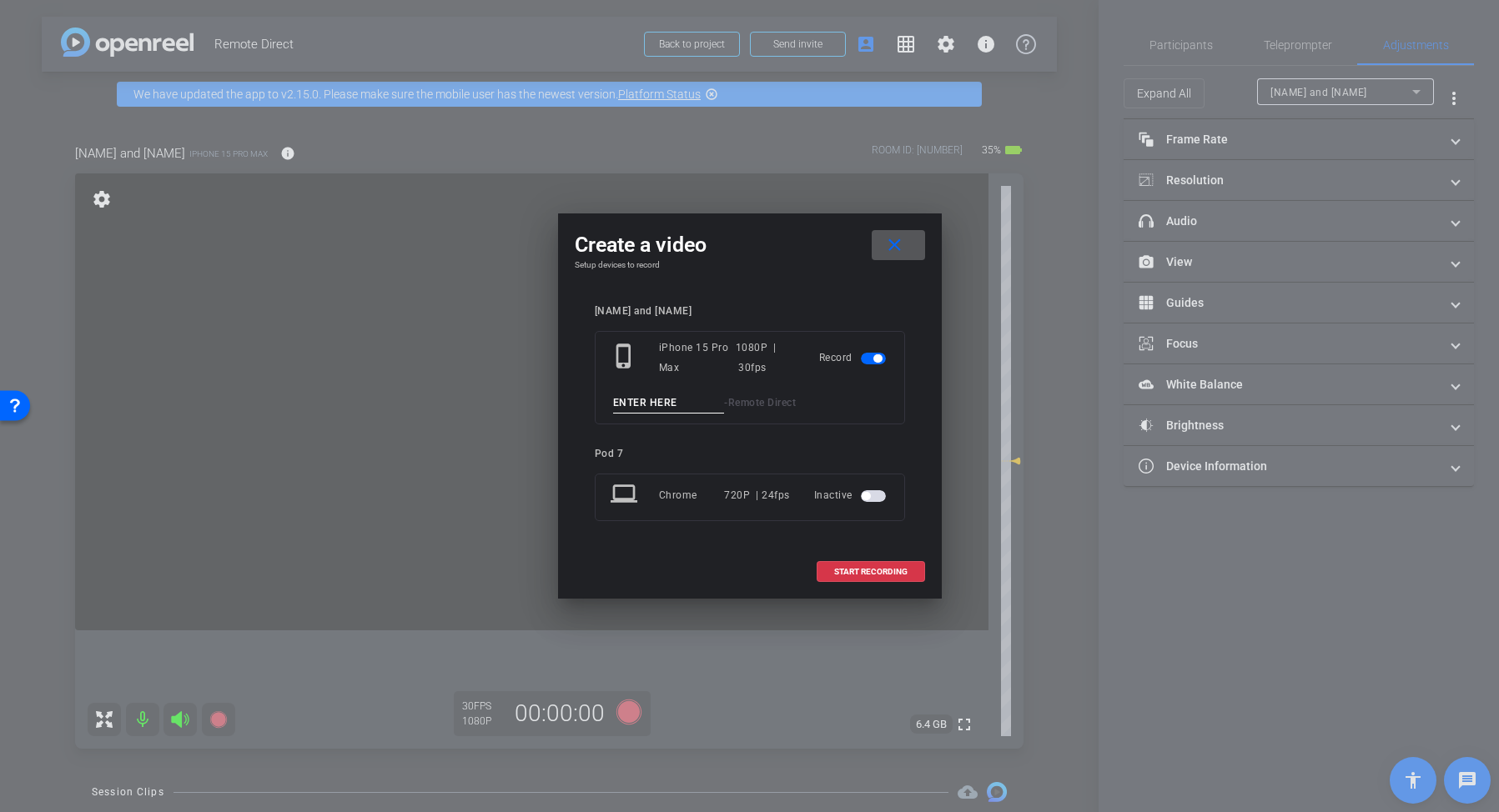 click at bounding box center (669, 403) 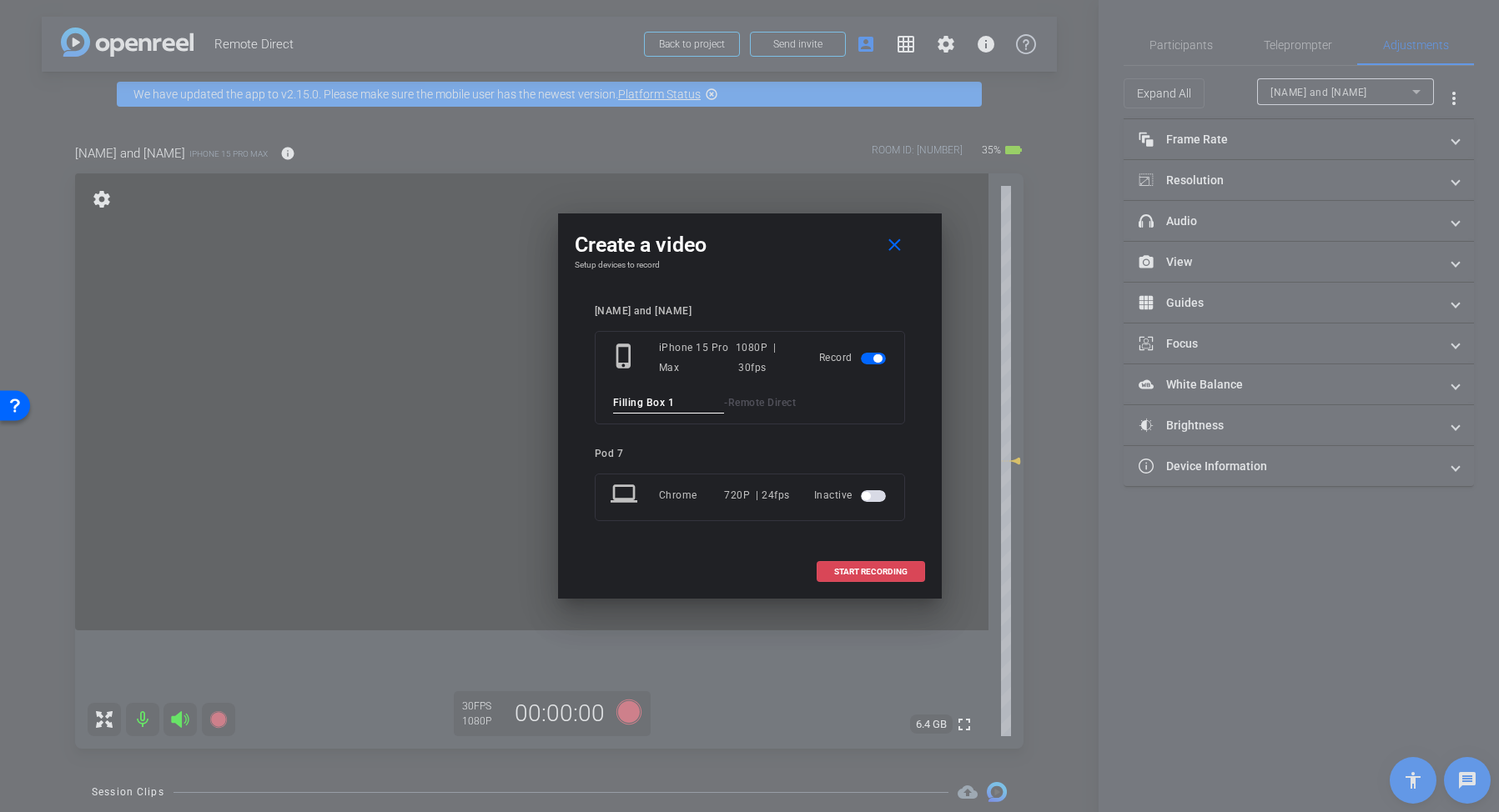 type on "Filling Box 1" 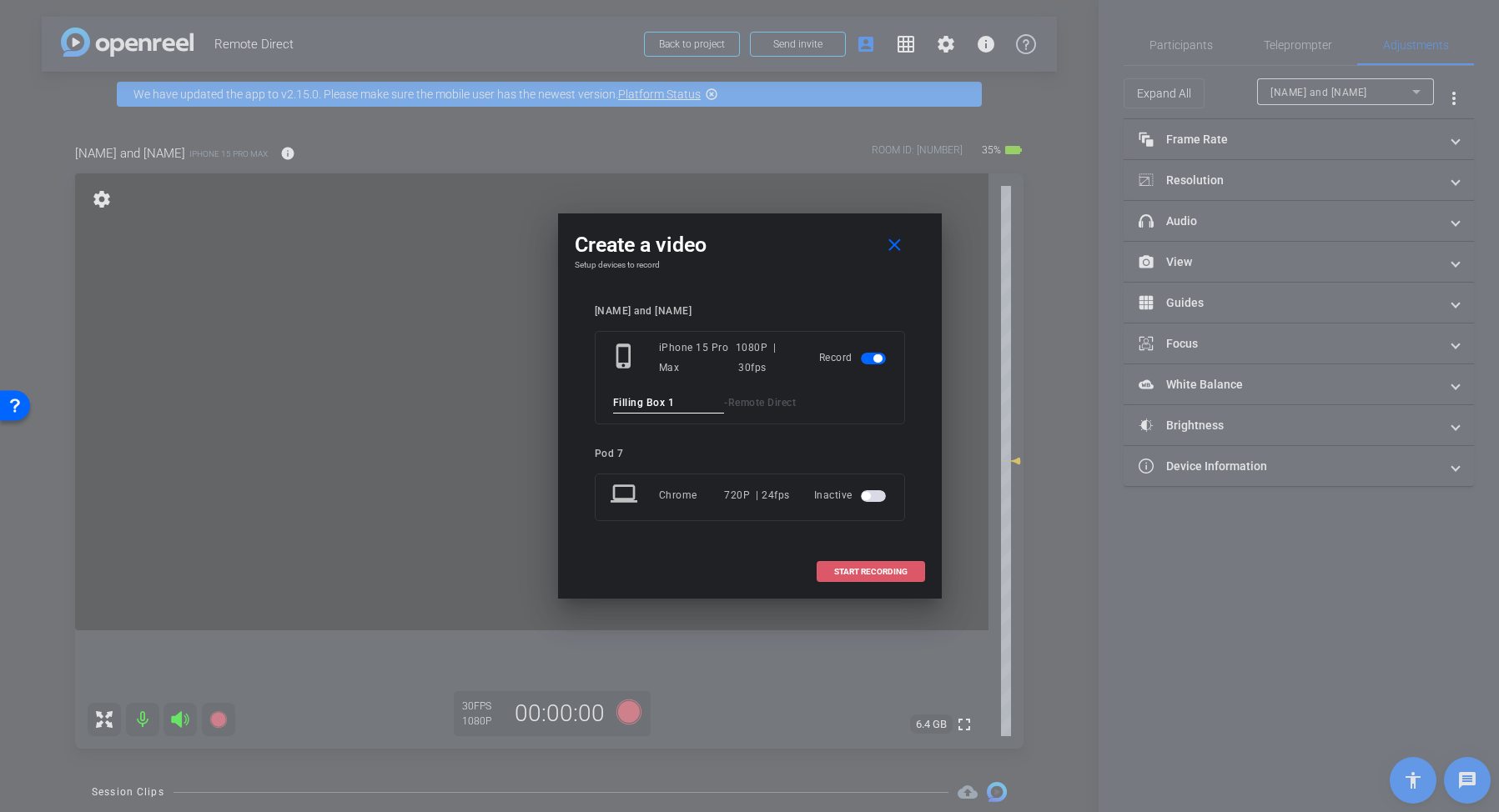 click on "START RECORDING" at bounding box center (871, 572) 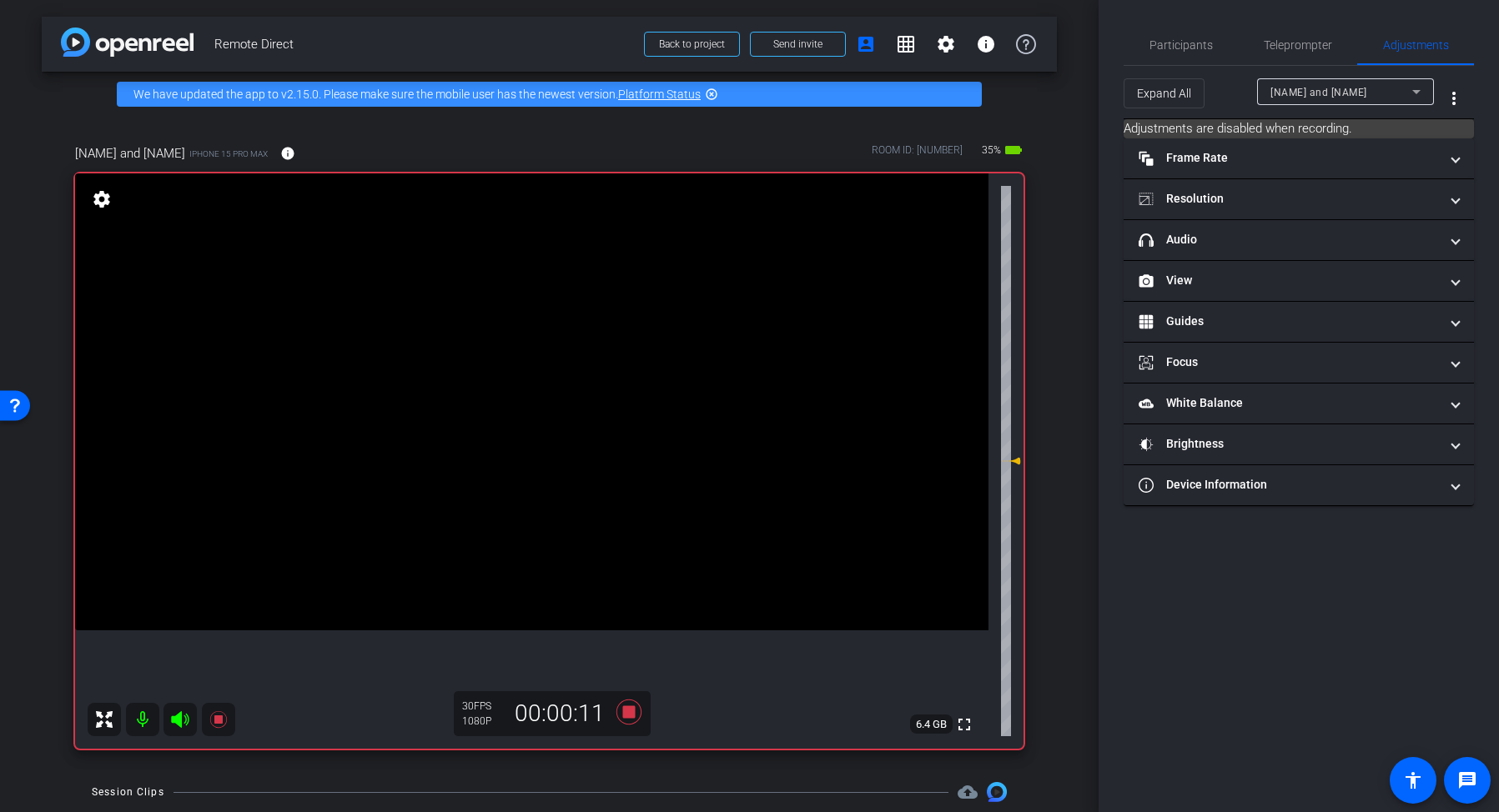 click 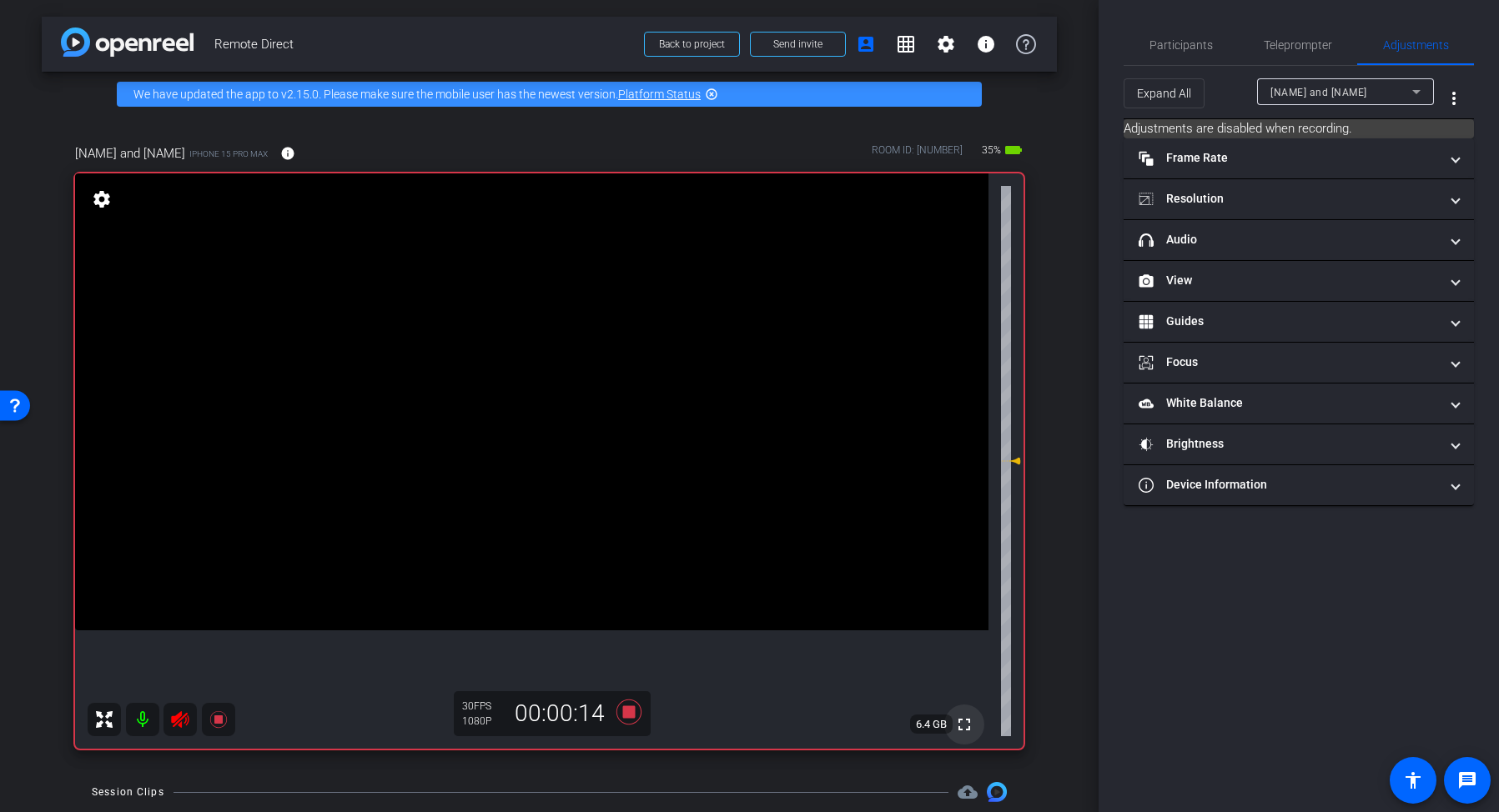 click on "fullscreen" at bounding box center (964, 724) 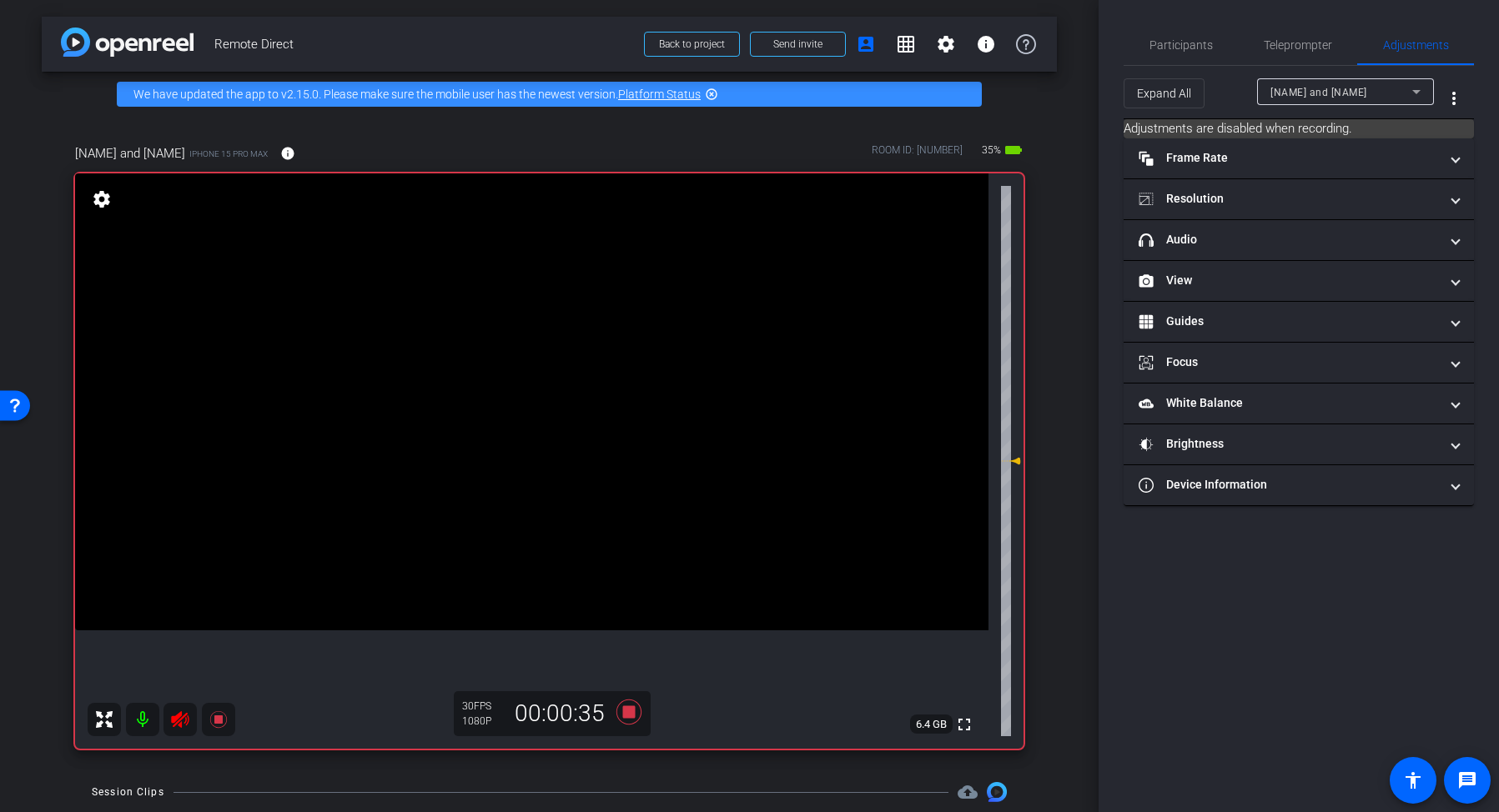 click 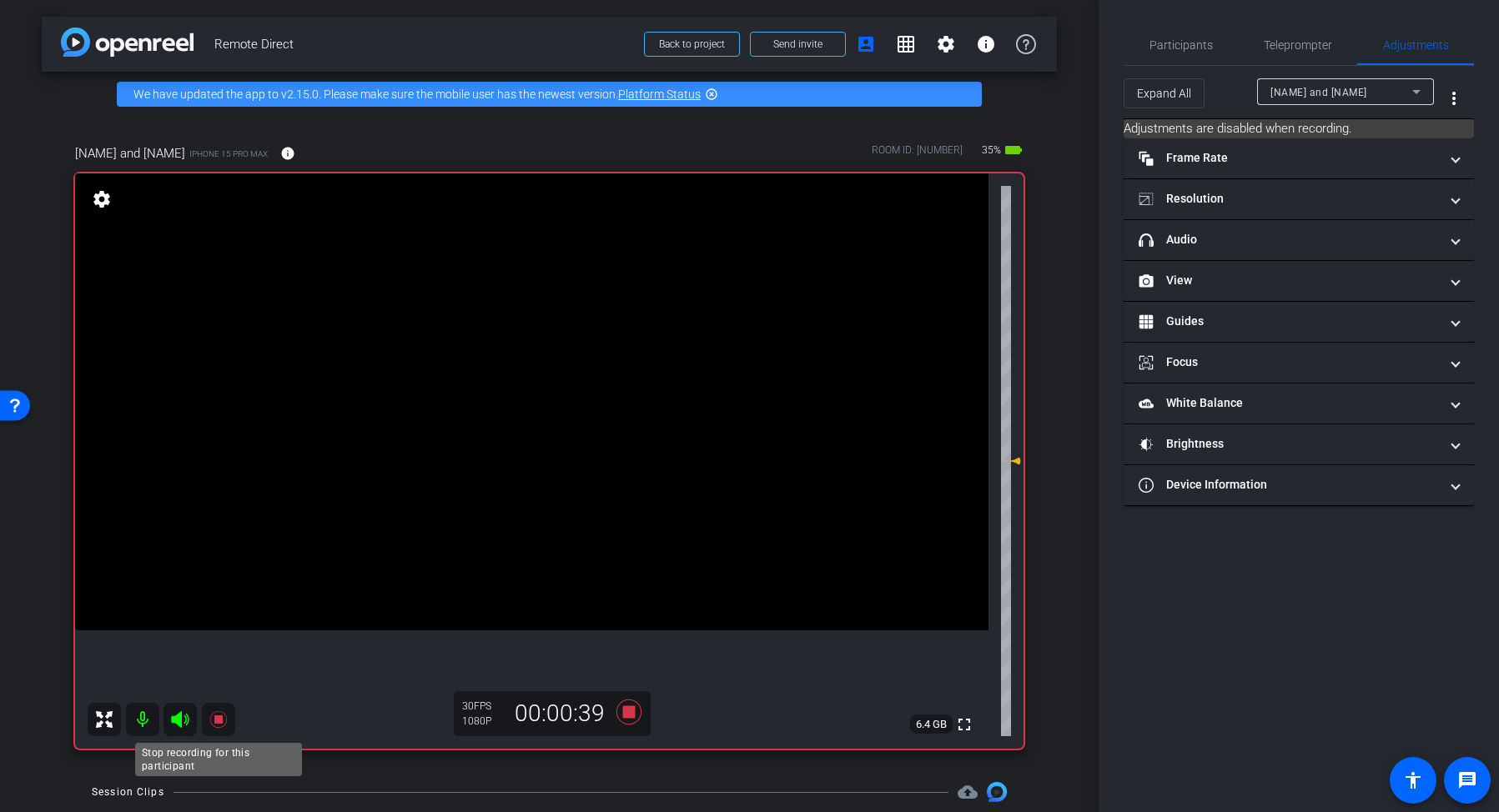 click 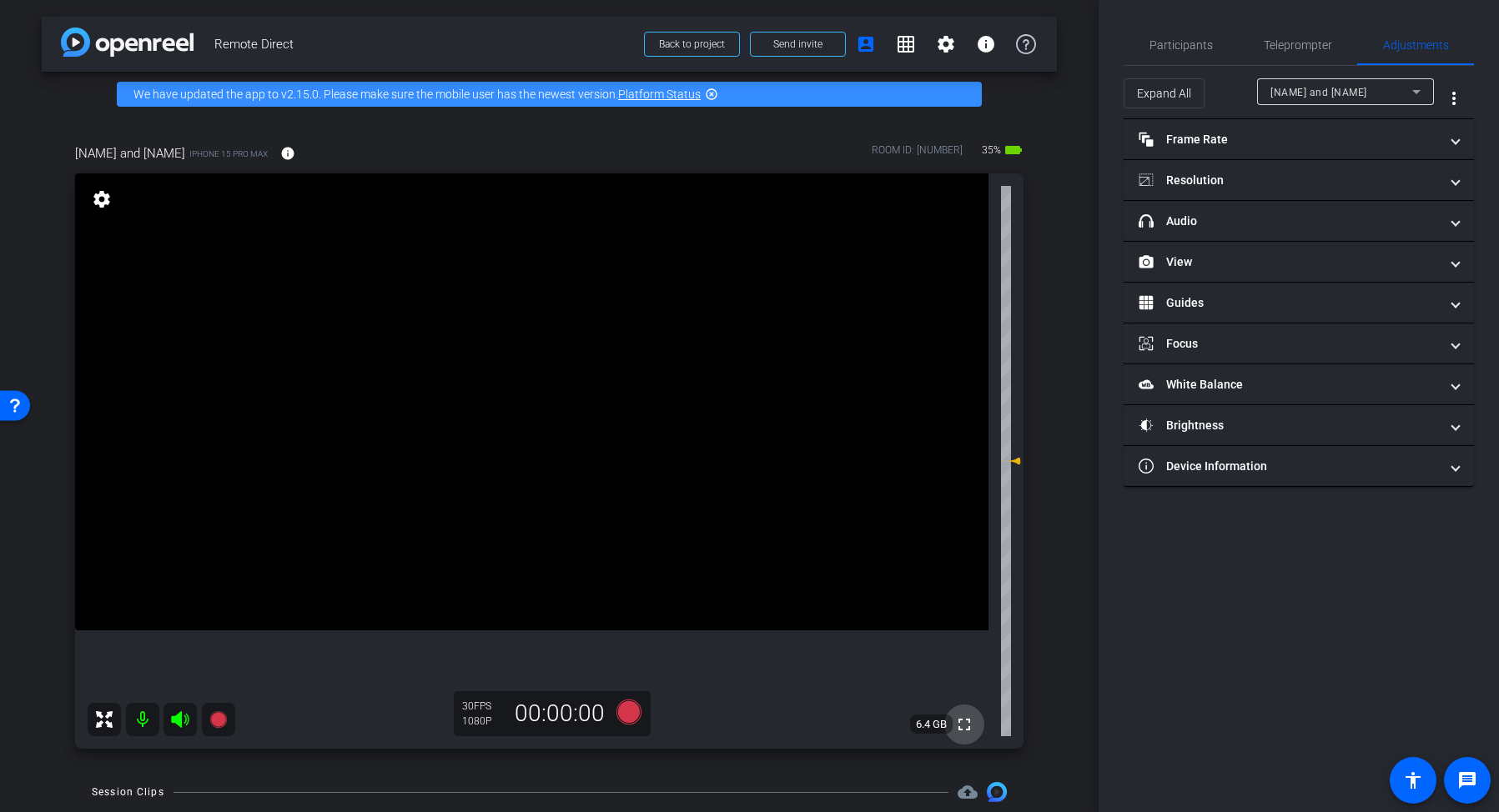 click on "fullscreen" at bounding box center [964, 724] 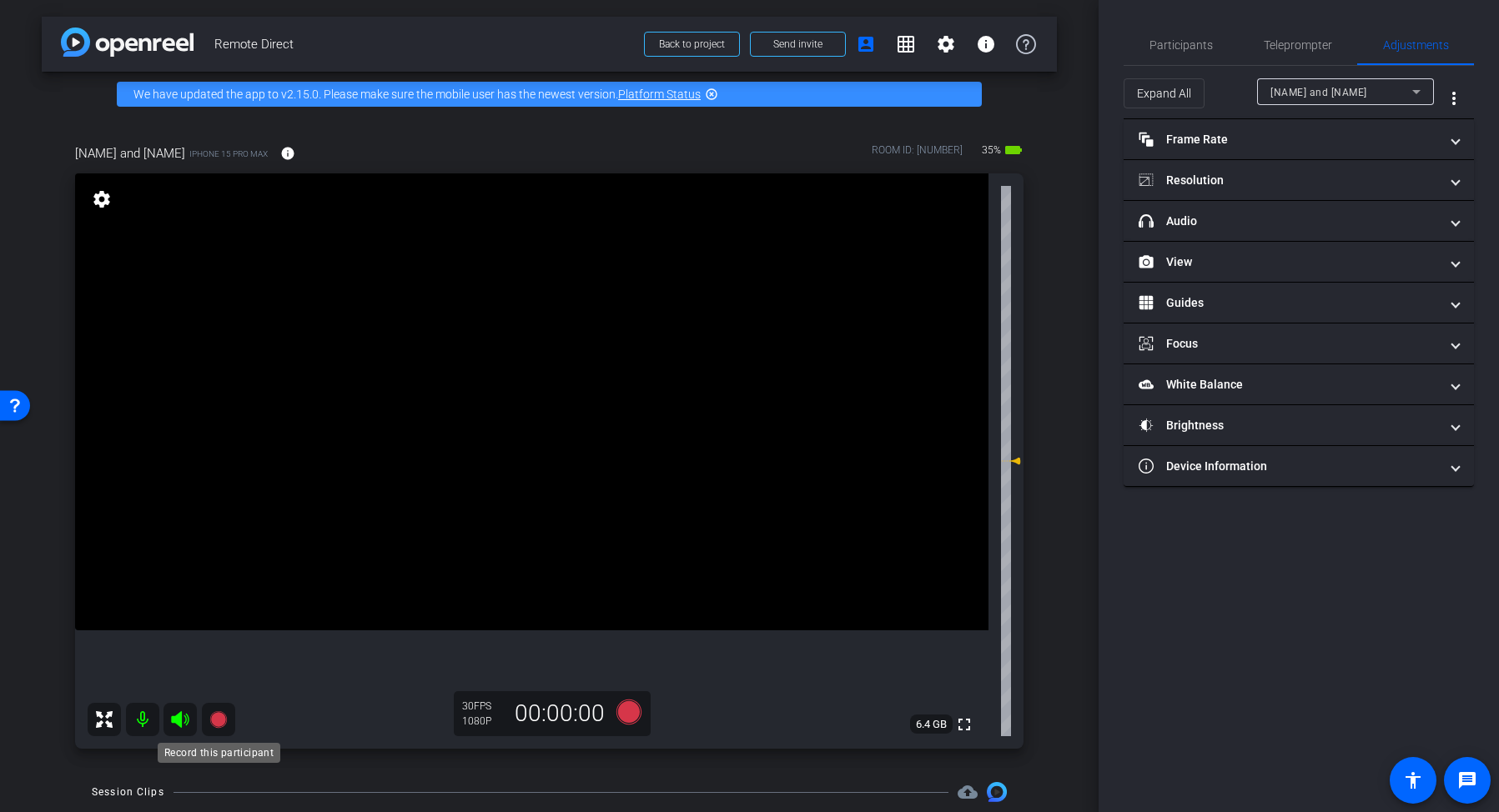 click 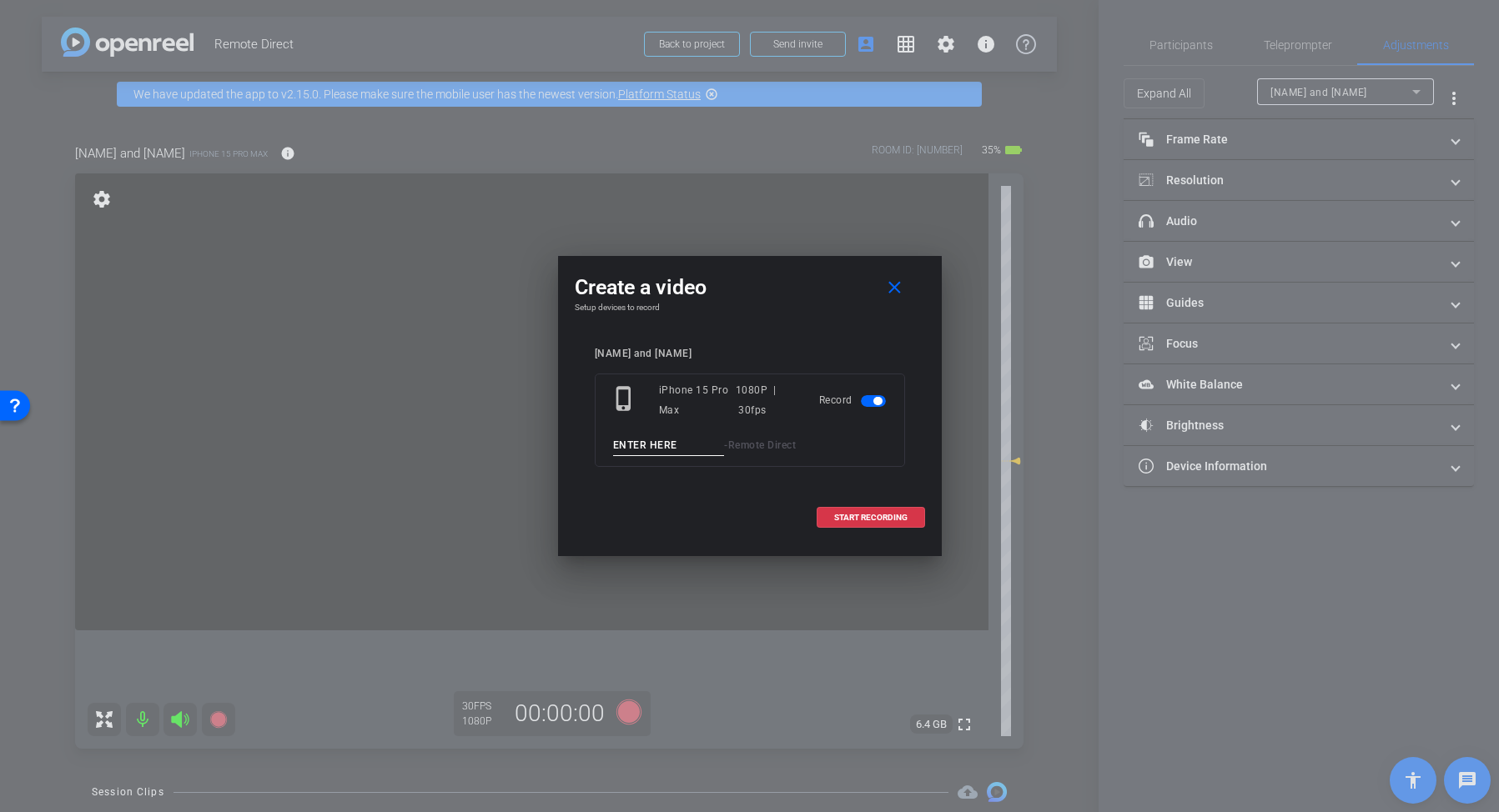 click at bounding box center (669, 445) 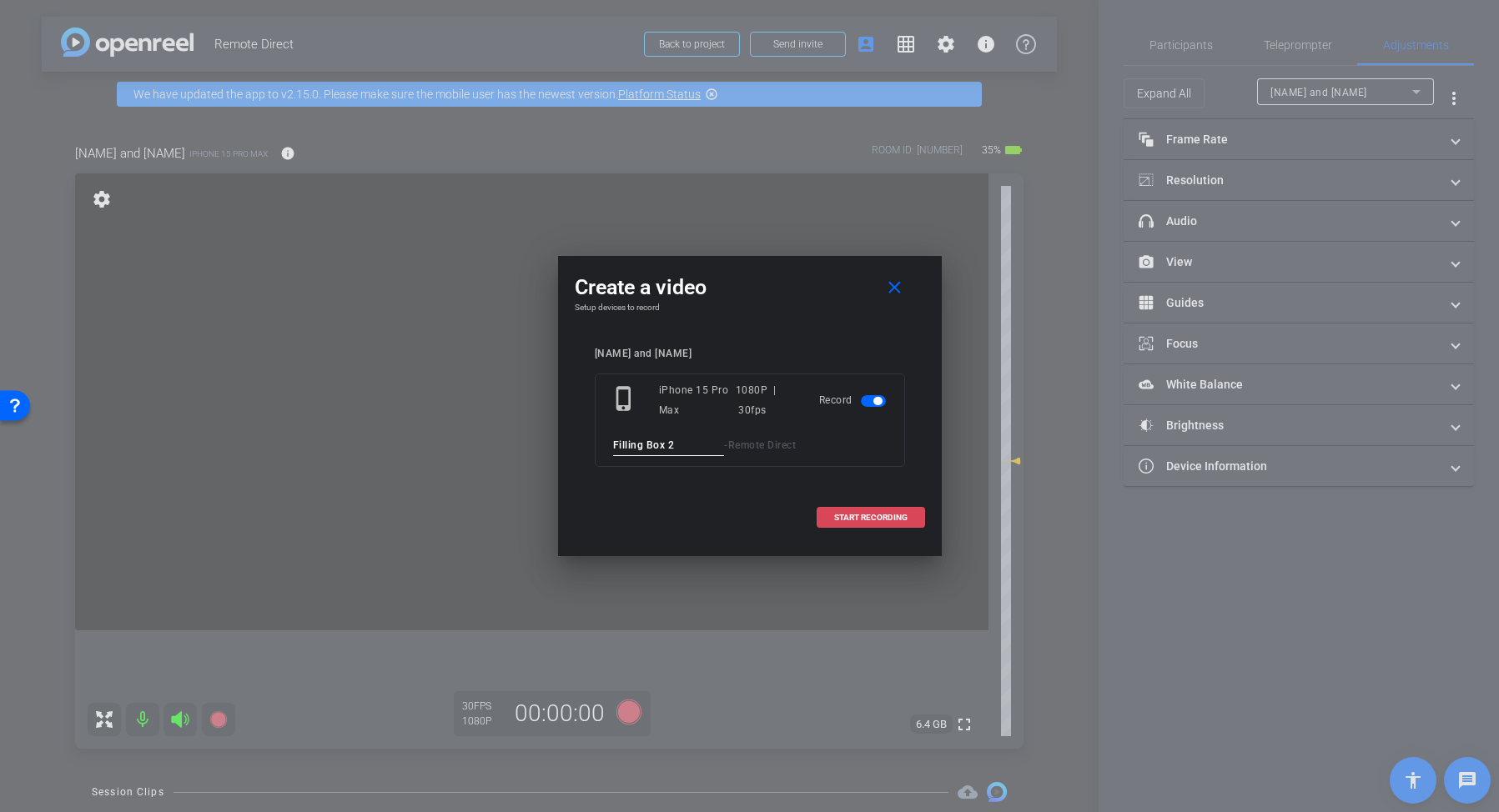 type on "Filling Box 2" 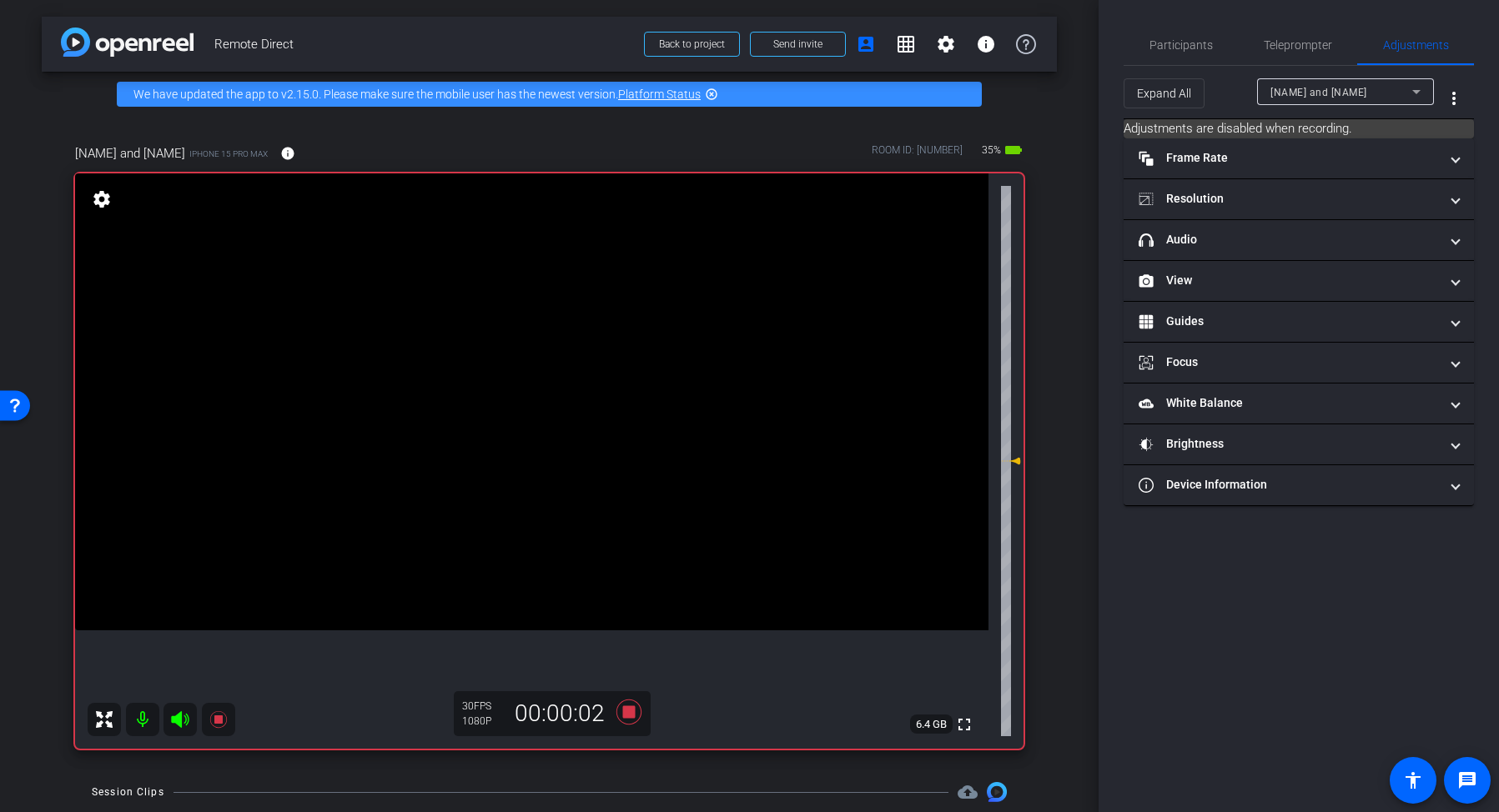 click 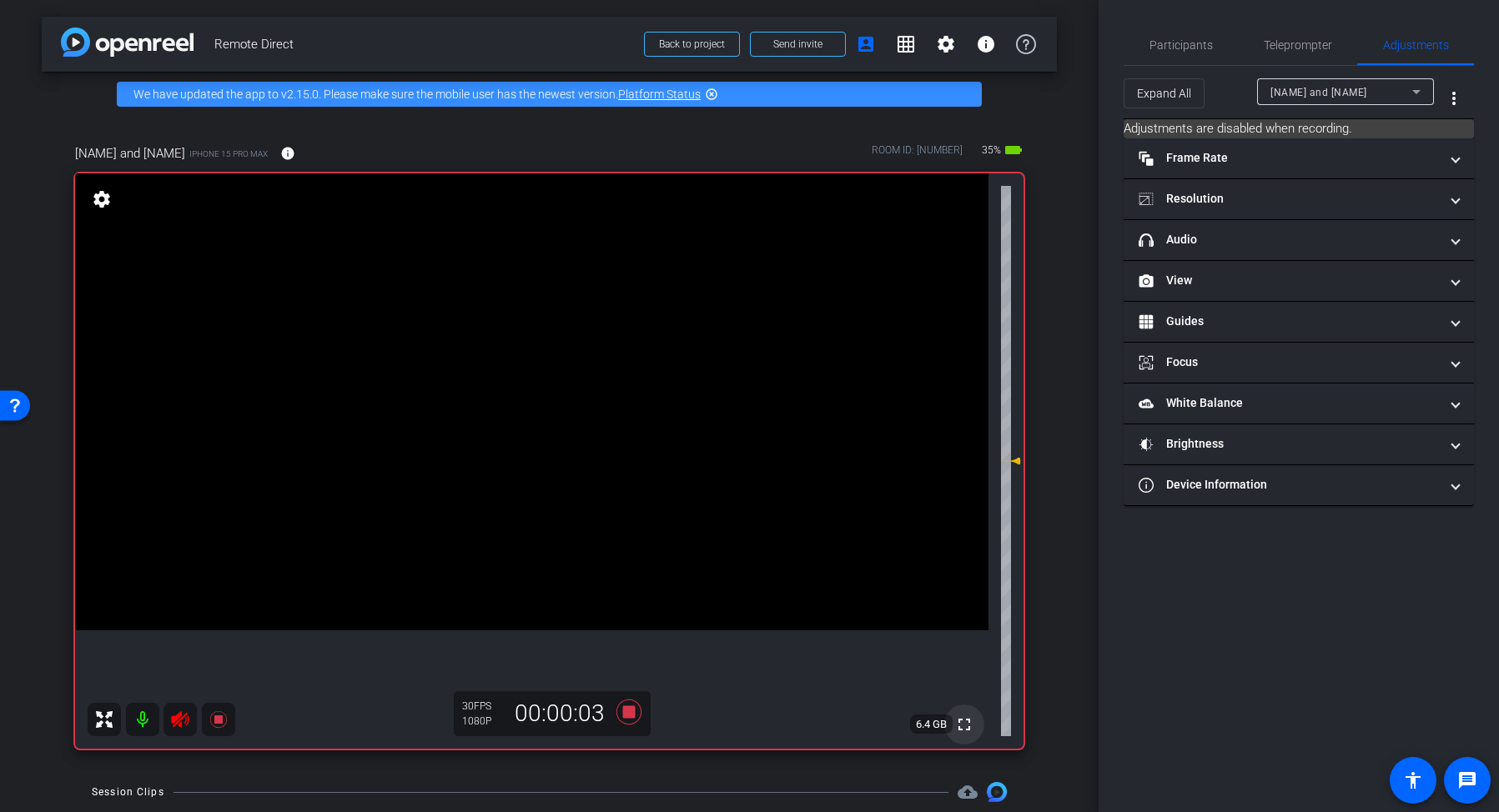 click on "fullscreen" at bounding box center (964, 724) 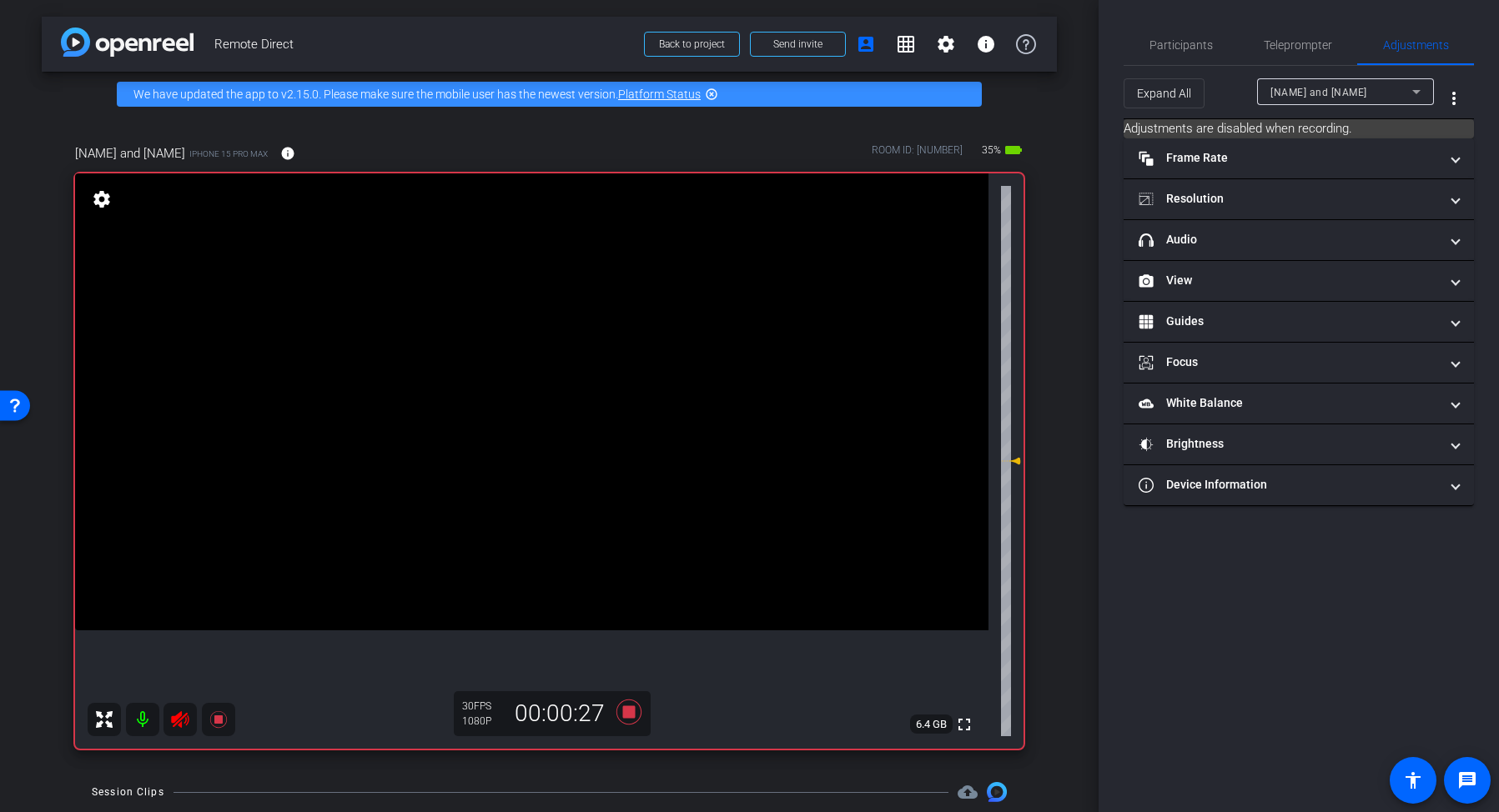 click 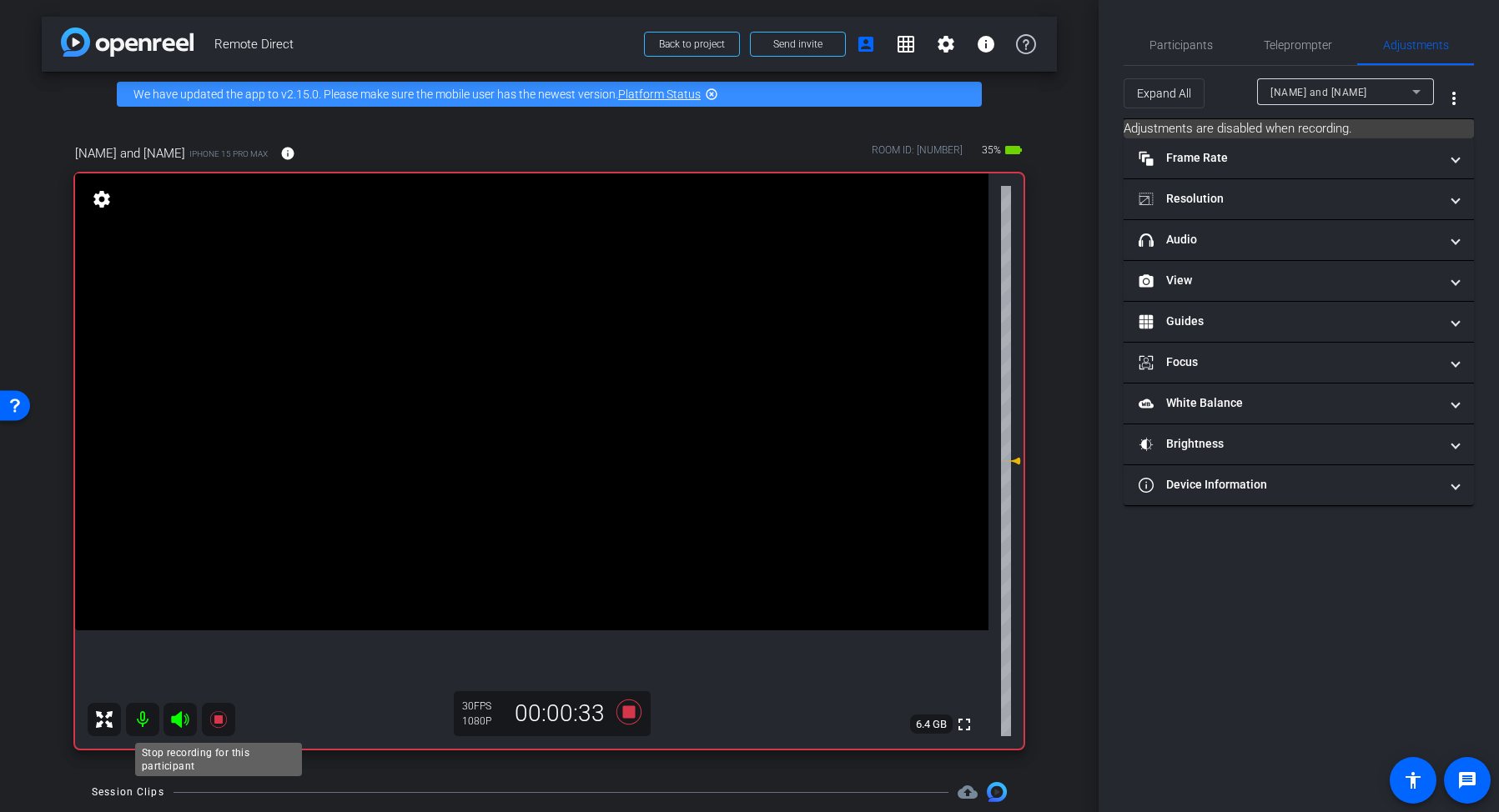 click 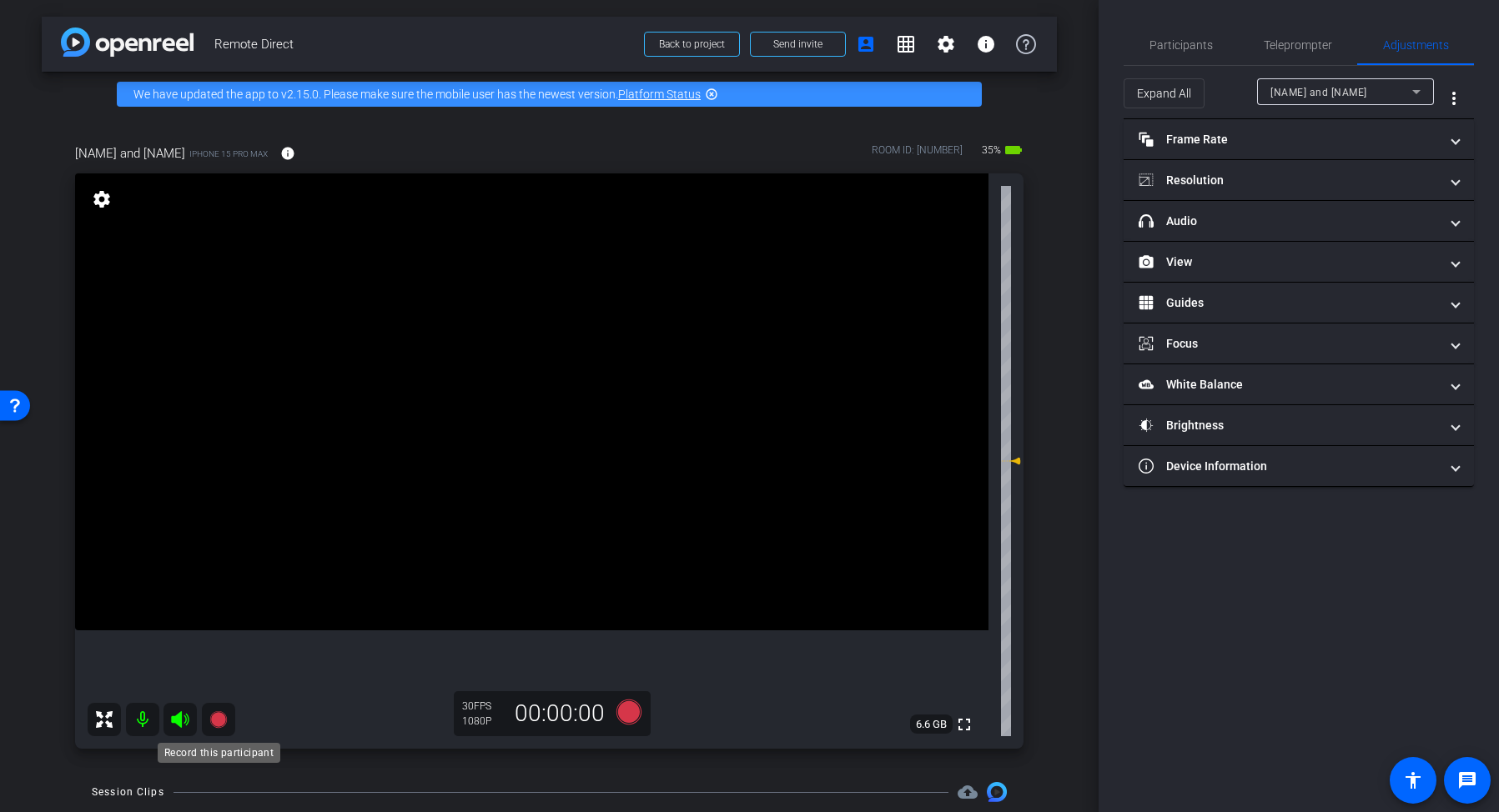 click 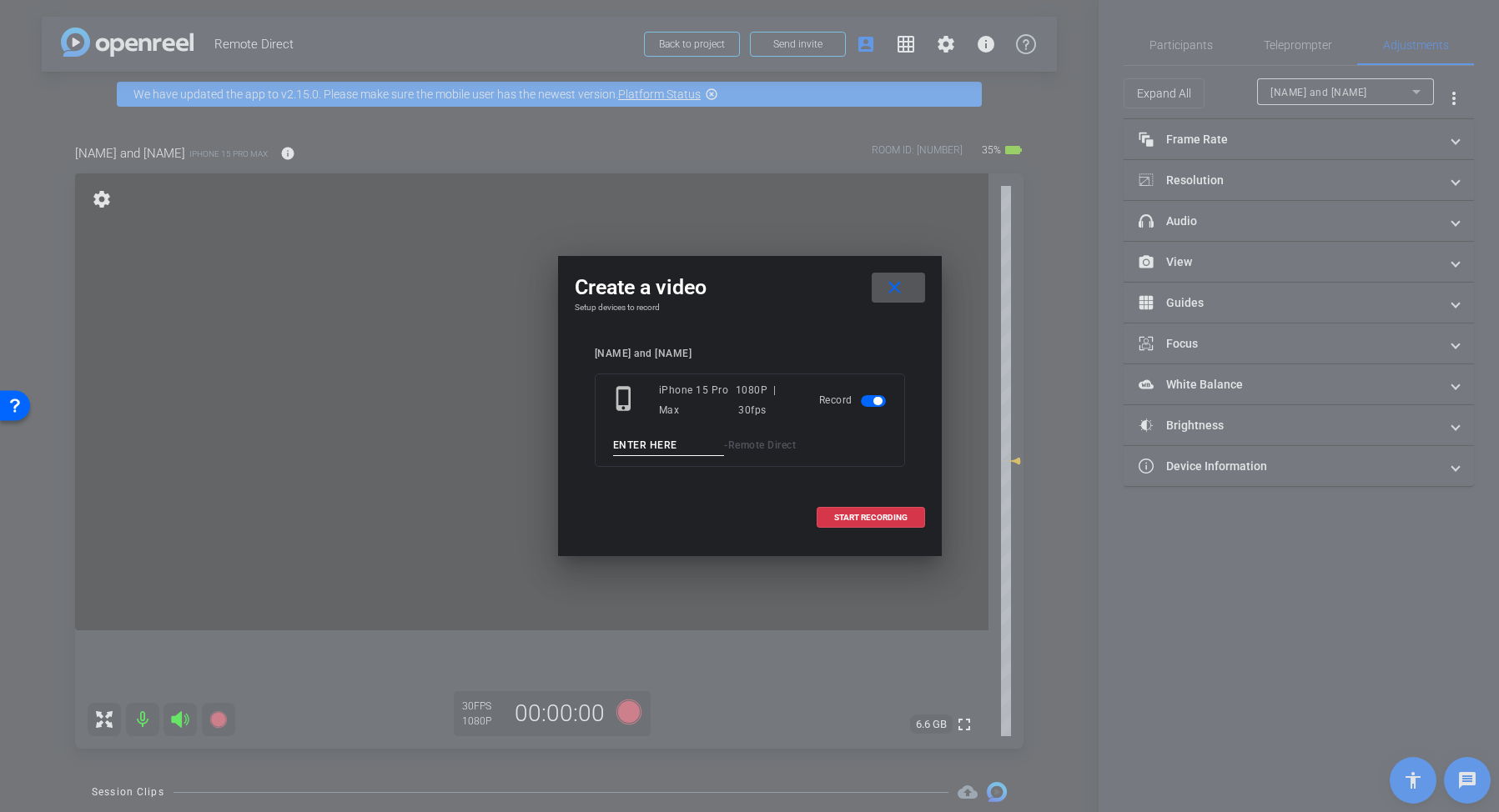 click at bounding box center [669, 445] 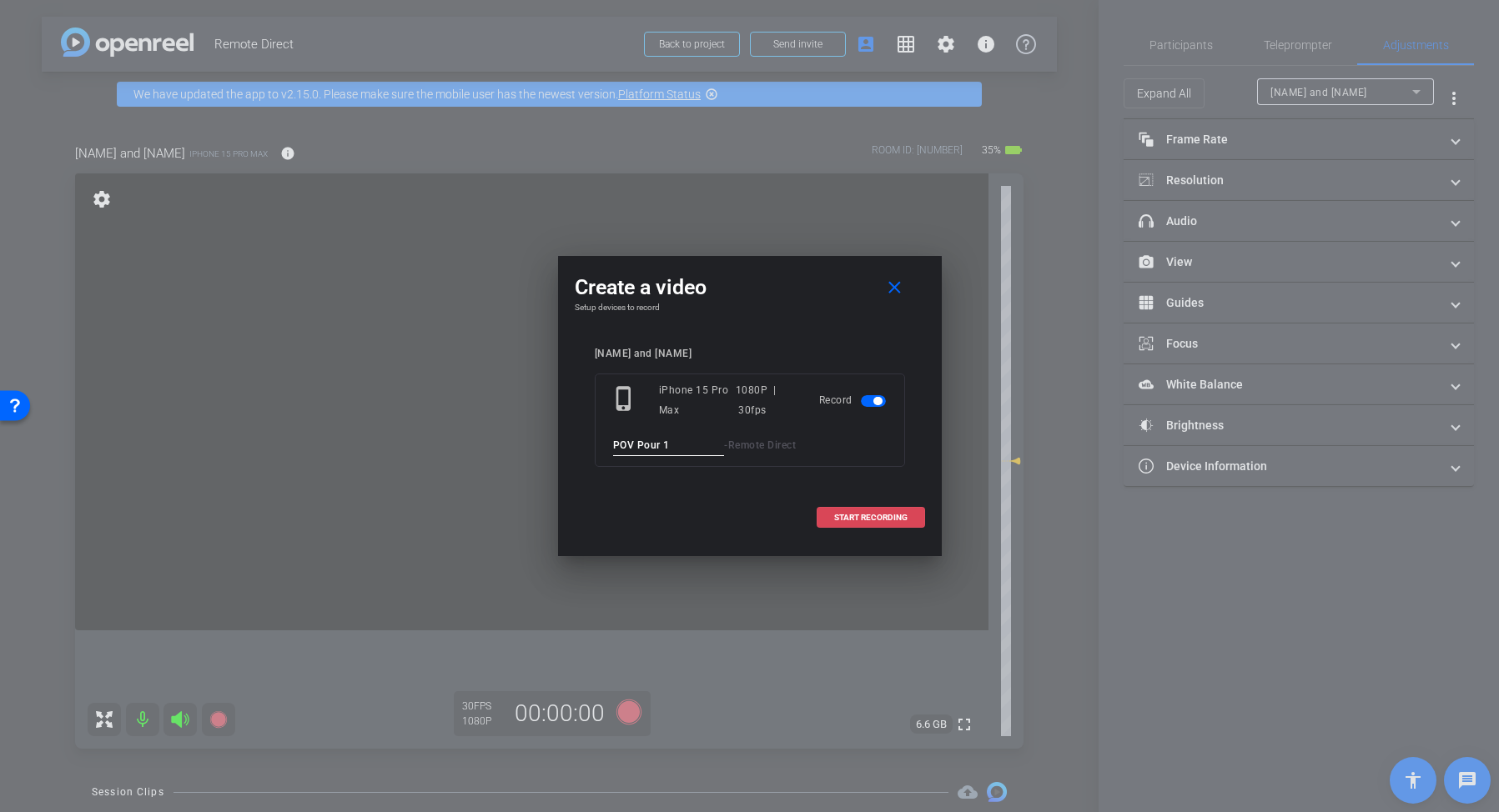 type on "POV Pour 1" 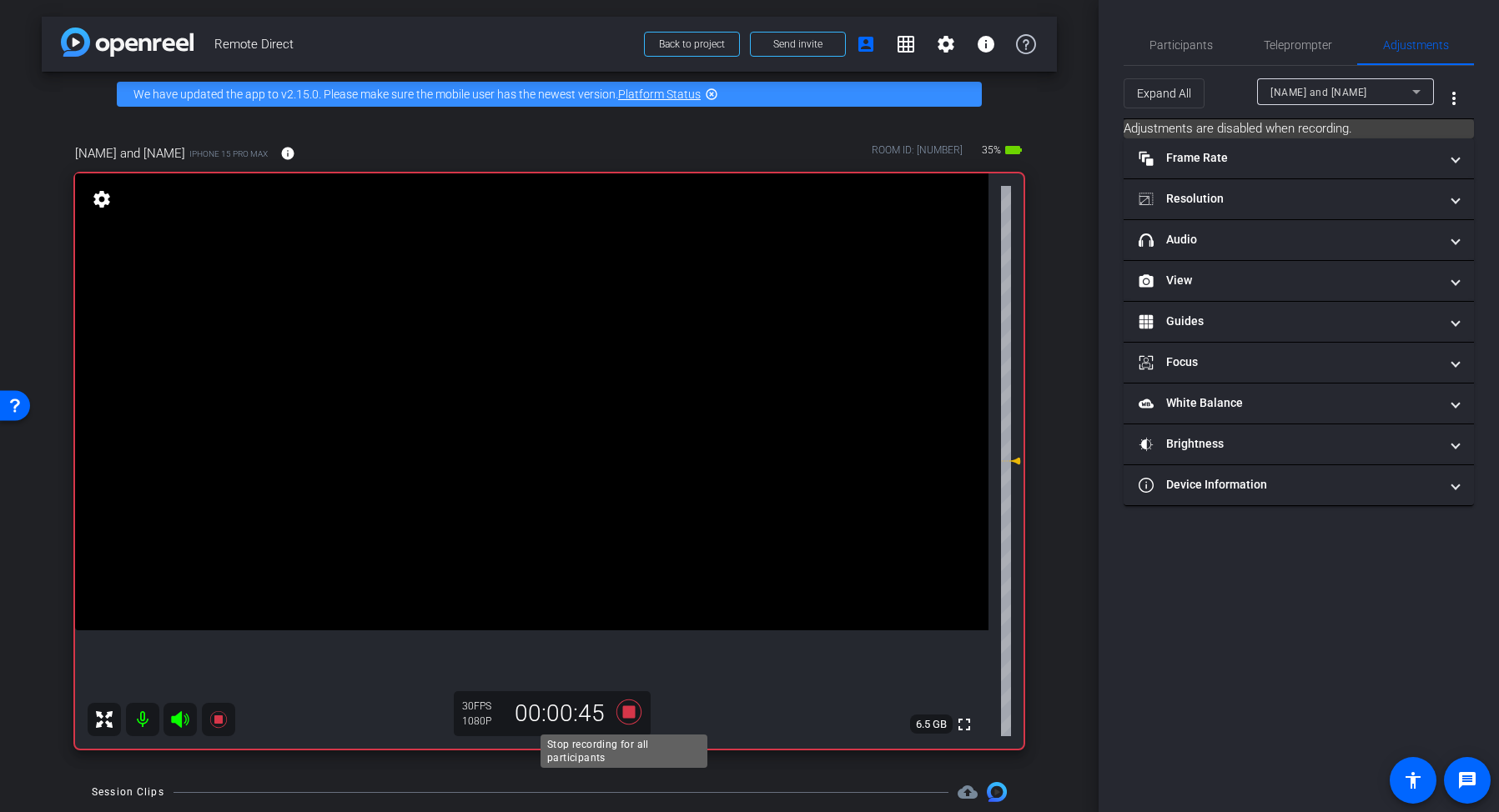 click 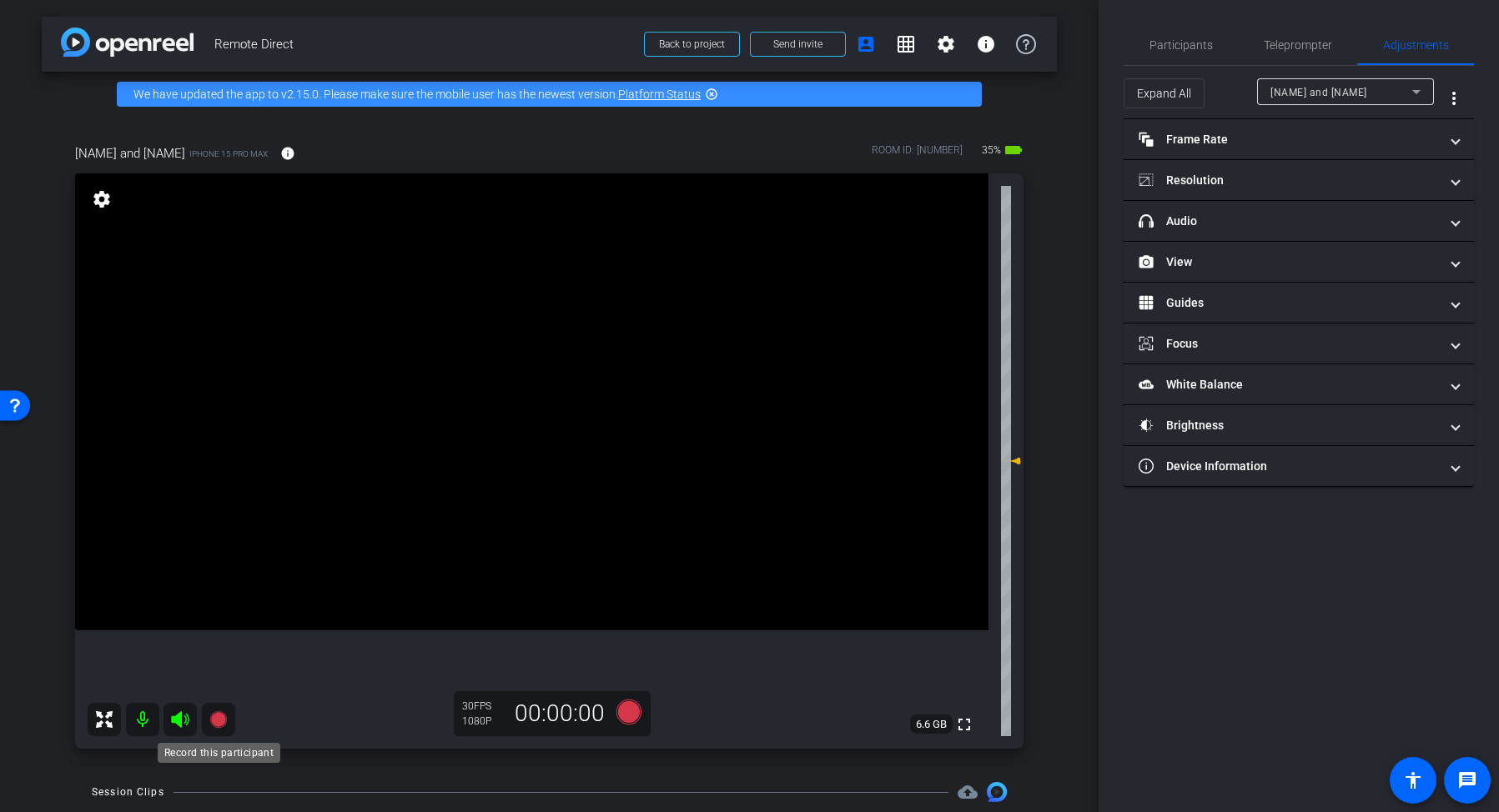 click 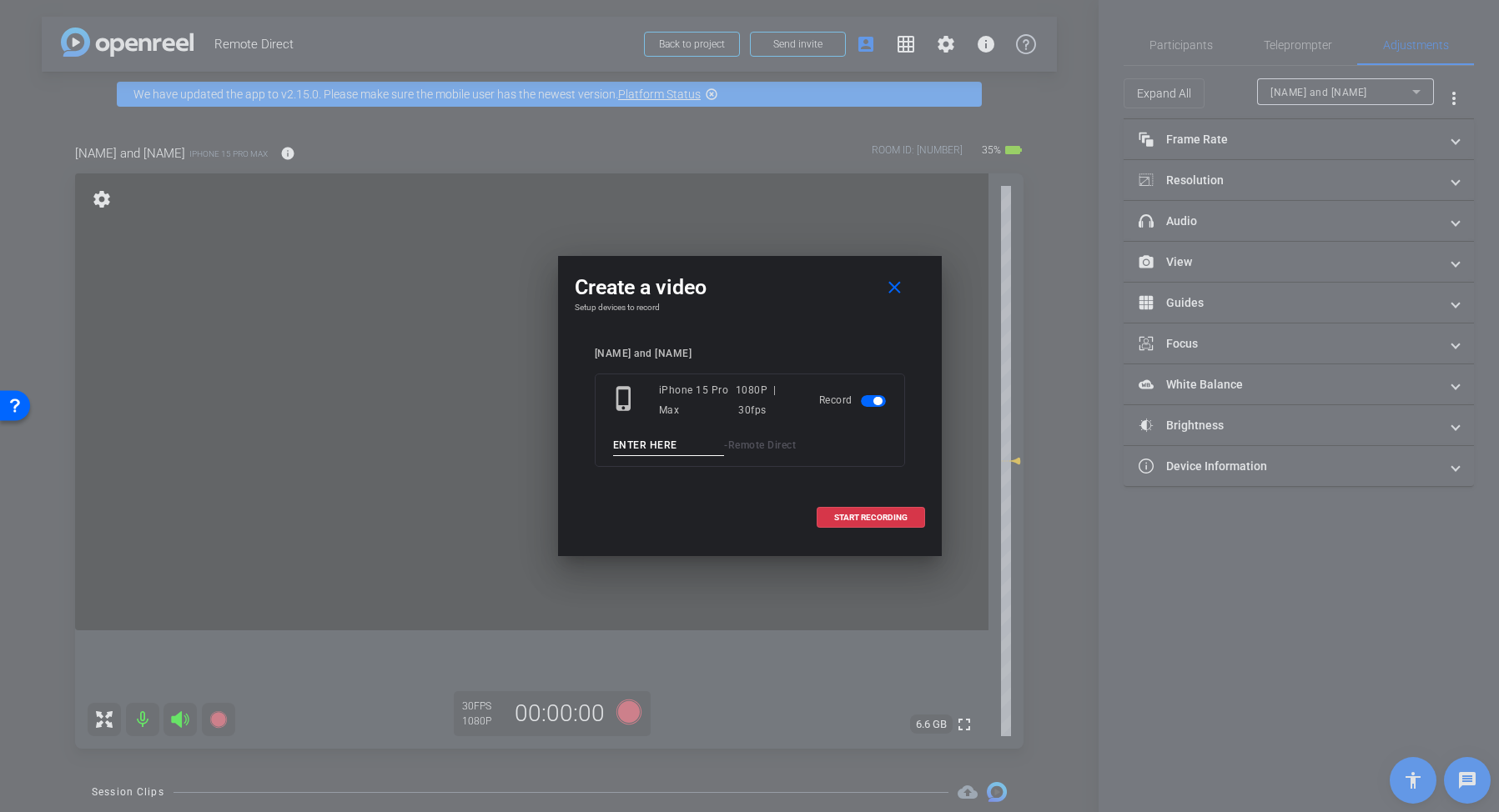click at bounding box center [669, 445] 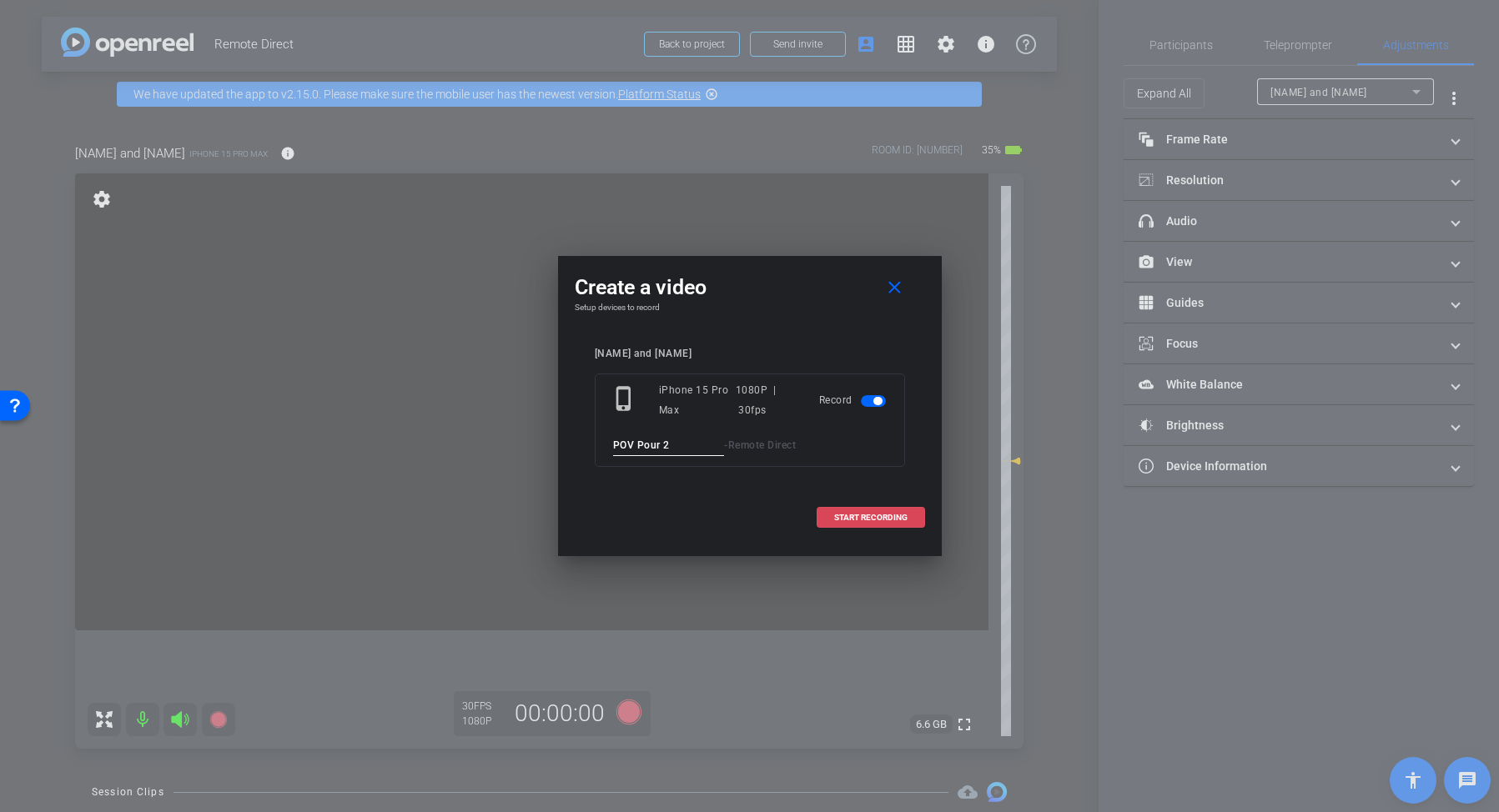 type on "POV Pour 2" 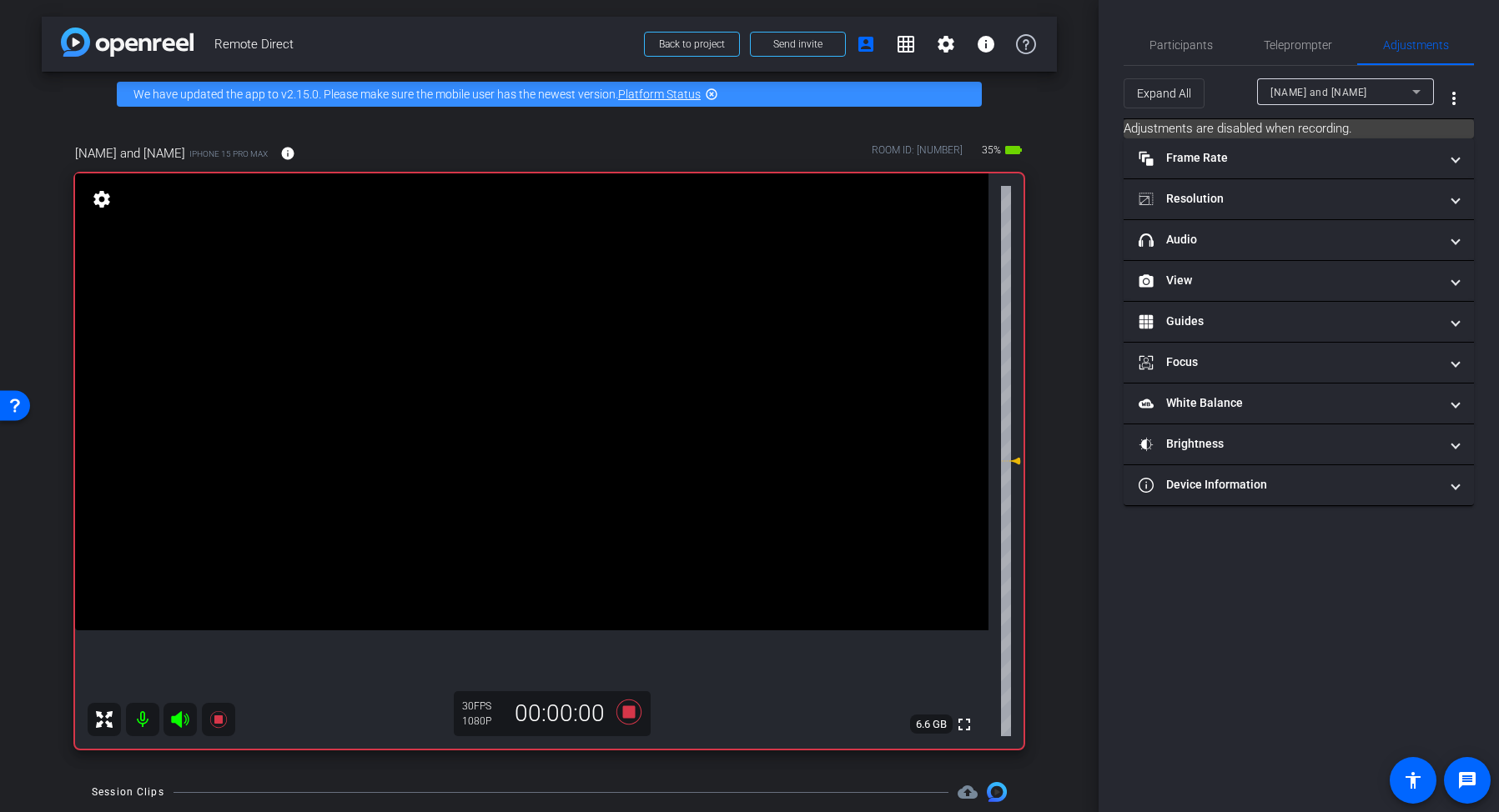 click 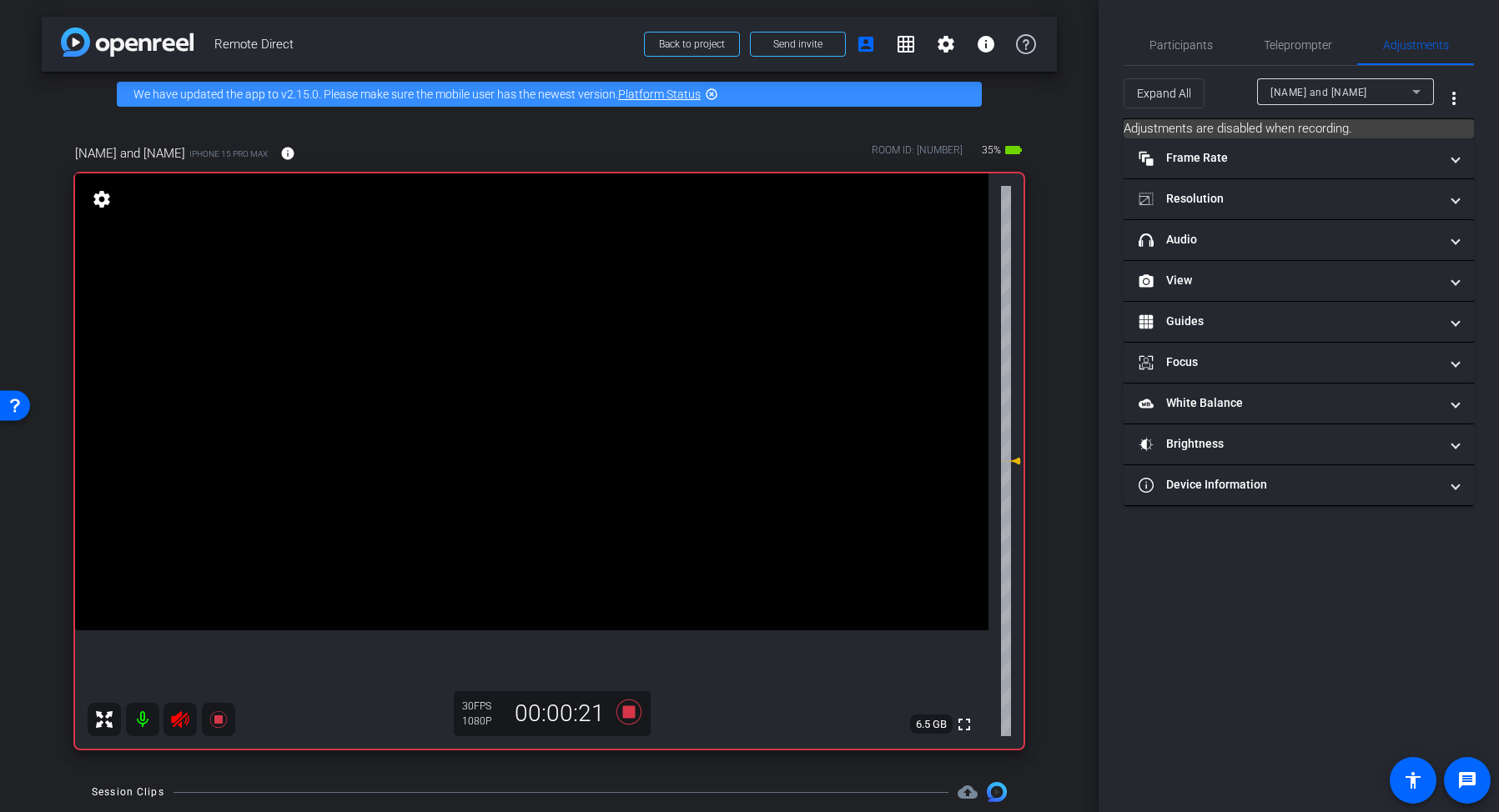 click 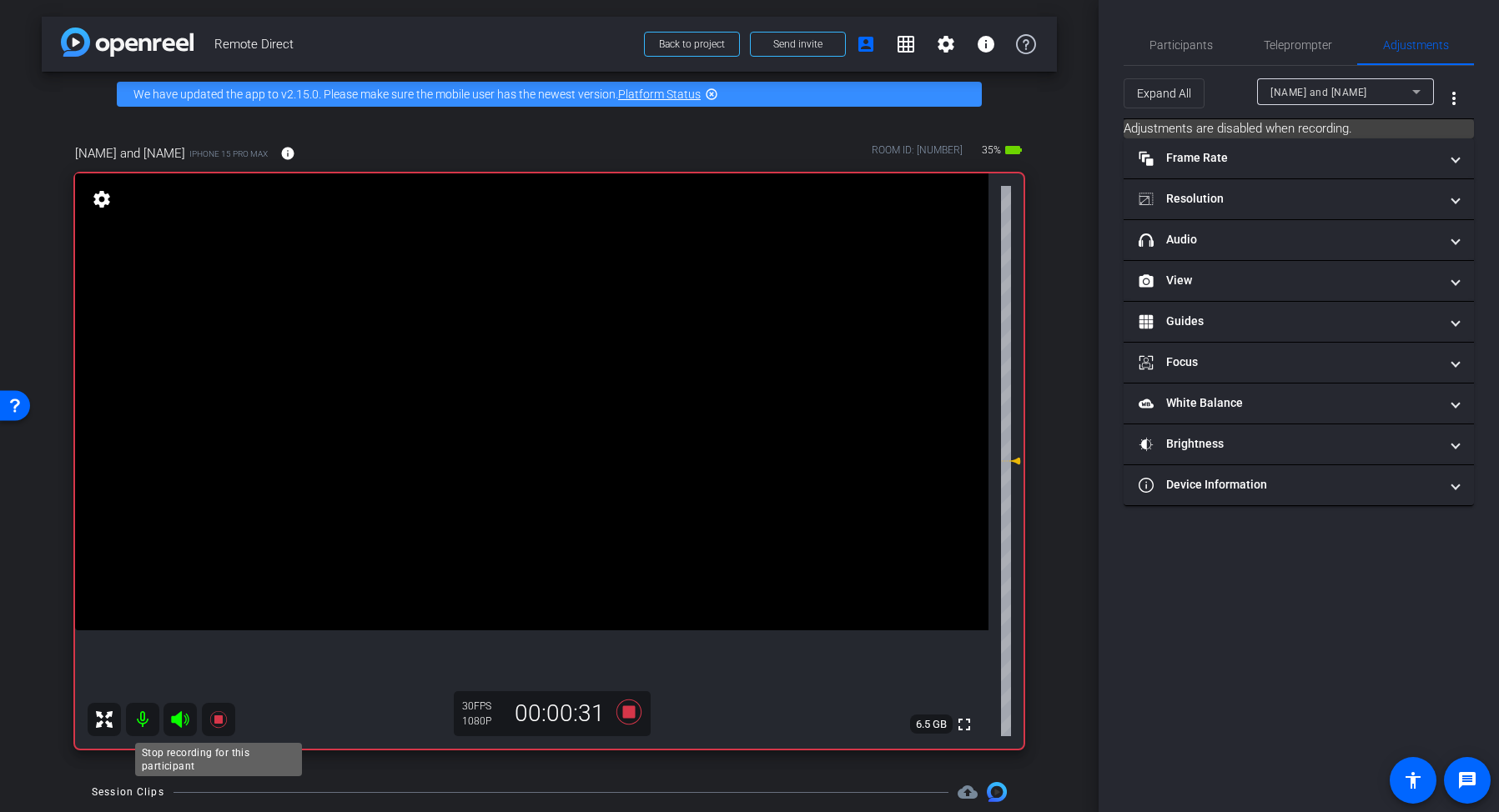 click 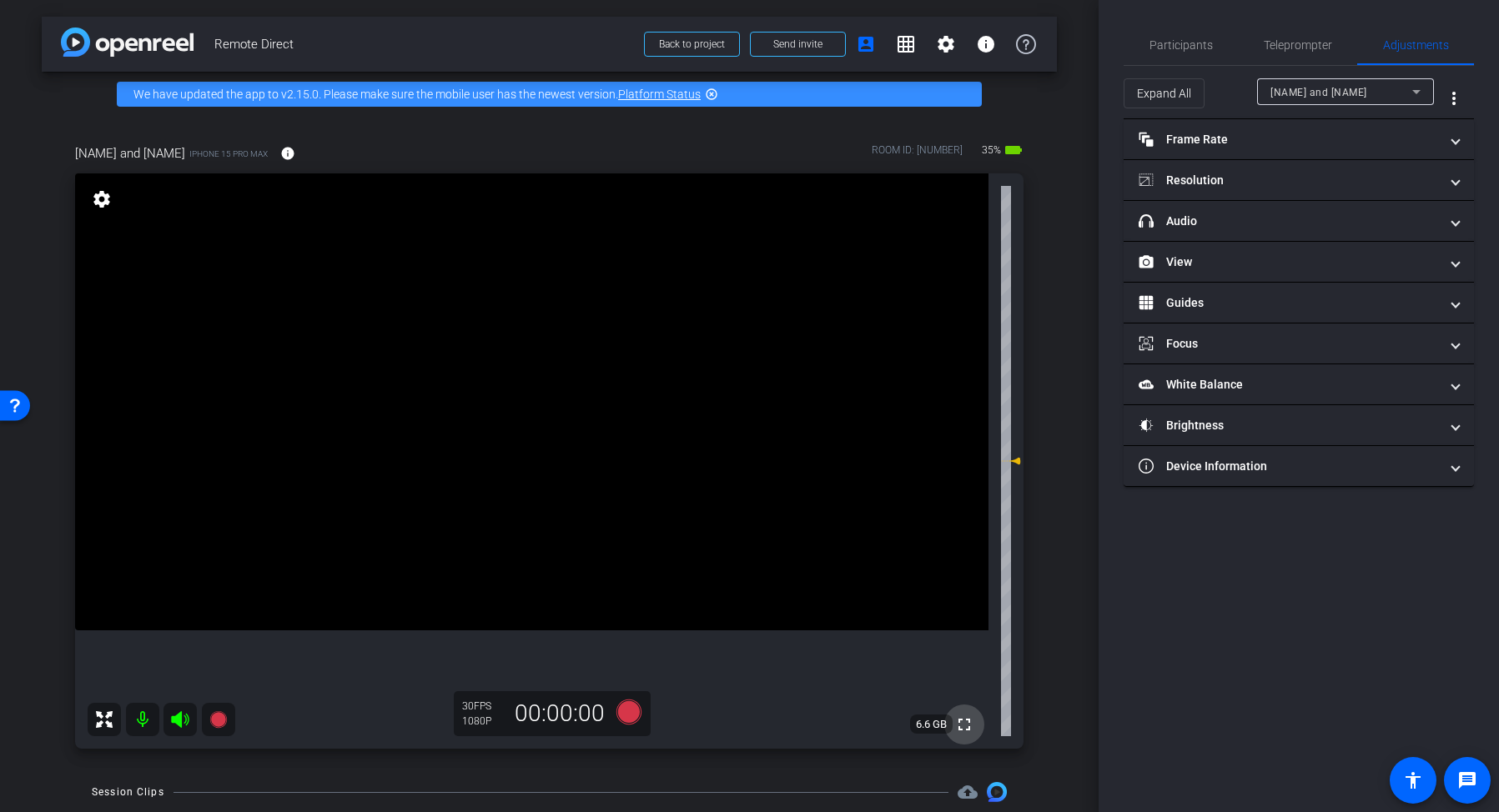 click on "fullscreen" at bounding box center (964, 724) 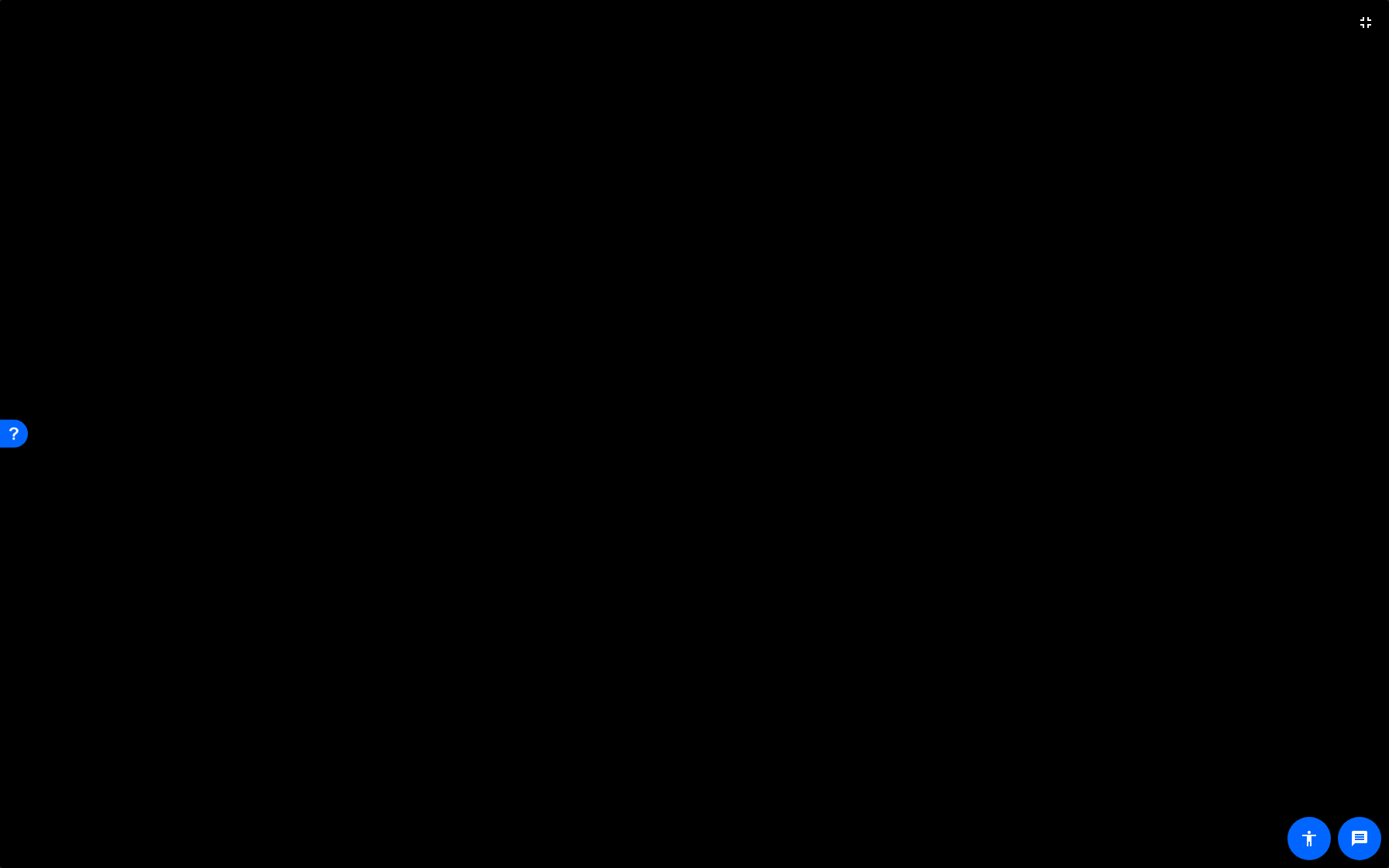 click at bounding box center [694, 434] 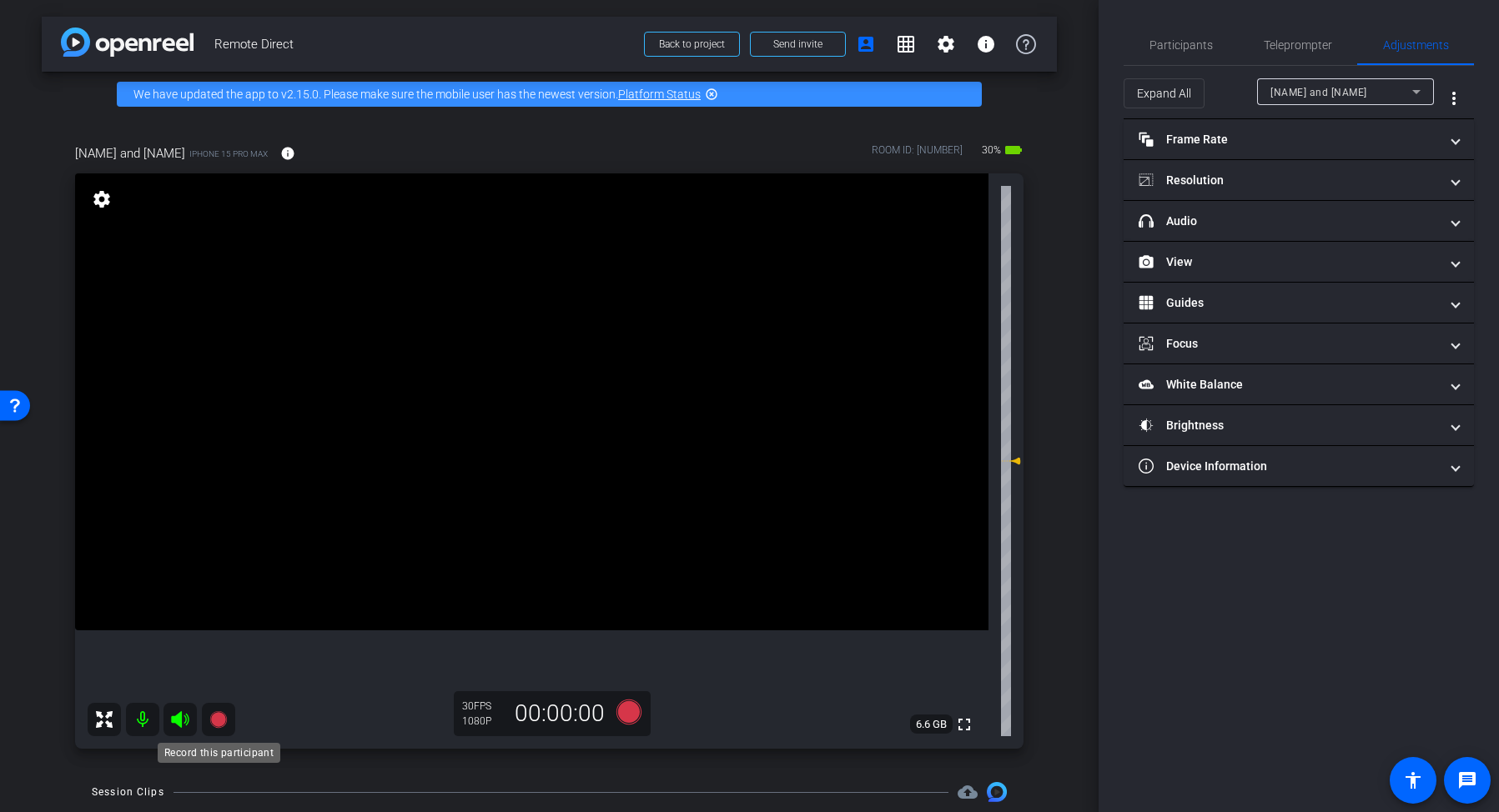 click 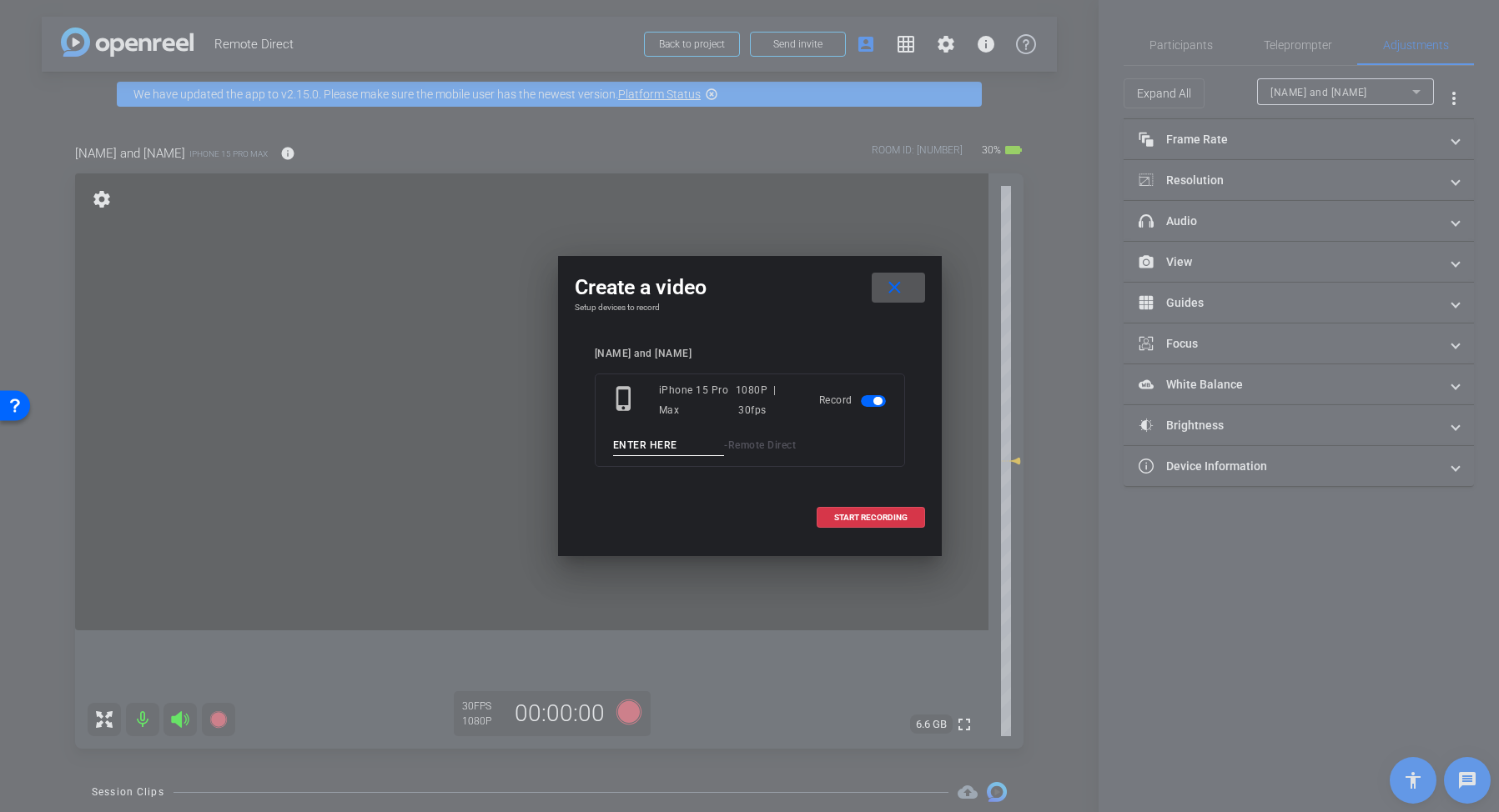 click at bounding box center [669, 445] 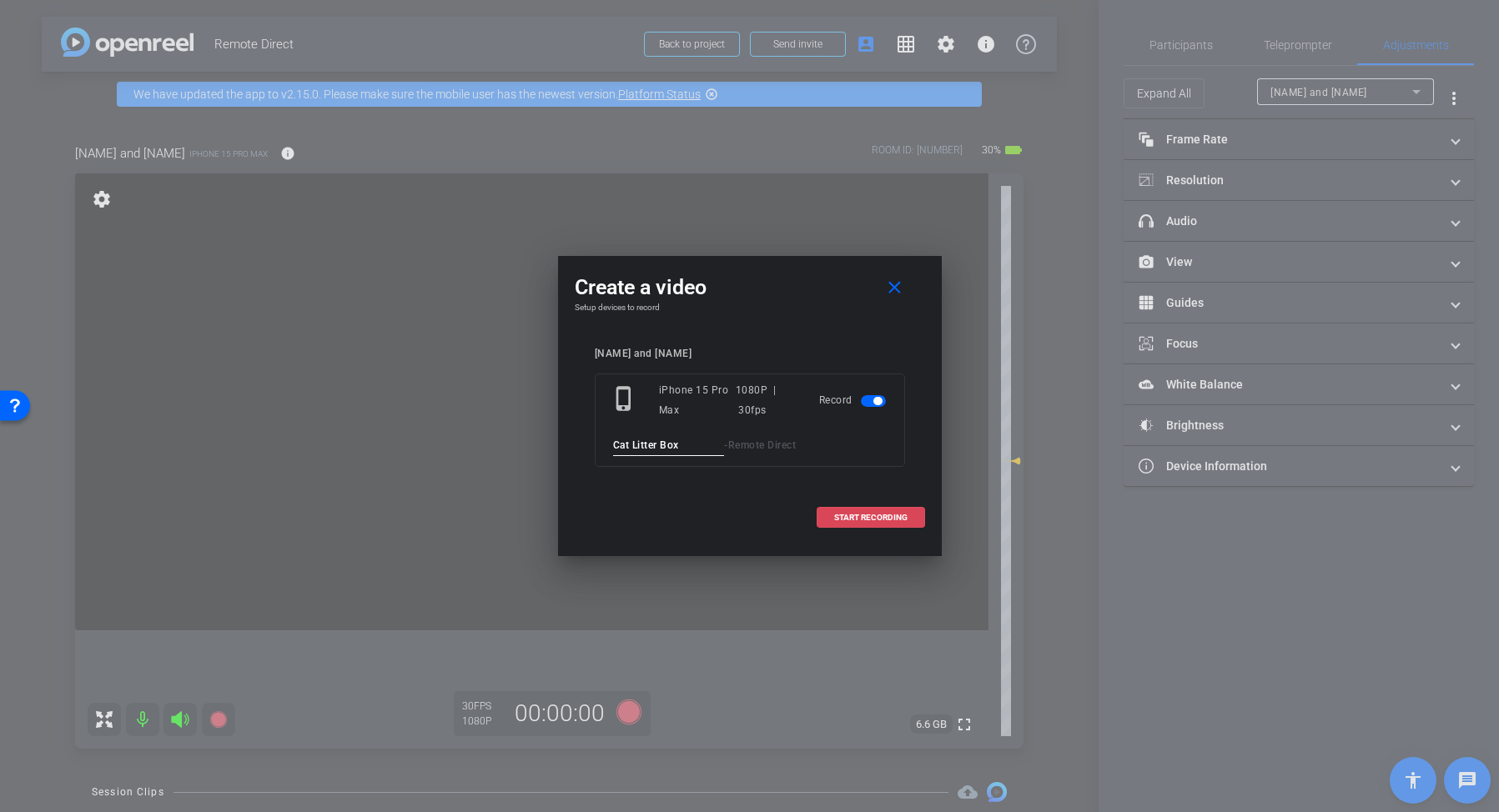 type on "Cat Litter Box" 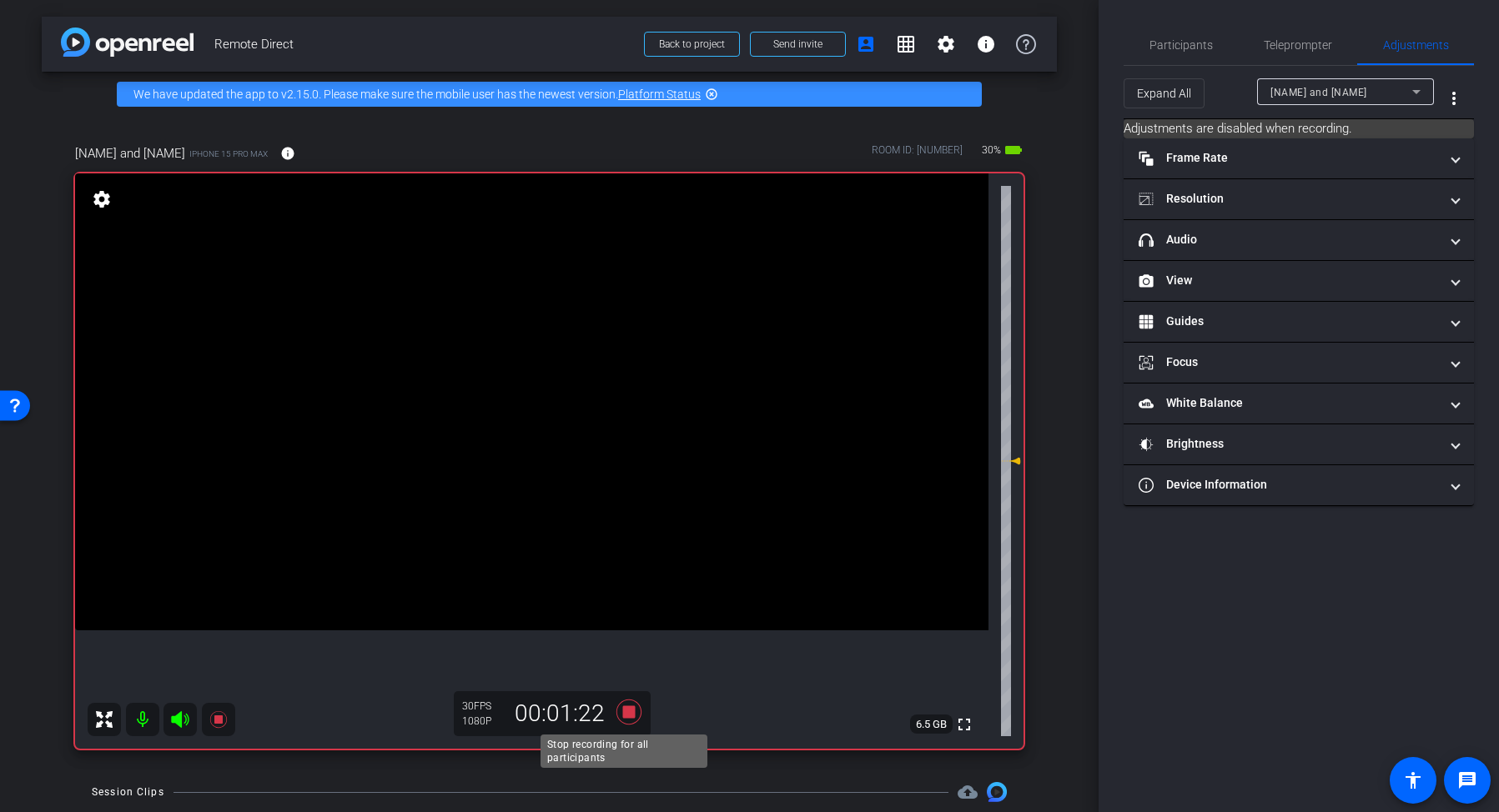 click 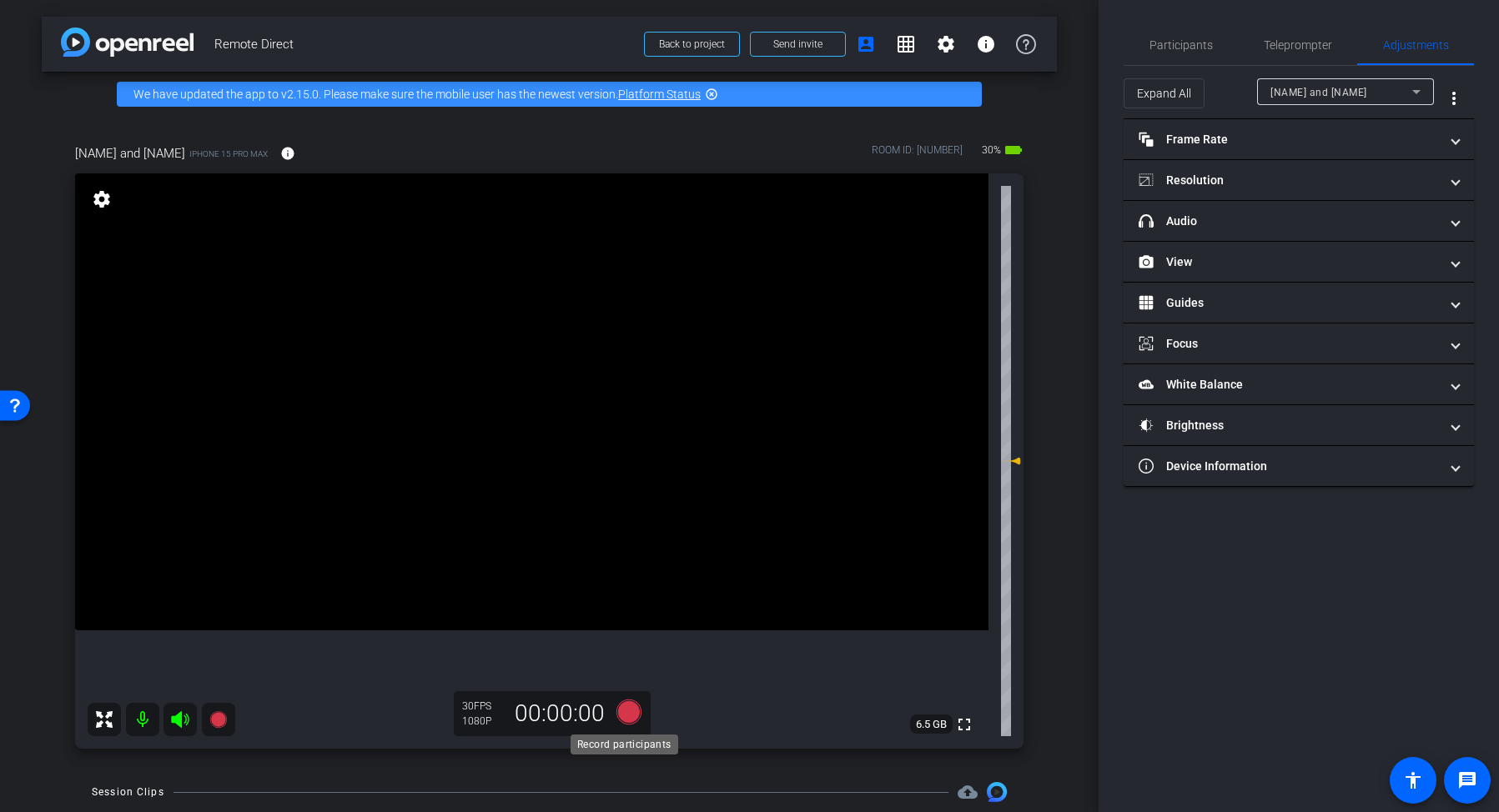 click 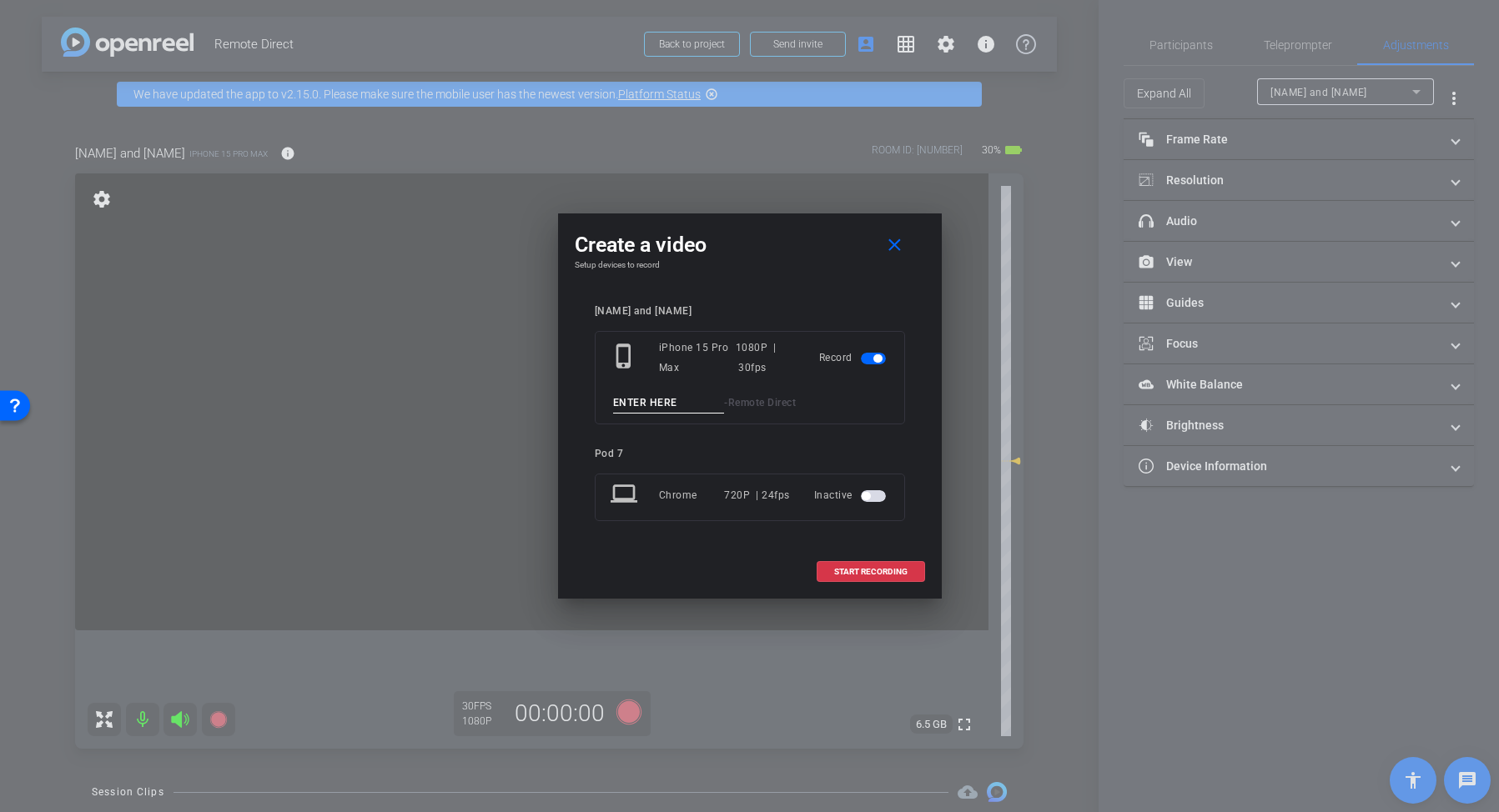 click at bounding box center [669, 403] 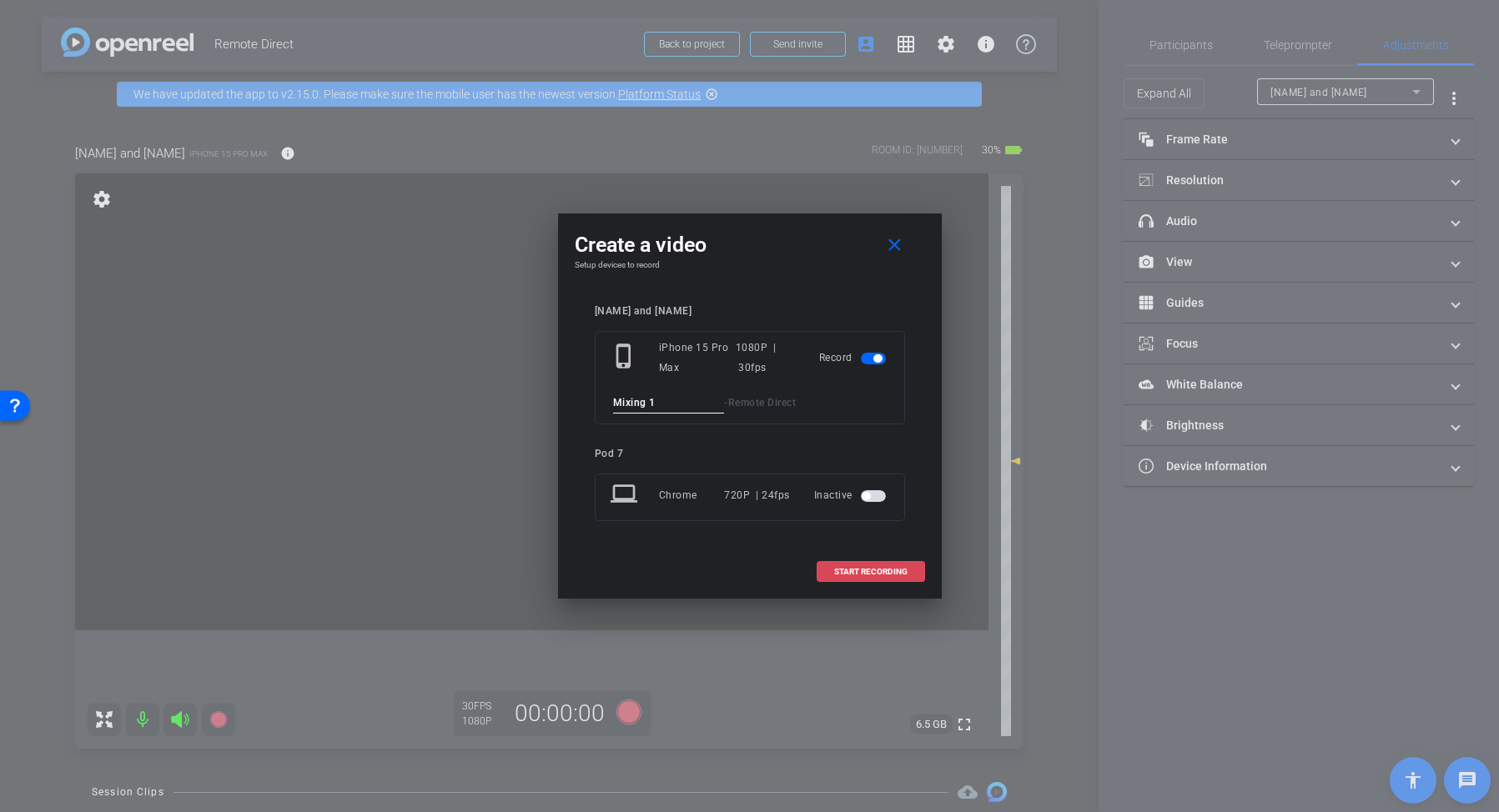 type on "Mixing 1" 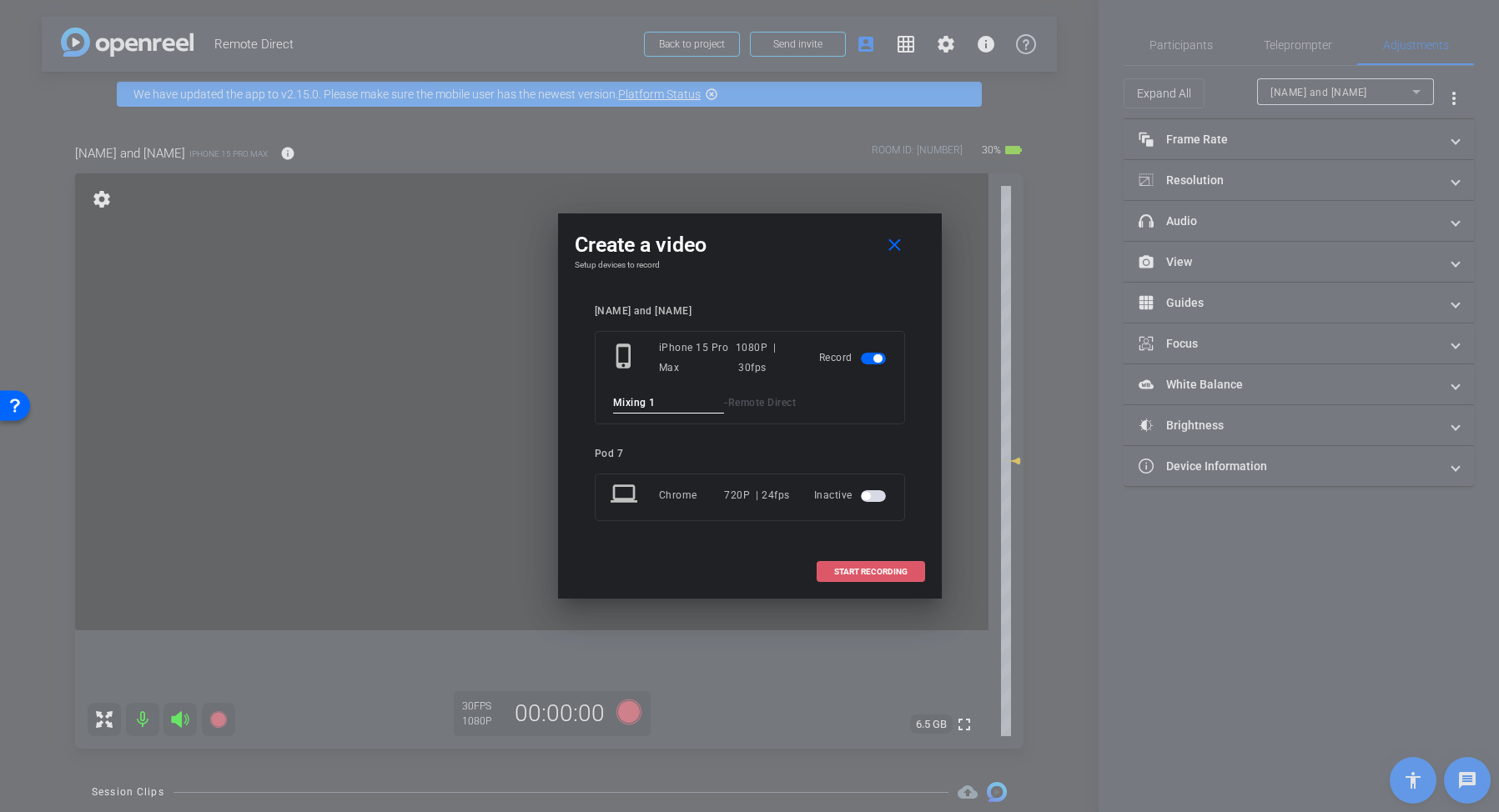 click on "START RECORDING" at bounding box center (871, 572) 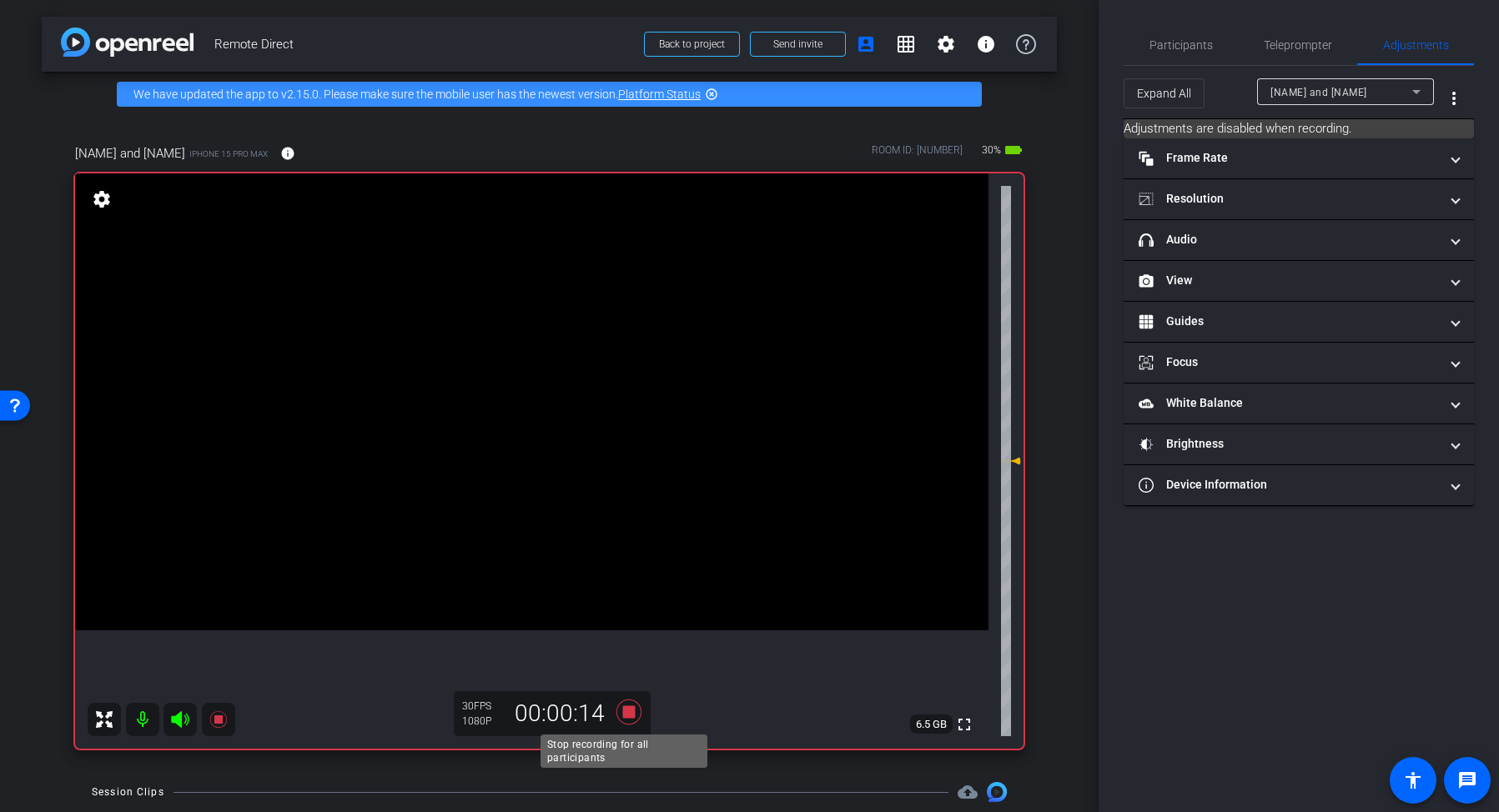 click 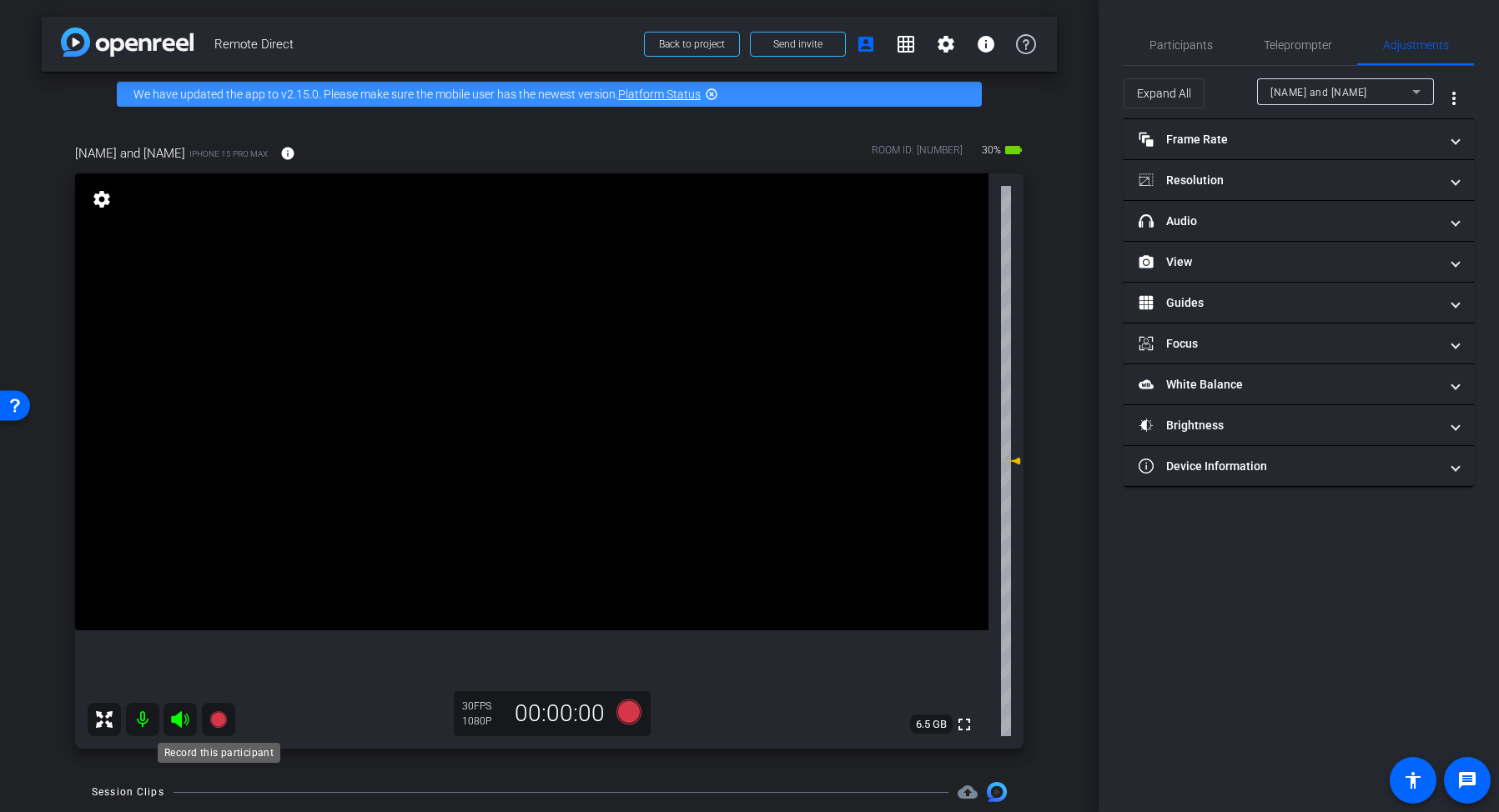 click 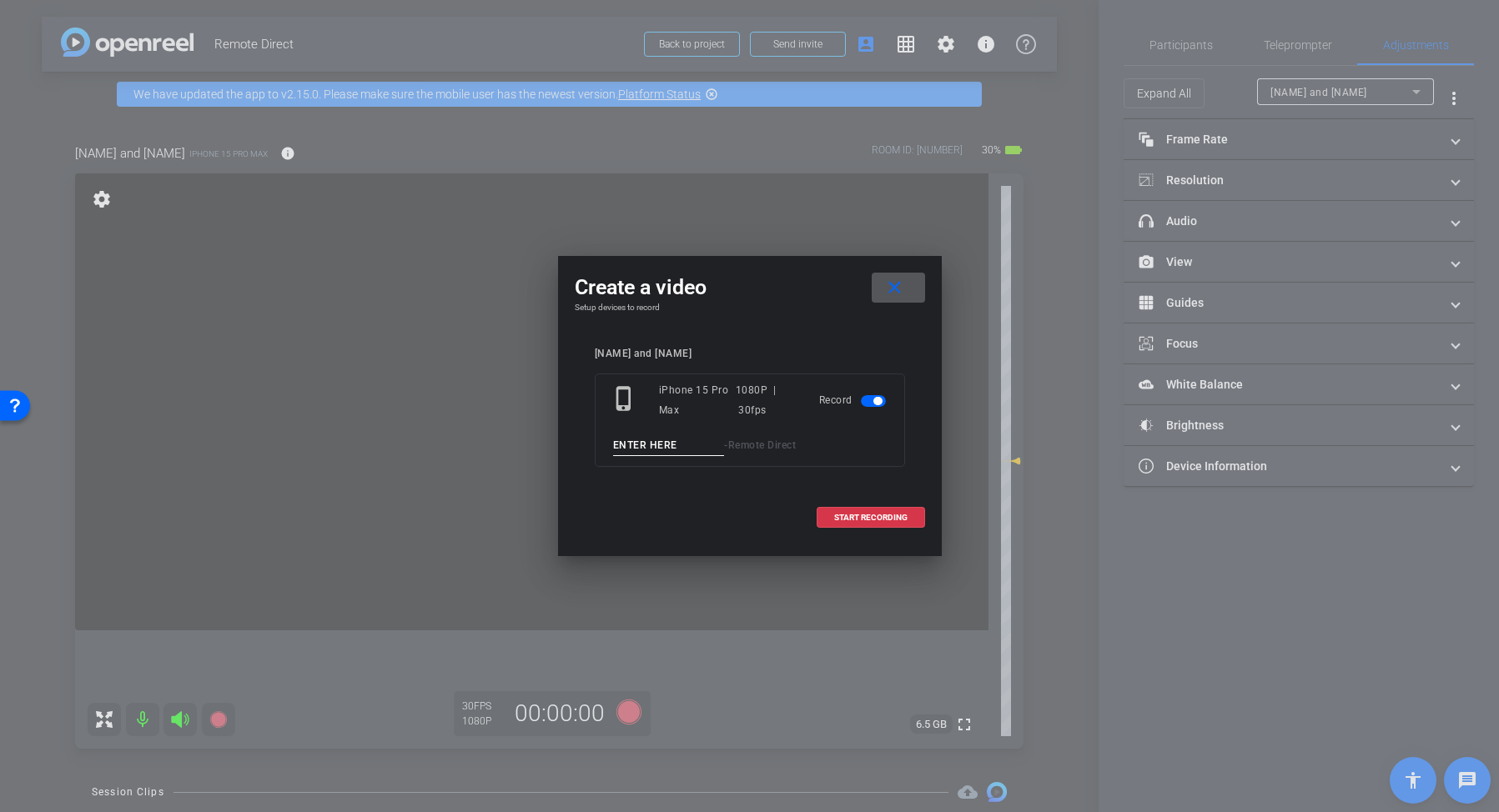 click at bounding box center (669, 445) 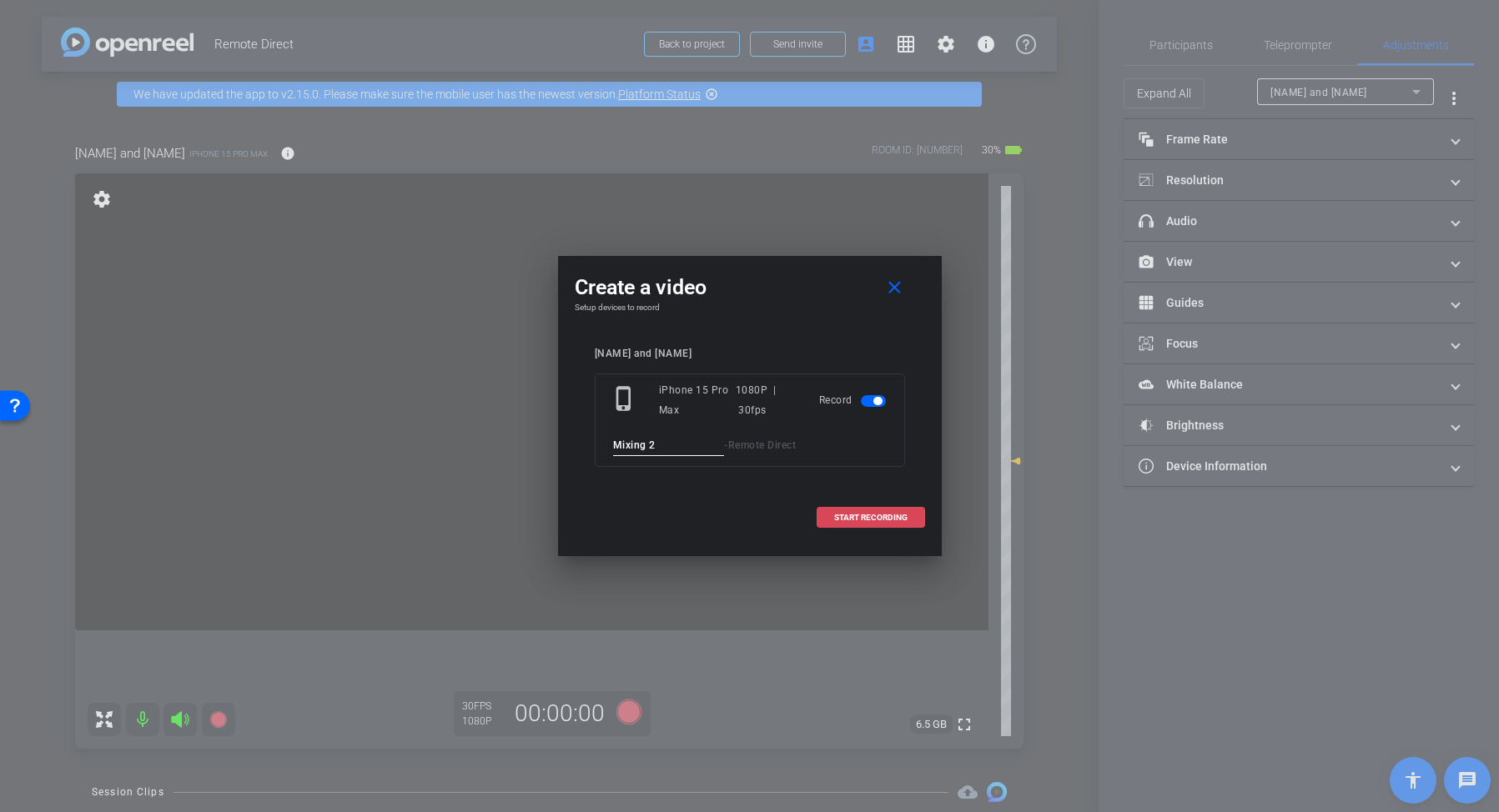 type on "Mixing 2" 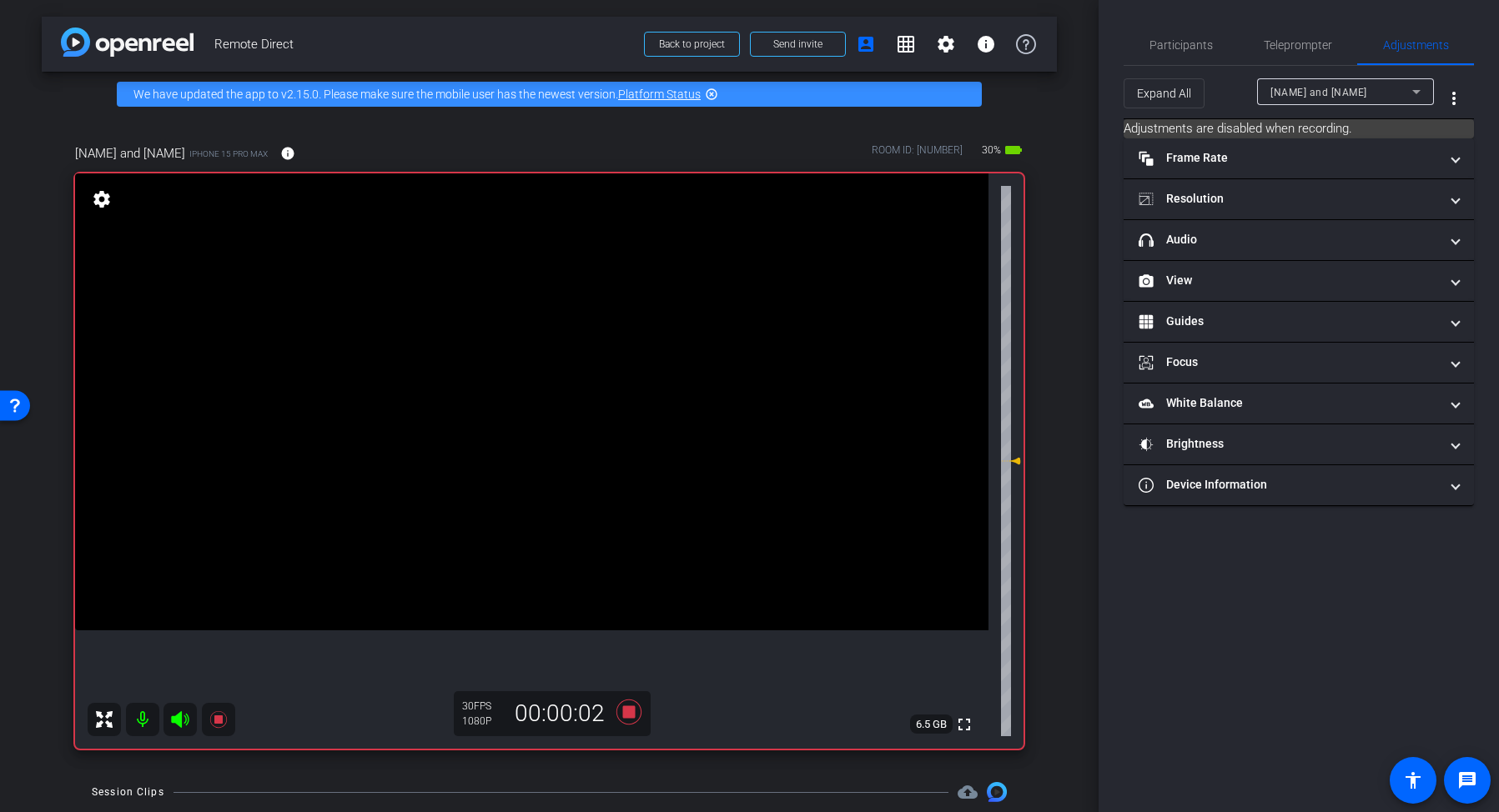 click 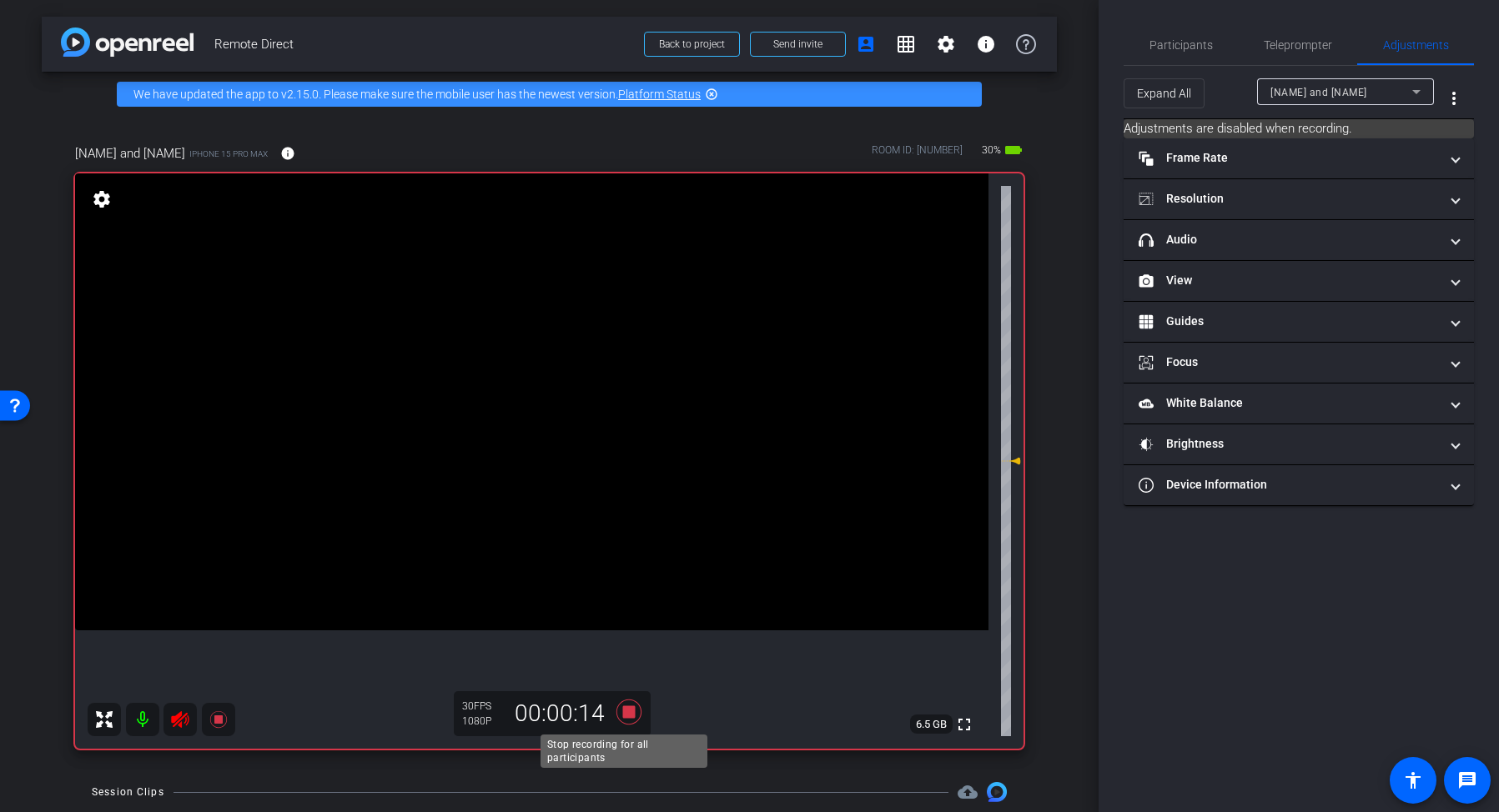 click 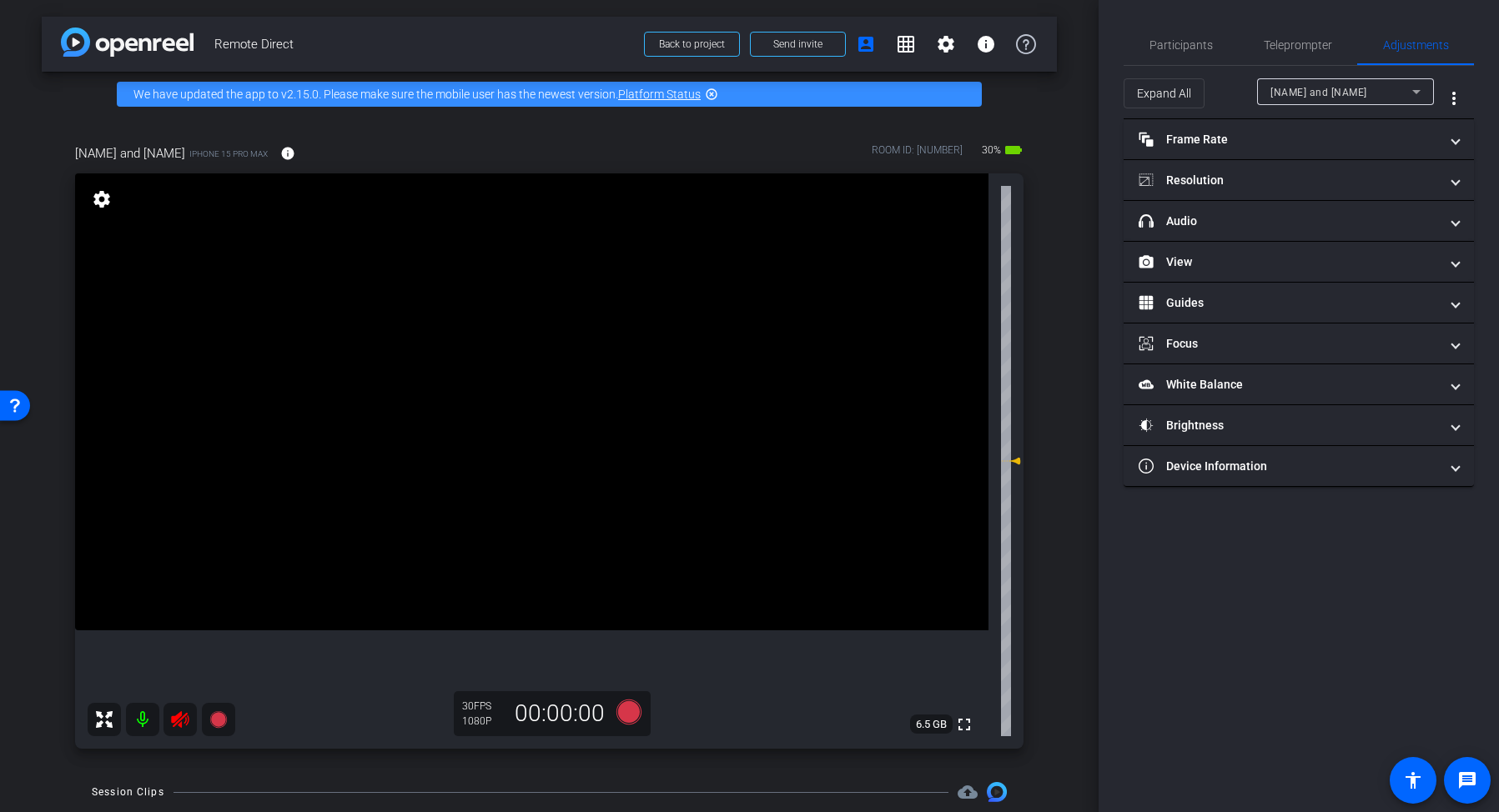 click 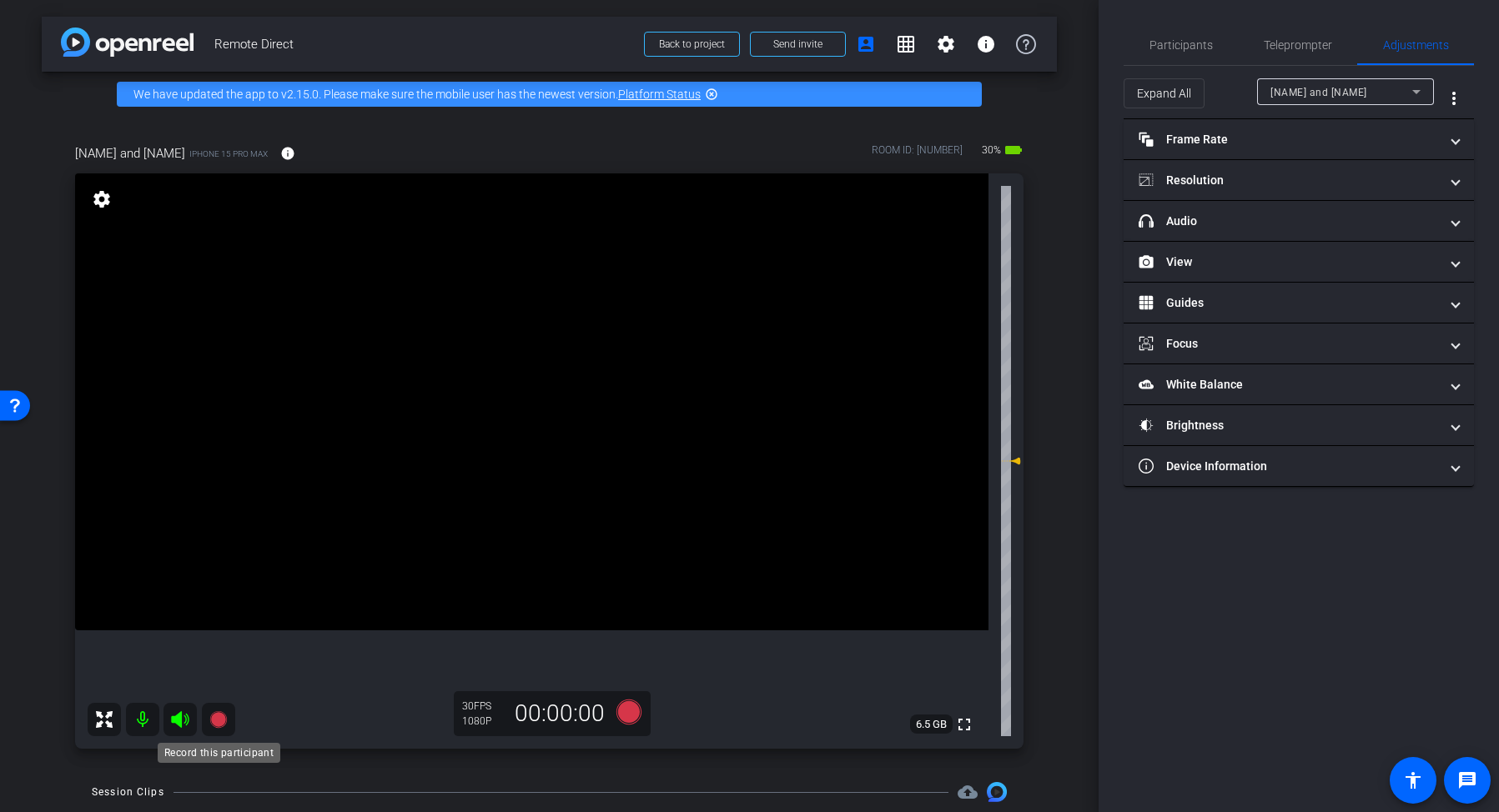 click 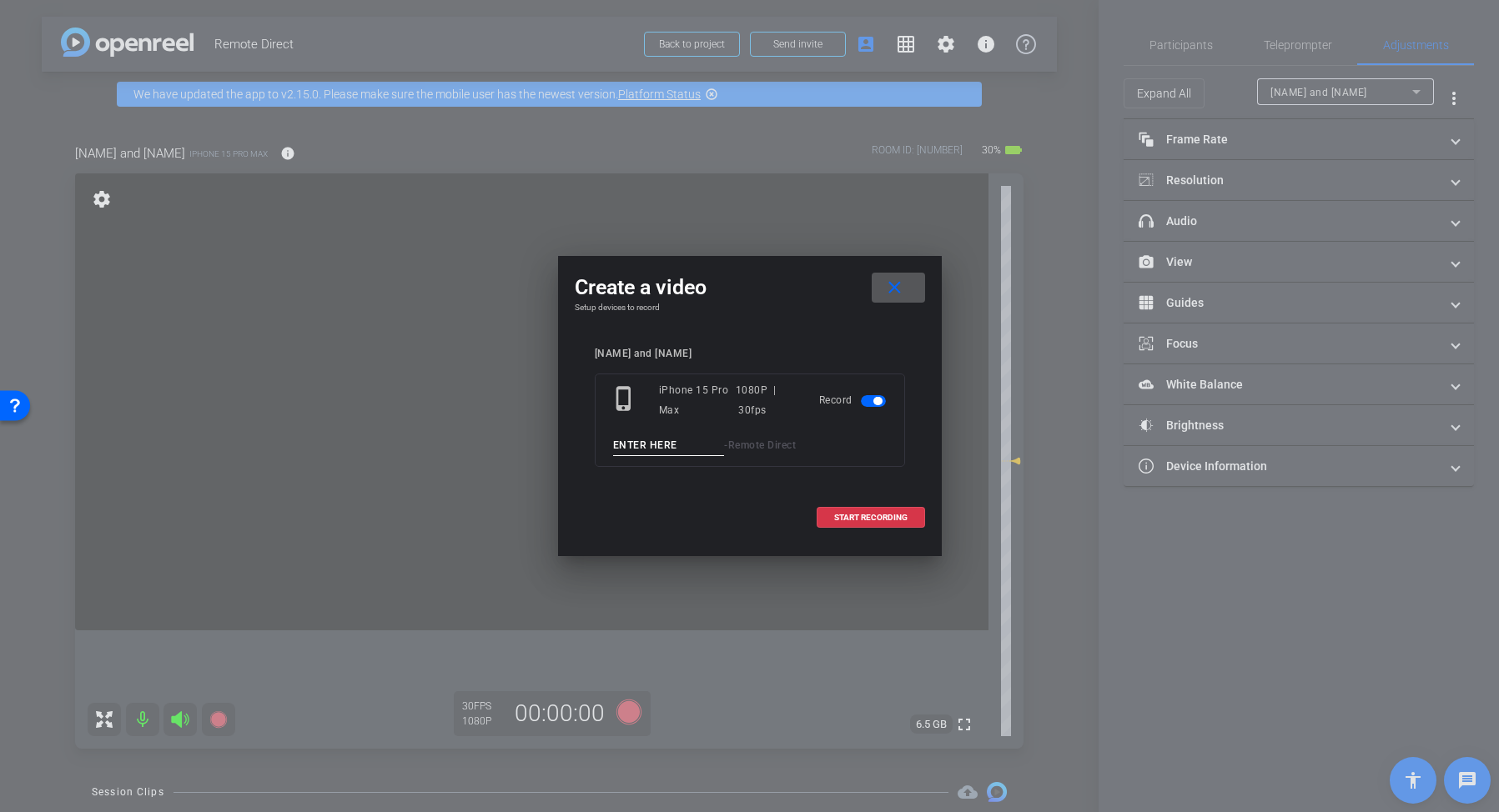 click at bounding box center [669, 445] 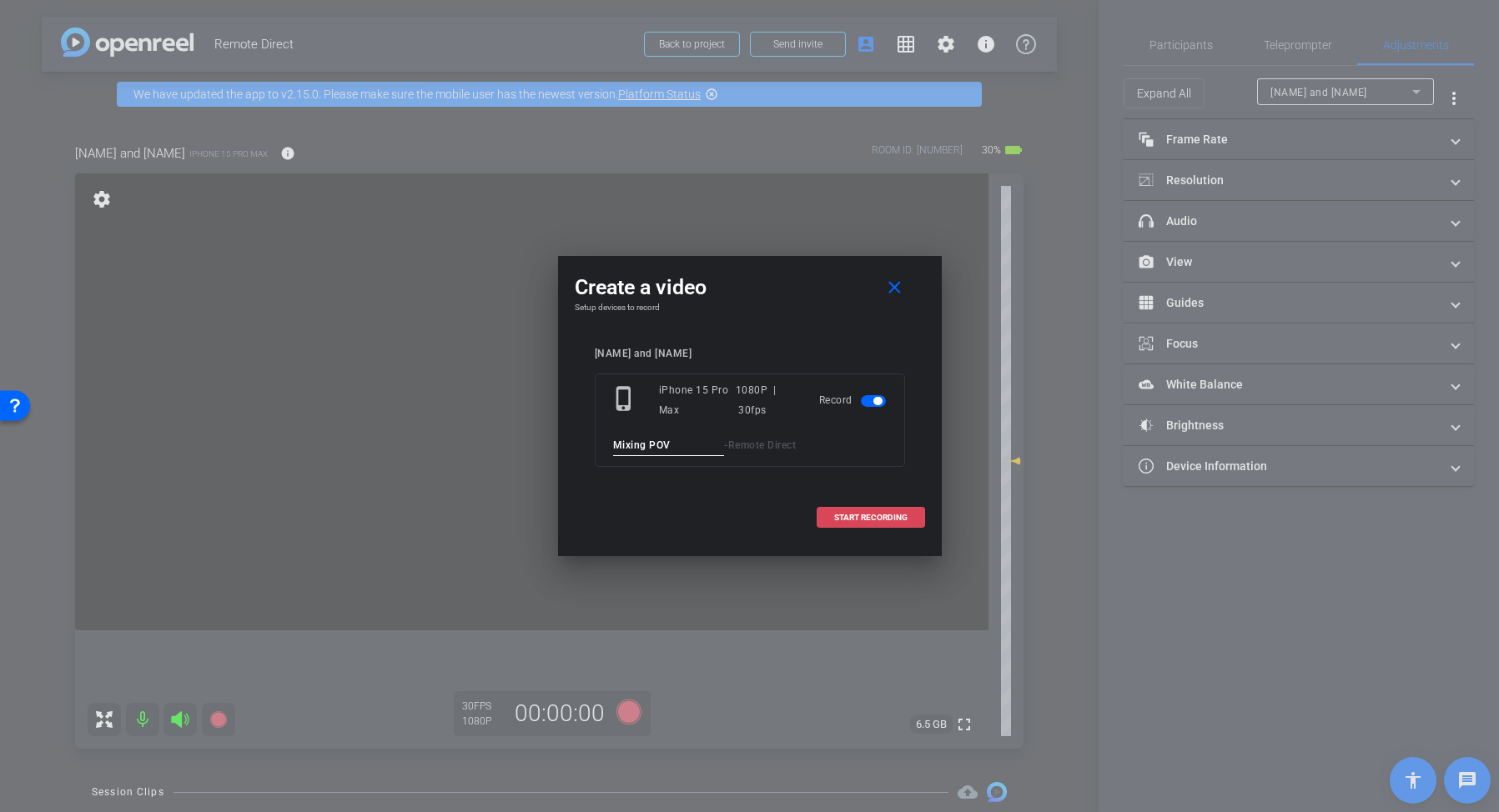 type on "Mixing POV" 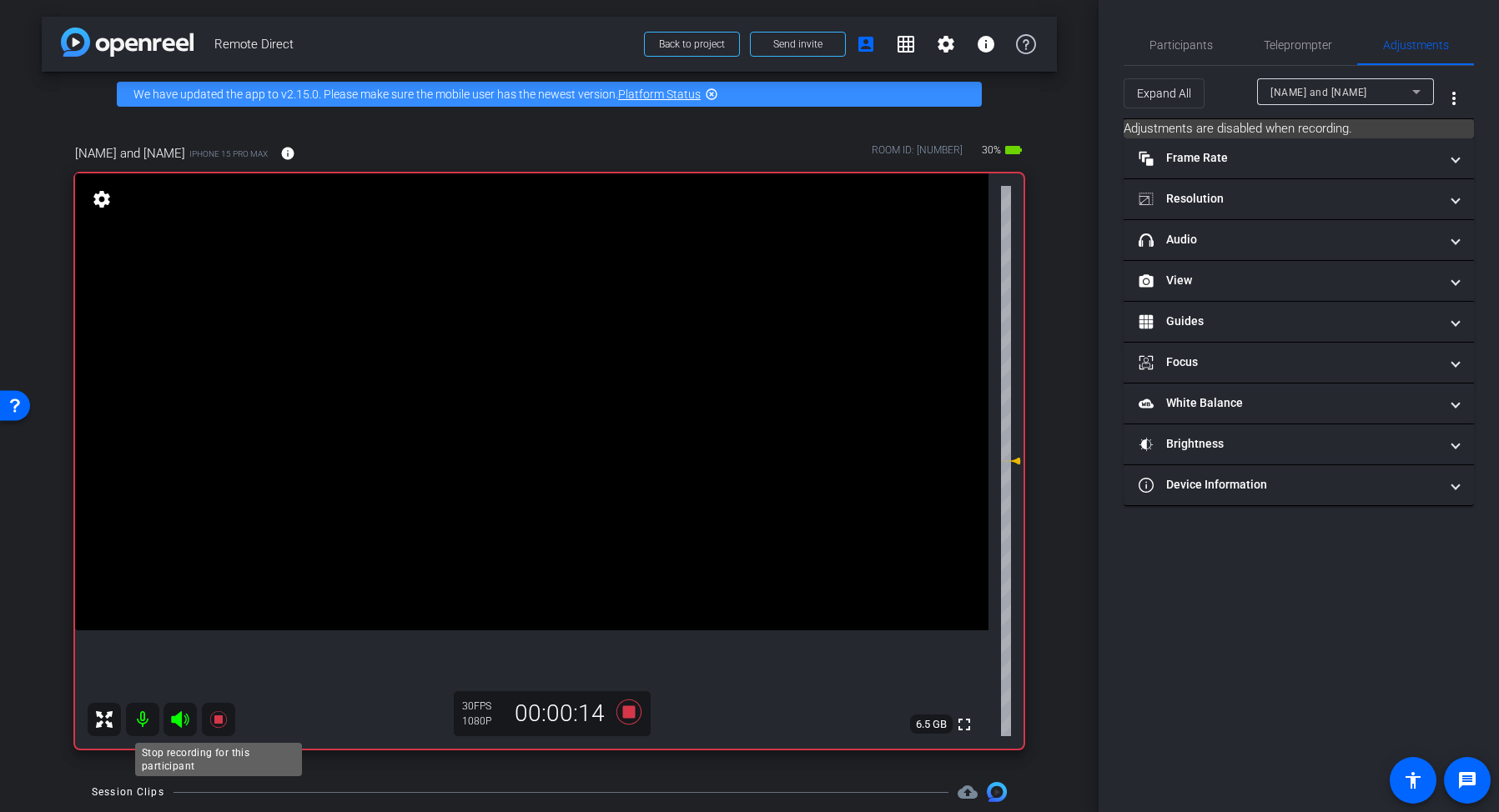 click 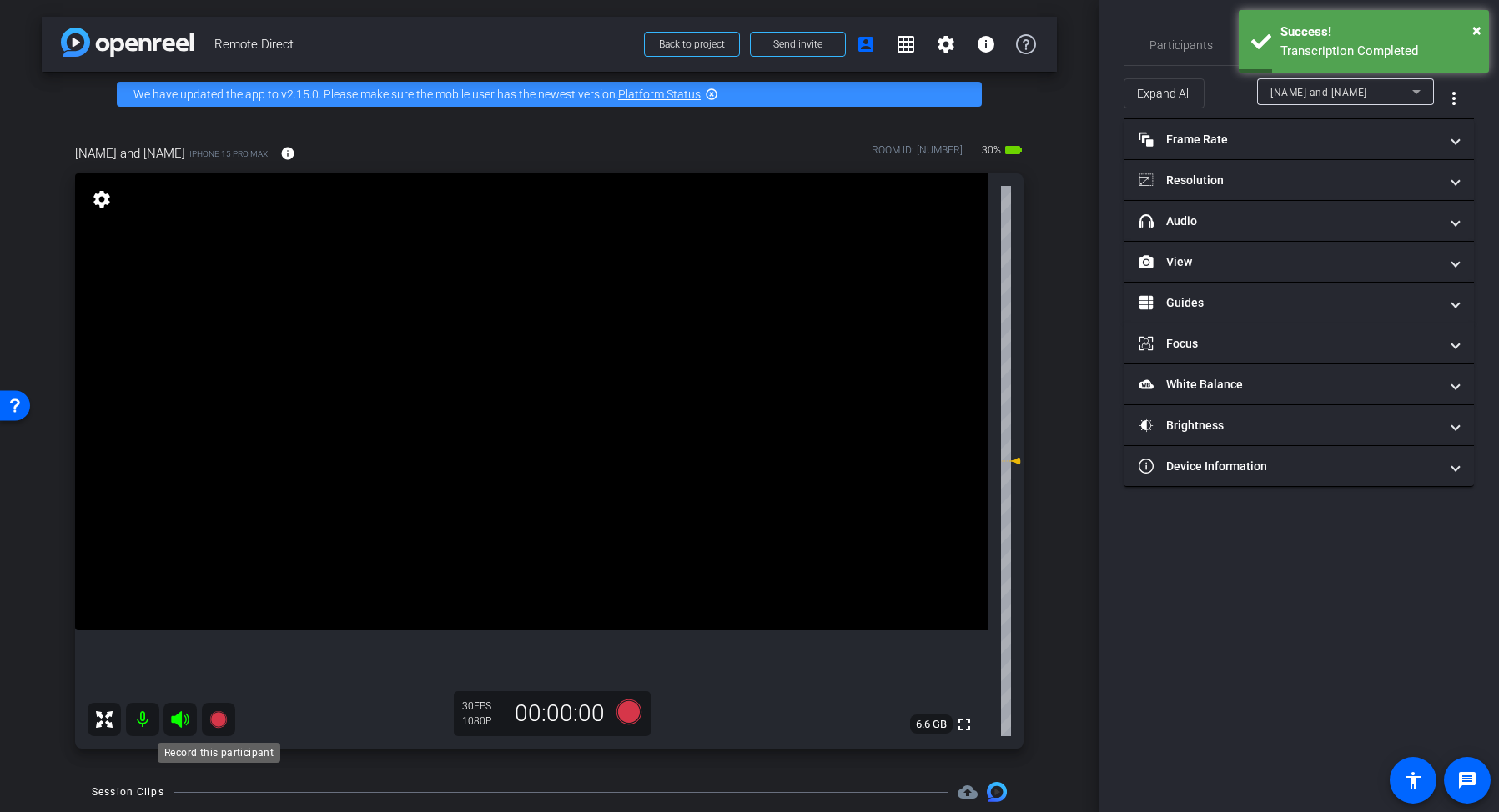 click 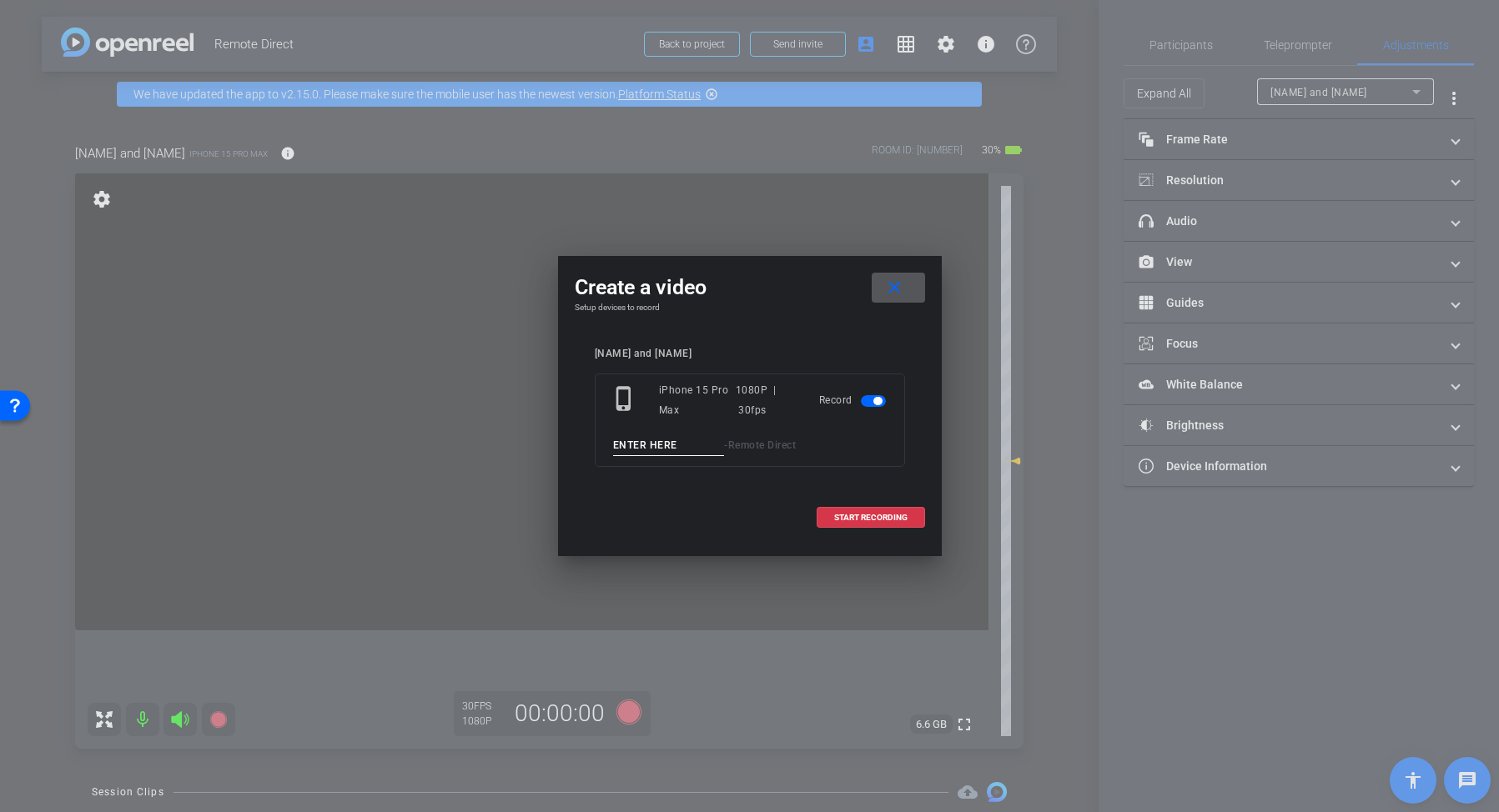 click at bounding box center [669, 445] 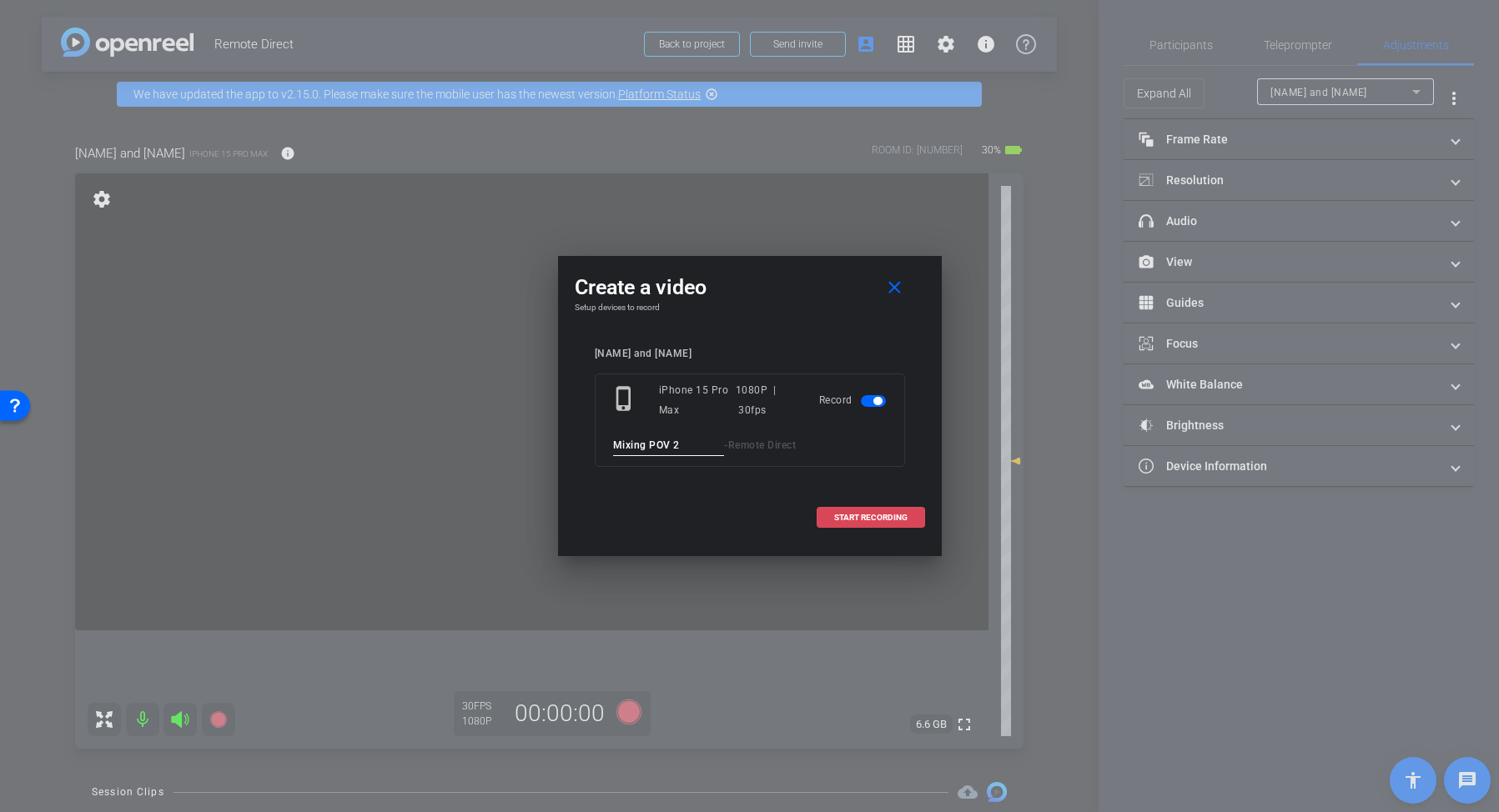 type on "Mixing POV 2" 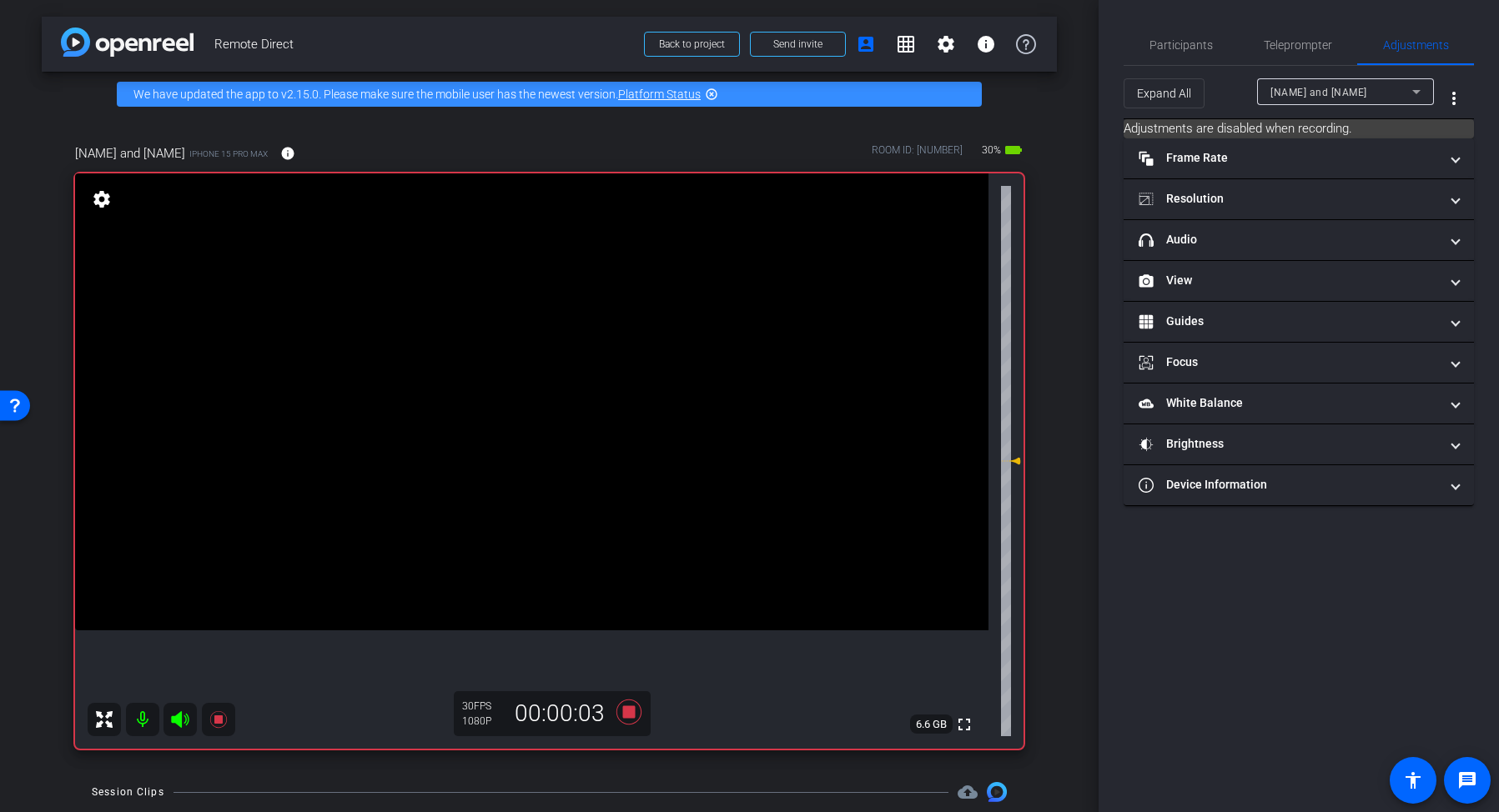 click 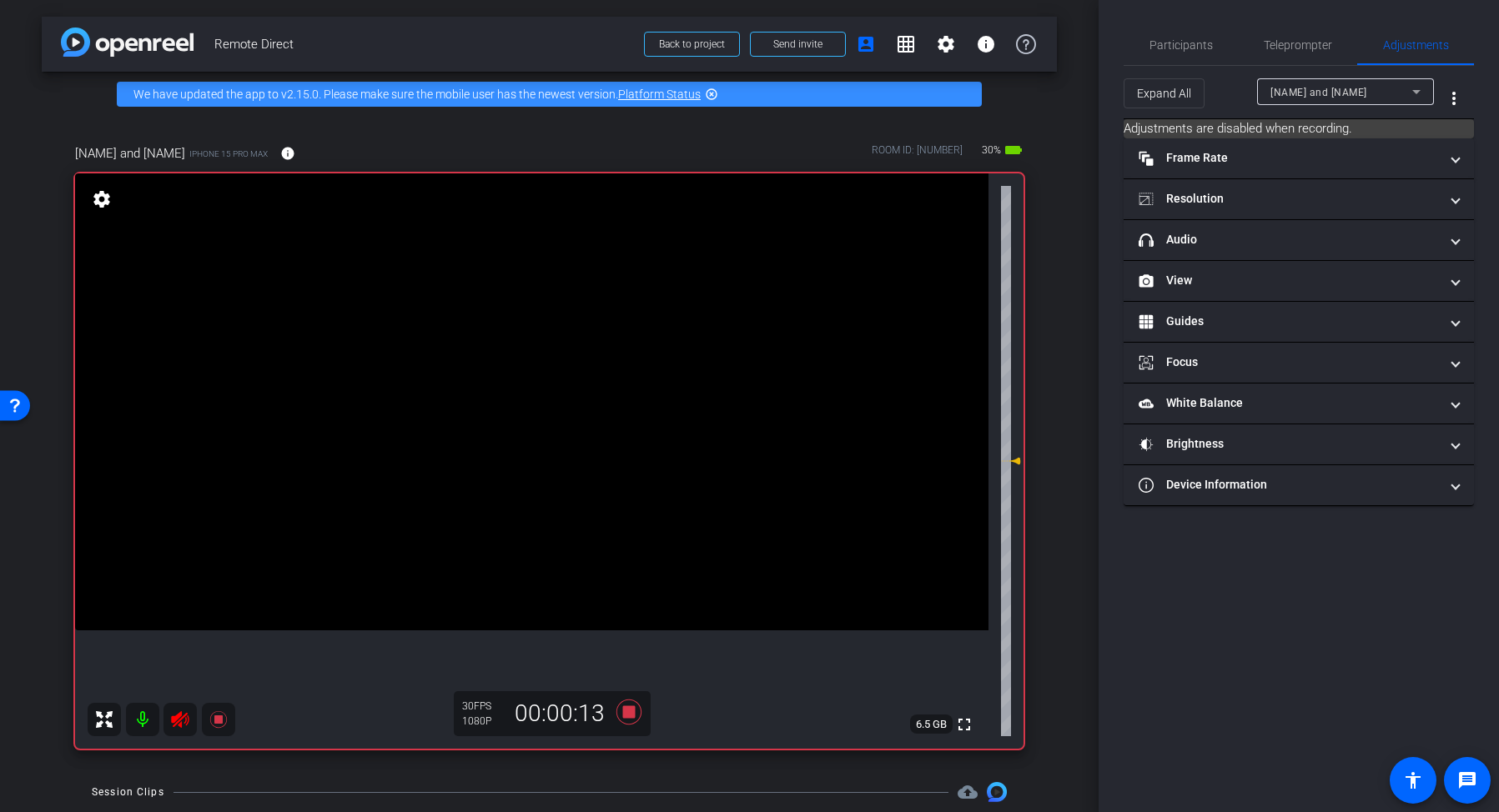 click 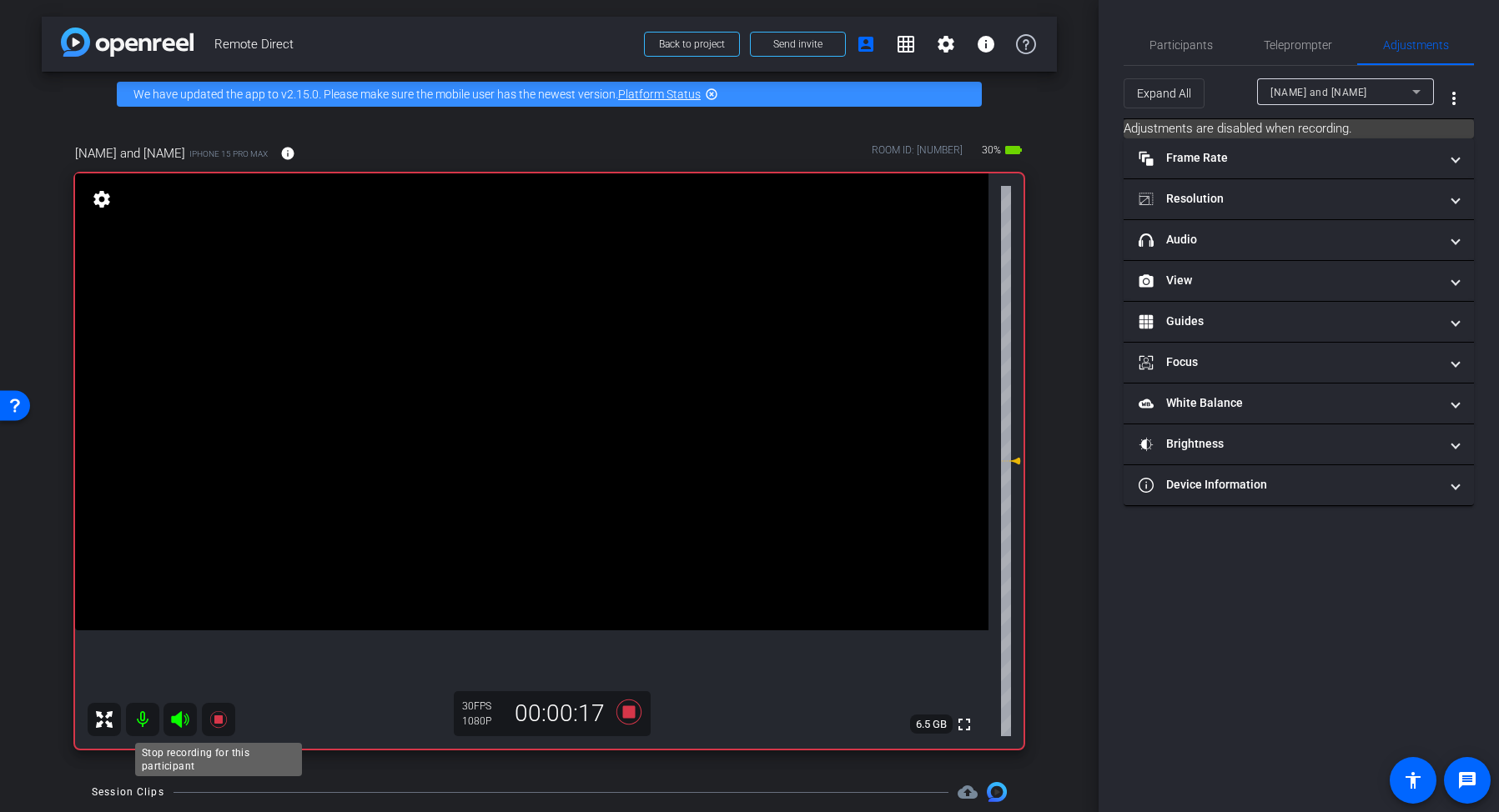 click 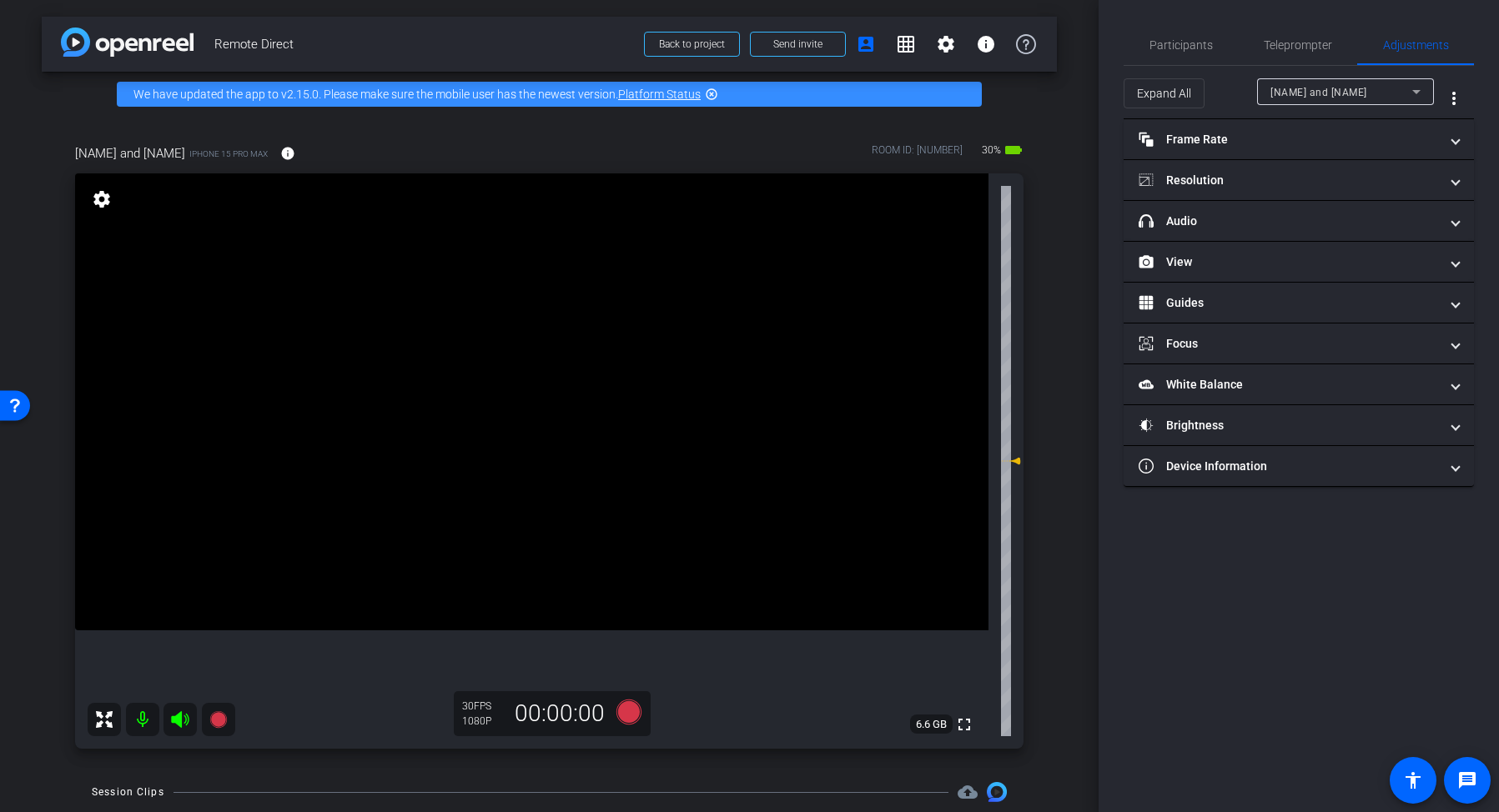 click 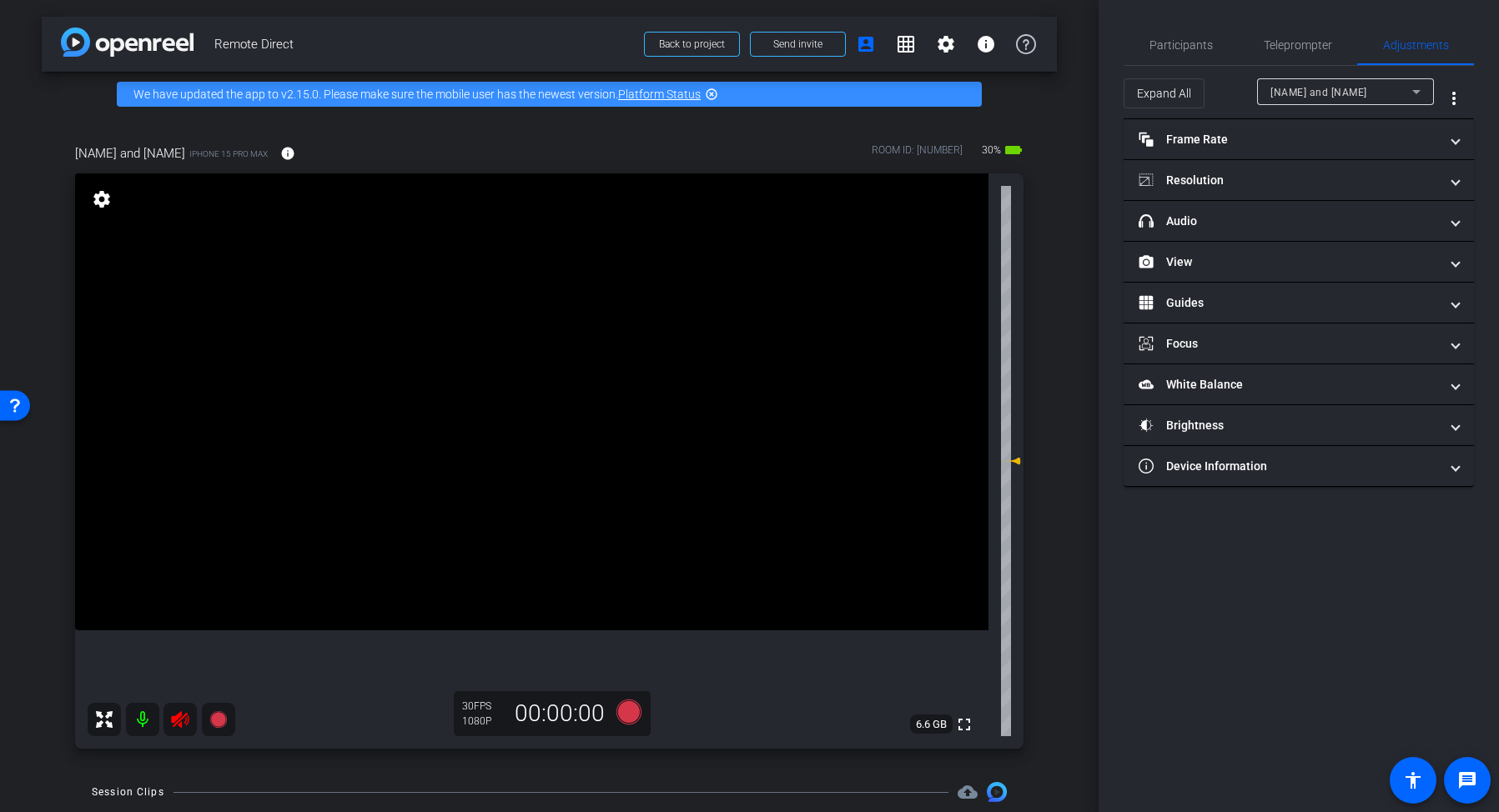click 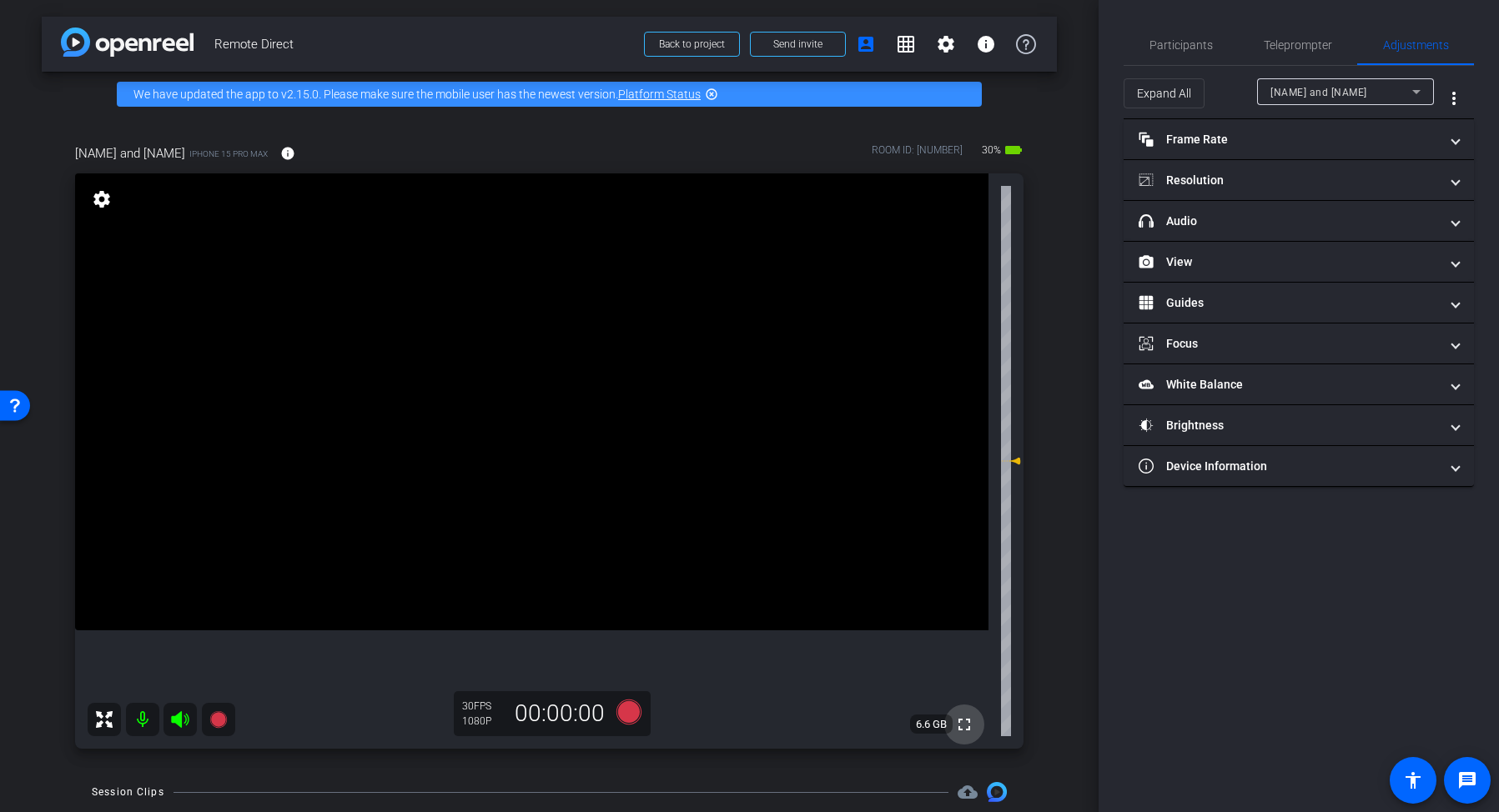 click on "fullscreen" at bounding box center (964, 724) 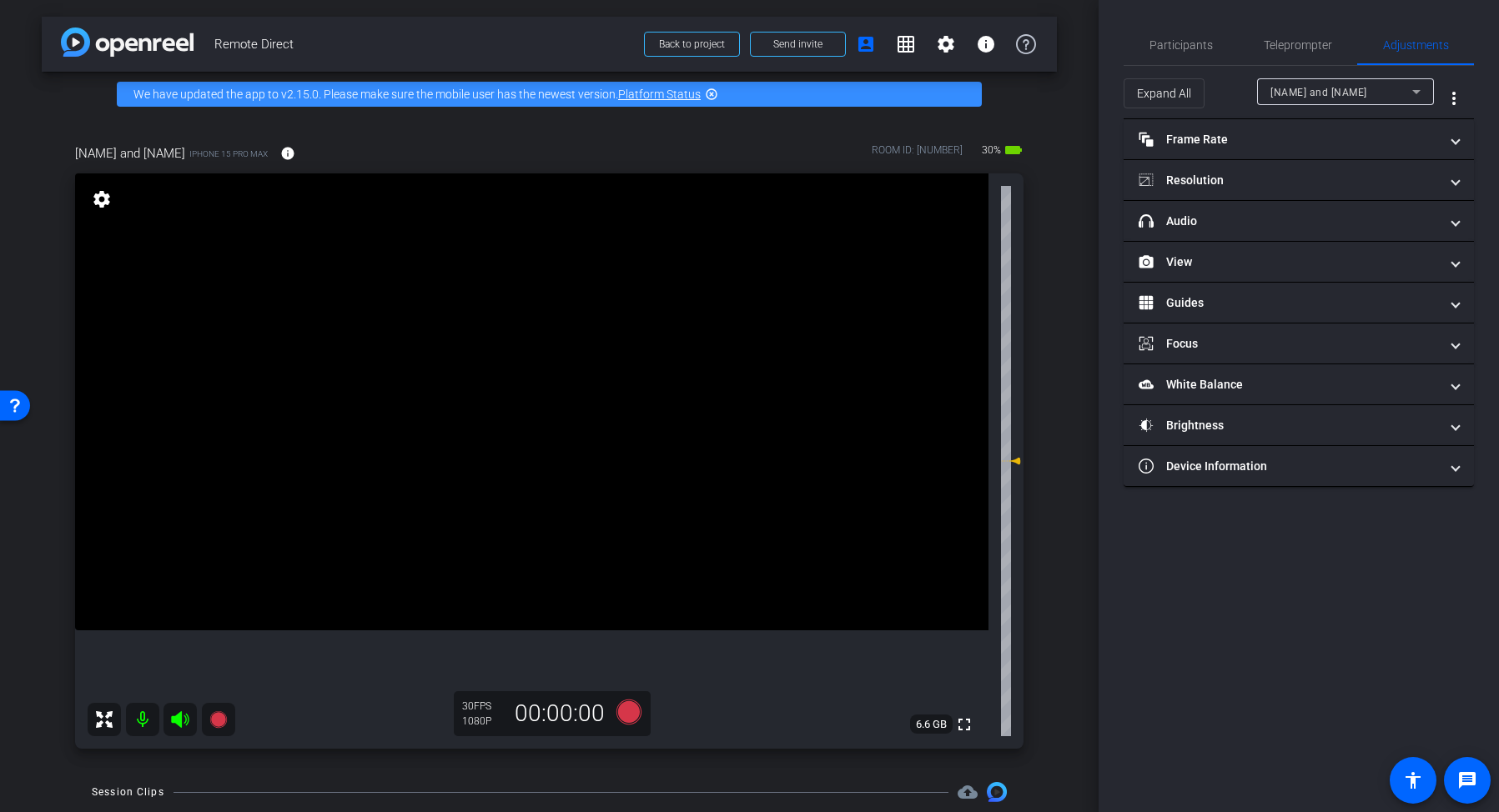 click 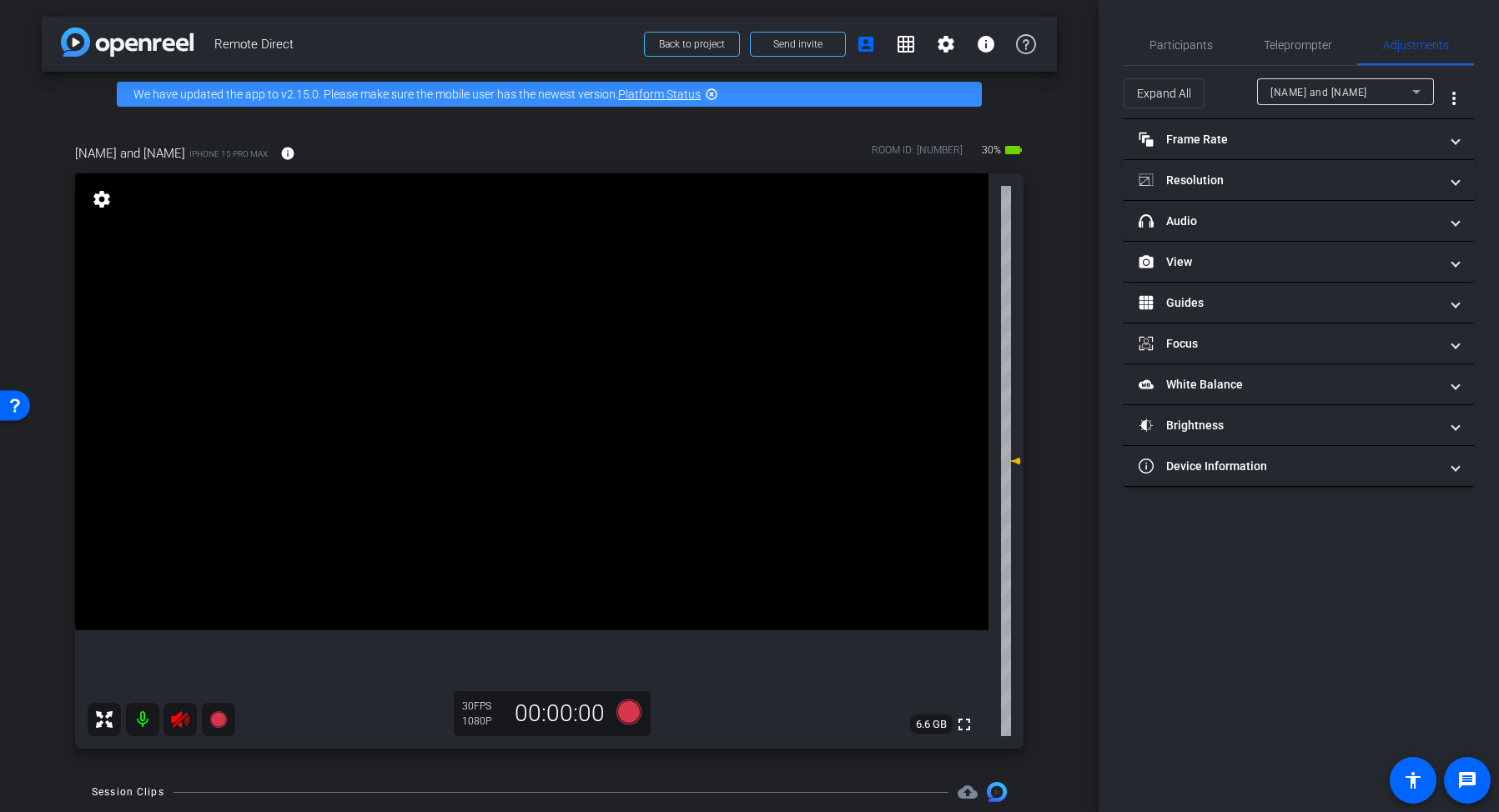 click 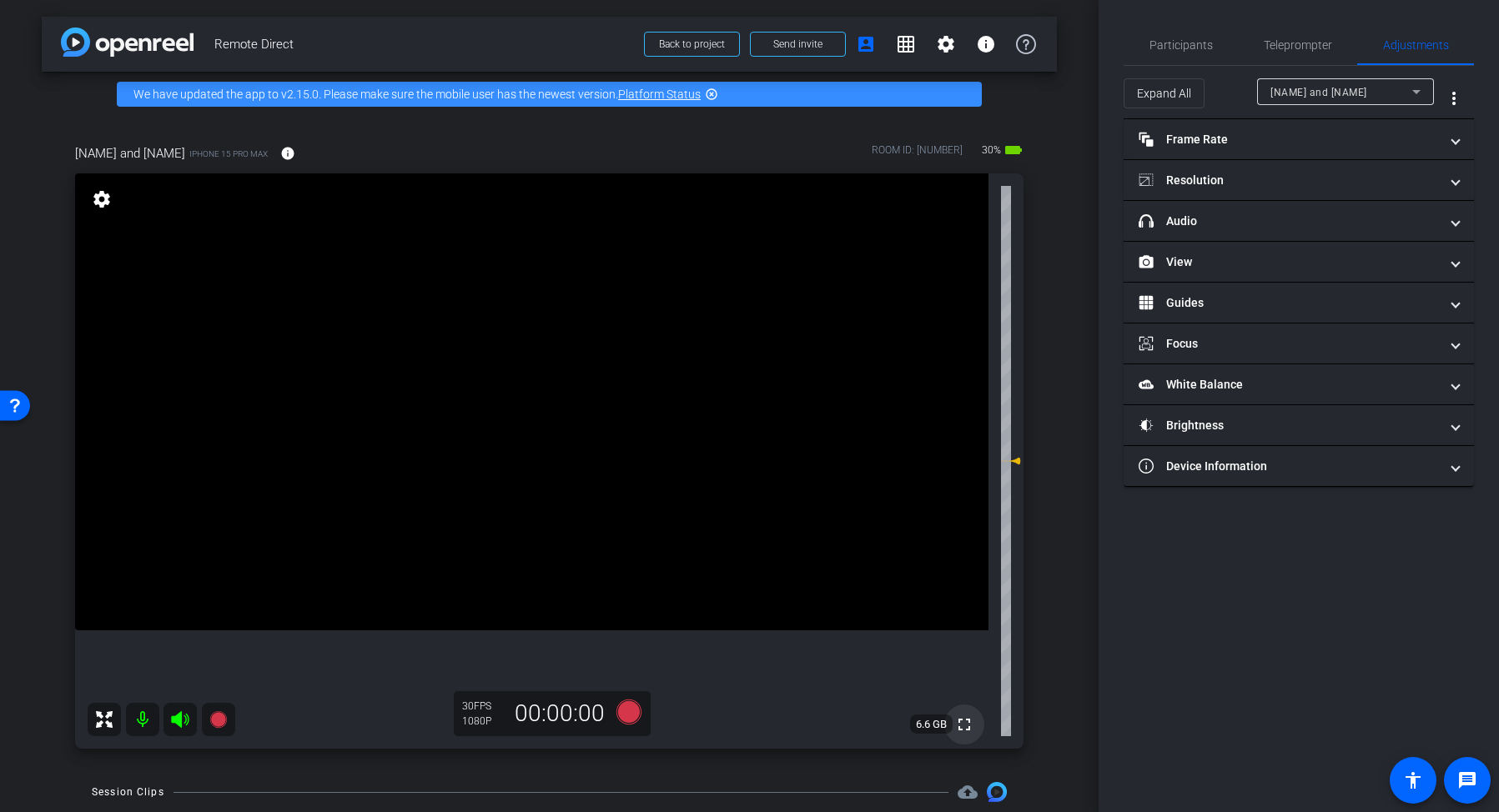 click on "fullscreen" at bounding box center (964, 724) 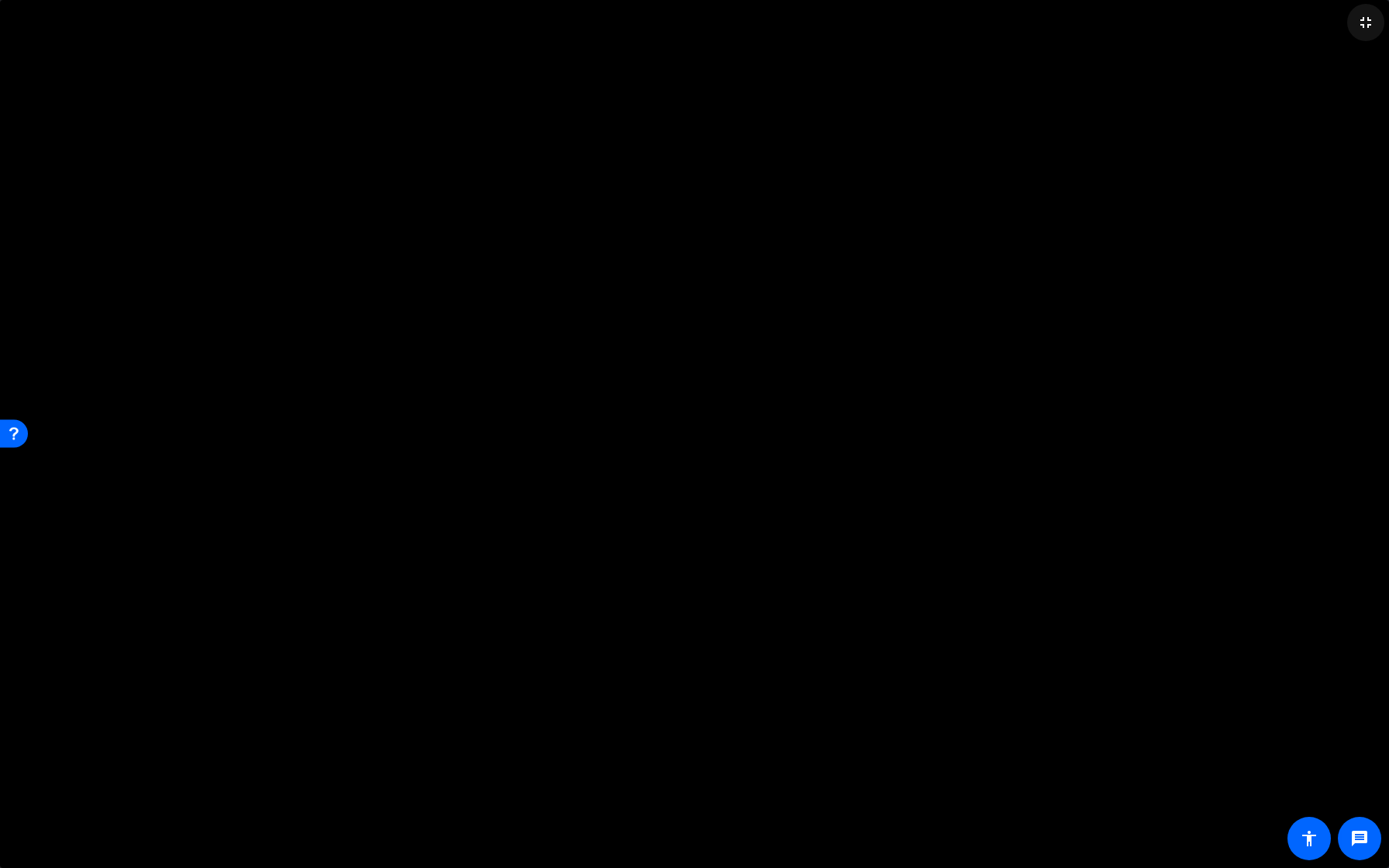 click on "fullscreen_exit" at bounding box center [1366, 22] 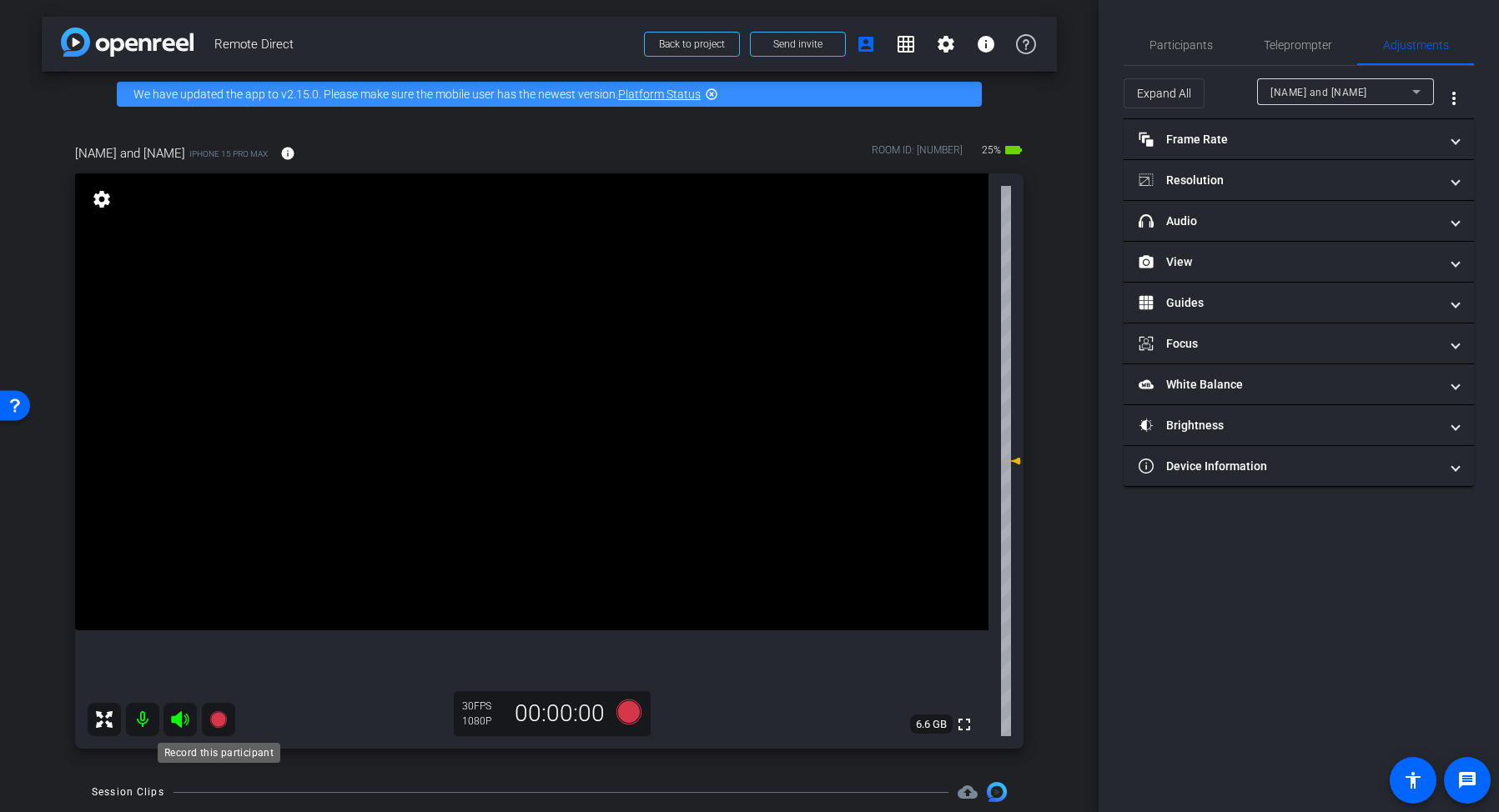 click 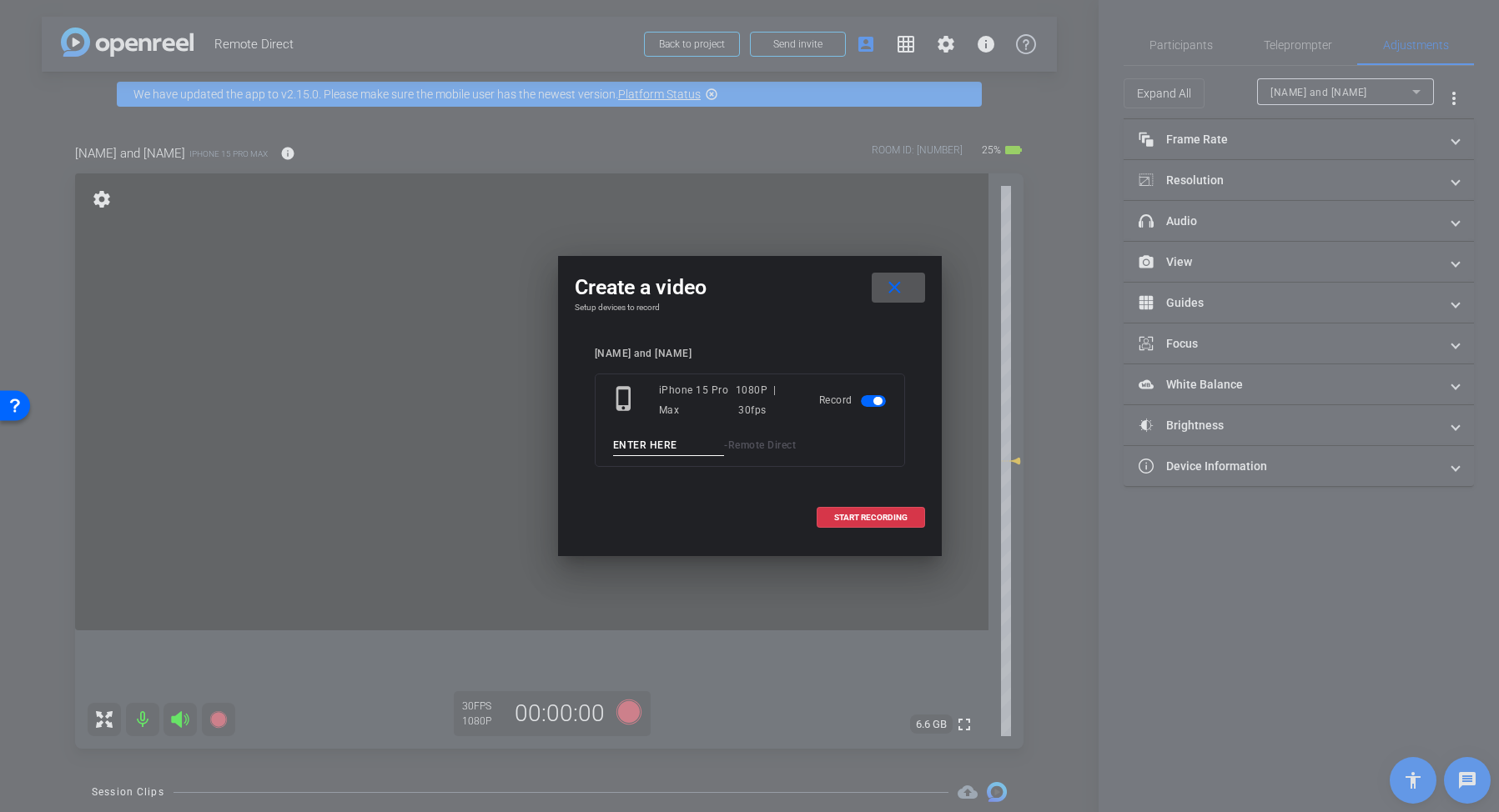 click at bounding box center (669, 445) 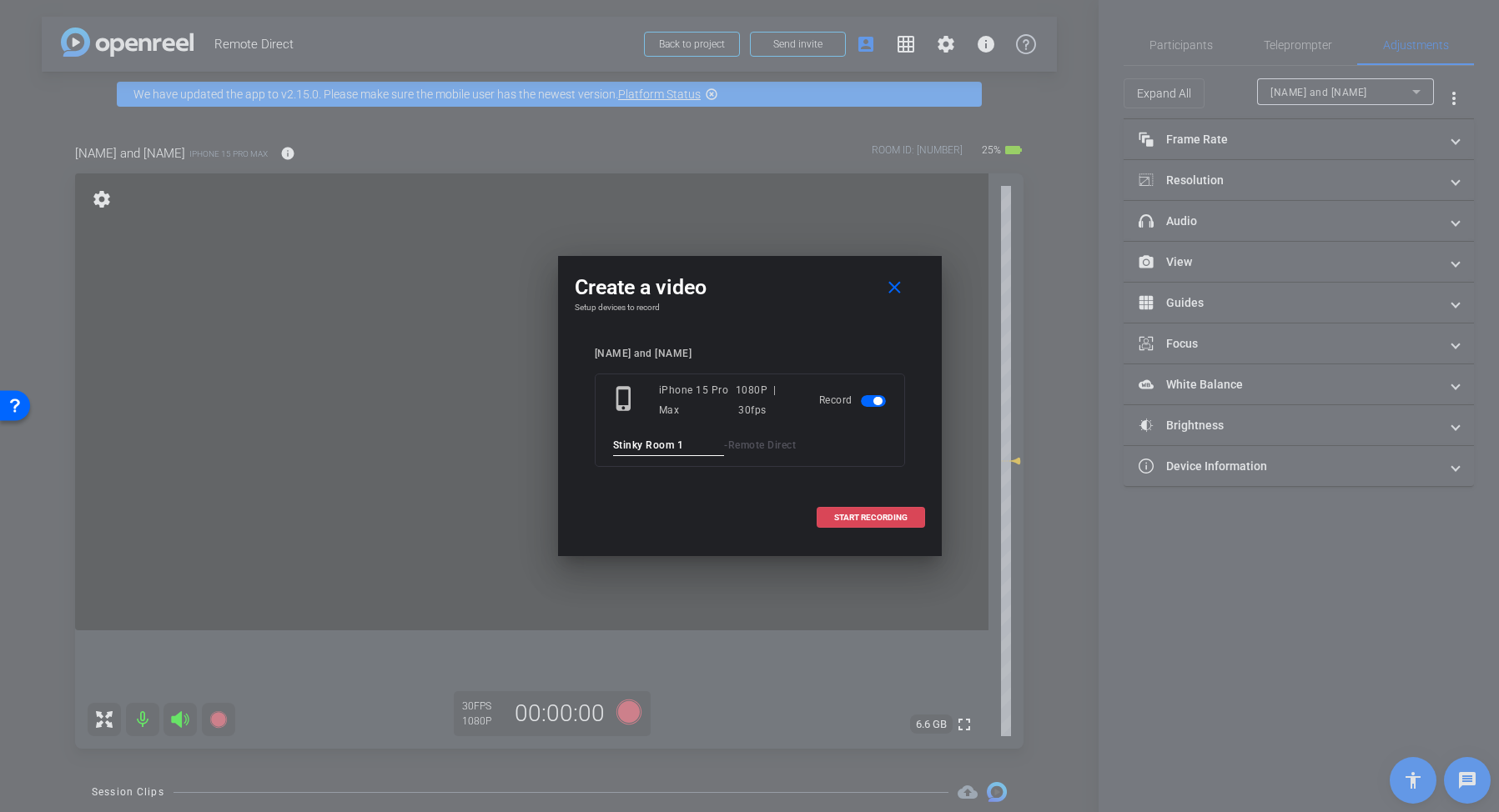 type on "Stinky Room 1" 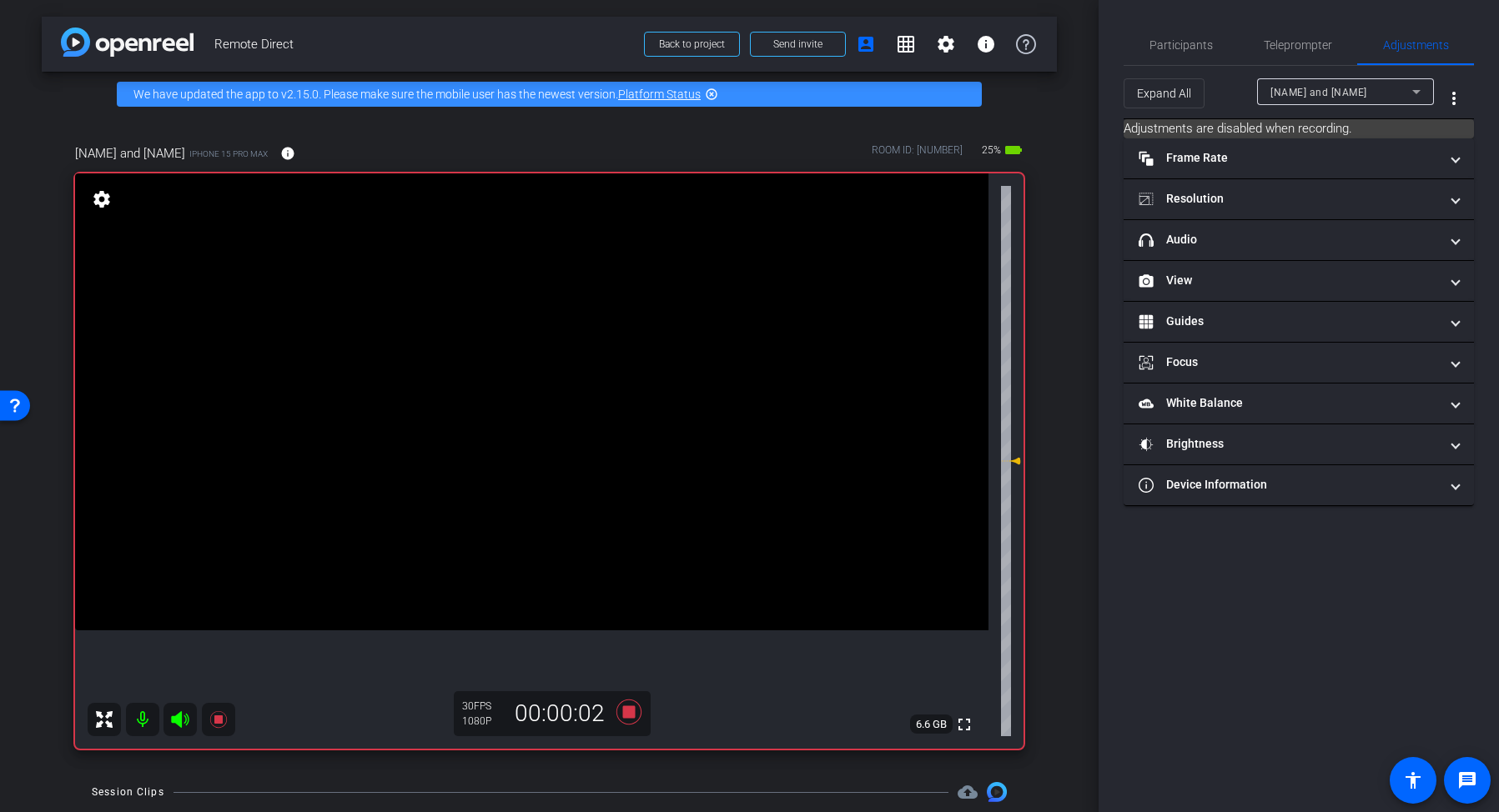 click 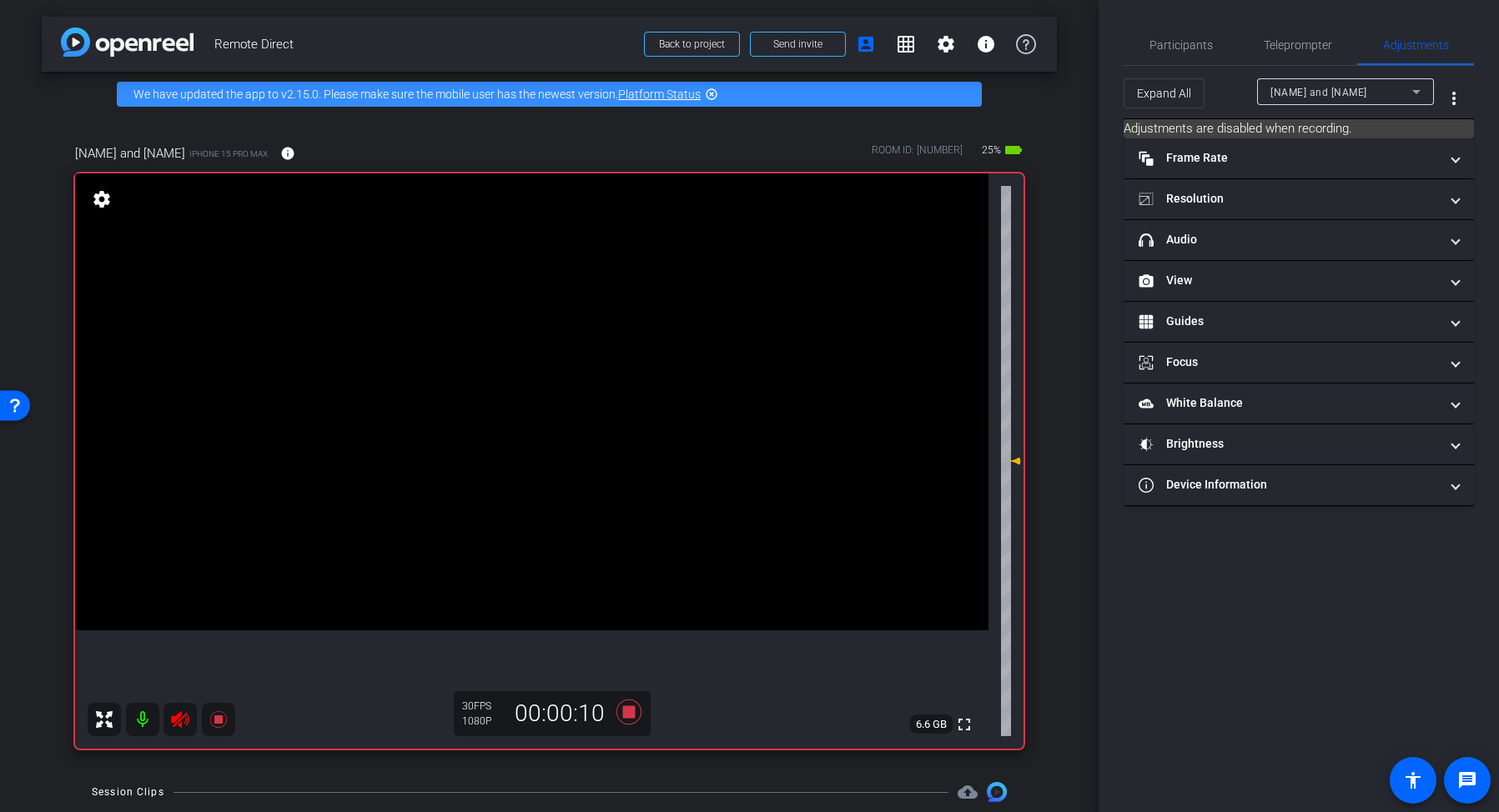 click 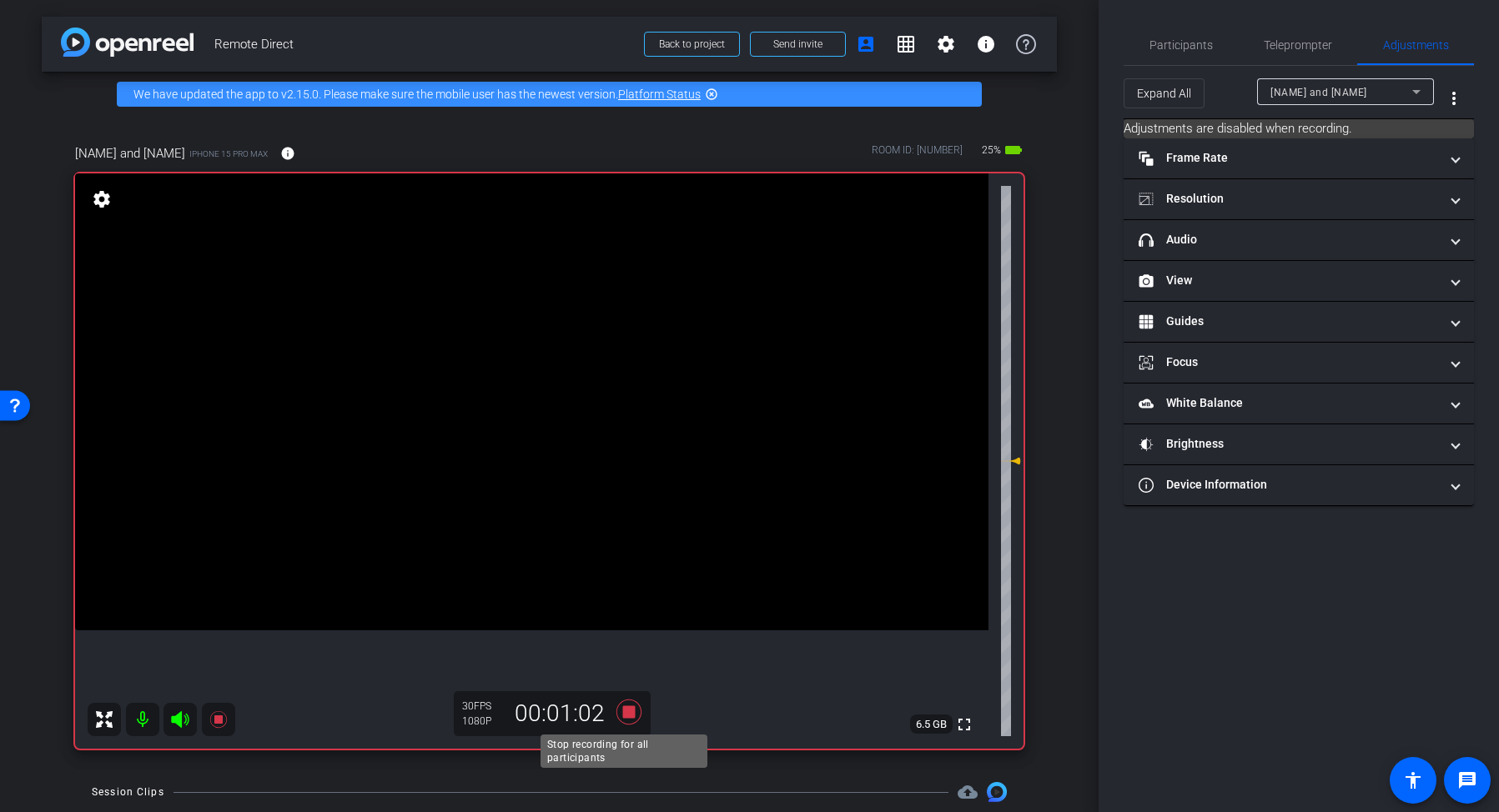 click 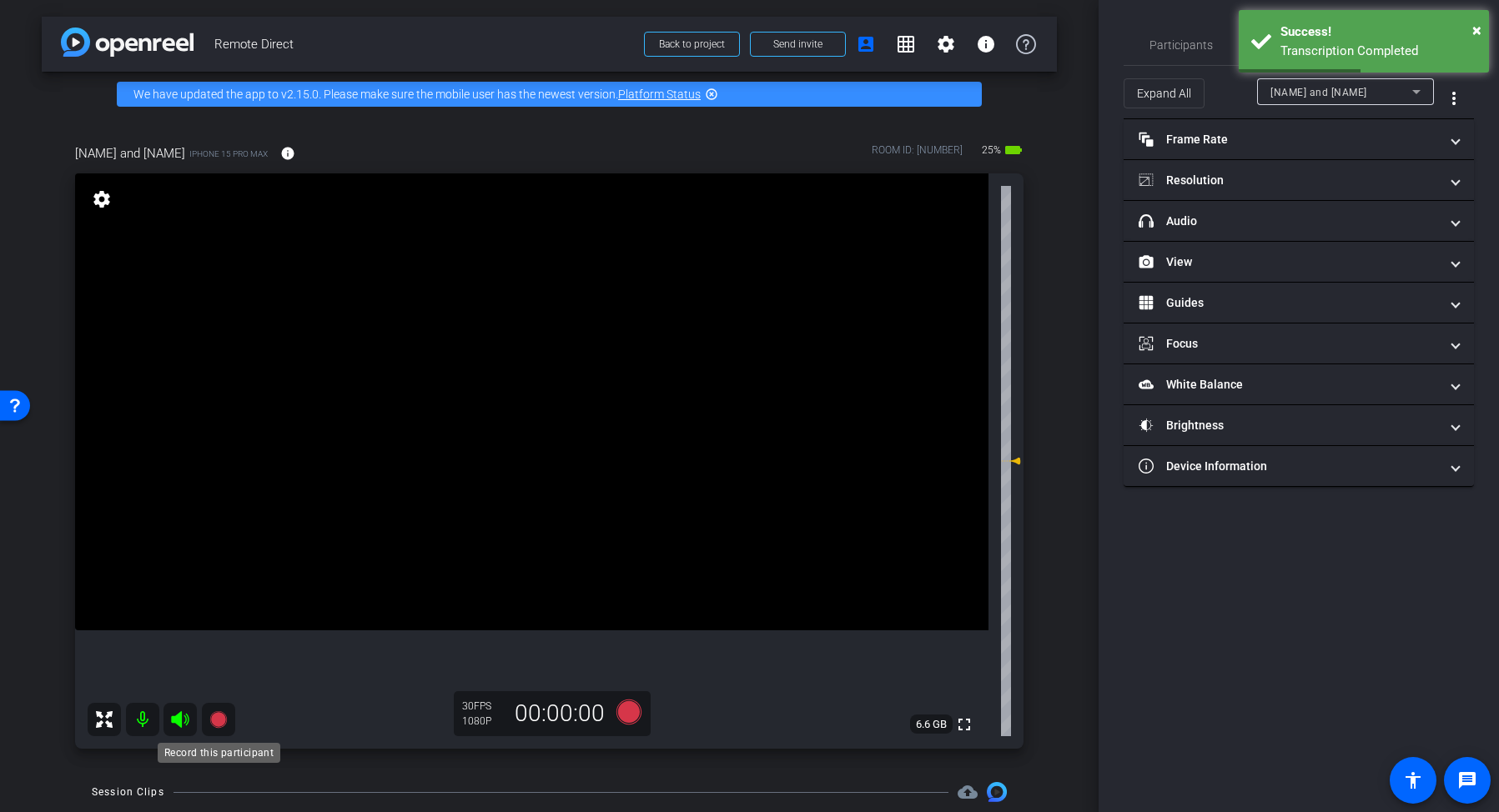 click 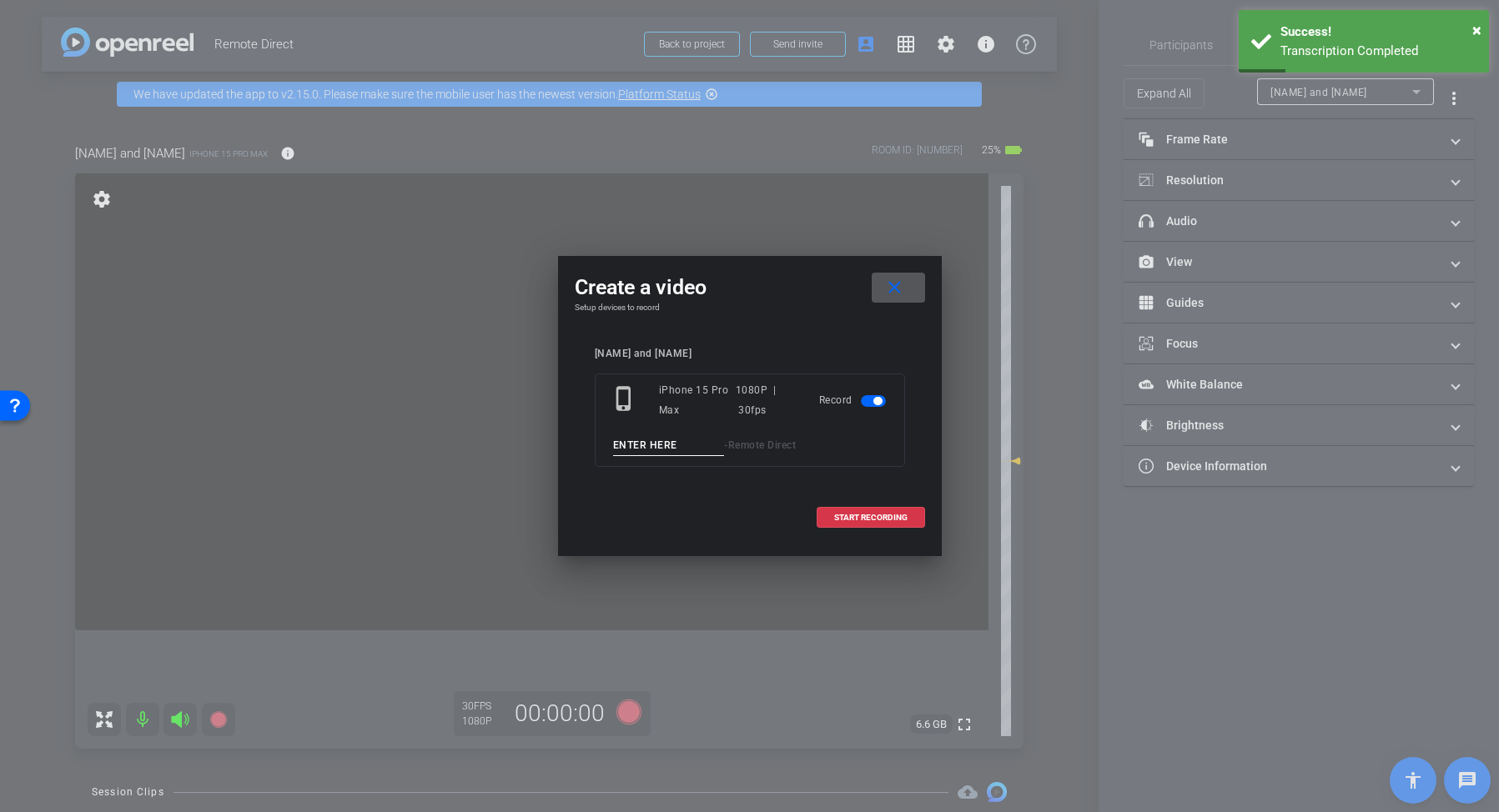 click at bounding box center (669, 445) 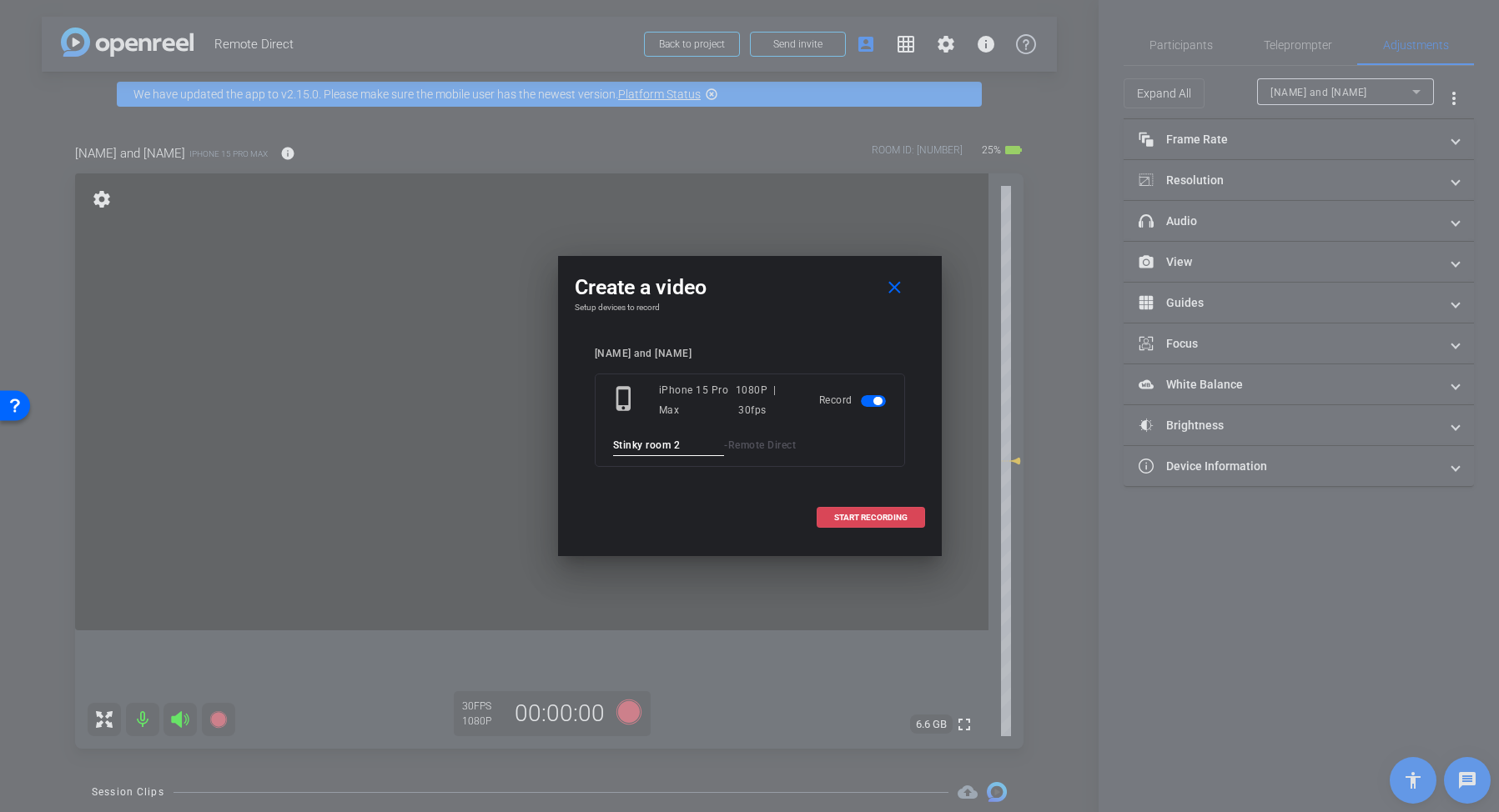 type on "Stinky room 2" 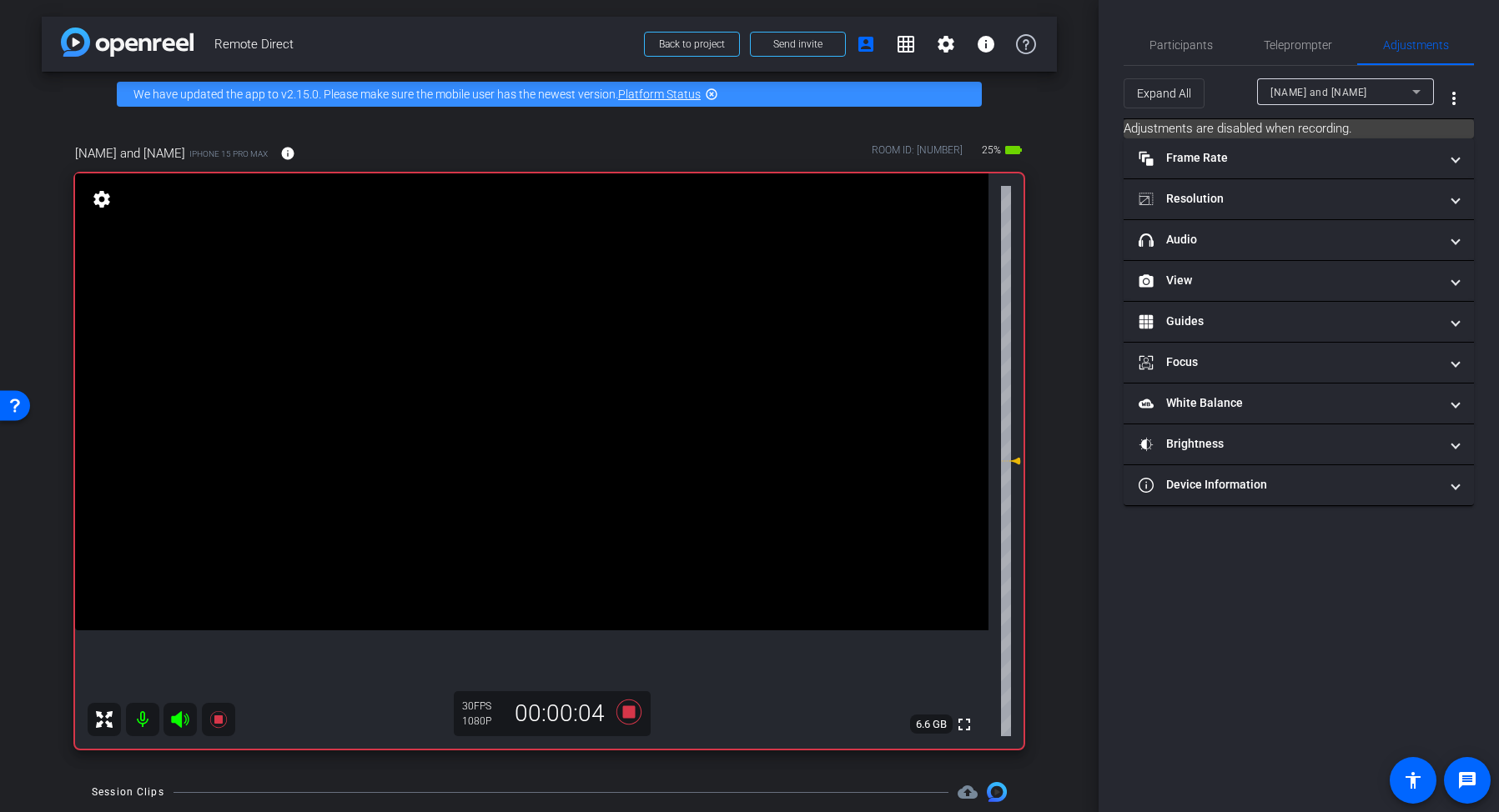 click 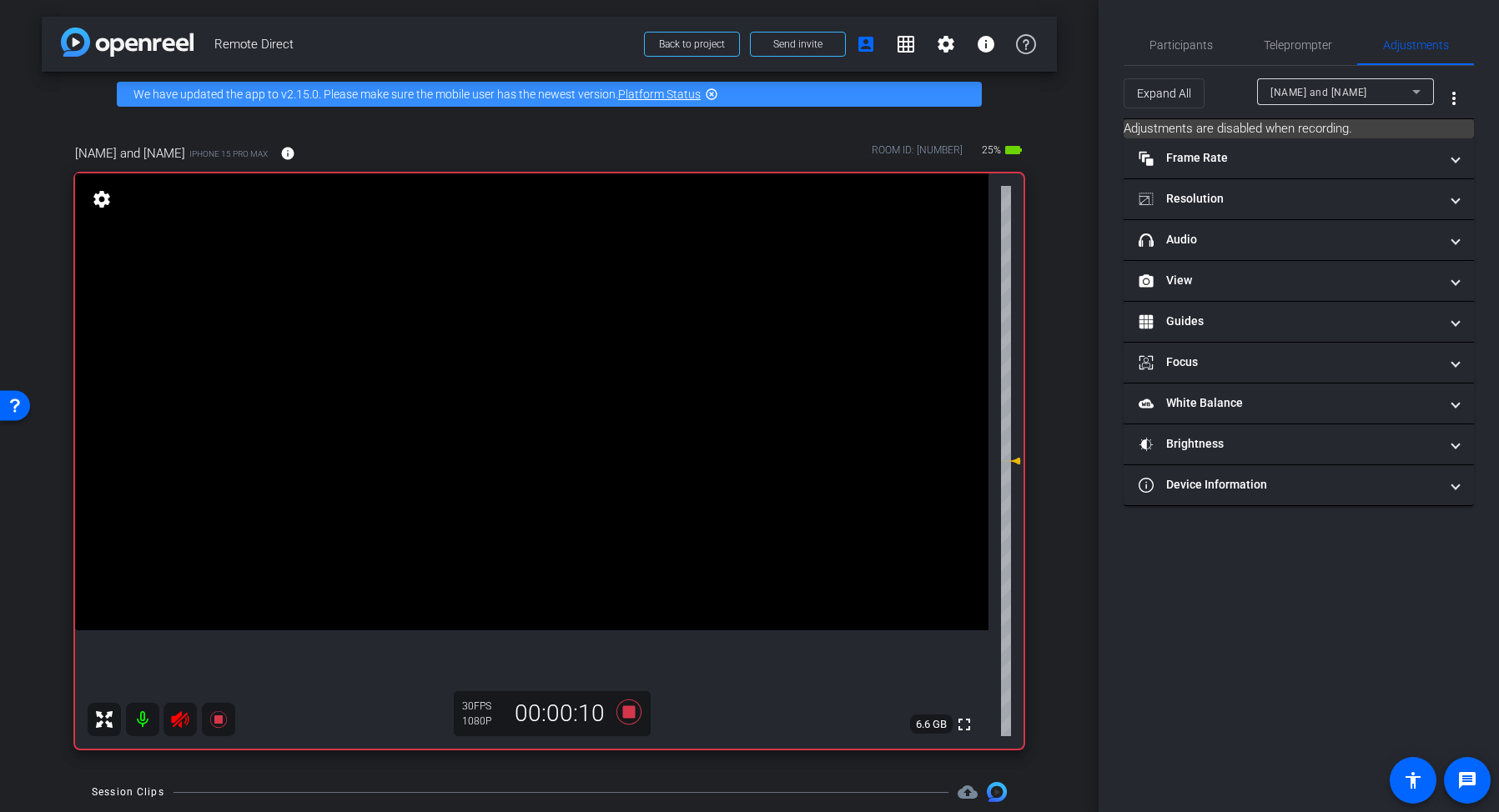 click 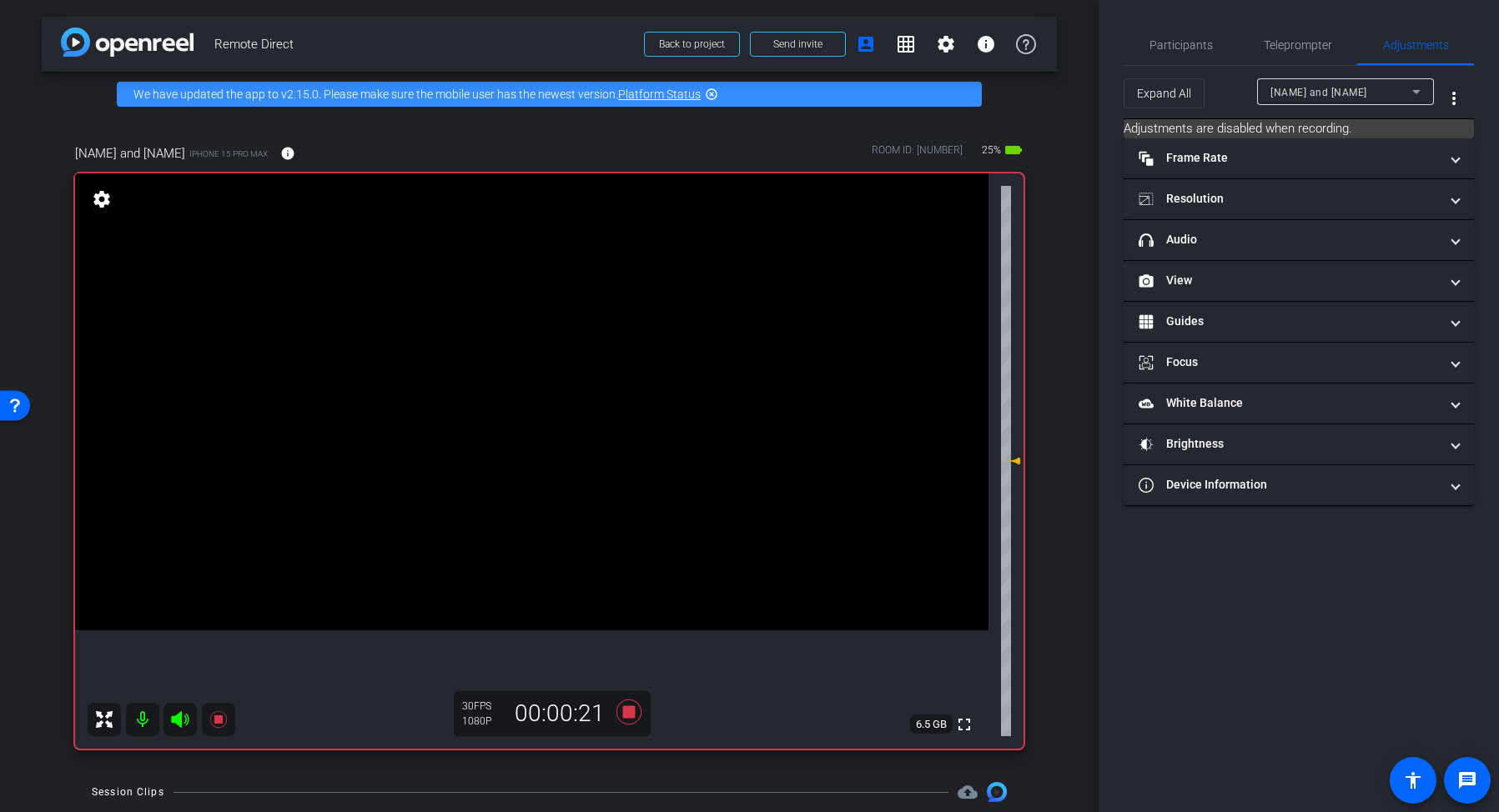 click 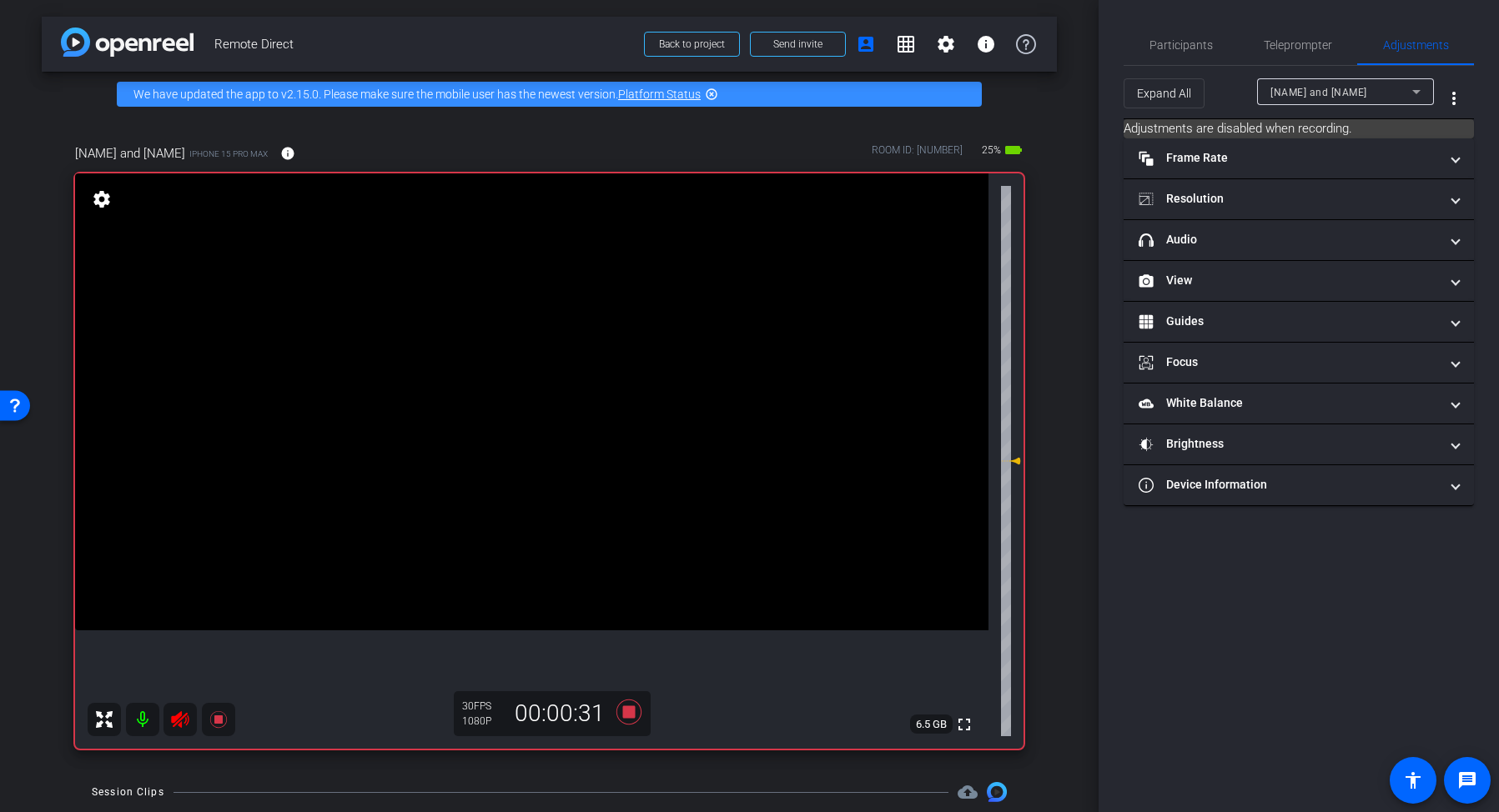 click 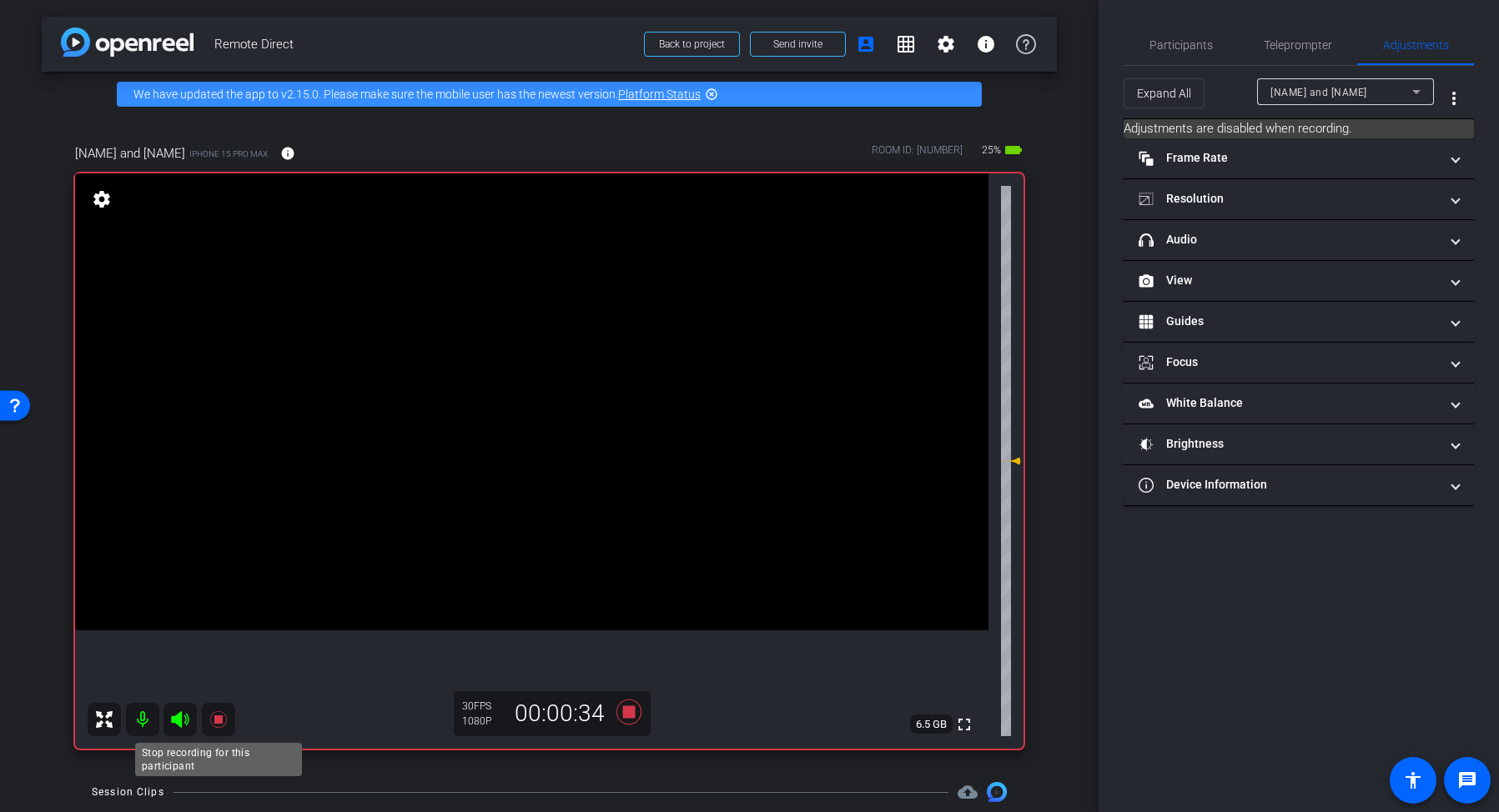 click 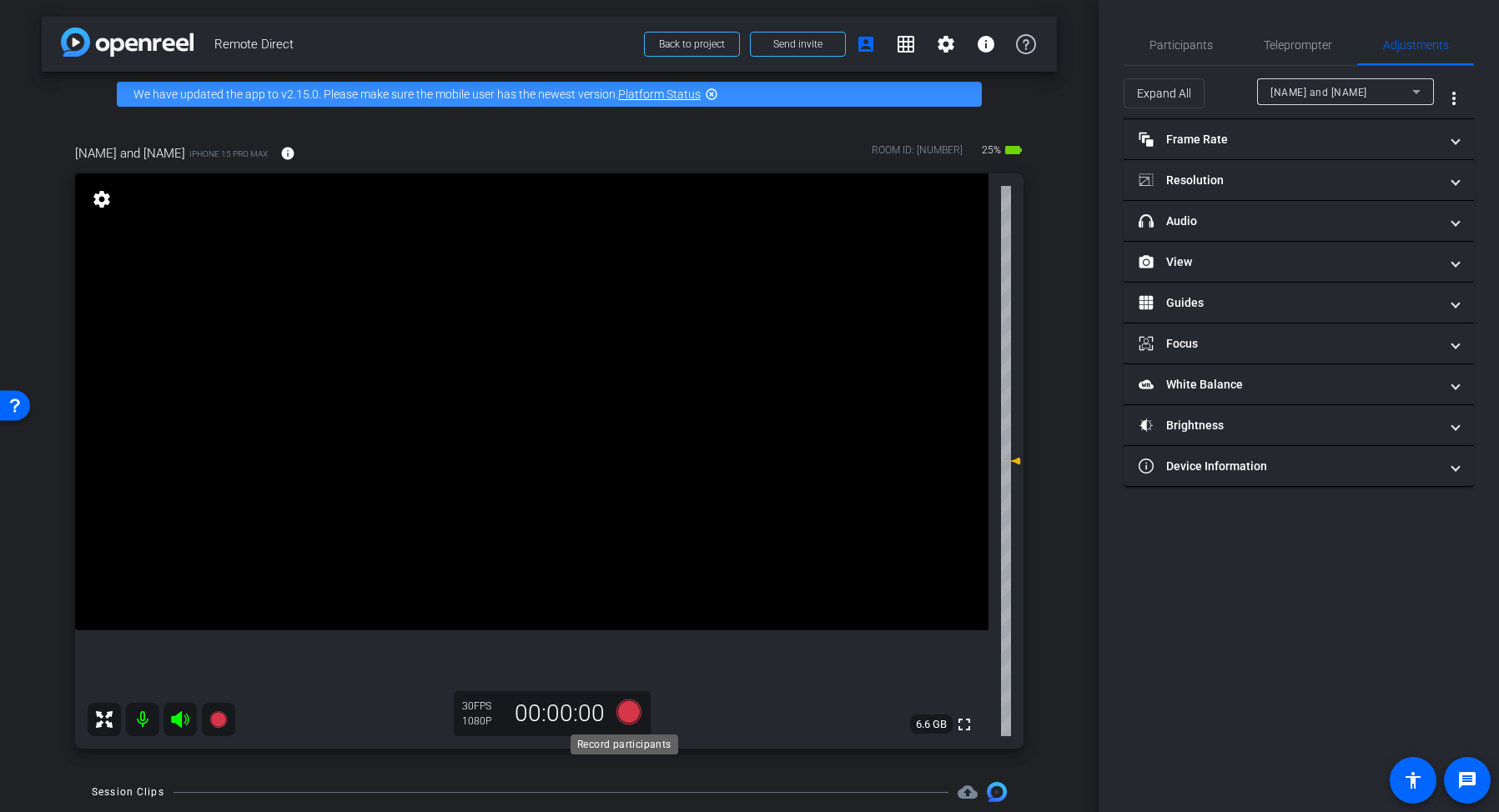 click 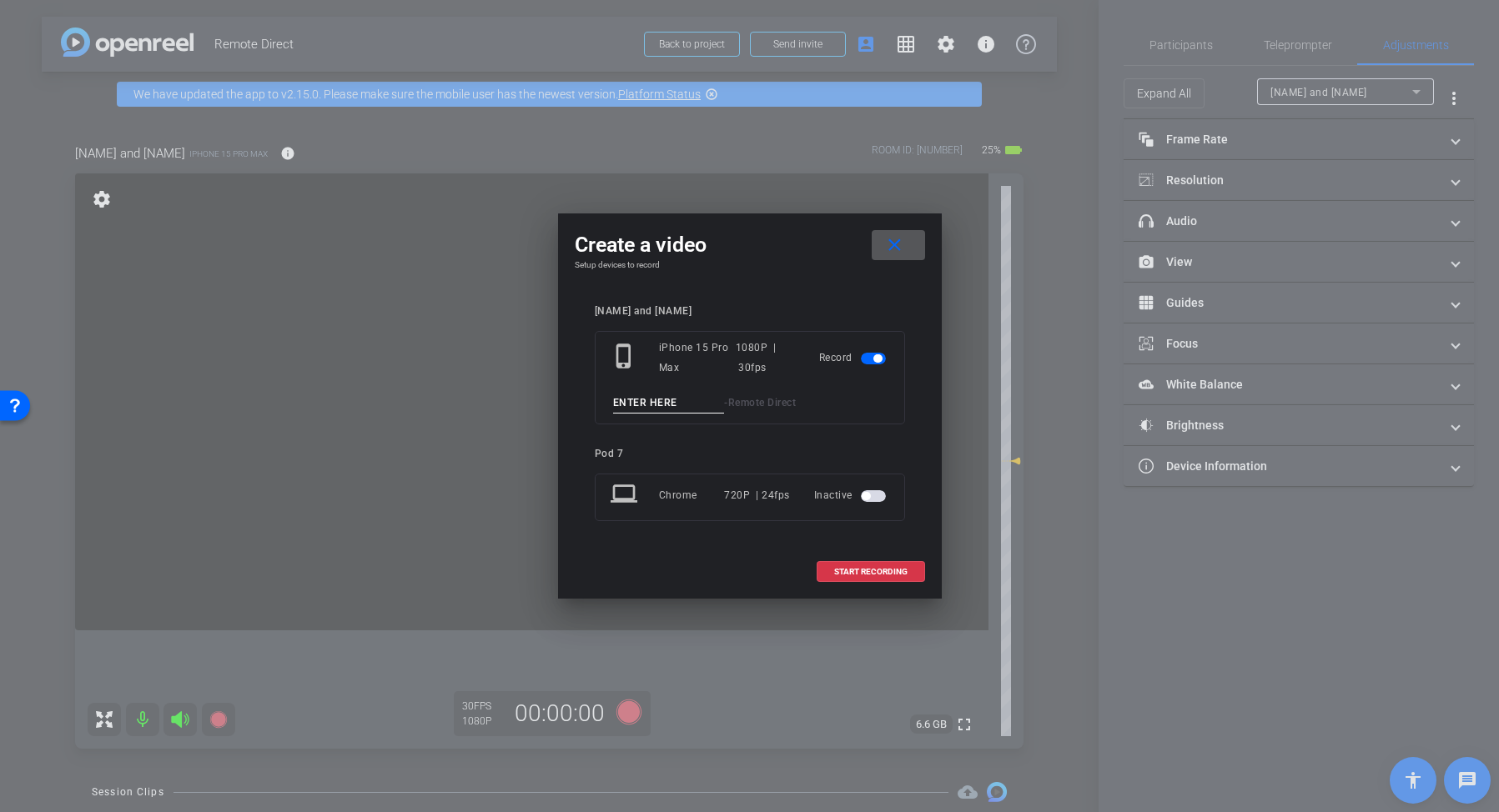 click at bounding box center (669, 403) 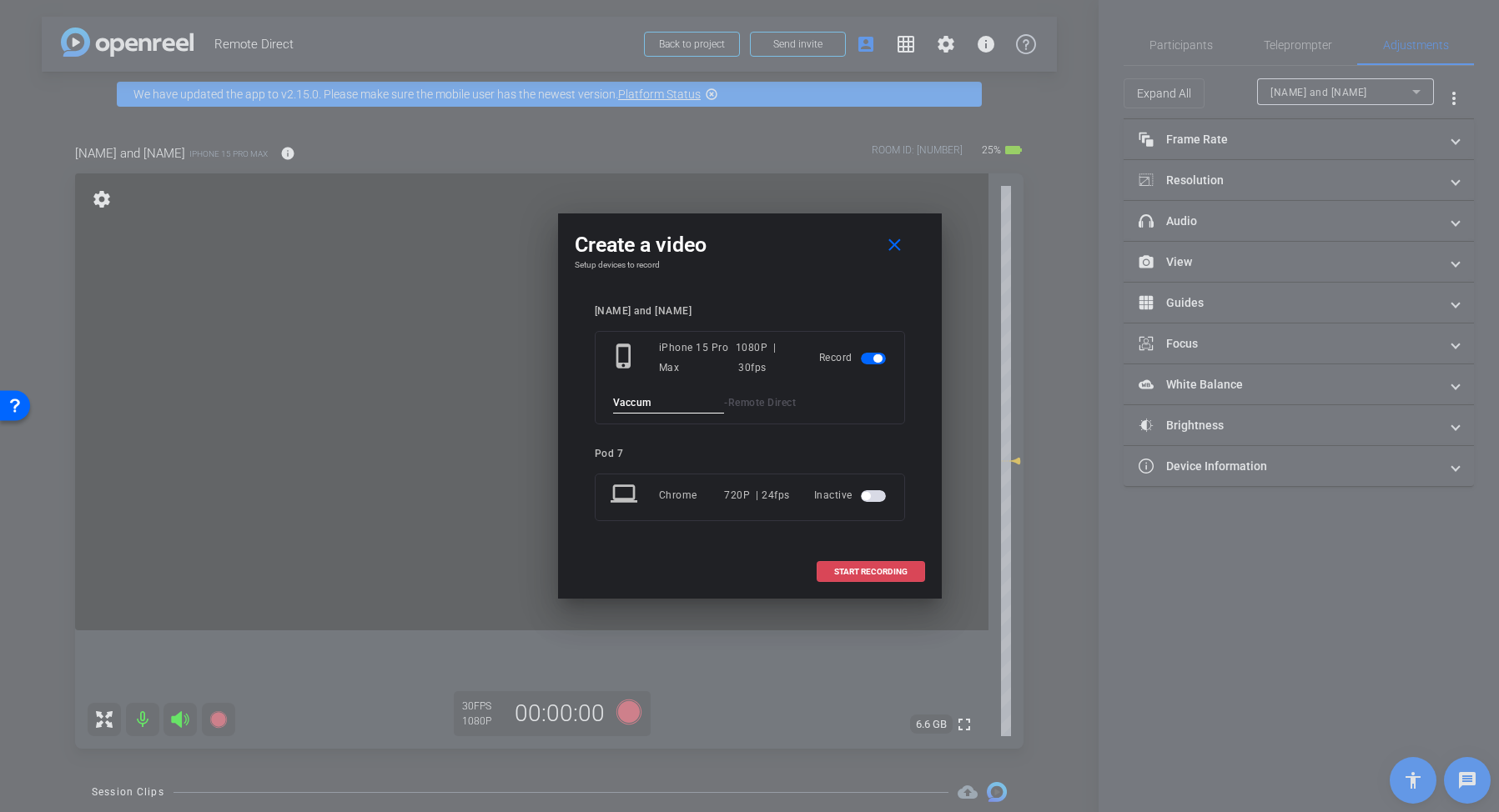 type on "Vaccum" 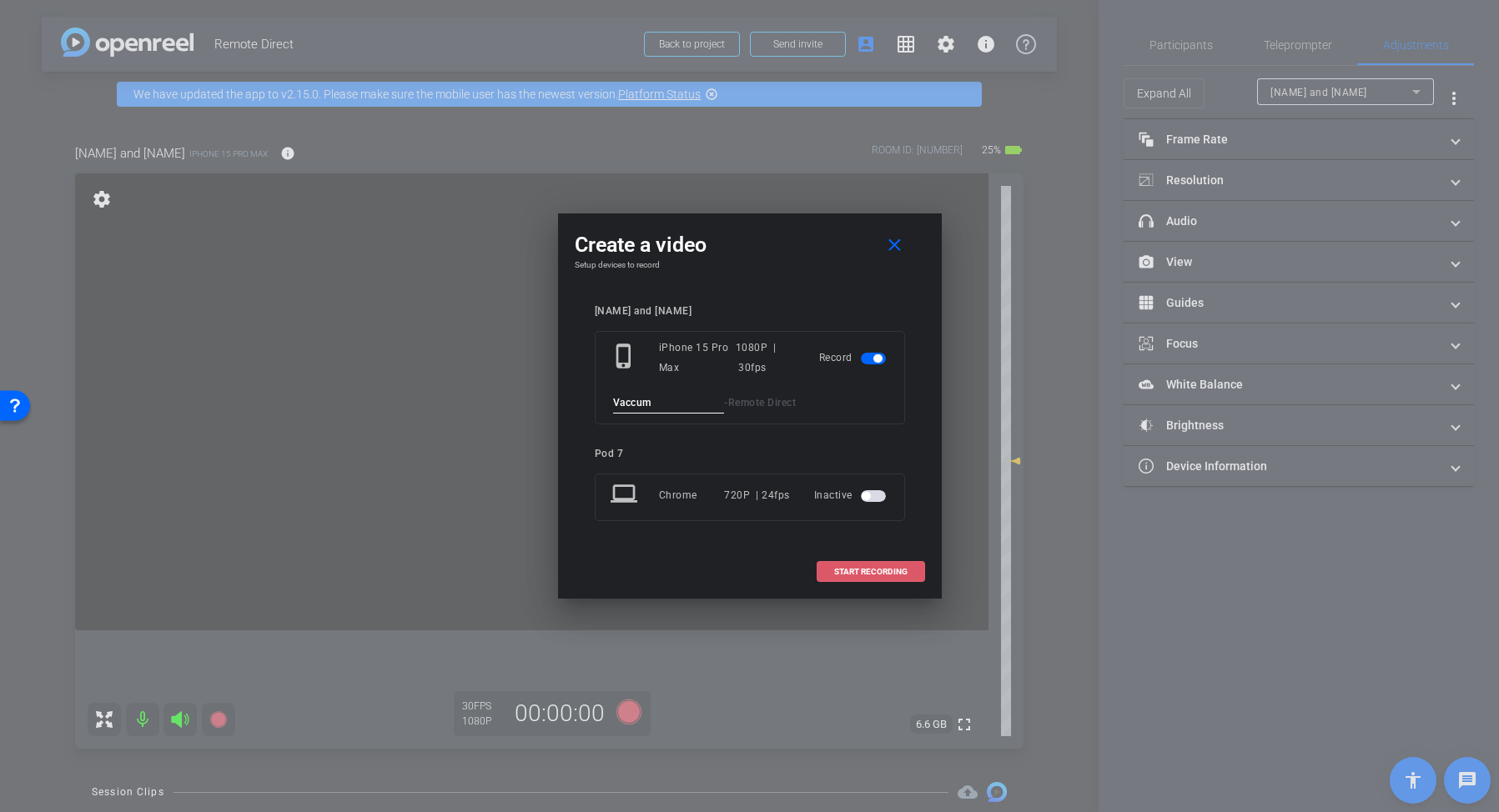 click on "START RECORDING" at bounding box center (871, 572) 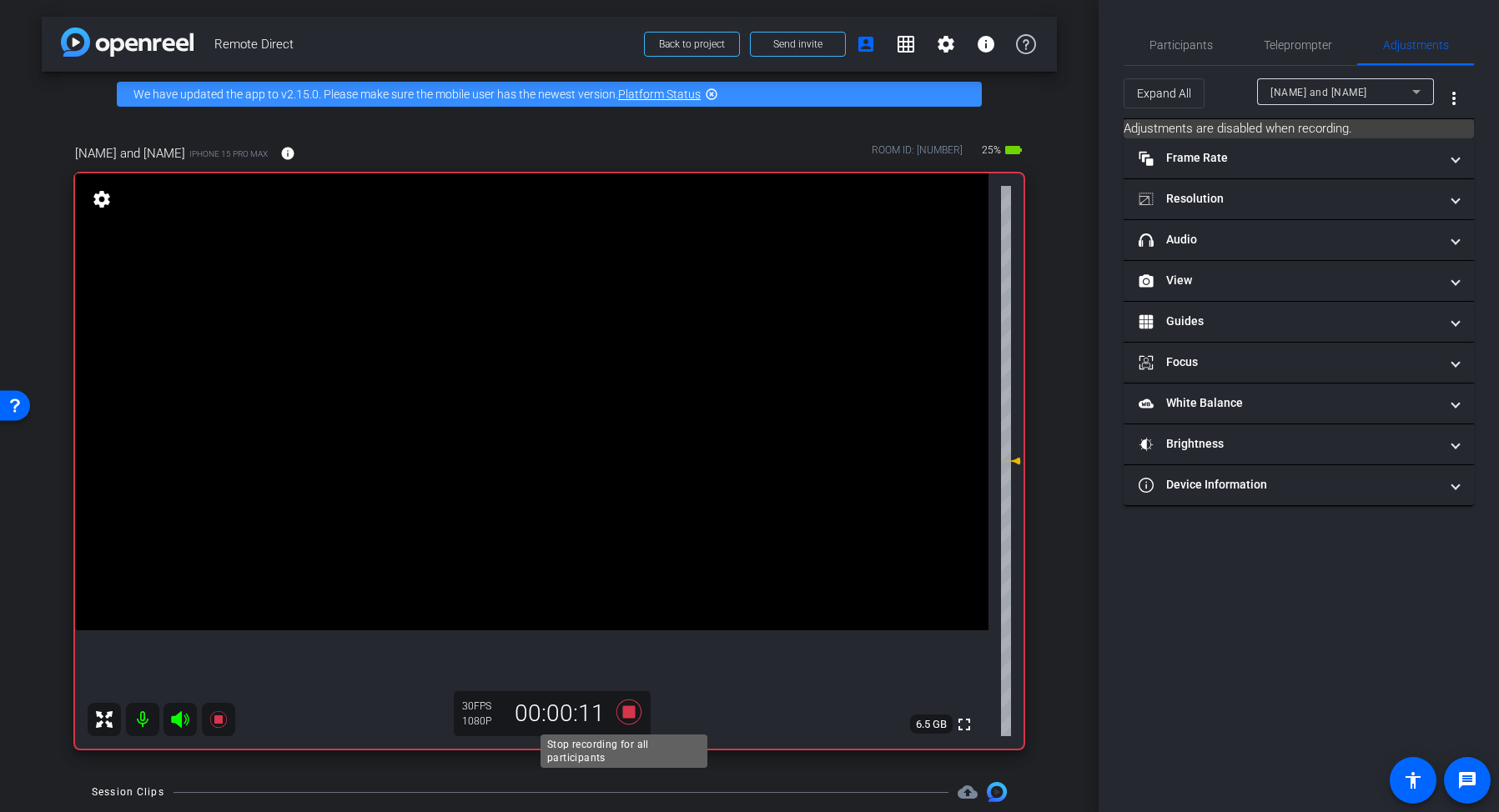 click 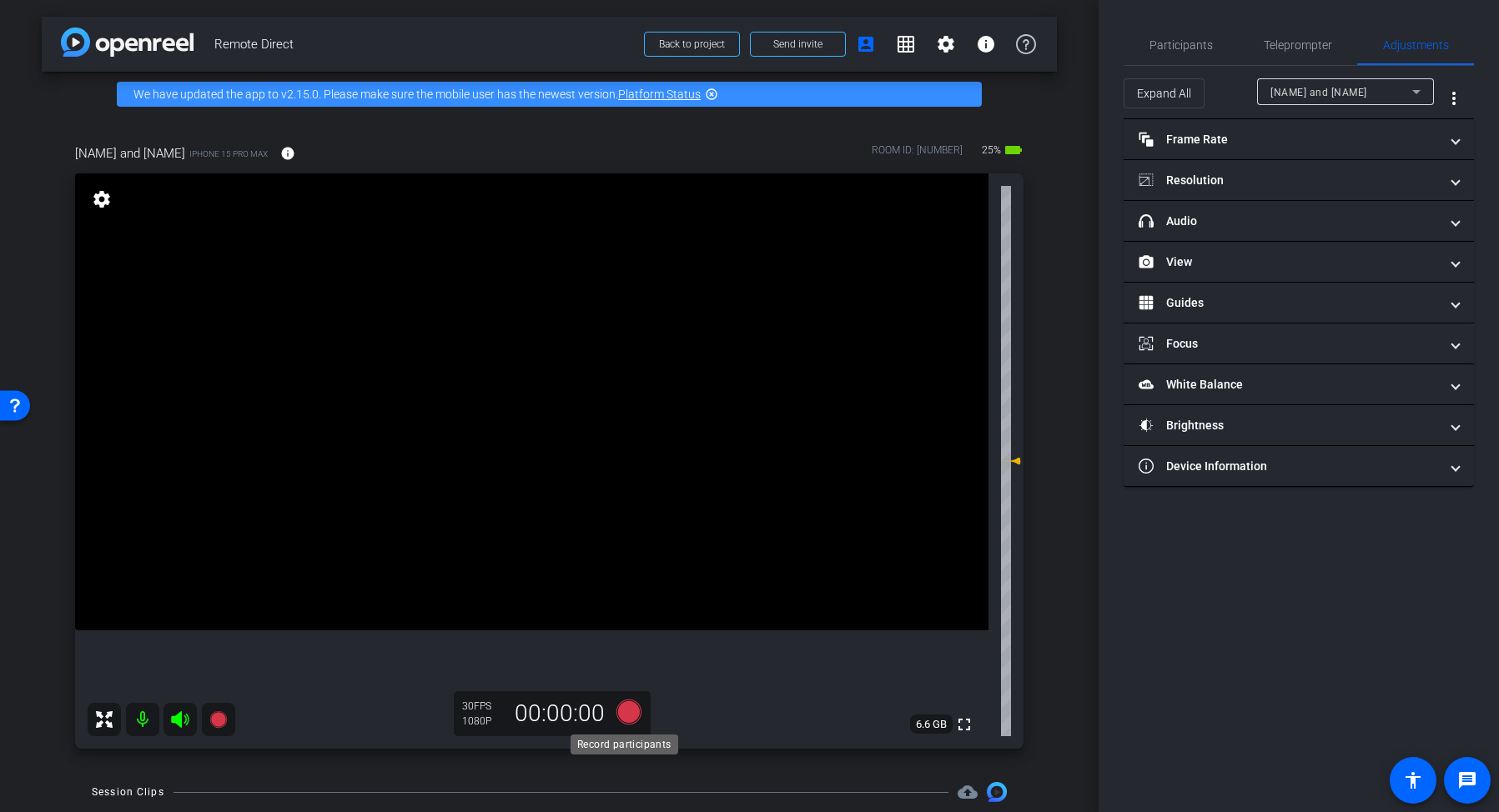 click 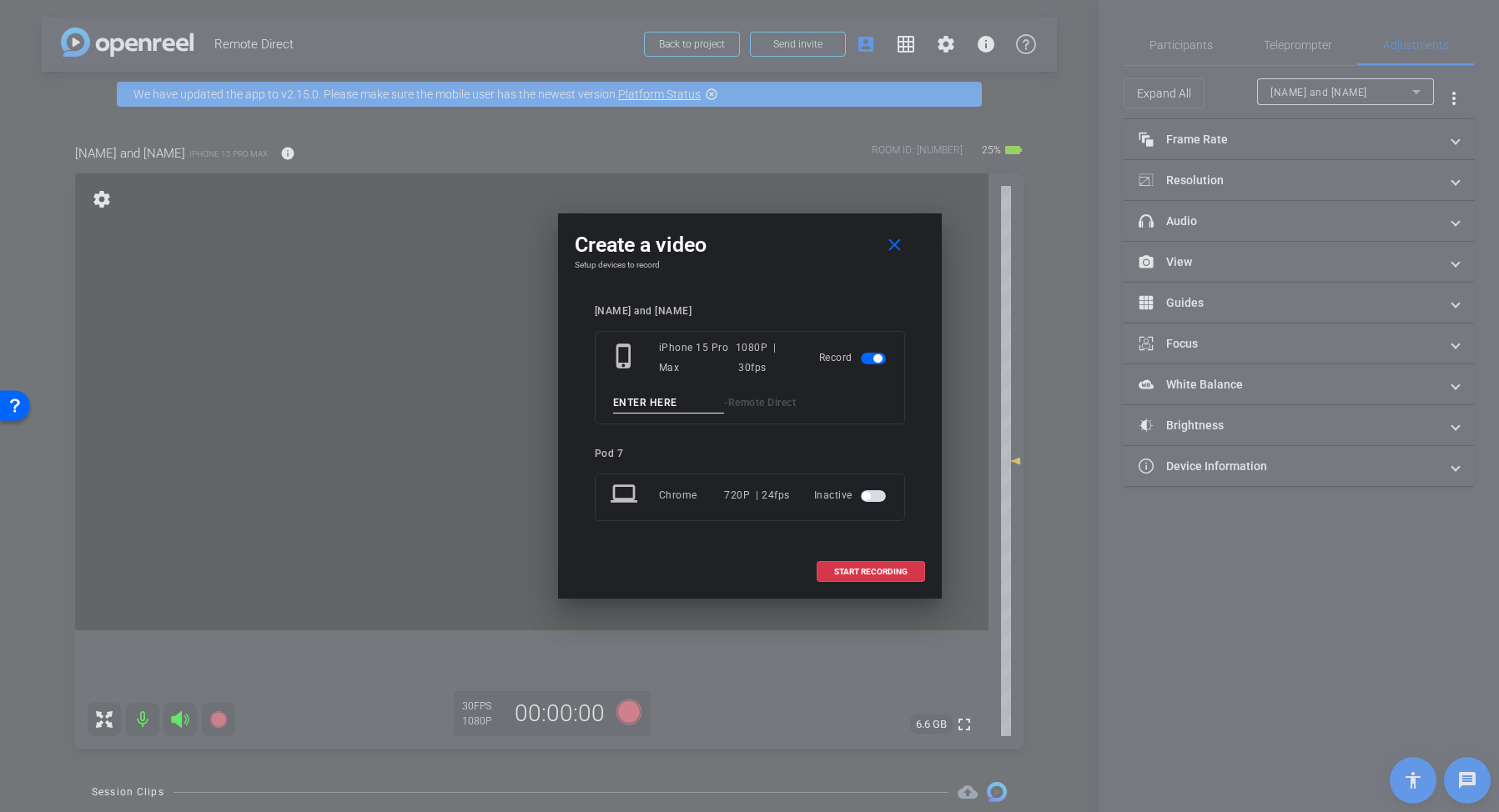 click at bounding box center [669, 403] 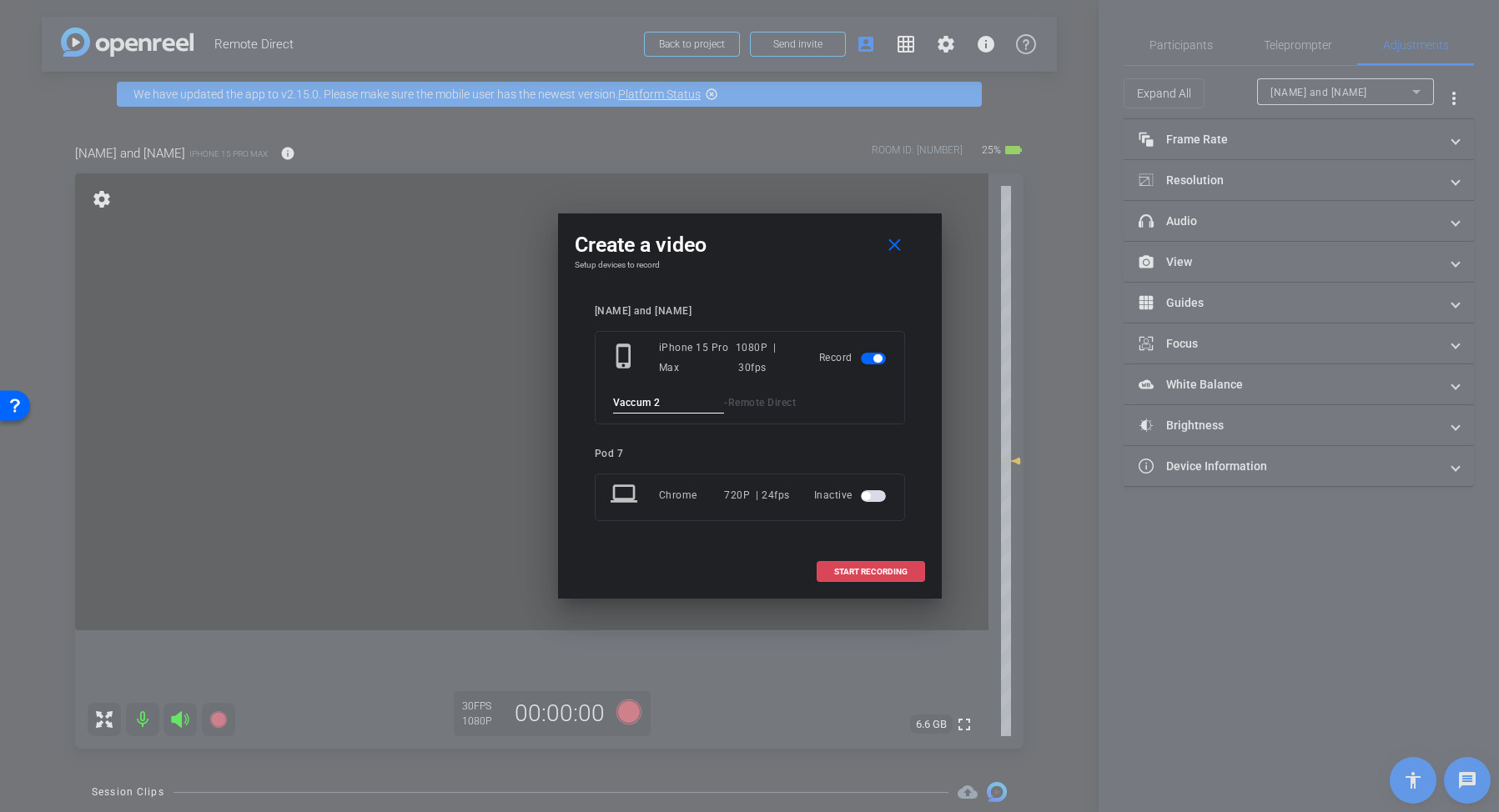 type on "Vaccum 2" 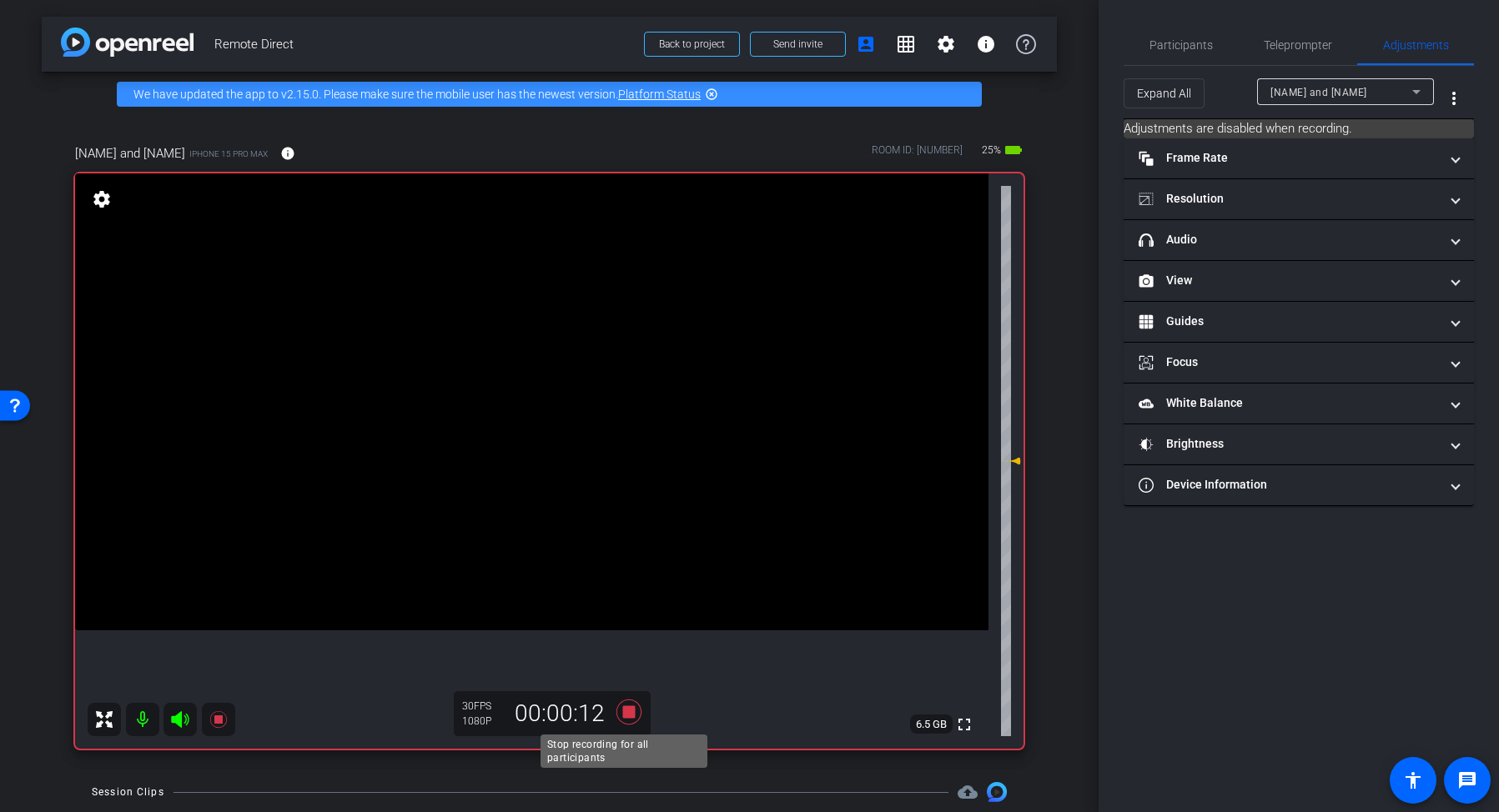 click 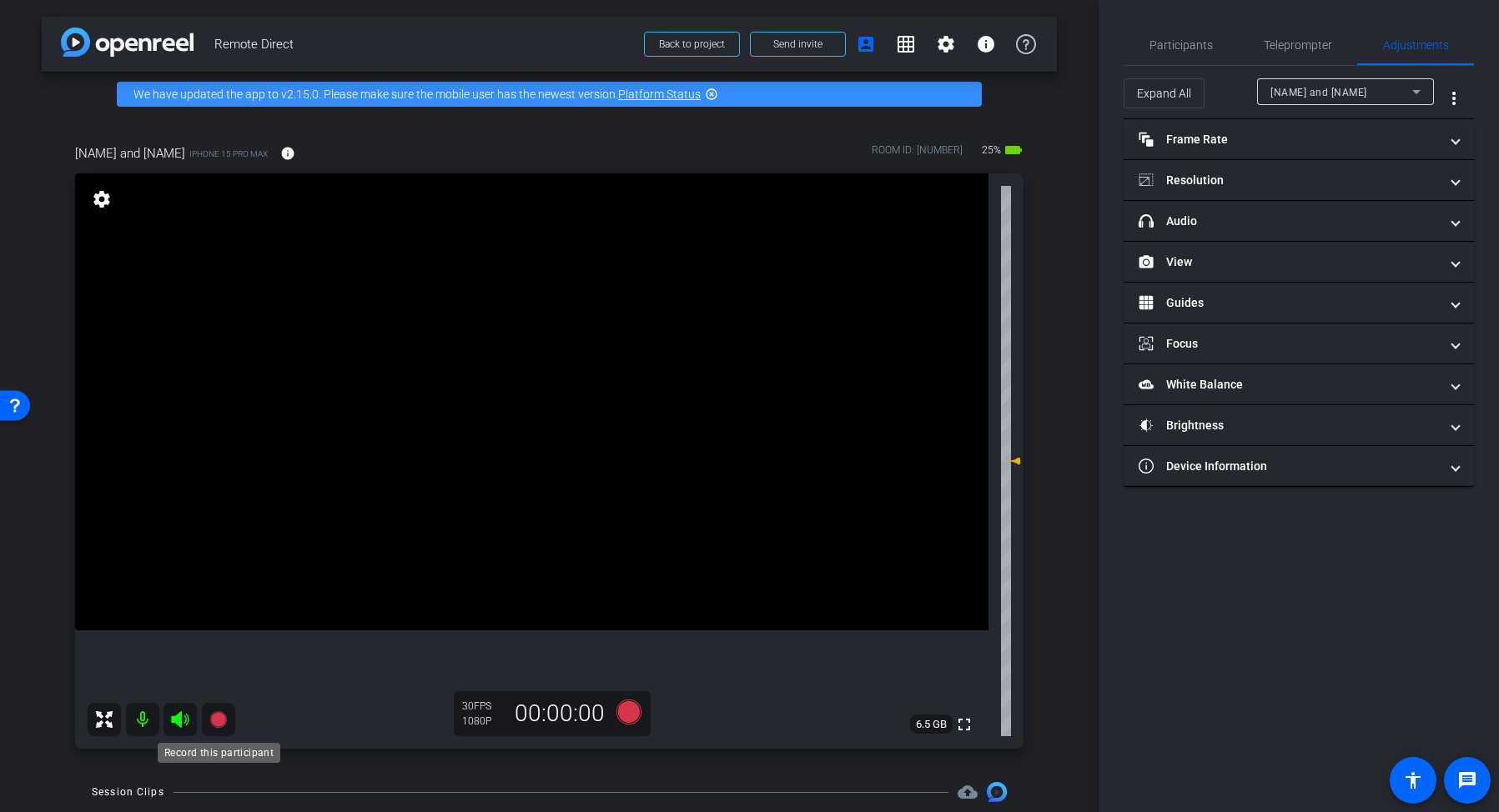 click 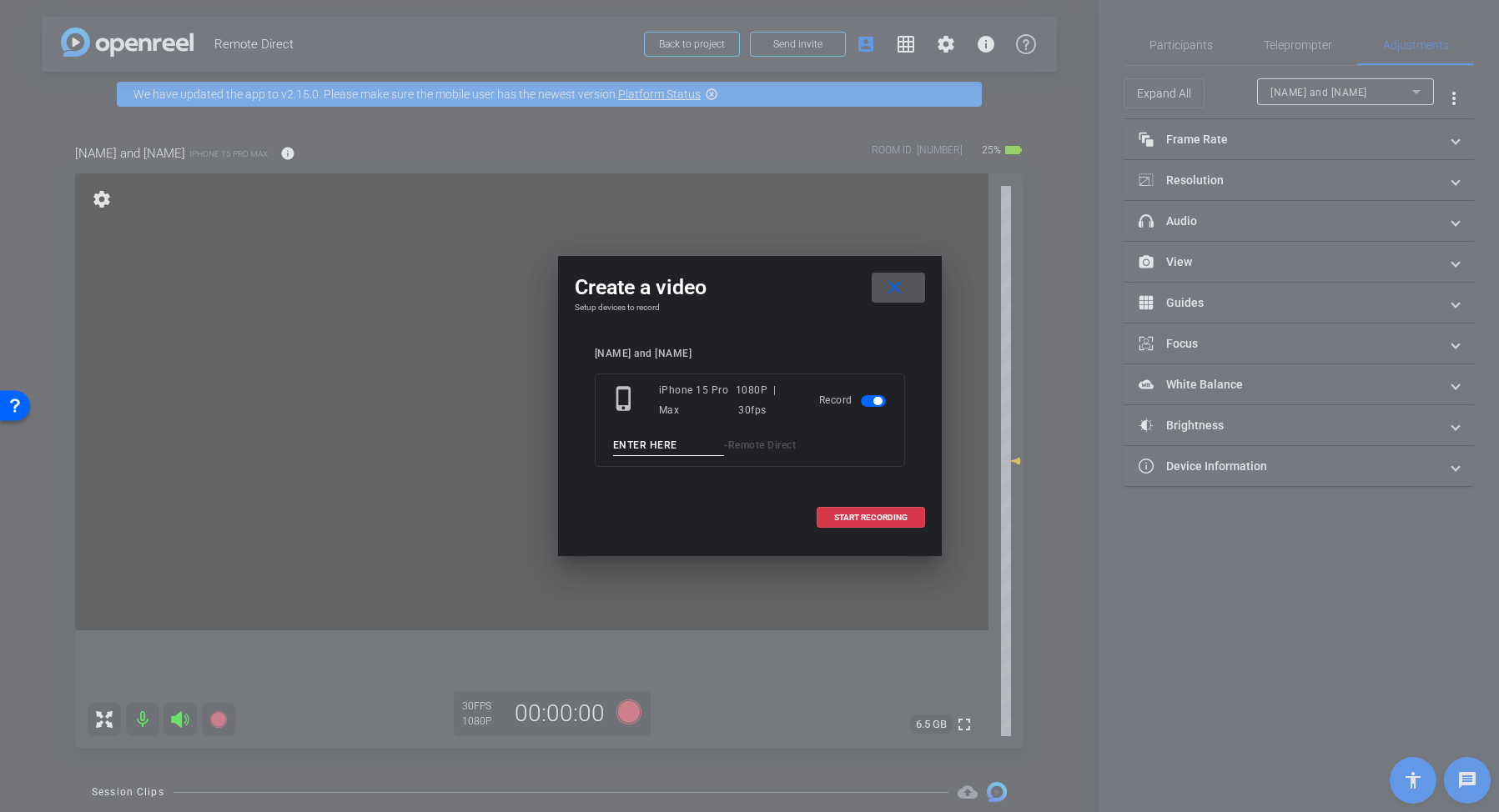 click at bounding box center (669, 445) 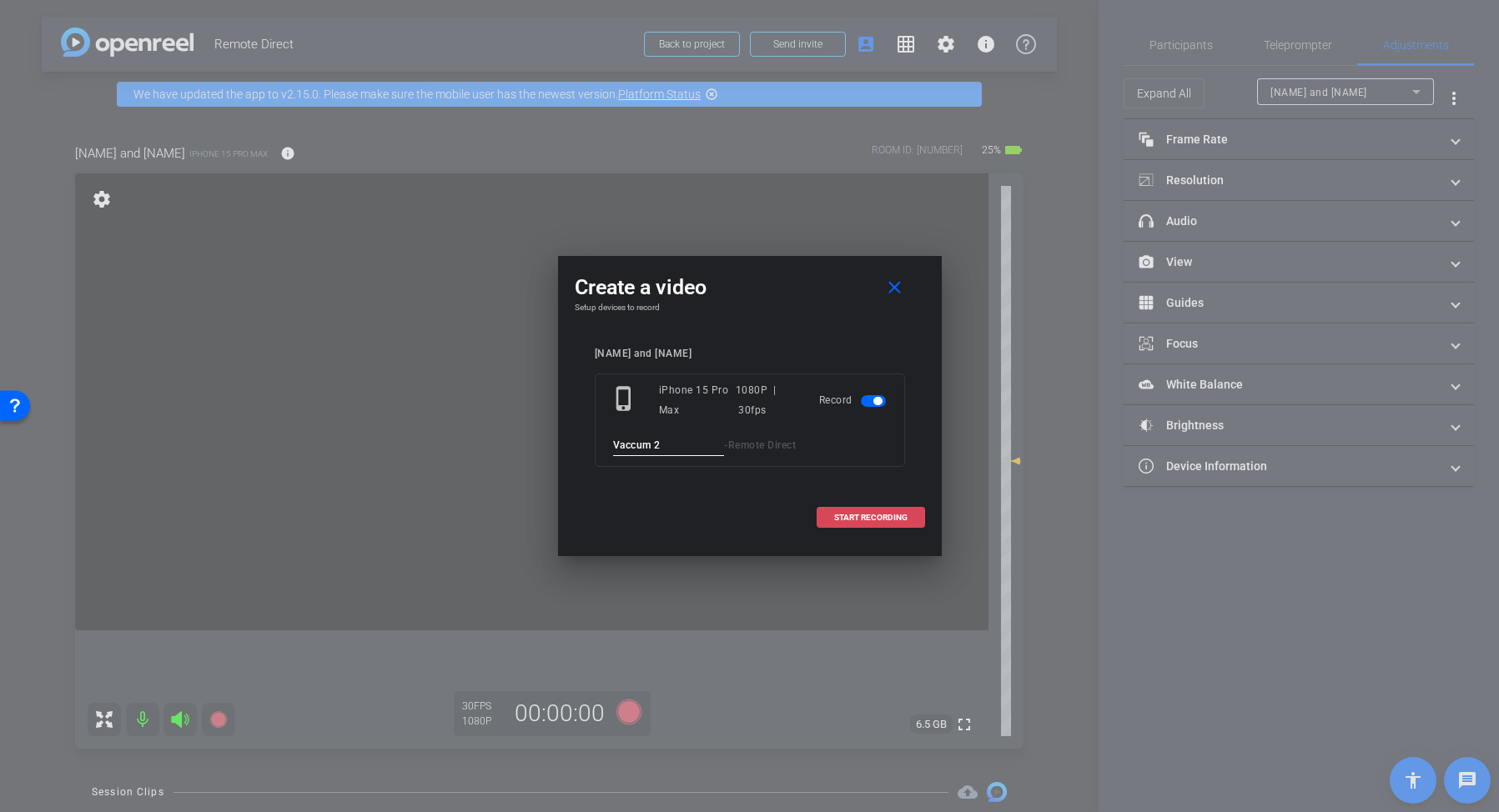 type on "Vaccum 2" 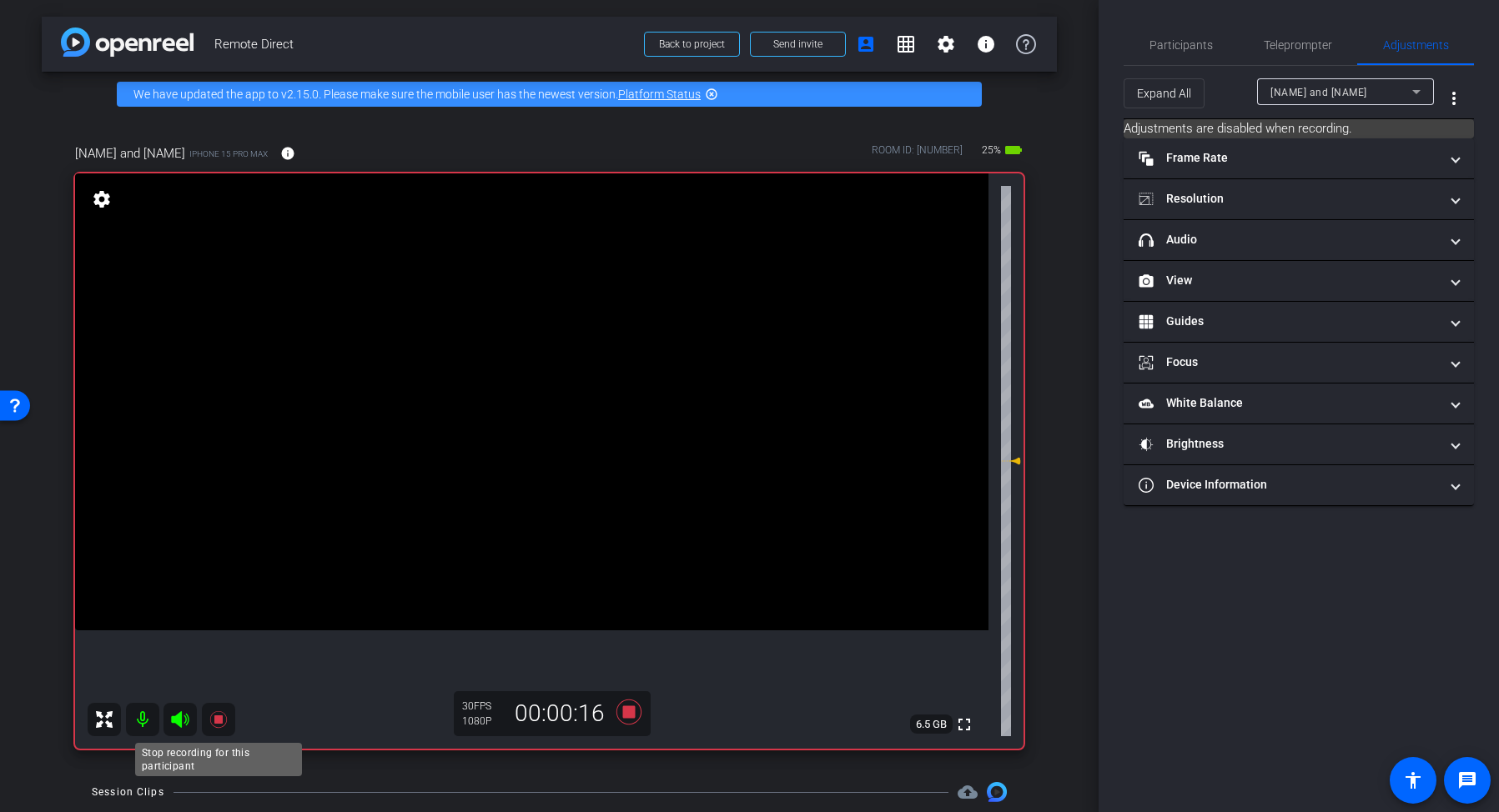 click 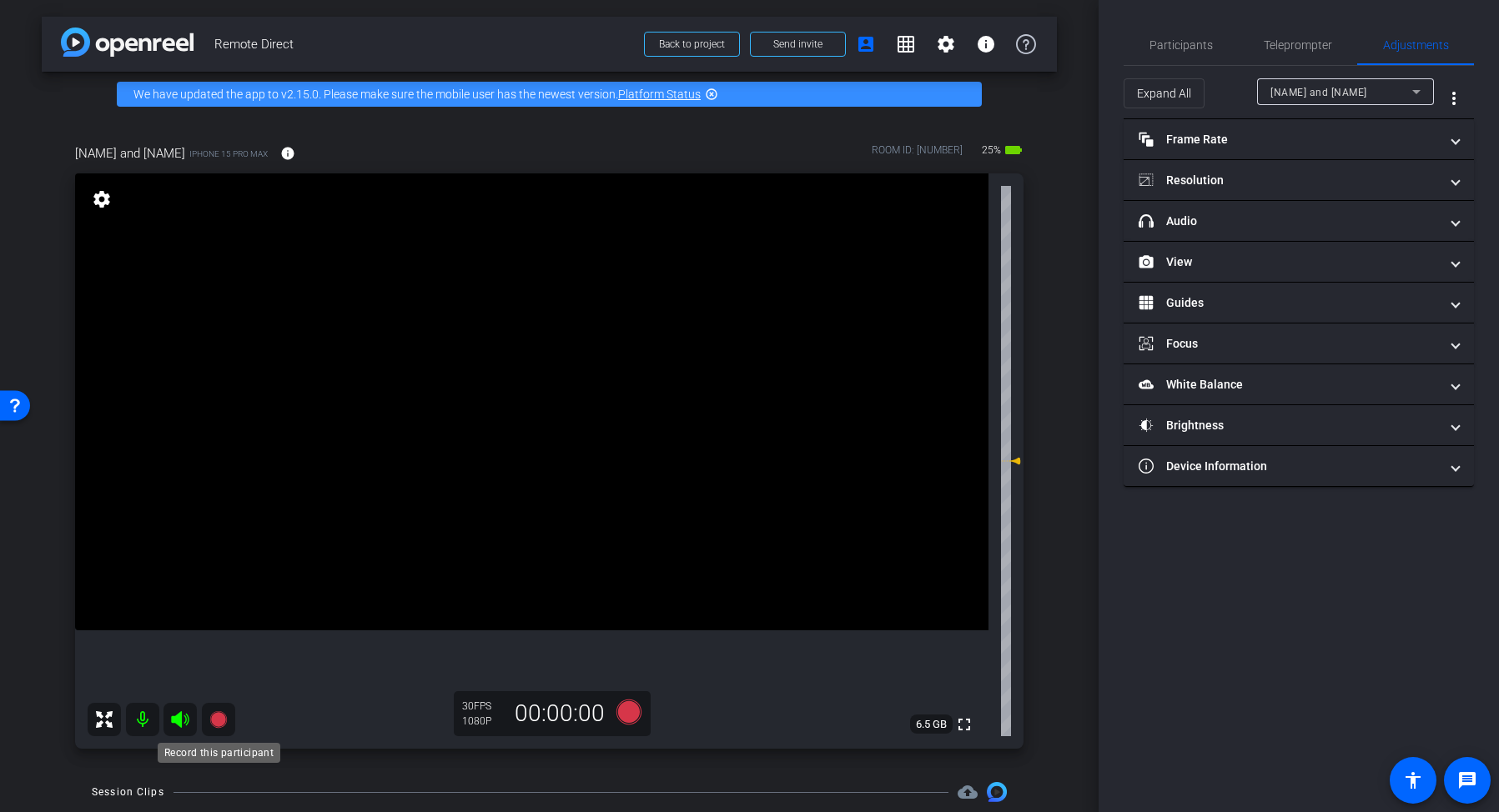 click 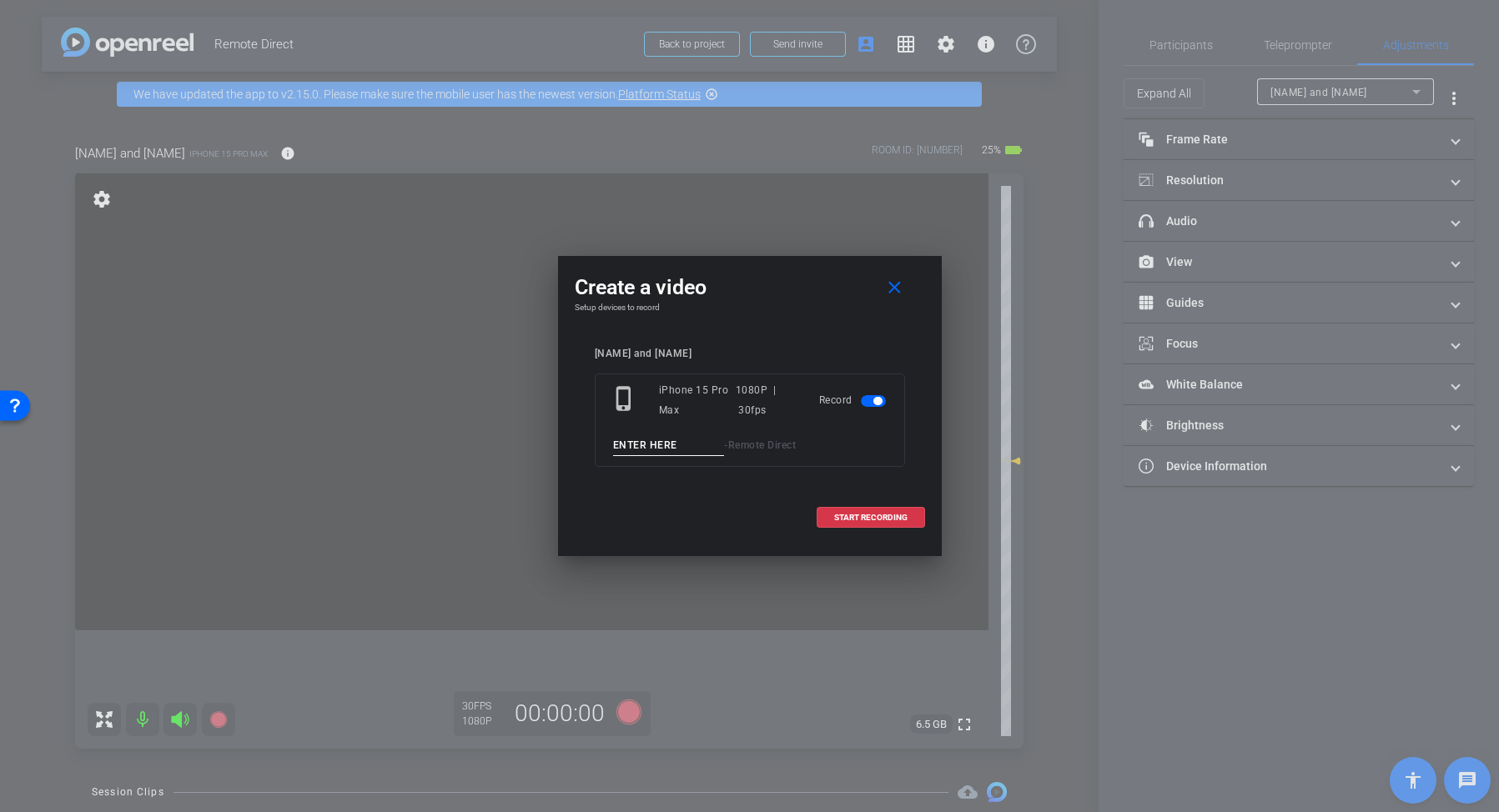 click at bounding box center (669, 445) 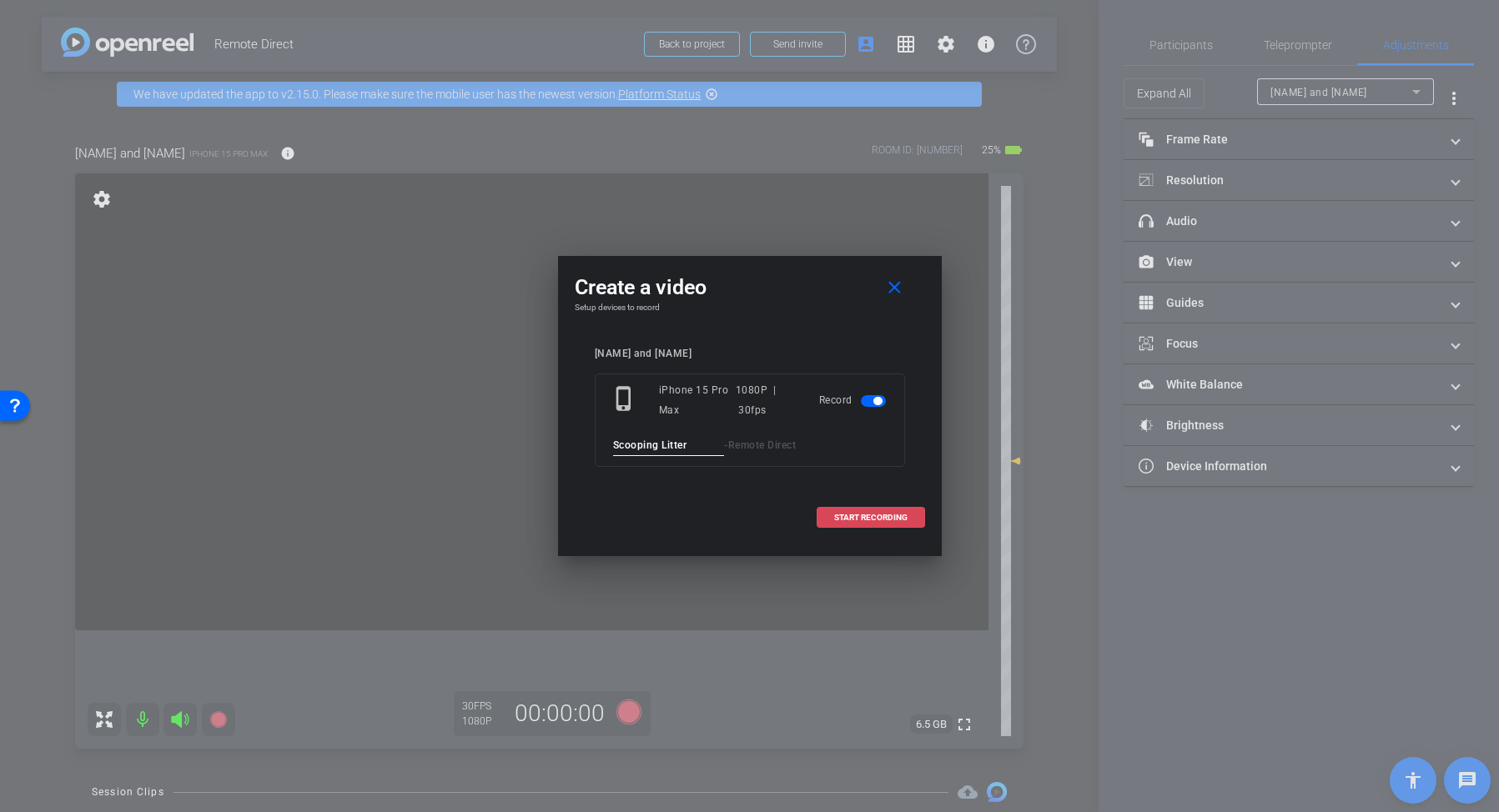type on "Scooping Litter" 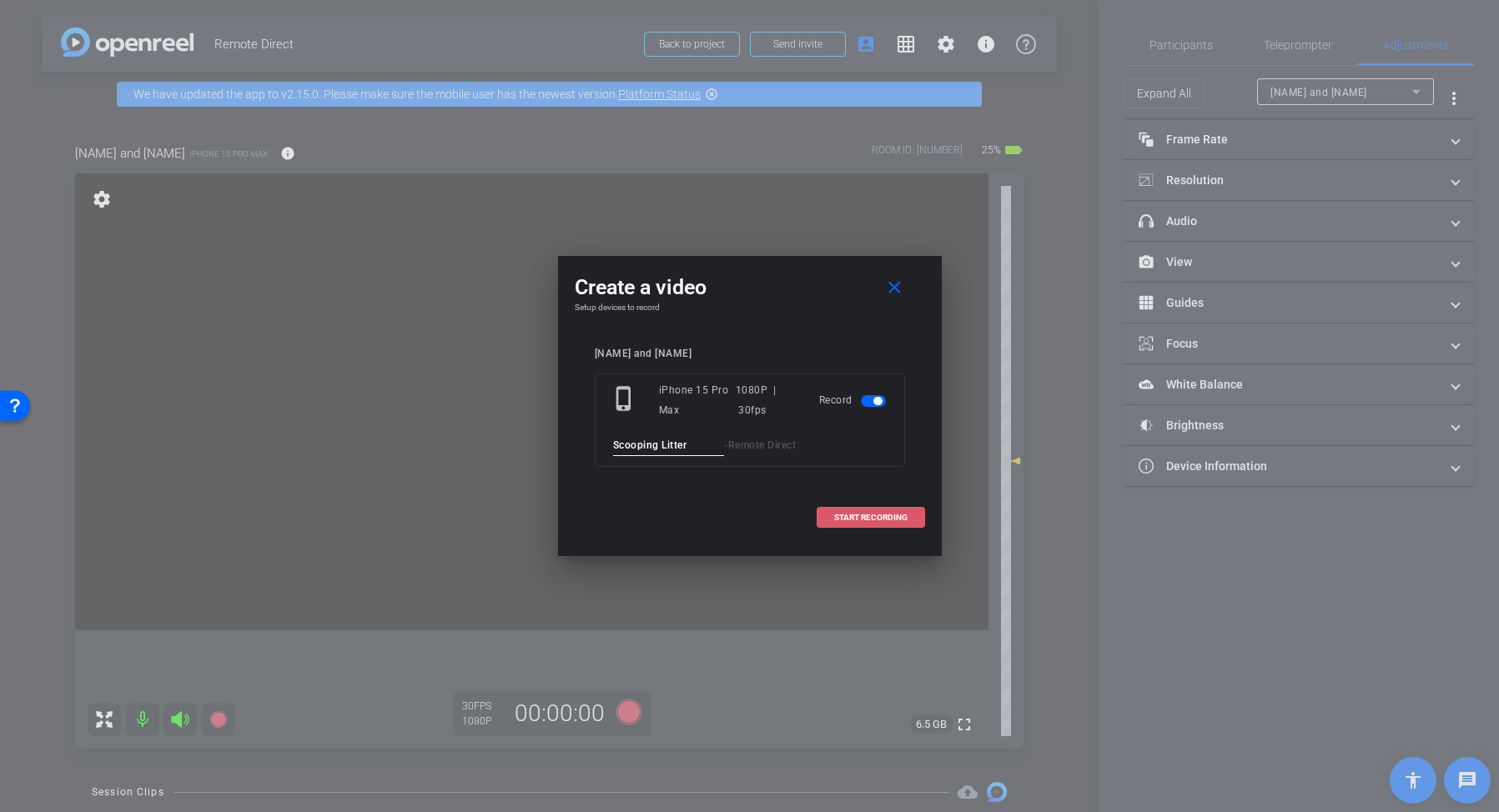 click on "START RECORDING" at bounding box center (871, 518) 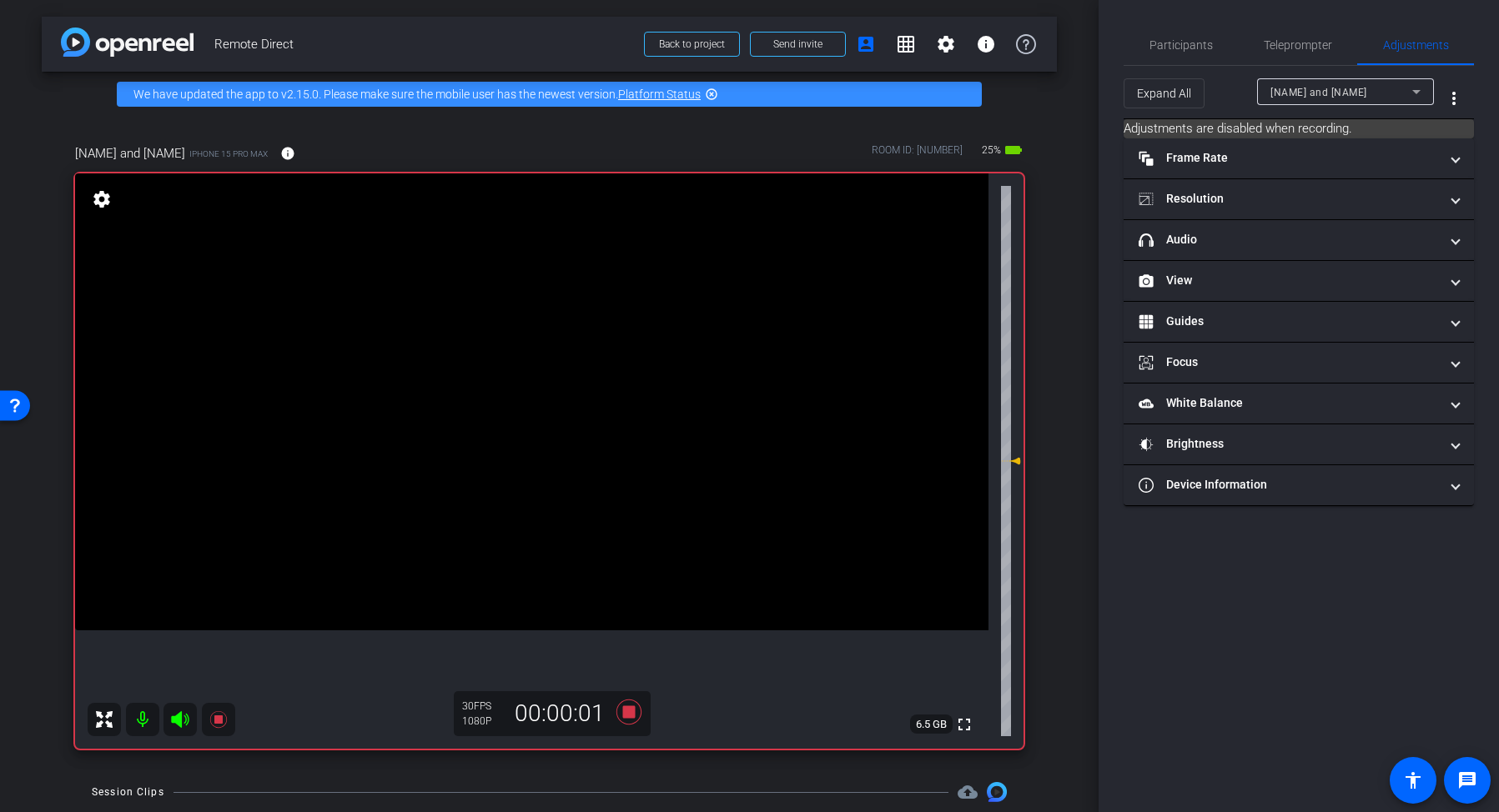 click 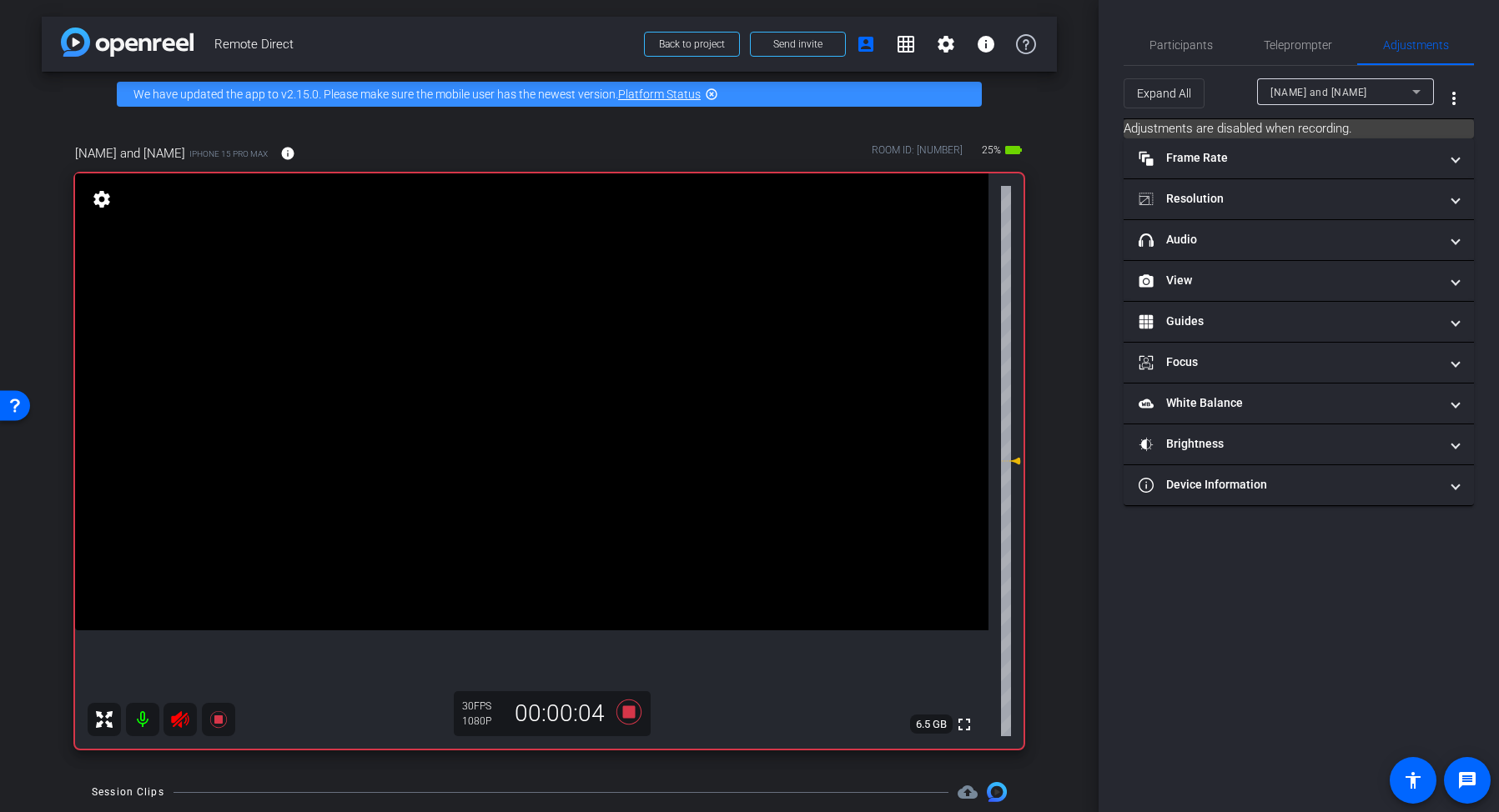 click 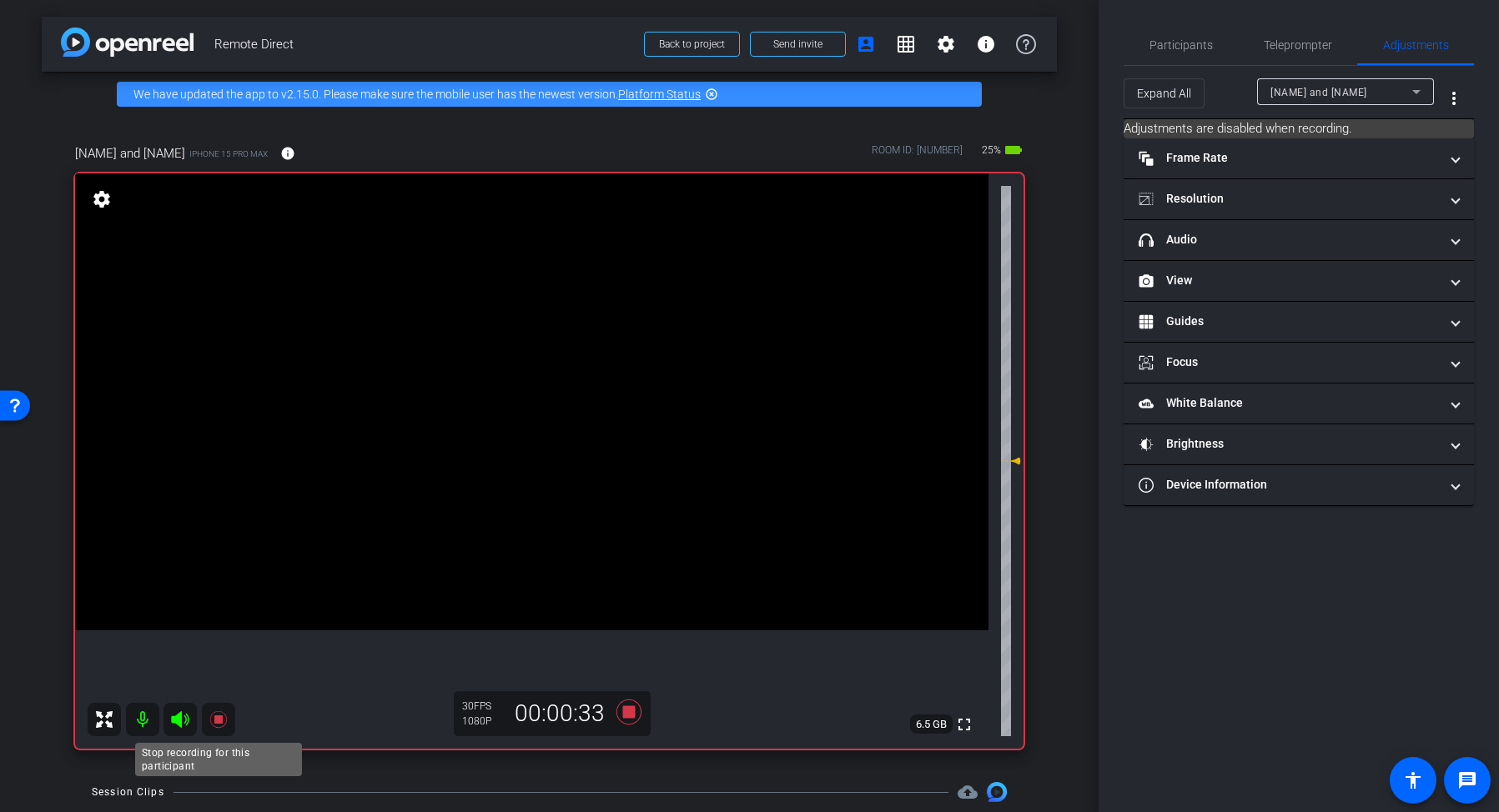 click 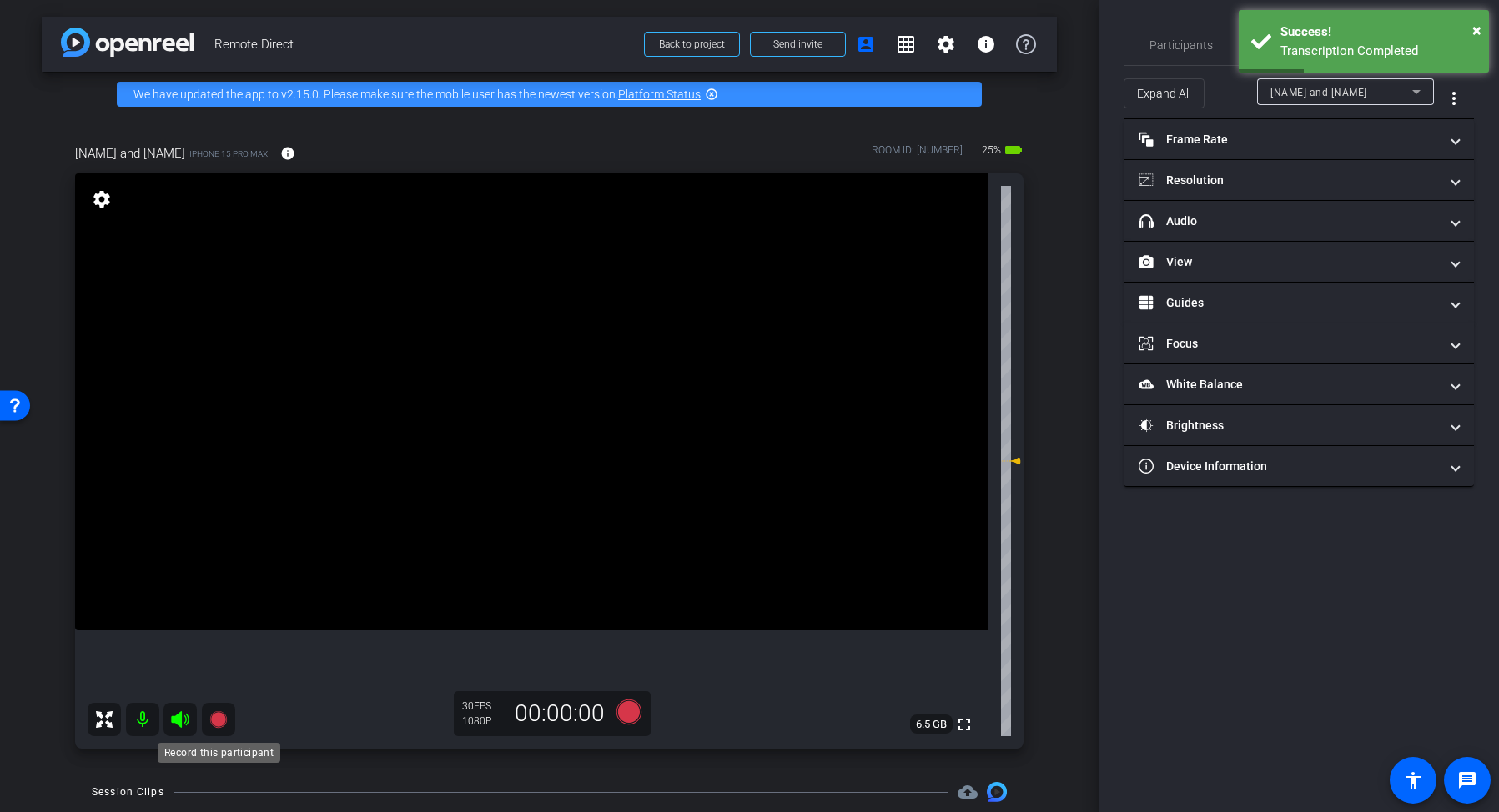click 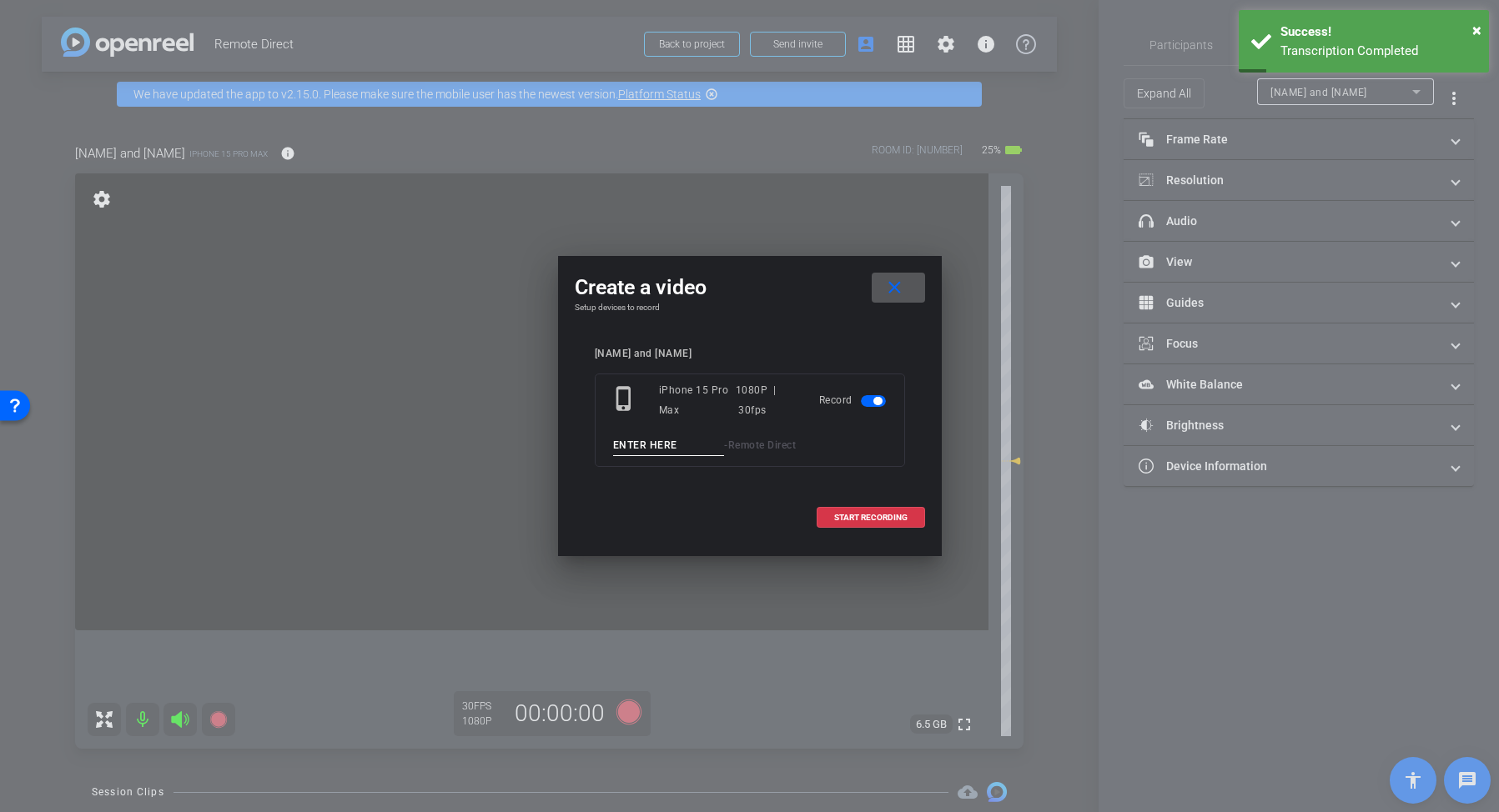 click at bounding box center [669, 445] 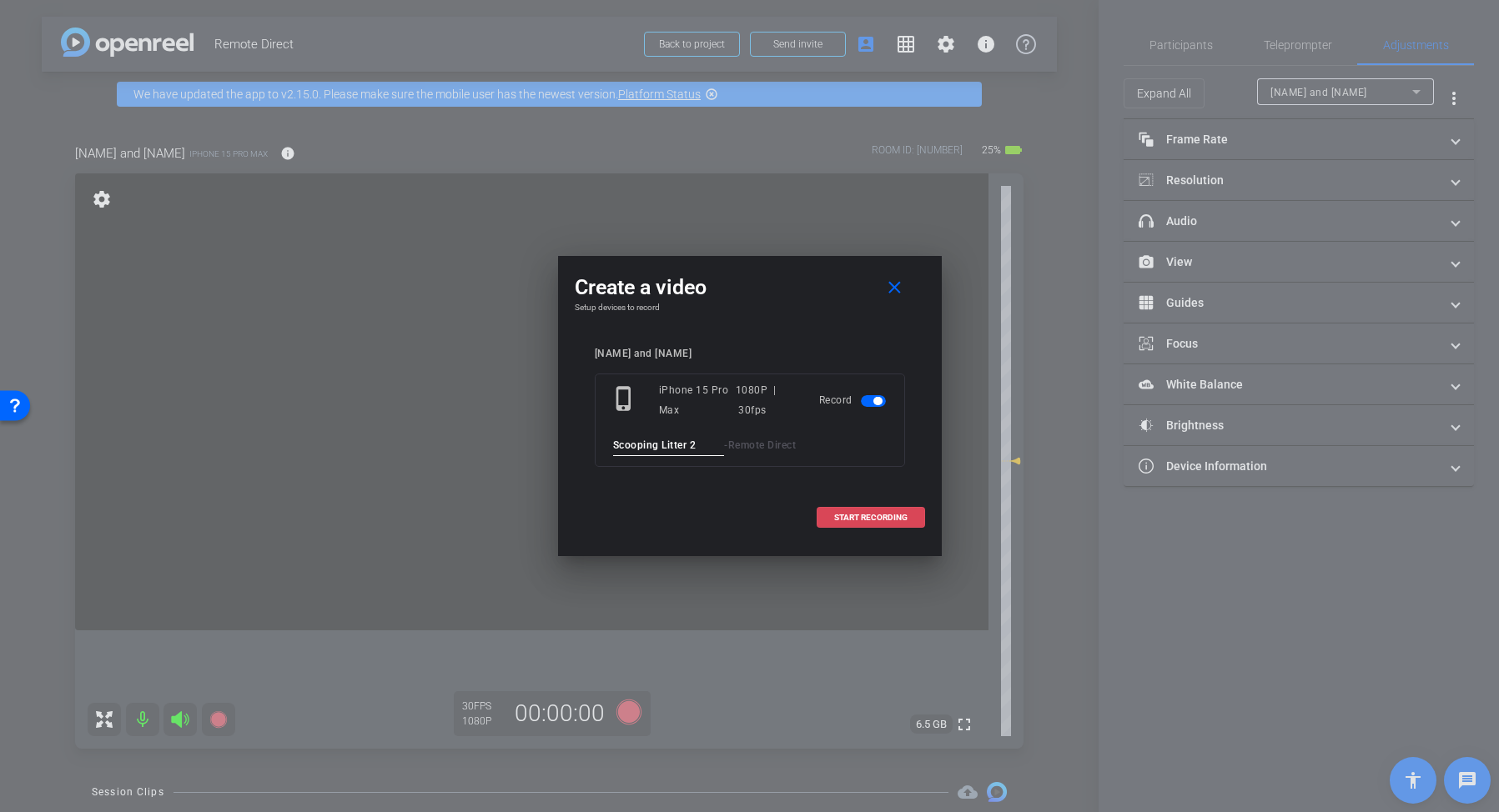 type on "Scooping Litter 2" 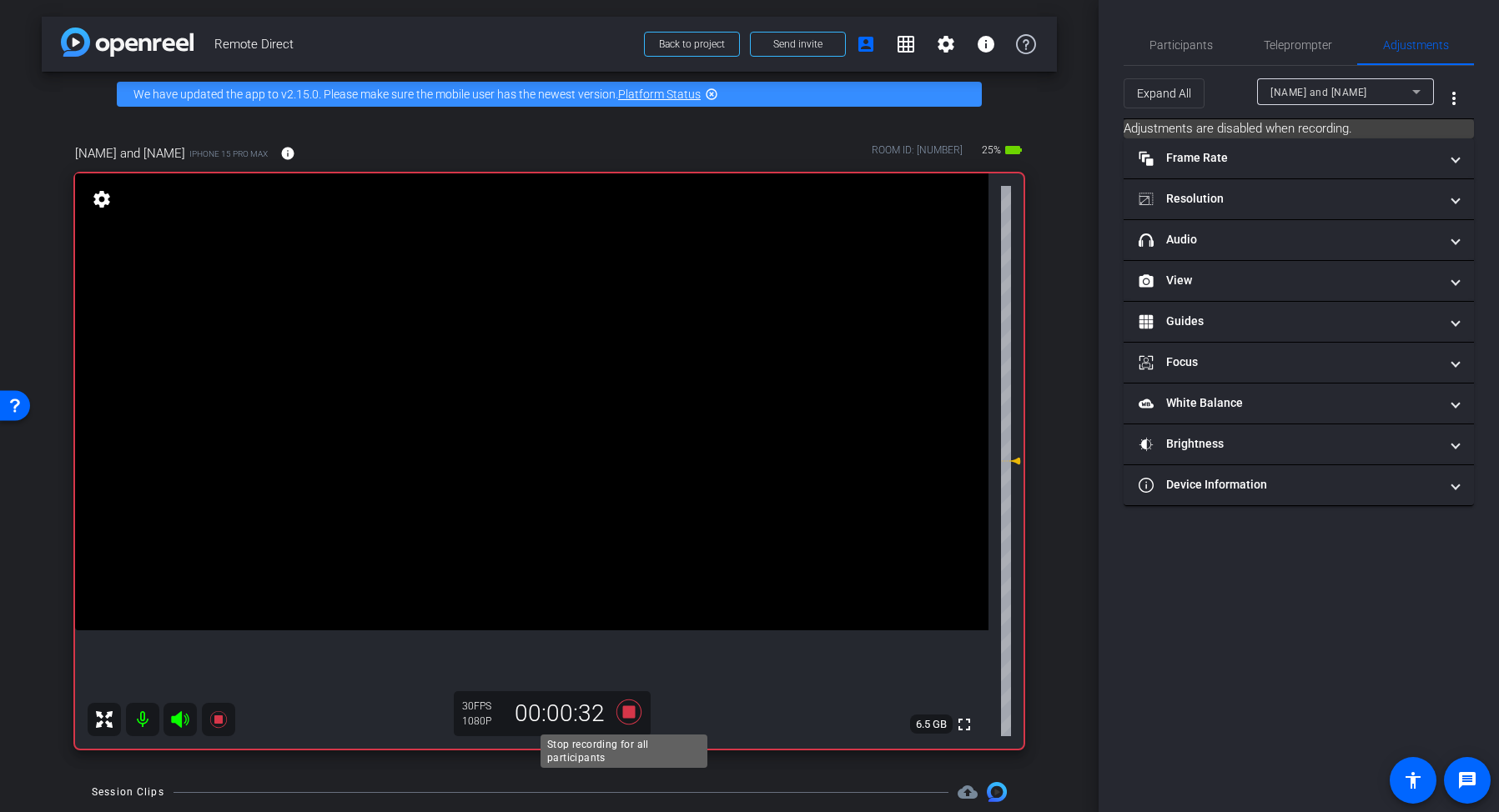 click 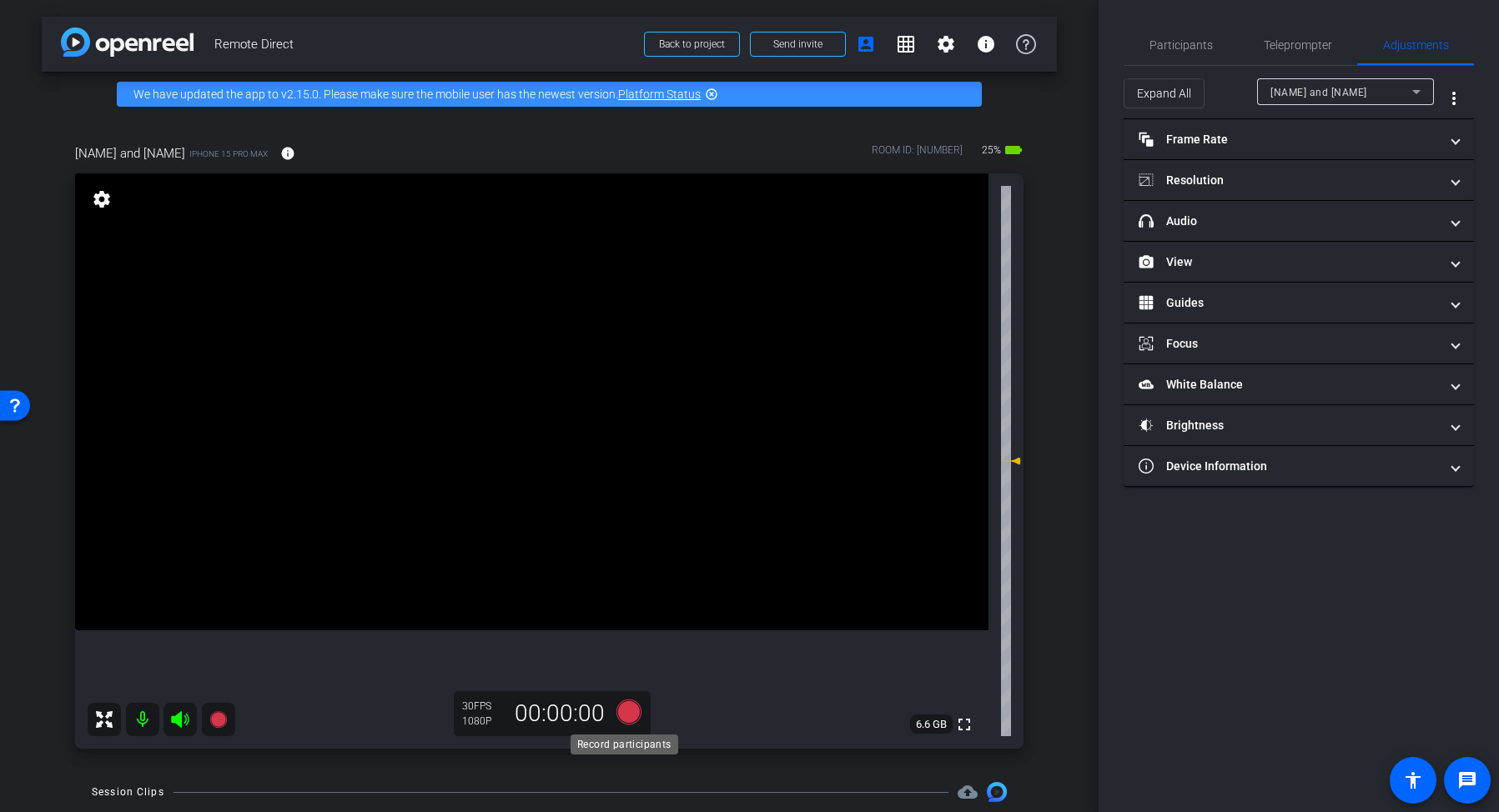 click 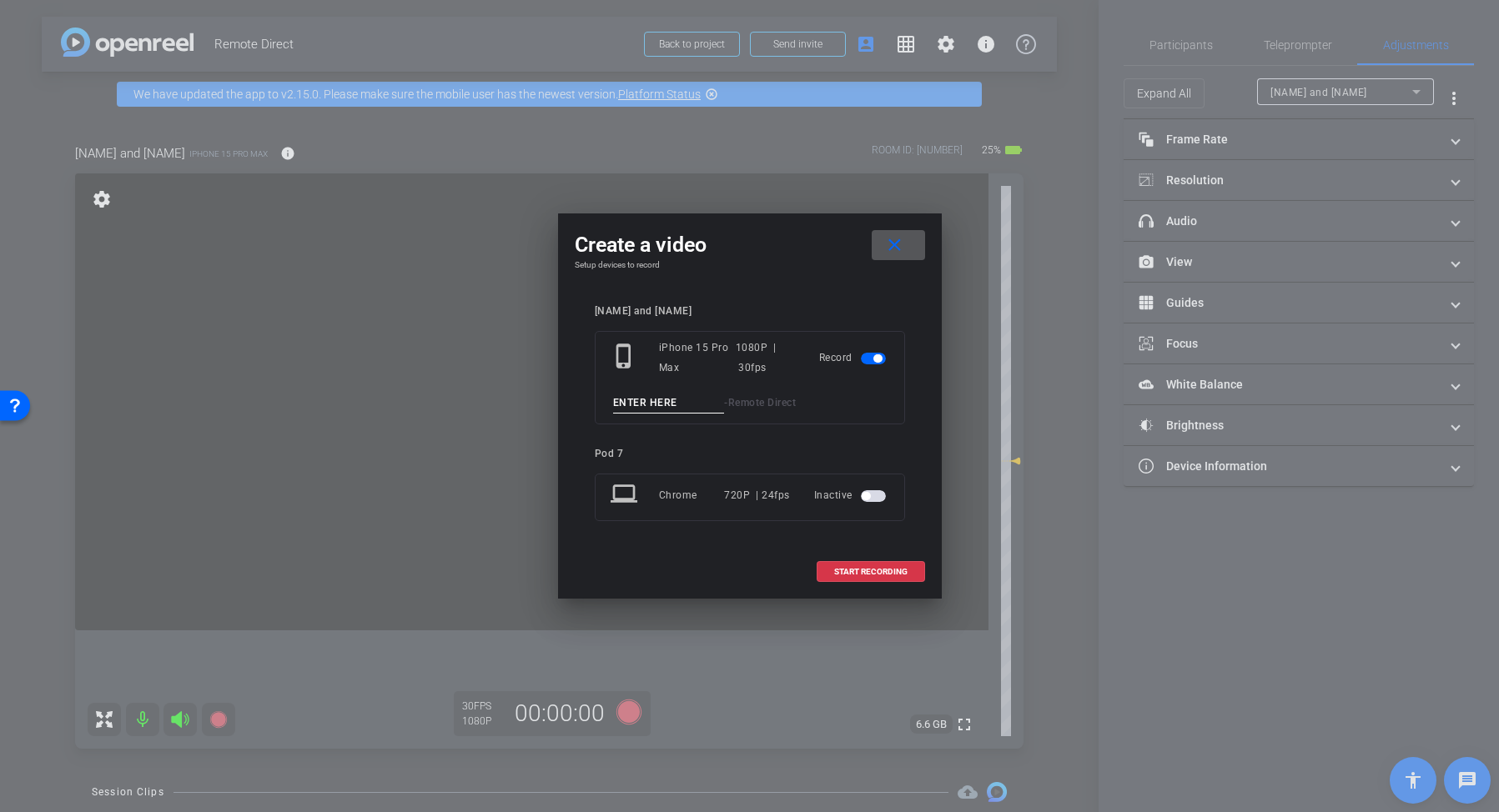 click at bounding box center (669, 403) 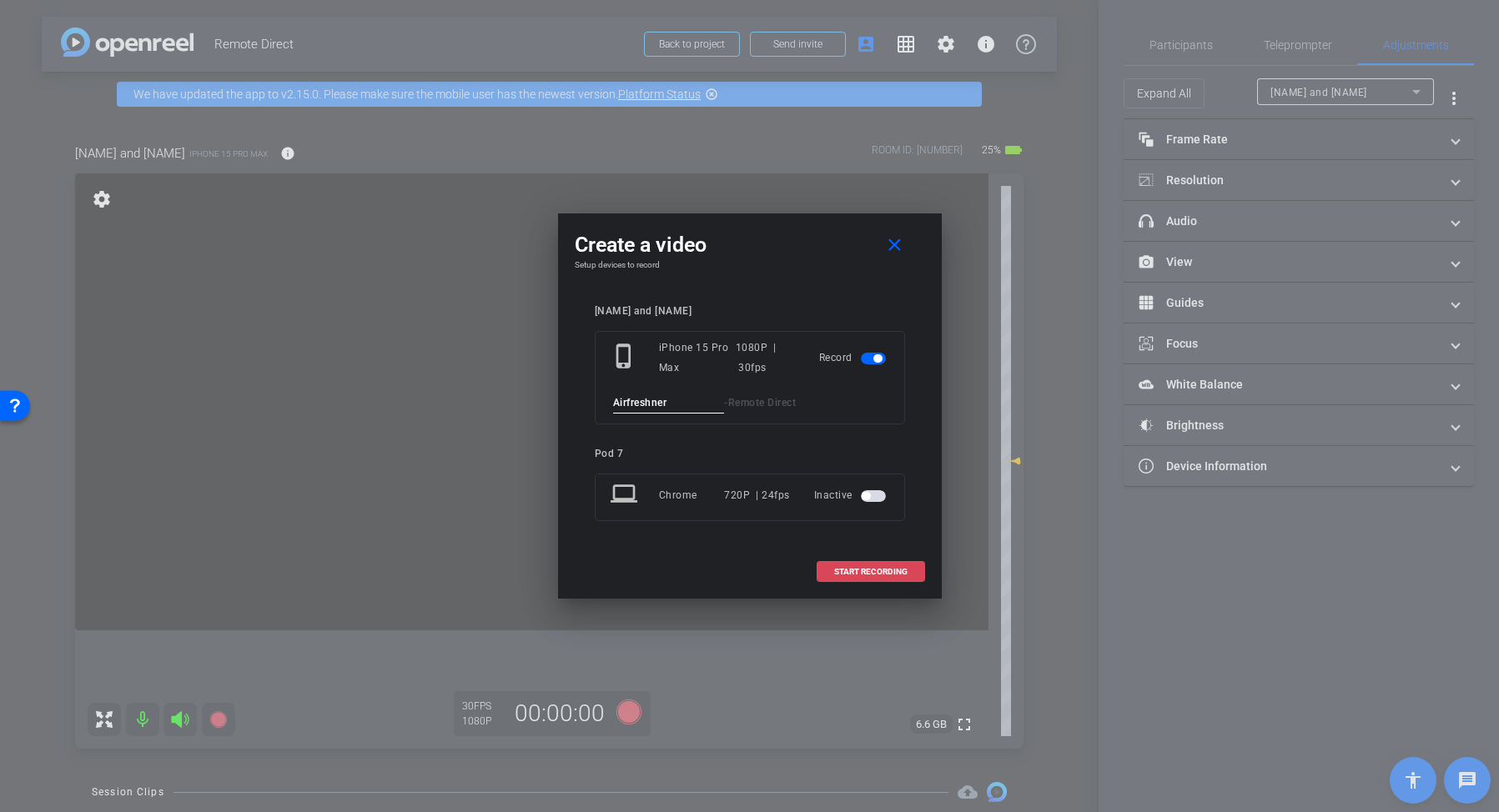 type on "Airfreshner" 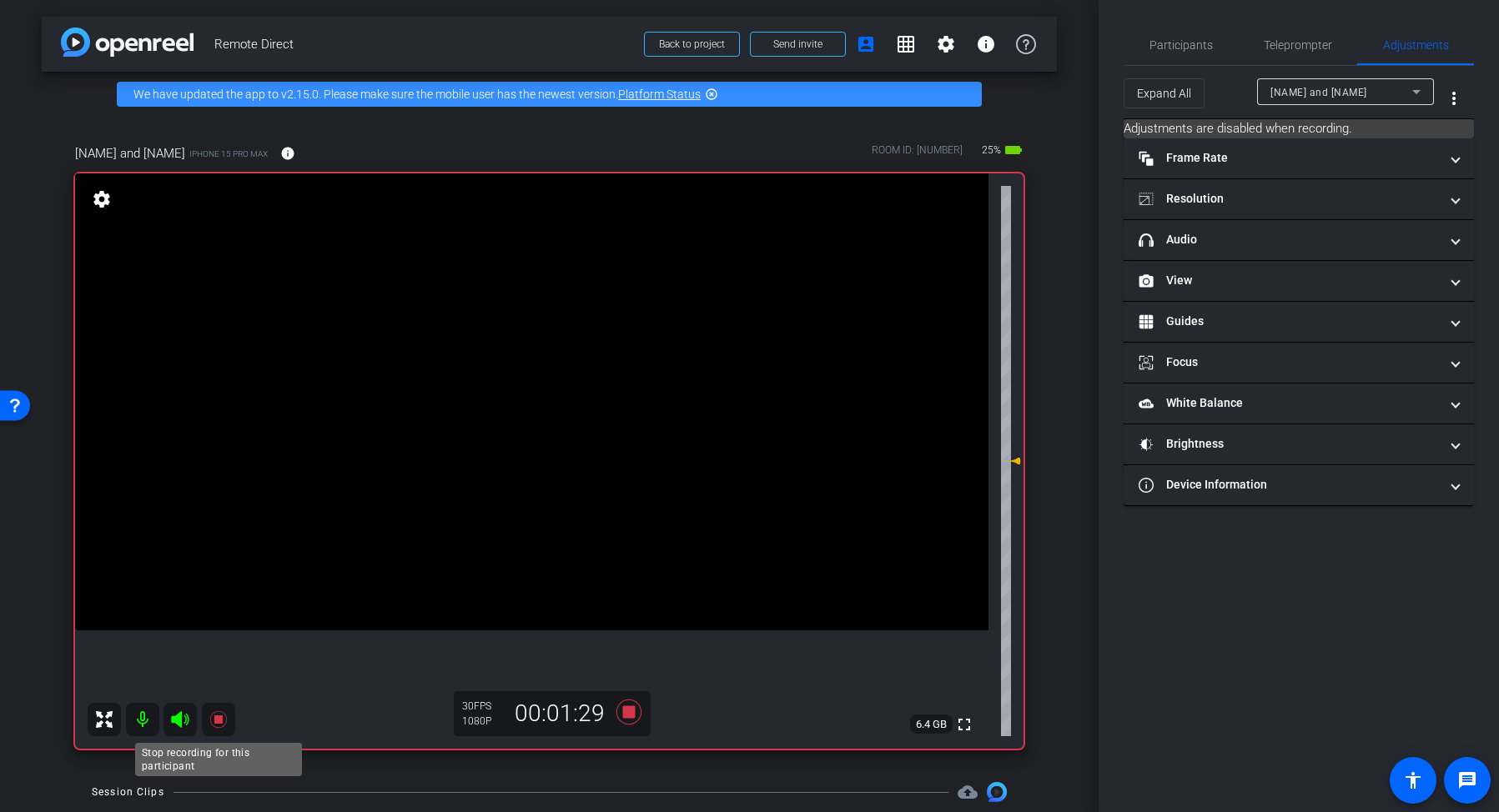 click 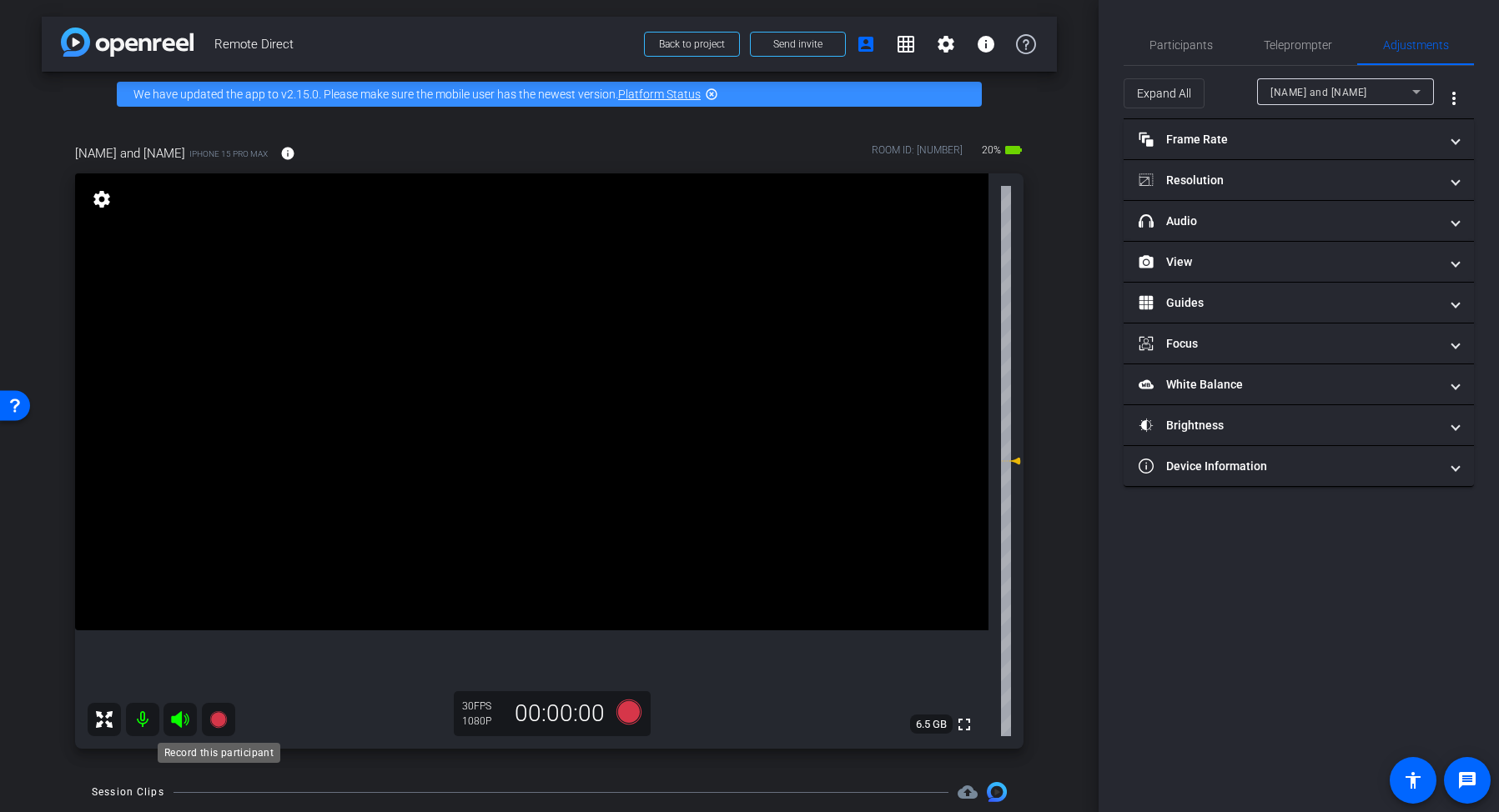 click 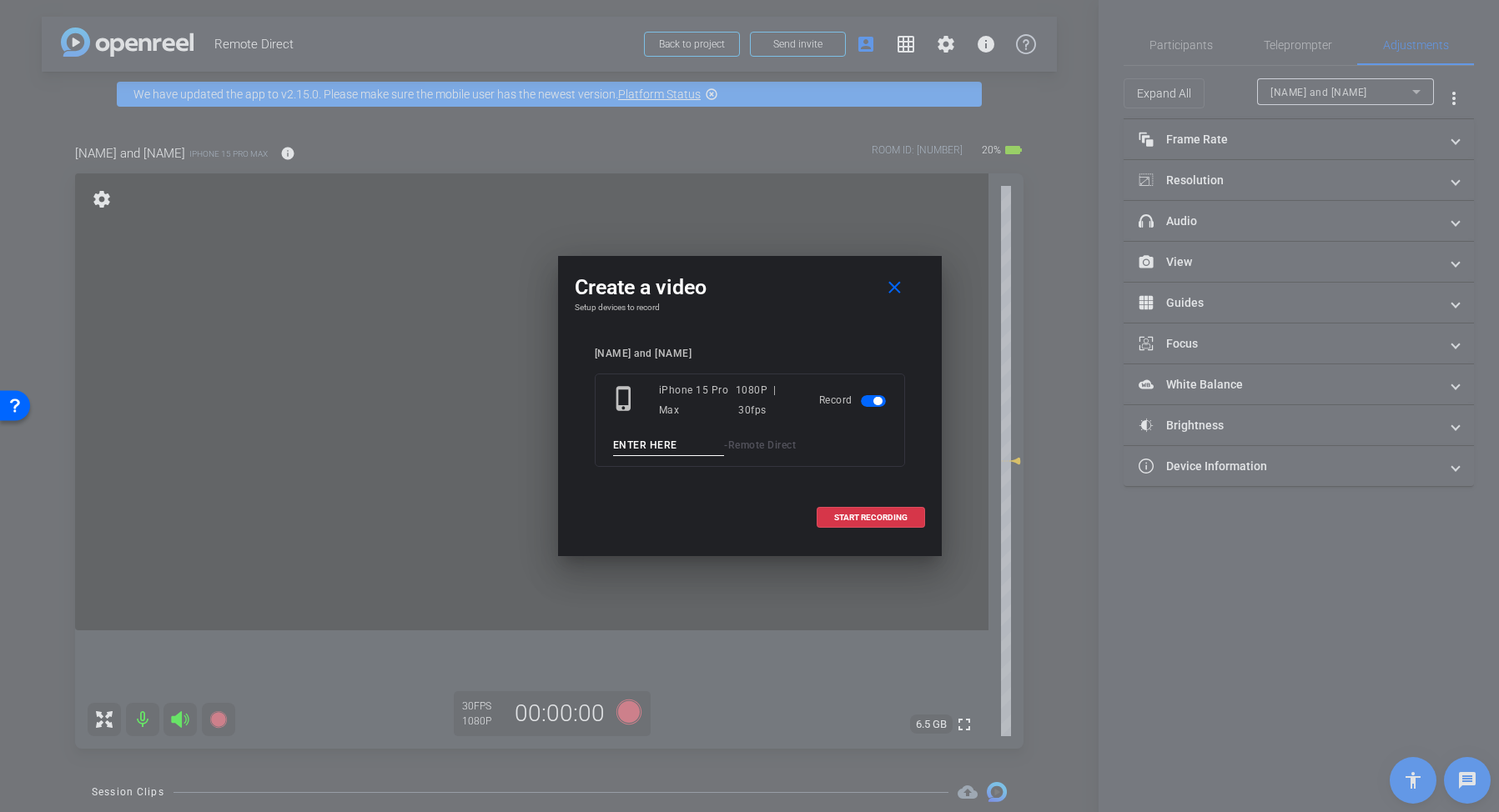 click at bounding box center [669, 445] 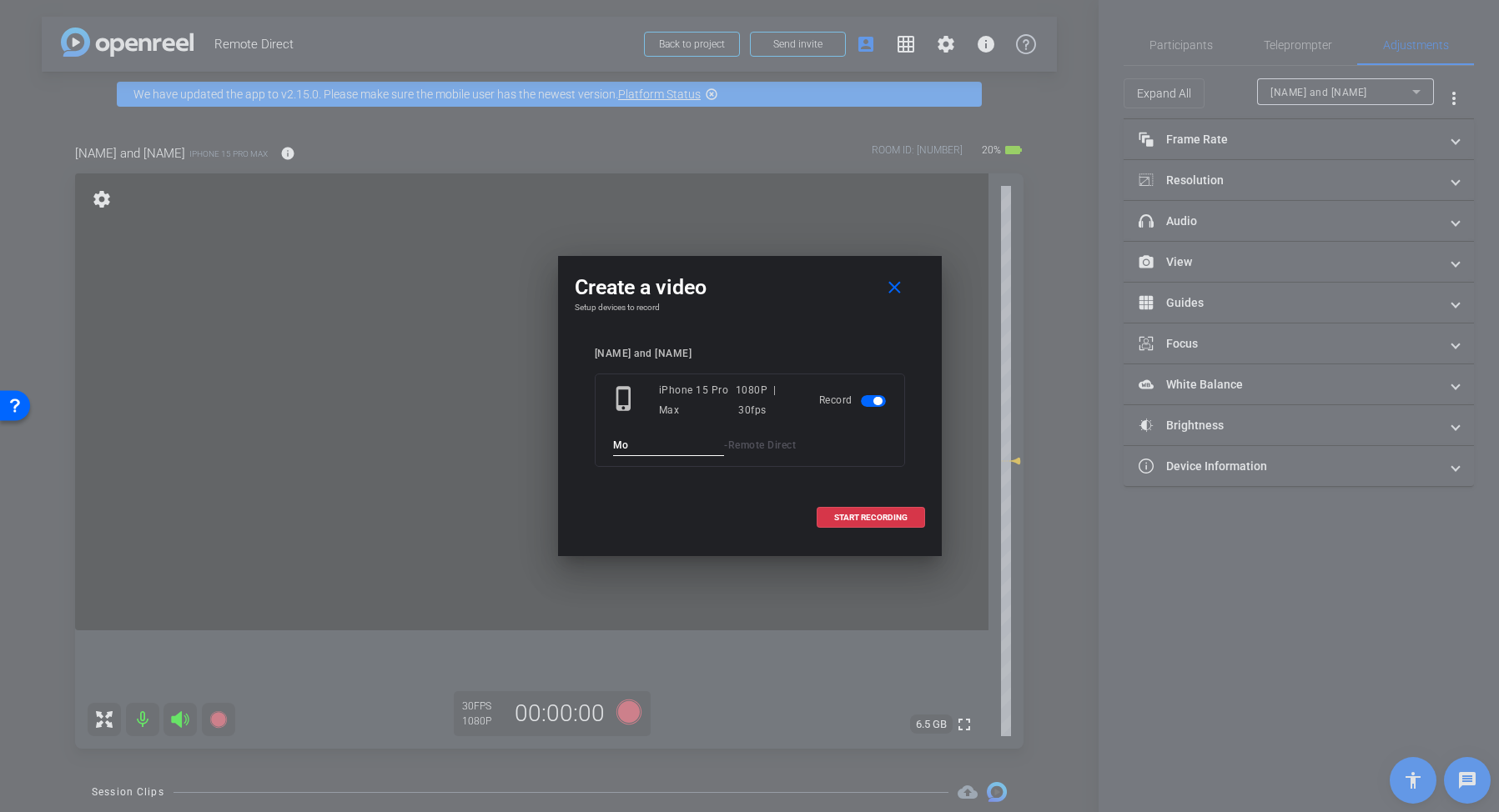 type on "M" 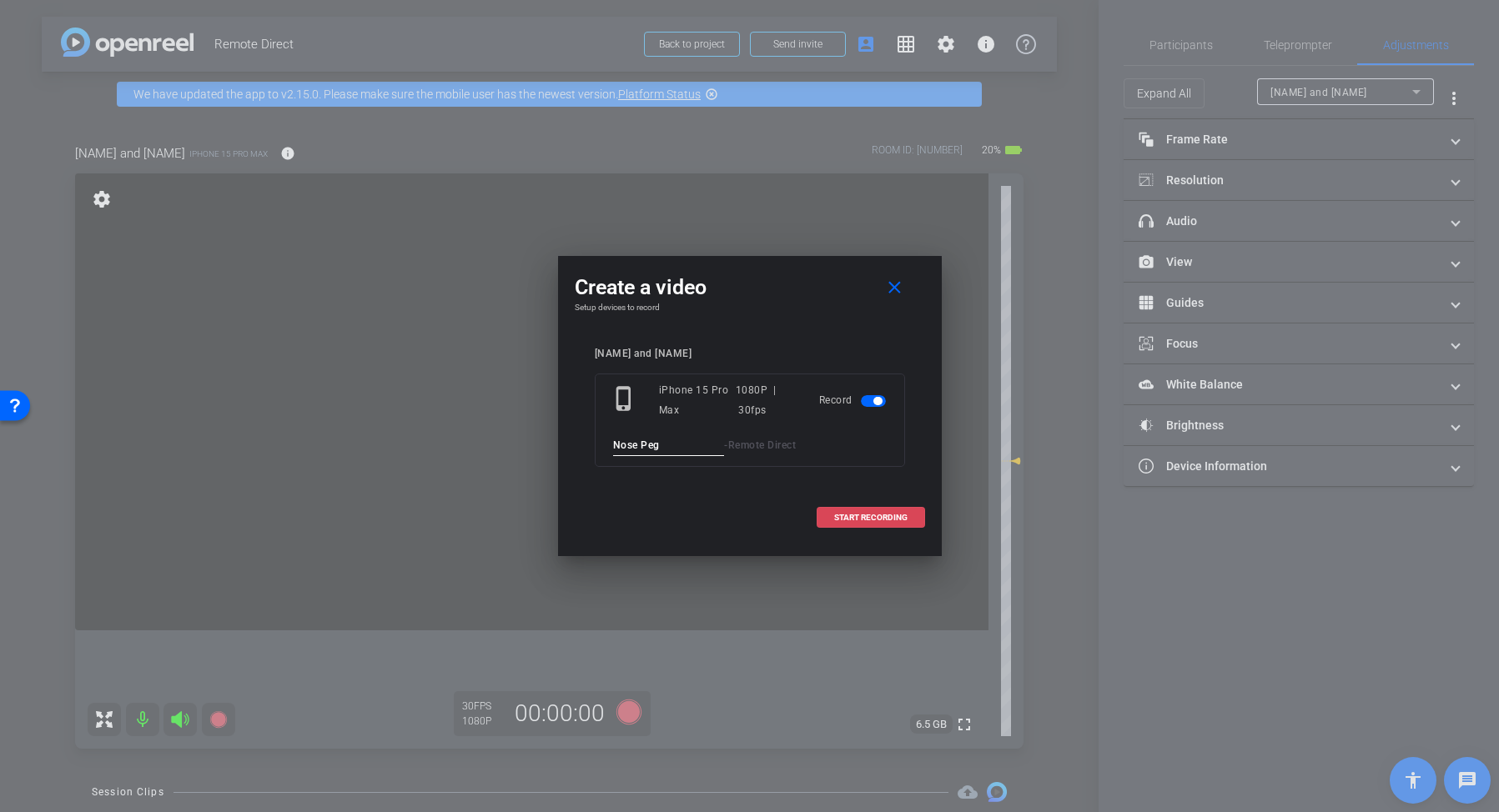 type on "Nose Peg" 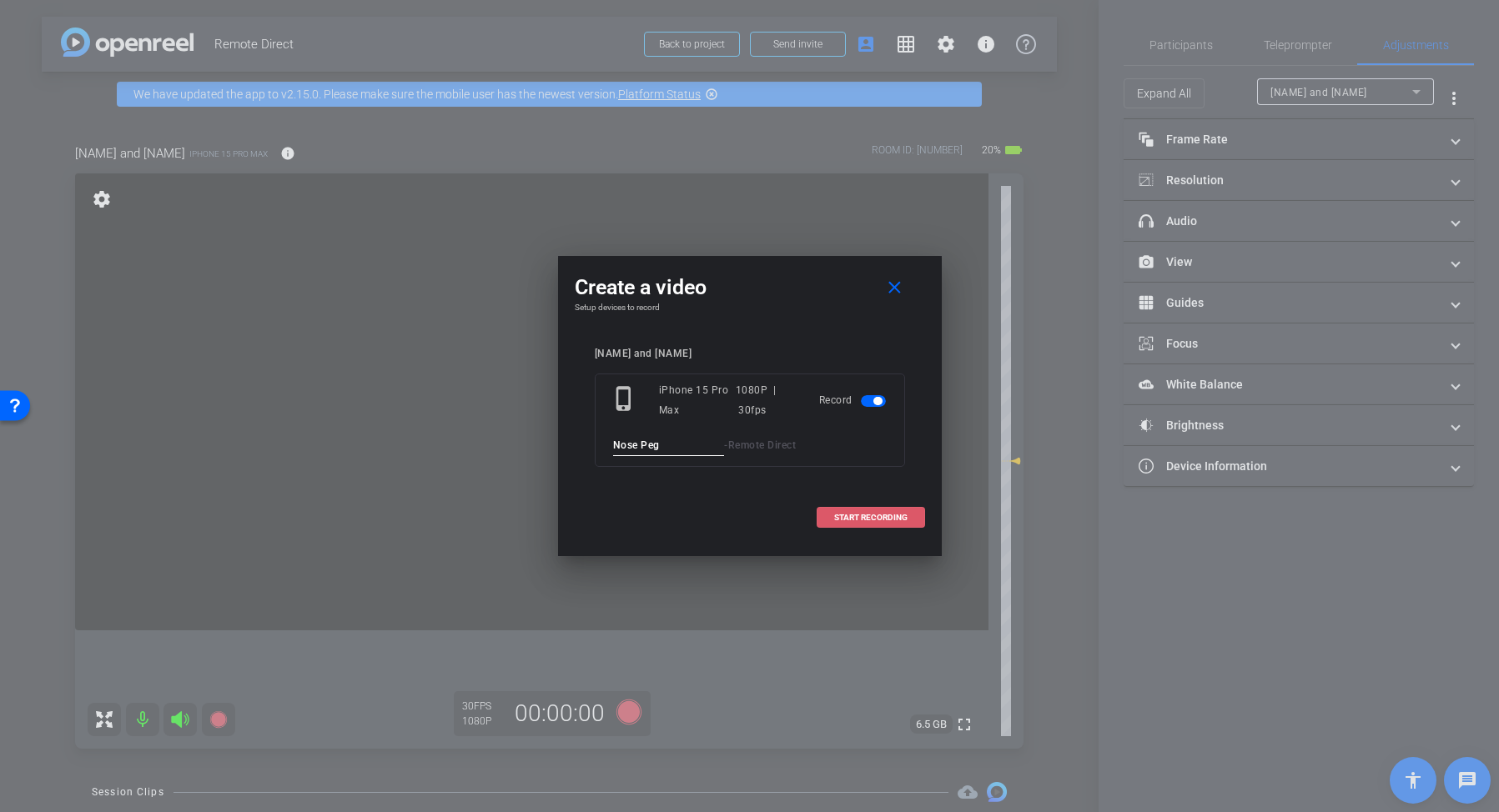 click on "START RECORDING" at bounding box center [871, 518] 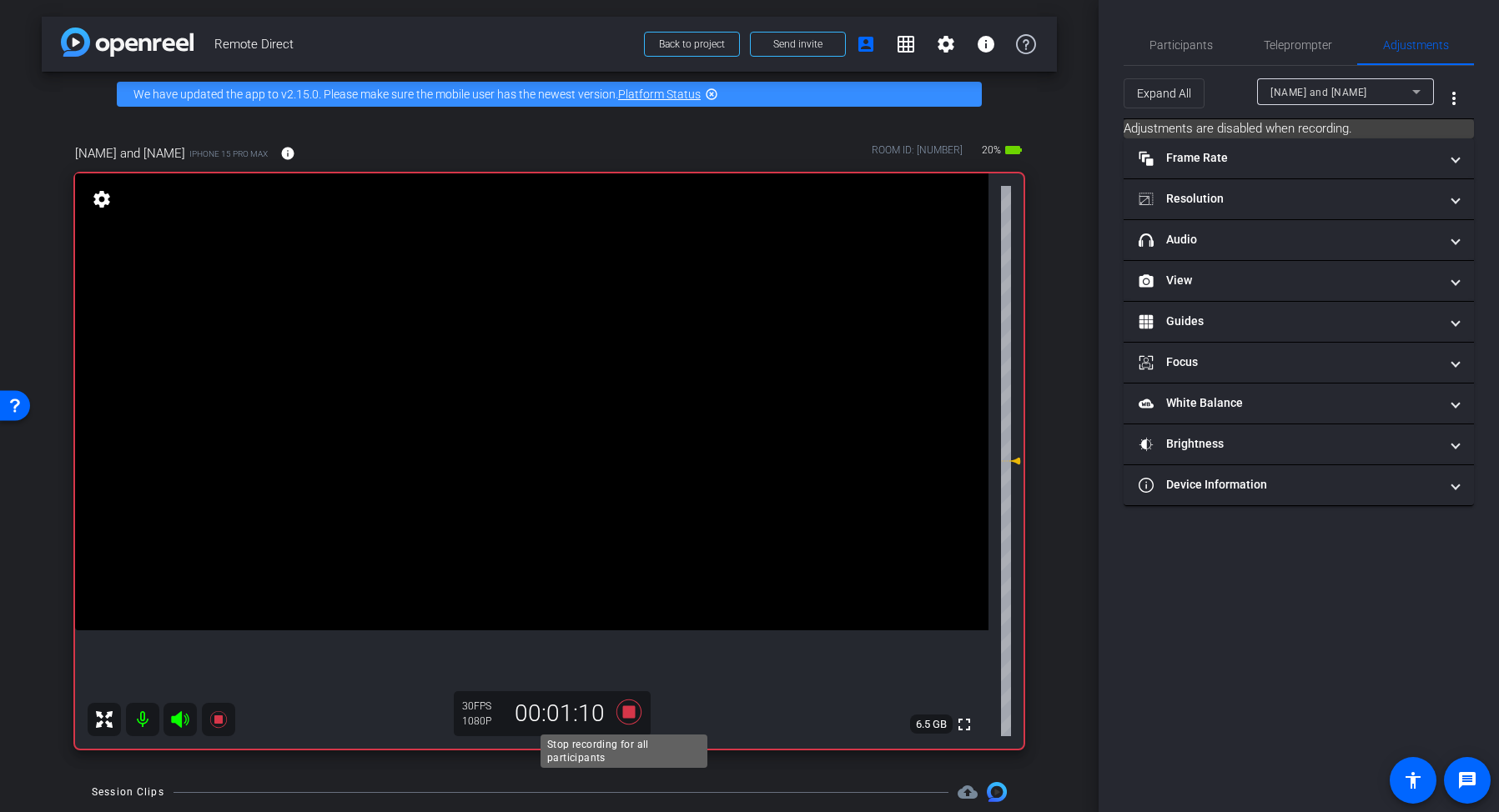 click 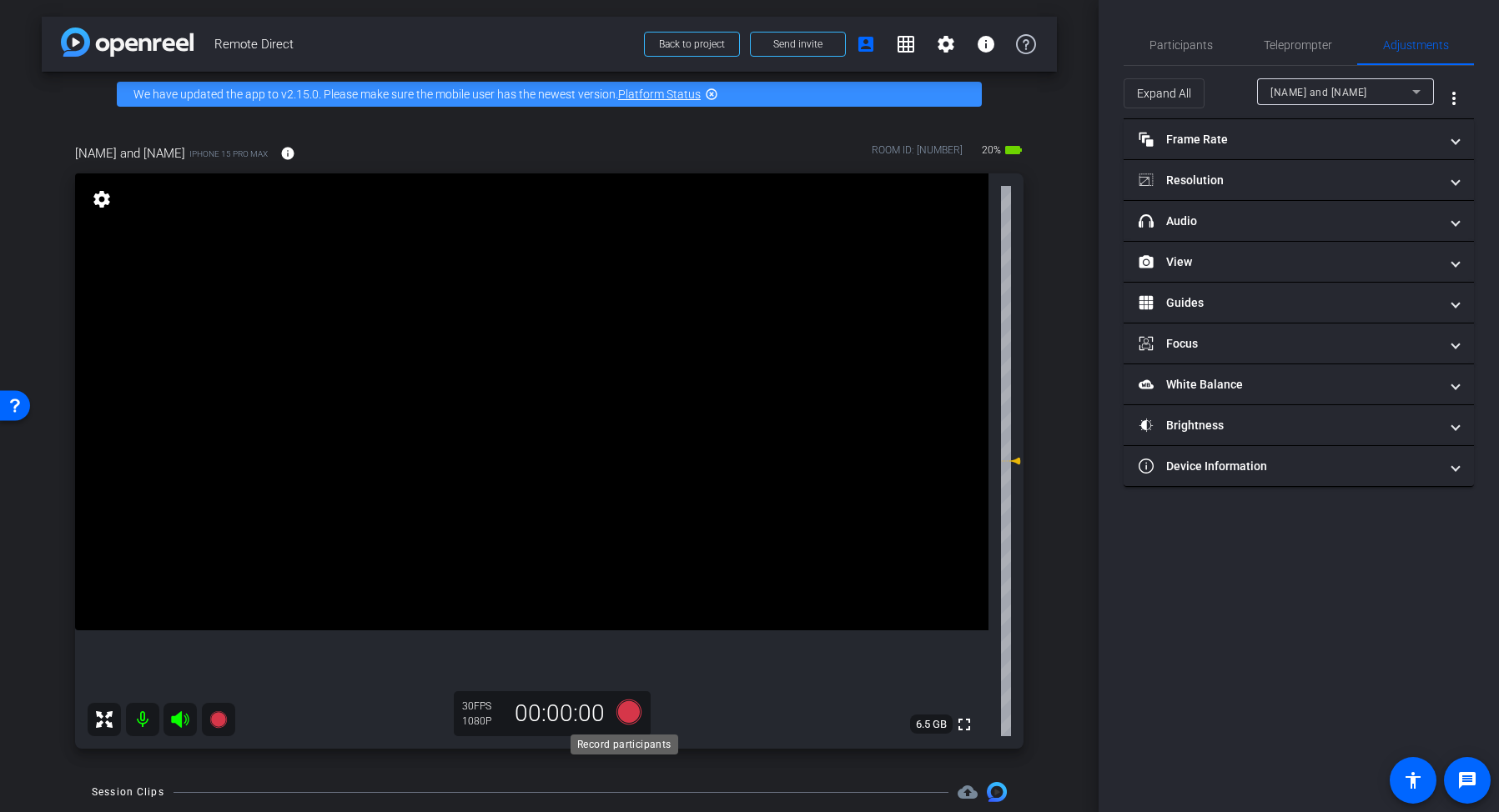 click 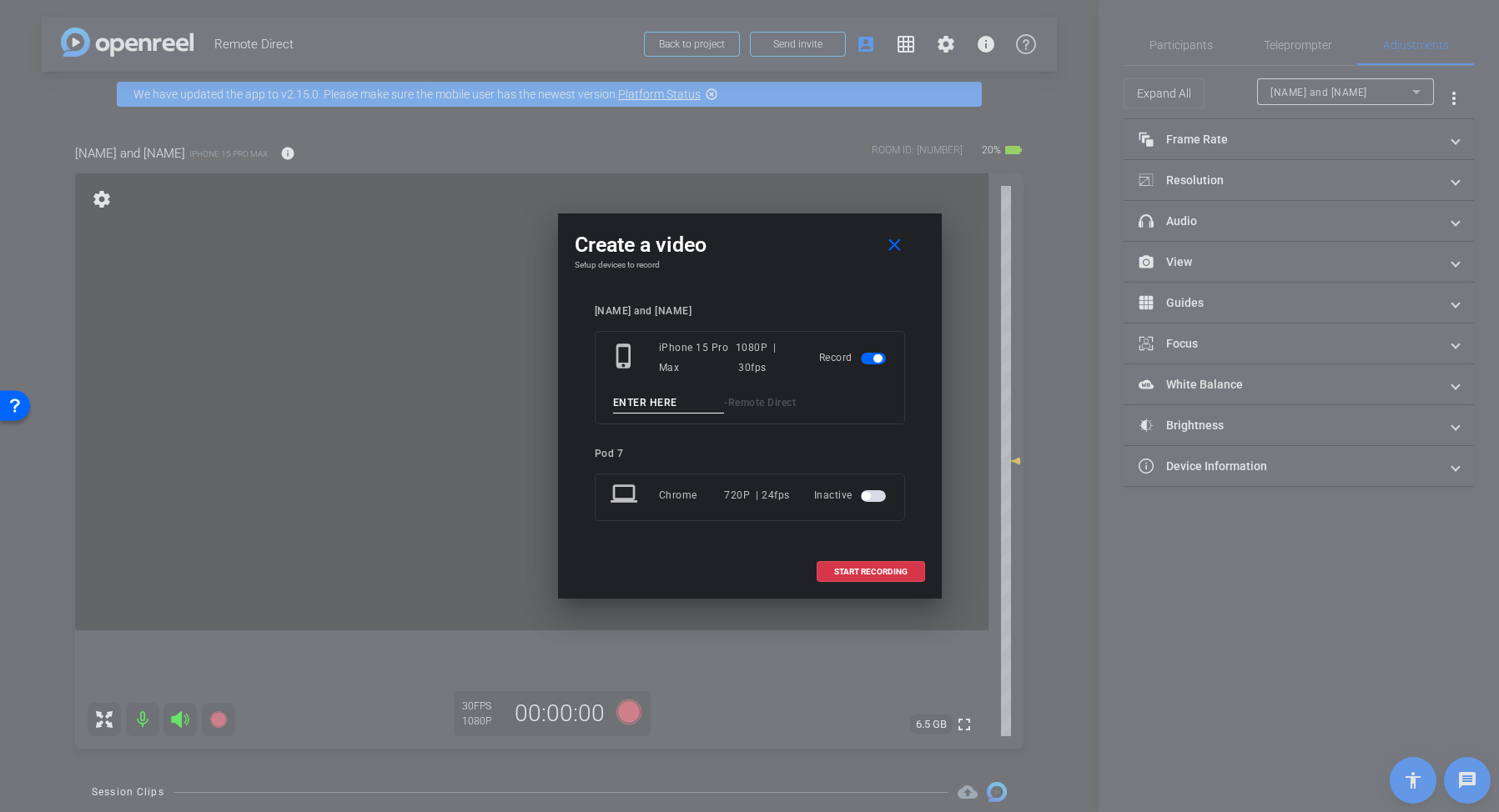 click at bounding box center (669, 403) 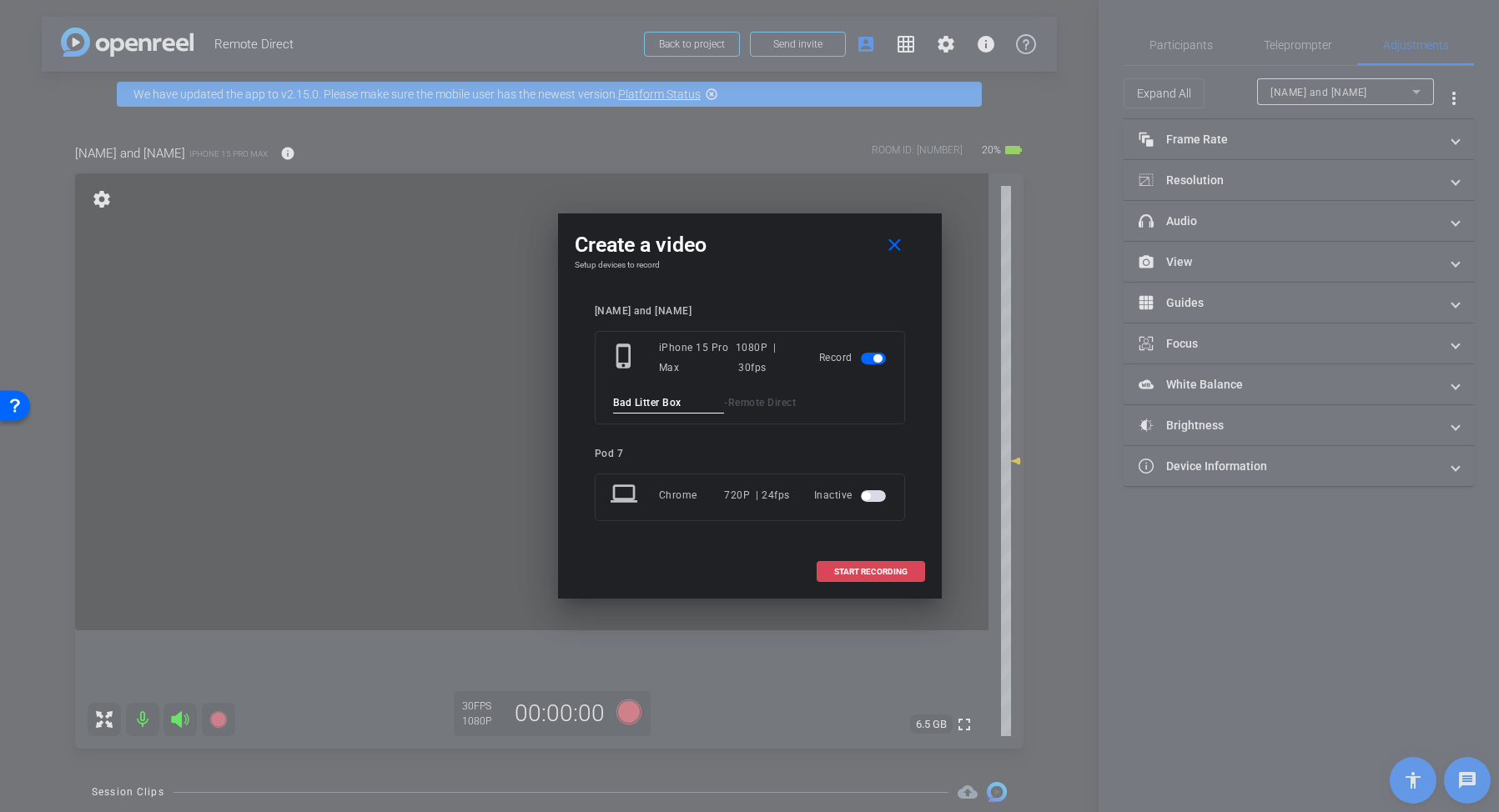 type on "Bad Litter Box" 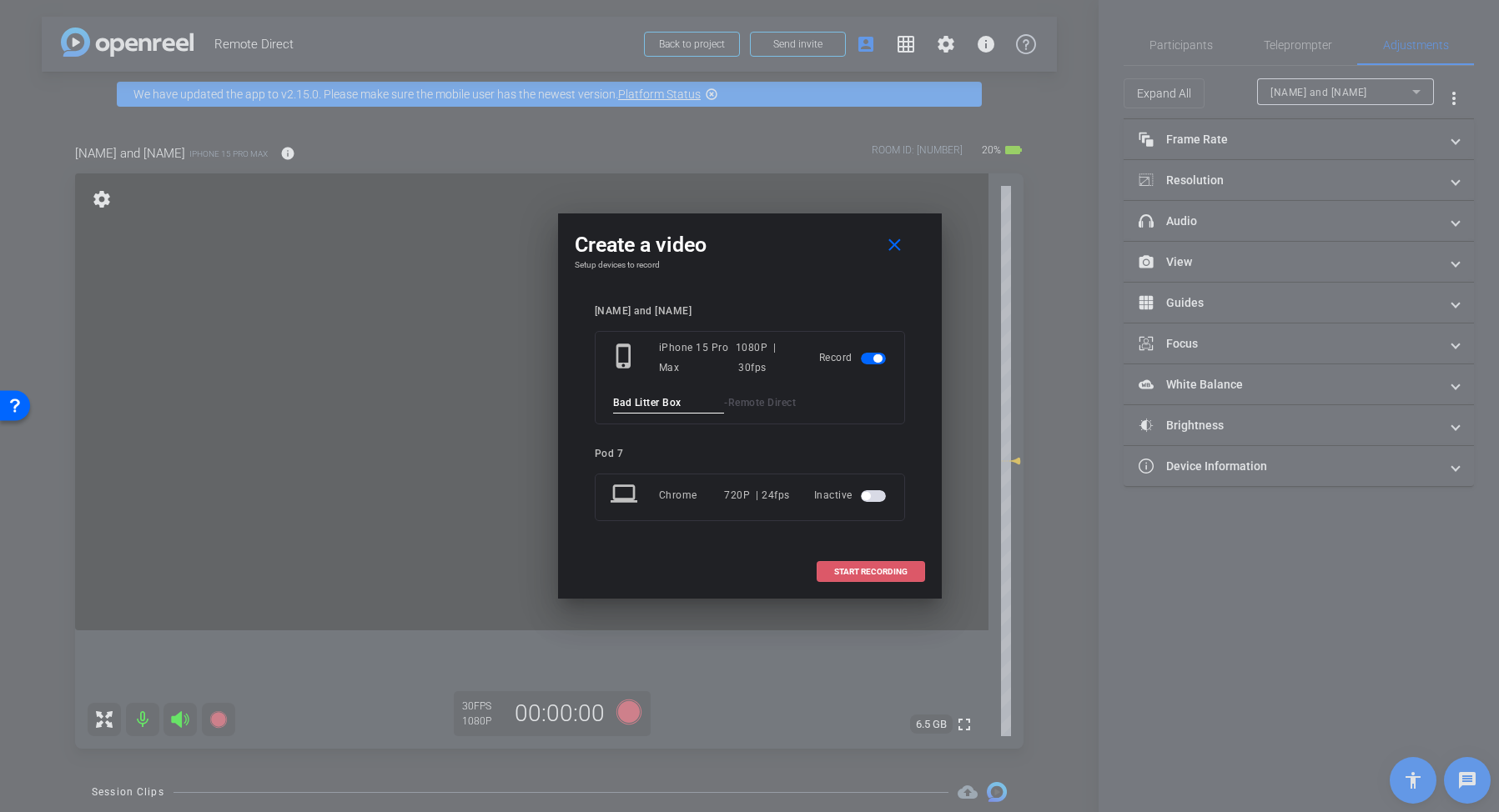 click at bounding box center (871, 572) 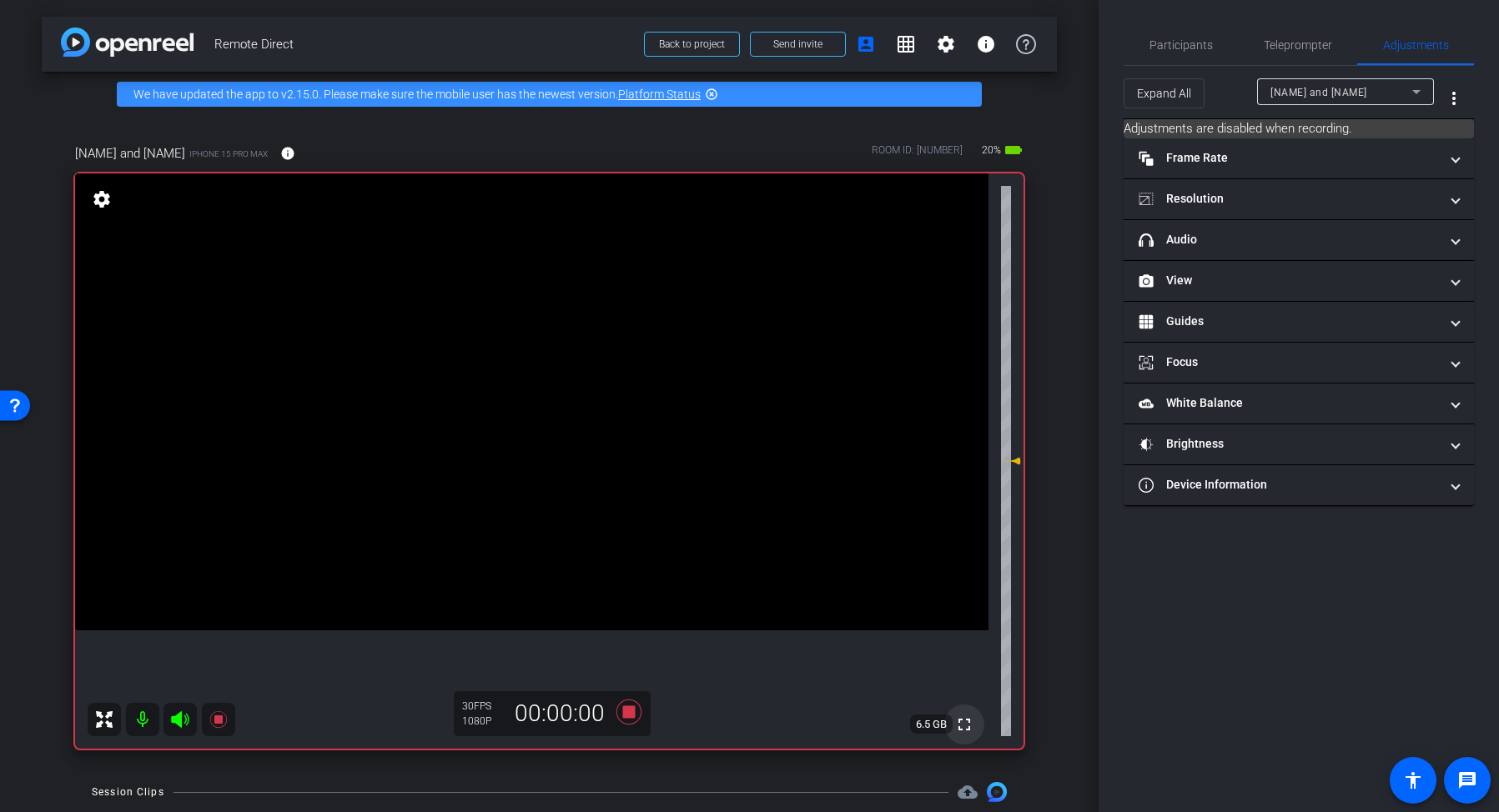 click on "fullscreen" at bounding box center [964, 724] 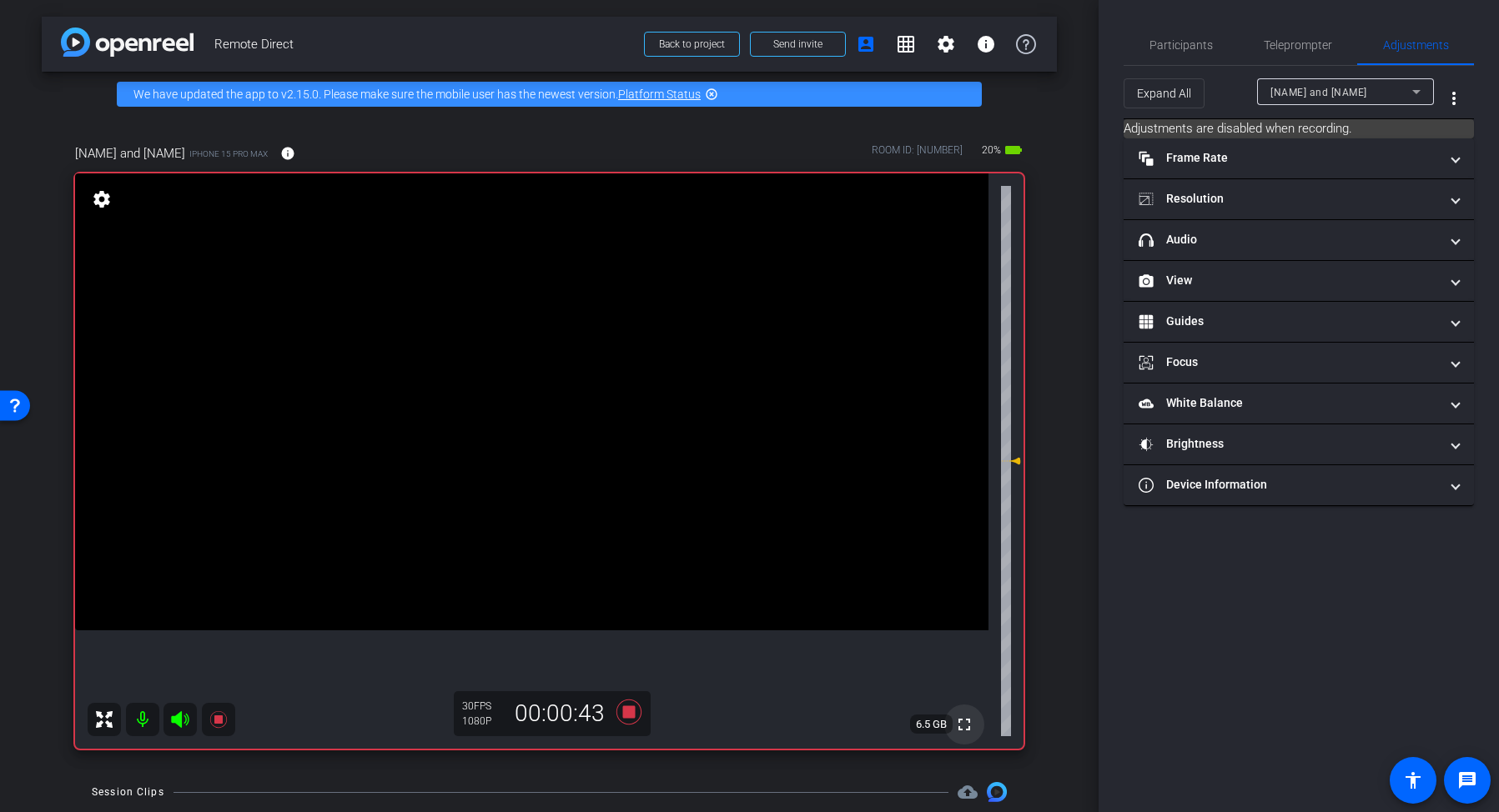 click on "fullscreen" at bounding box center (964, 724) 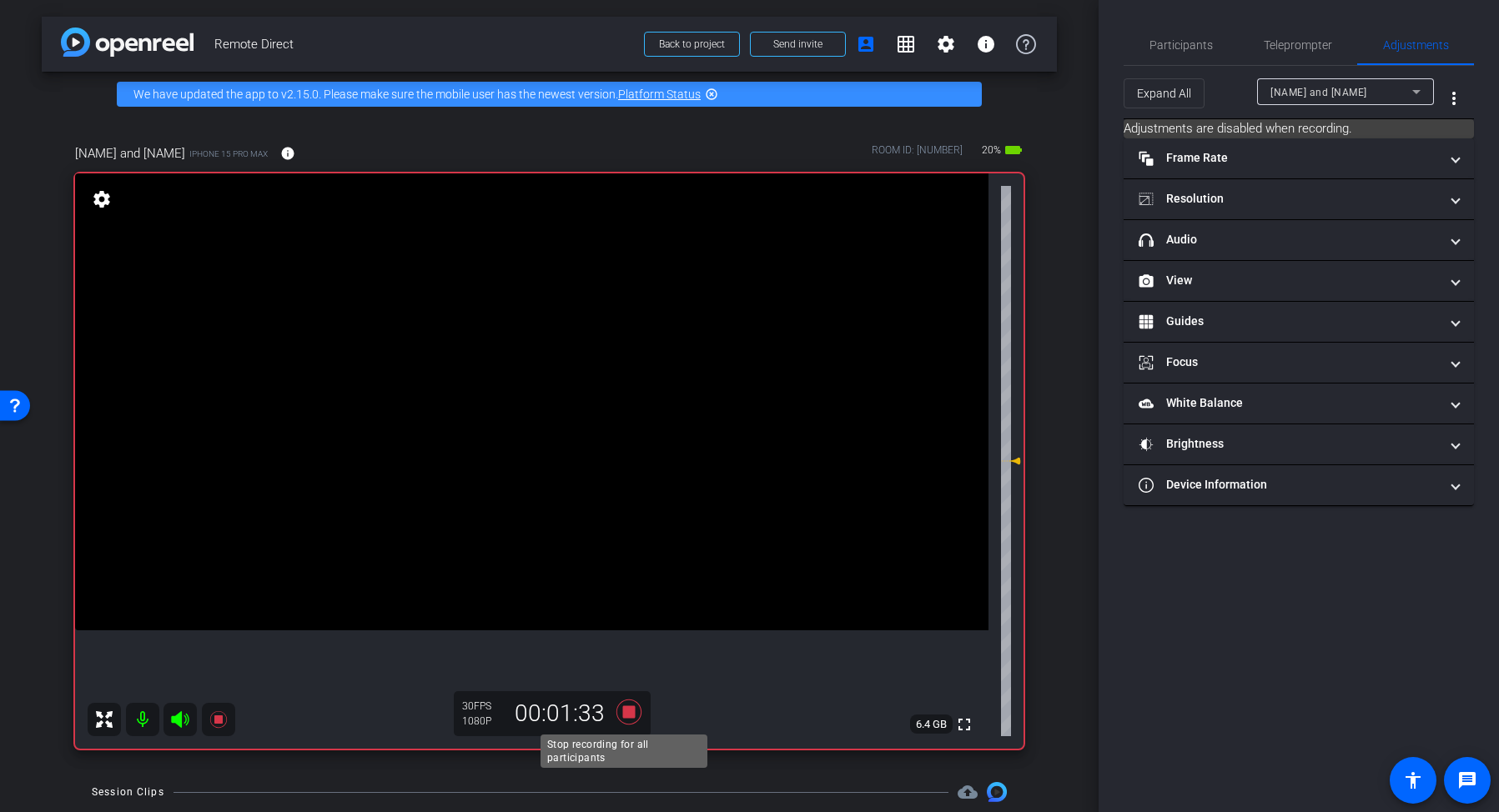 click 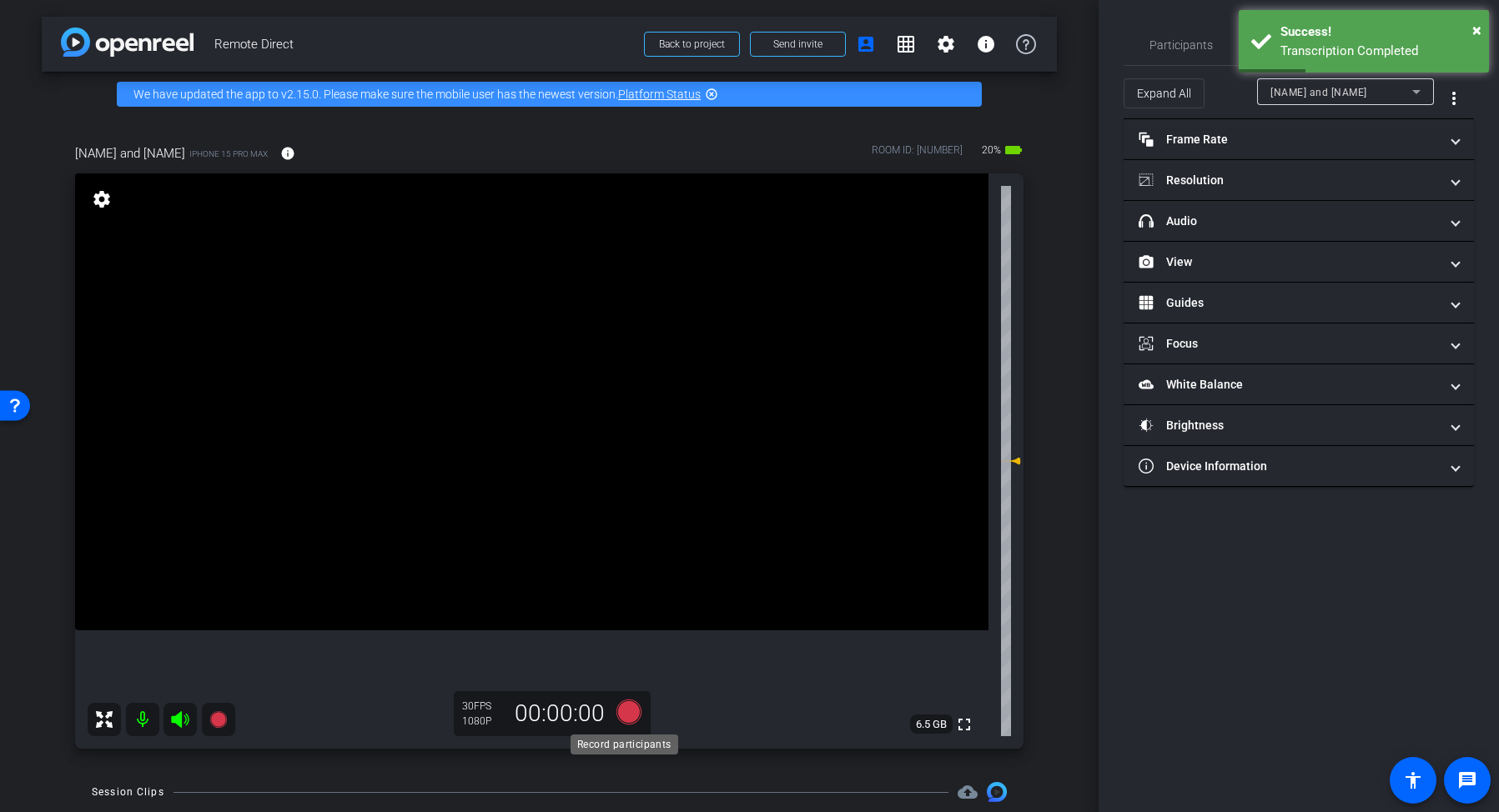 click 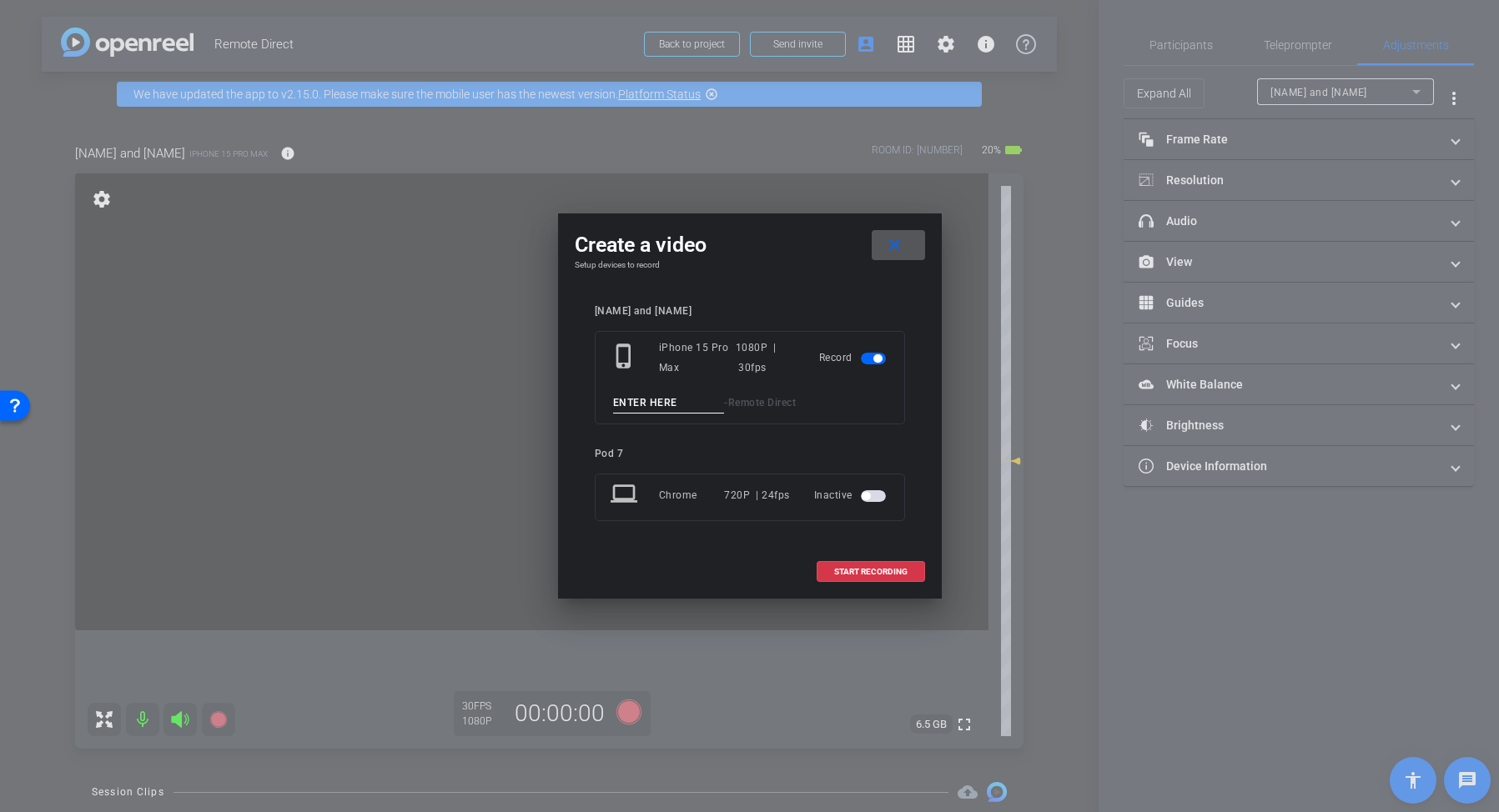 click at bounding box center [669, 403] 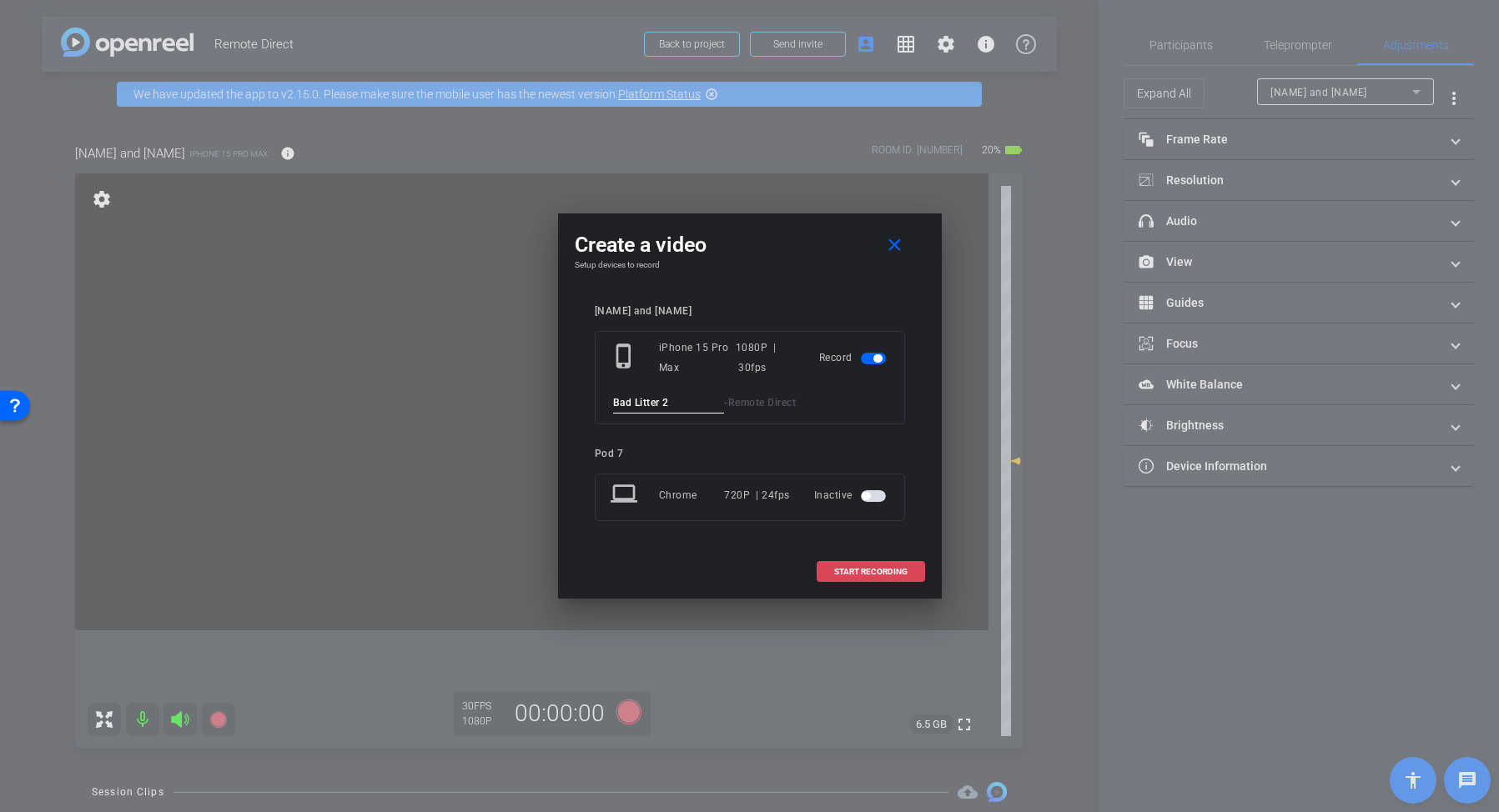type on "Bad Litter 2" 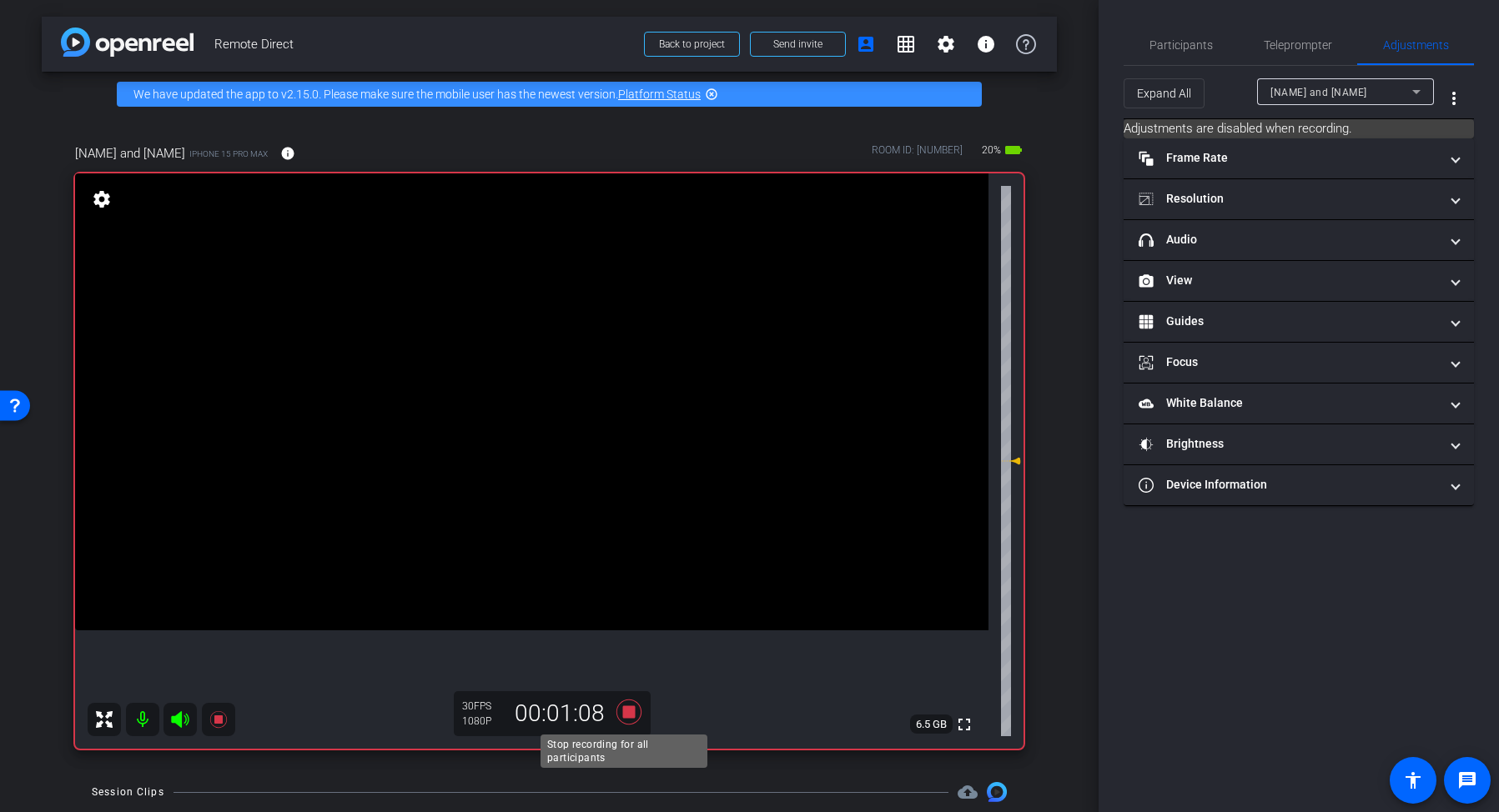 click 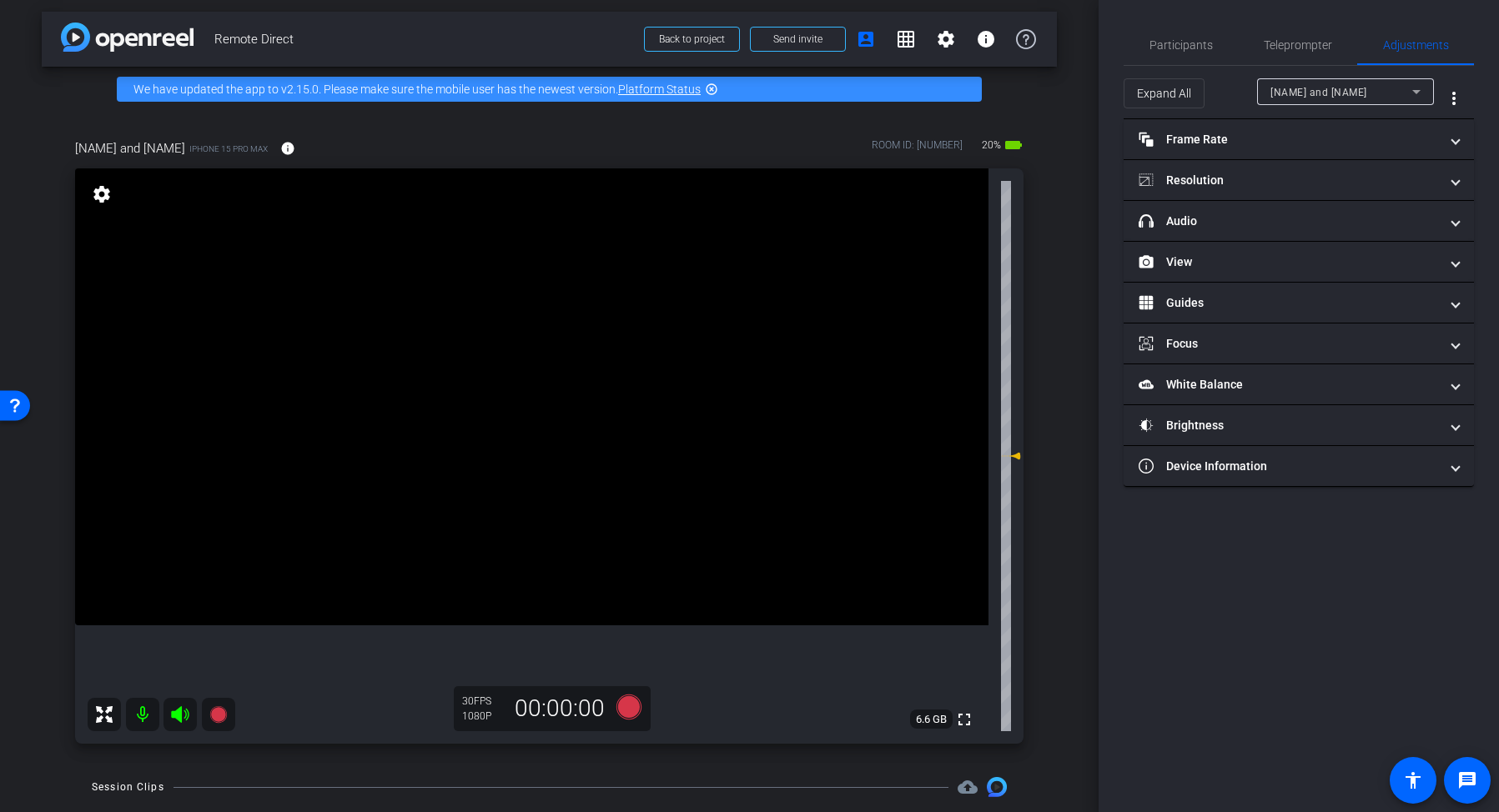 scroll, scrollTop: 7, scrollLeft: 0, axis: vertical 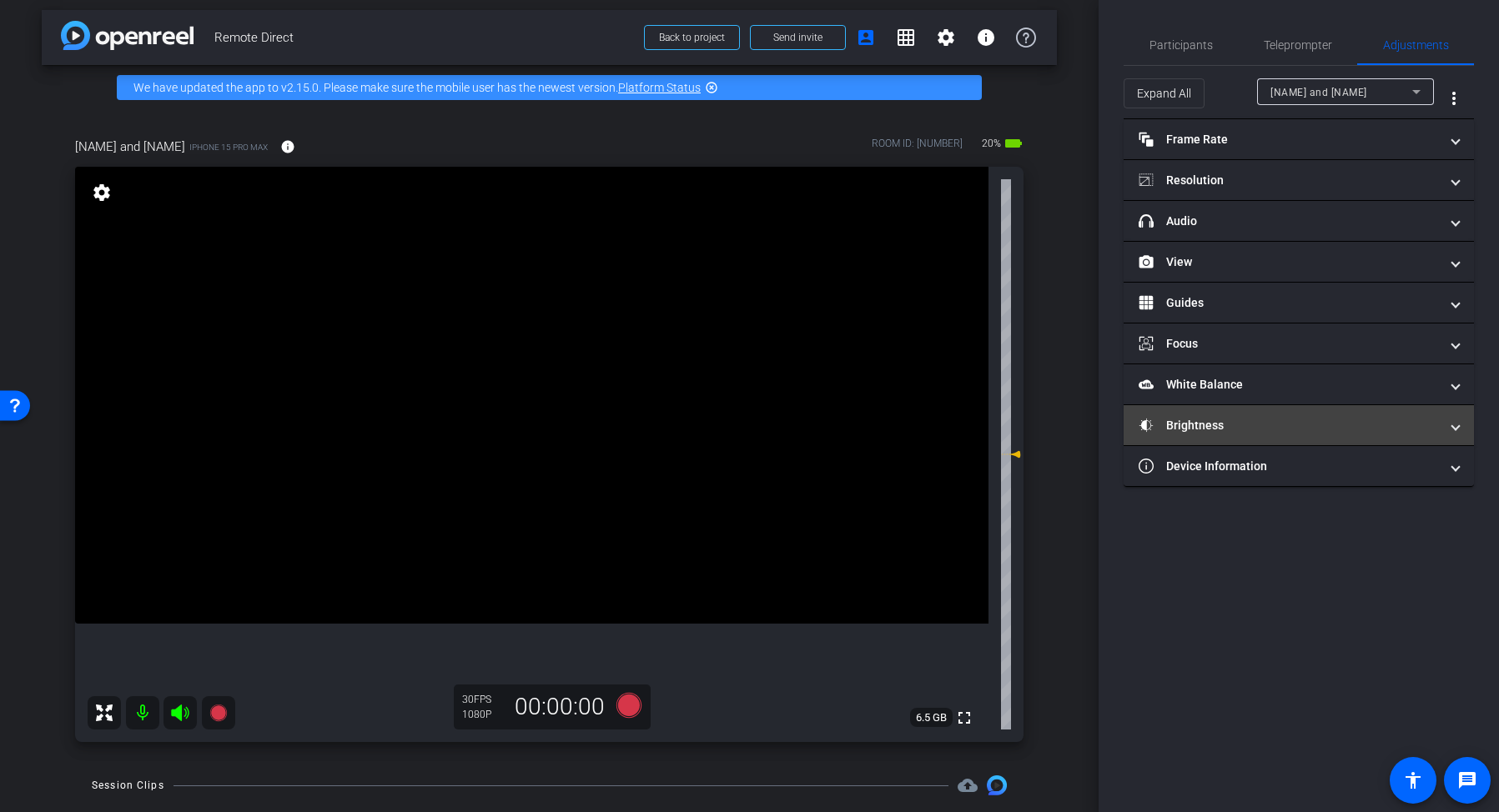 click on "Brightness" at bounding box center [1289, 425] 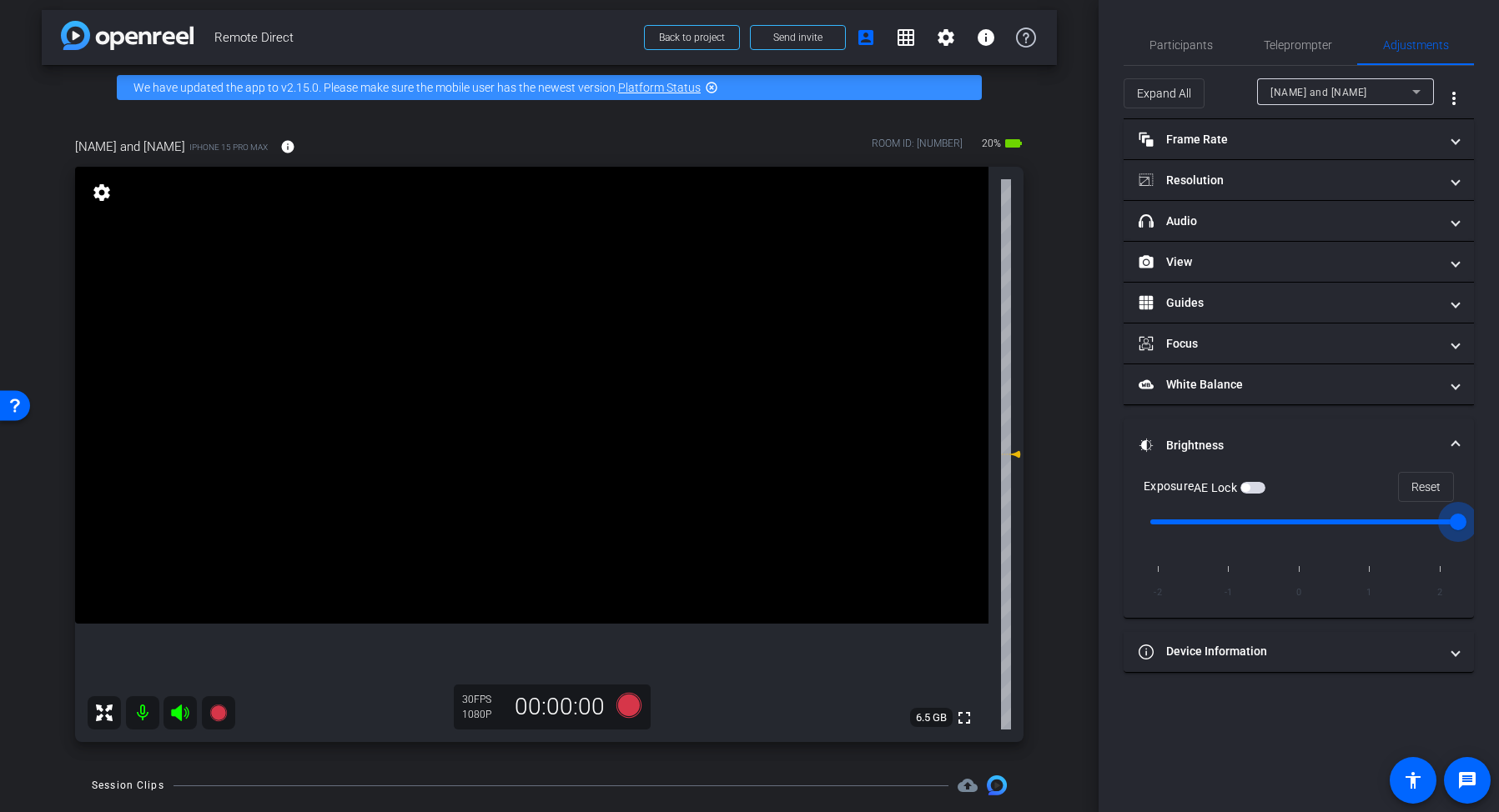 drag, startPoint x: 1309, startPoint y: 521, endPoint x: 1450, endPoint y: 520, distance: 141.00355 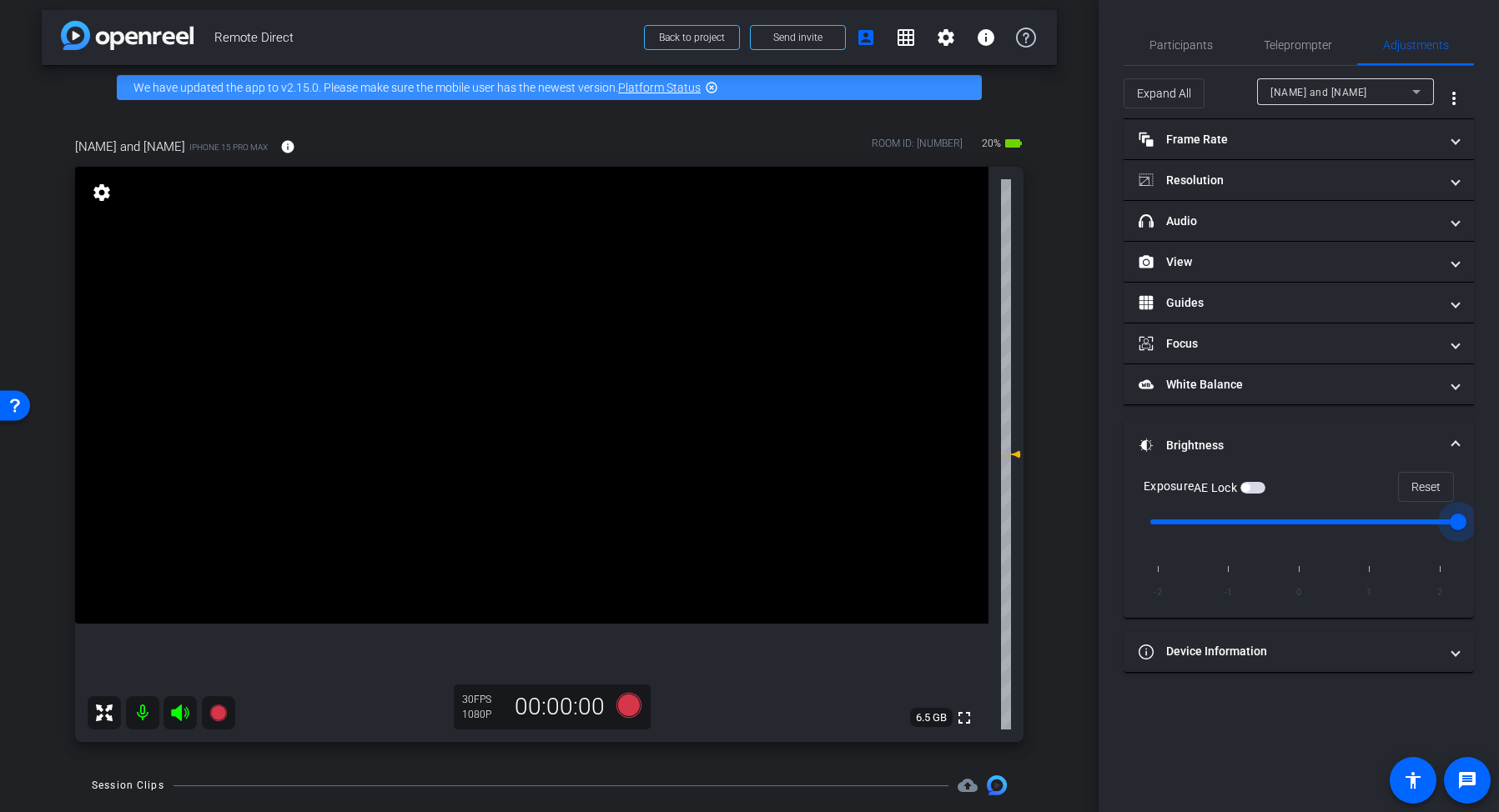 click at bounding box center [531, 395] 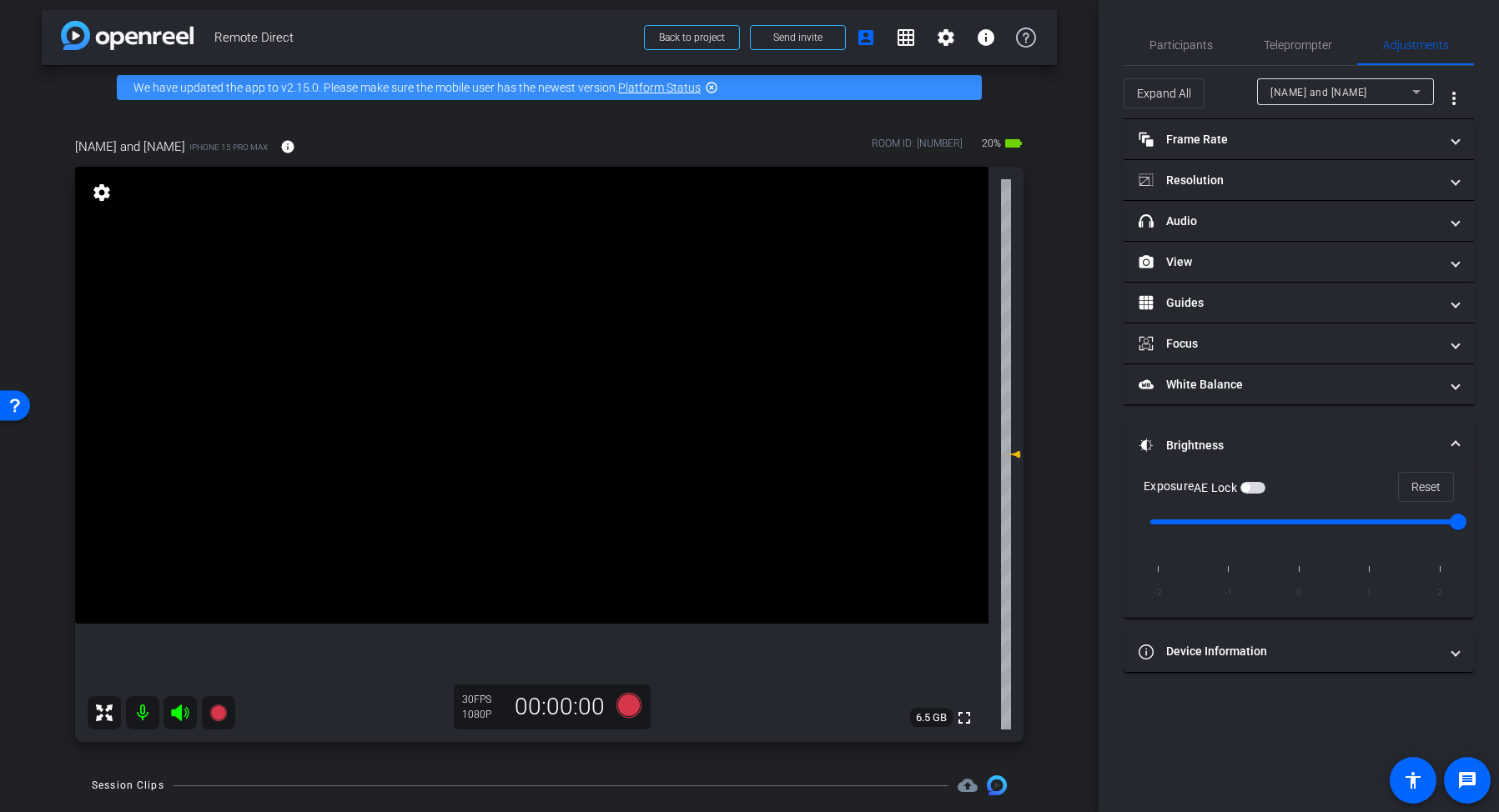 click at bounding box center (1253, 488) 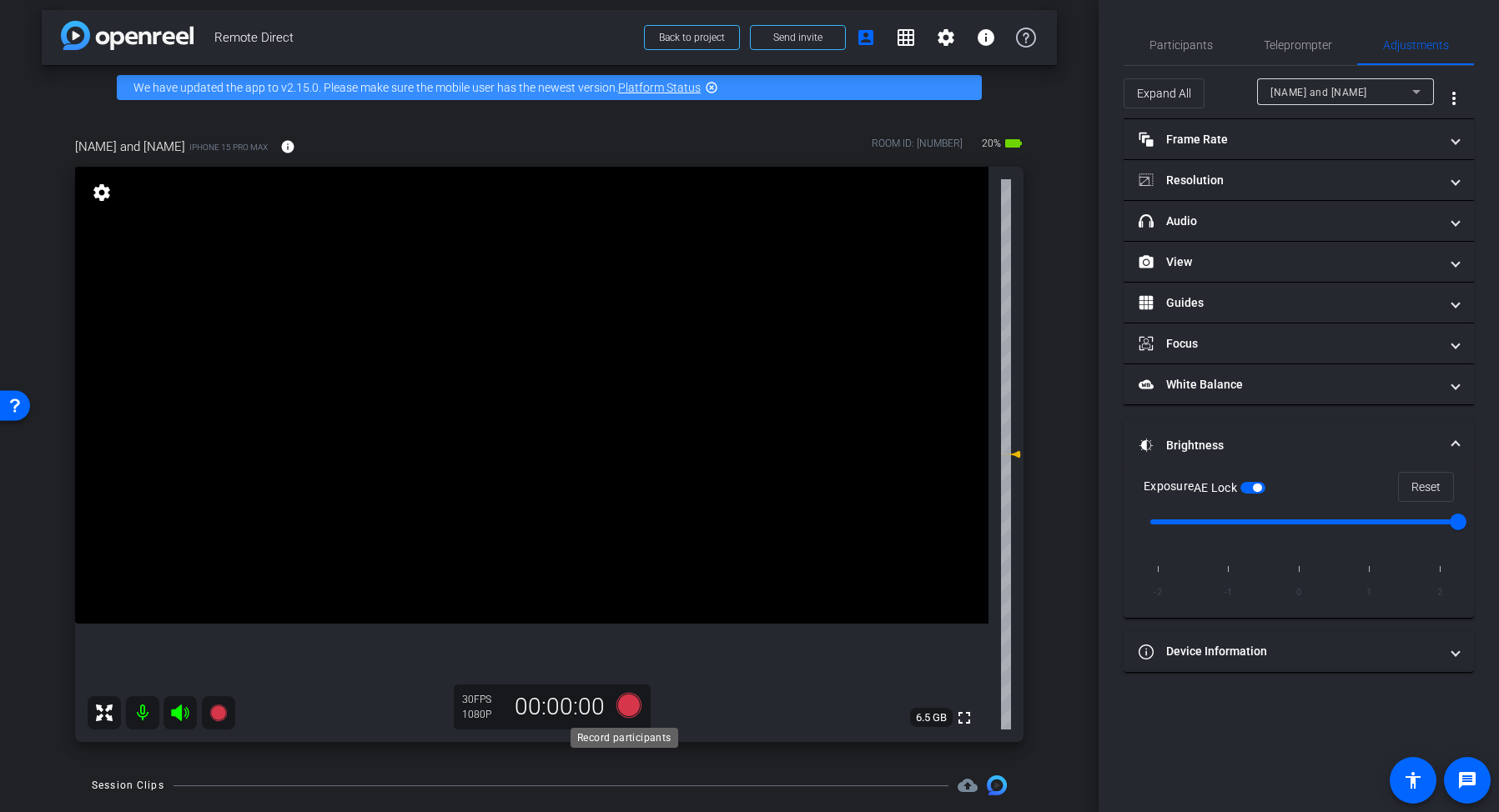 click 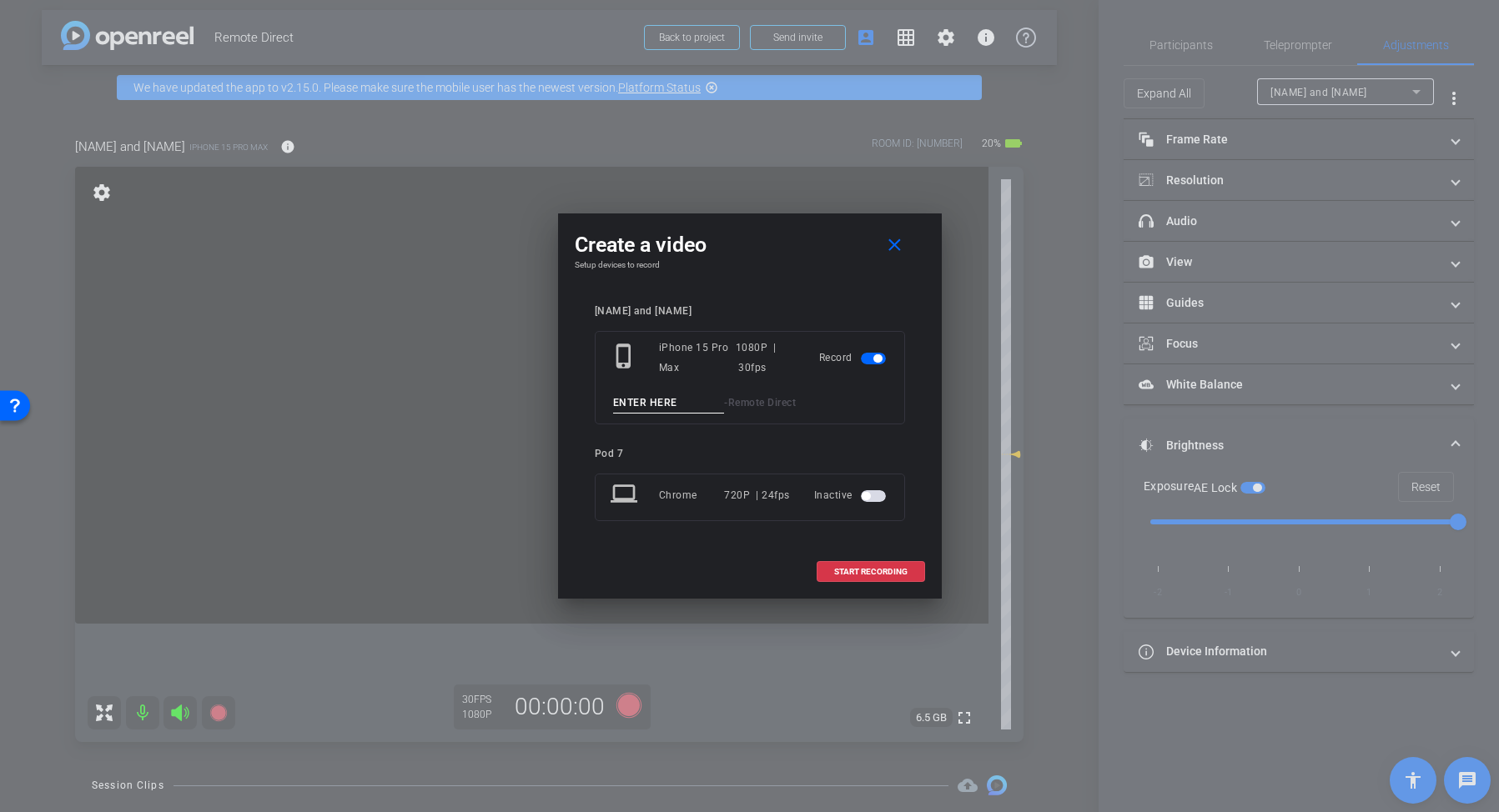 click at bounding box center [669, 403] 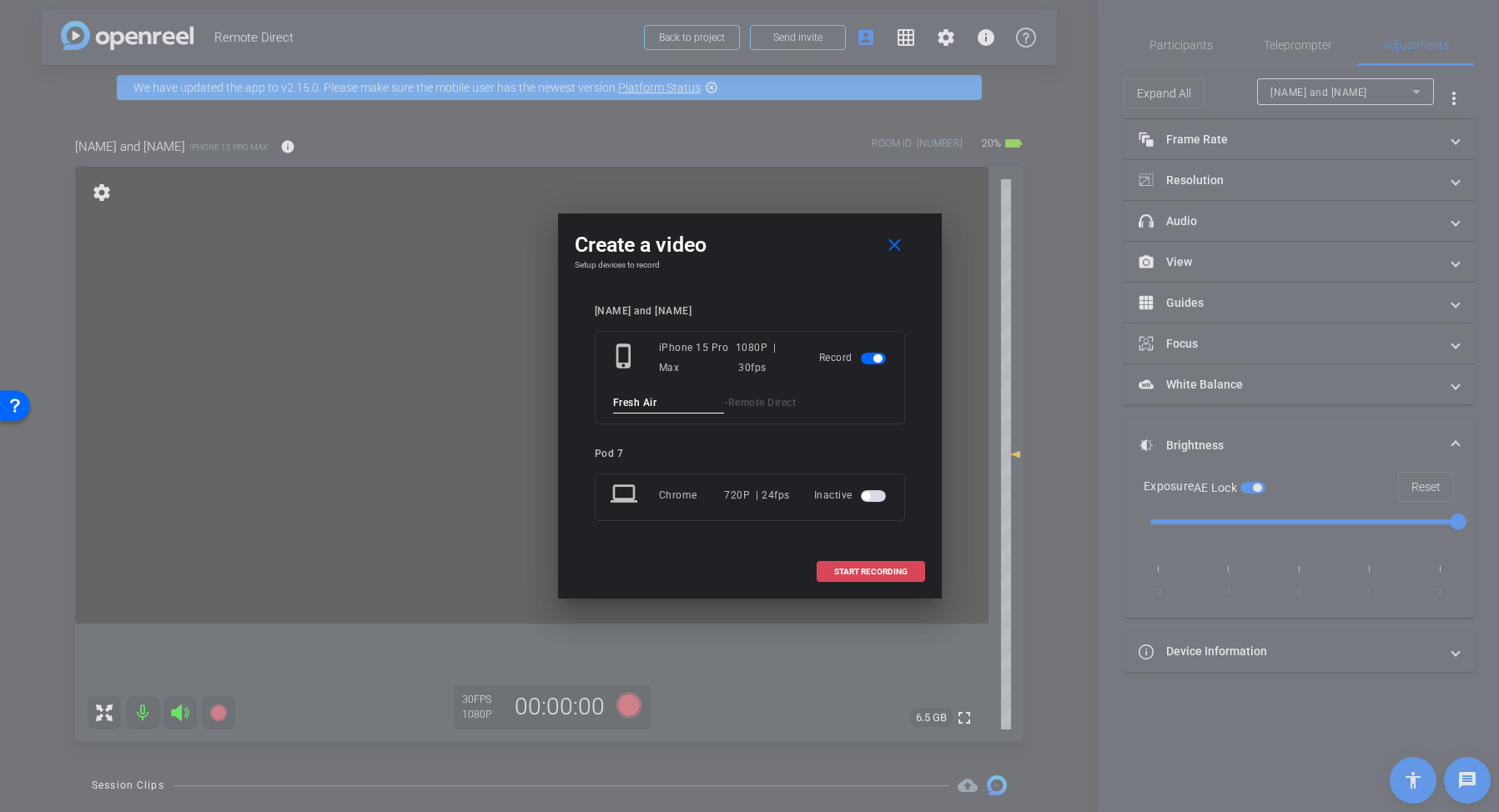 type on "Fresh Air" 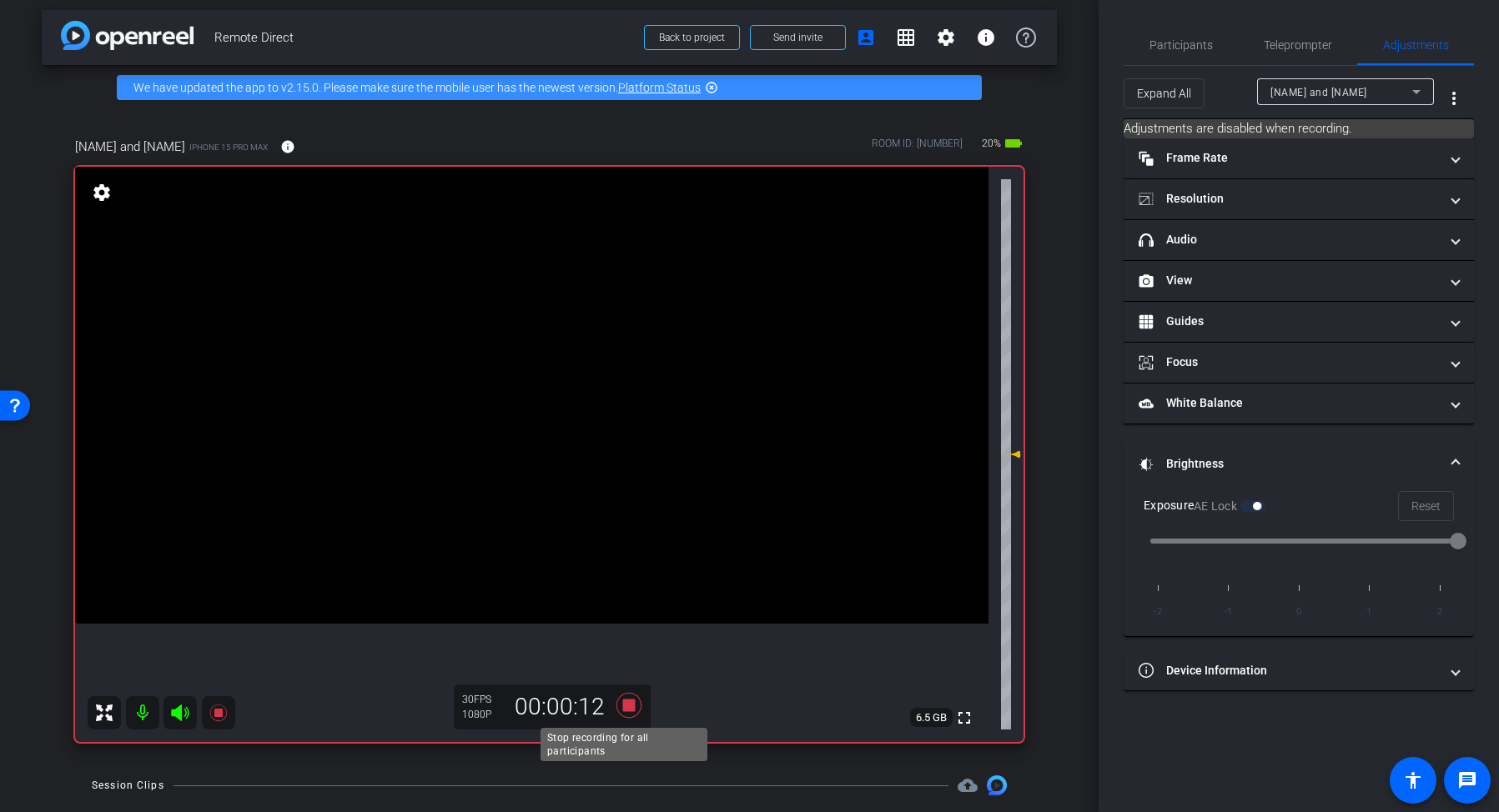 click 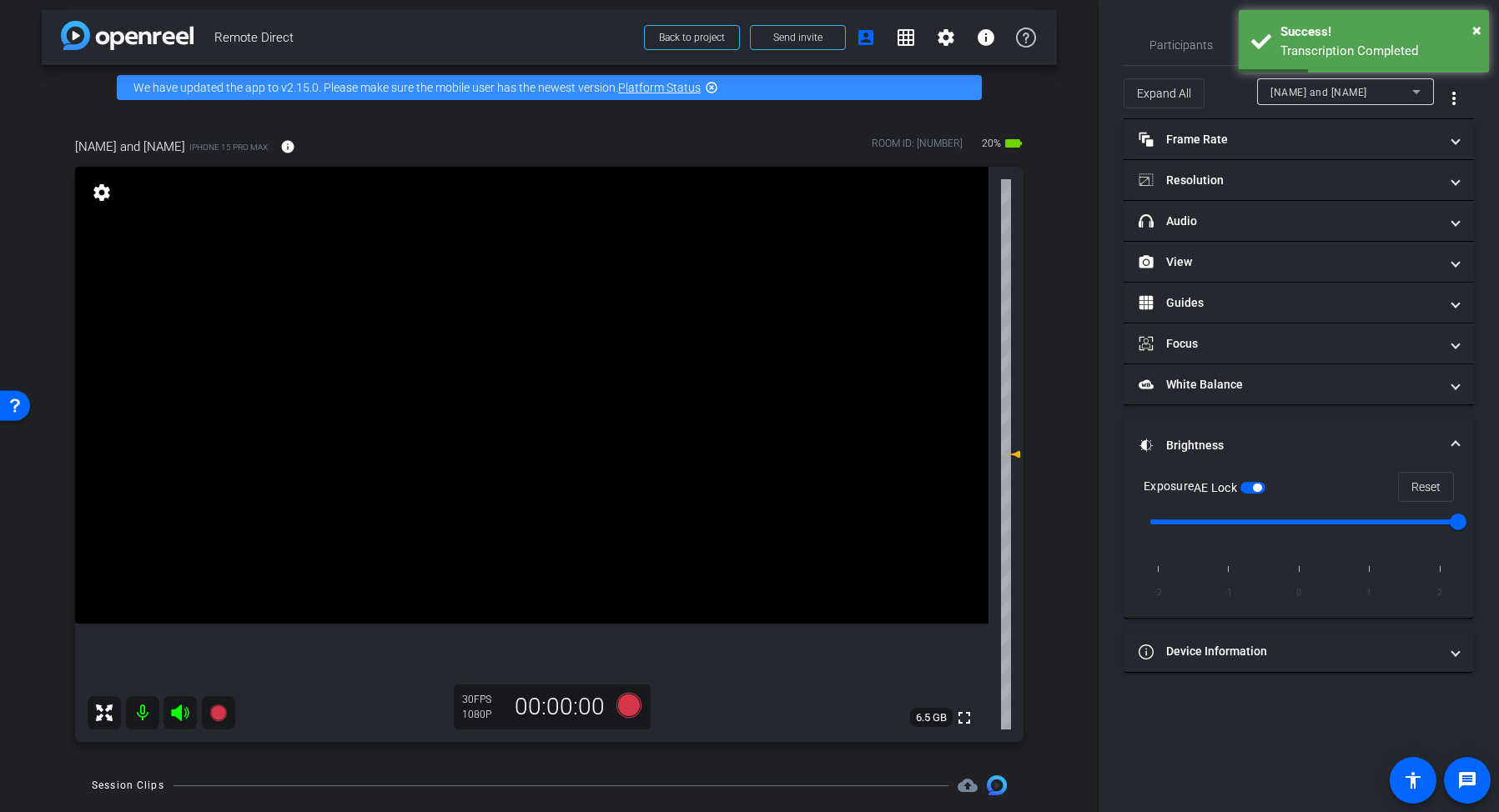 click at bounding box center [531, 395] 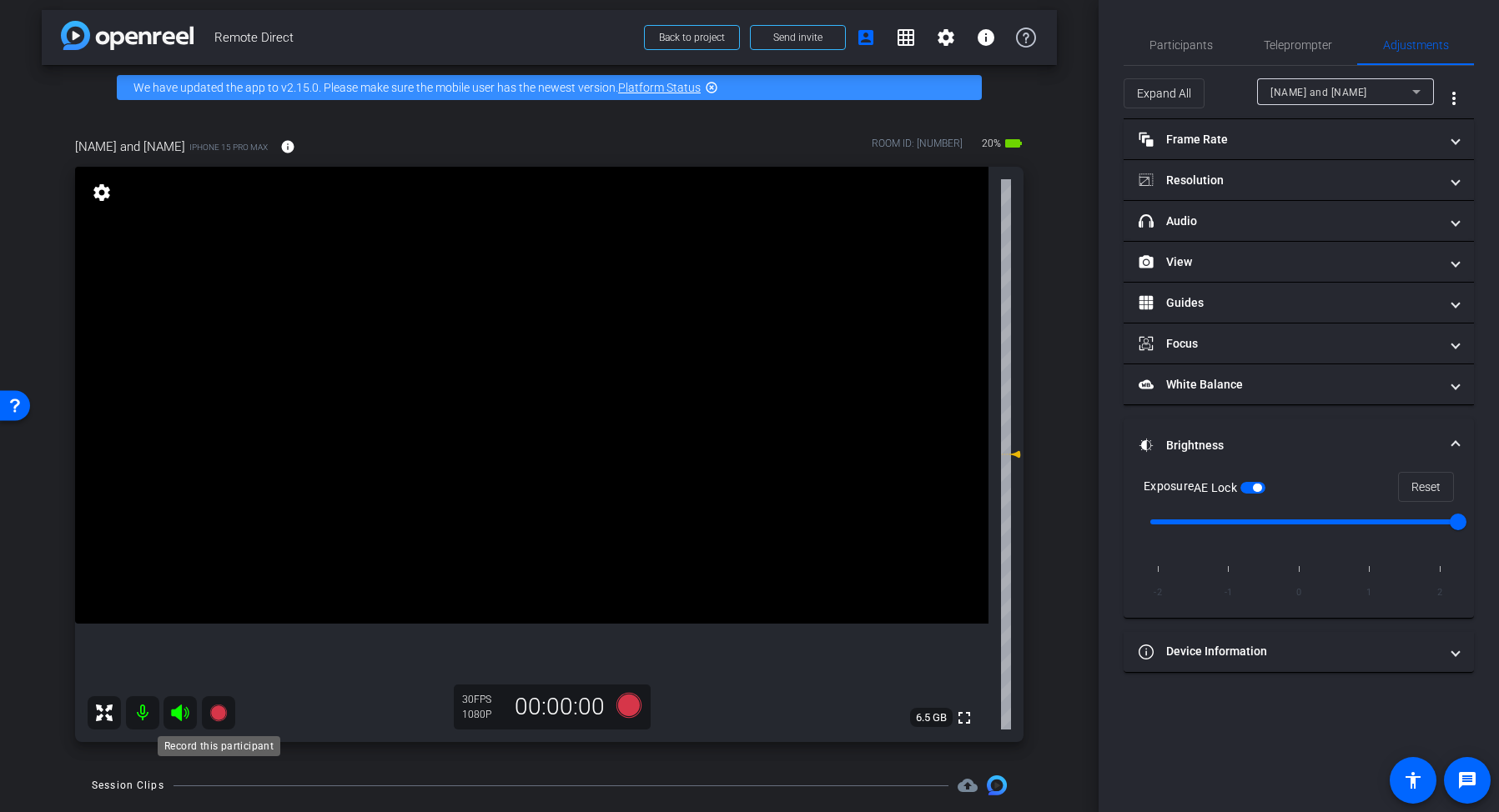 click 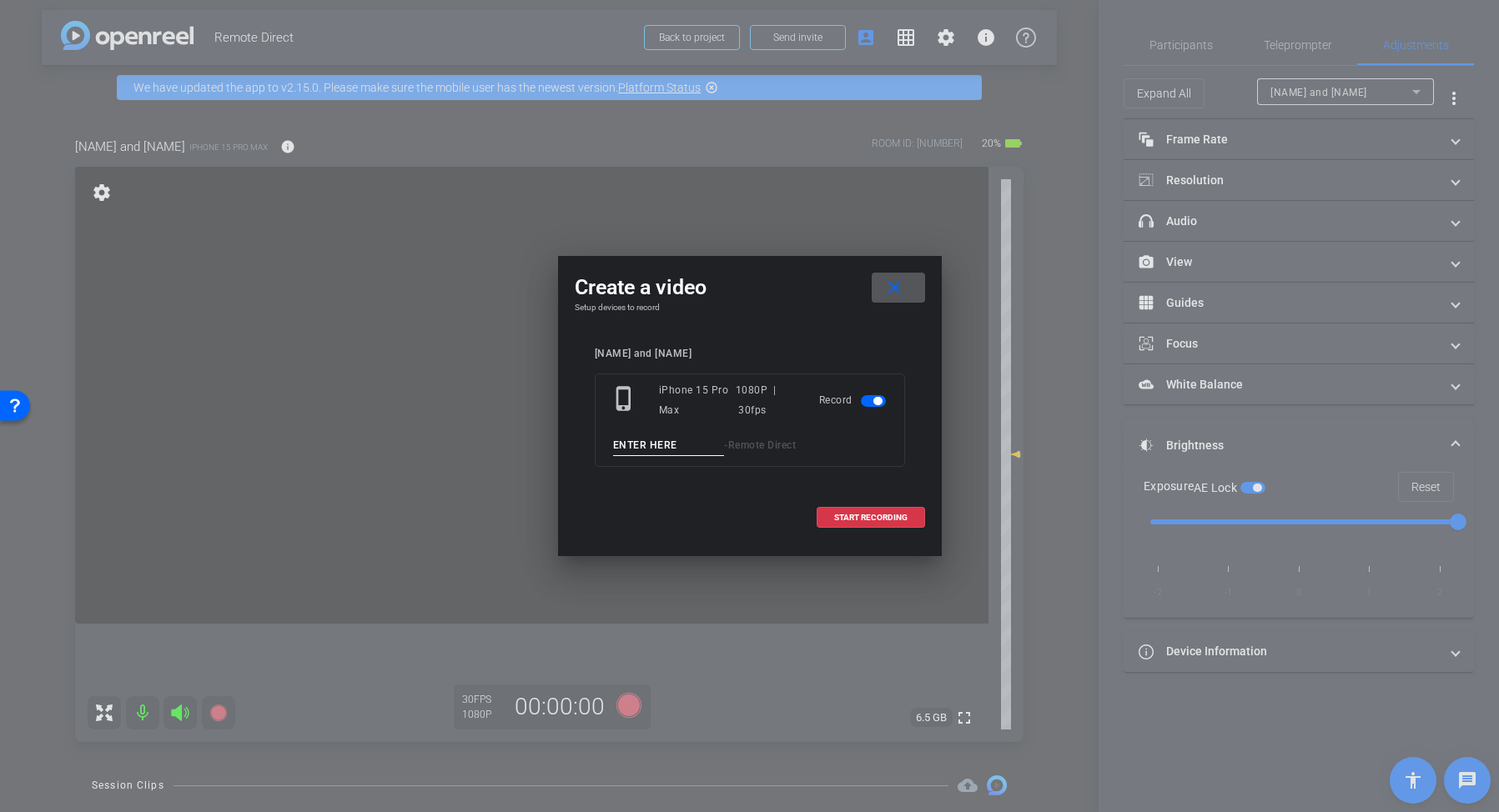 click at bounding box center (669, 445) 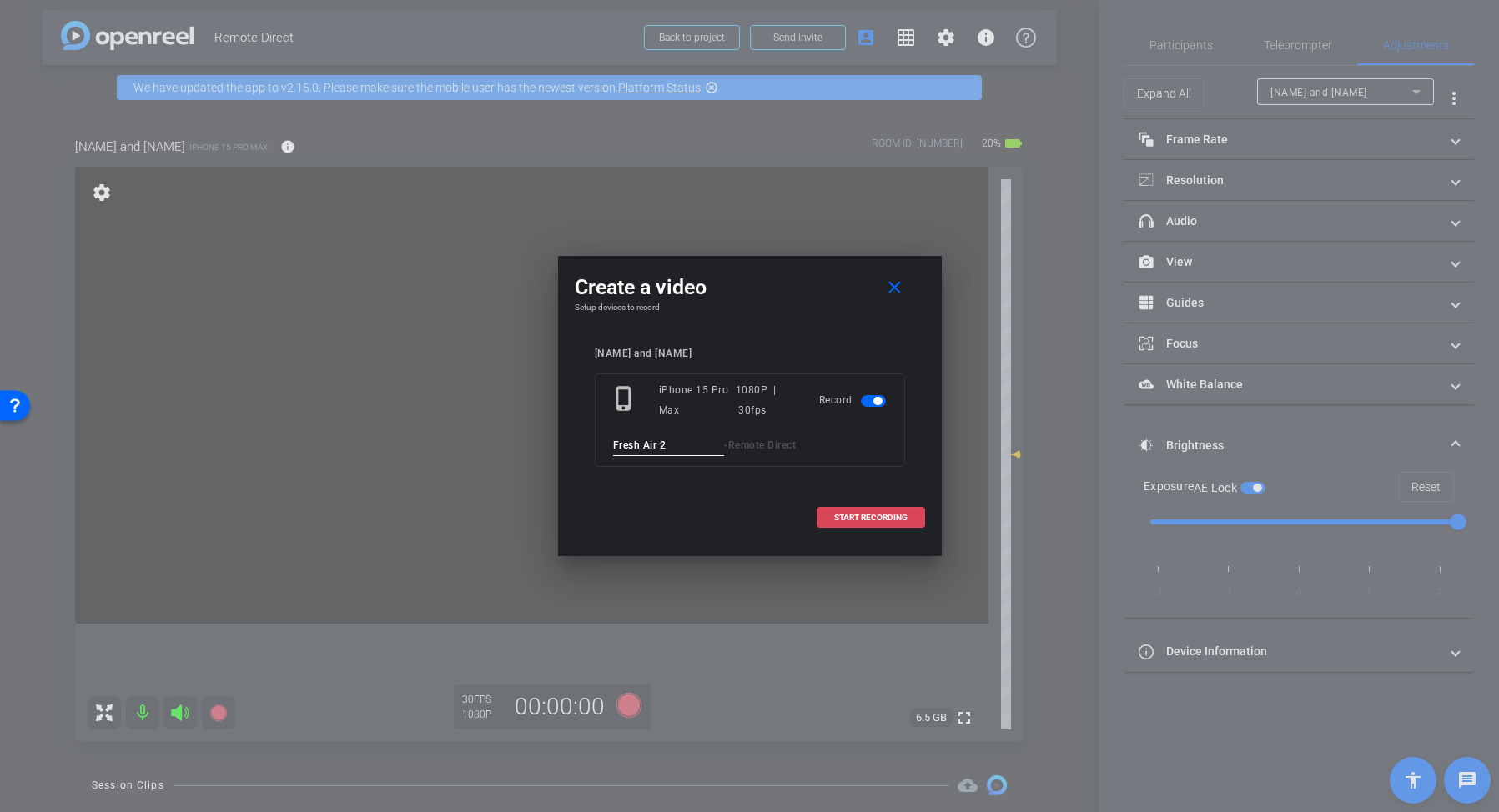 type on "Fresh Air 2" 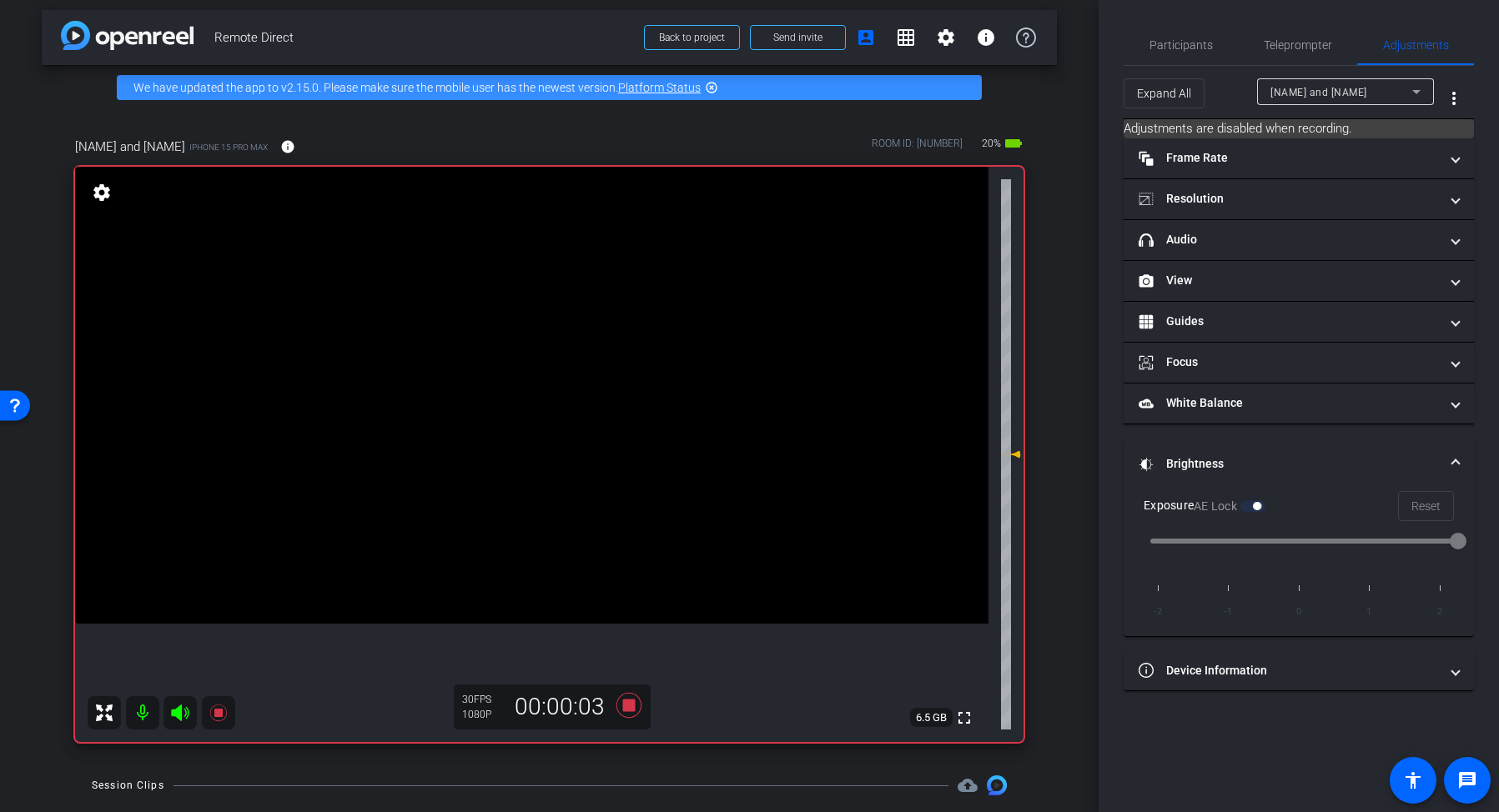 click 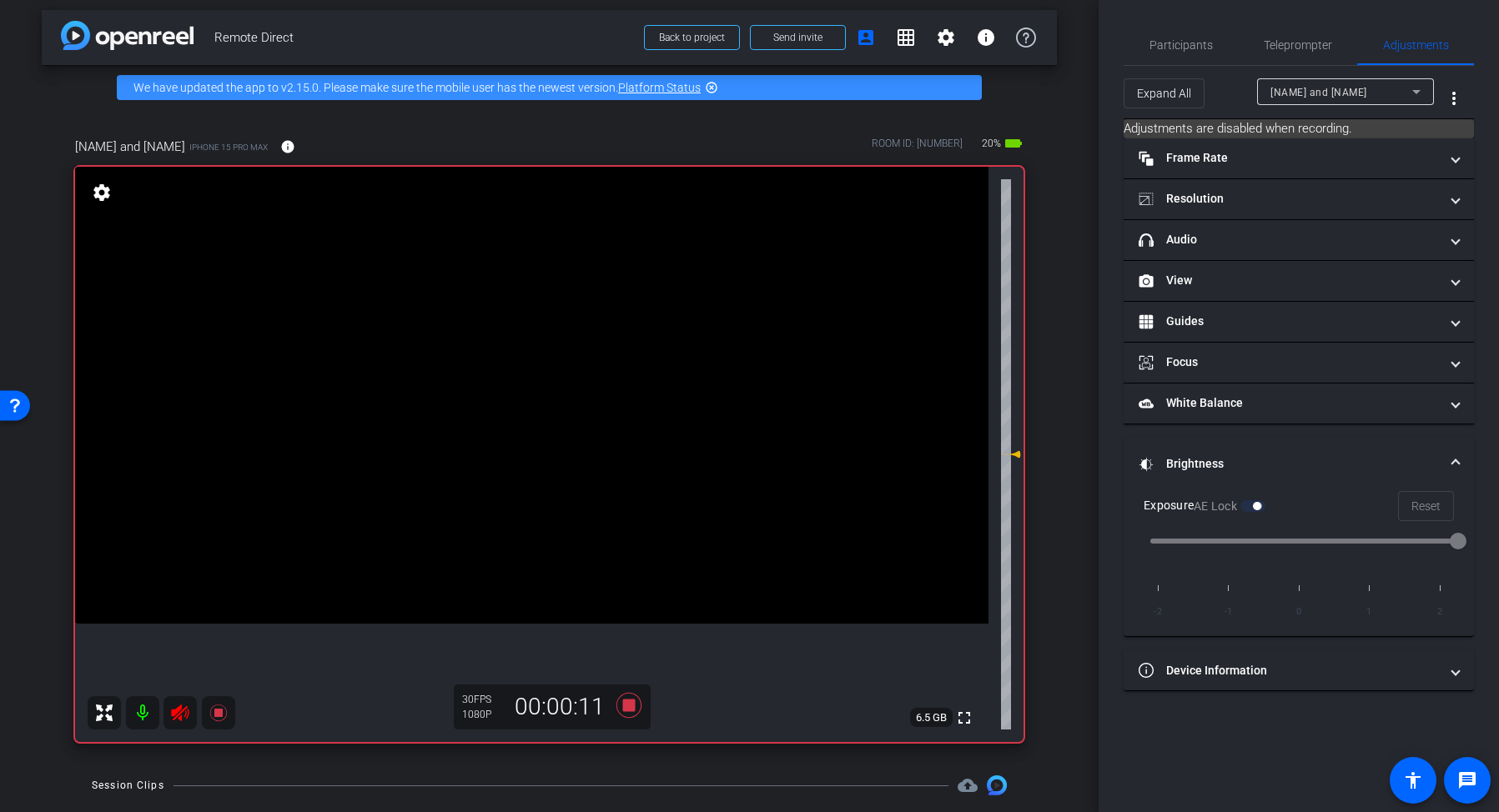 click 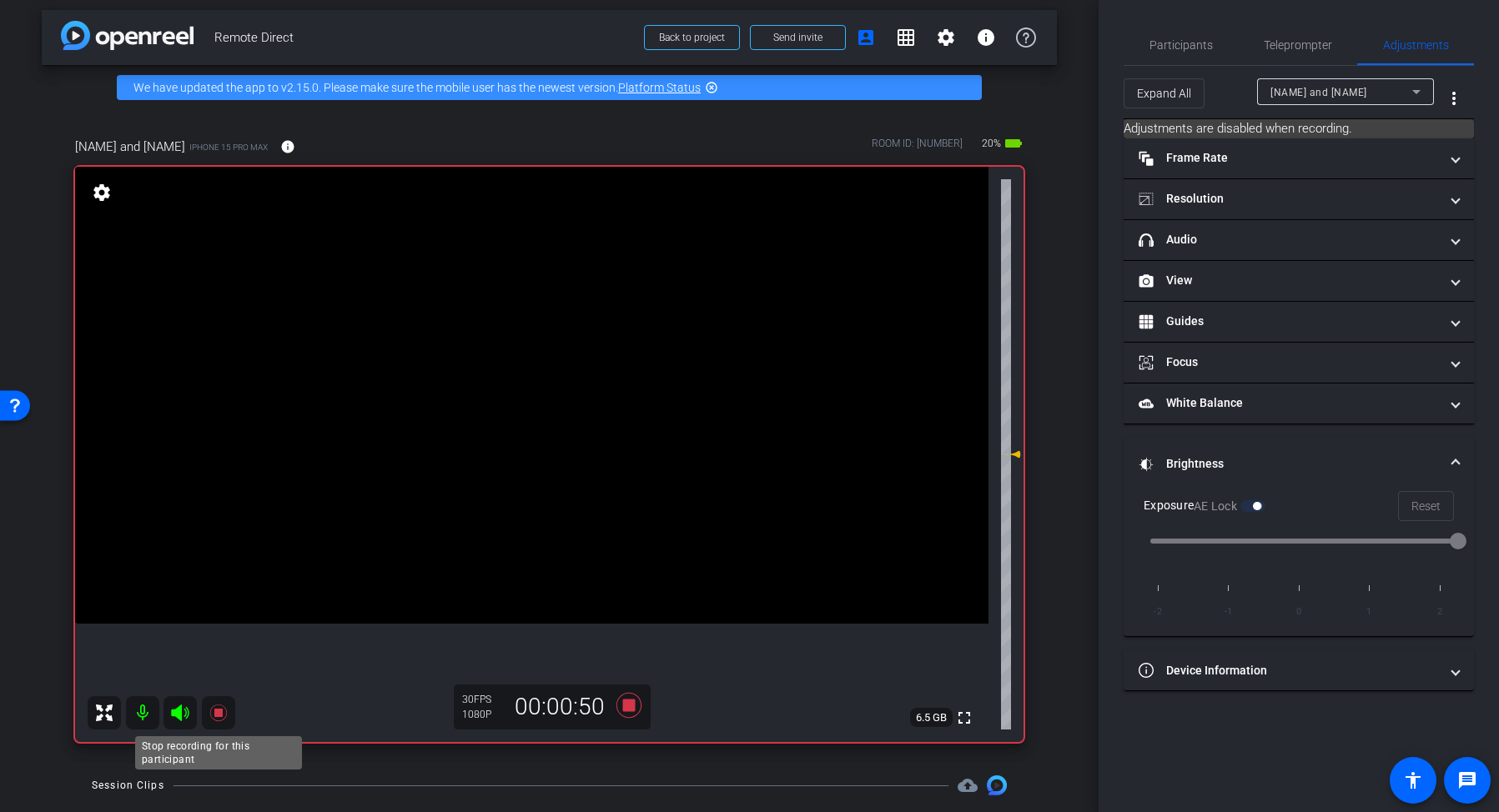 click 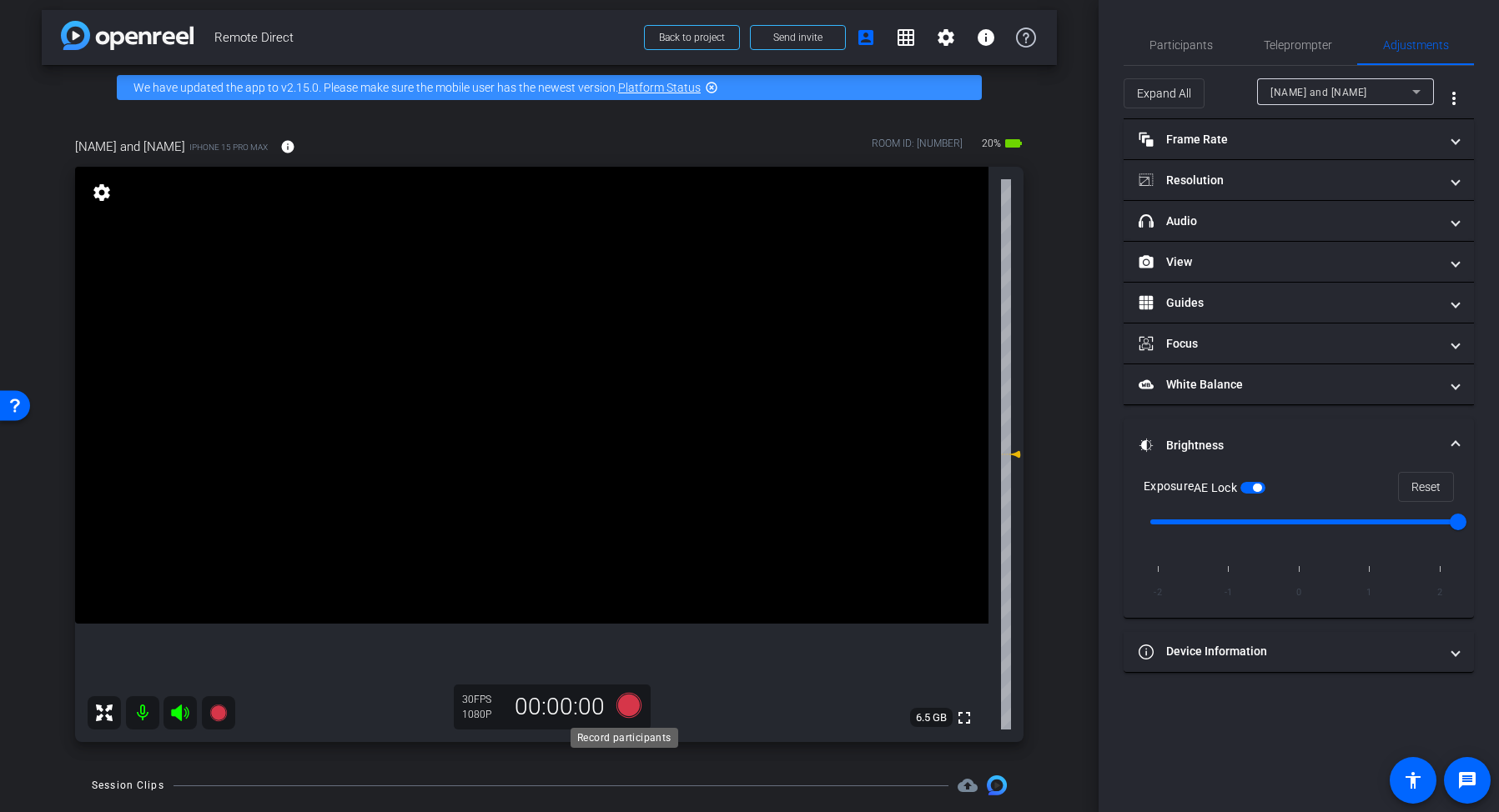 click 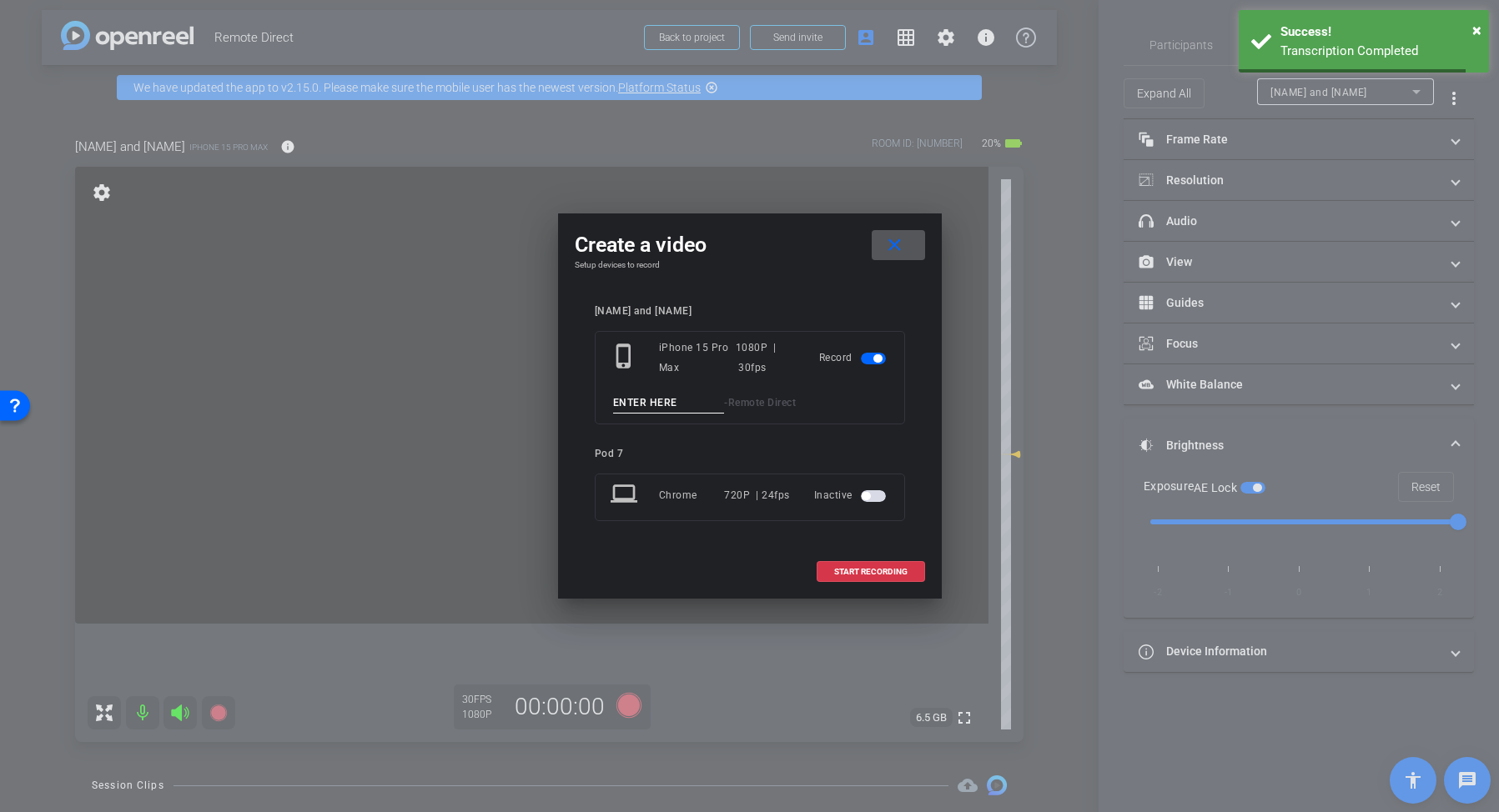 click at bounding box center (669, 403) 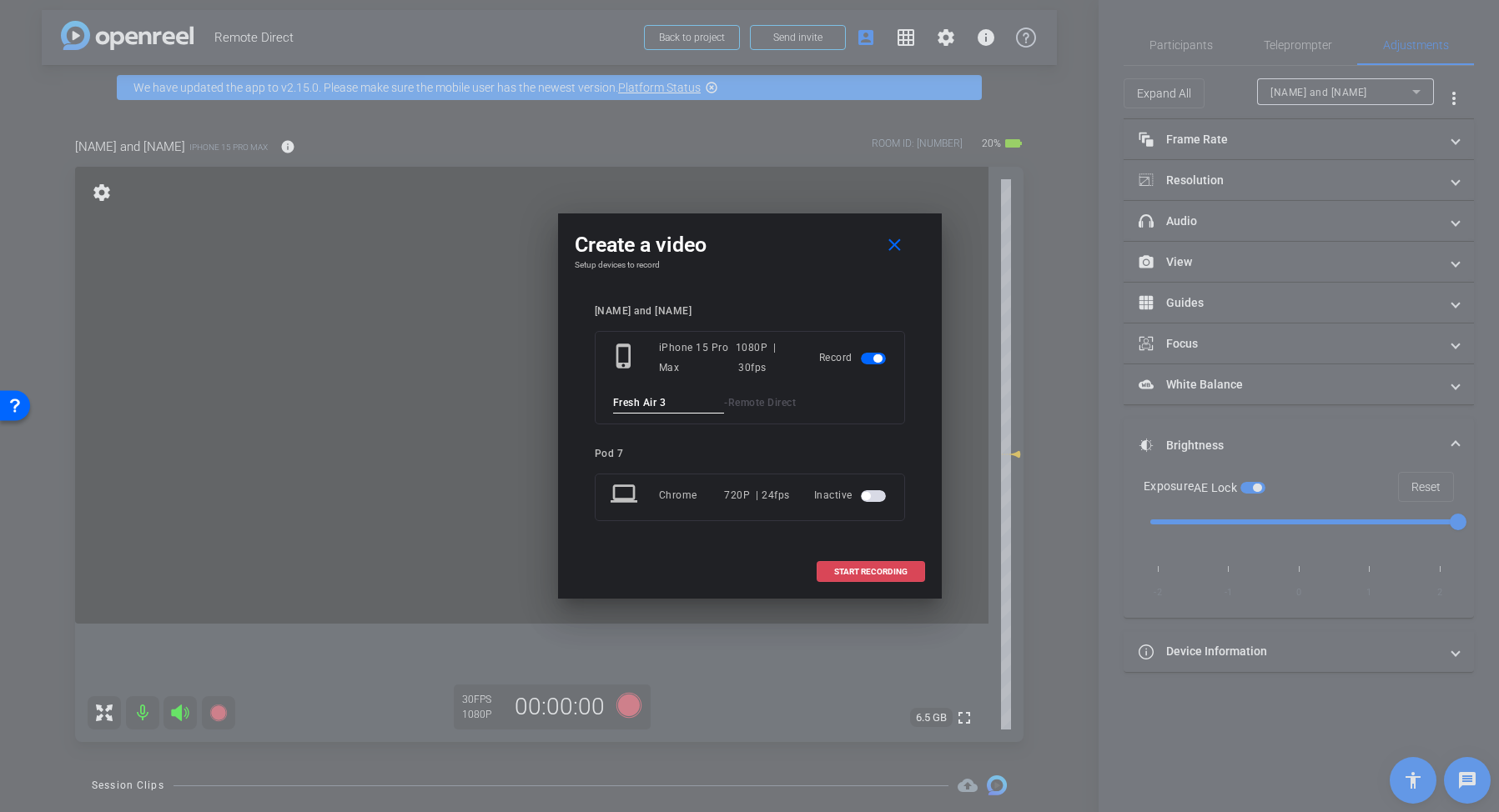 type on "Fresh Air 3" 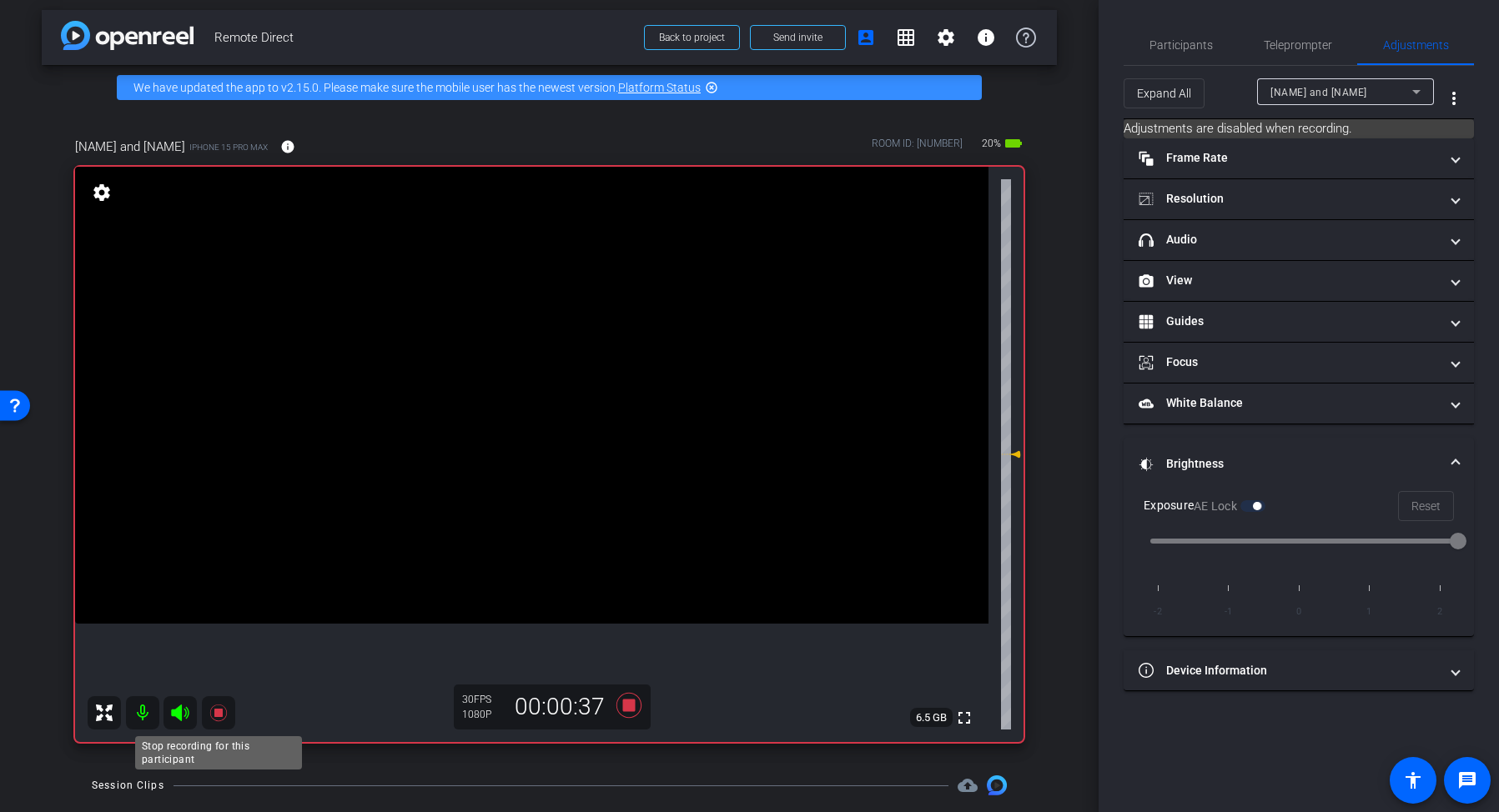 click 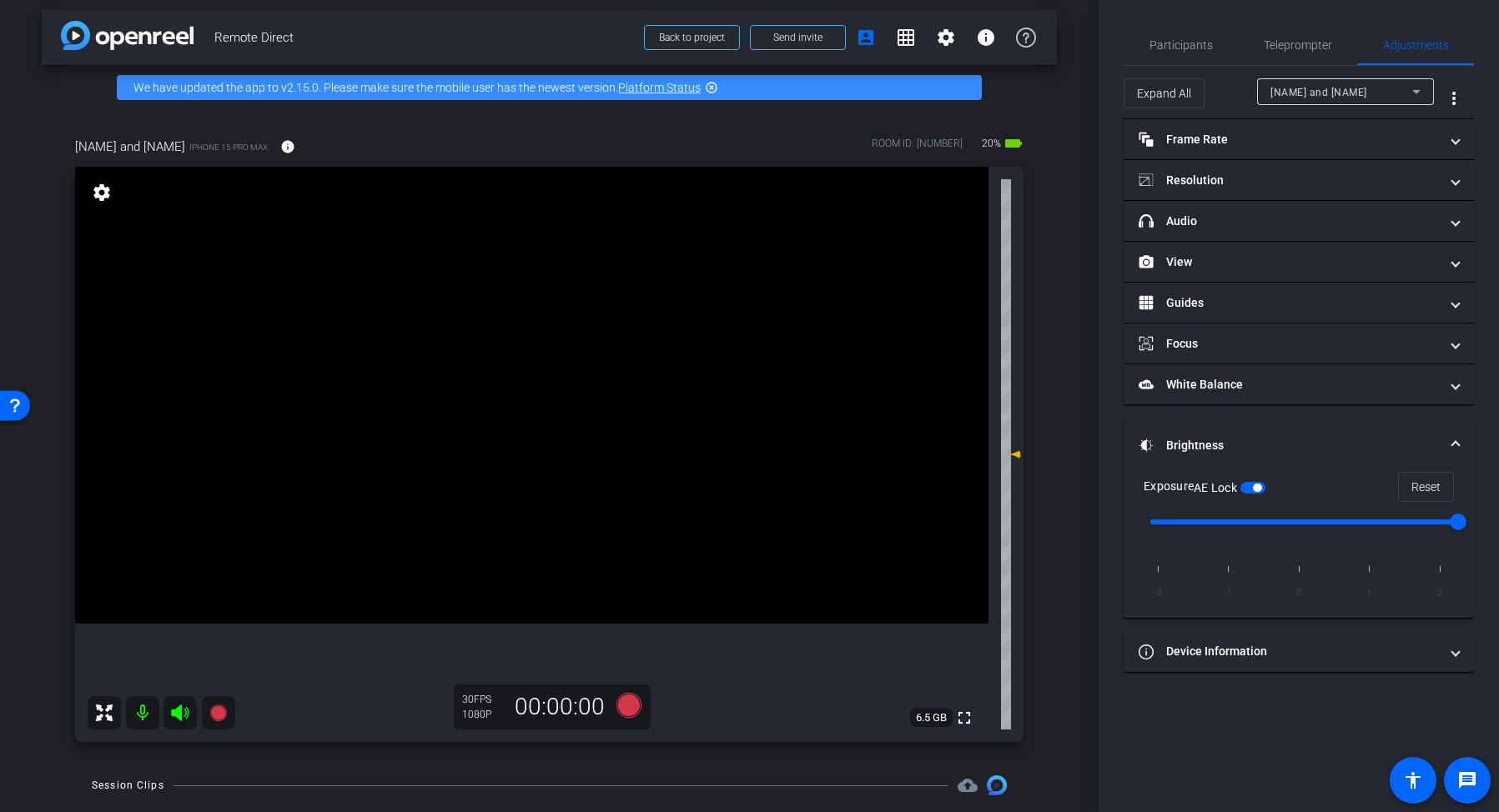 click on "AE Lock" at bounding box center (1230, 488) 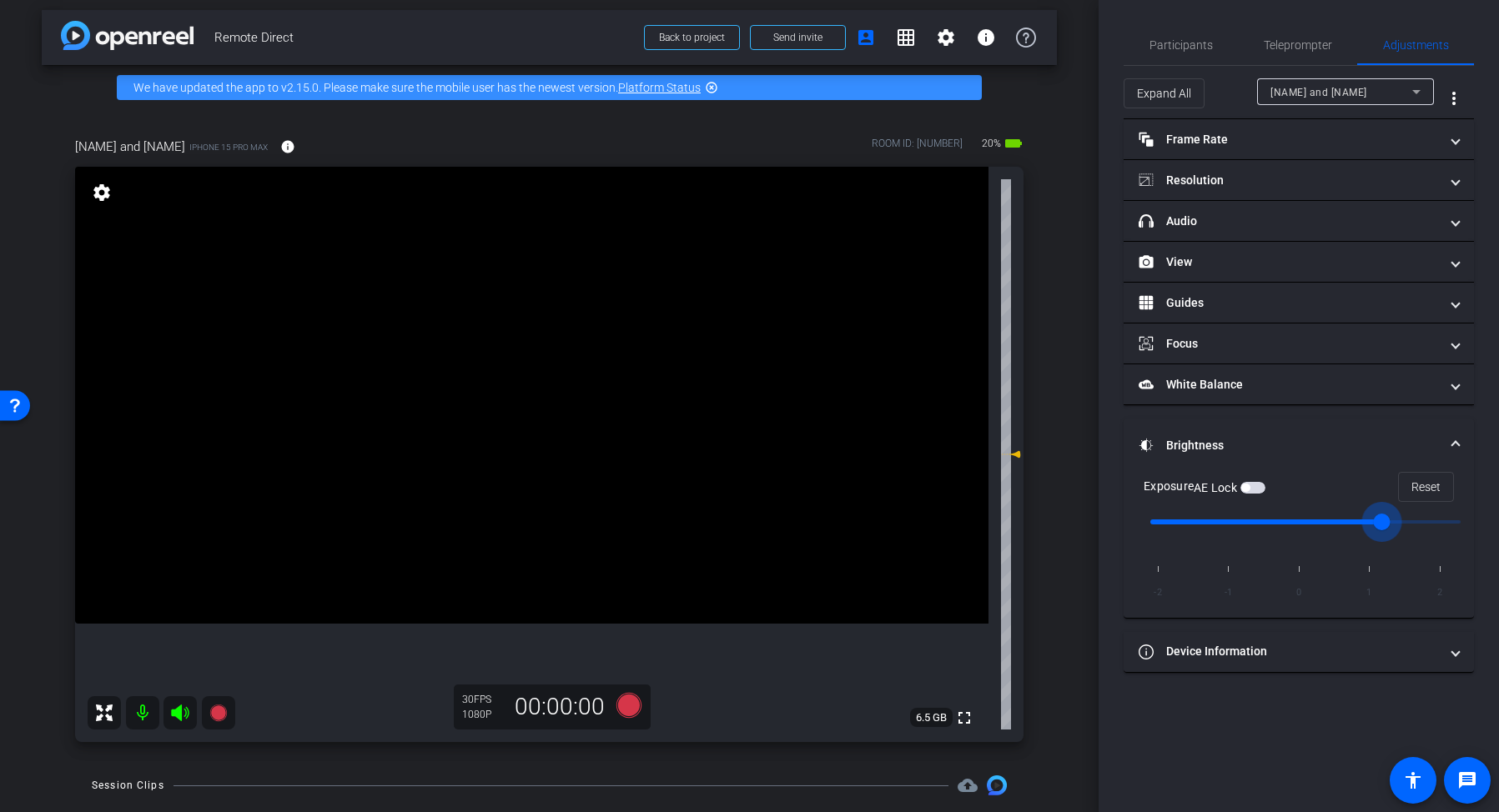 drag, startPoint x: 1454, startPoint y: 527, endPoint x: 1357, endPoint y: 518, distance: 97.416631 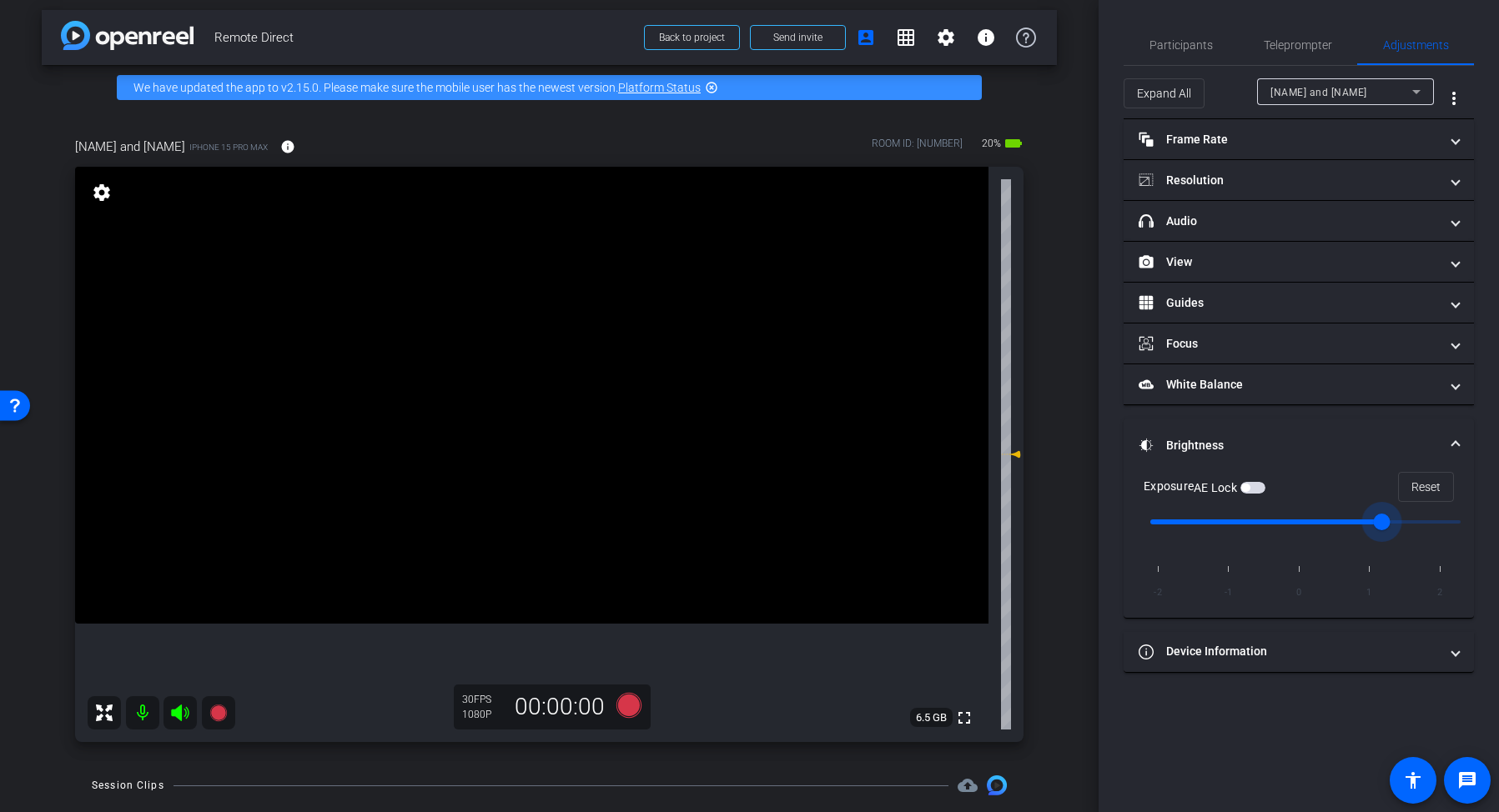 click at bounding box center (531, 395) 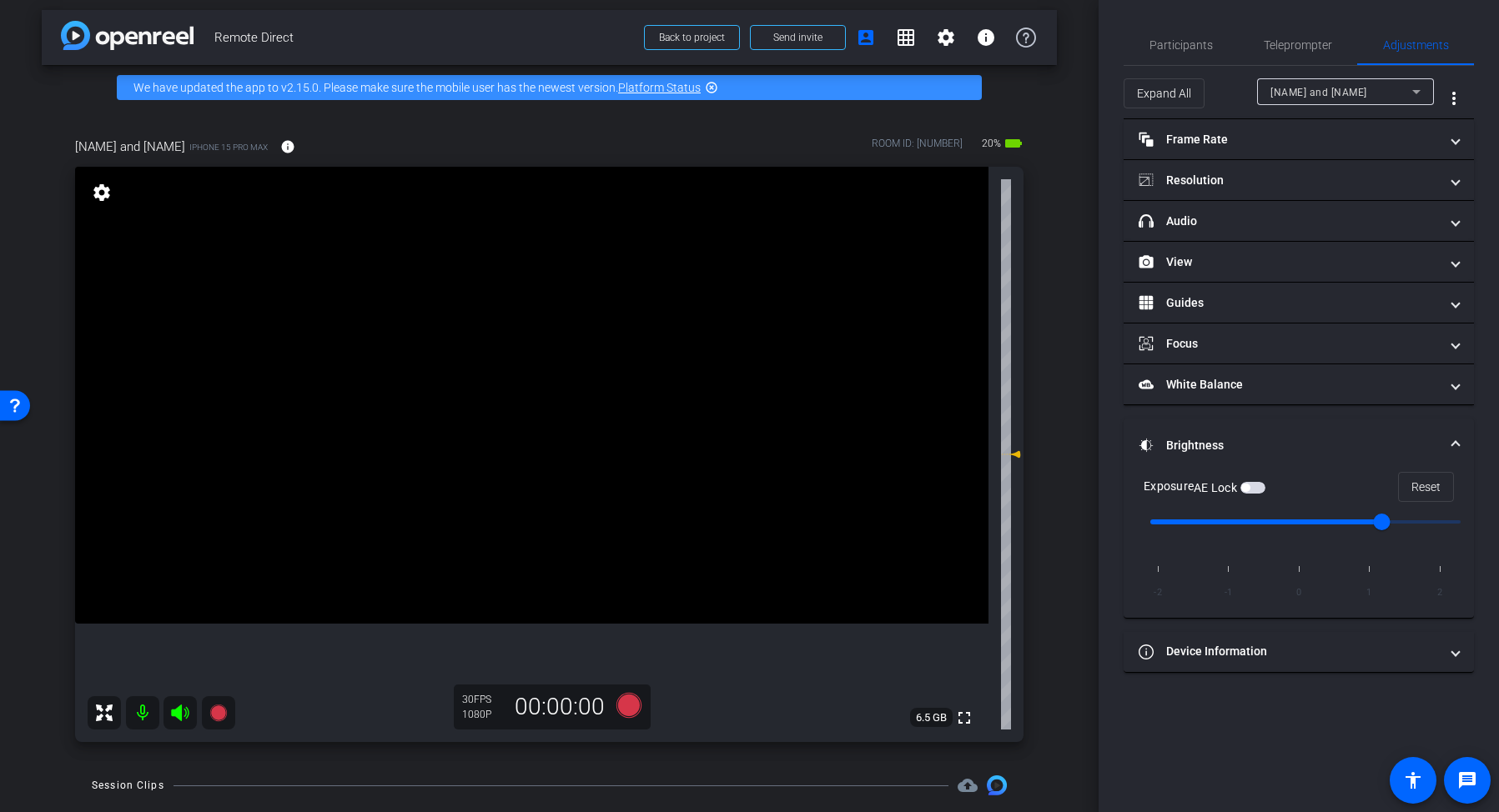 click at bounding box center [531, 395] 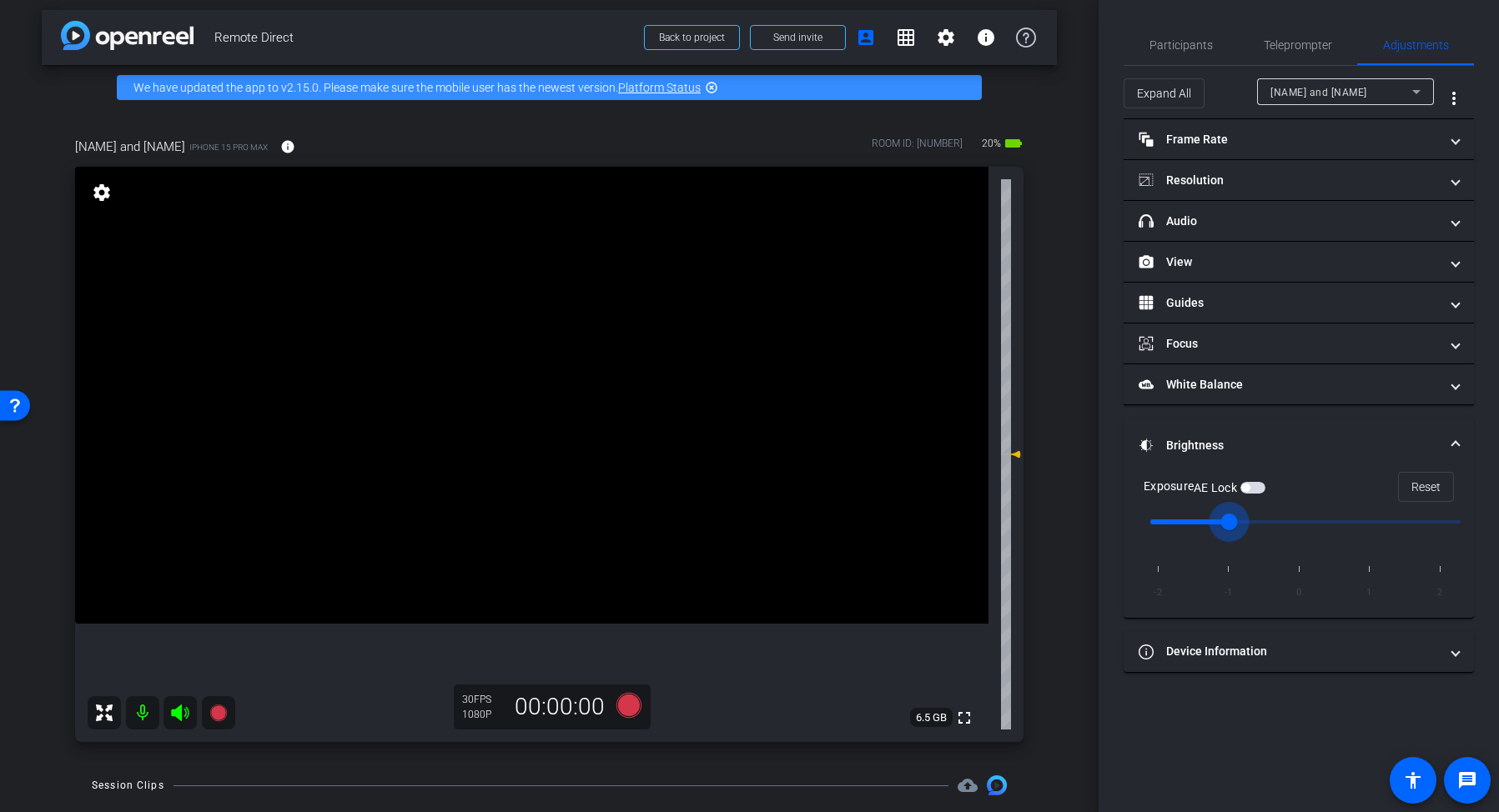 drag, startPoint x: 1371, startPoint y: 519, endPoint x: 1250, endPoint y: 518, distance: 121.0041 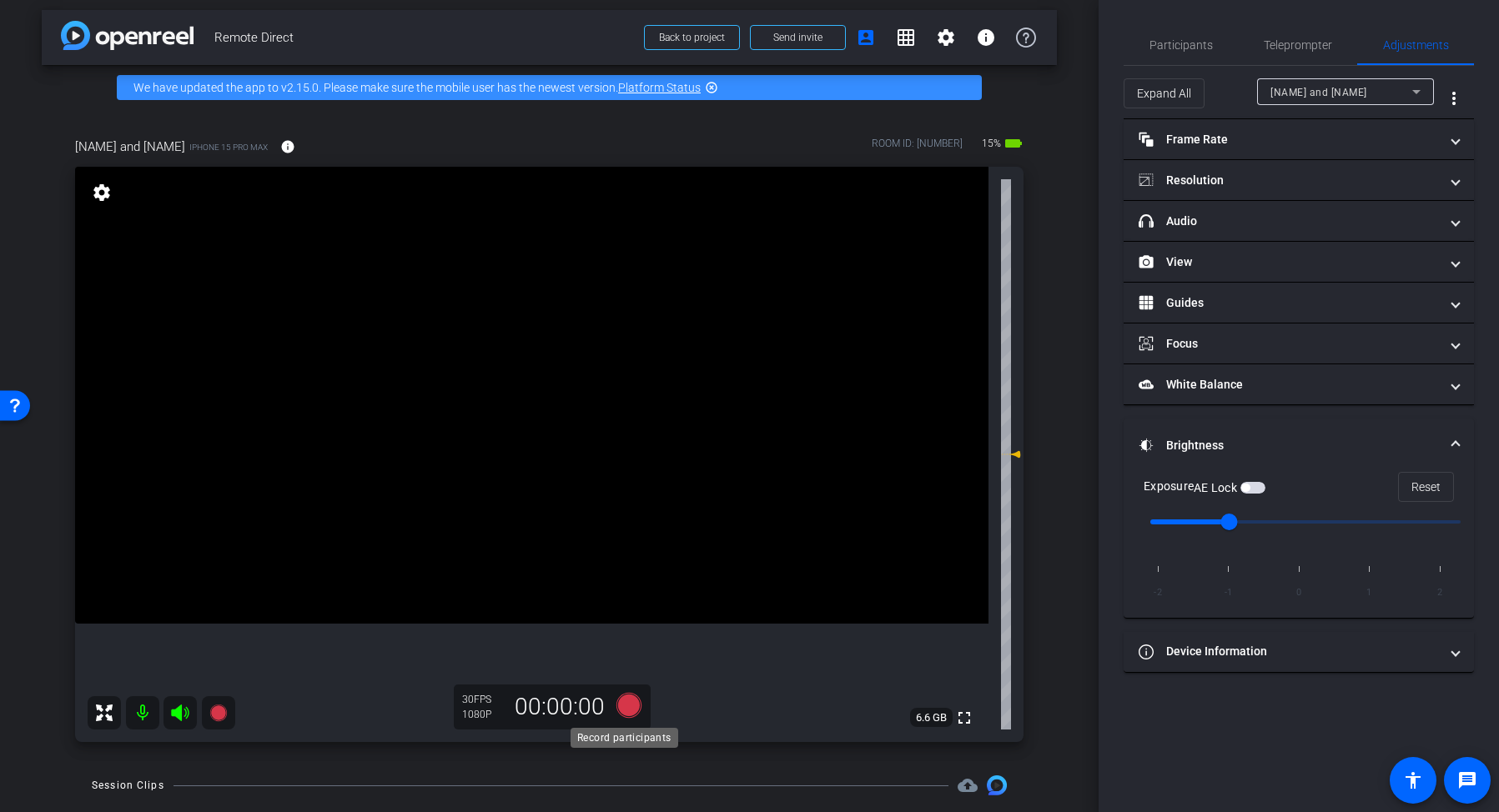 click 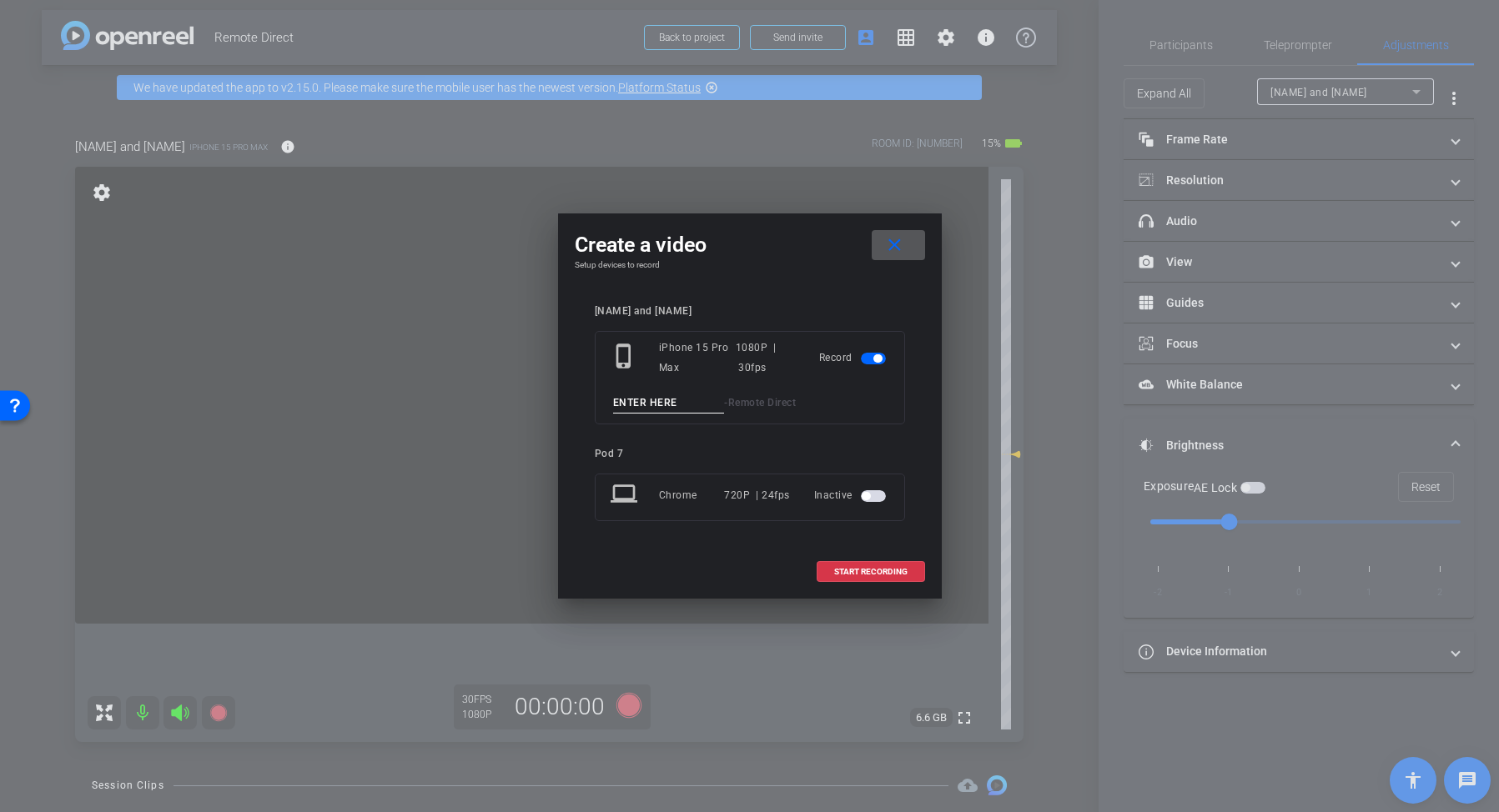 click at bounding box center [669, 403] 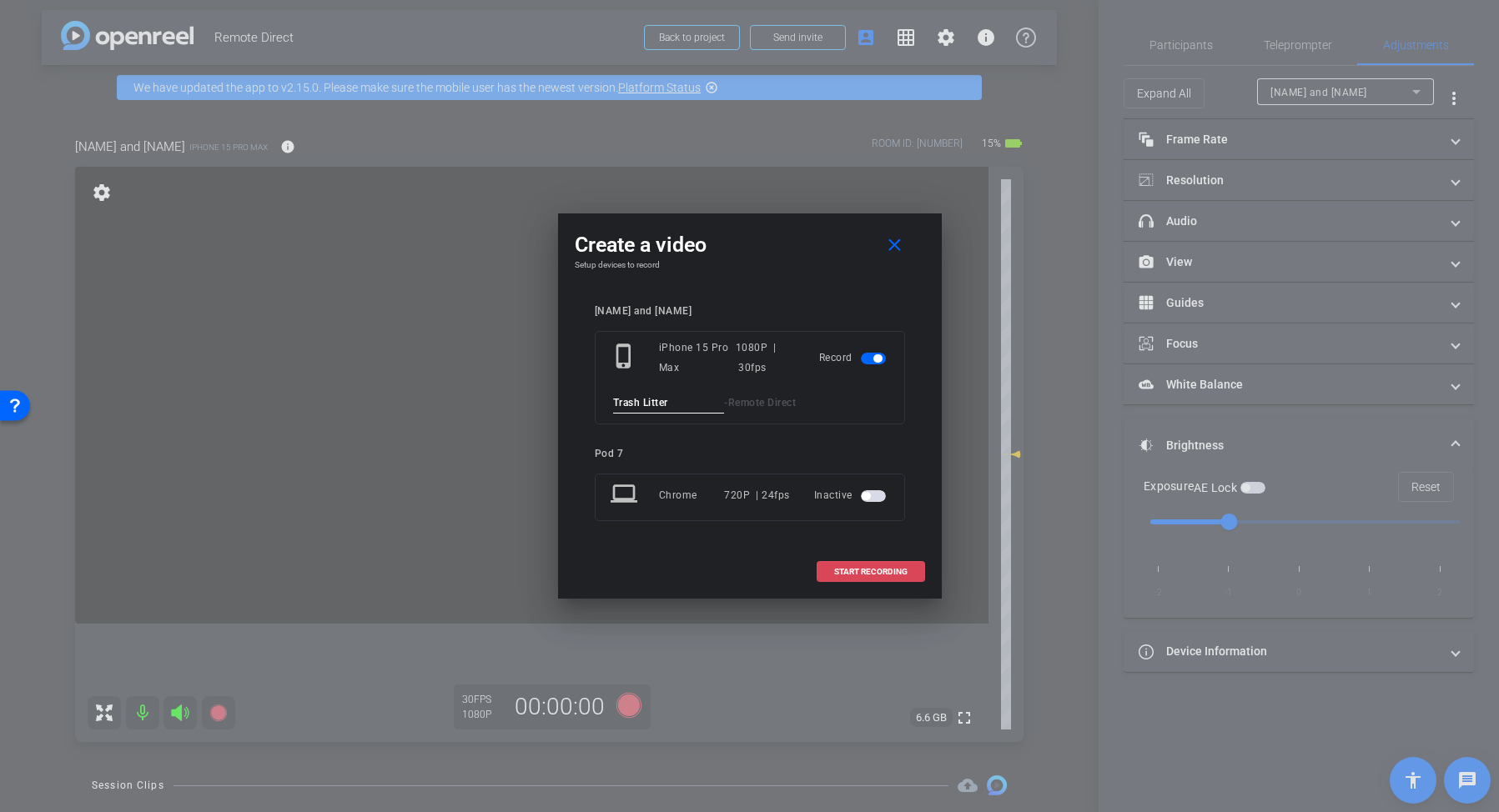 type on "Trash Litter" 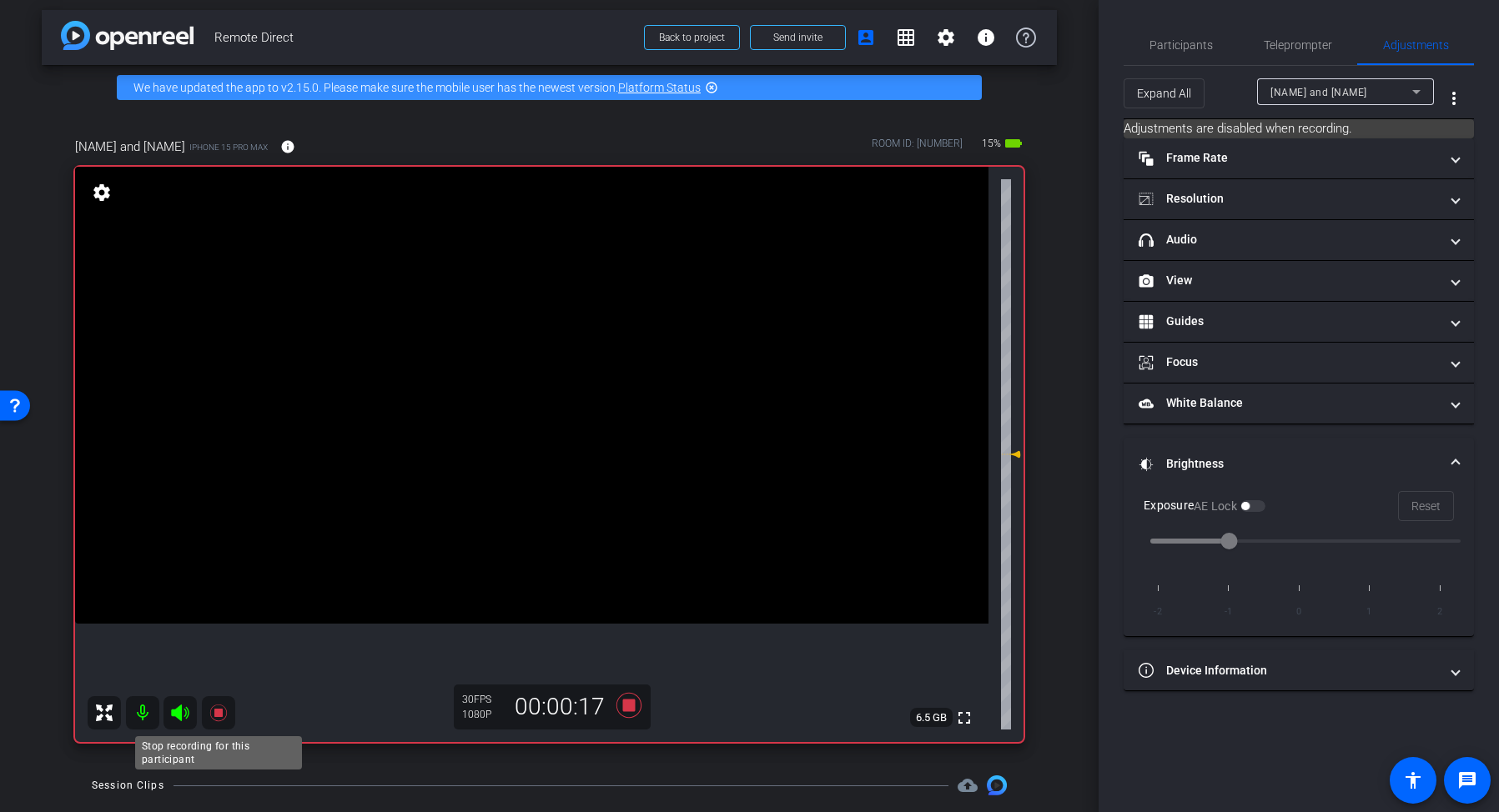 click 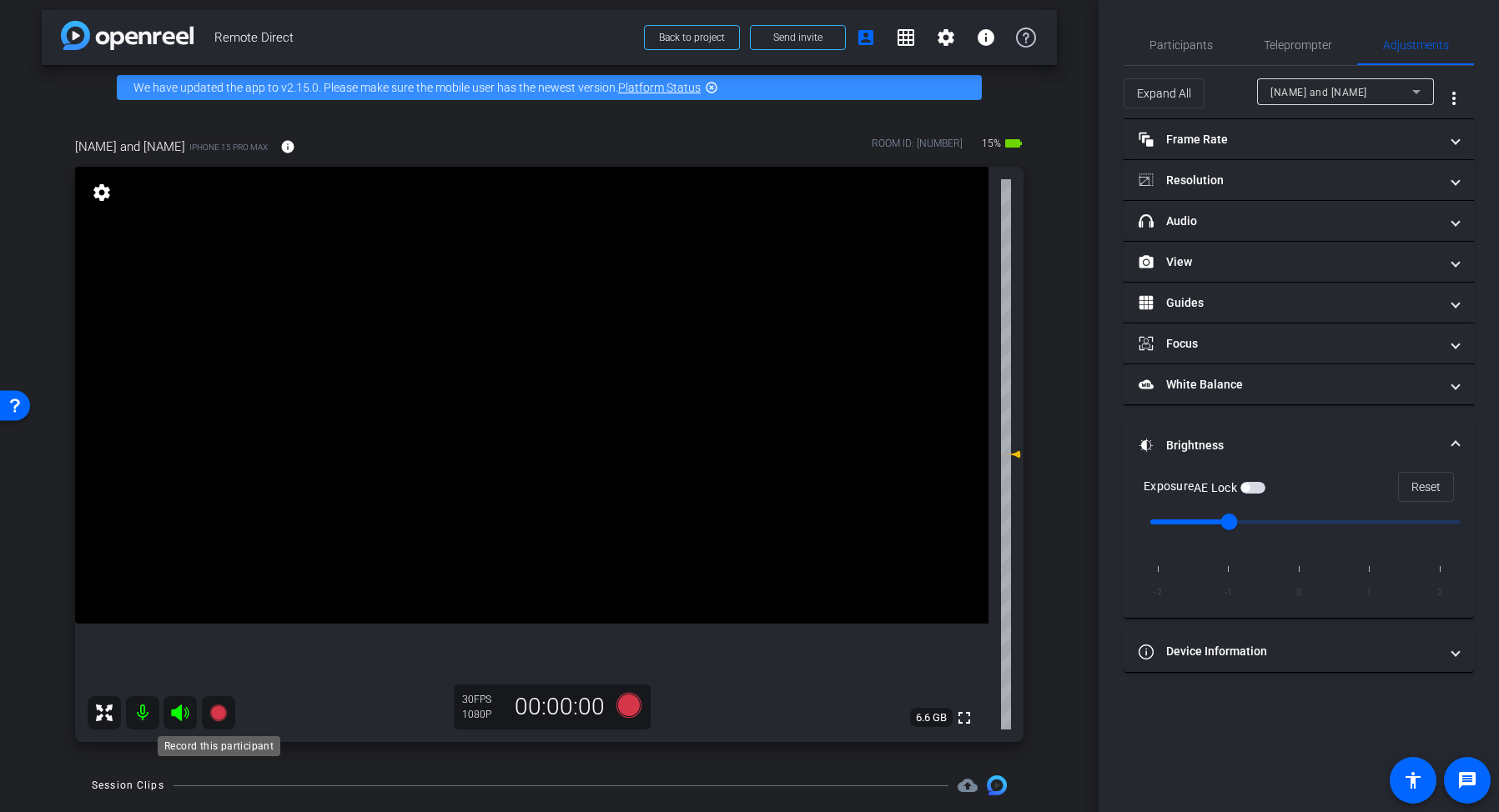 click 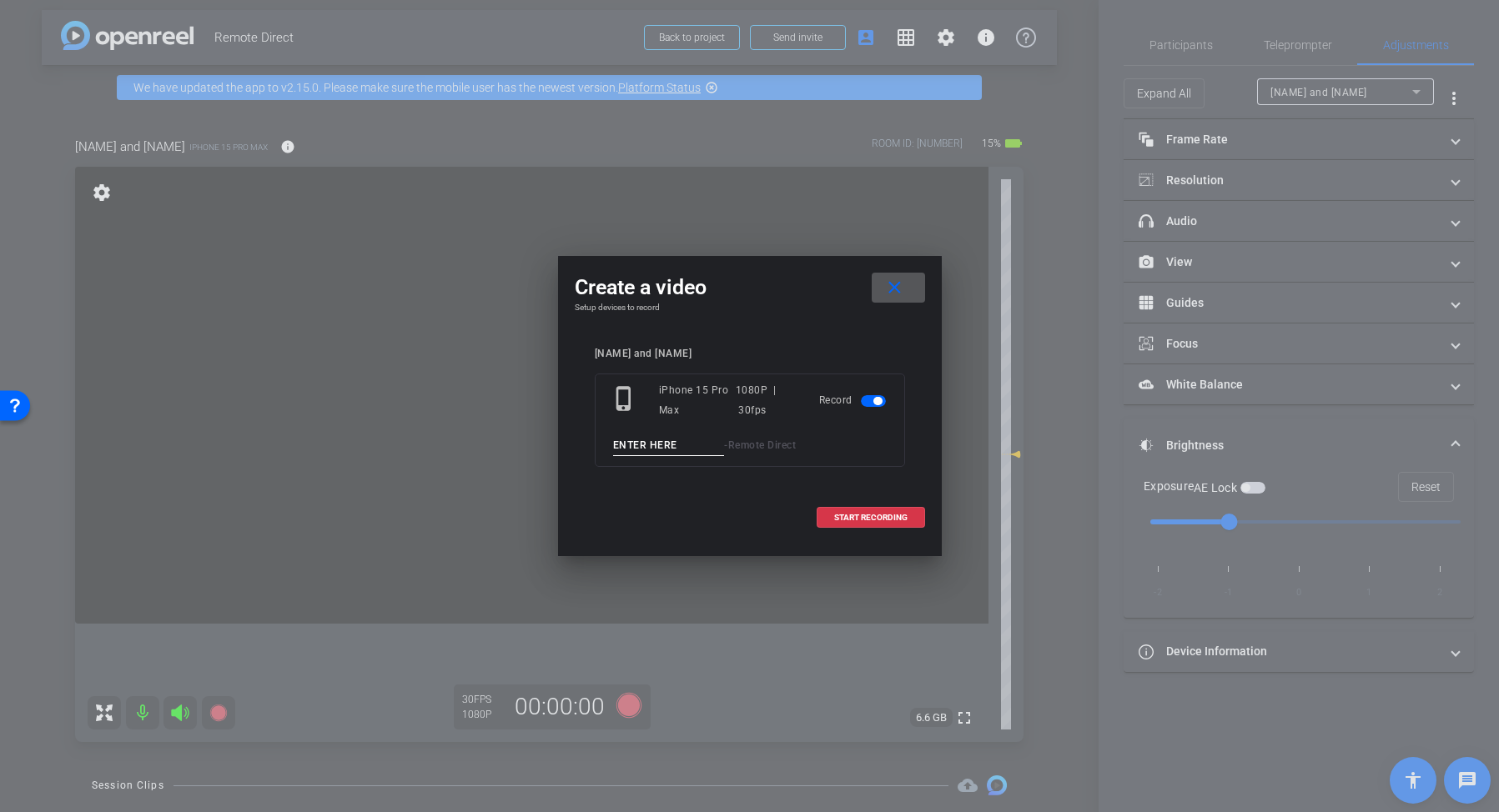 click at bounding box center [669, 445] 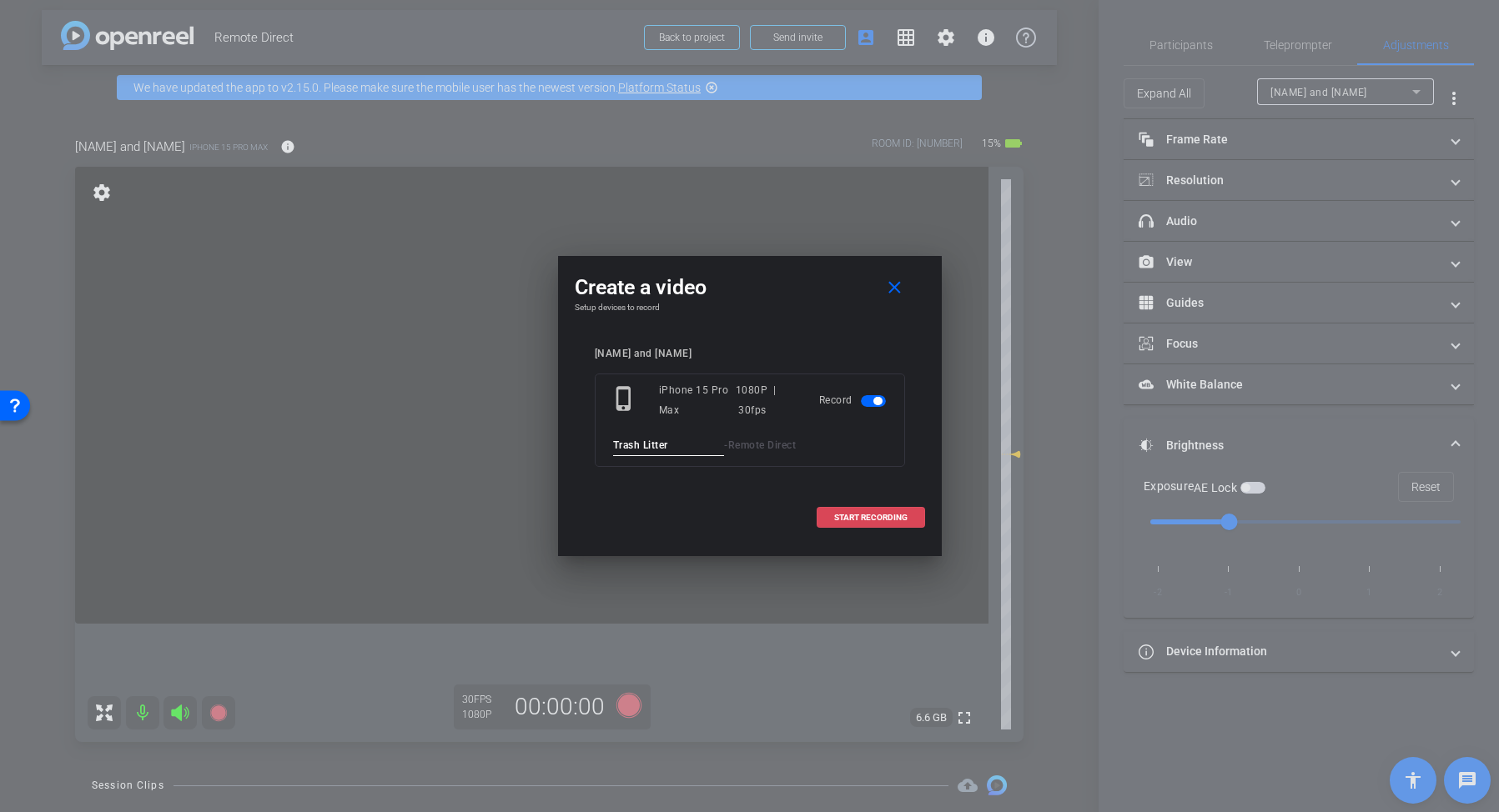 type on "Trash Litter" 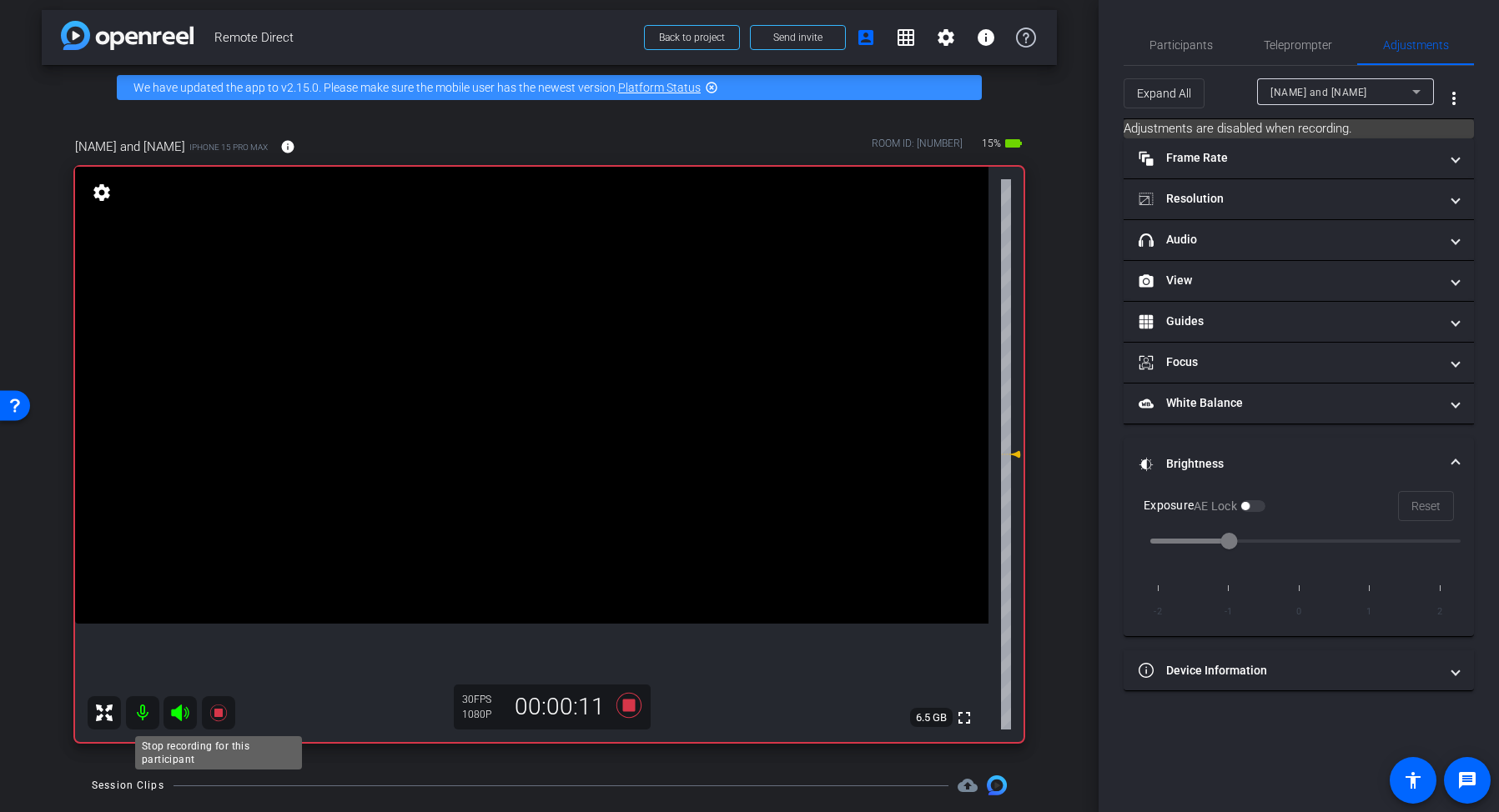 click 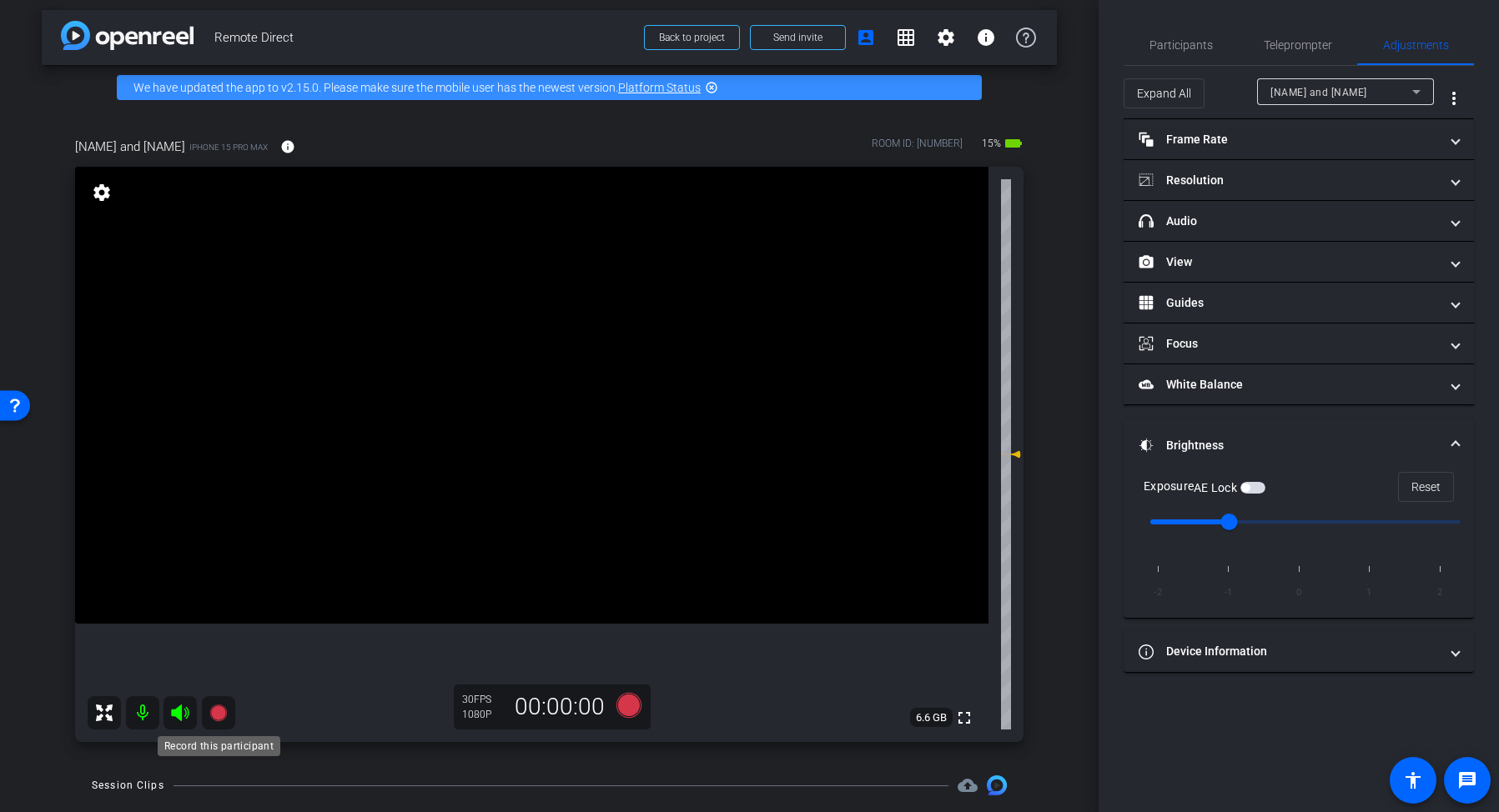 click 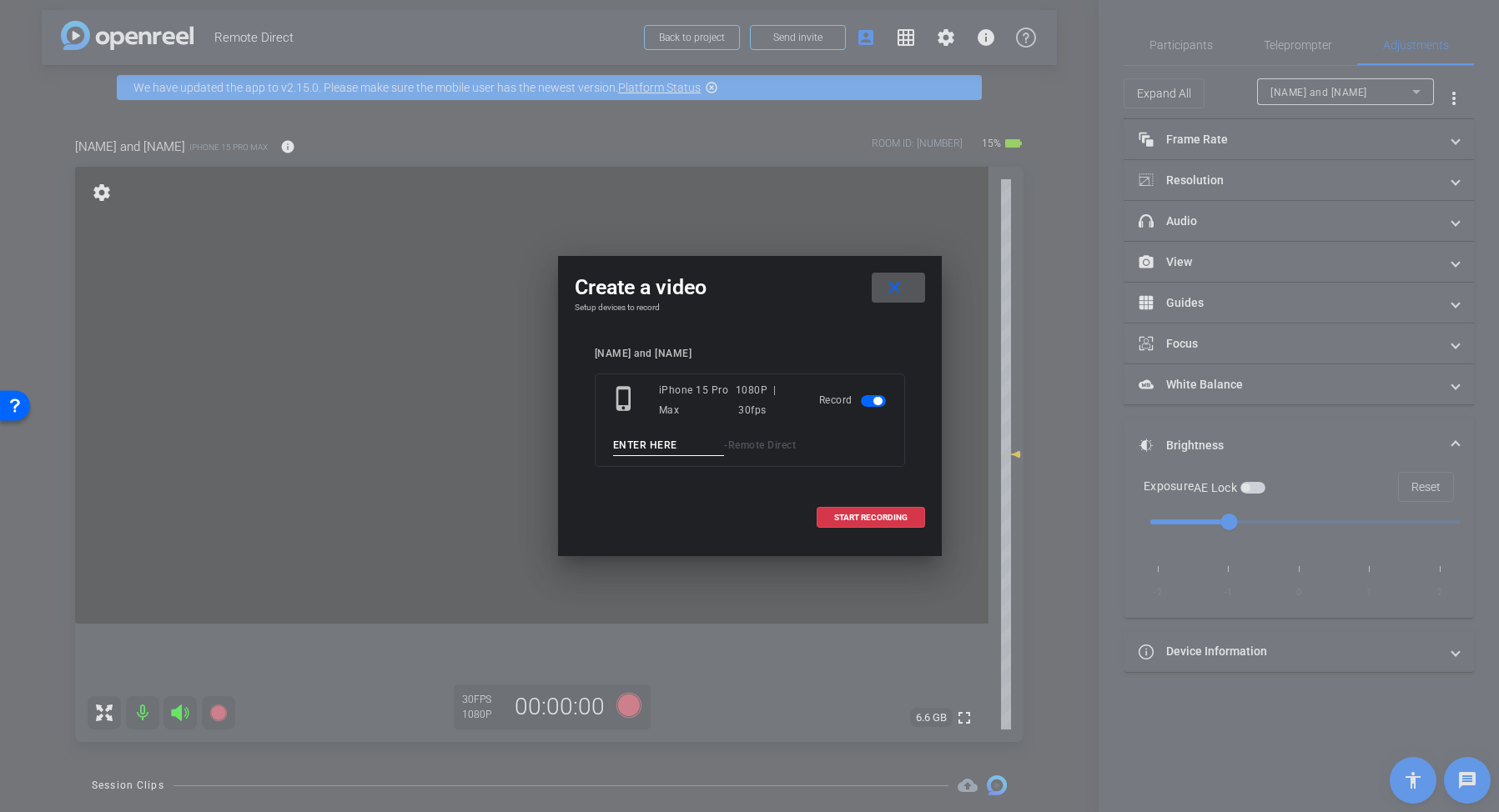 click at bounding box center [669, 445] 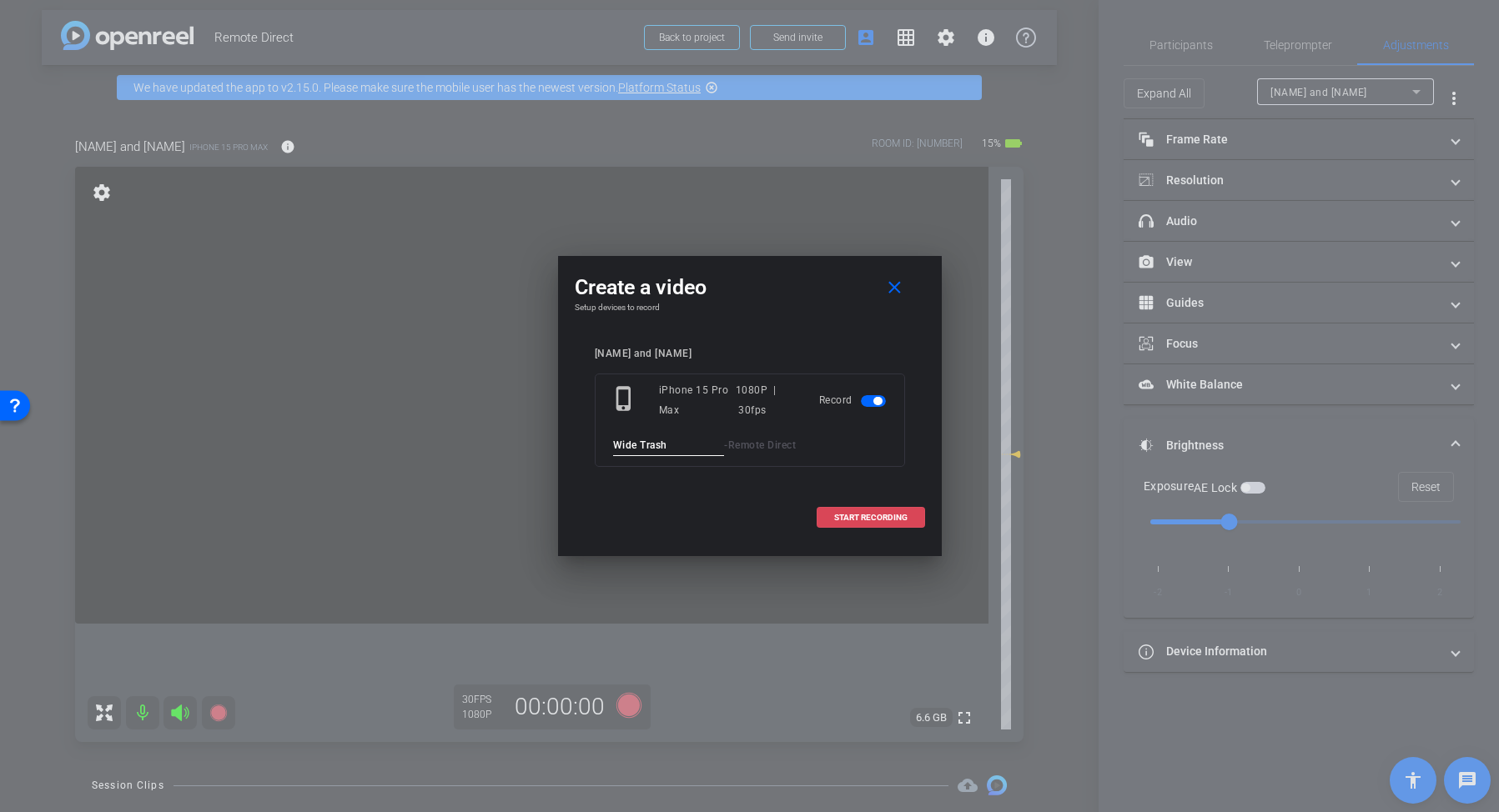 type on "Wide Trash" 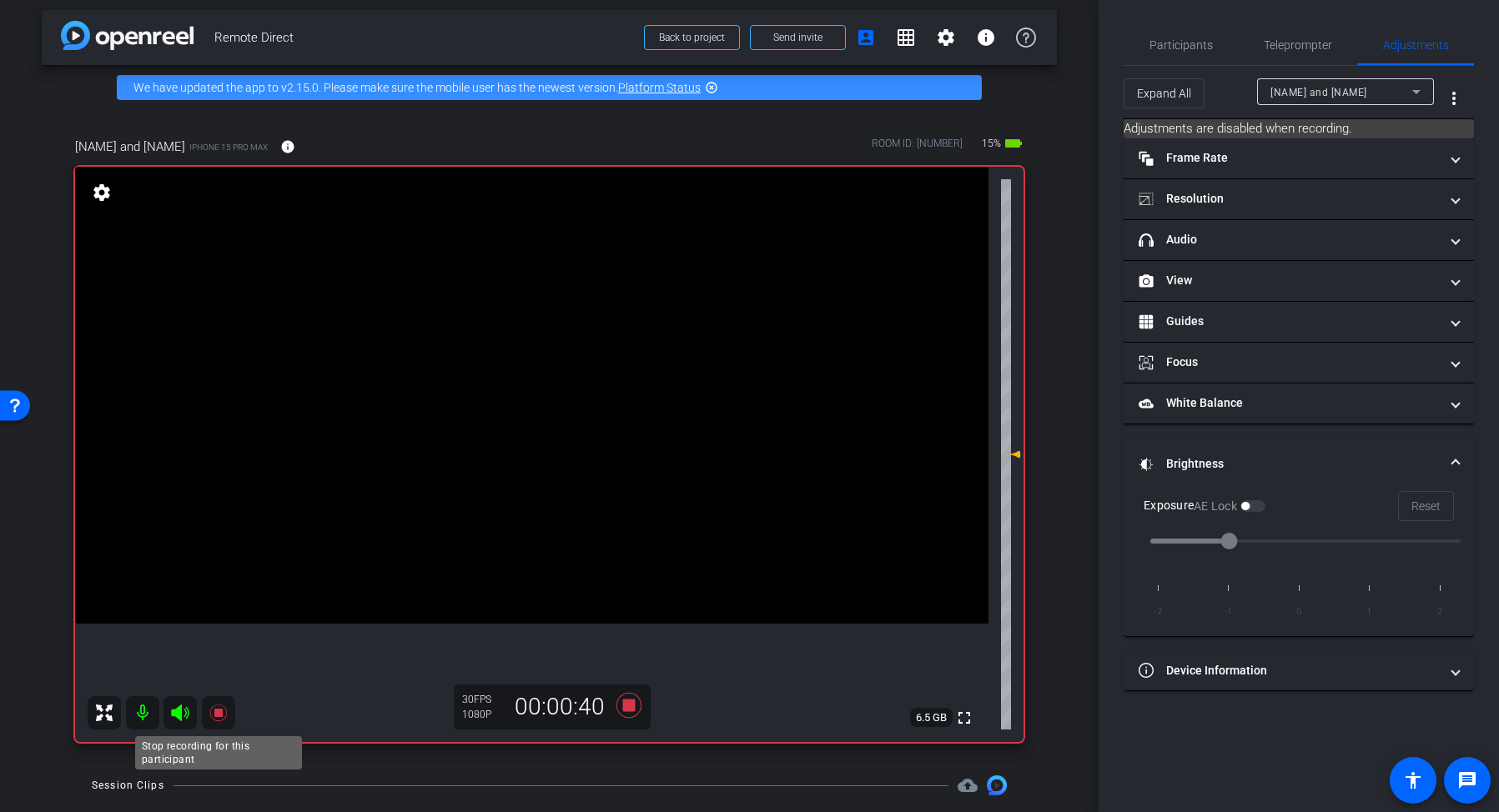 click 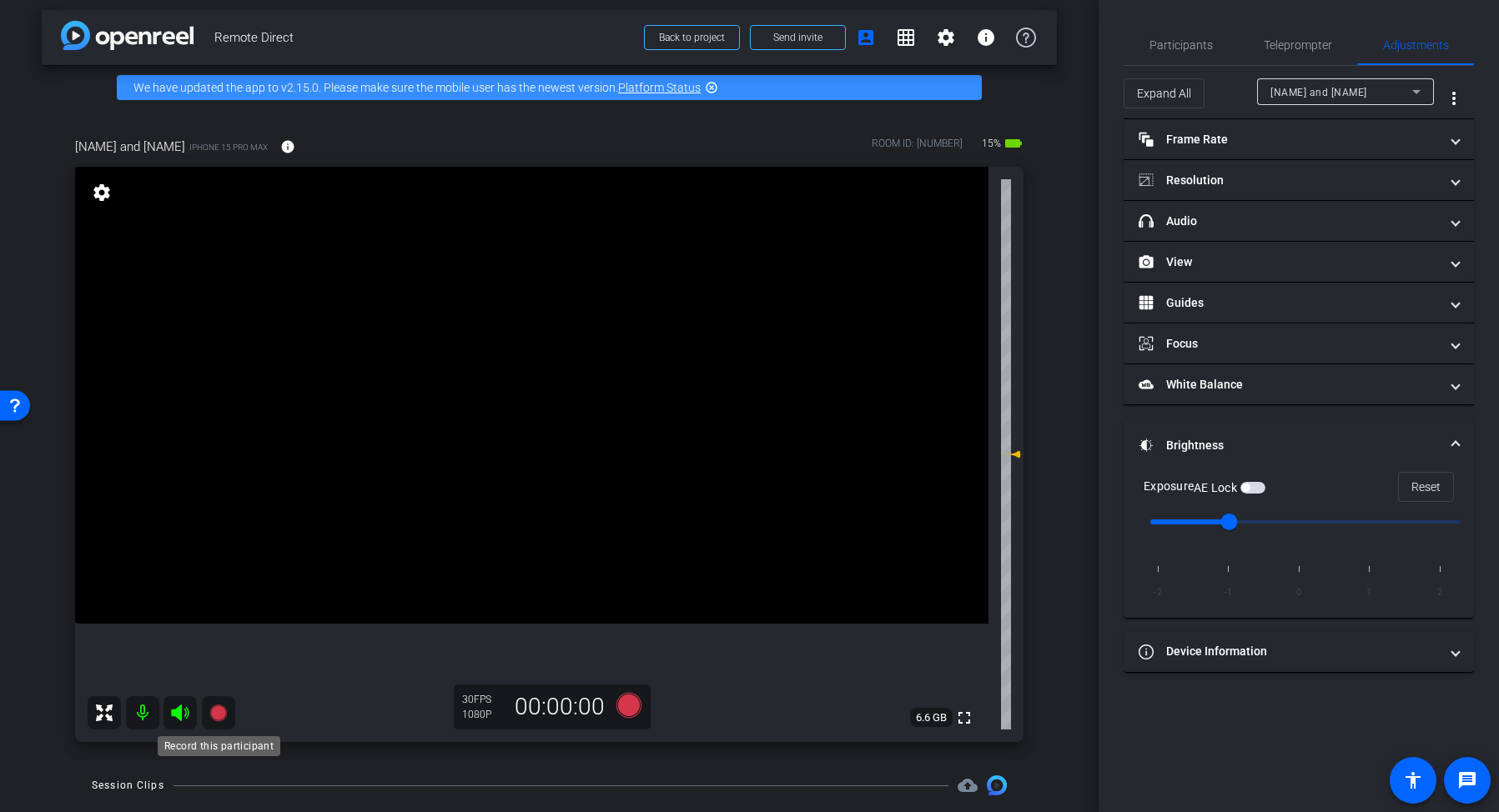 click 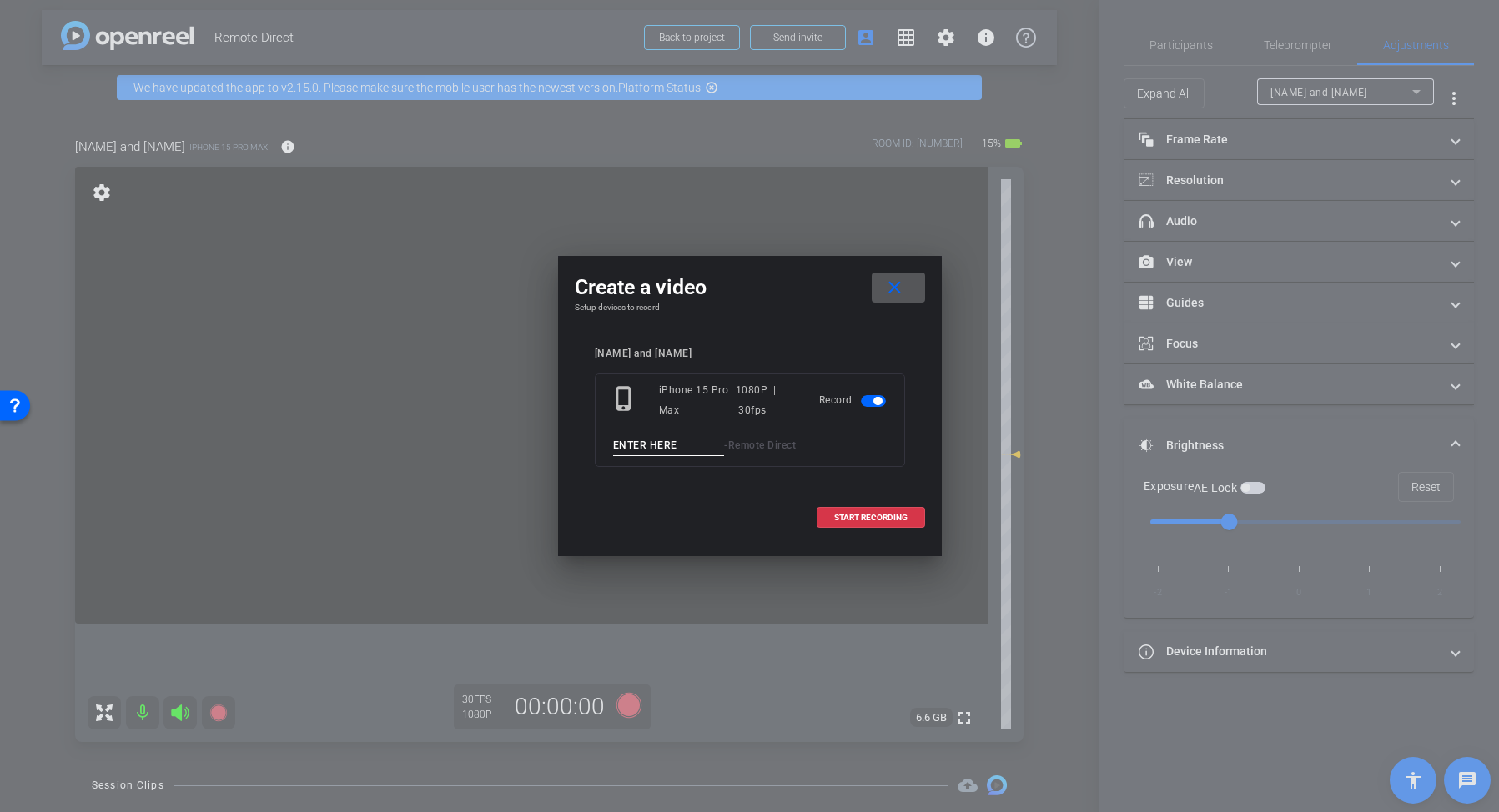 click on "phone_iphone  iPhone 15 Pro Max   1080P  | 30fps   Record  -  Remote Direct" at bounding box center [750, 420] 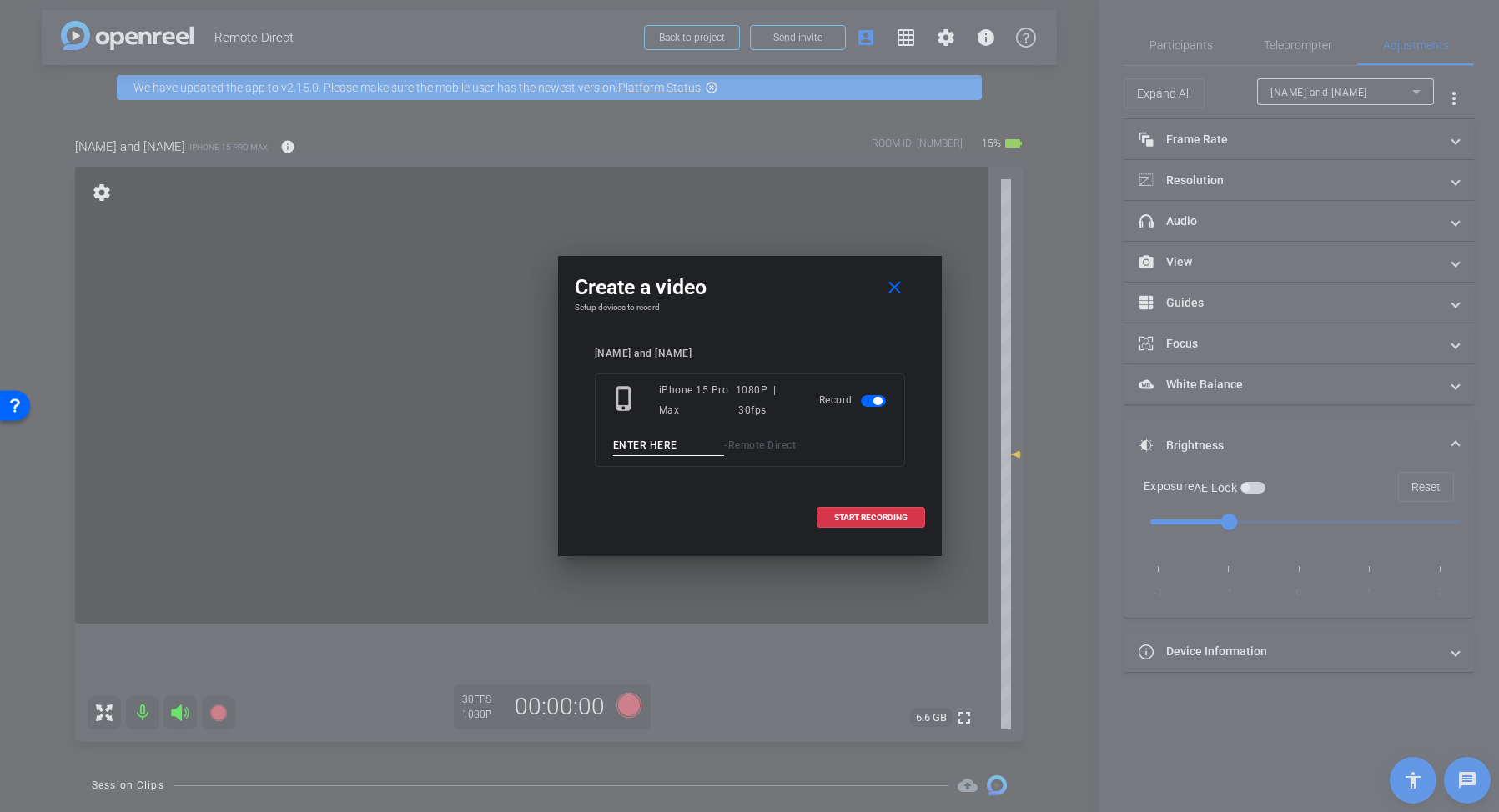 click at bounding box center [669, 445] 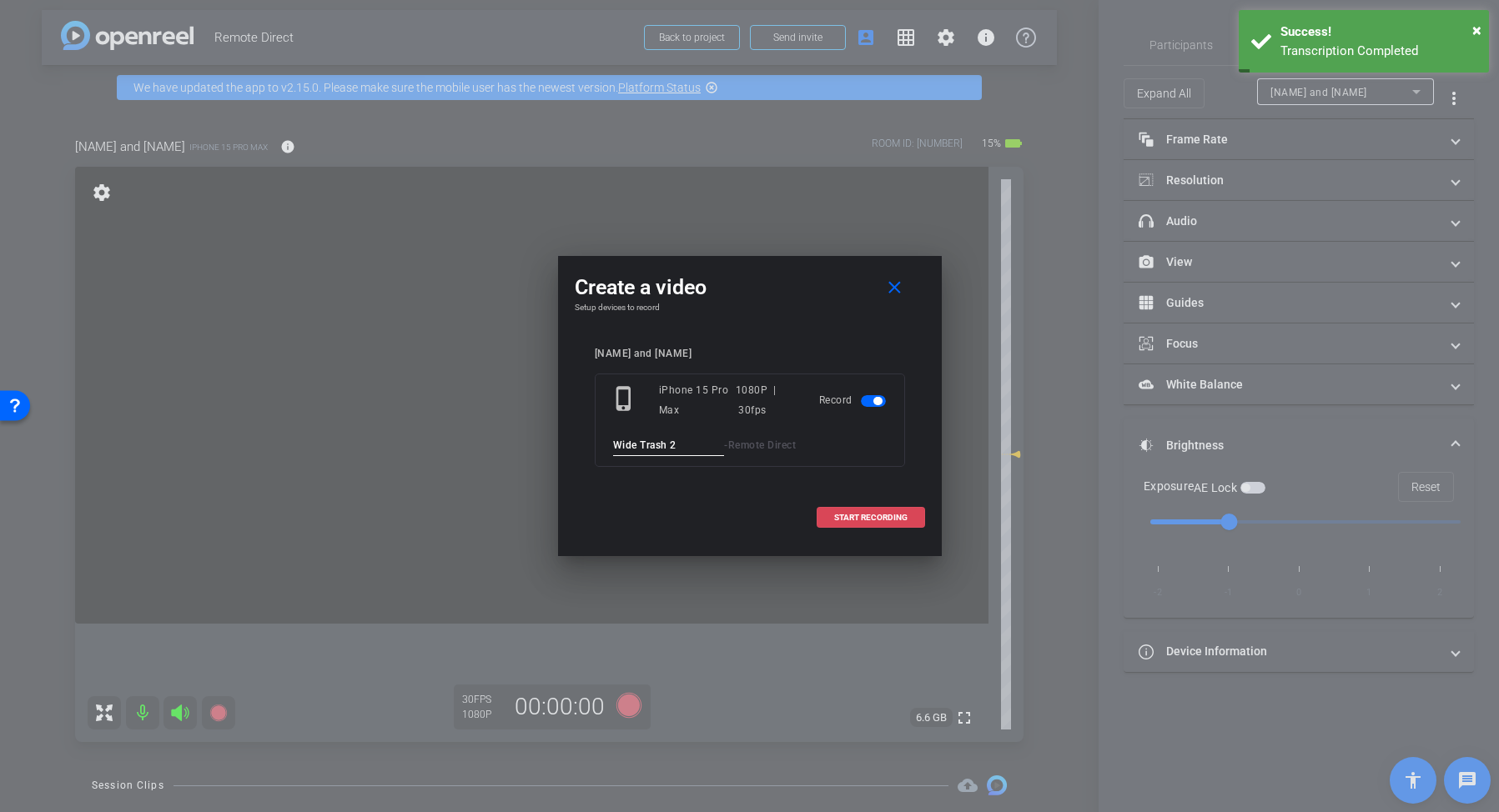 type on "Wide Trash 2" 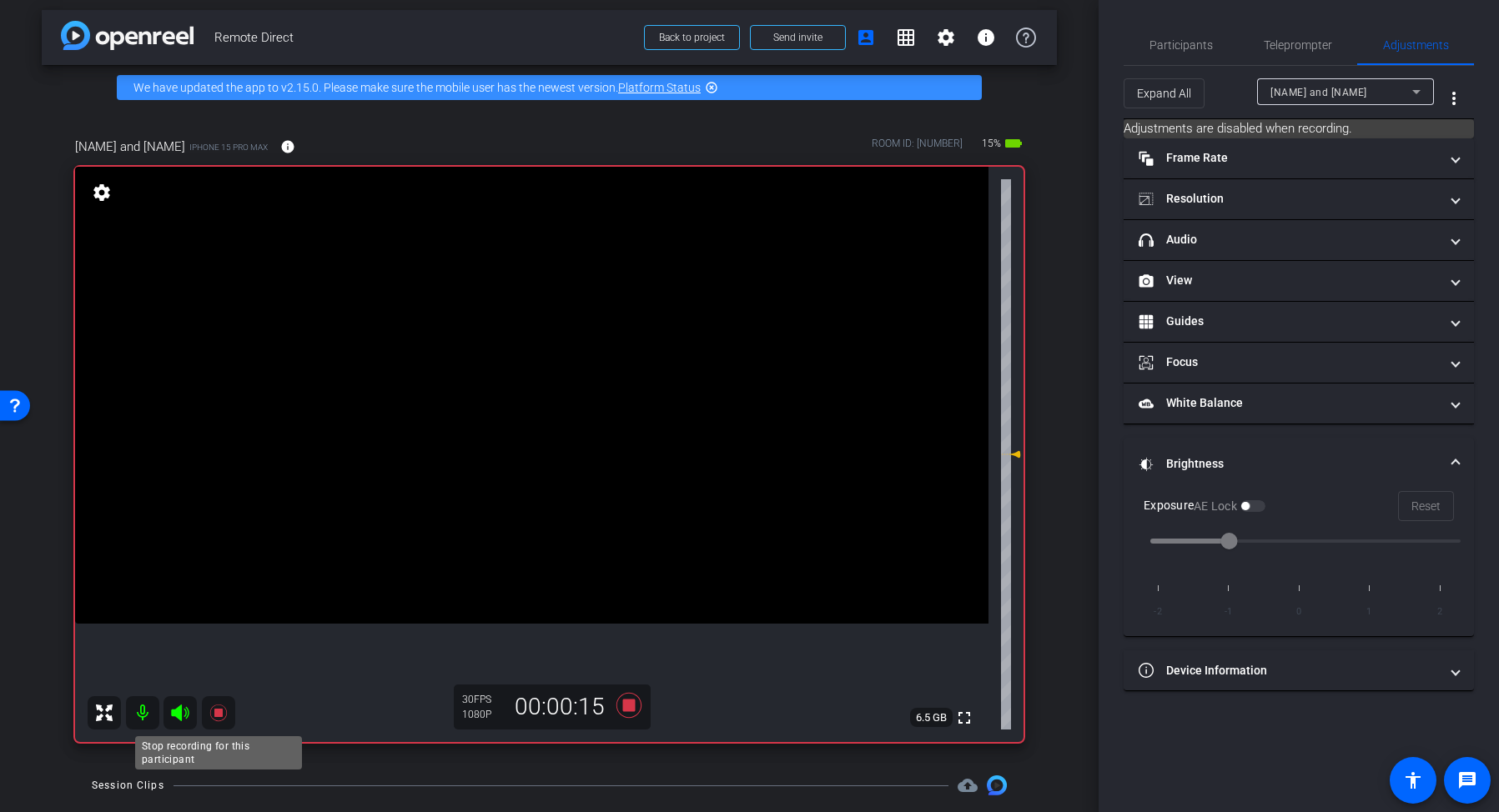 click 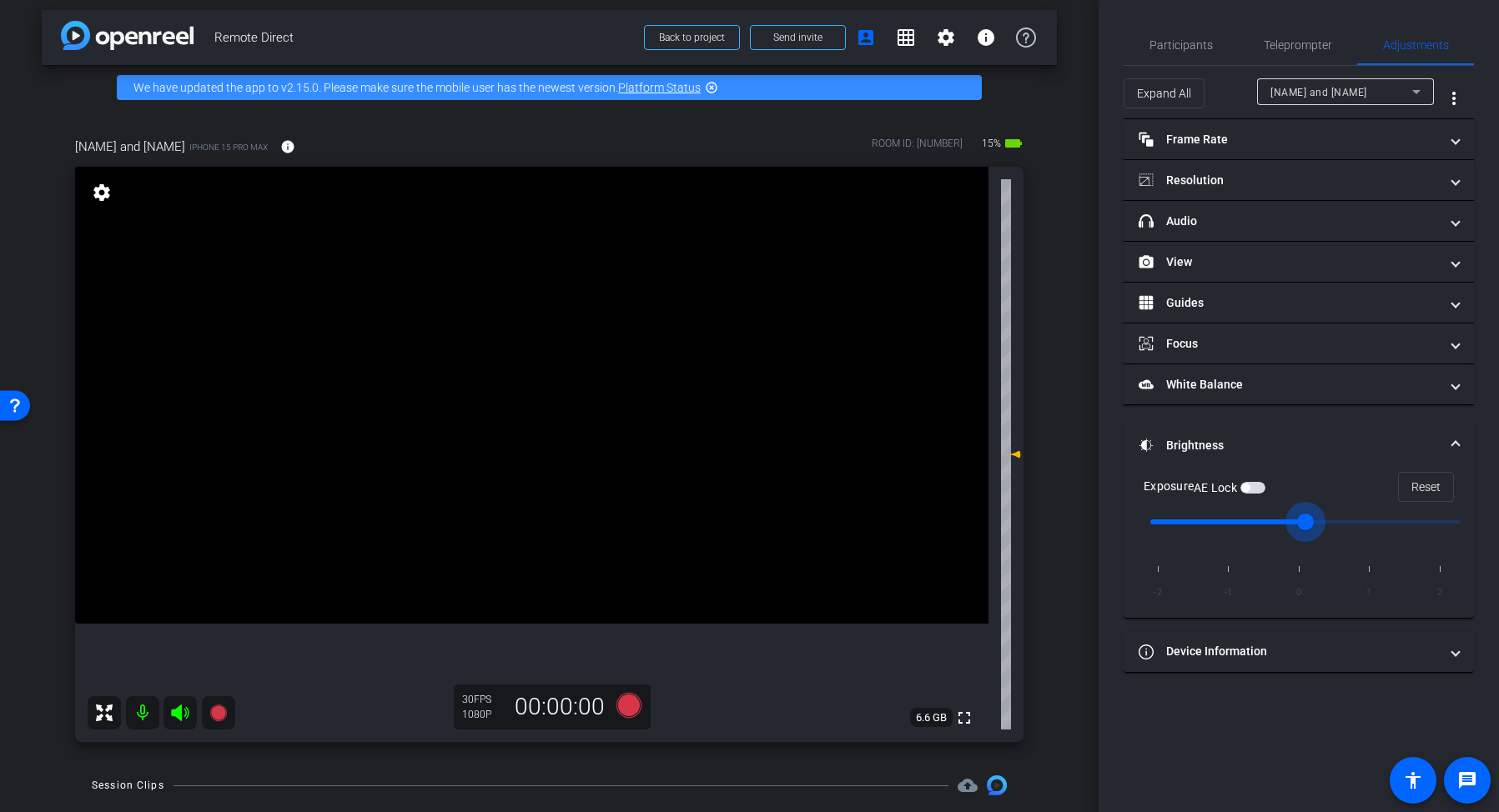 drag, startPoint x: 1236, startPoint y: 521, endPoint x: 1295, endPoint y: 520, distance: 59.00847 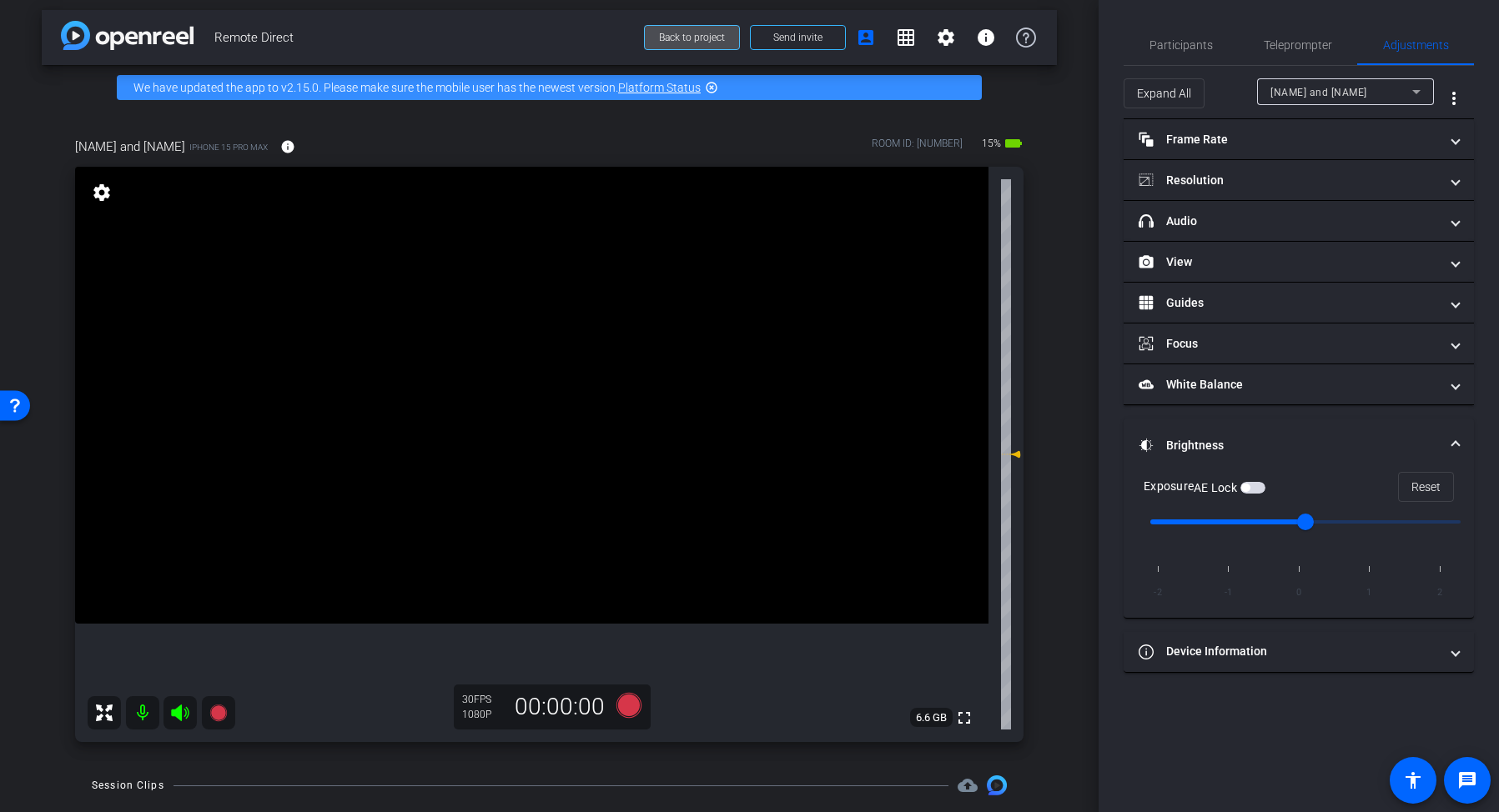 click on "Back to project" at bounding box center [692, 38] 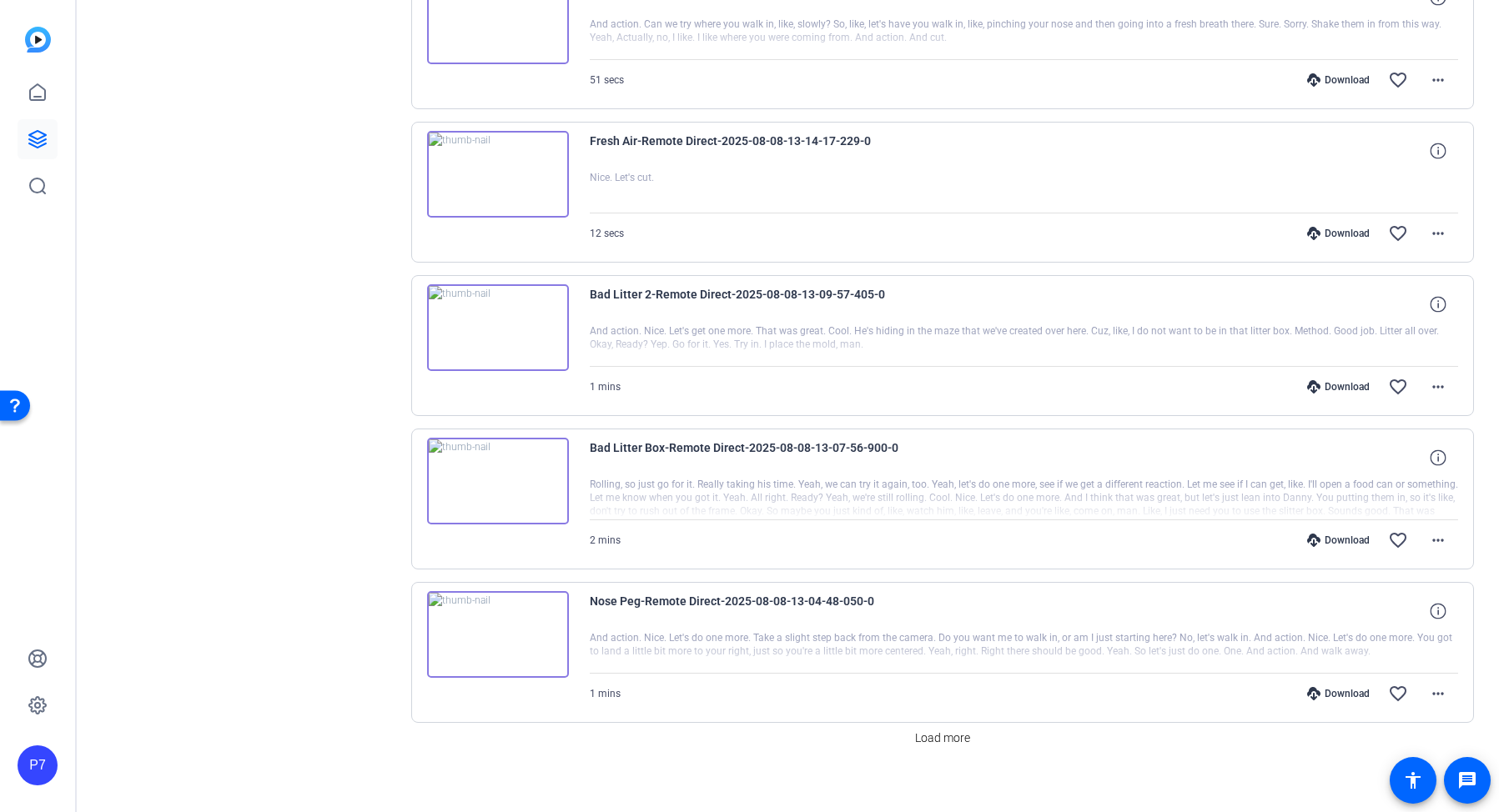scroll, scrollTop: 1032, scrollLeft: 0, axis: vertical 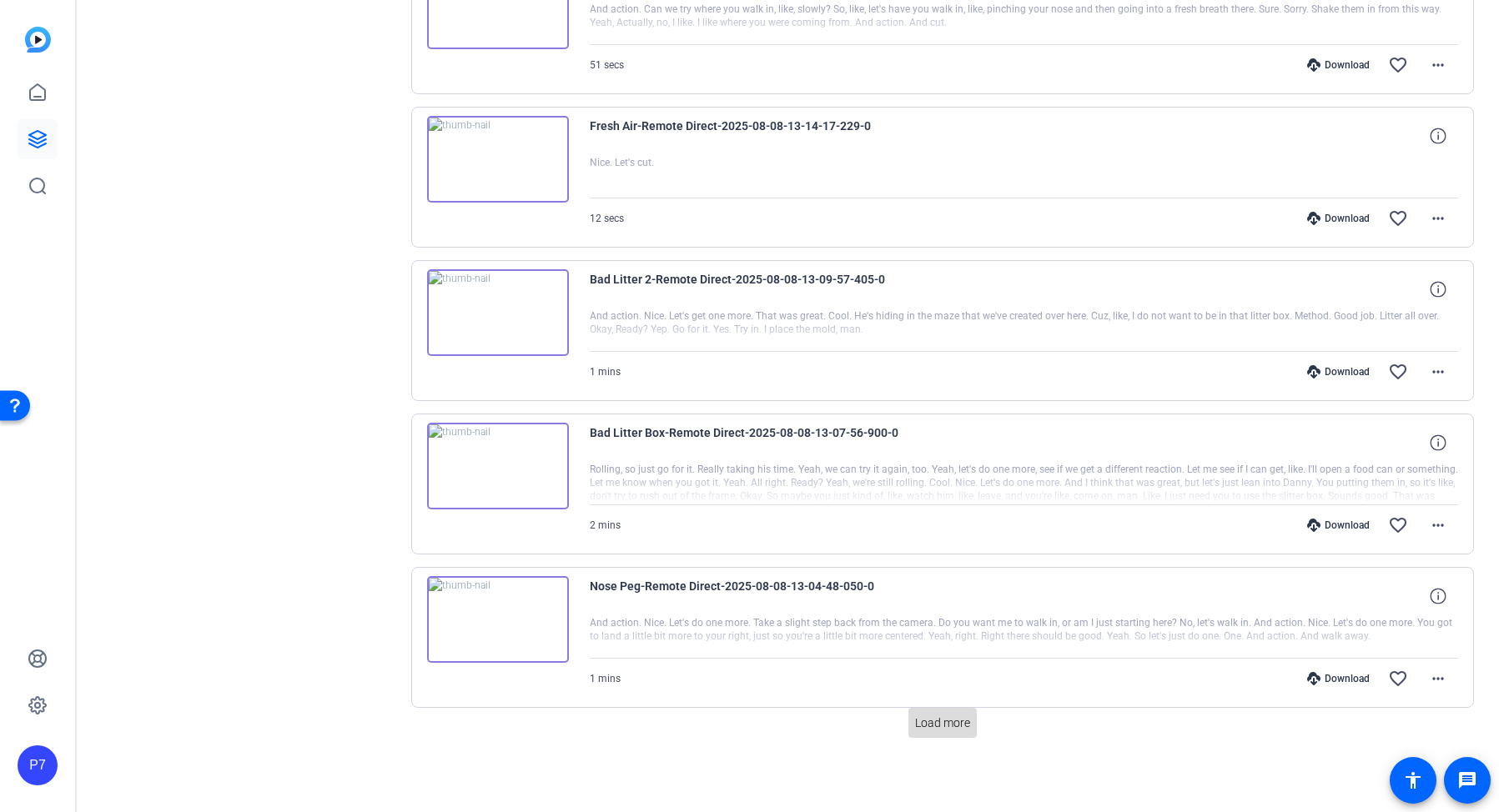 click on "Load more" at bounding box center (943, 723) 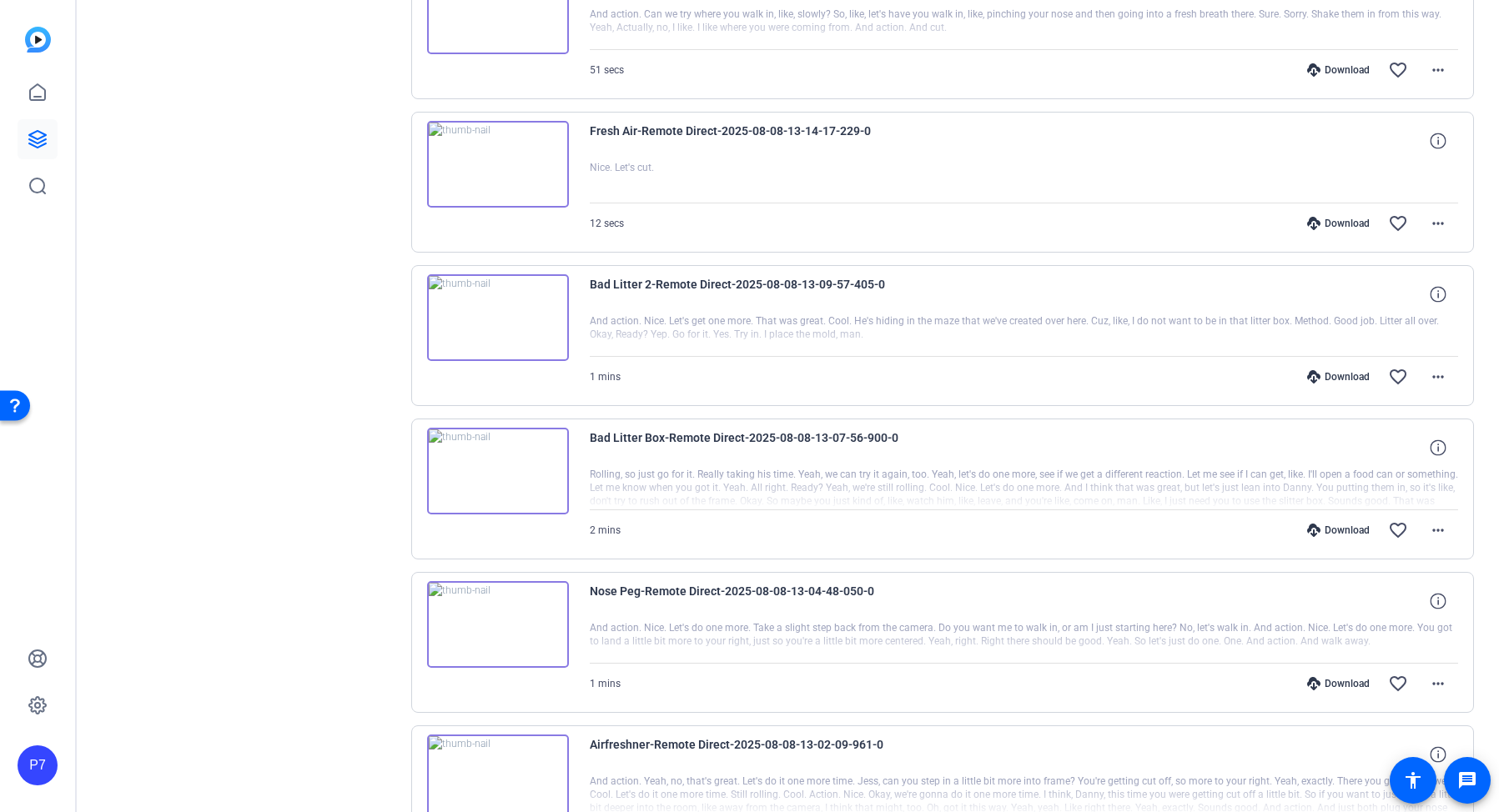 scroll, scrollTop: 1032, scrollLeft: 0, axis: vertical 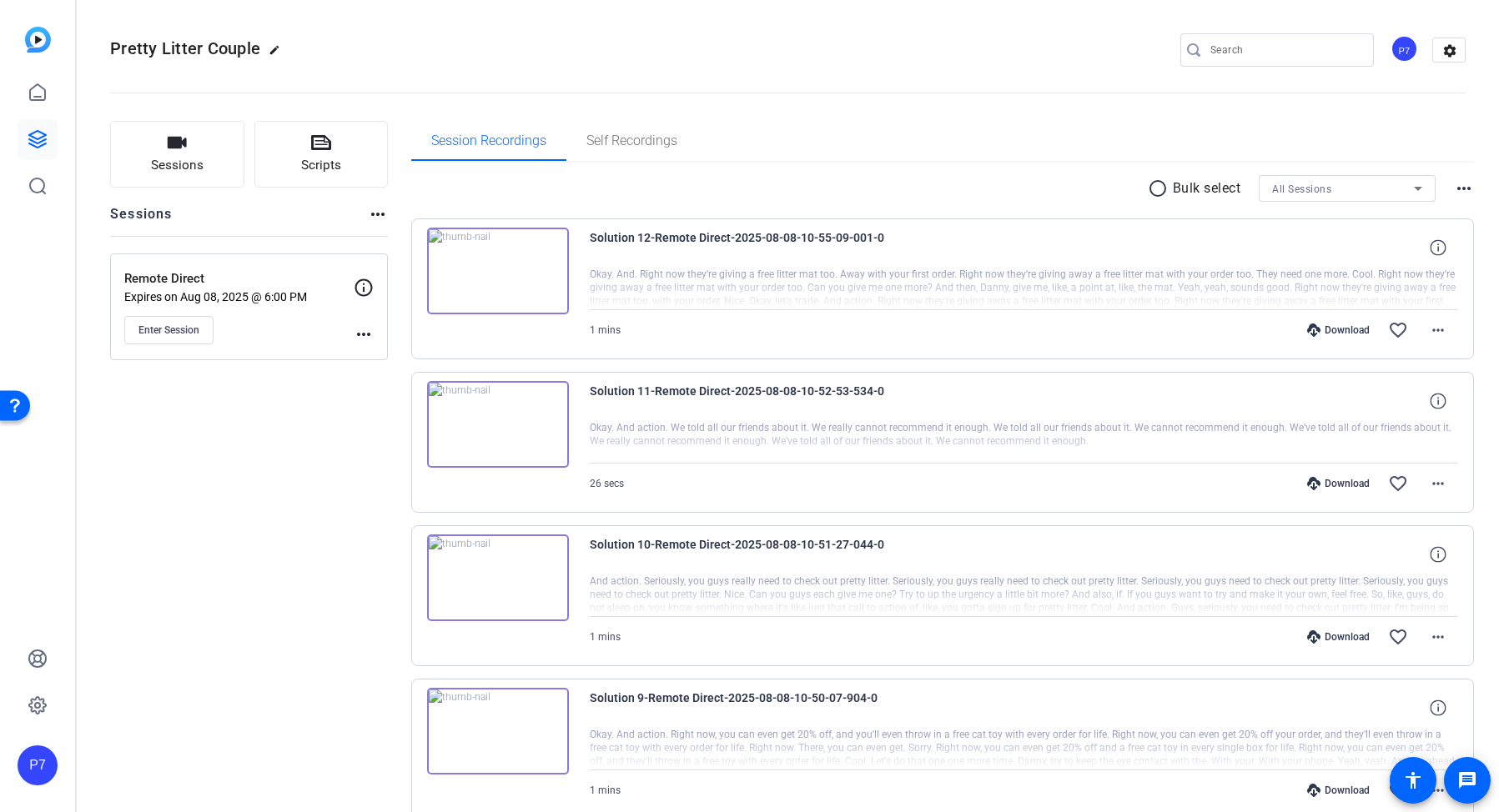 click at bounding box center (498, 271) 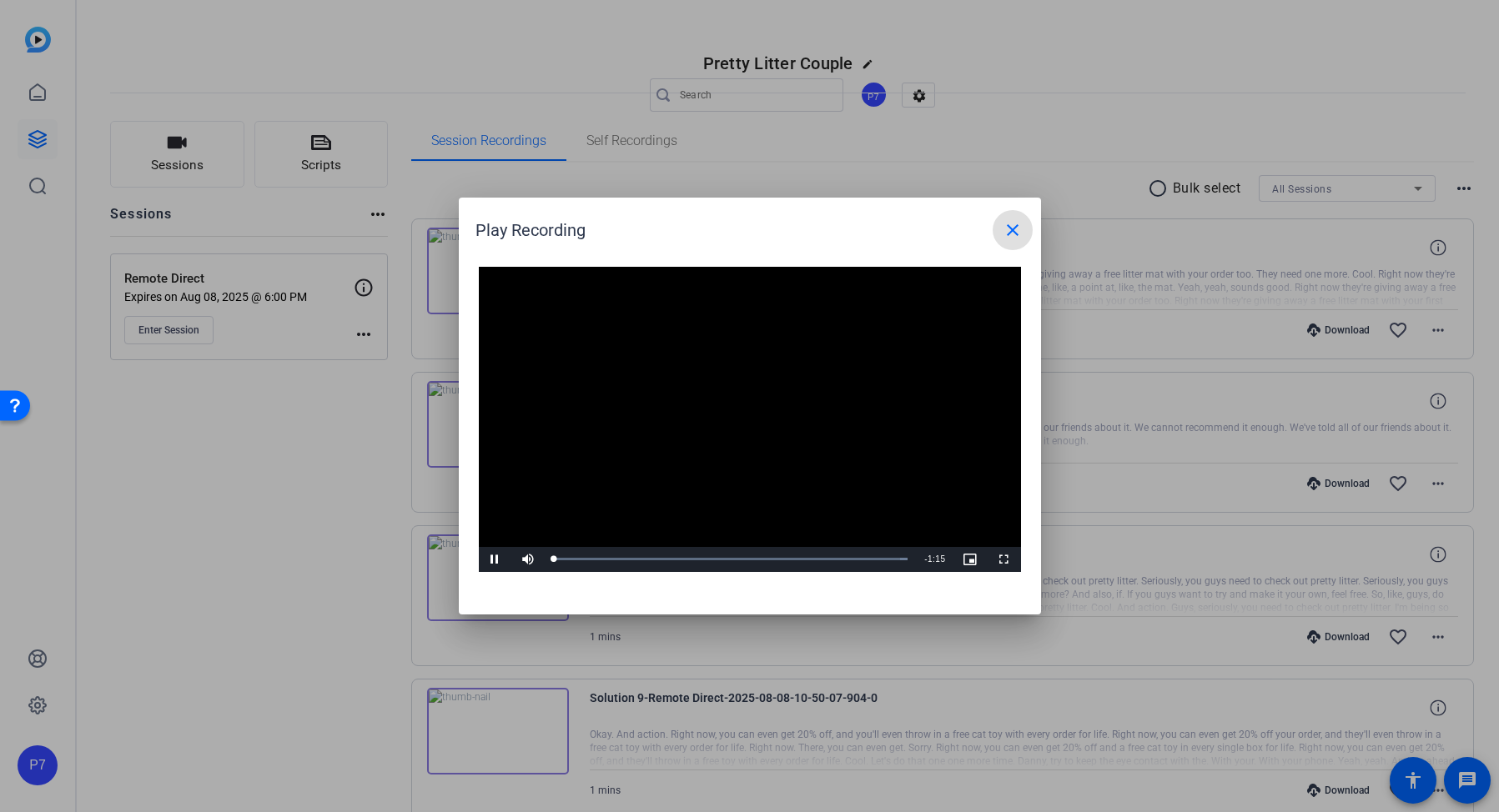 click at bounding box center (750, 419) 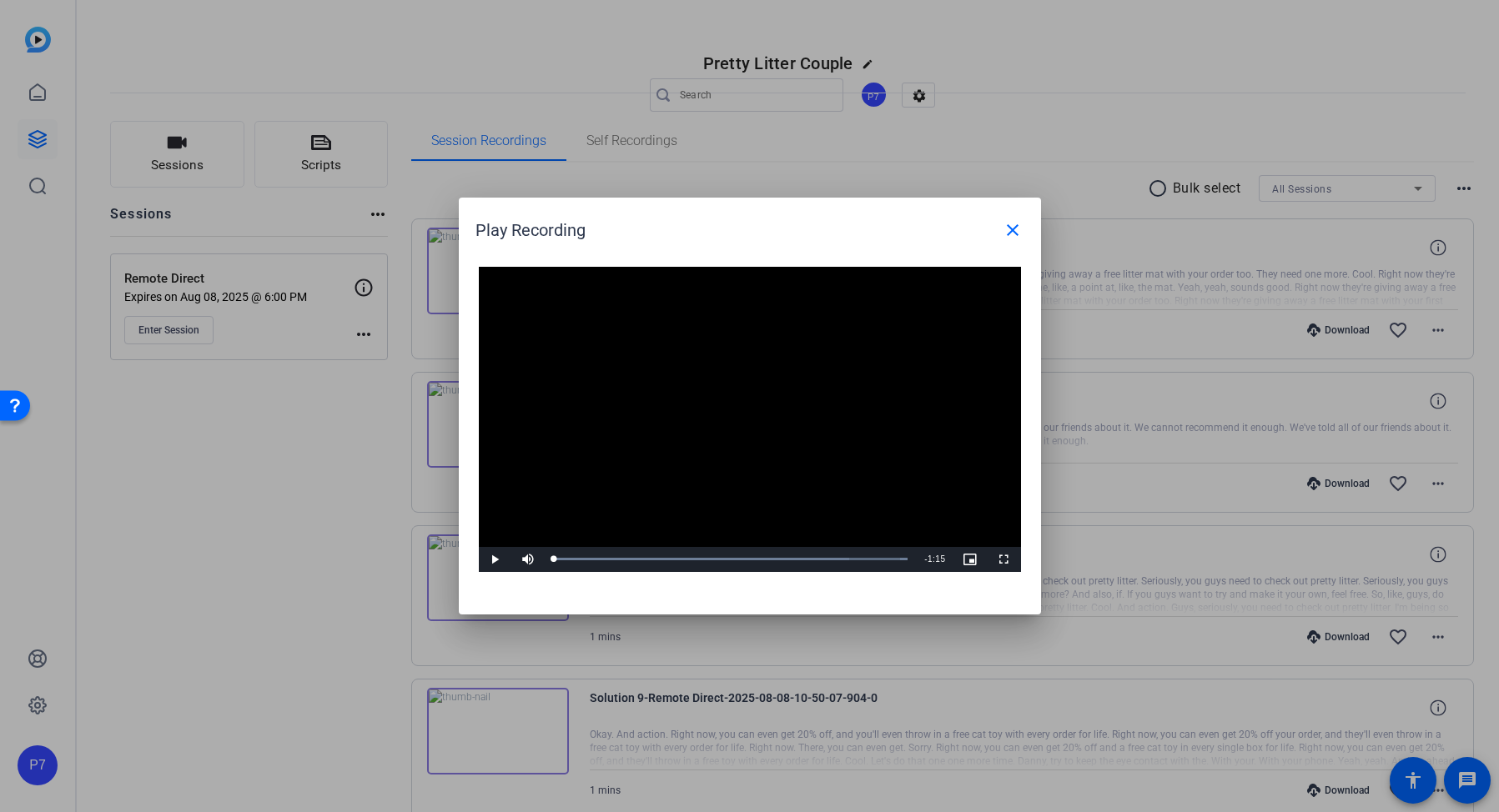 click at bounding box center [750, 419] 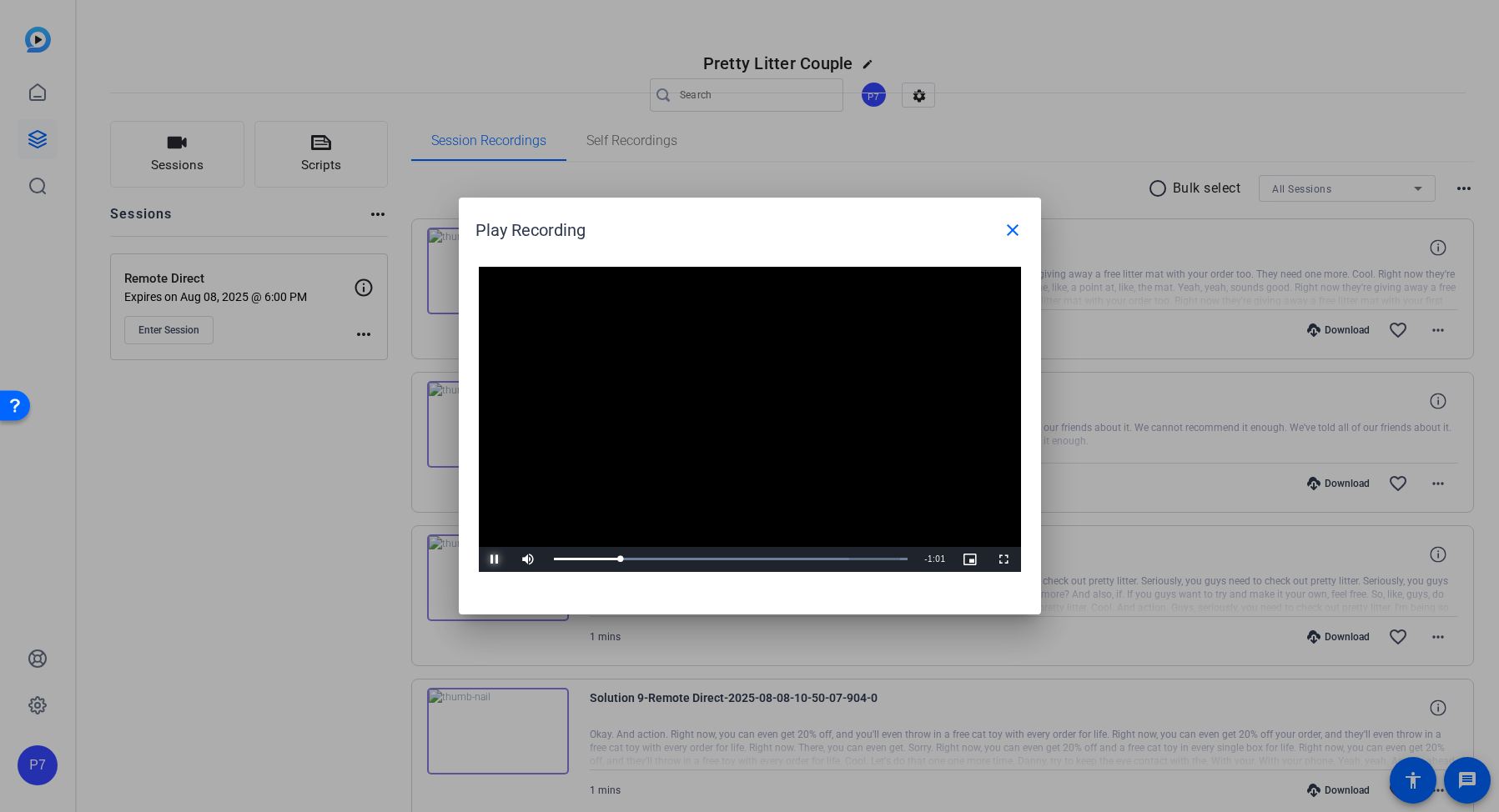 click at bounding box center (495, 559) 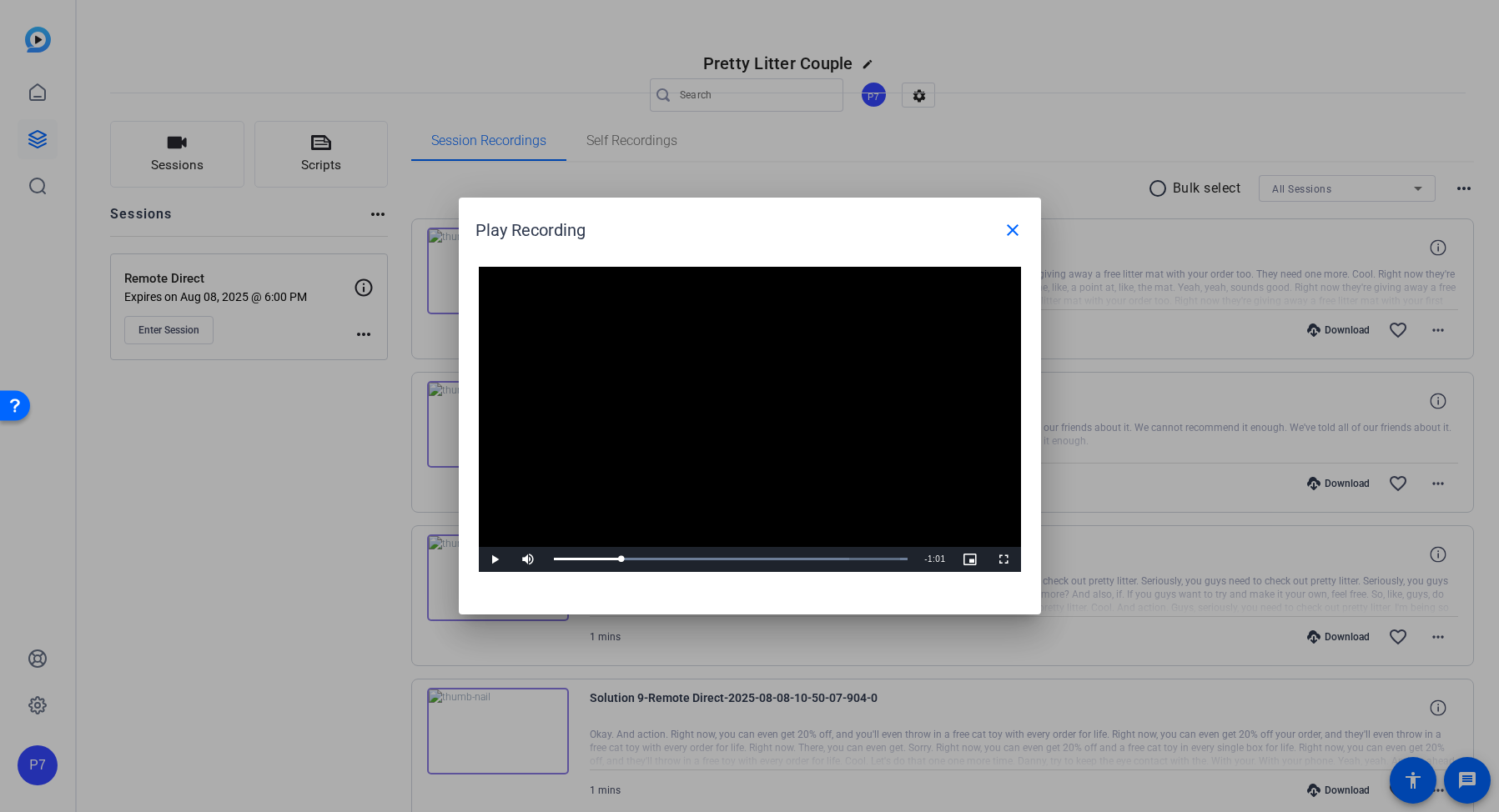 click at bounding box center [749, 406] 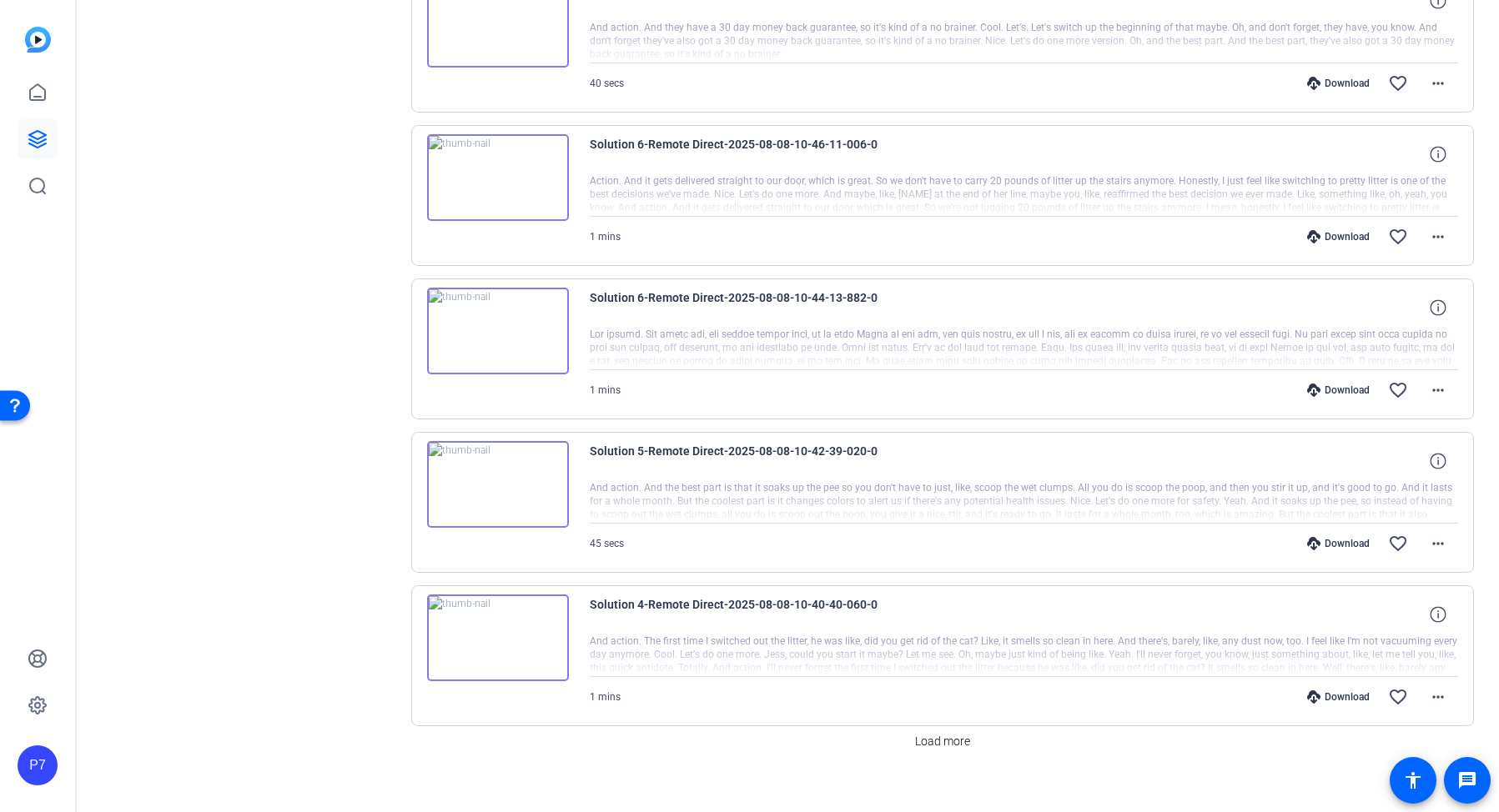 scroll, scrollTop: 1032, scrollLeft: 0, axis: vertical 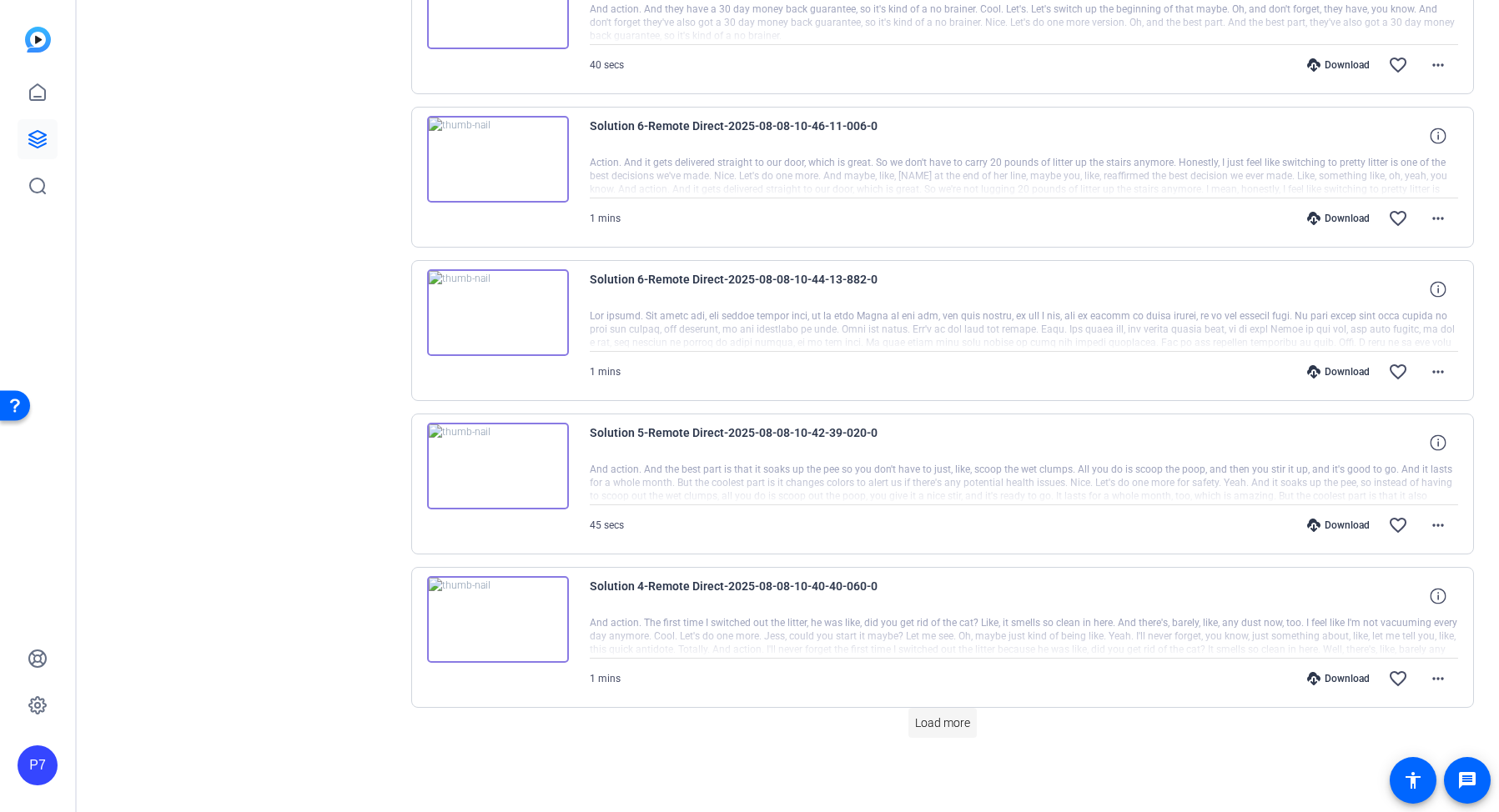 click on "Load more" at bounding box center [943, 723] 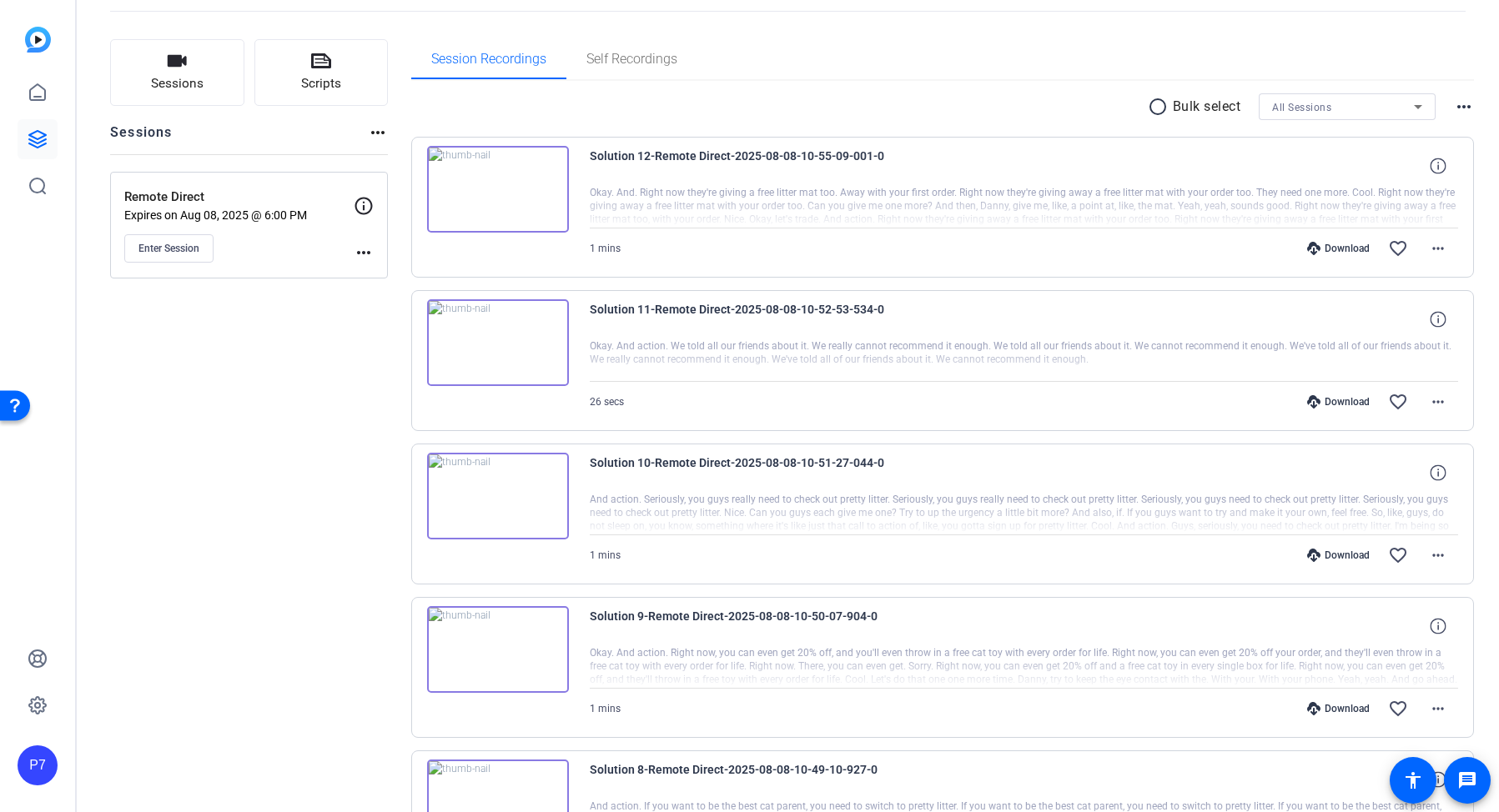 scroll, scrollTop: 0, scrollLeft: 0, axis: both 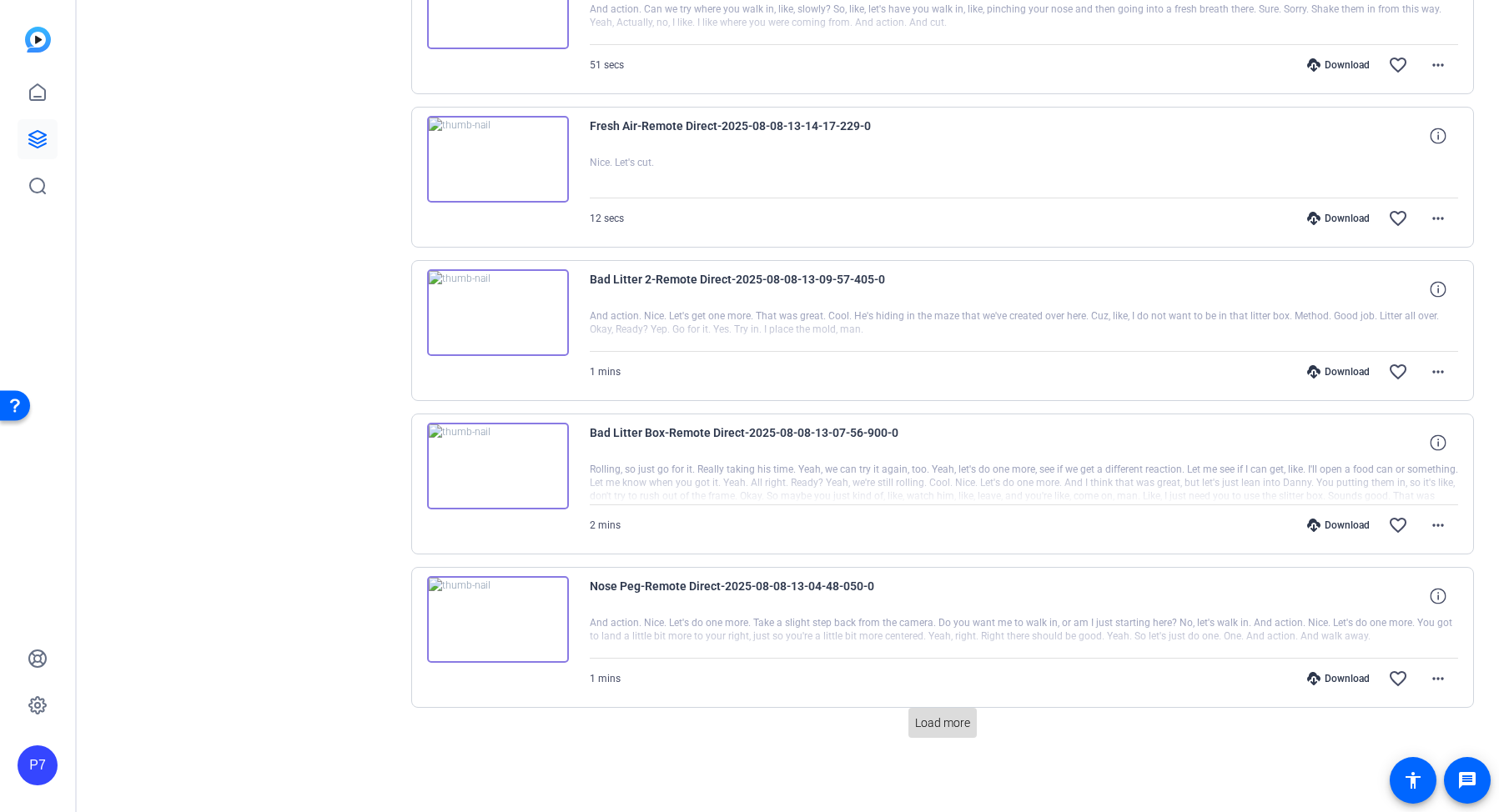 click on "Load more" at bounding box center (943, 723) 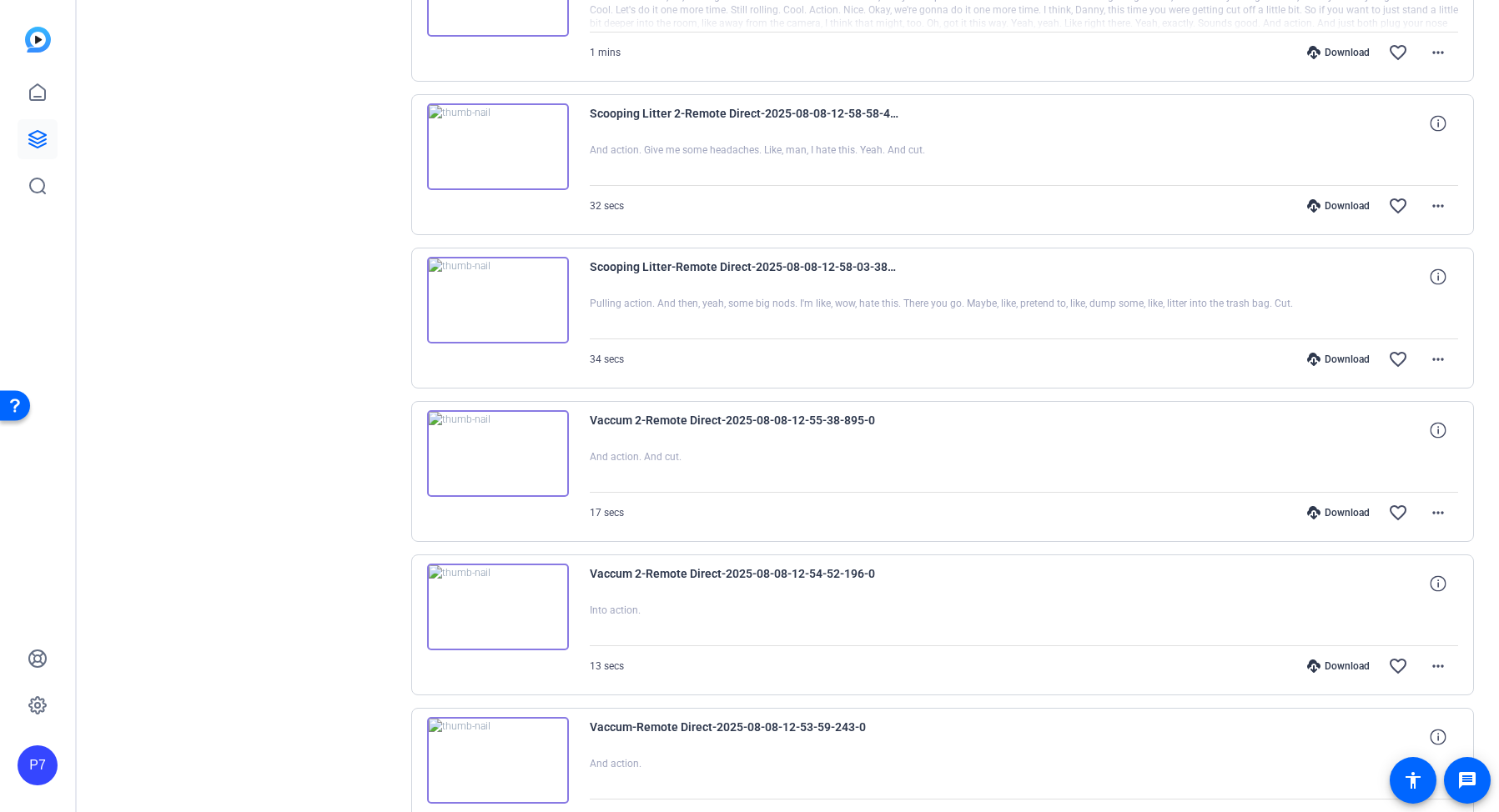 scroll, scrollTop: 2566, scrollLeft: 0, axis: vertical 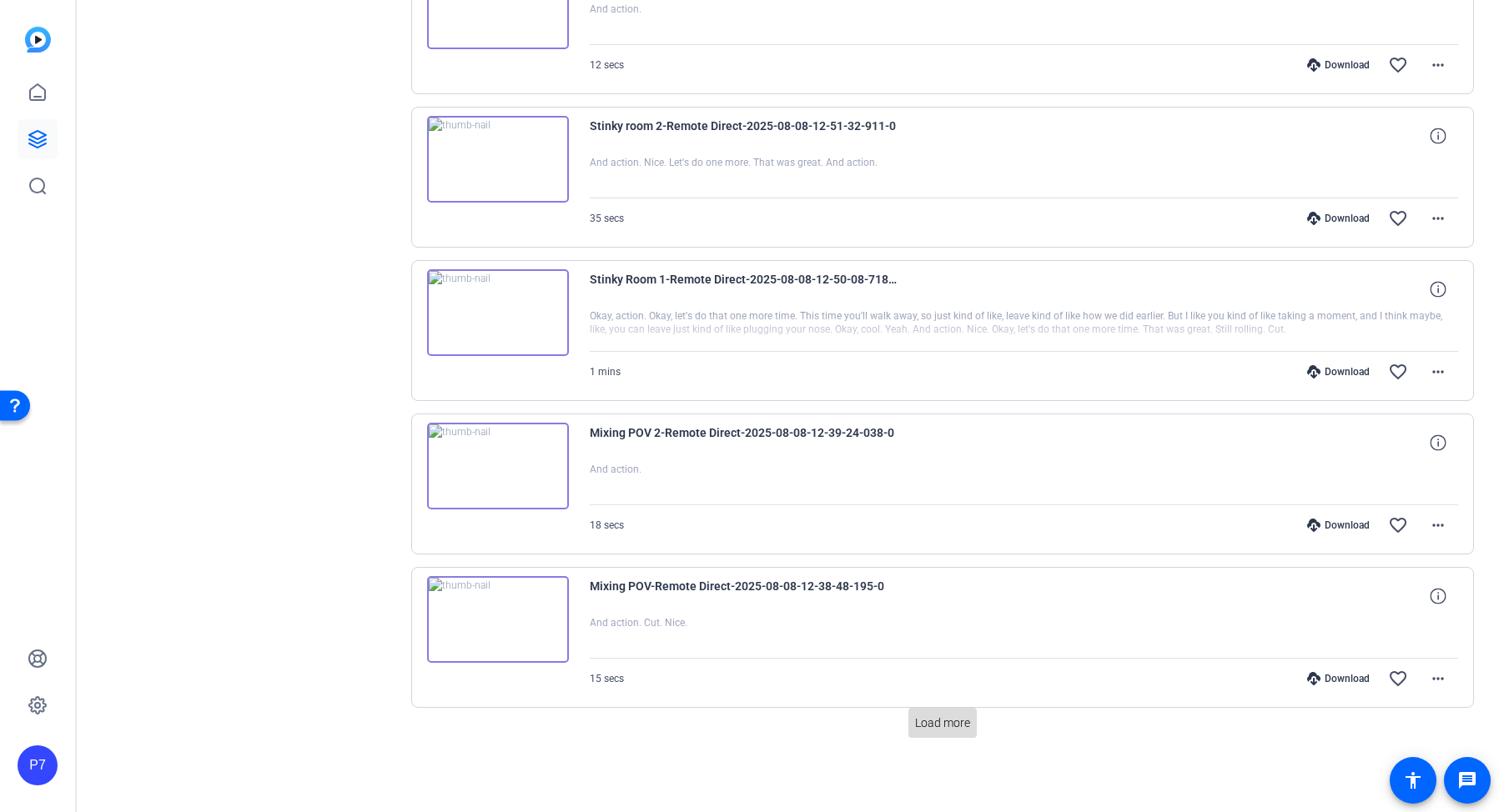 click on "Load more" at bounding box center [943, 723] 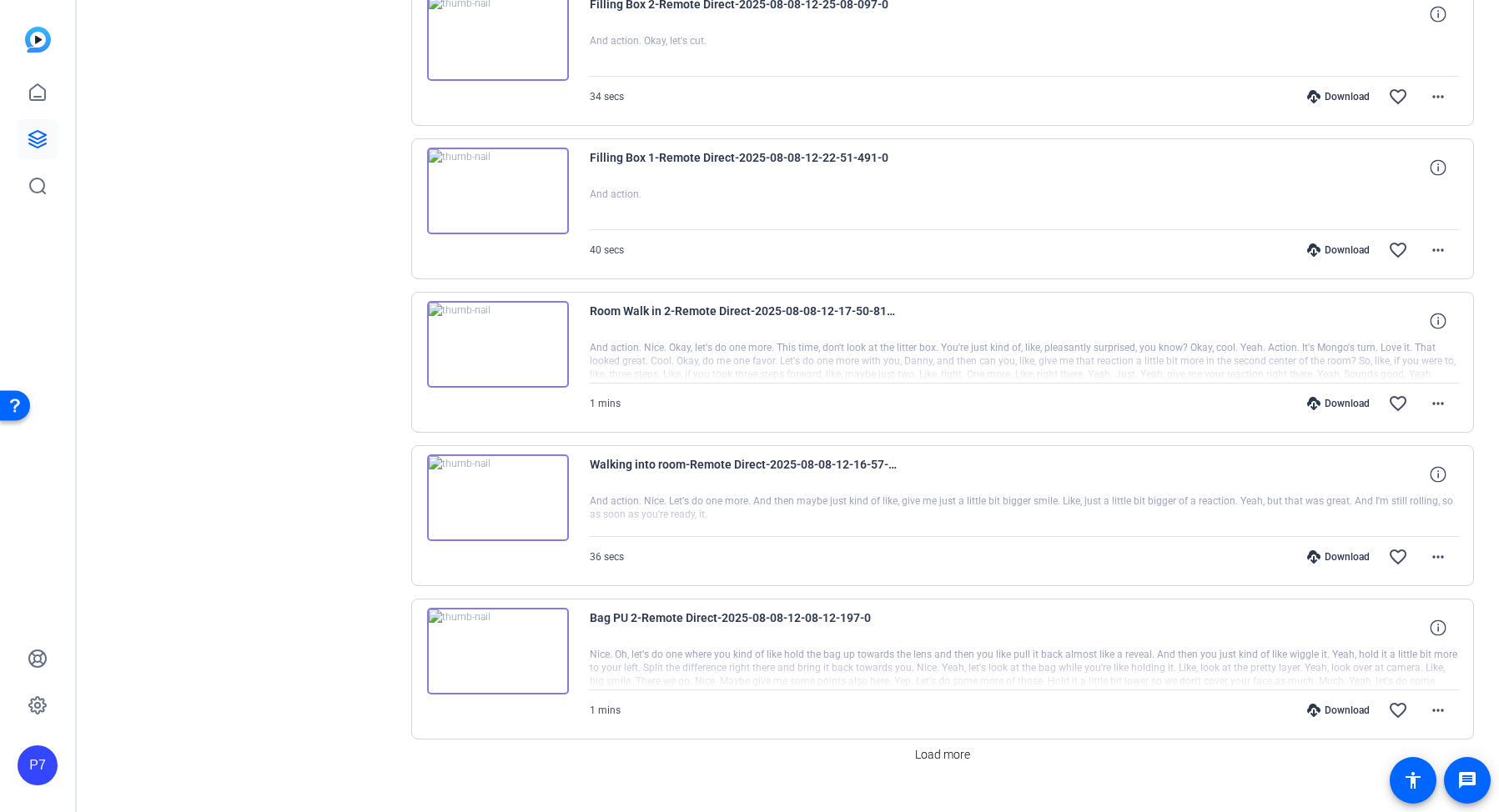 scroll, scrollTop: 4100, scrollLeft: 0, axis: vertical 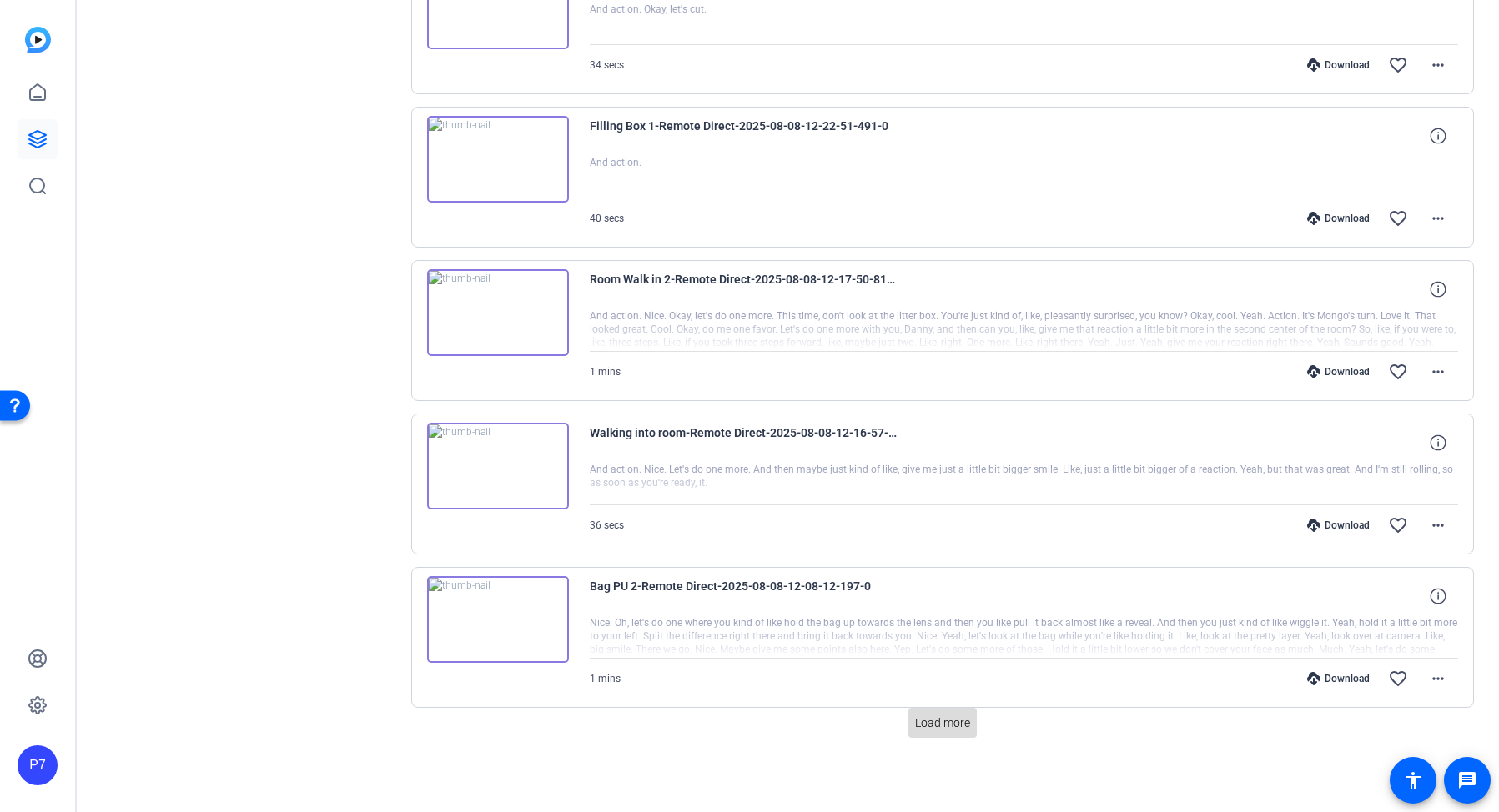 click on "Load more" at bounding box center (943, 723) 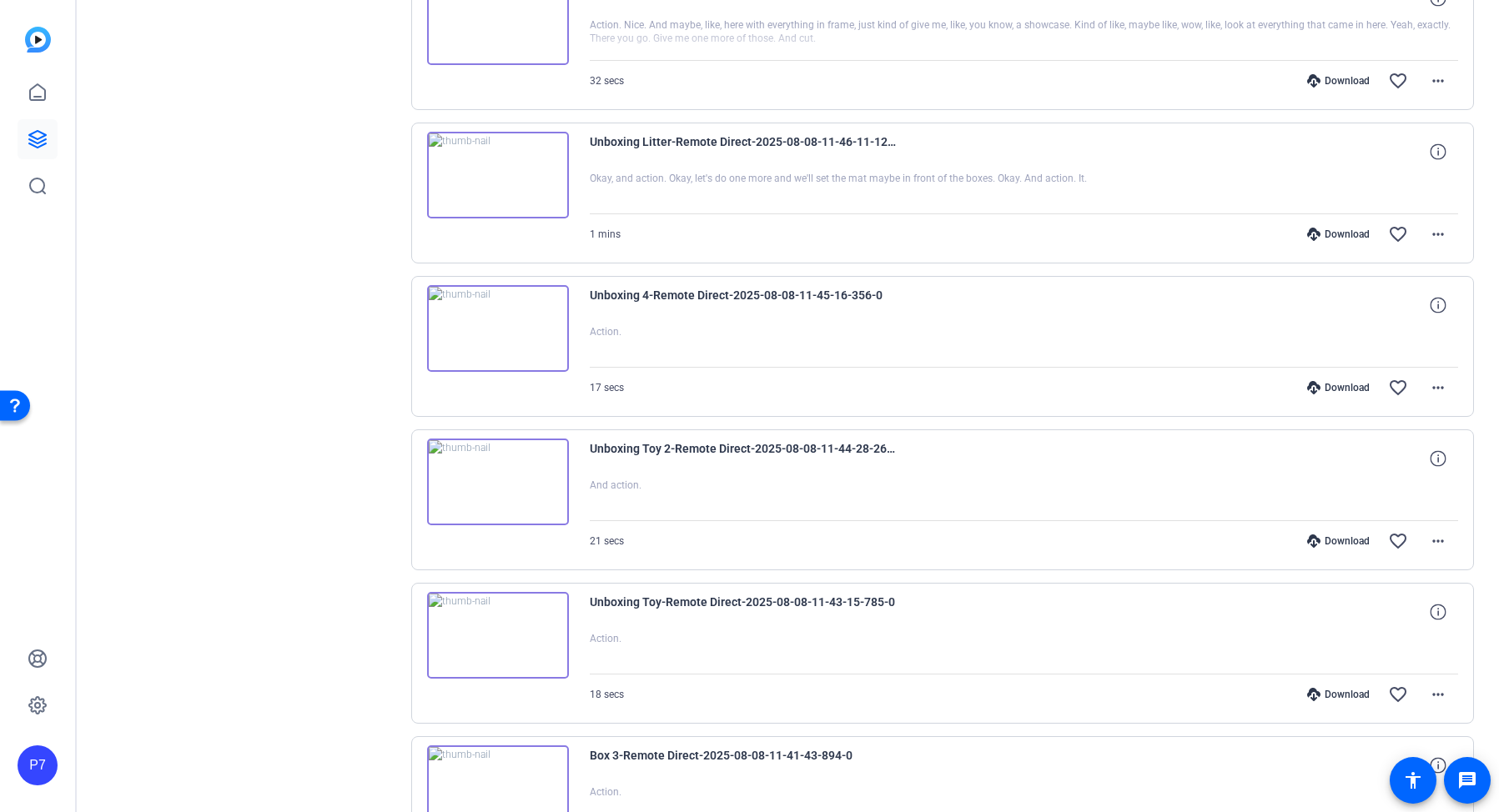 scroll, scrollTop: 5634, scrollLeft: 0, axis: vertical 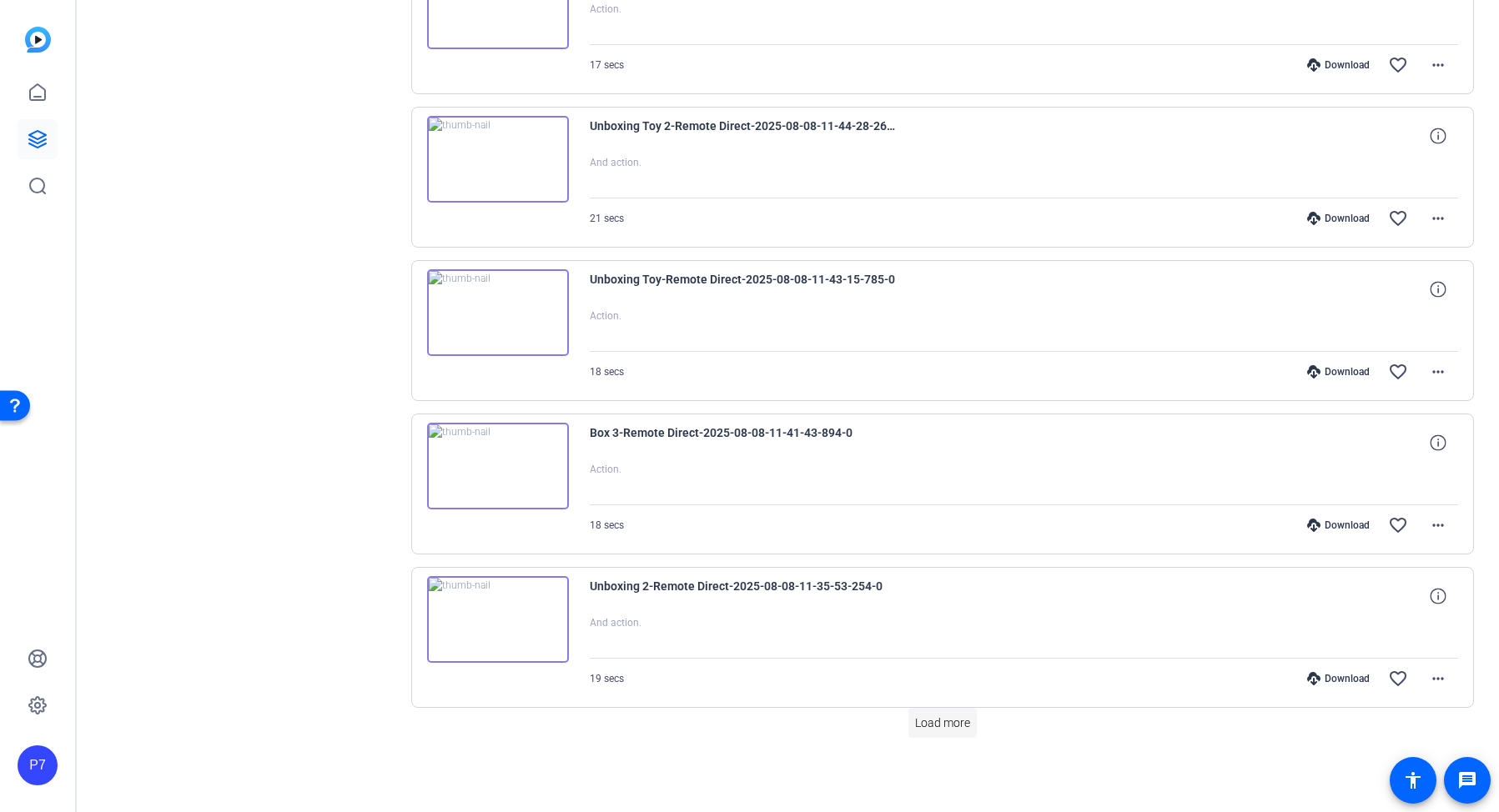 click on "Load more" at bounding box center [943, 723] 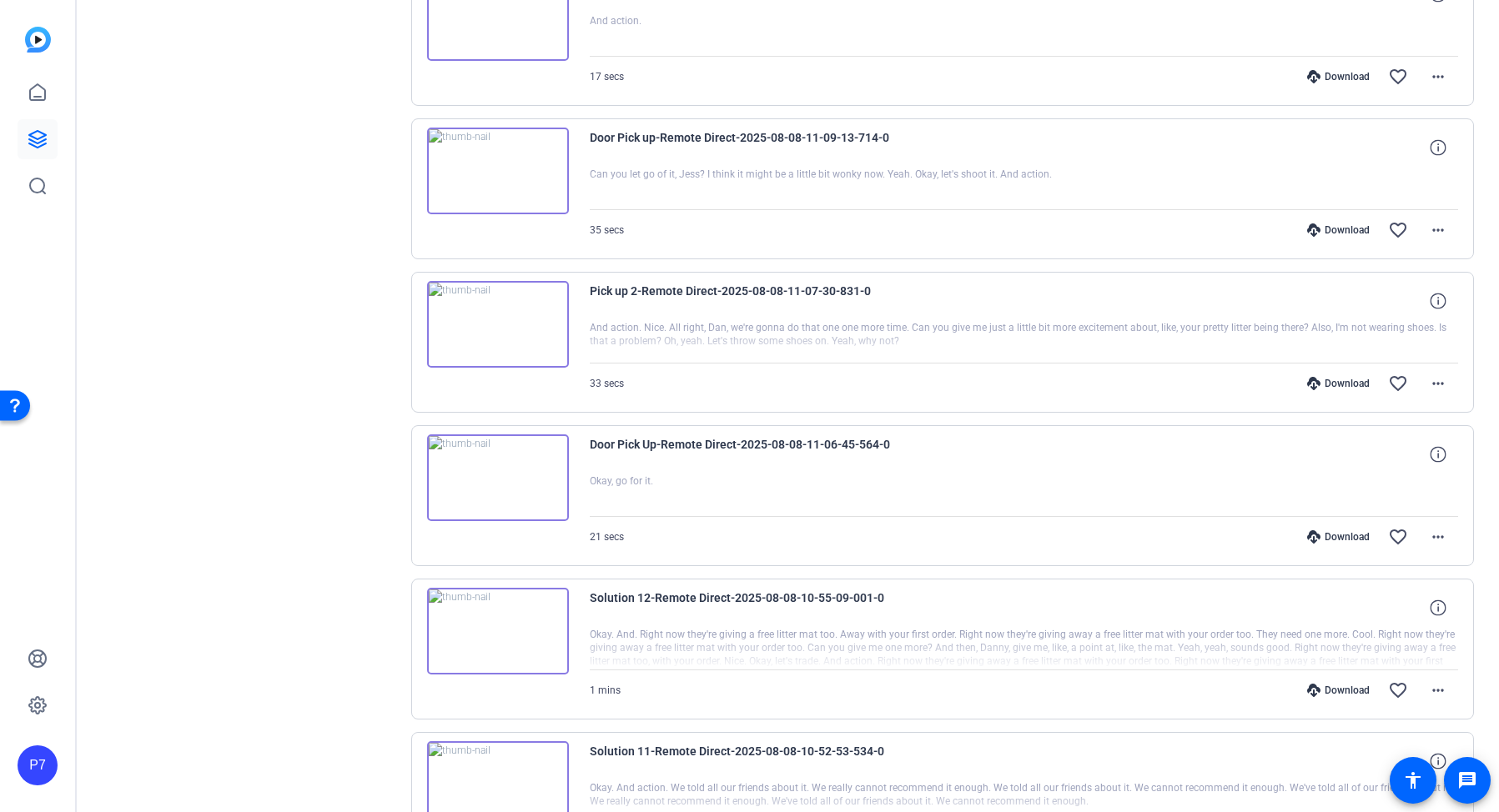 scroll, scrollTop: 7168, scrollLeft: 0, axis: vertical 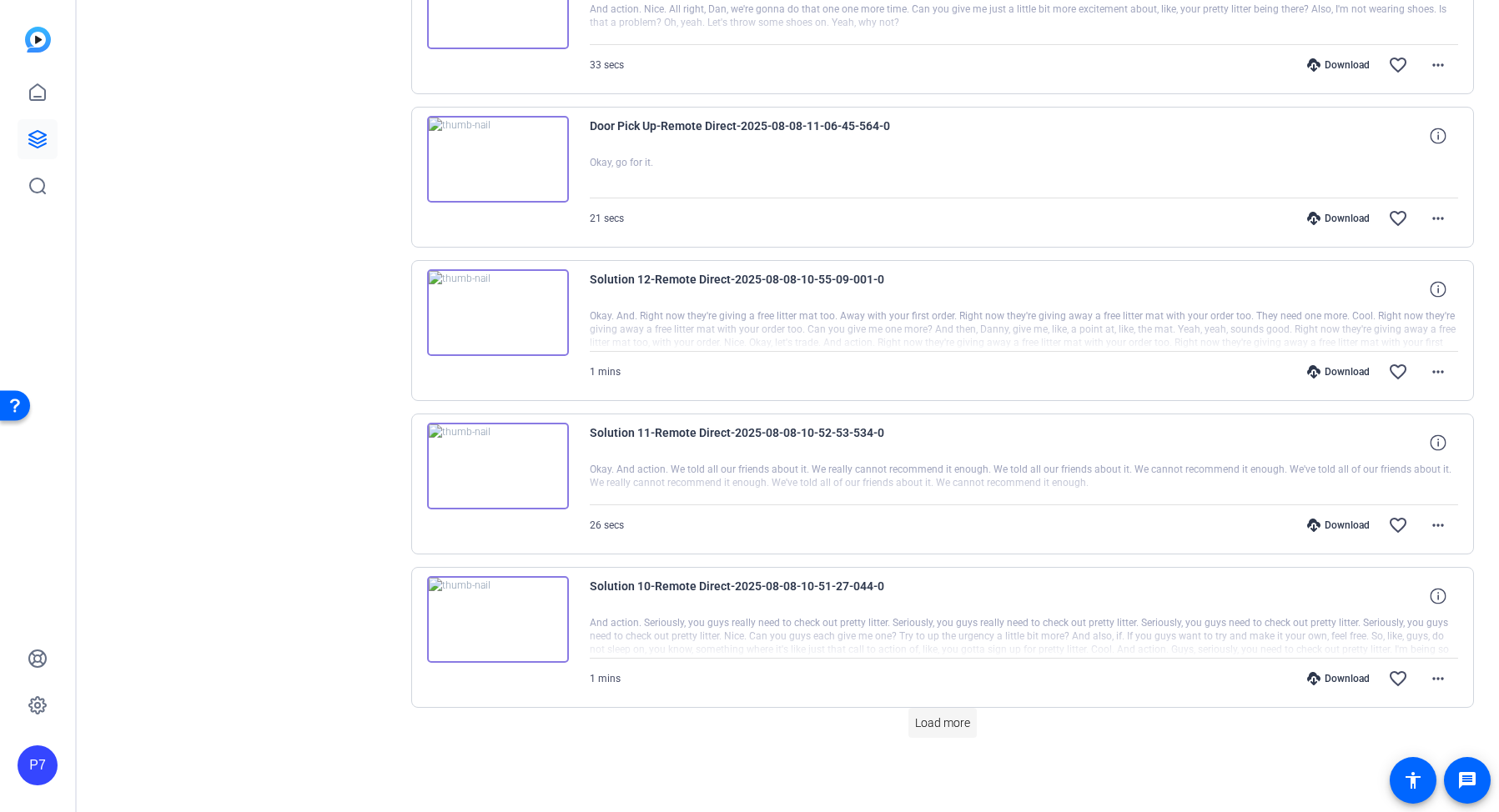 click on "Load more" at bounding box center [943, 723] 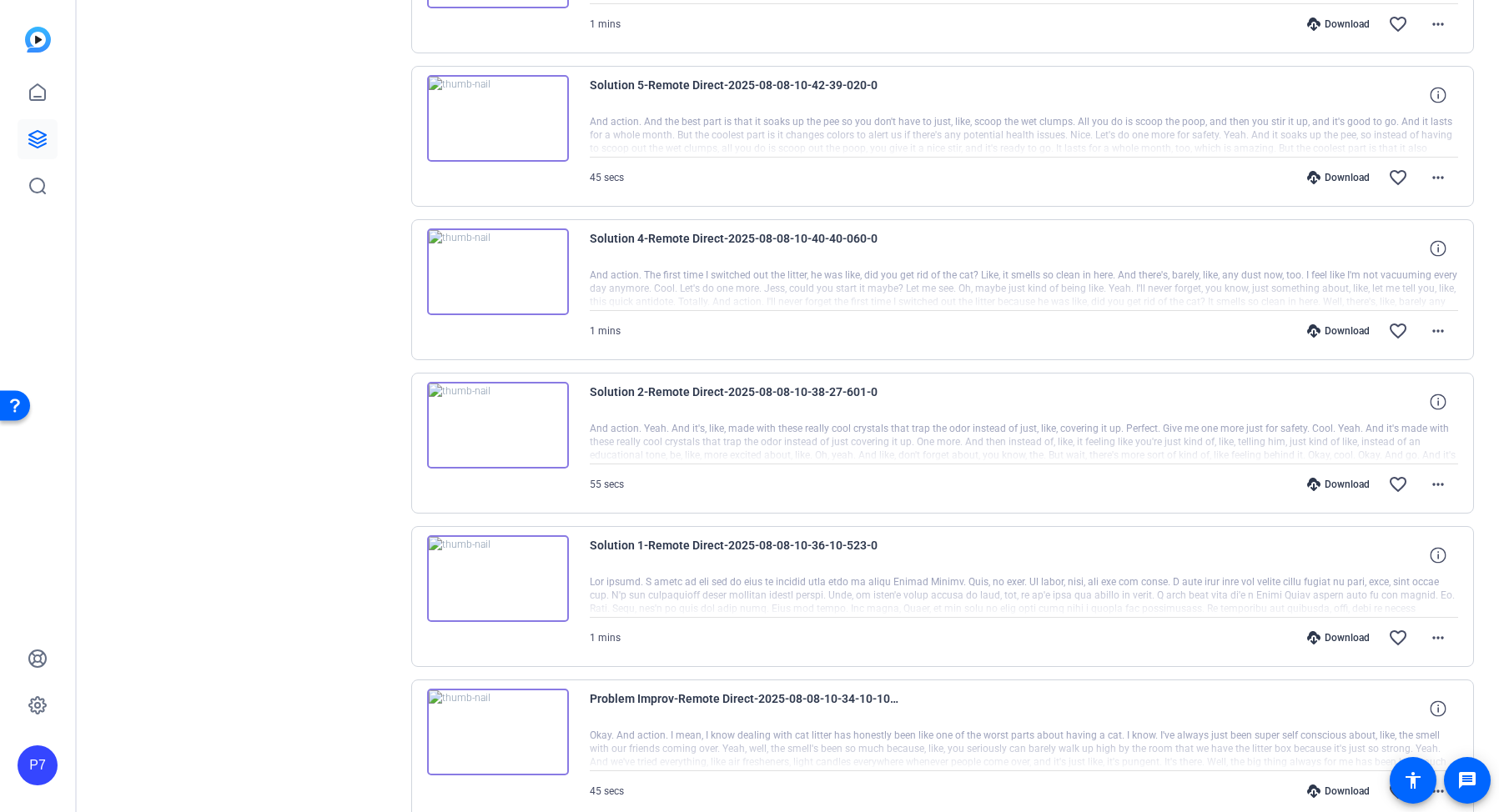 scroll, scrollTop: 8702, scrollLeft: 0, axis: vertical 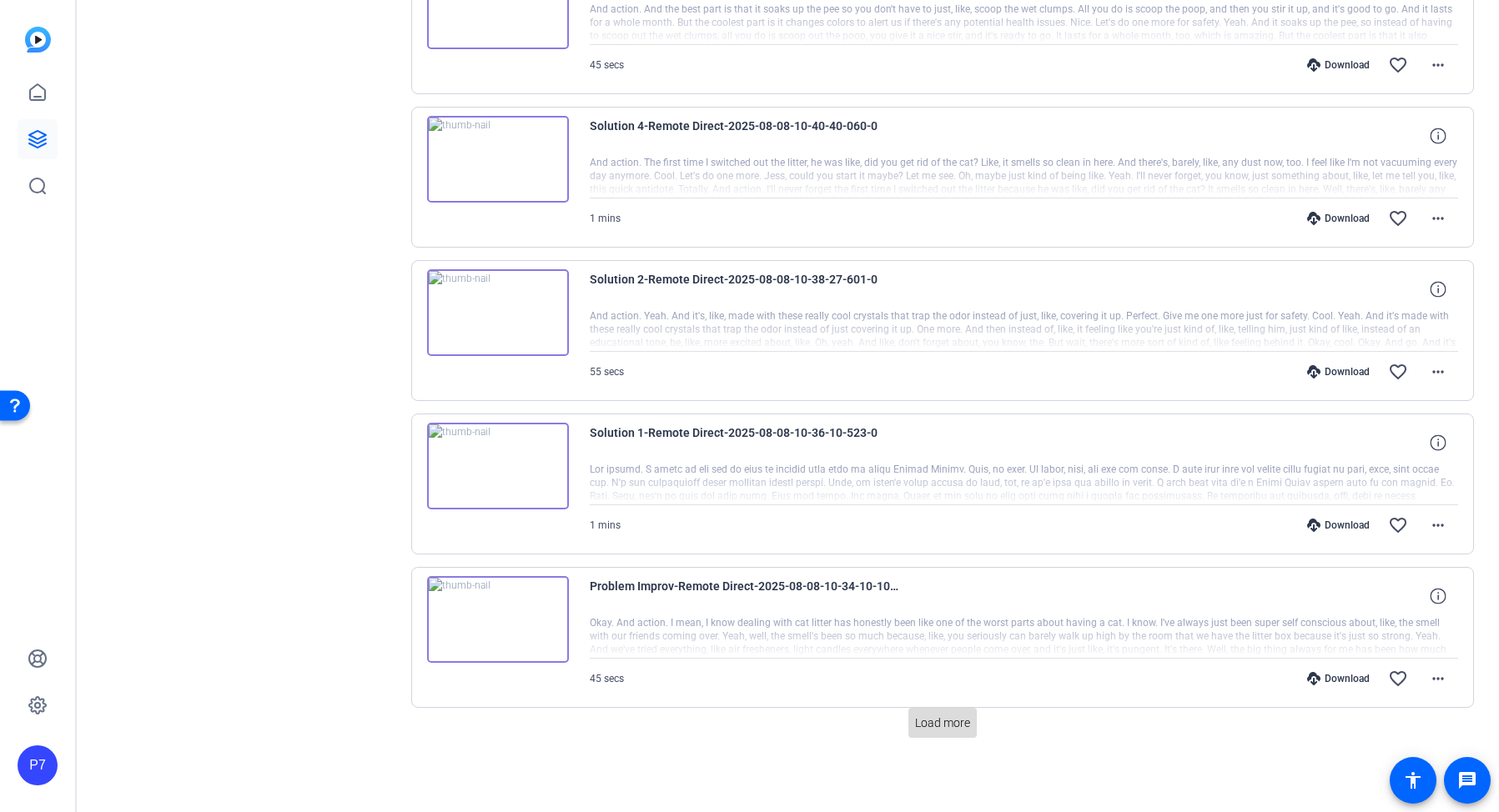 click on "Load more" at bounding box center (943, 723) 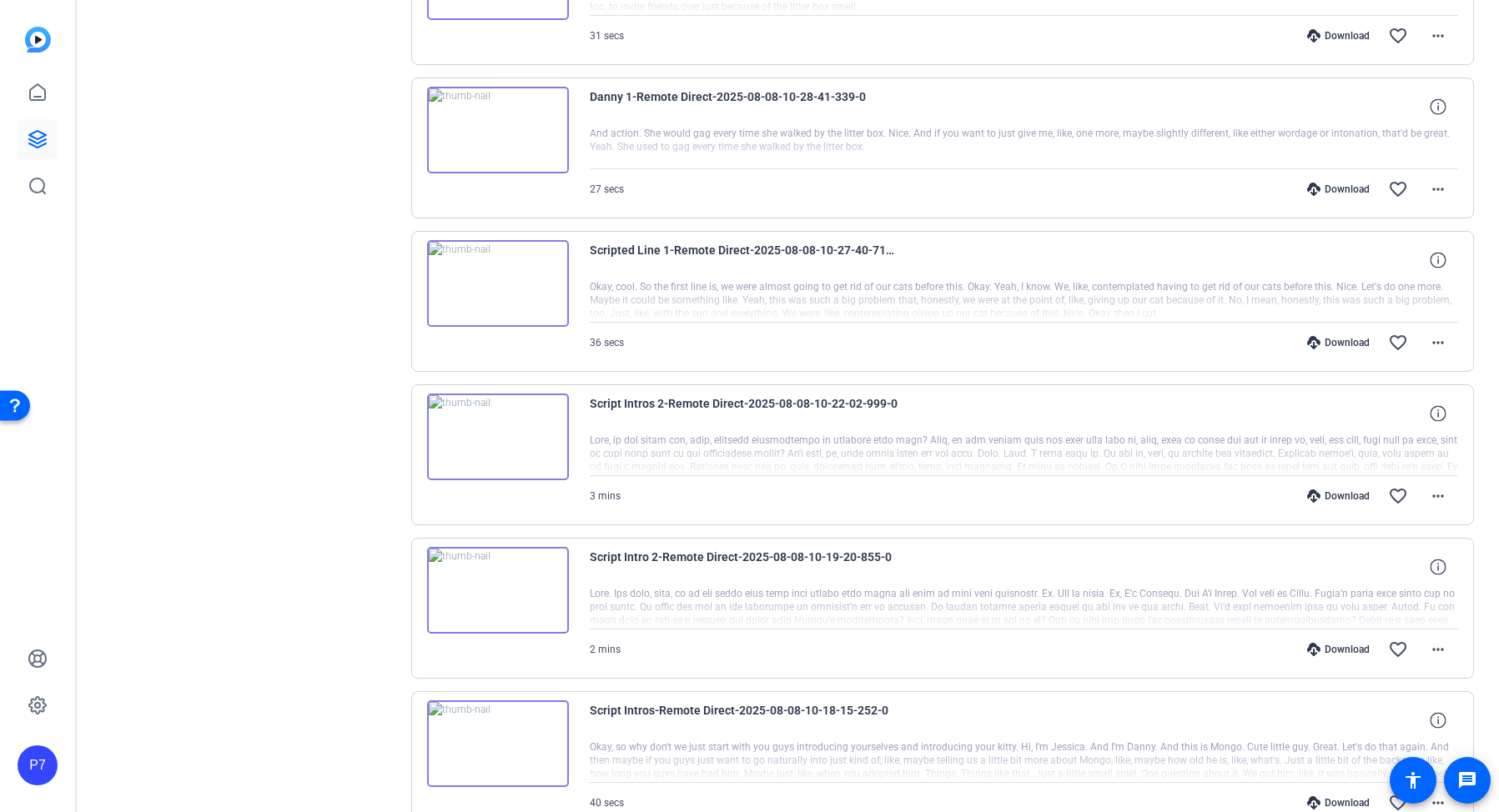 scroll, scrollTop: 10206, scrollLeft: 0, axis: vertical 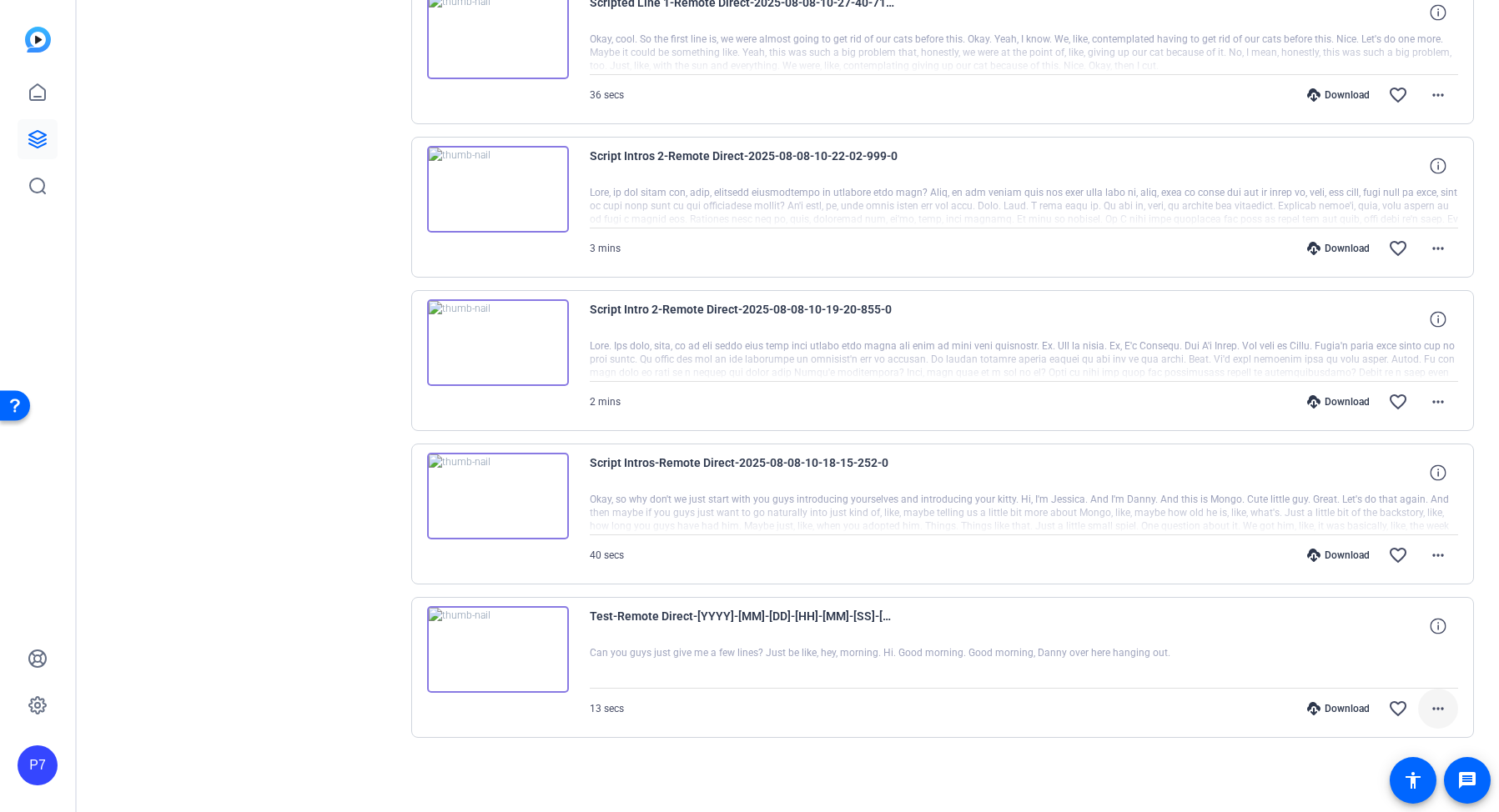 click on "more_horiz" at bounding box center [1438, 709] 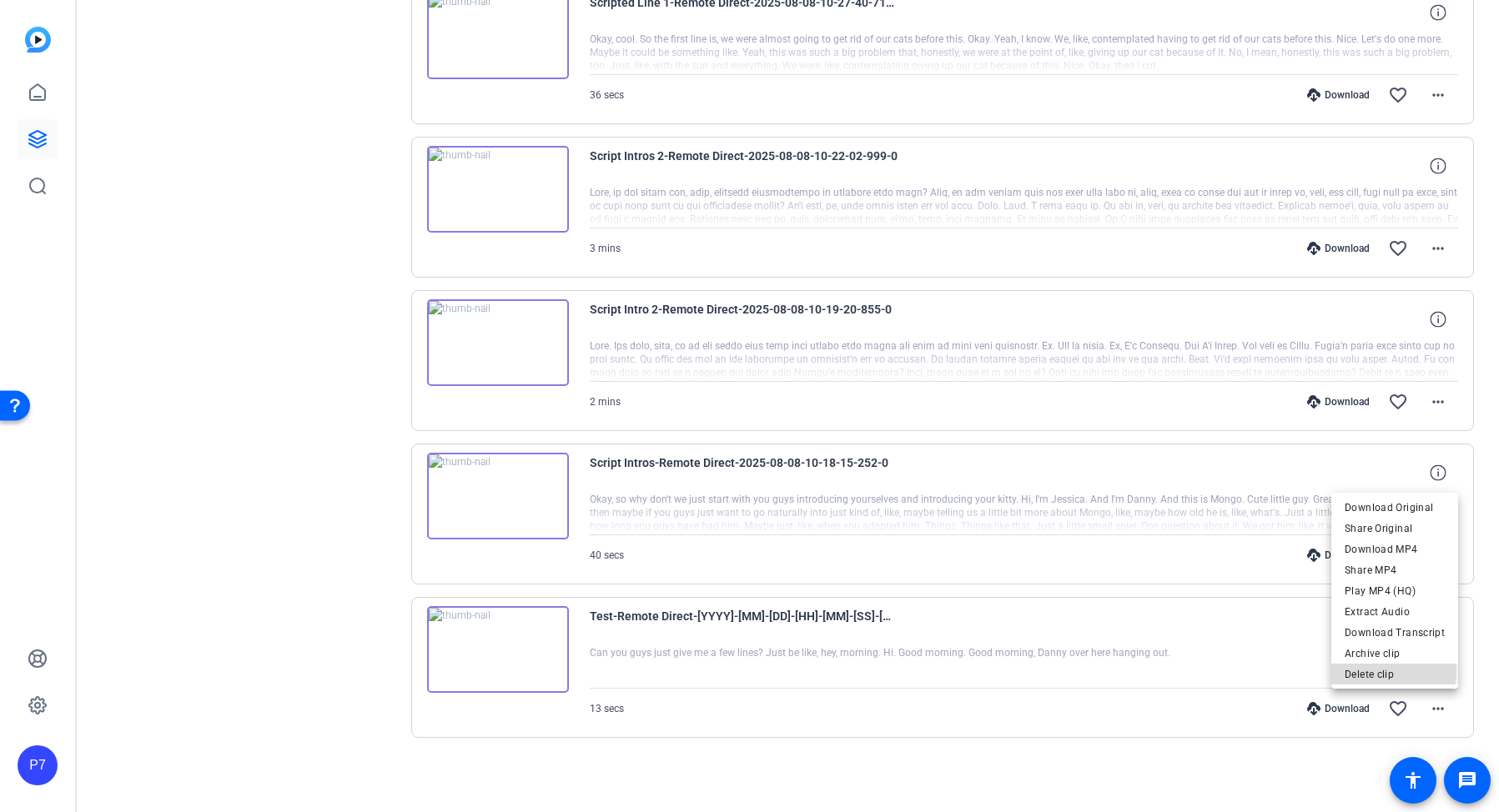 click on "Delete clip" at bounding box center [1395, 674] 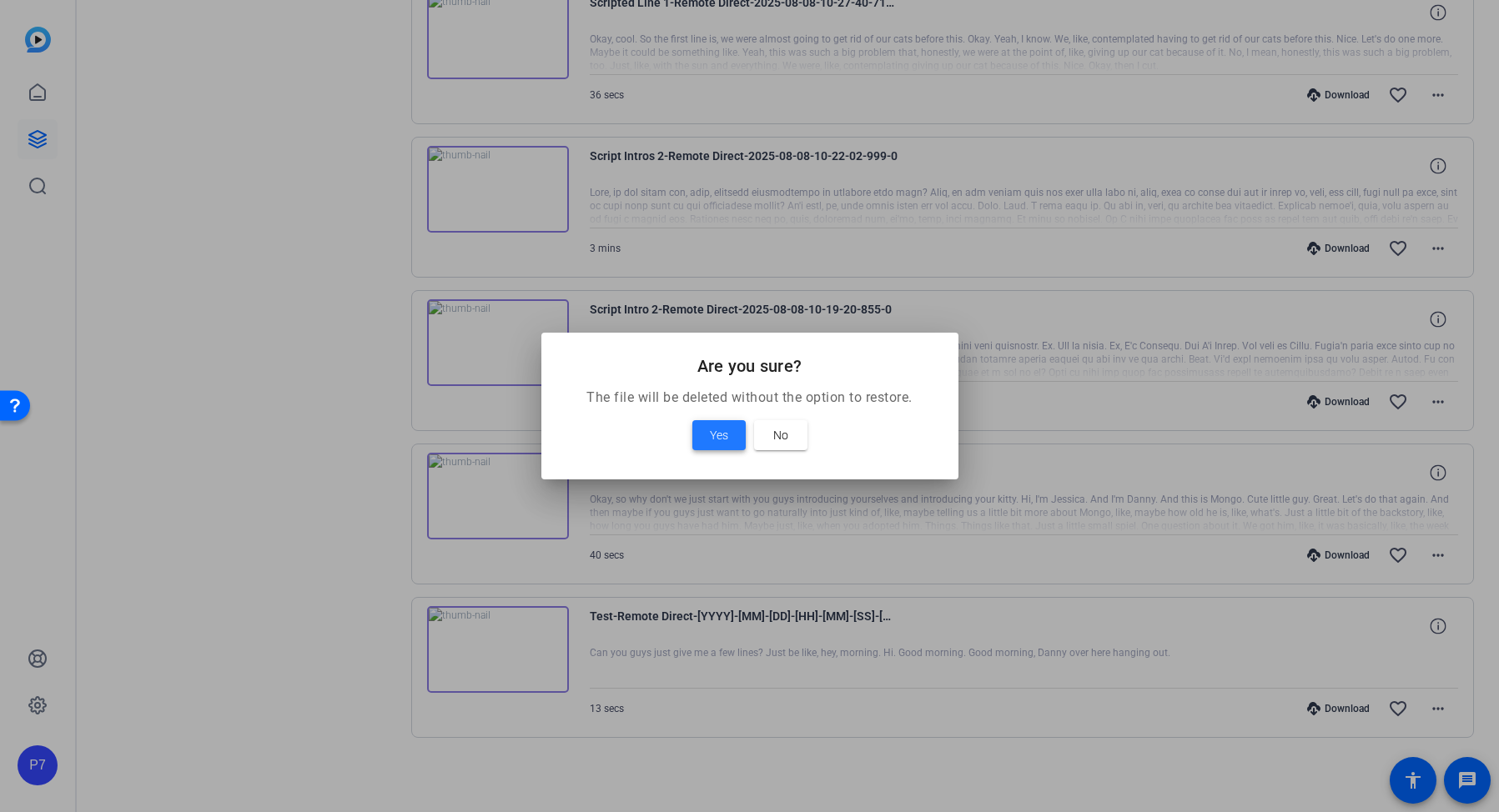 click on "Yes" at bounding box center [719, 435] 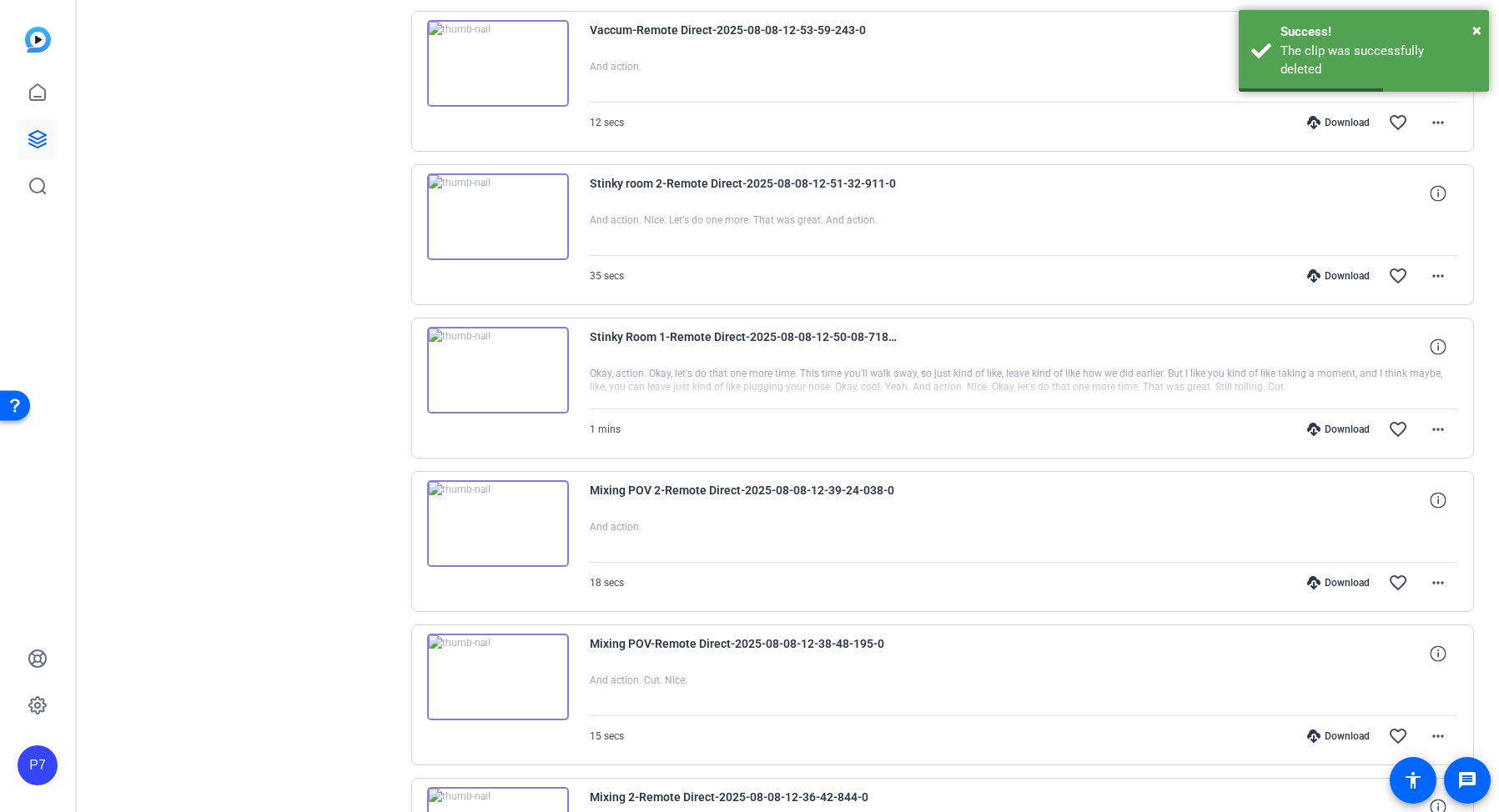 scroll, scrollTop: 2244, scrollLeft: 0, axis: vertical 